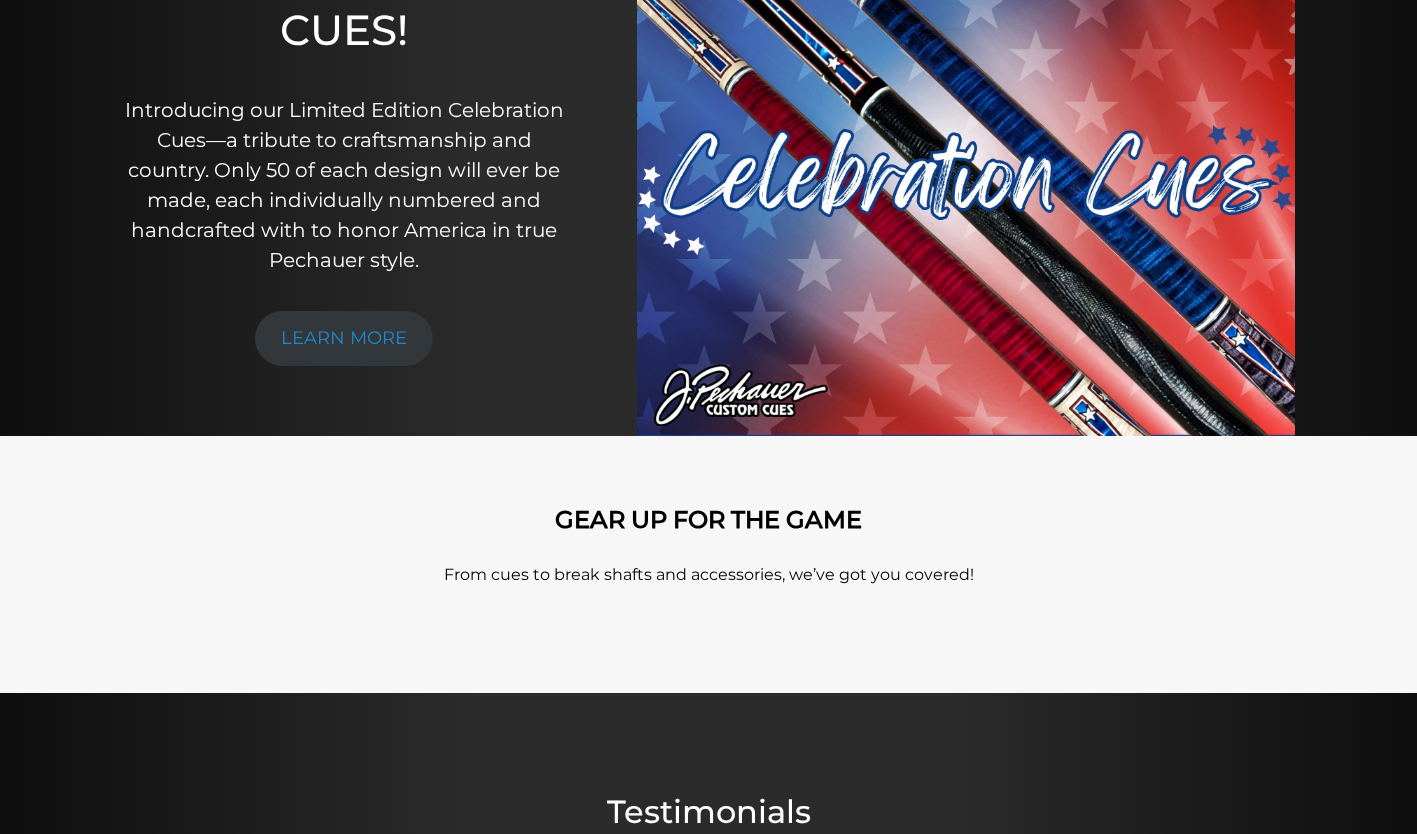 scroll, scrollTop: 0, scrollLeft: 0, axis: both 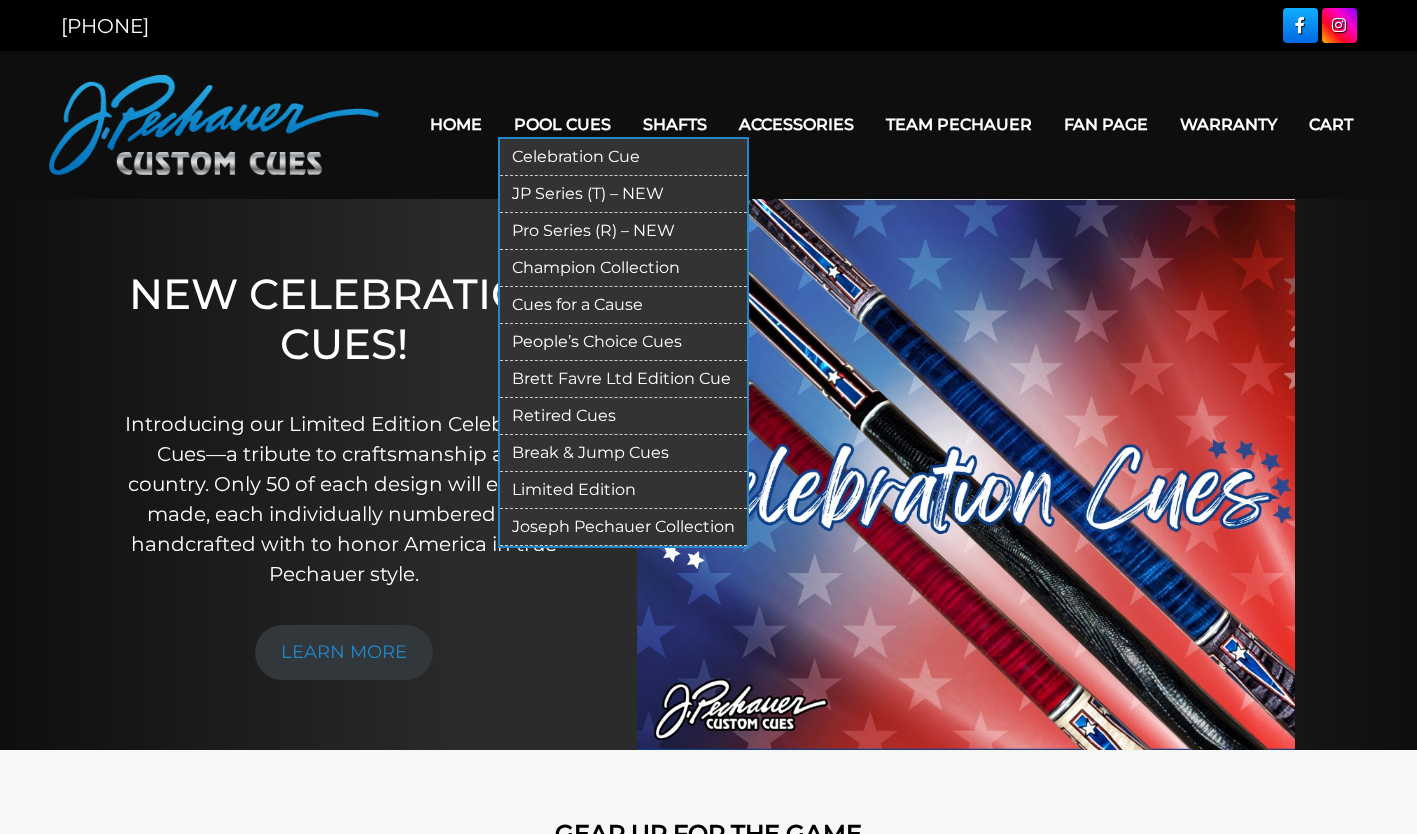 click on "JP Series (T) – NEW" at bounding box center (623, 194) 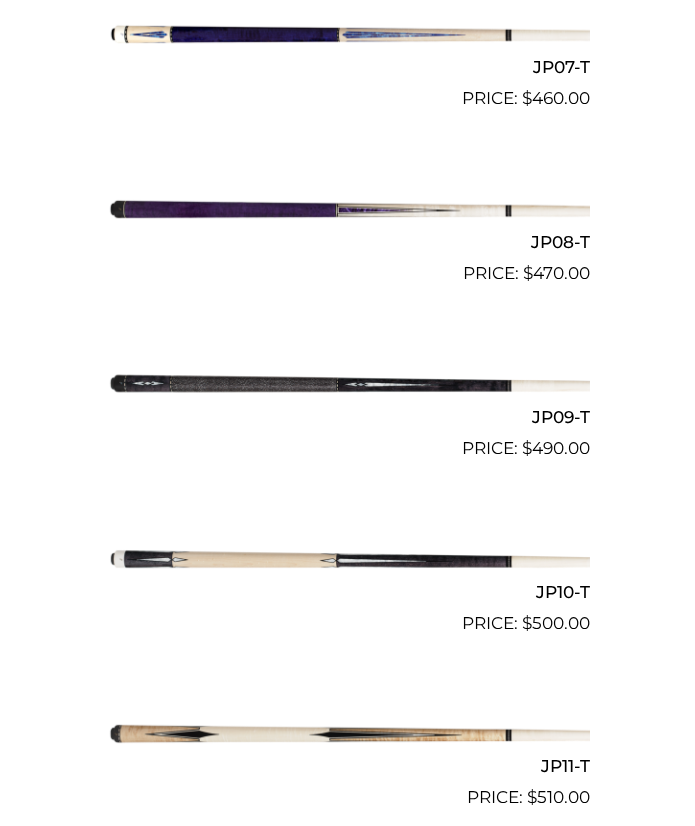 scroll, scrollTop: 1772, scrollLeft: 0, axis: vertical 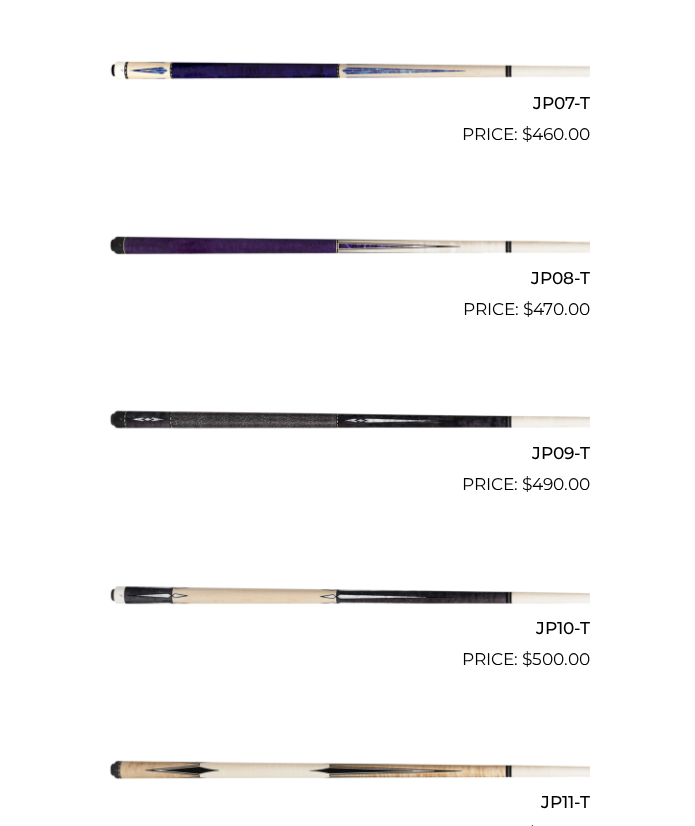 click at bounding box center [348, 419] 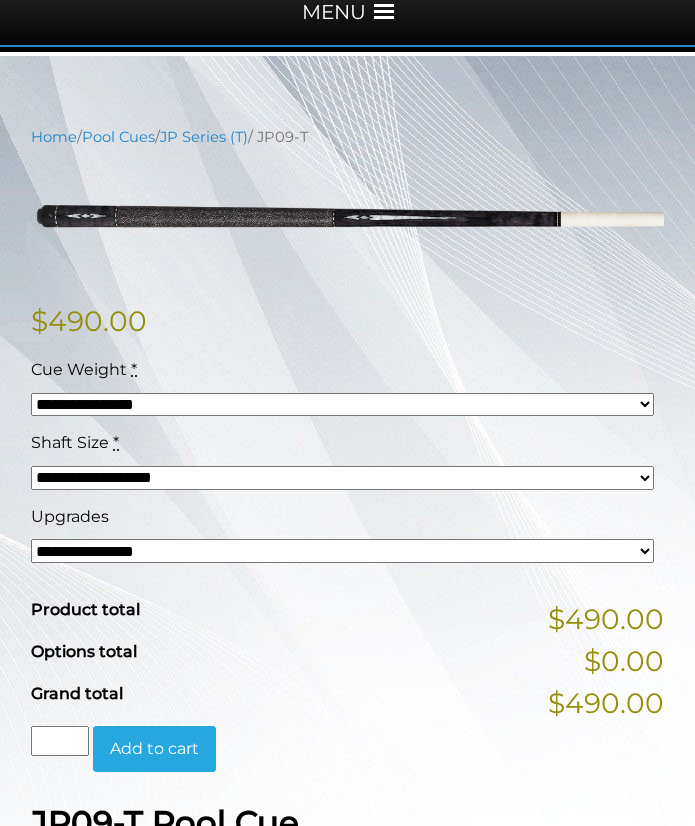 scroll, scrollTop: 300, scrollLeft: 0, axis: vertical 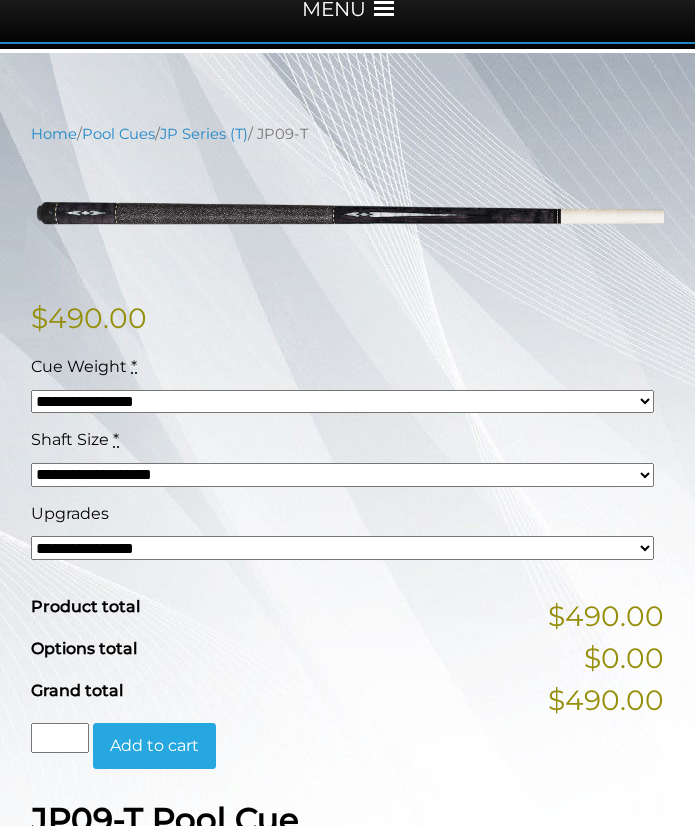 click on "**********" at bounding box center [342, 402] 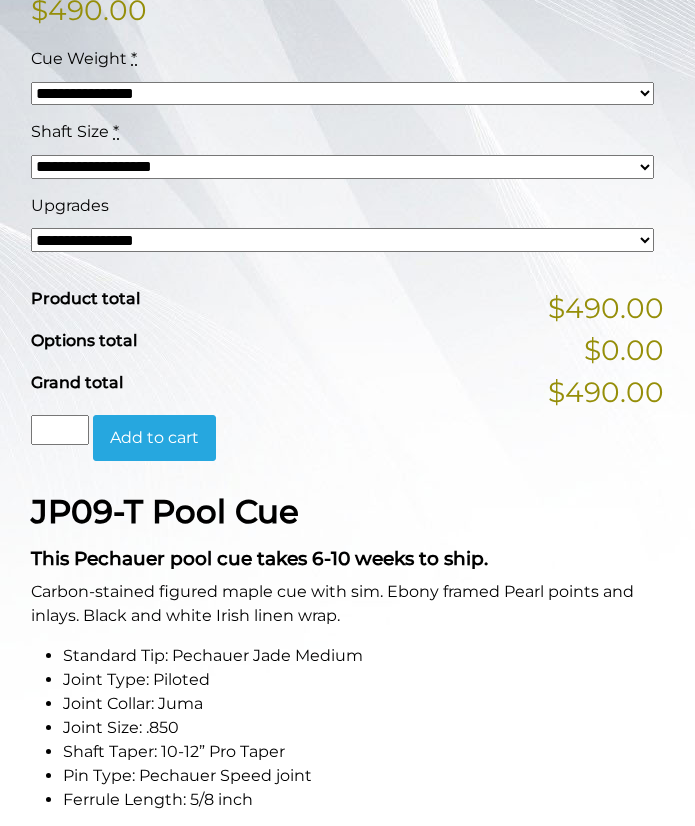 scroll, scrollTop: 596, scrollLeft: 0, axis: vertical 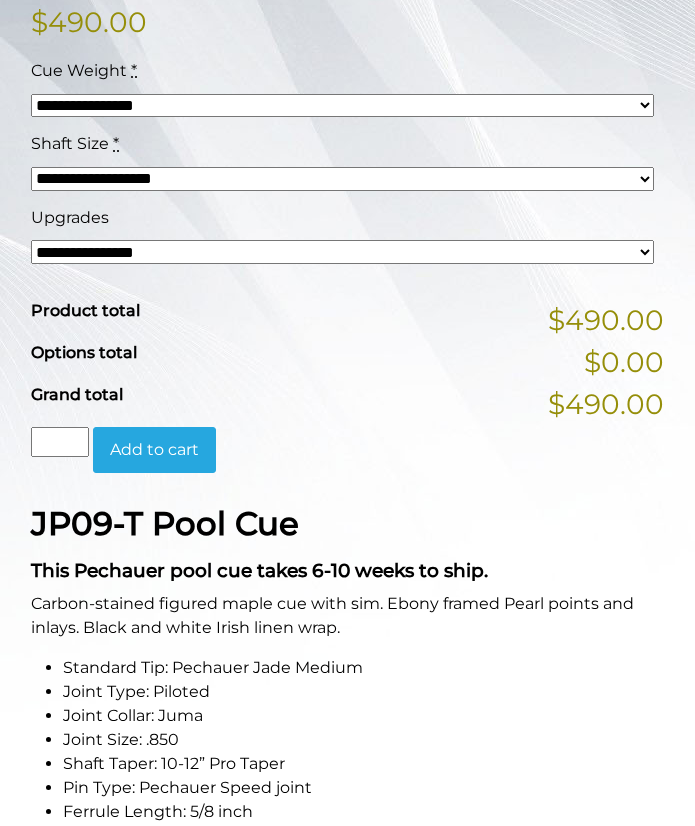 click on "**********" at bounding box center [342, 252] 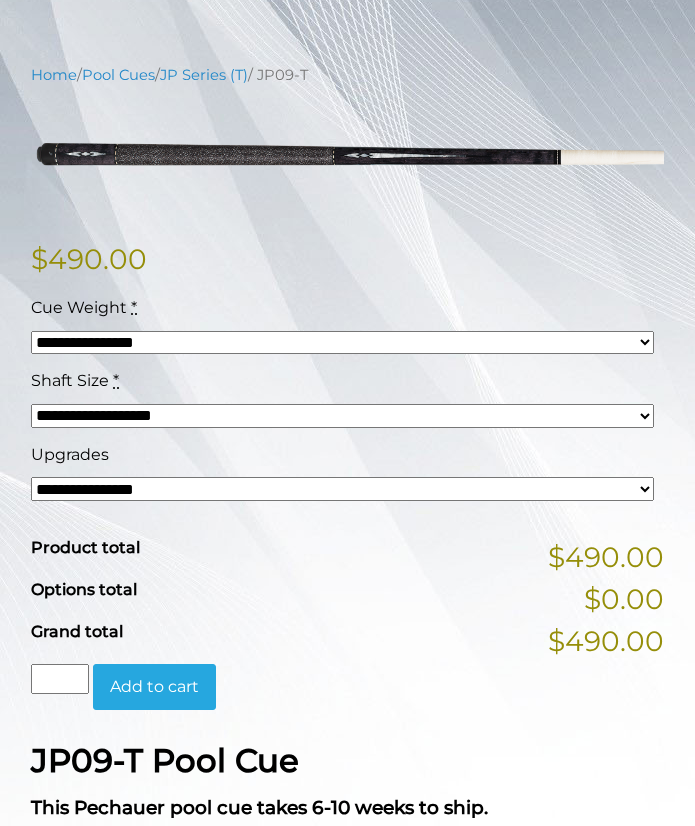 scroll, scrollTop: 340, scrollLeft: 0, axis: vertical 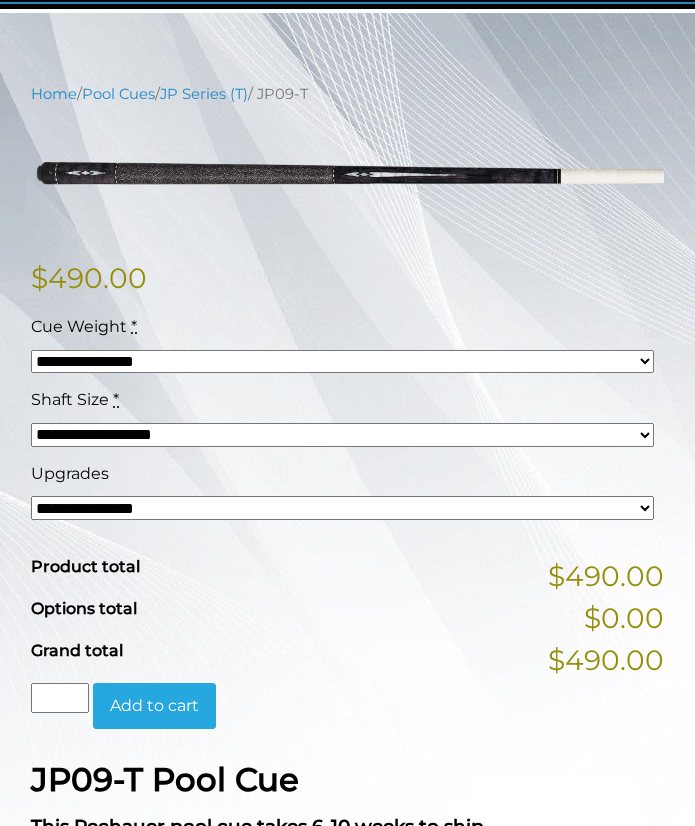 drag, startPoint x: 287, startPoint y: 165, endPoint x: 72, endPoint y: 244, distance: 229.05458 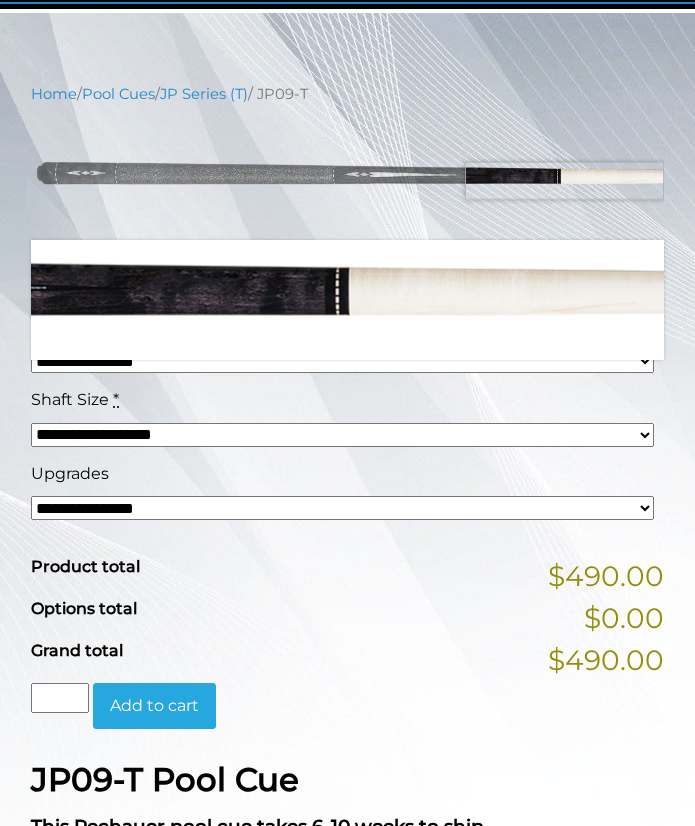 click at bounding box center [347, 172] 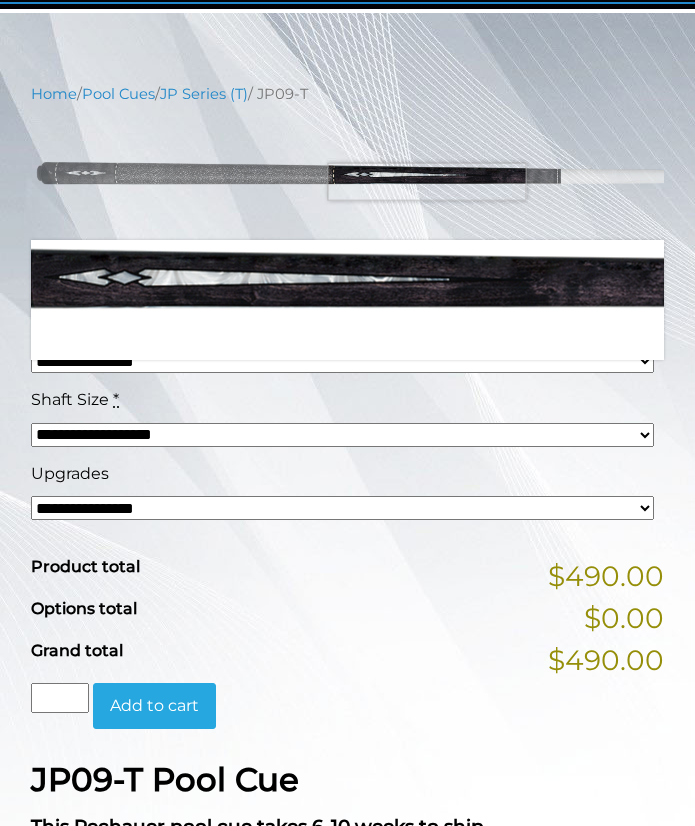 click at bounding box center (347, 172) 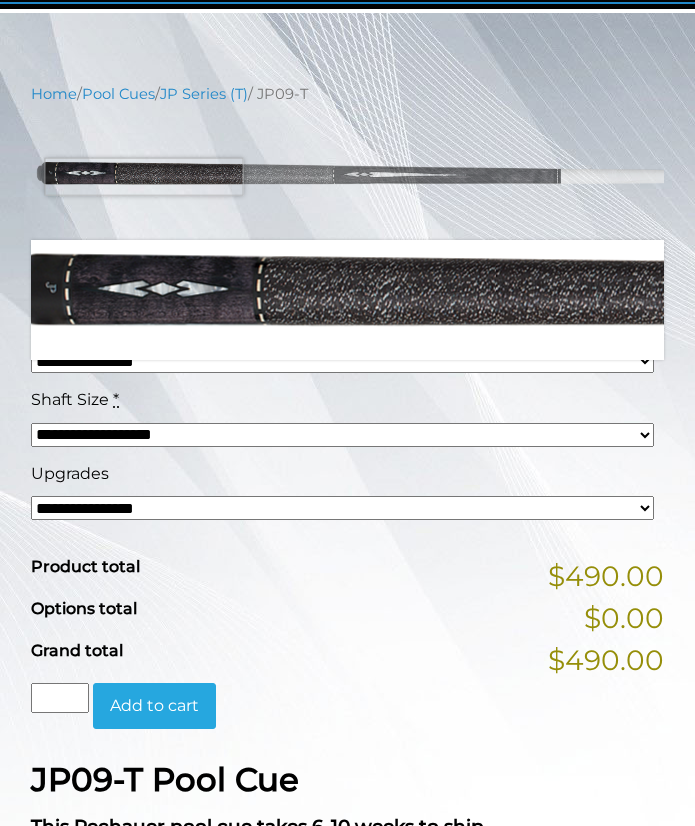 click at bounding box center (347, 172) 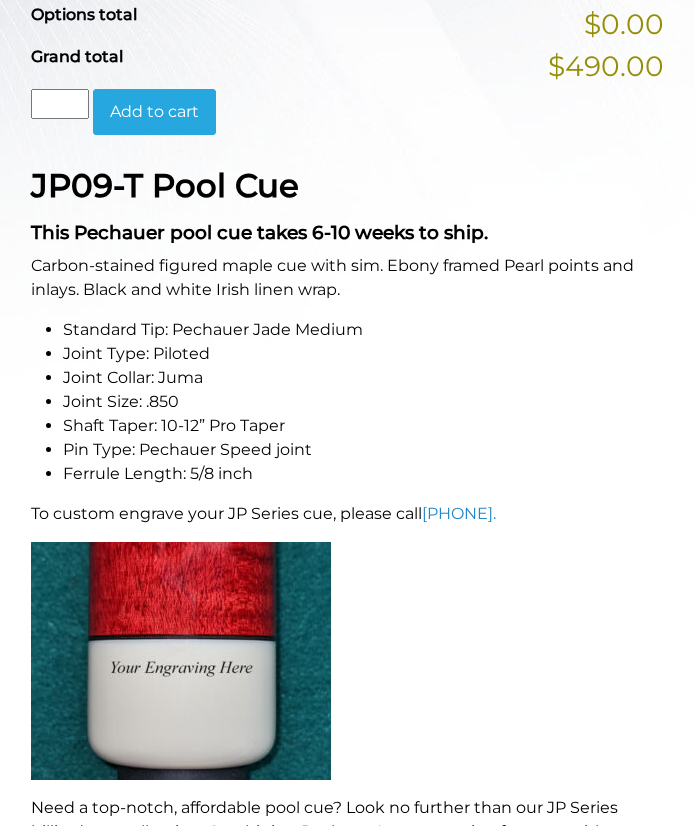 scroll, scrollTop: 933, scrollLeft: 0, axis: vertical 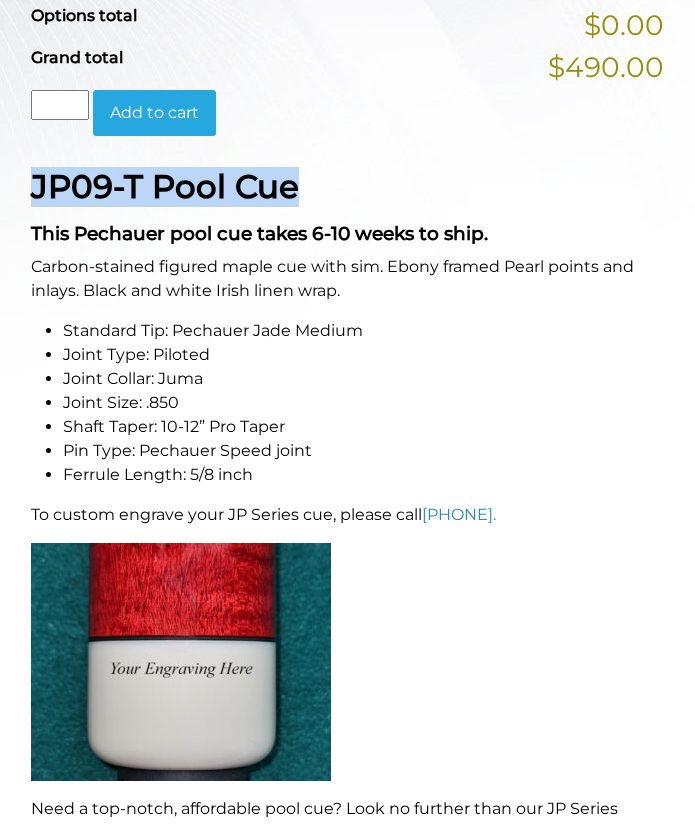 drag, startPoint x: 35, startPoint y: 188, endPoint x: 291, endPoint y: 188, distance: 256 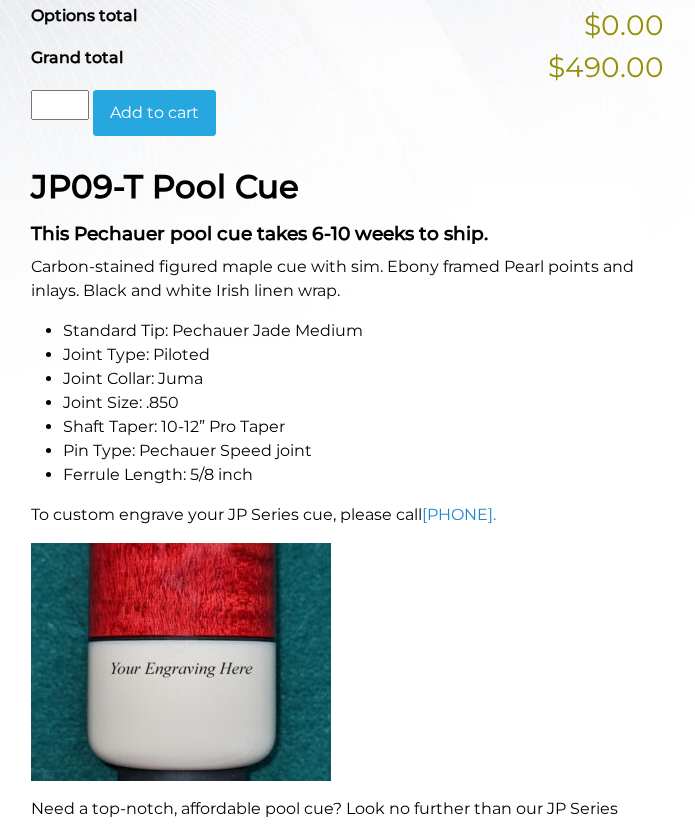 drag, startPoint x: 291, startPoint y: 188, endPoint x: 330, endPoint y: 245, distance: 69.065186 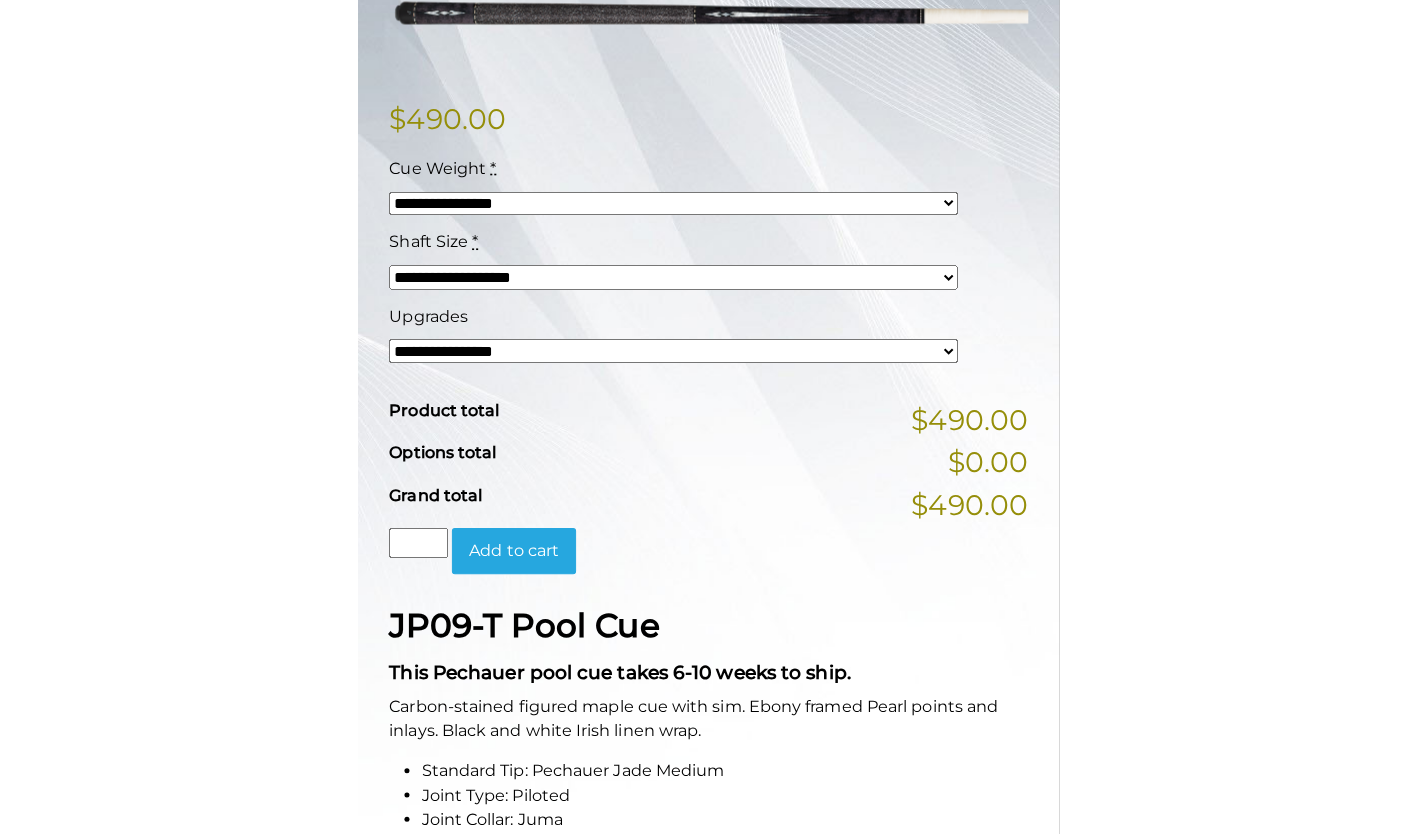 scroll, scrollTop: 345, scrollLeft: 0, axis: vertical 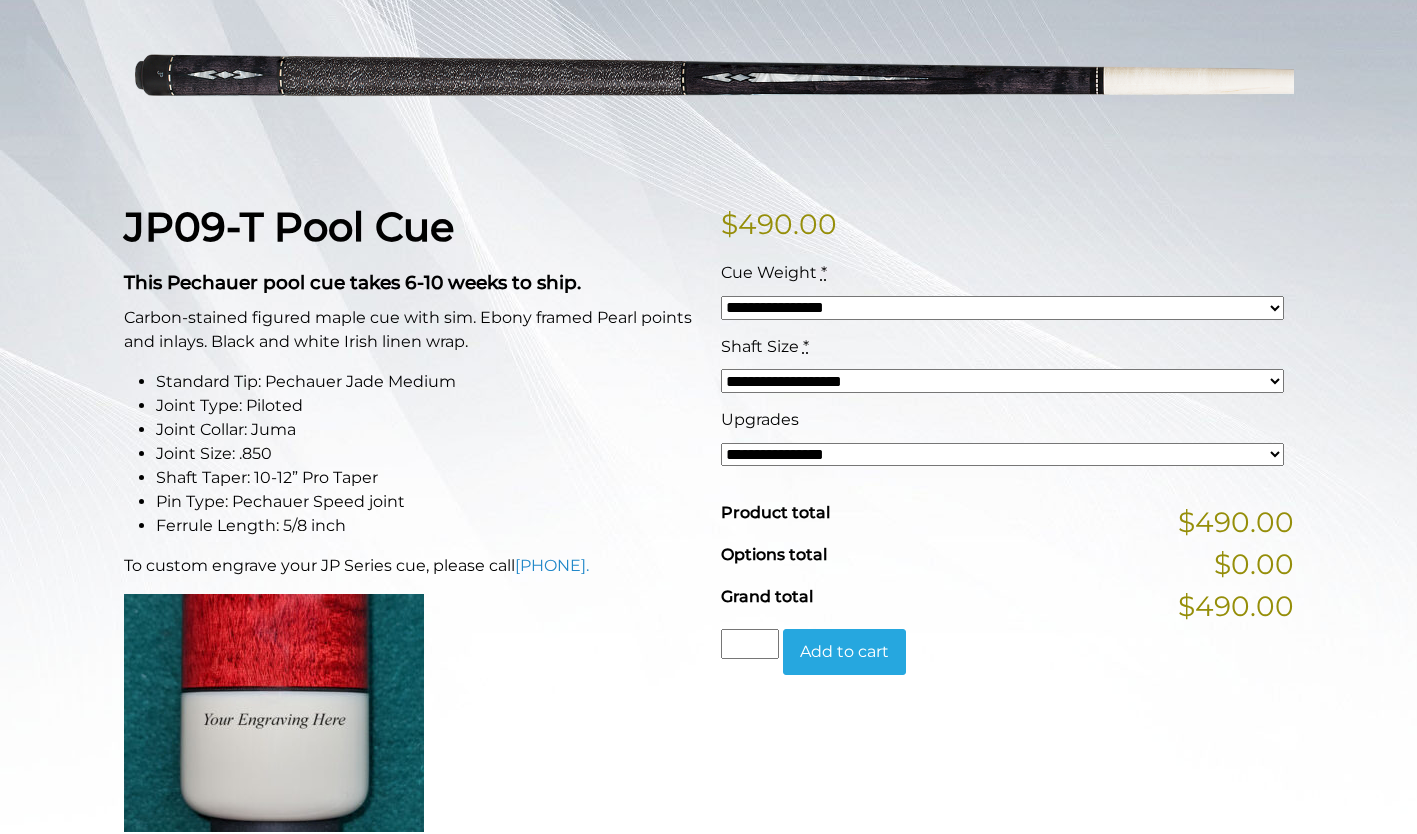 click on "**********" at bounding box center (1002, 308) 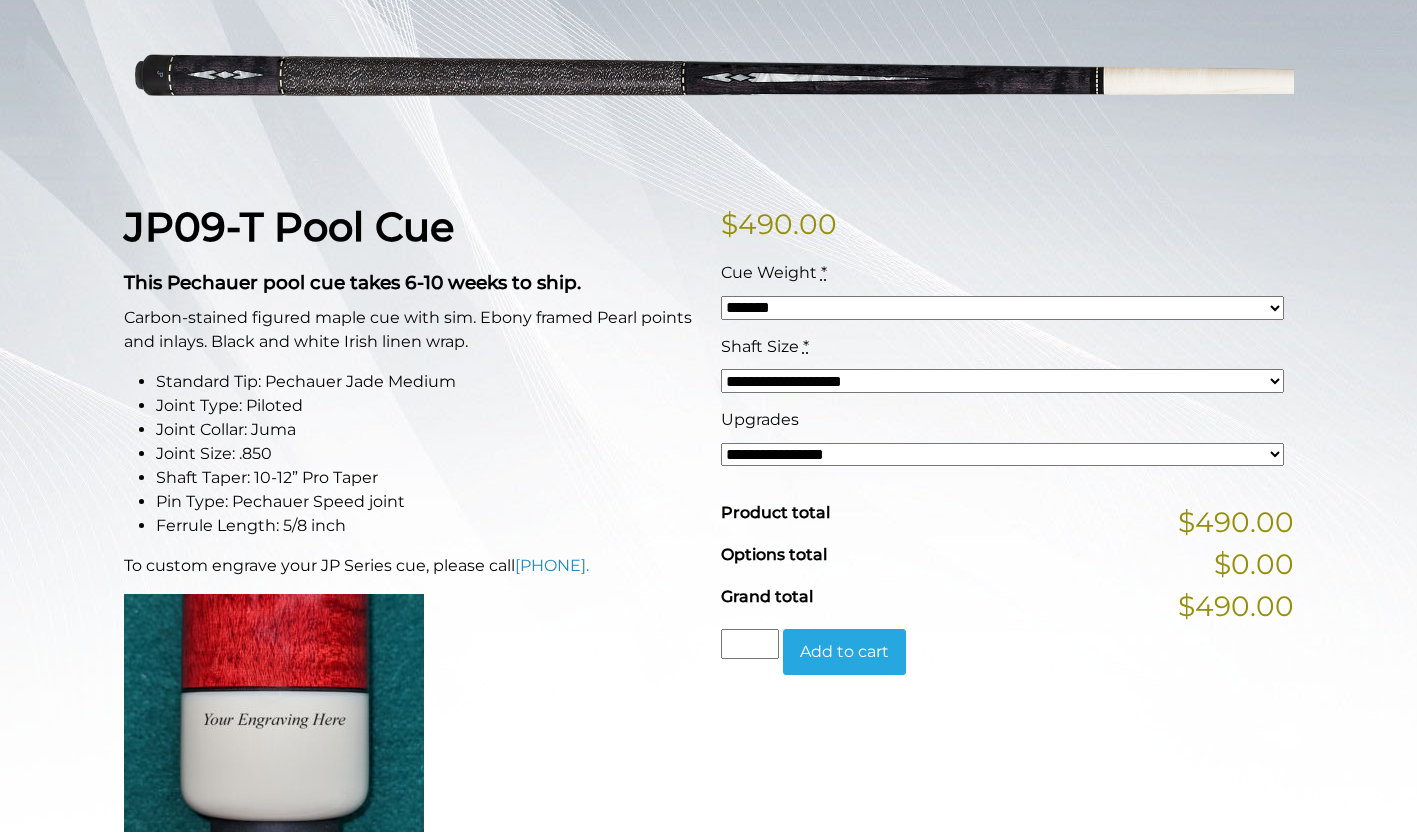 click on "**********" at bounding box center (1002, 308) 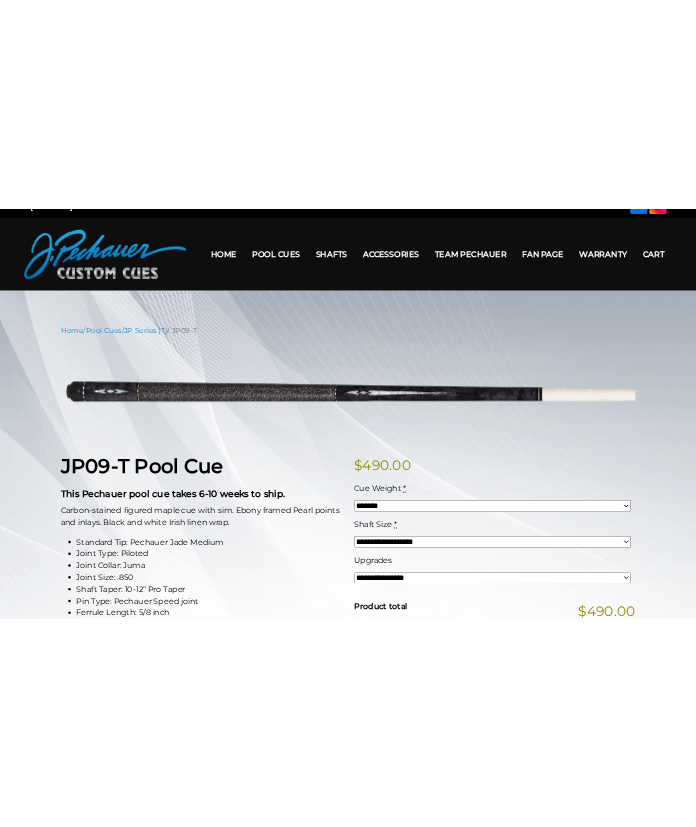 scroll, scrollTop: 29, scrollLeft: 0, axis: vertical 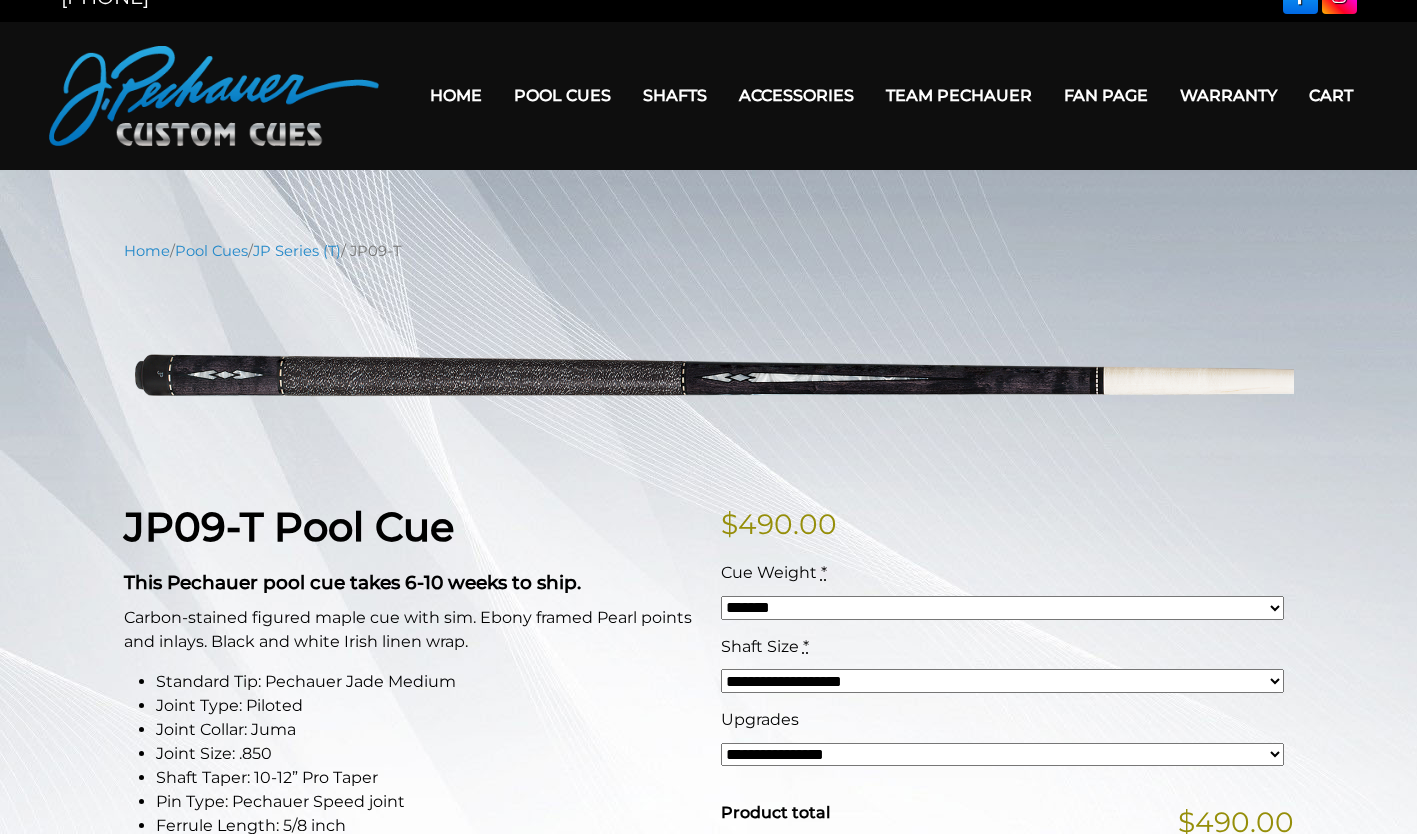 drag, startPoint x: 602, startPoint y: 390, endPoint x: 213, endPoint y: 512, distance: 407.68246 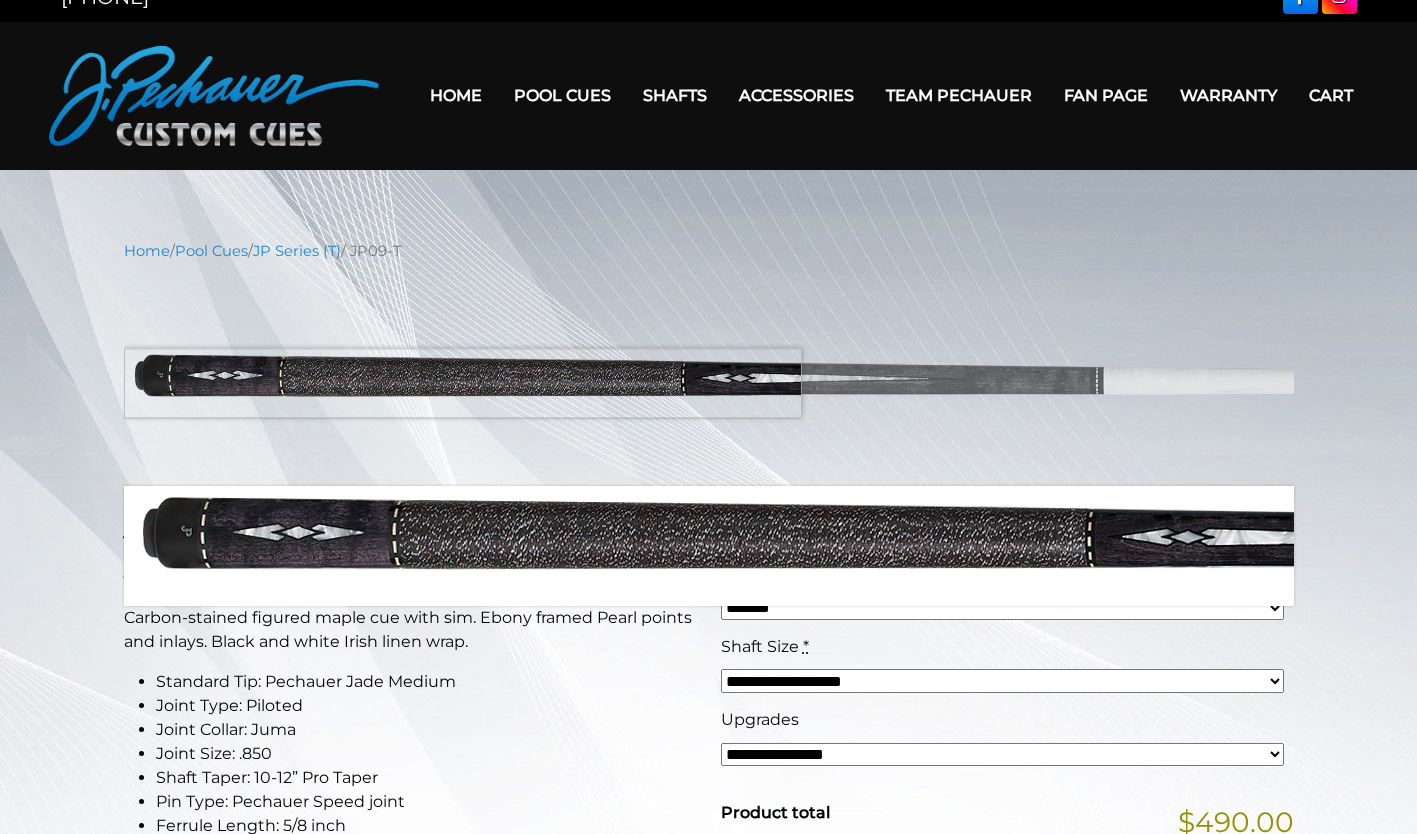 click at bounding box center [709, 374] 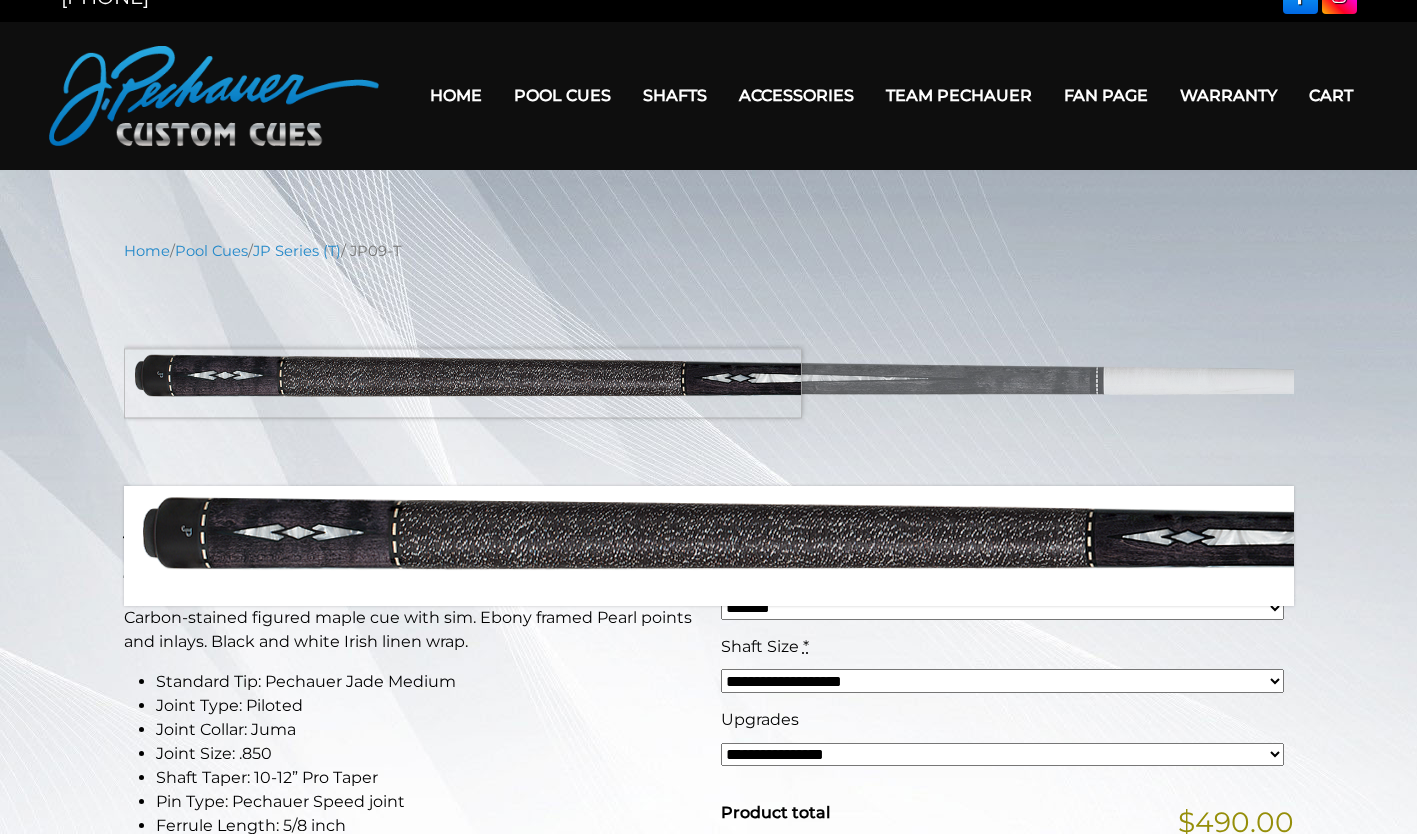 click at bounding box center (709, 374) 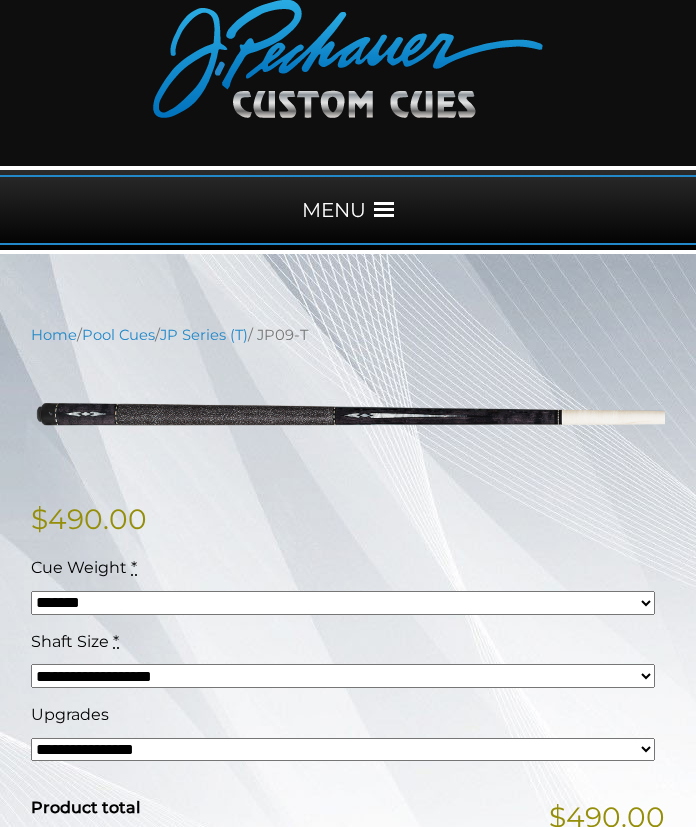 scroll, scrollTop: 100, scrollLeft: 0, axis: vertical 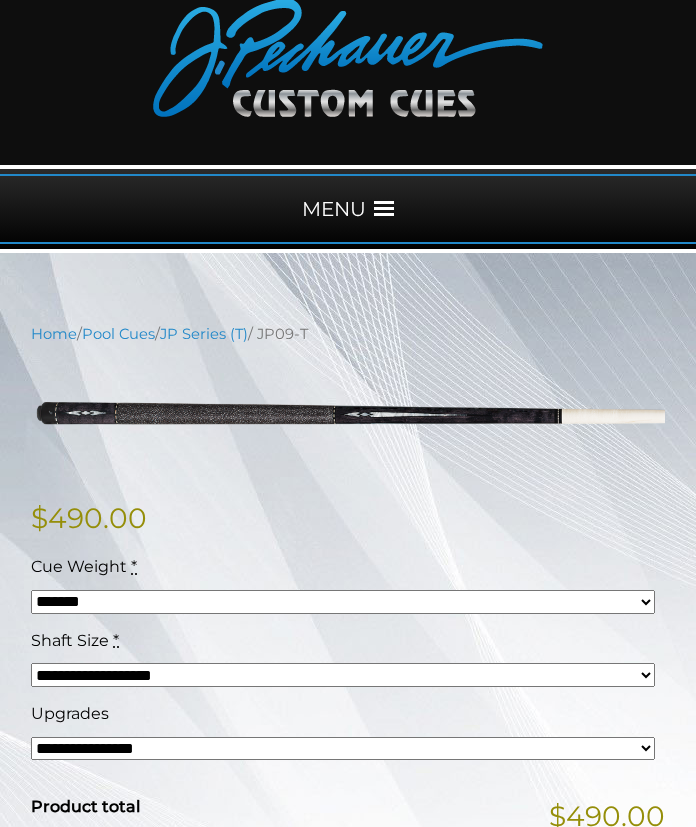 click on "MENU" at bounding box center [348, 209] 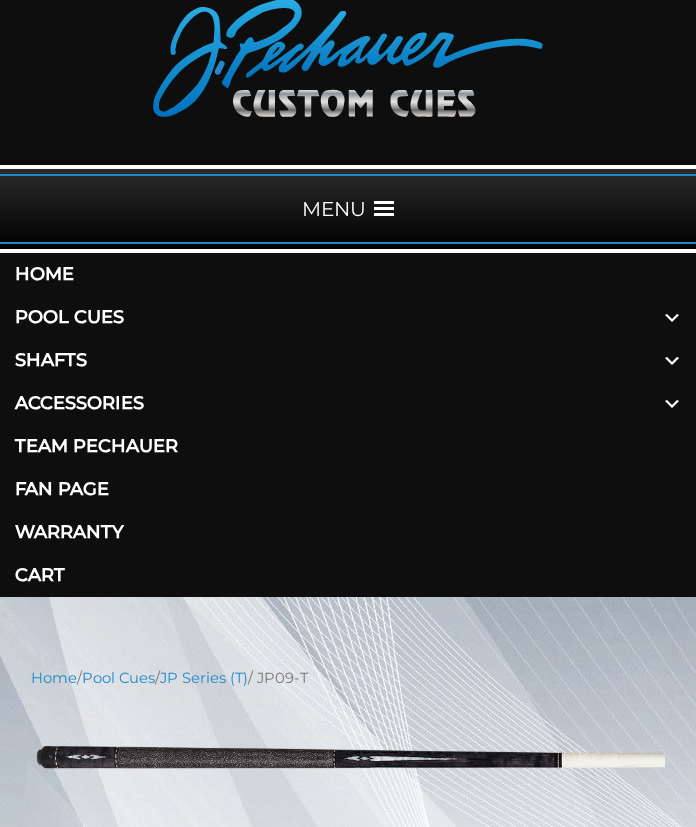 click on "MENU" at bounding box center (348, 209) 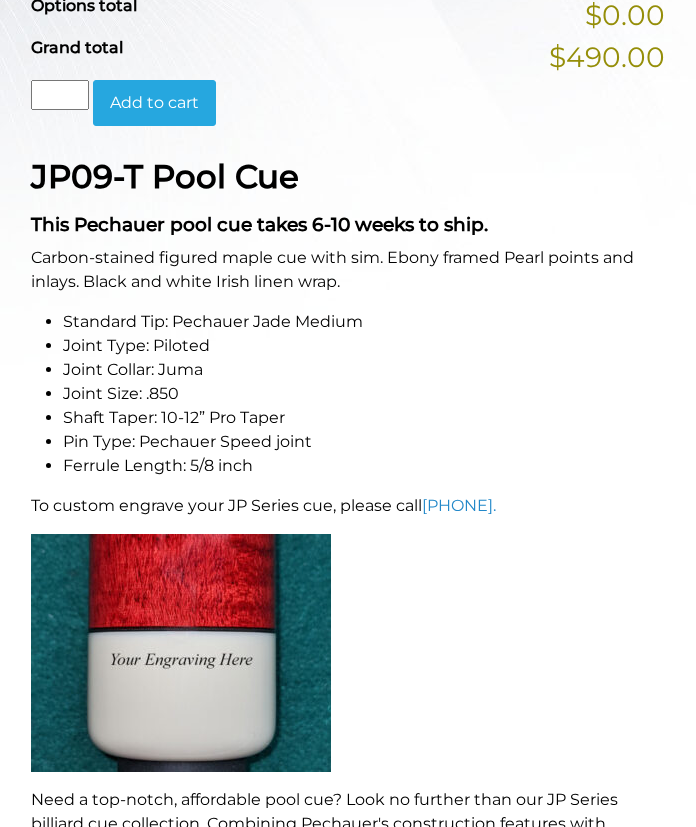 scroll, scrollTop: 948, scrollLeft: 0, axis: vertical 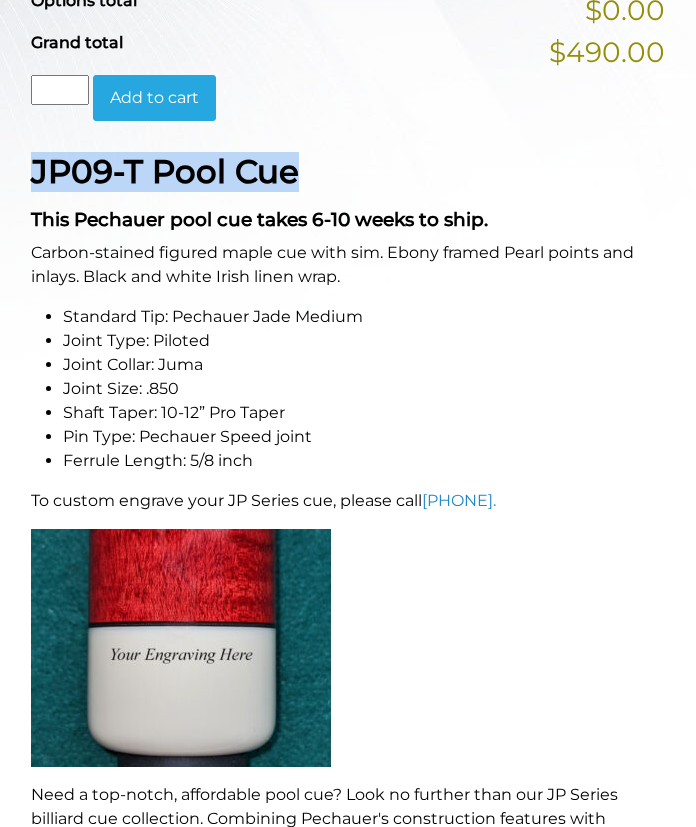 drag, startPoint x: 30, startPoint y: 164, endPoint x: 299, endPoint y: 170, distance: 269.0669 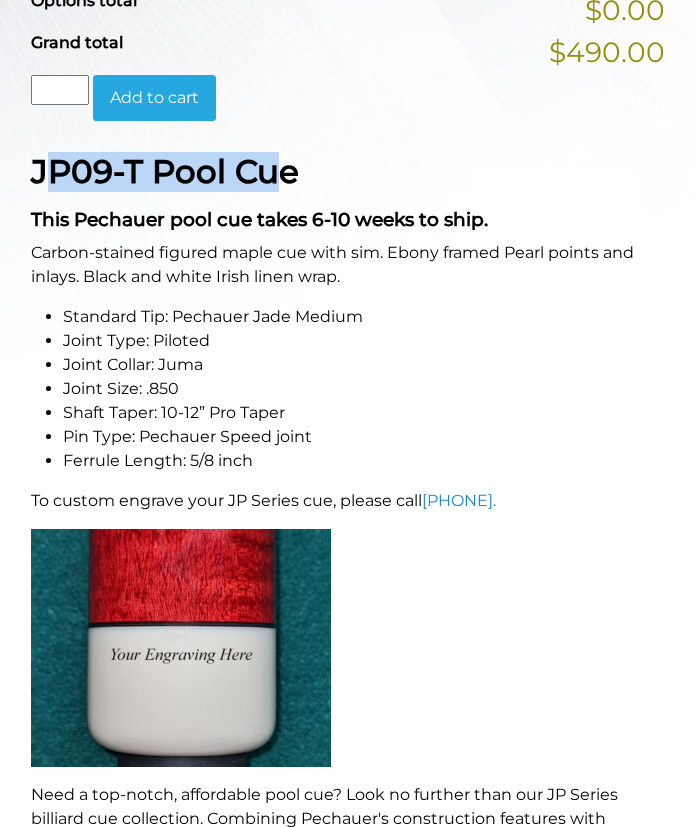 drag, startPoint x: 41, startPoint y: 169, endPoint x: 273, endPoint y: 176, distance: 232.10558 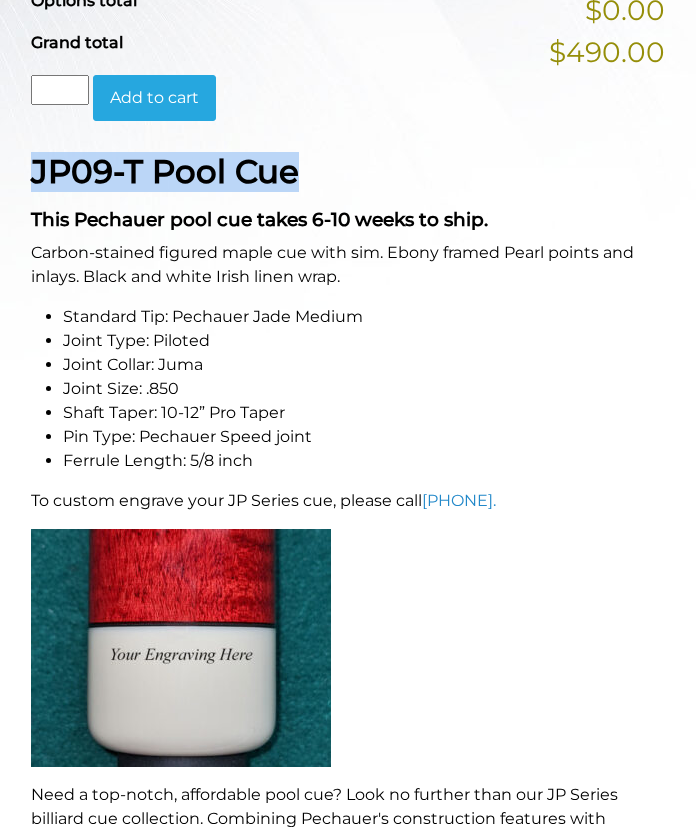 drag, startPoint x: 29, startPoint y: 169, endPoint x: 292, endPoint y: 187, distance: 263.61526 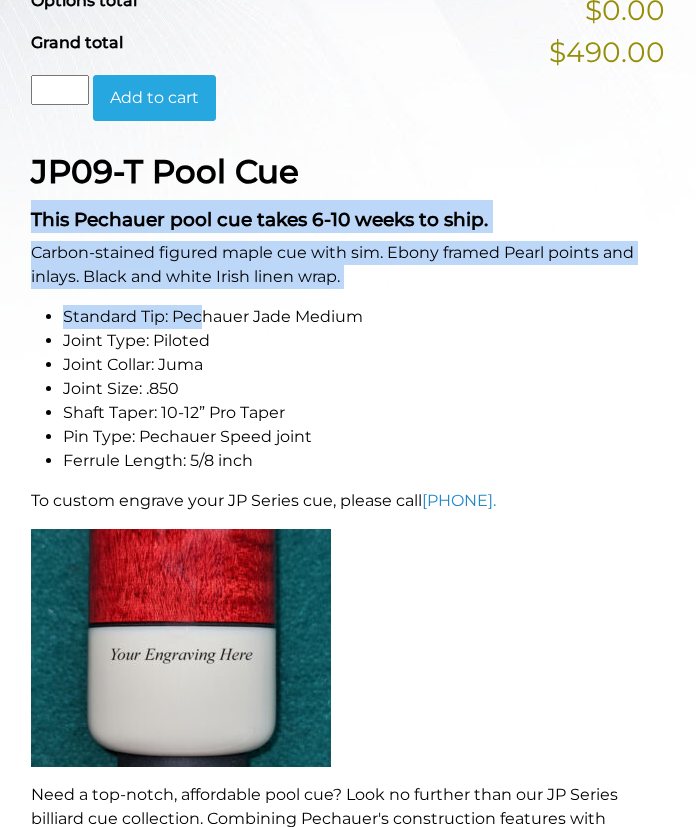 drag, startPoint x: 33, startPoint y: 212, endPoint x: 201, endPoint y: 296, distance: 187.82971 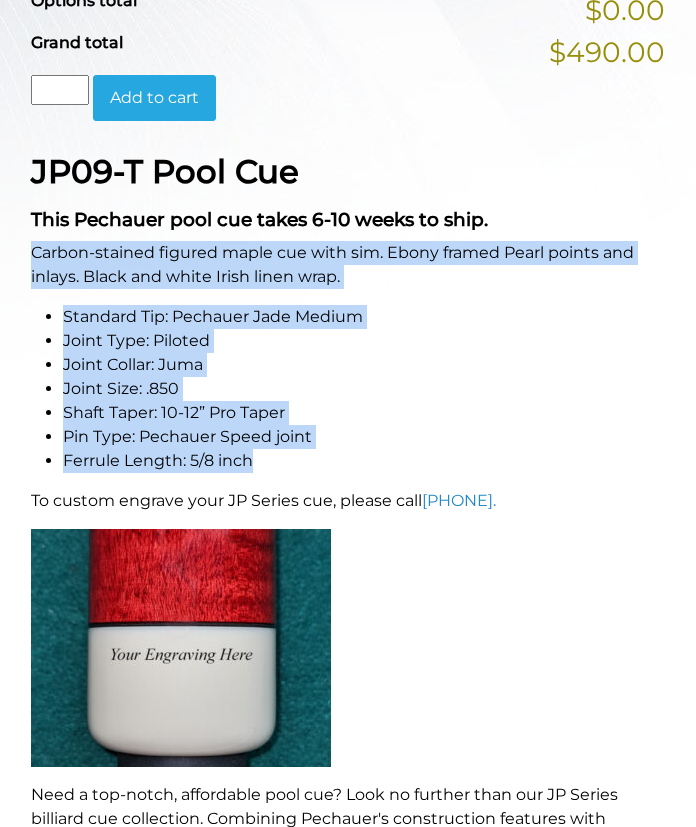 drag, startPoint x: 31, startPoint y: 251, endPoint x: 364, endPoint y: 458, distance: 392.0944 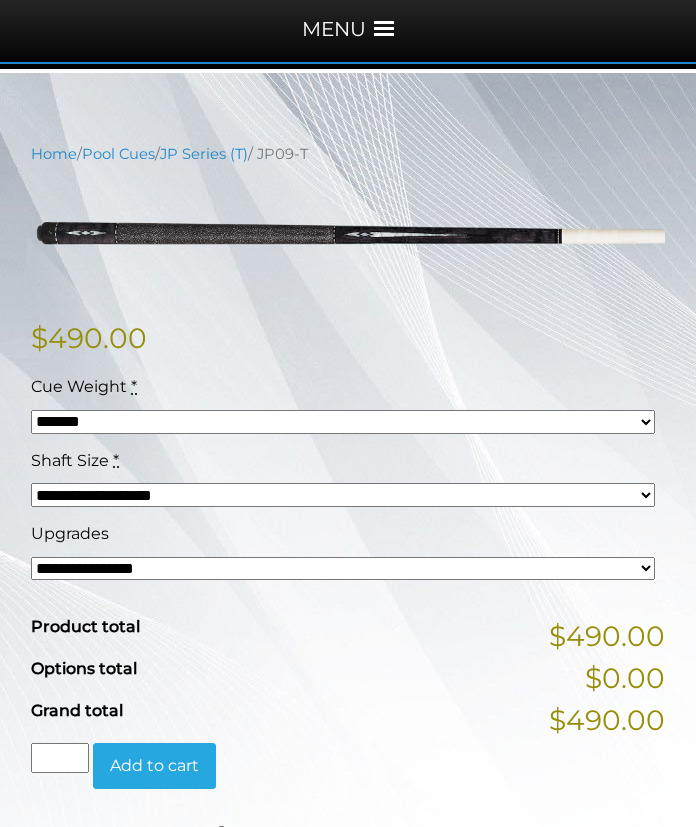 scroll, scrollTop: 269, scrollLeft: 0, axis: vertical 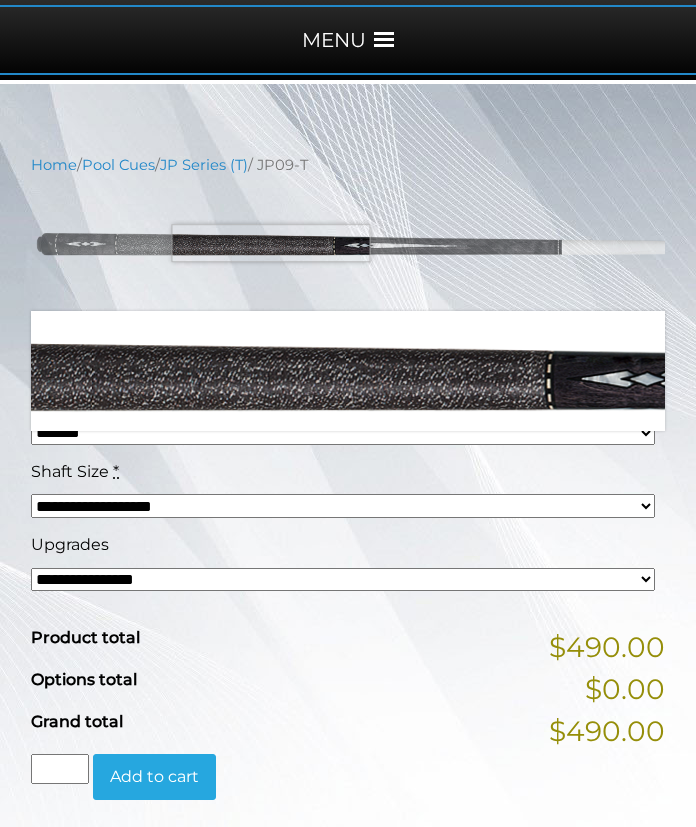 drag, startPoint x: 271, startPoint y: 243, endPoint x: 210, endPoint y: 265, distance: 64.84597 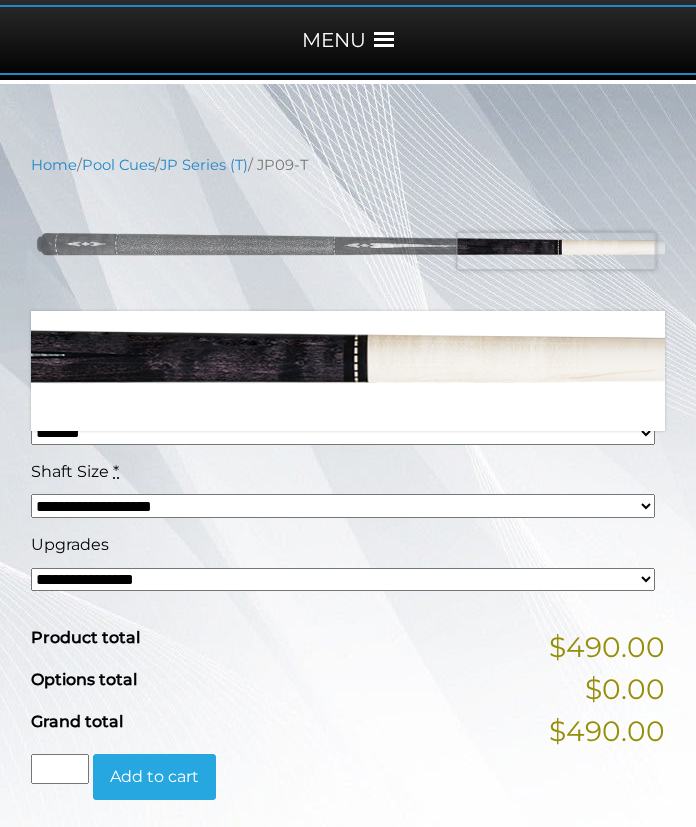 click at bounding box center [348, 243] 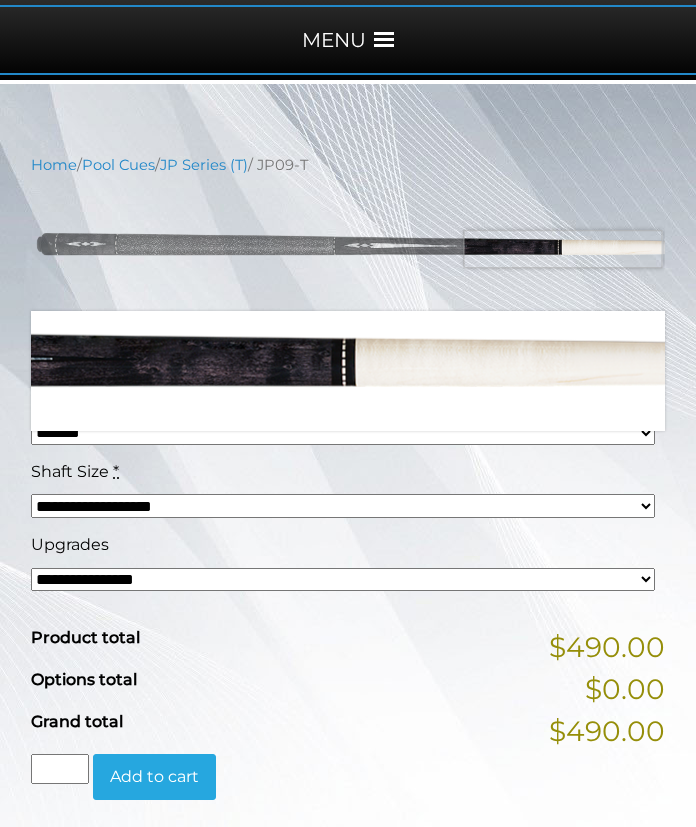 click at bounding box center (348, 243) 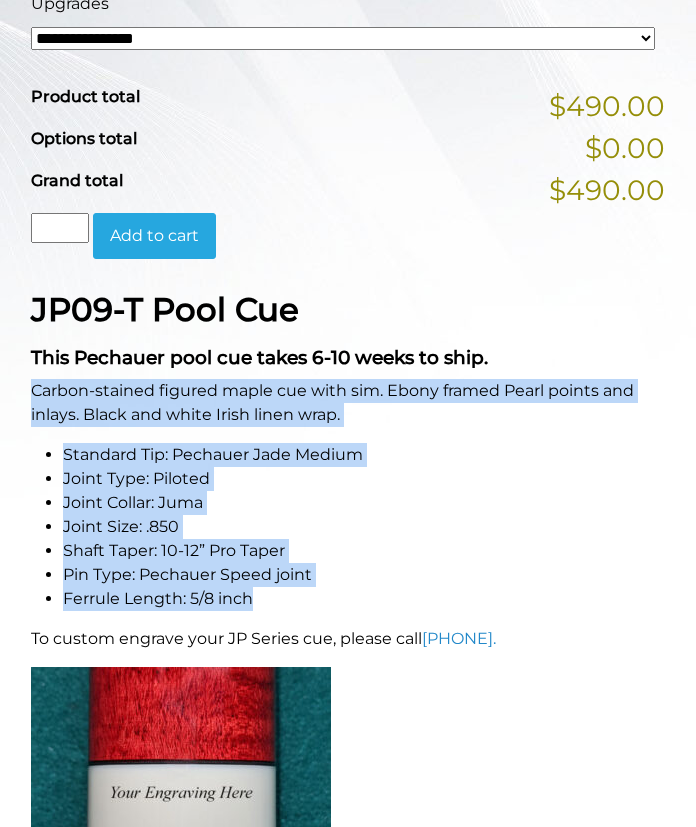 scroll, scrollTop: 824, scrollLeft: 0, axis: vertical 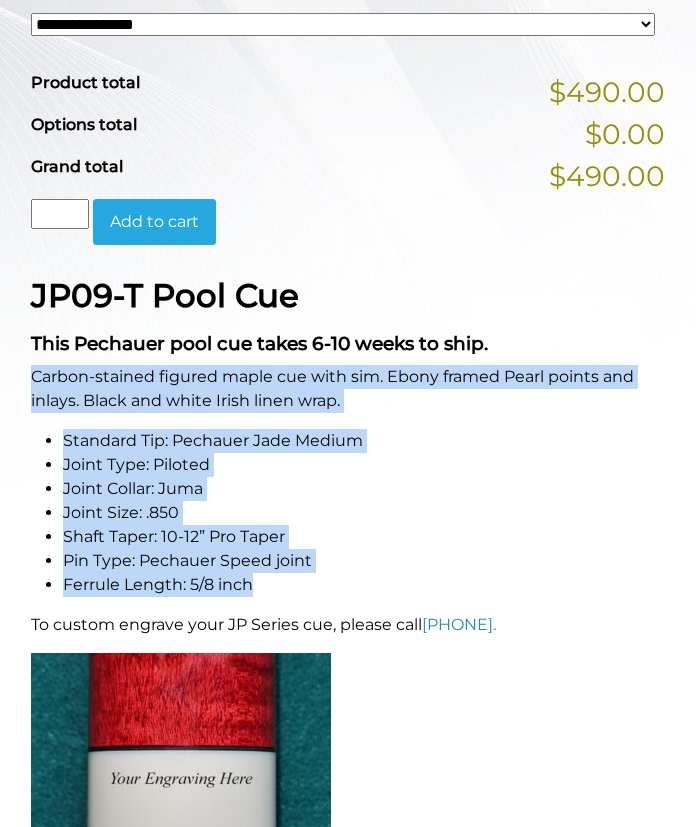click on "Joint Type: Piloted" at bounding box center (364, 465) 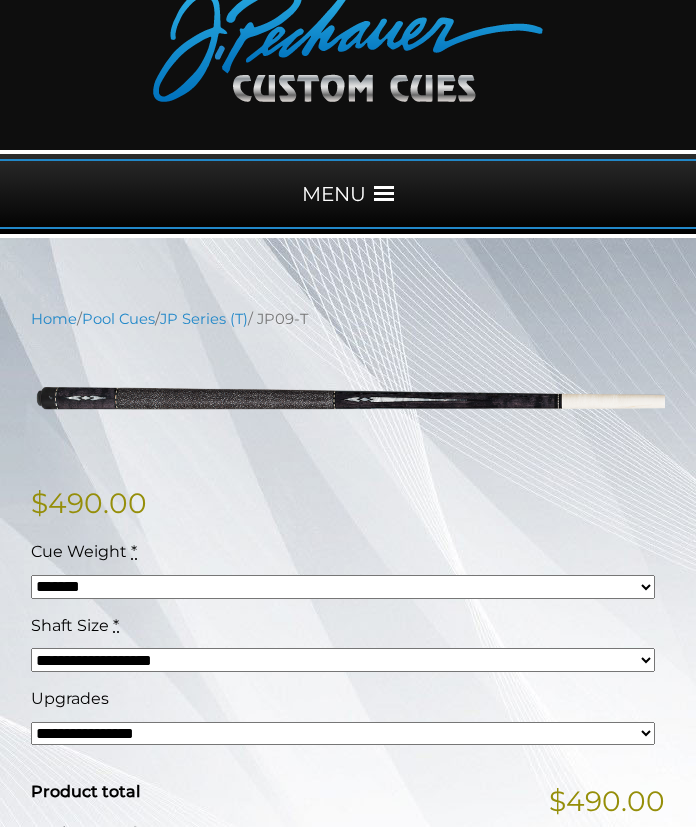 scroll, scrollTop: 116, scrollLeft: 0, axis: vertical 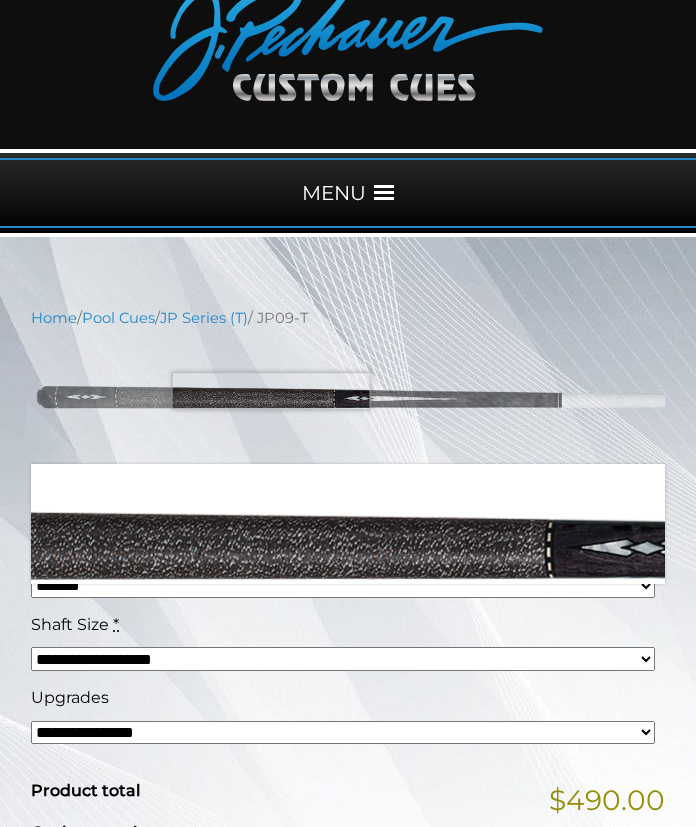 click at bounding box center (348, 396) 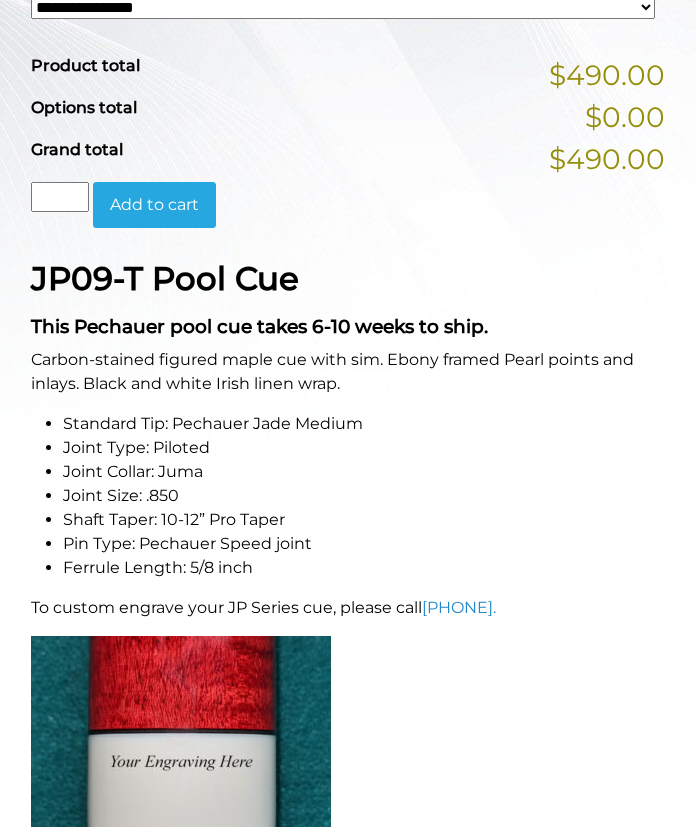 scroll, scrollTop: 832, scrollLeft: 0, axis: vertical 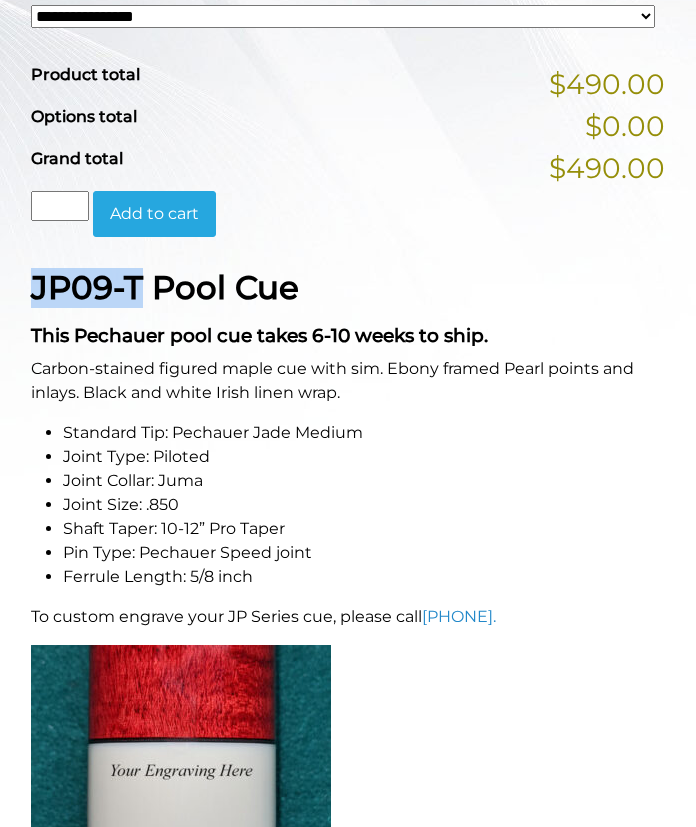 drag, startPoint x: 30, startPoint y: 288, endPoint x: 147, endPoint y: 290, distance: 117.01709 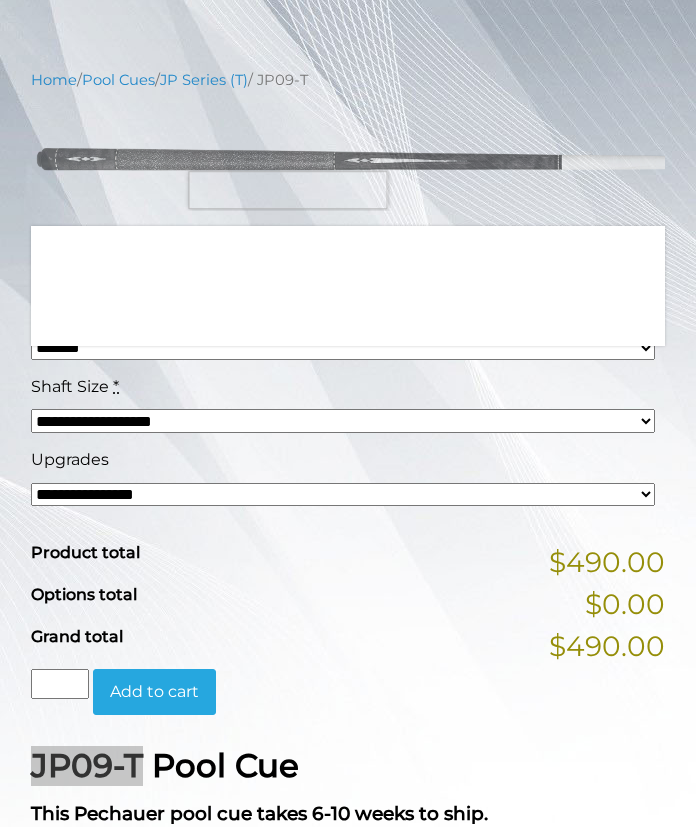 scroll, scrollTop: 371, scrollLeft: 0, axis: vertical 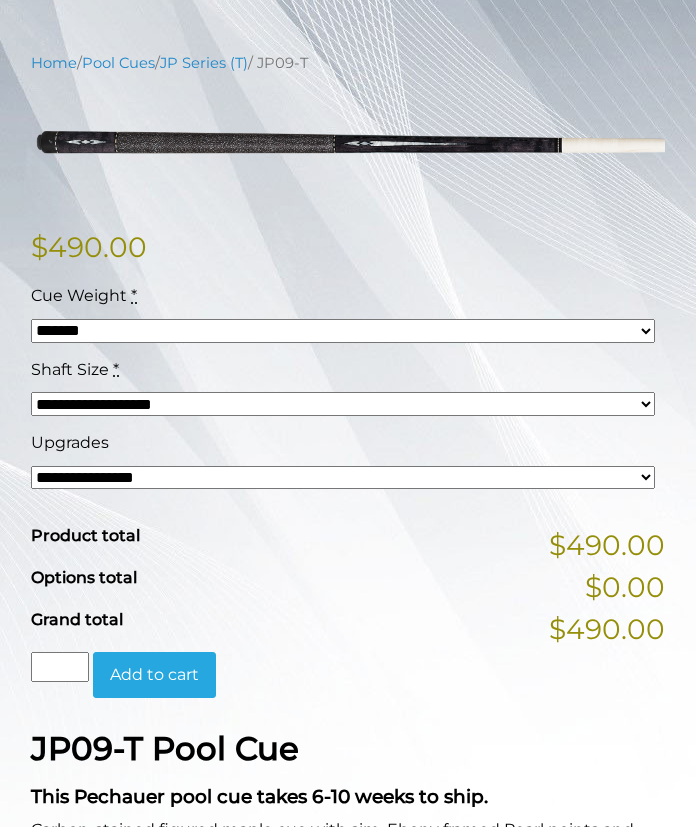 drag, startPoint x: 306, startPoint y: 545, endPoint x: 284, endPoint y: 549, distance: 22.36068 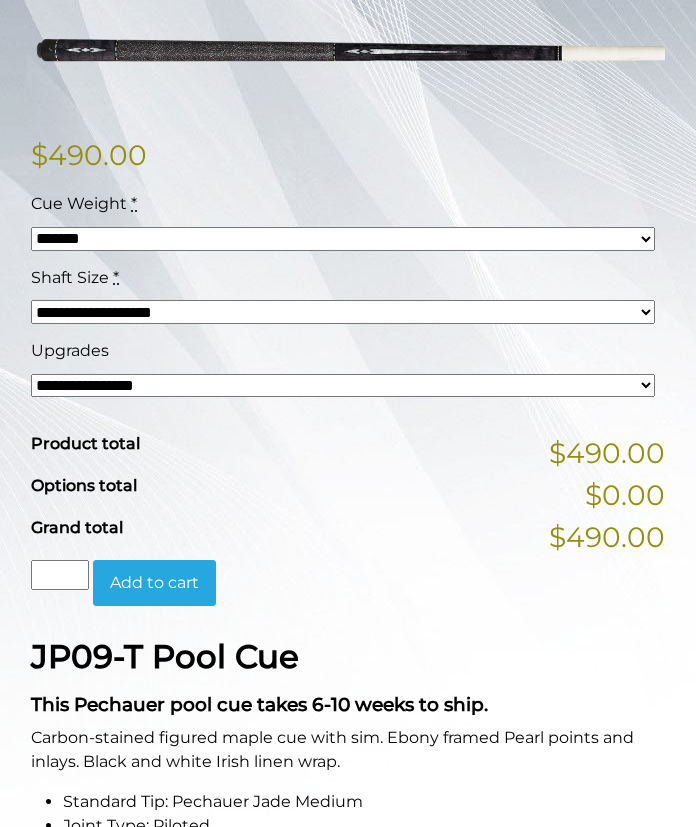 scroll, scrollTop: 471, scrollLeft: 0, axis: vertical 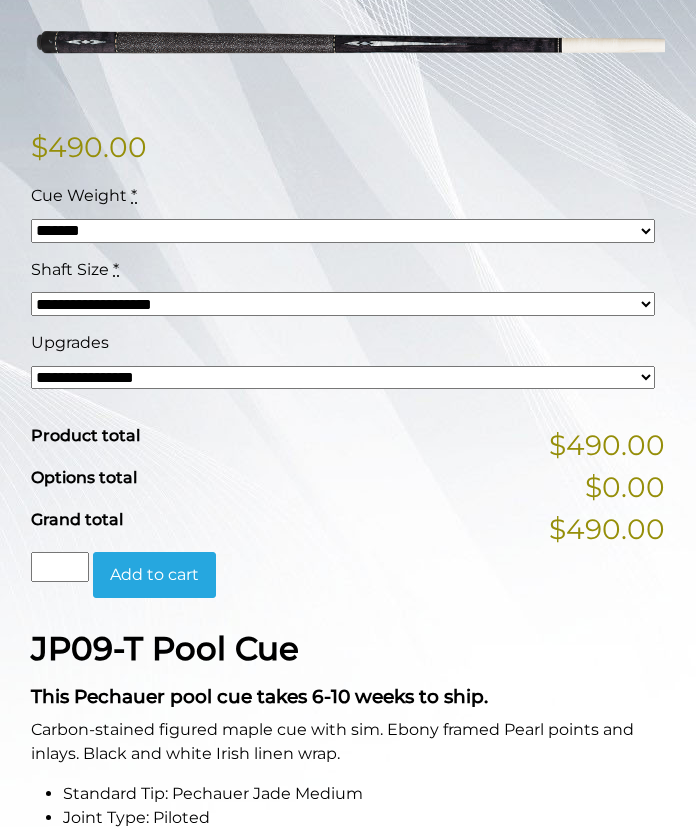 click on "**********" at bounding box center (343, 231) 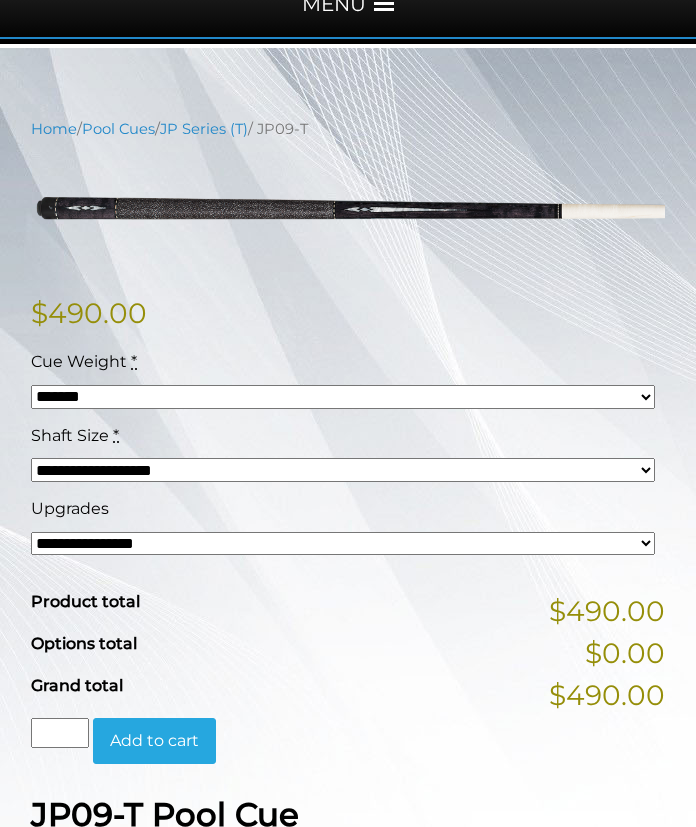 scroll, scrollTop: 0, scrollLeft: 0, axis: both 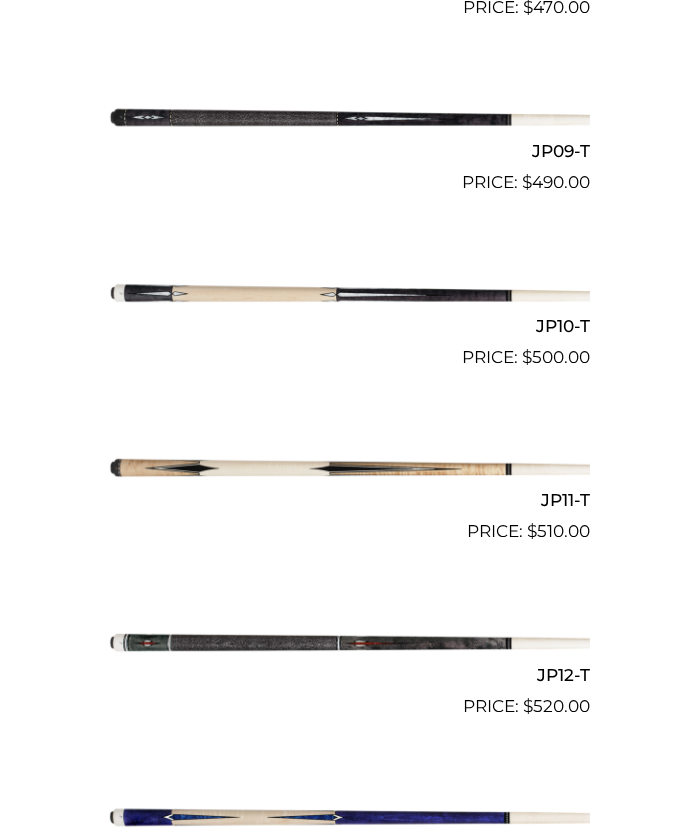 click on "JP10-T" at bounding box center (348, 325) 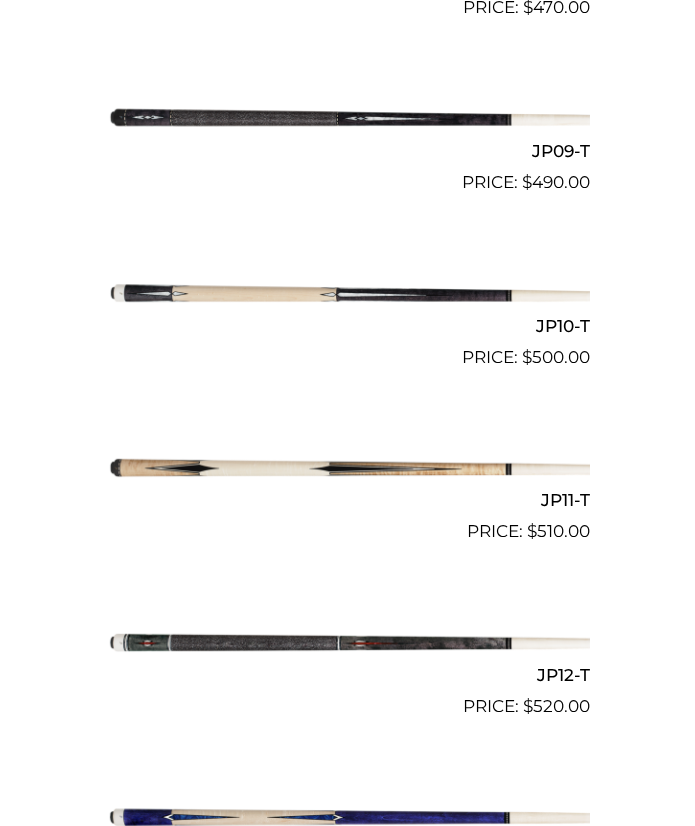 click at bounding box center (348, 466) 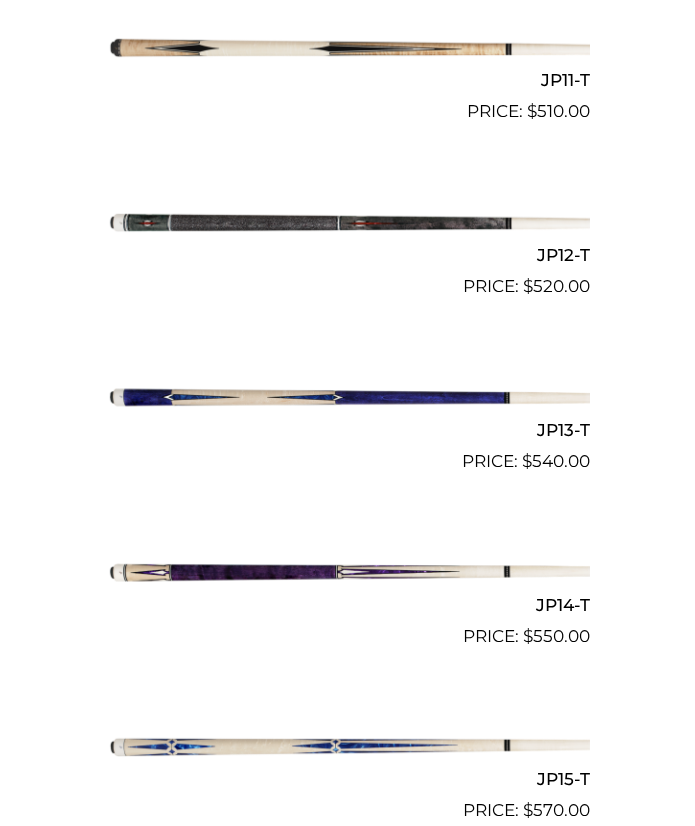 scroll, scrollTop: 2498, scrollLeft: 0, axis: vertical 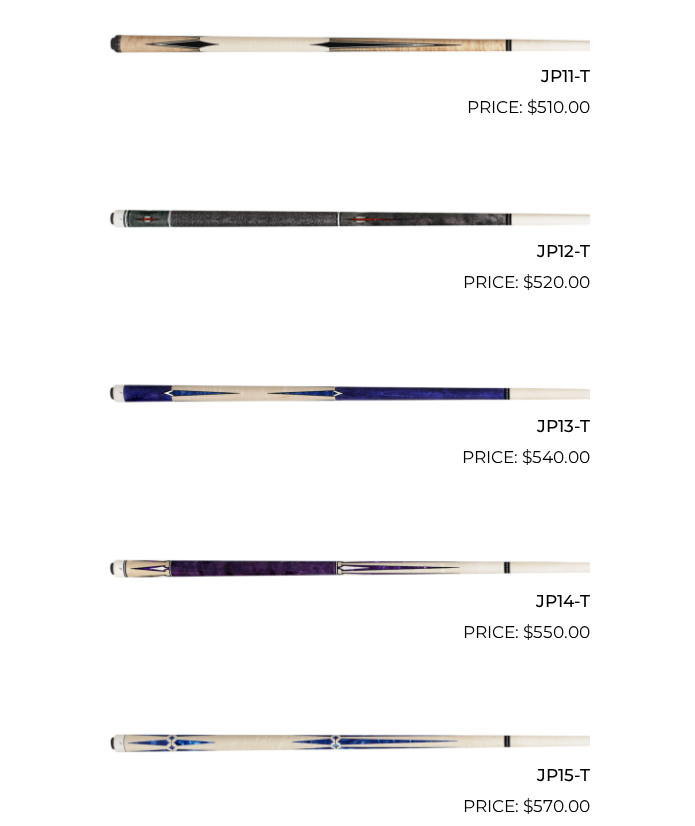 click at bounding box center [348, 217] 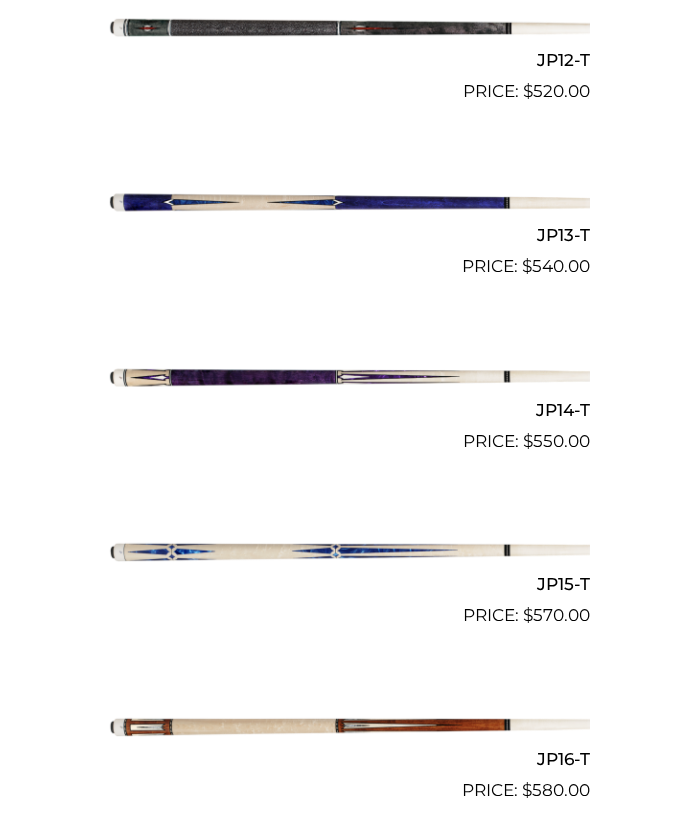 scroll, scrollTop: 2698, scrollLeft: 0, axis: vertical 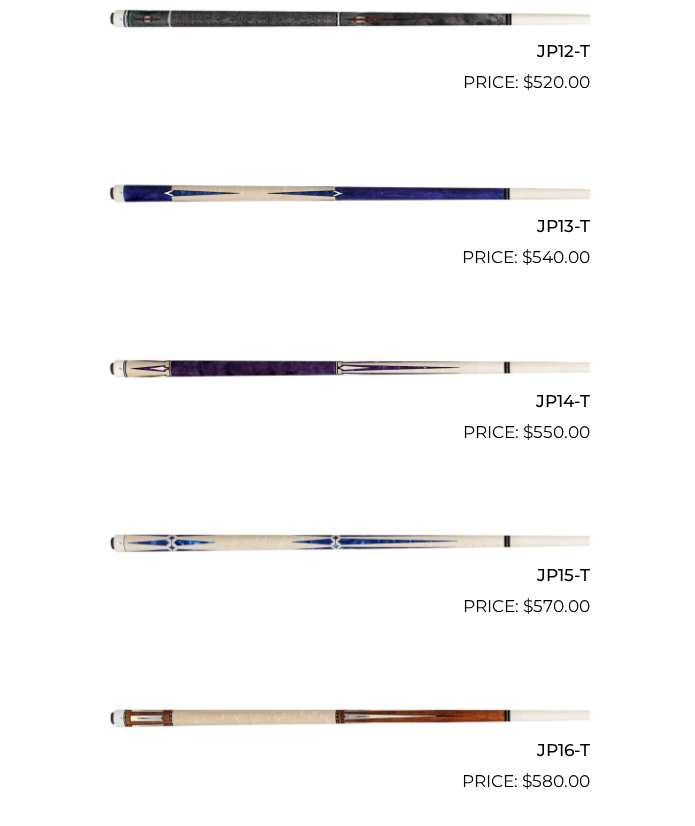 click at bounding box center (348, 367) 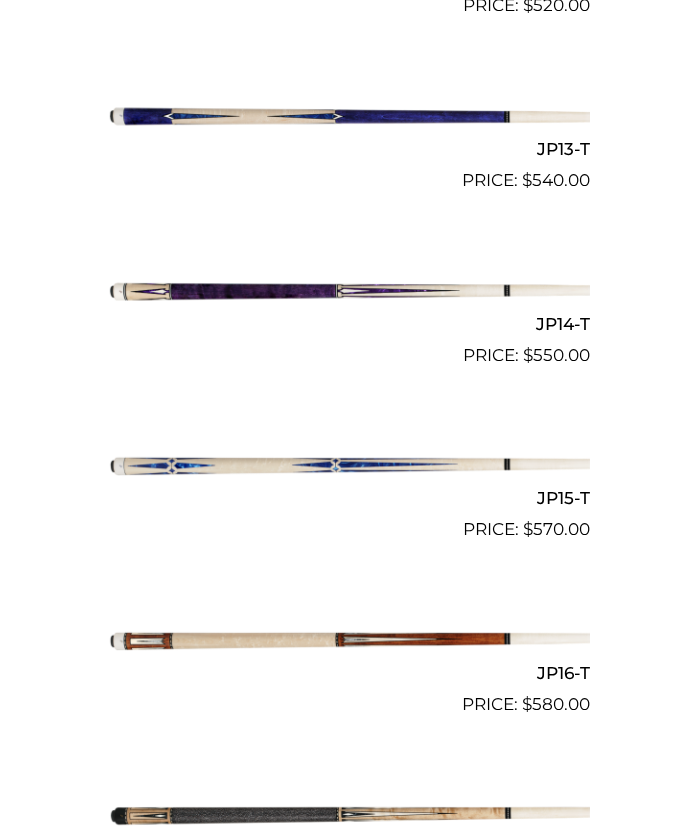 scroll, scrollTop: 2798, scrollLeft: 0, axis: vertical 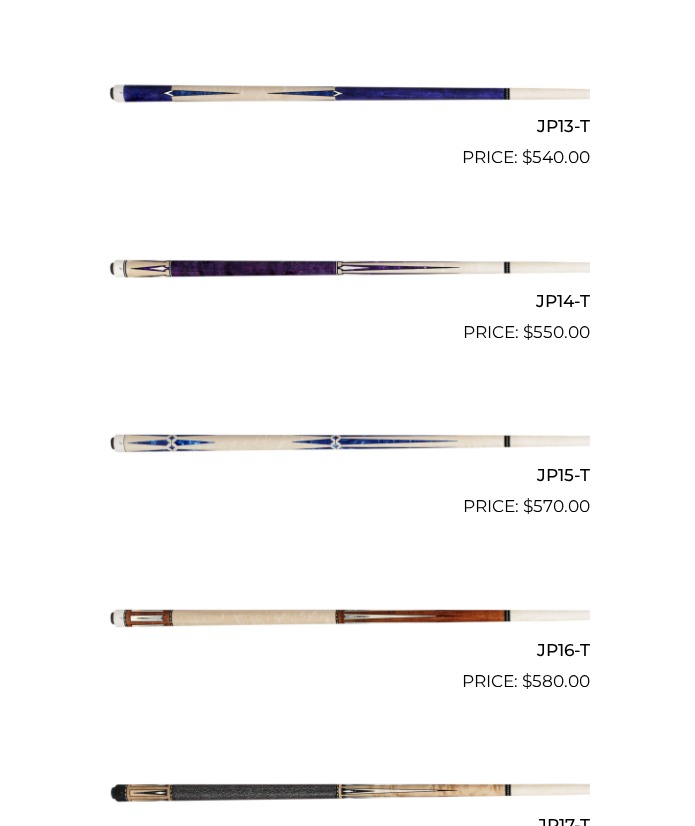 click at bounding box center (348, 441) 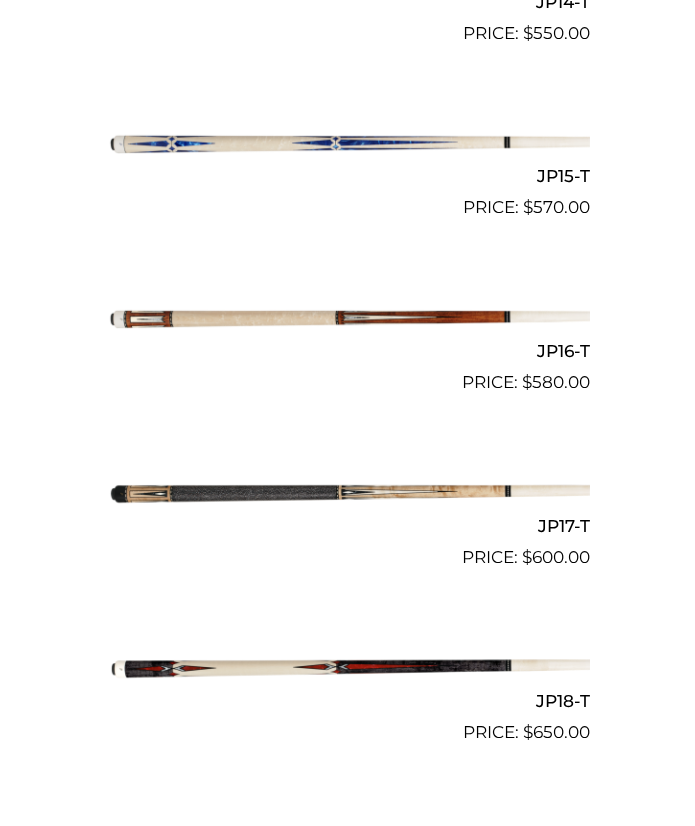 scroll, scrollTop: 3098, scrollLeft: 0, axis: vertical 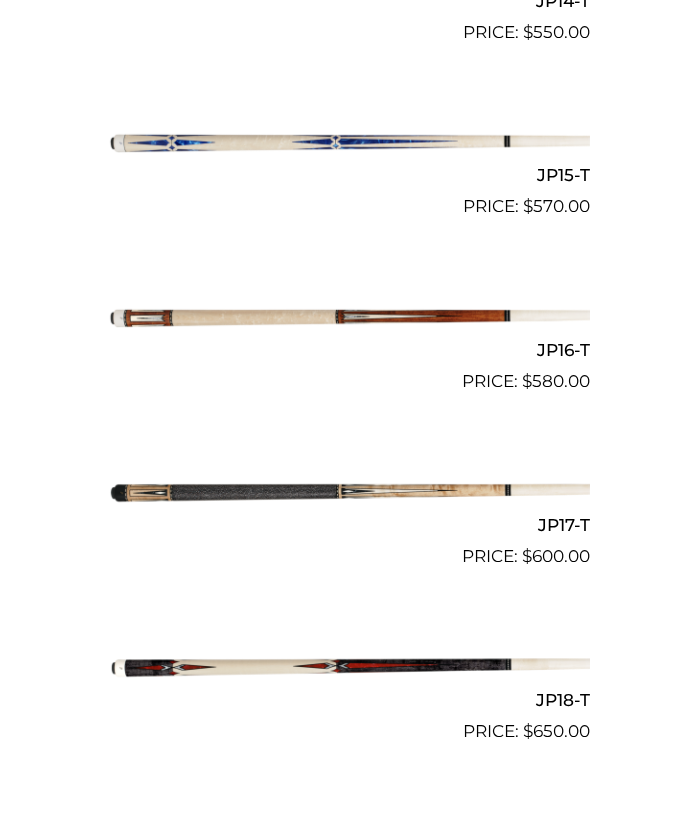 click at bounding box center [348, 491] 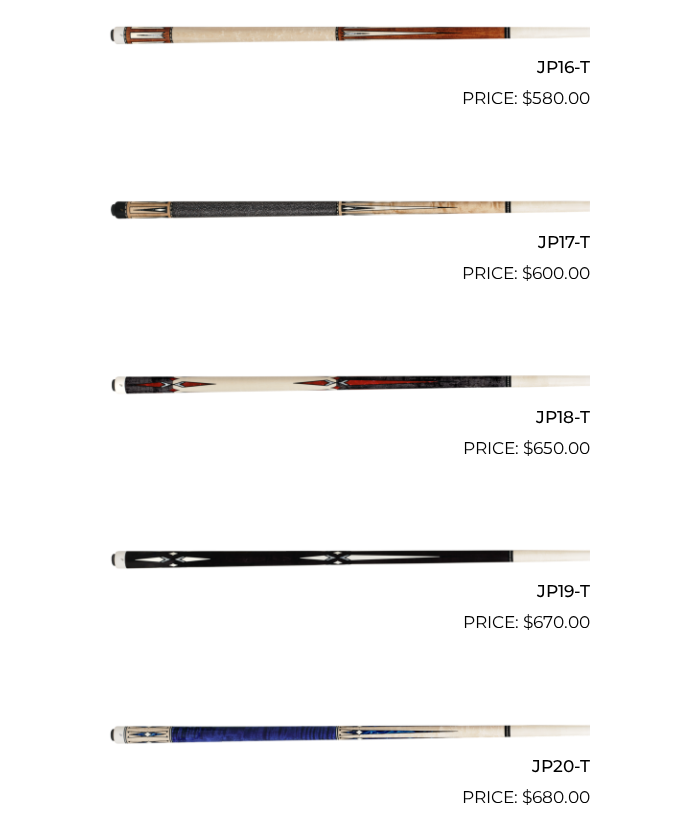 scroll, scrollTop: 3398, scrollLeft: 0, axis: vertical 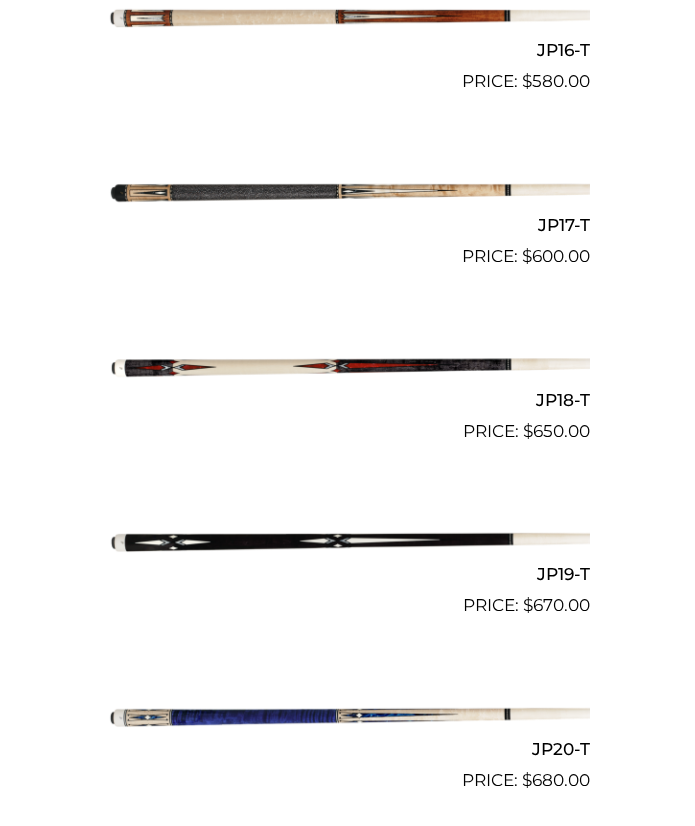 click at bounding box center (348, 366) 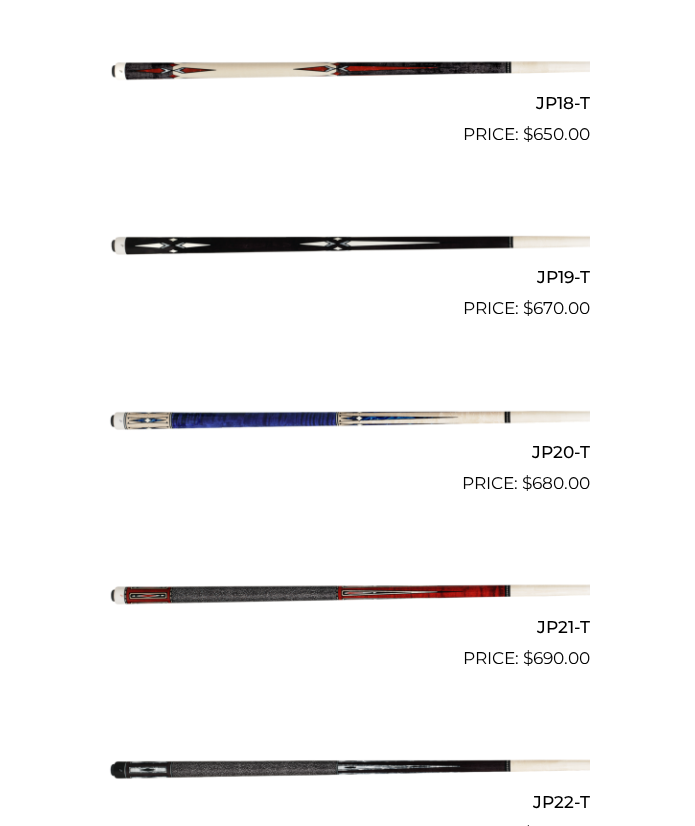 scroll, scrollTop: 3698, scrollLeft: 0, axis: vertical 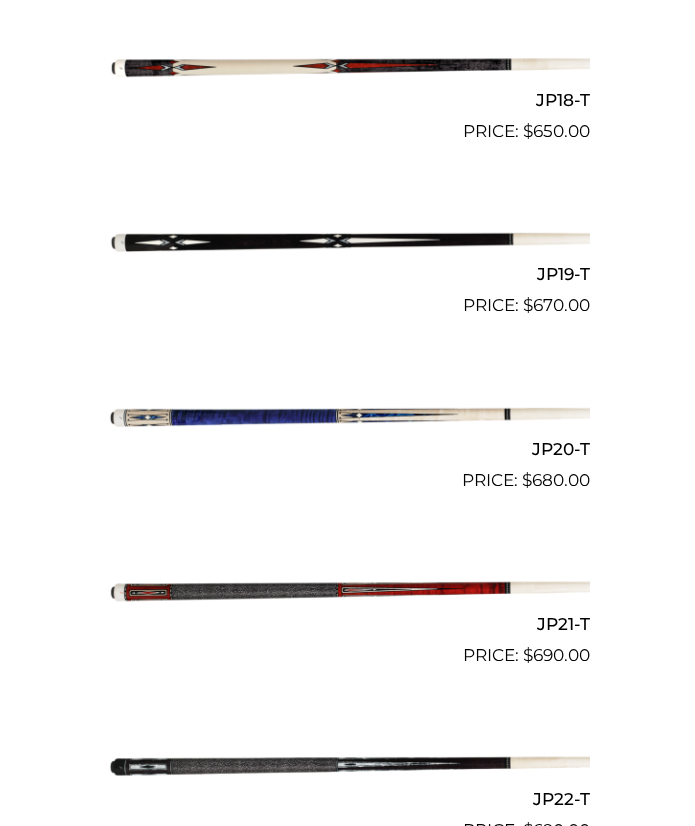 click at bounding box center [348, 240] 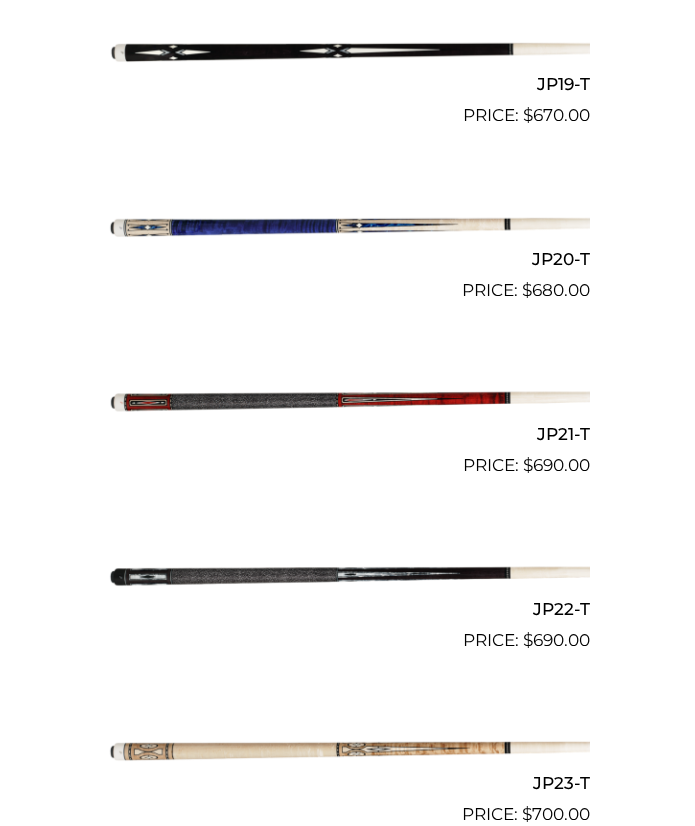 scroll, scrollTop: 3898, scrollLeft: 0, axis: vertical 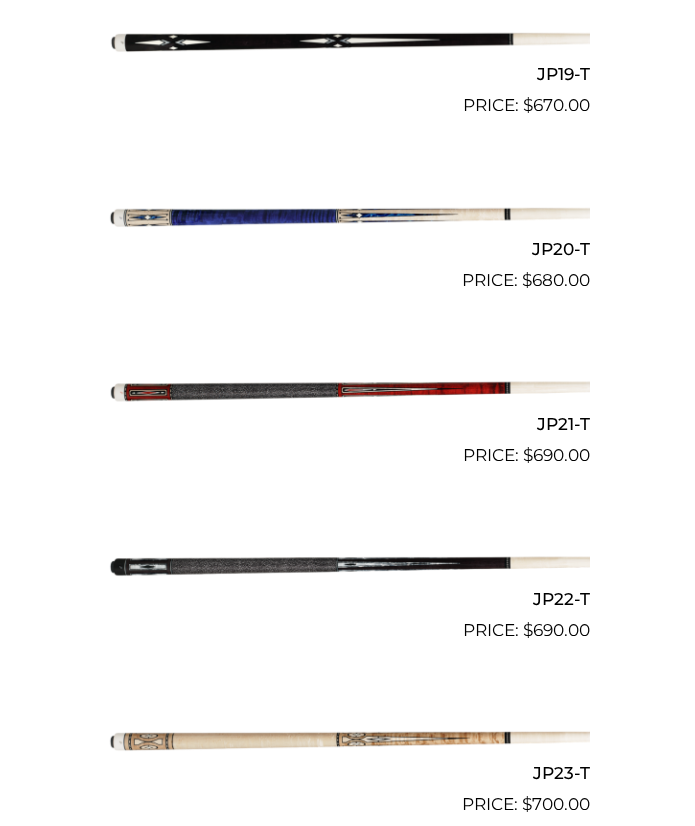click at bounding box center (348, 215) 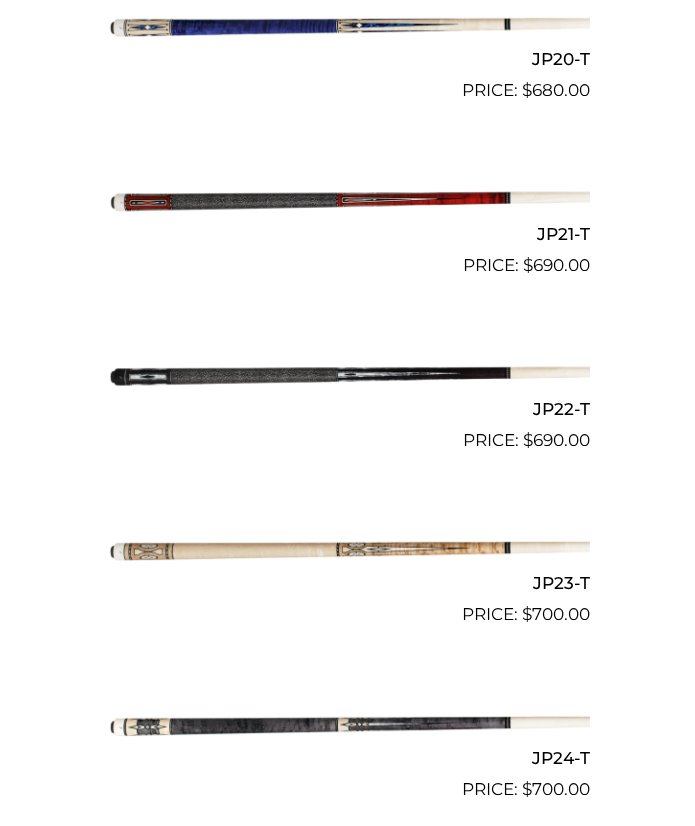 scroll, scrollTop: 4098, scrollLeft: 0, axis: vertical 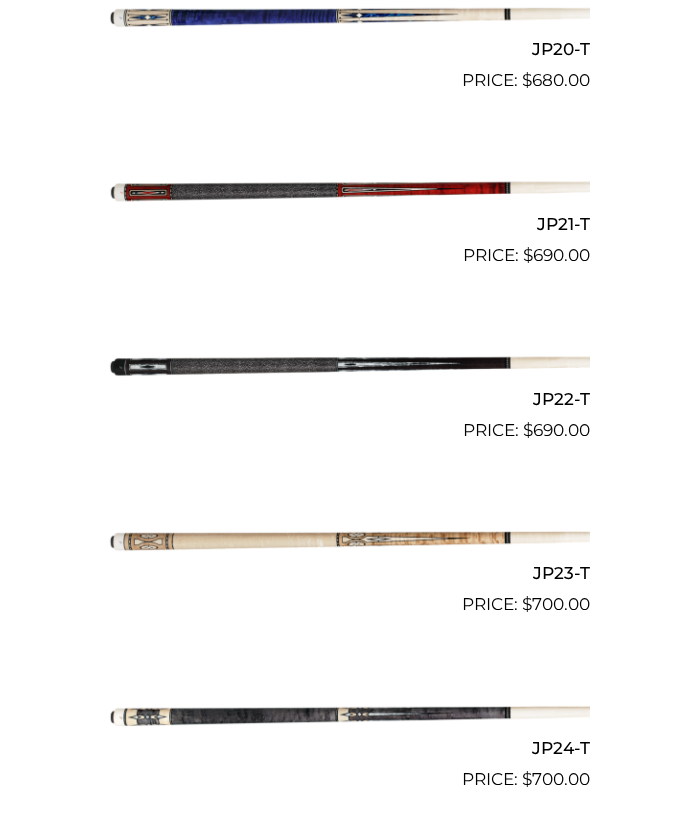 click at bounding box center [348, 190] 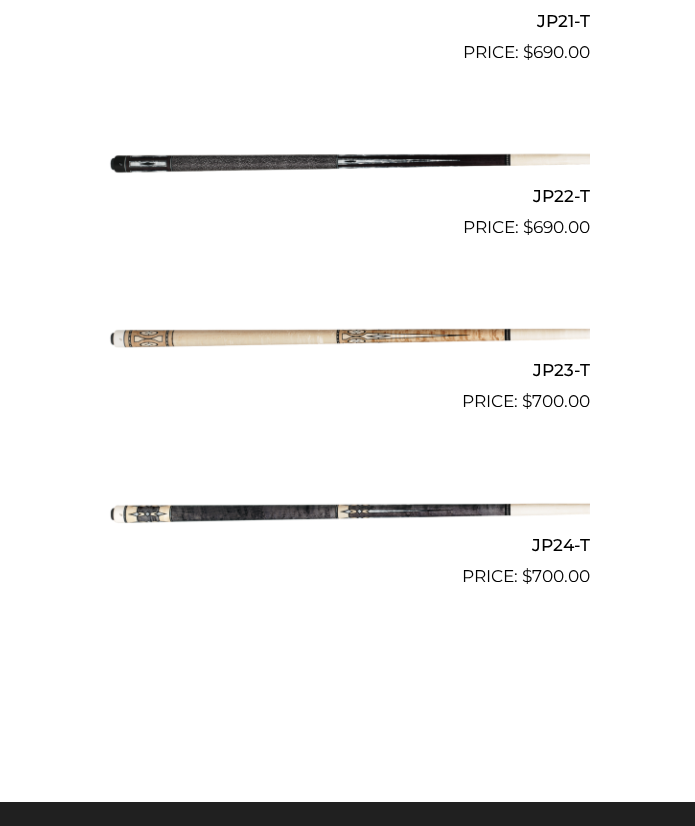 scroll, scrollTop: 4300, scrollLeft: 0, axis: vertical 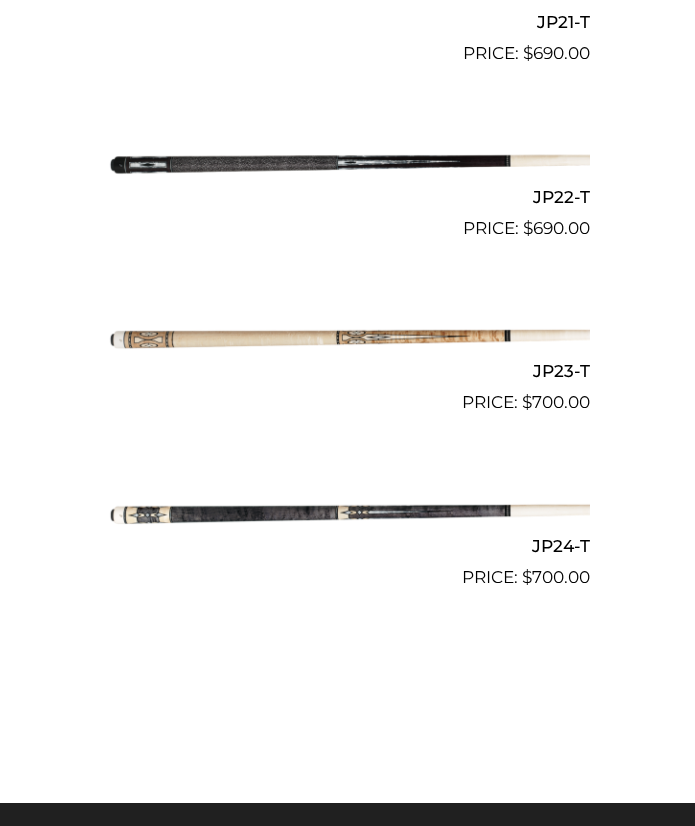 click at bounding box center (348, 163) 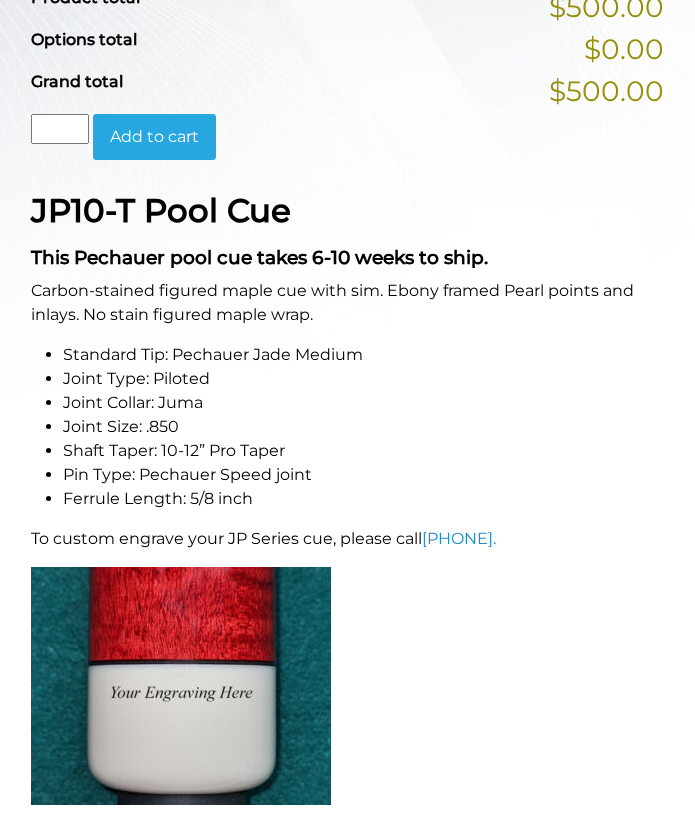 scroll, scrollTop: 917, scrollLeft: 0, axis: vertical 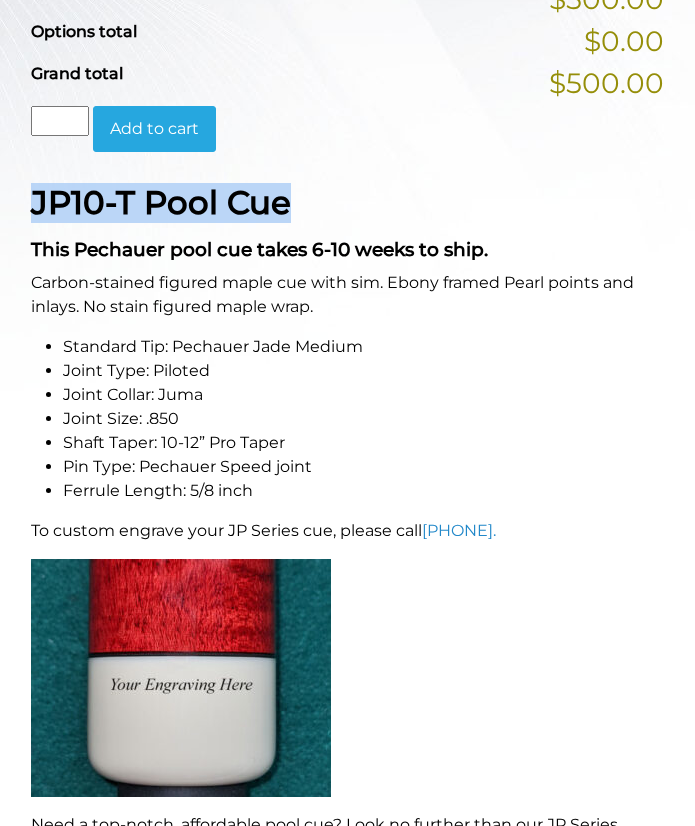 drag, startPoint x: 32, startPoint y: 190, endPoint x: 298, endPoint y: 198, distance: 266.12027 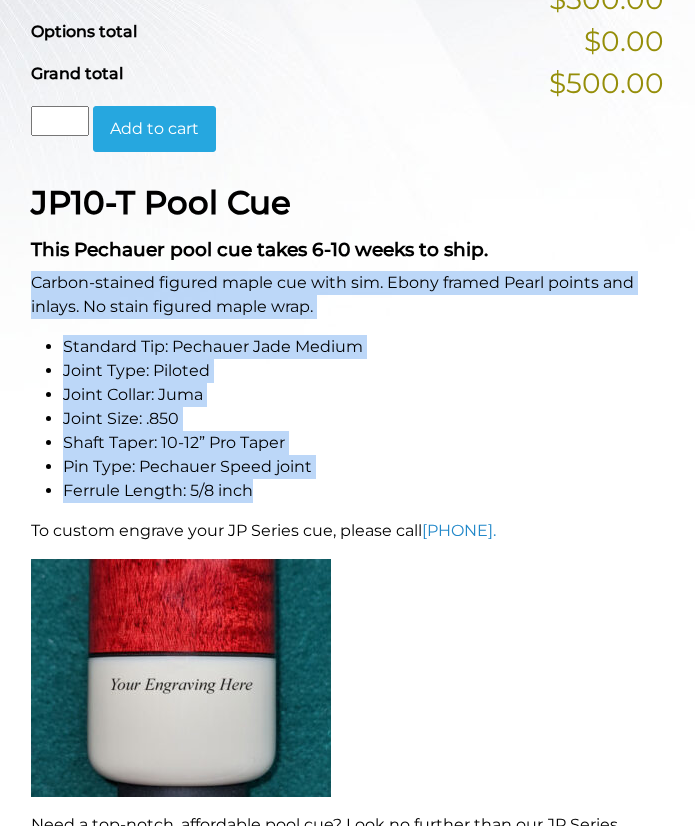 drag, startPoint x: 32, startPoint y: 281, endPoint x: 416, endPoint y: 491, distance: 437.6711 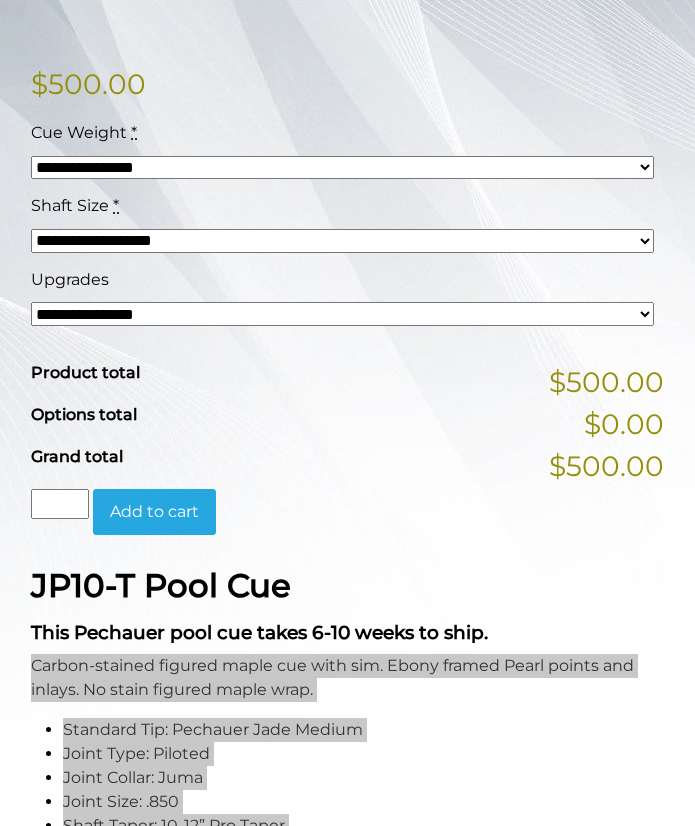 scroll, scrollTop: 500, scrollLeft: 0, axis: vertical 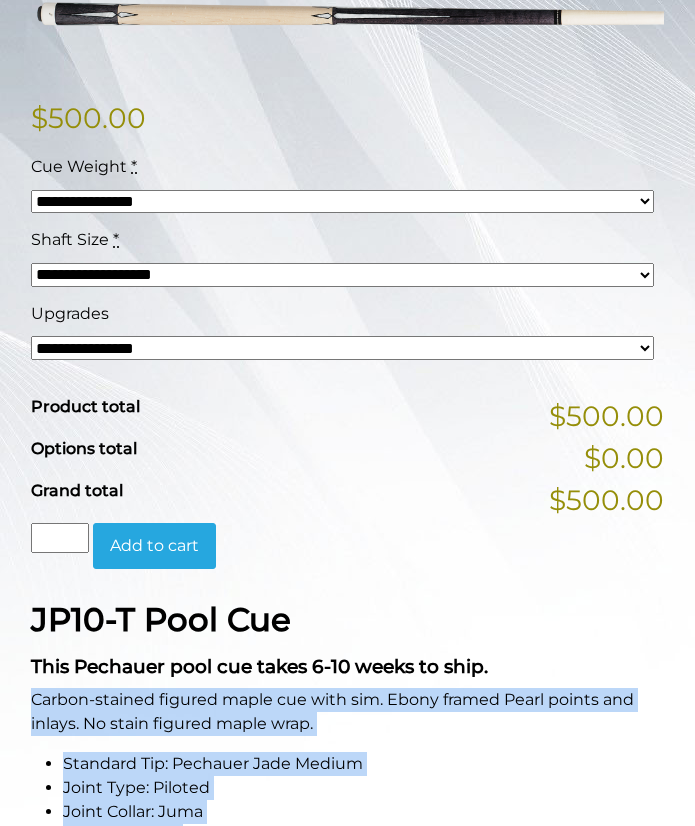 click on "**********" at bounding box center (342, 202) 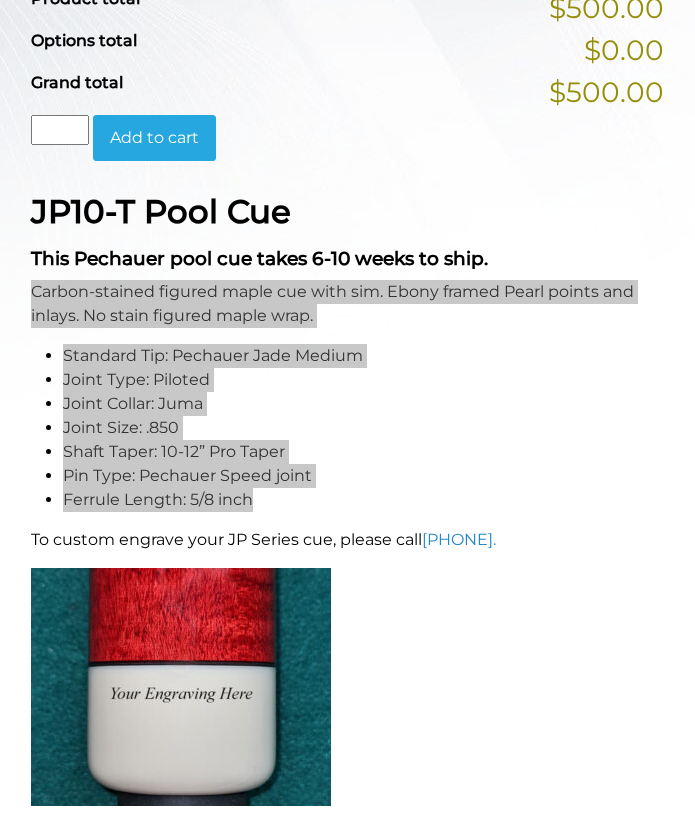 scroll, scrollTop: 906, scrollLeft: 0, axis: vertical 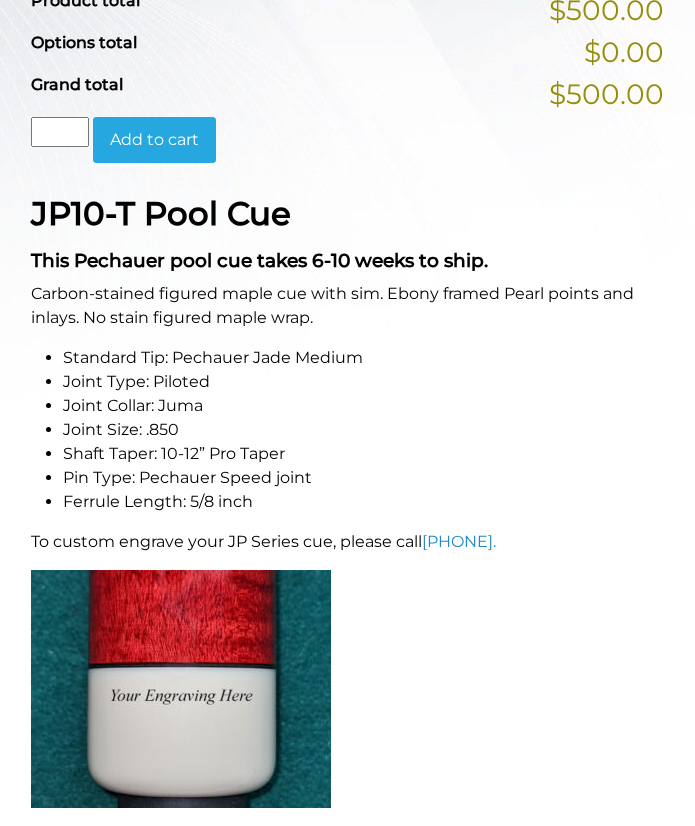 click on "JP10-T Pool Cue" at bounding box center (161, 213) 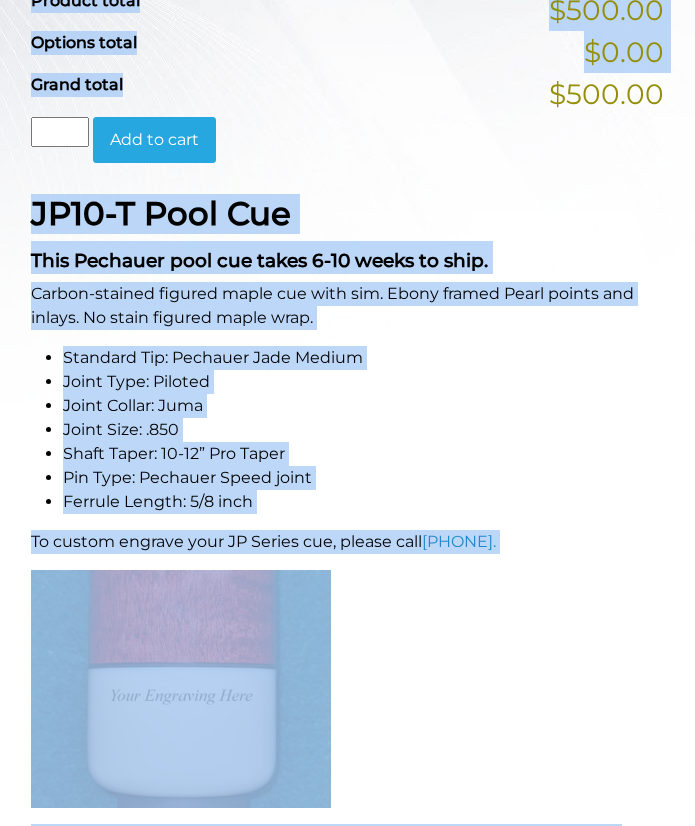 drag, startPoint x: 36, startPoint y: 206, endPoint x: 465, endPoint y: 193, distance: 429.19693 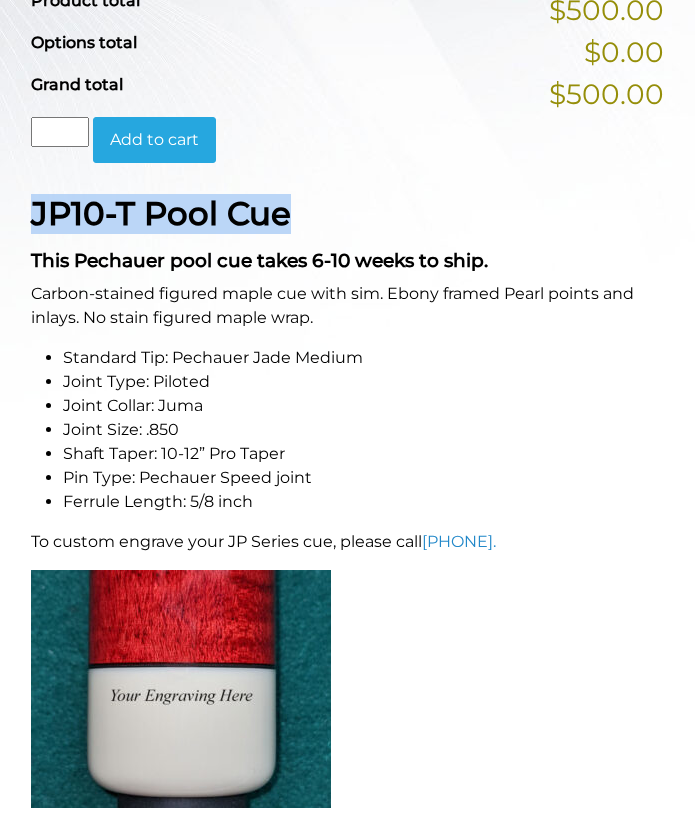 drag, startPoint x: 49, startPoint y: 217, endPoint x: 331, endPoint y: 217, distance: 282 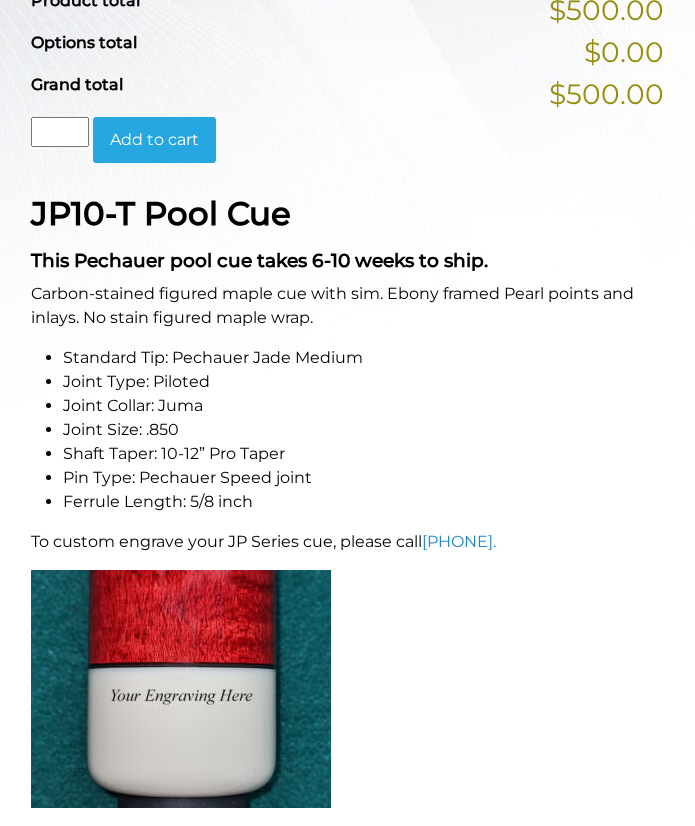 click on "JP10-T Pool Cue
This Pechauer pool cue takes 6-10 weeks to ship.
Carbon-stained figured maple cue with sim. Ebony framed Pearl points and inlays. No stain figured maple wrap.
Standard Tip: Pechauer Jade Medium
Joint Type: Piloted
Joint Collar: Juma
Joint Size: .850
Shaft Taper: 10-12” Pro Taper
Pin Type: Pechauer Speed joint
Ferrule Length: 5/8 inch
To custom engrave your JP Series cue, please call   800-934-7735.
Need a top-notch, affordable pool cue? Look no further than our JP Series billiard cue collection. Combining Pechauer's construction features with affordability, these cues feature a high-impact flat face implex-speed joint and Tiger Emerald medium tip for a softer feel and stronger hit. The engraved JP logo on the butt plate makes them easy to identify. Customize the weight and stain colors to match your game and style. Perfect for players of all levels.
New joint style." at bounding box center [347, 677] 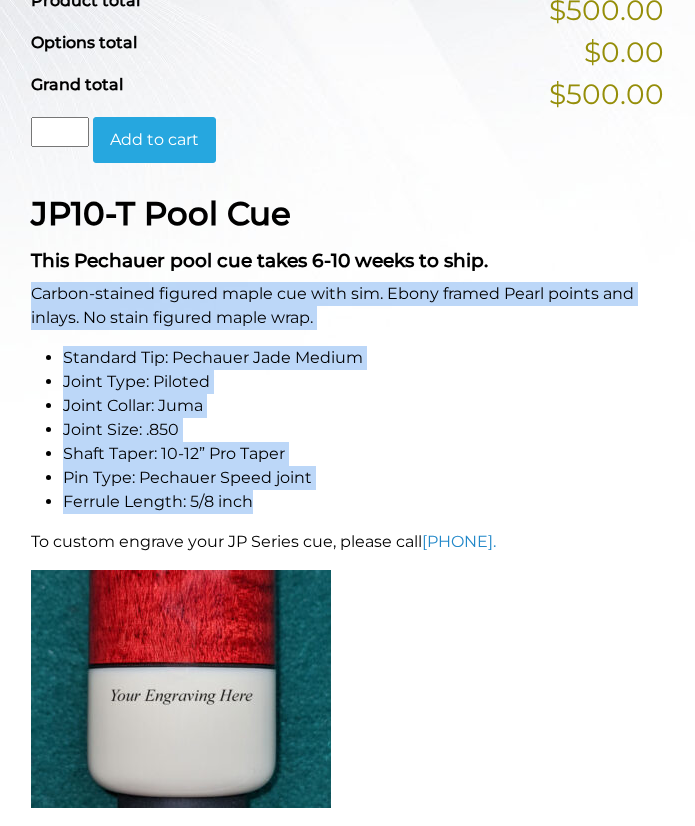drag, startPoint x: 31, startPoint y: 289, endPoint x: 380, endPoint y: 509, distance: 412.55423 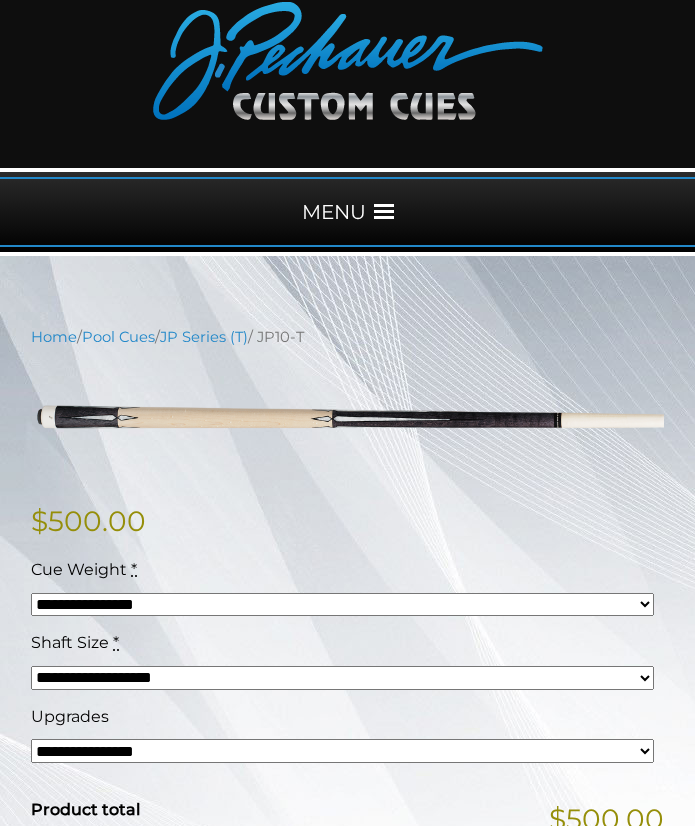 scroll, scrollTop: 100, scrollLeft: 0, axis: vertical 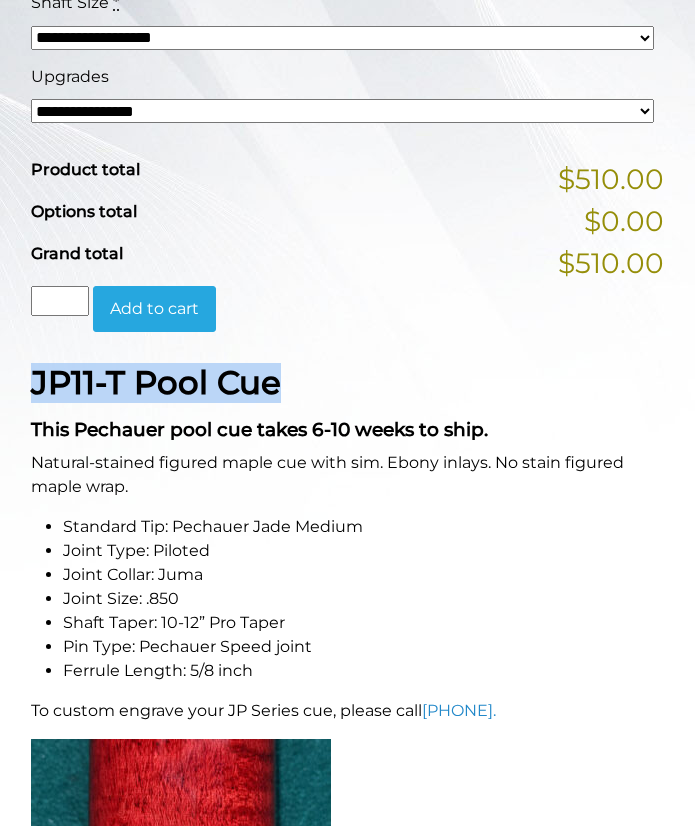 drag, startPoint x: 35, startPoint y: 379, endPoint x: 298, endPoint y: 384, distance: 263.04752 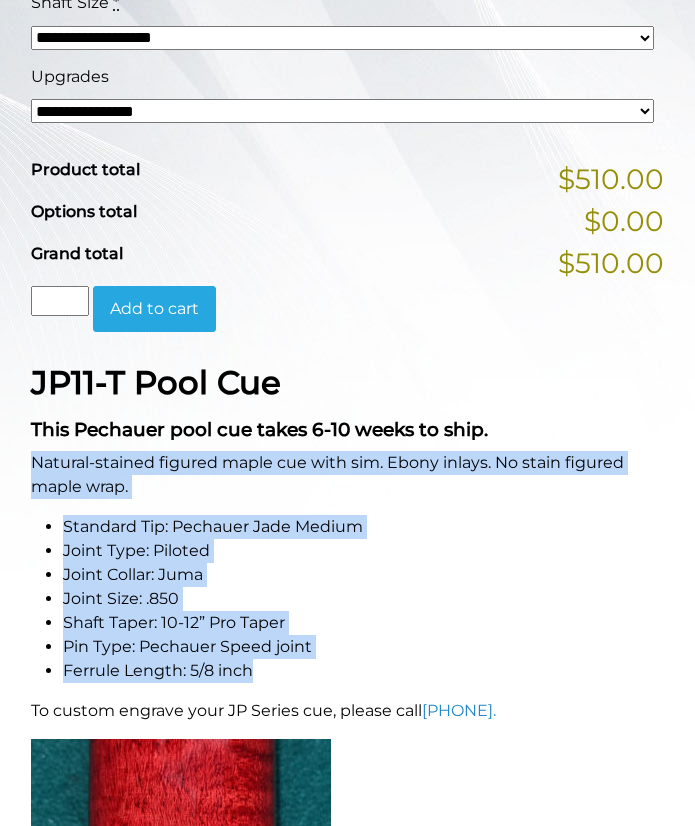drag, startPoint x: 25, startPoint y: 456, endPoint x: 282, endPoint y: 678, distance: 339.60712 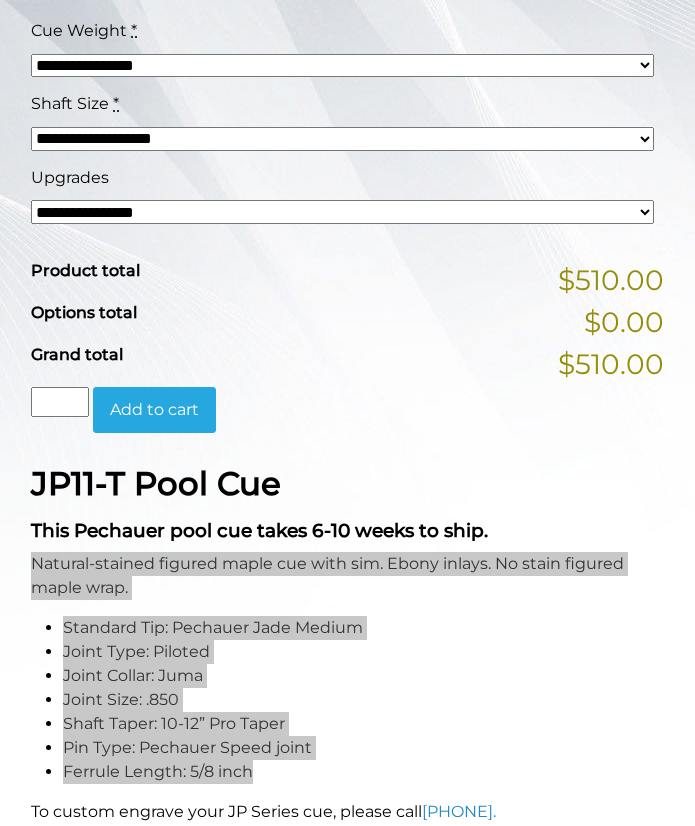 scroll, scrollTop: 658, scrollLeft: 0, axis: vertical 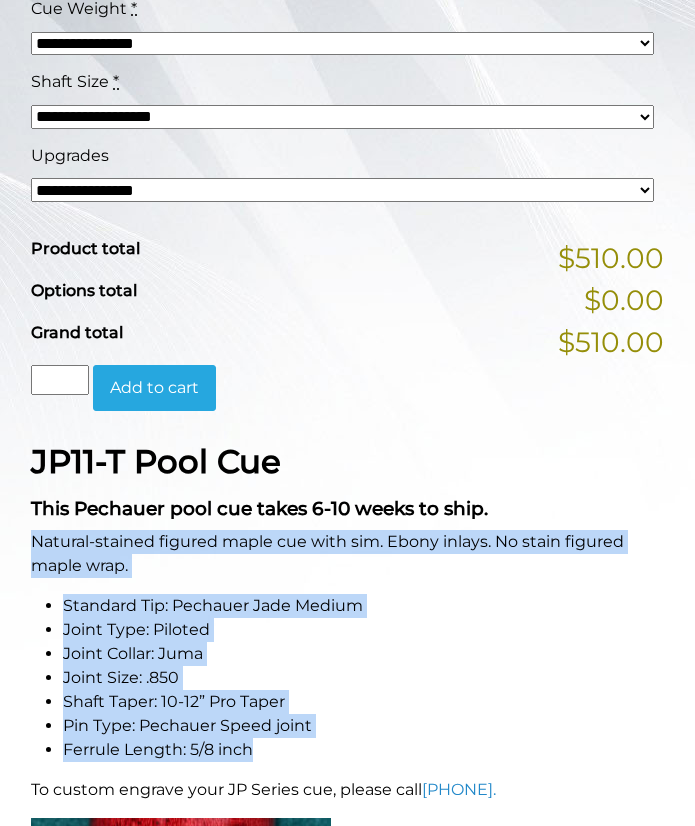 click on "Natural-stained figured maple cue with sim. Ebony inlays. No stain figured maple wrap." at bounding box center [347, 554] 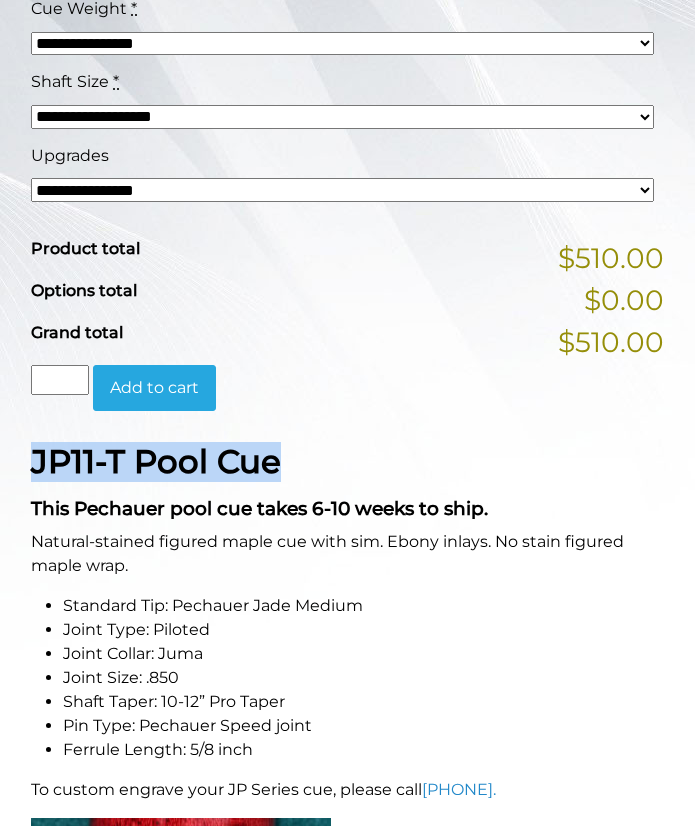 drag, startPoint x: 27, startPoint y: 465, endPoint x: 321, endPoint y: 456, distance: 294.13773 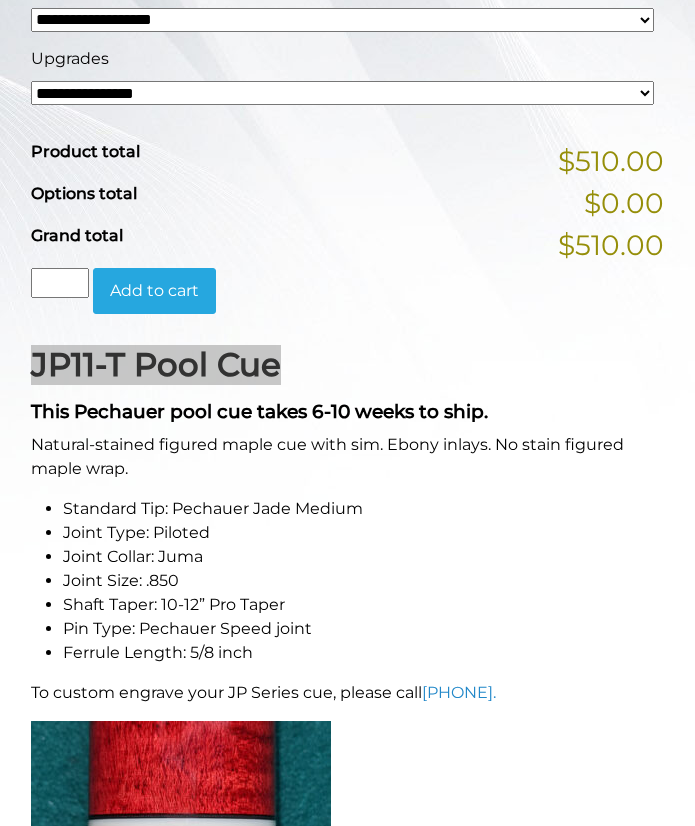 scroll, scrollTop: 758, scrollLeft: 0, axis: vertical 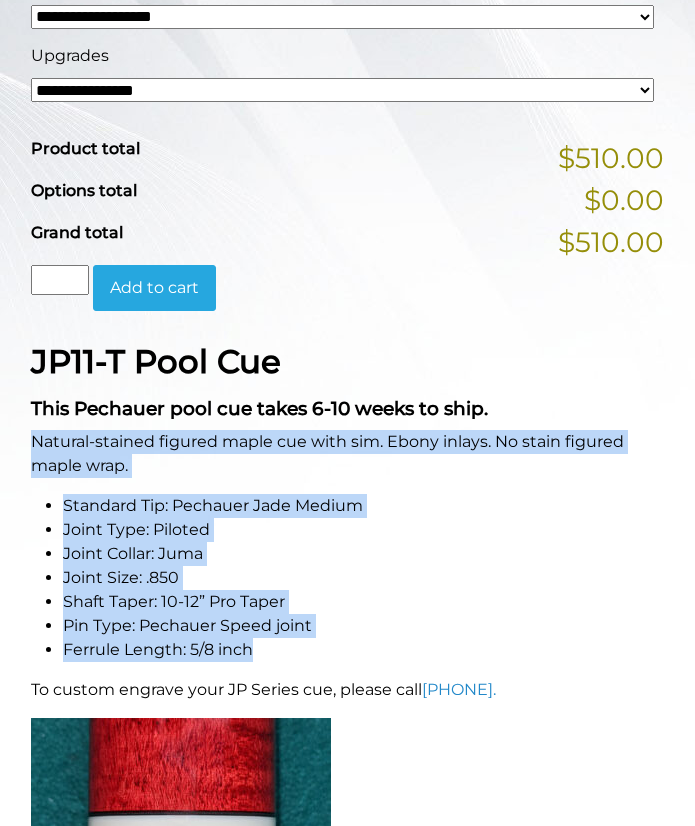 drag, startPoint x: 34, startPoint y: 439, endPoint x: 351, endPoint y: 647, distance: 379.14774 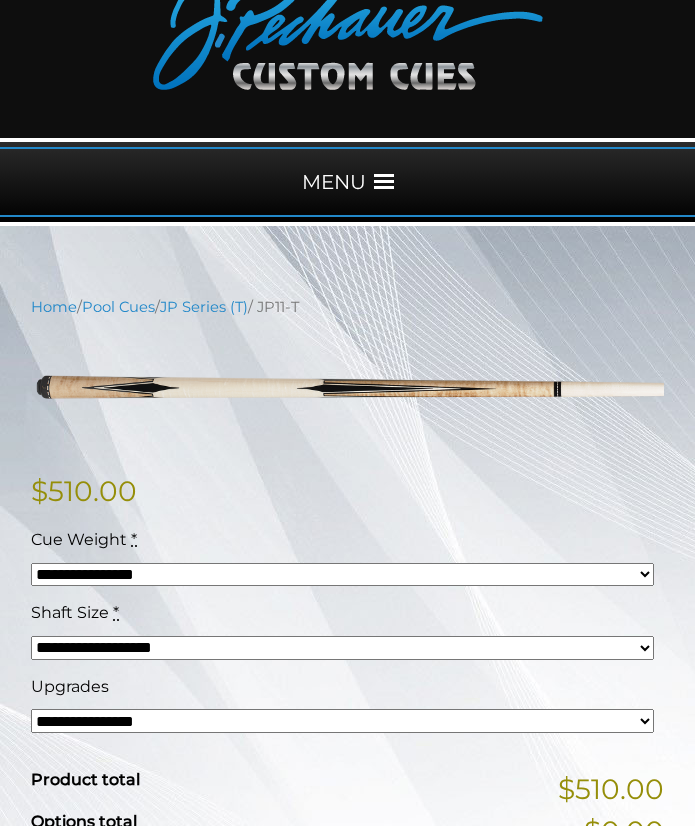 scroll, scrollTop: 0, scrollLeft: 0, axis: both 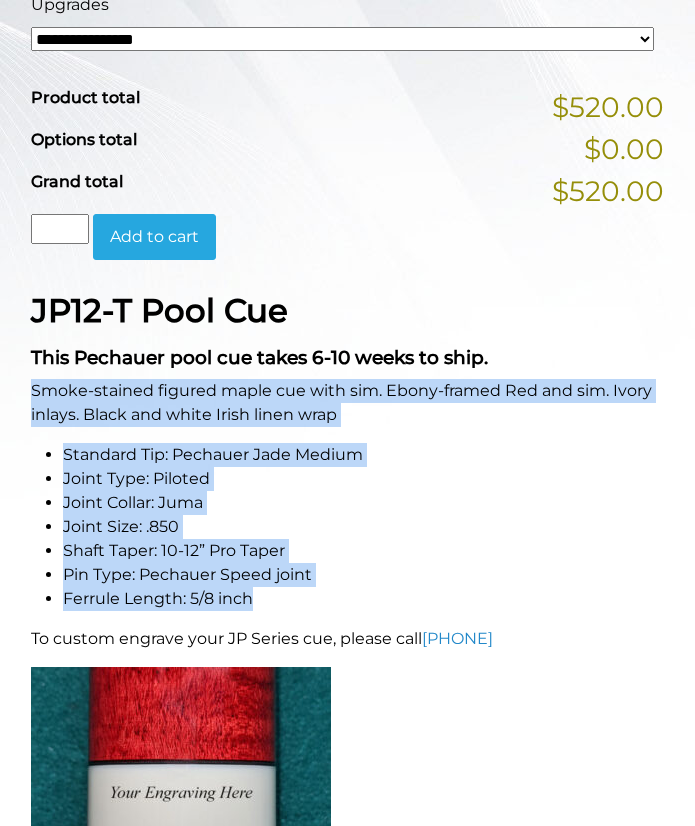 drag, startPoint x: 33, startPoint y: 389, endPoint x: 332, endPoint y: 593, distance: 361.9627 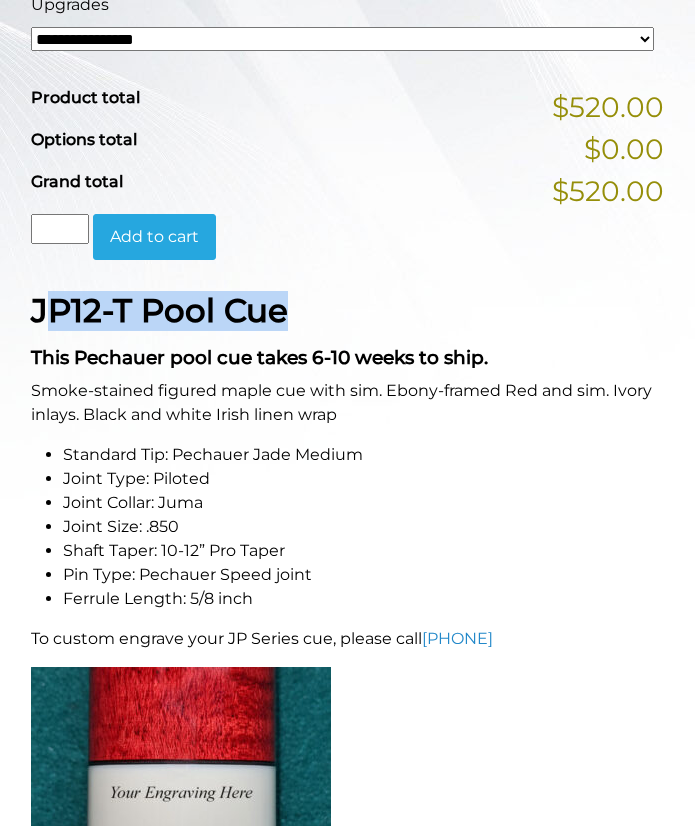 drag, startPoint x: 51, startPoint y: 307, endPoint x: 290, endPoint y: 318, distance: 239.253 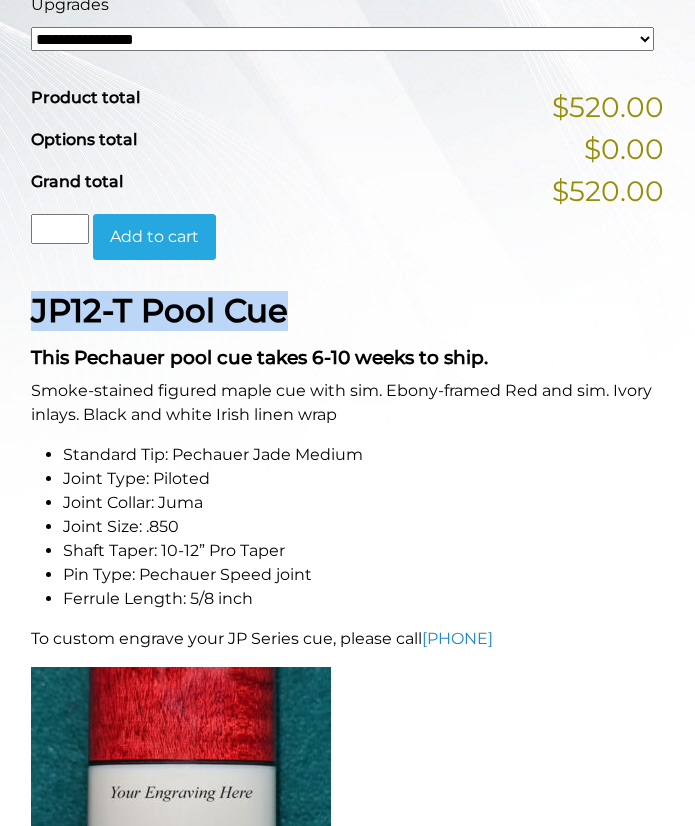 drag, startPoint x: 24, startPoint y: 304, endPoint x: 286, endPoint y: 310, distance: 262.0687 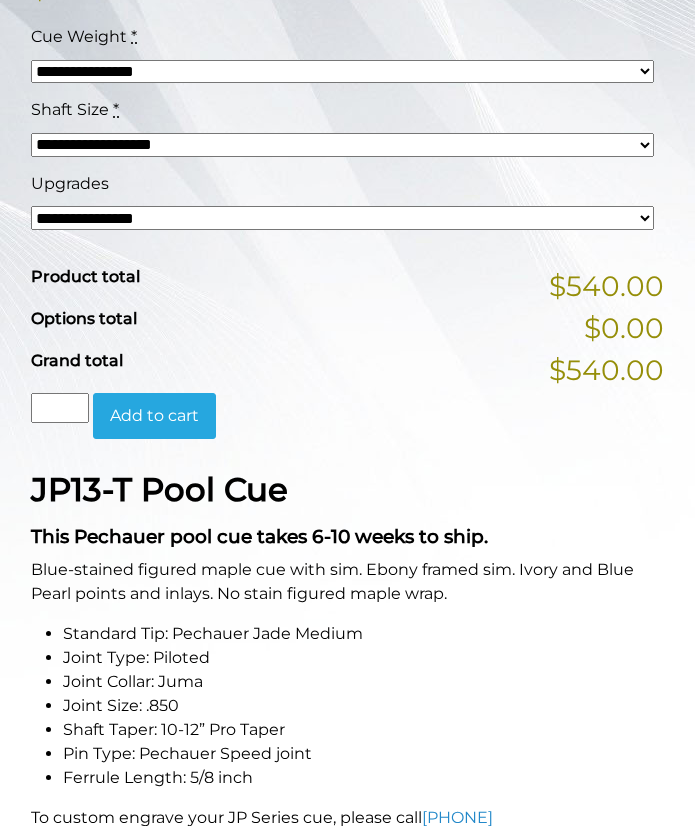 scroll, scrollTop: 635, scrollLeft: 0, axis: vertical 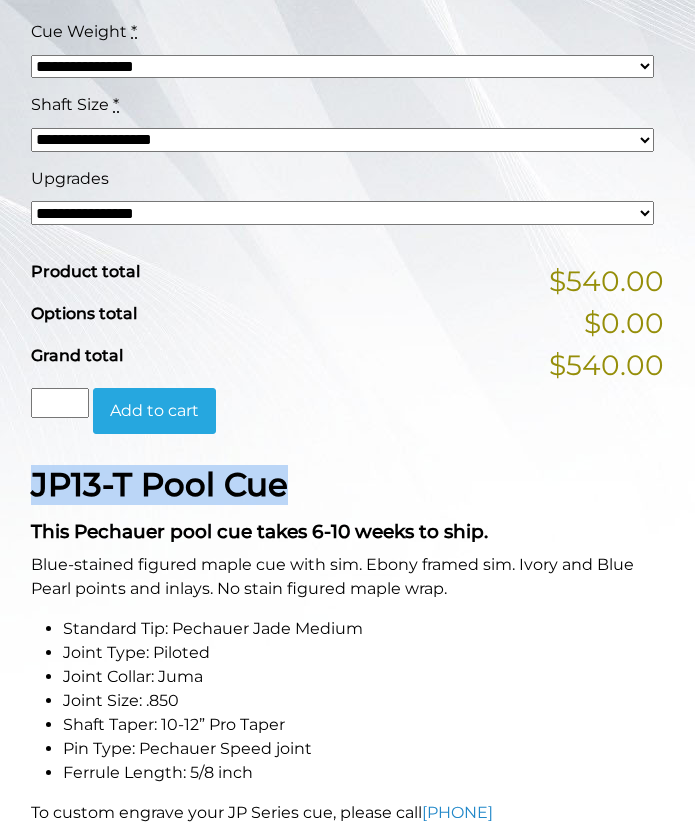 drag, startPoint x: 32, startPoint y: 486, endPoint x: 287, endPoint y: 496, distance: 255.196 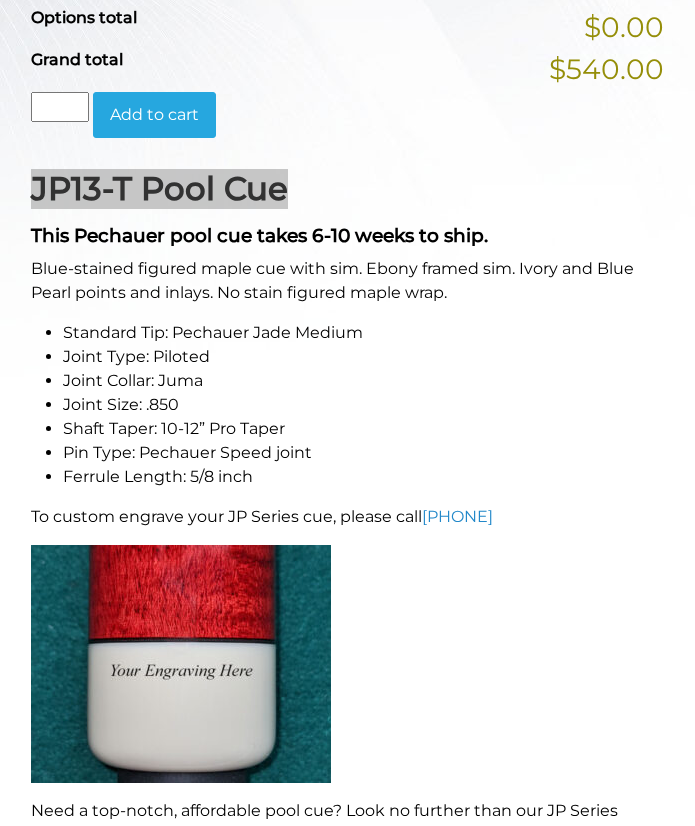 scroll, scrollTop: 935, scrollLeft: 0, axis: vertical 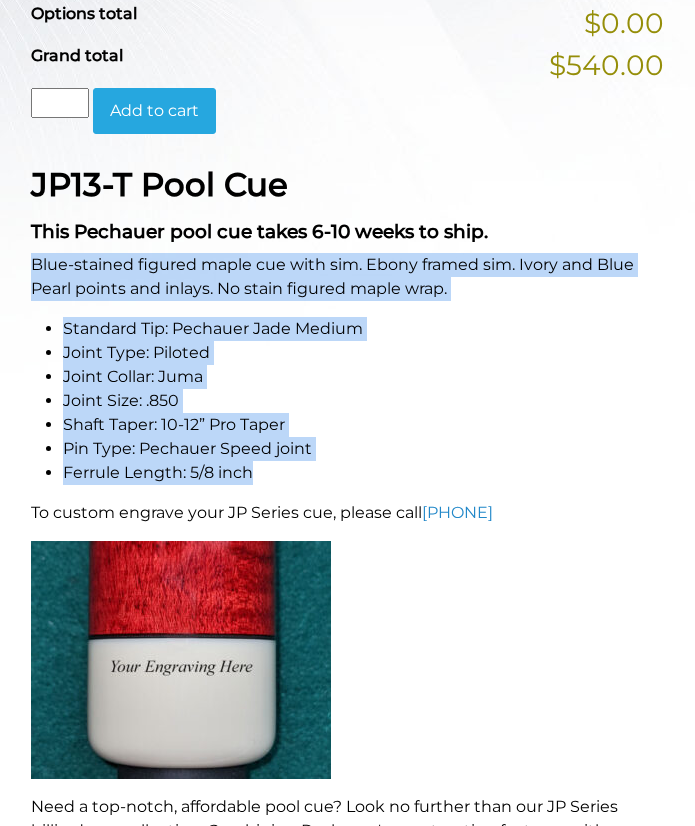 drag, startPoint x: 32, startPoint y: 262, endPoint x: 328, endPoint y: 470, distance: 361.7734 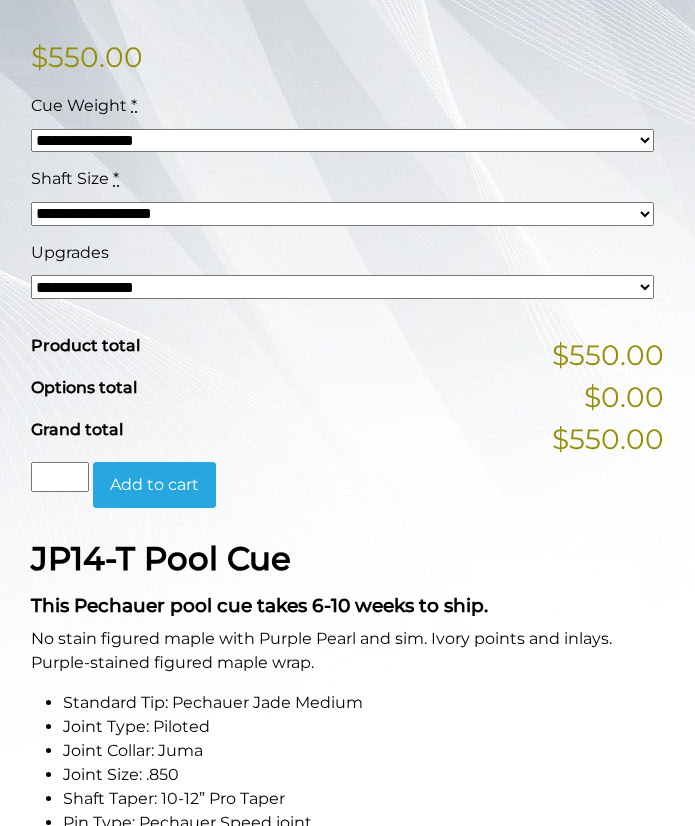 scroll, scrollTop: 562, scrollLeft: 0, axis: vertical 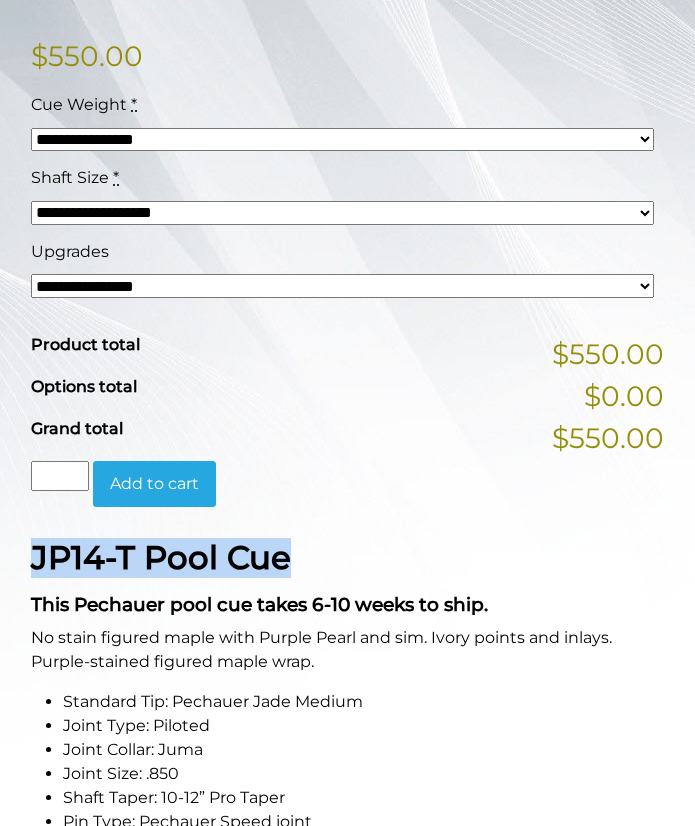 drag, startPoint x: 25, startPoint y: 552, endPoint x: 287, endPoint y: 568, distance: 262.4881 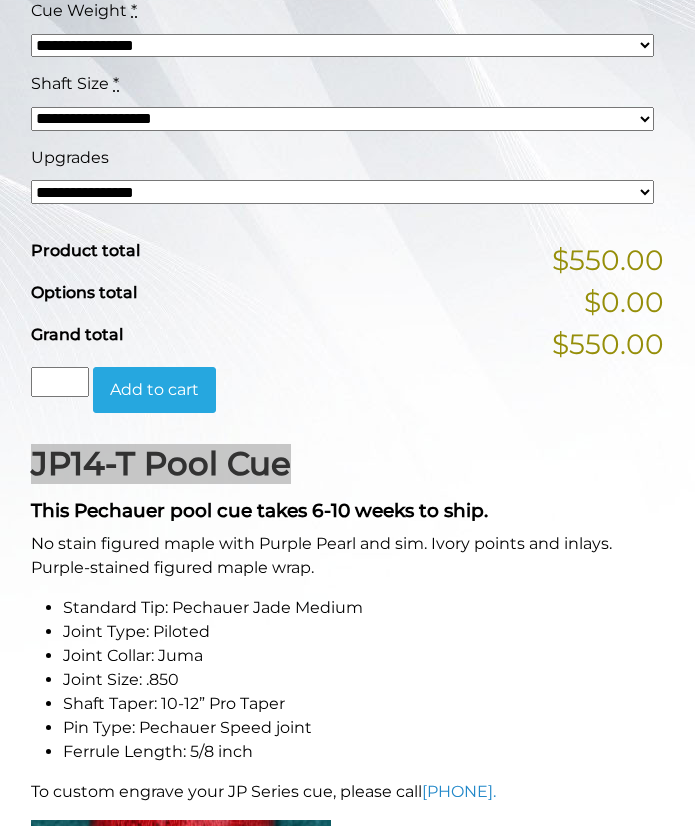scroll, scrollTop: 662, scrollLeft: 0, axis: vertical 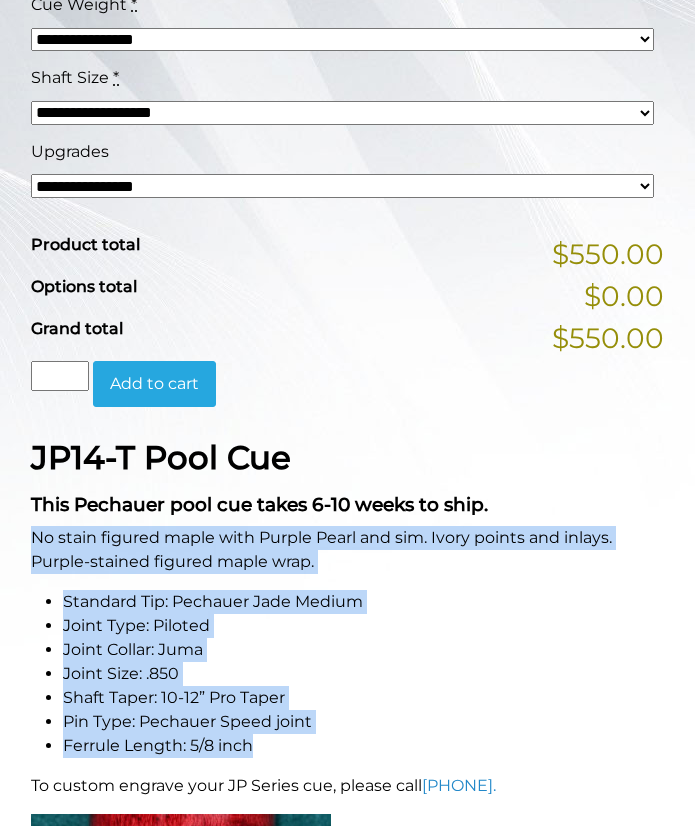 drag, startPoint x: 35, startPoint y: 536, endPoint x: 332, endPoint y: 750, distance: 366.06693 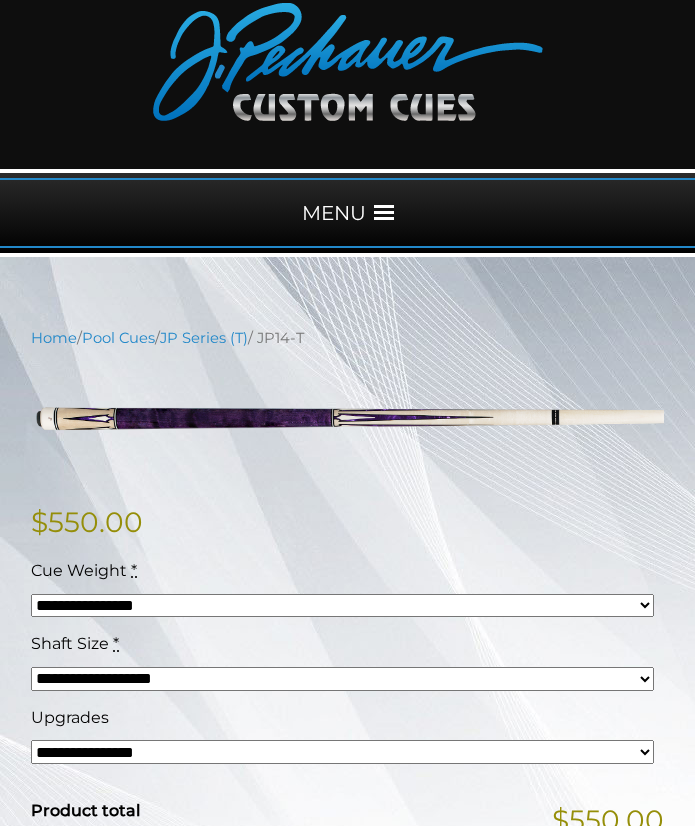 scroll, scrollTop: 100, scrollLeft: 0, axis: vertical 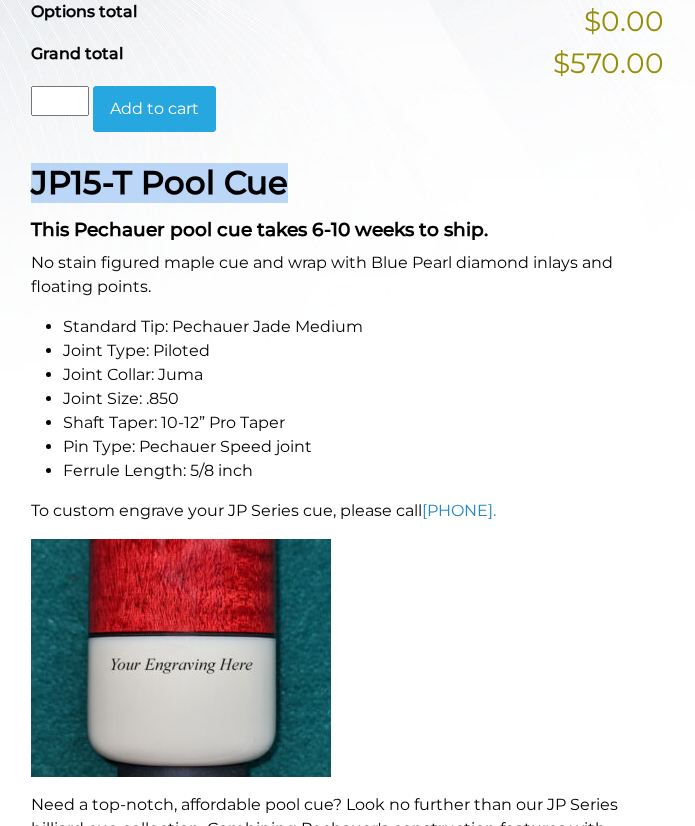 drag, startPoint x: 32, startPoint y: 190, endPoint x: 353, endPoint y: 192, distance: 321.00623 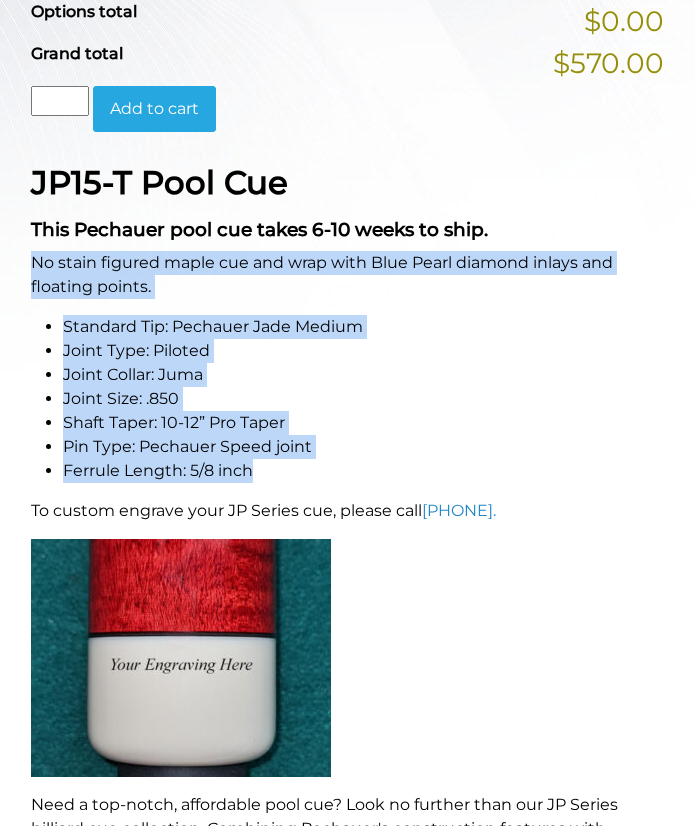 drag, startPoint x: 34, startPoint y: 262, endPoint x: 282, endPoint y: 470, distance: 323.67886 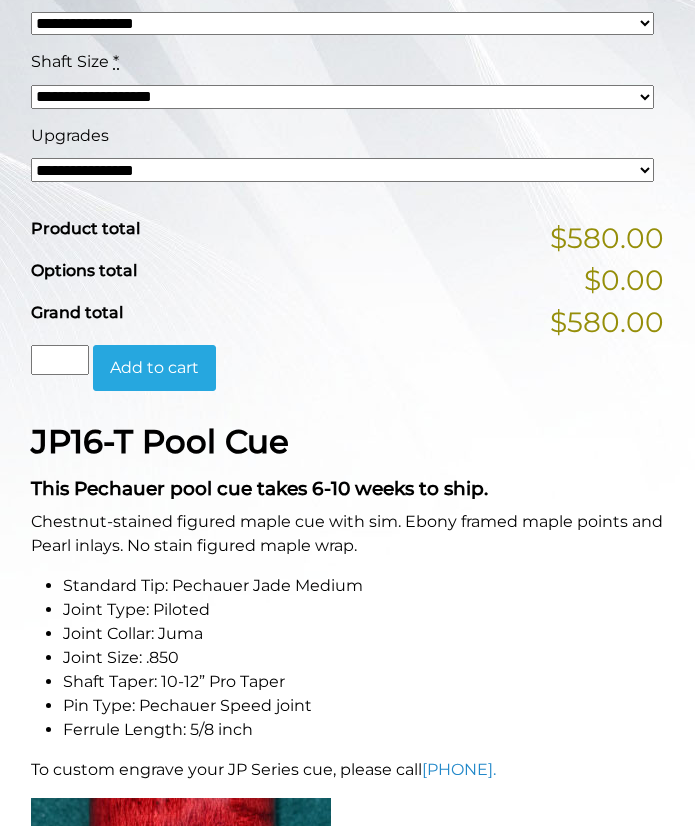 scroll, scrollTop: 685, scrollLeft: 0, axis: vertical 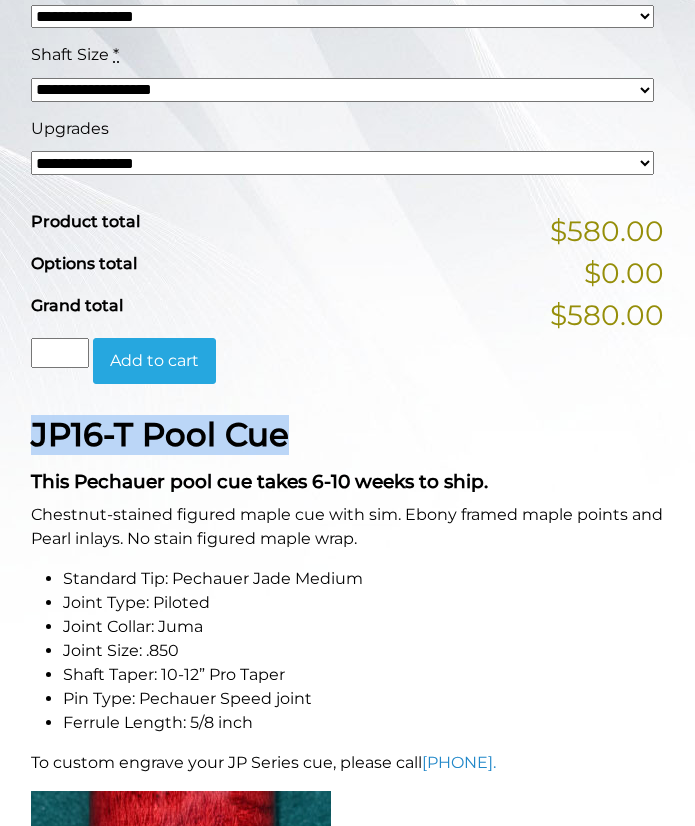 drag, startPoint x: 33, startPoint y: 447, endPoint x: 292, endPoint y: 440, distance: 259.09457 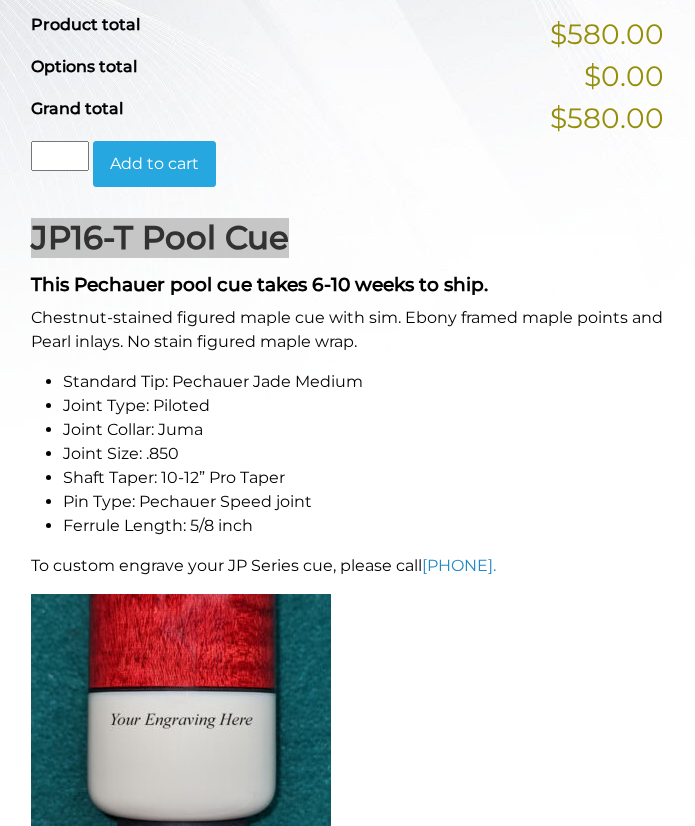 scroll, scrollTop: 885, scrollLeft: 0, axis: vertical 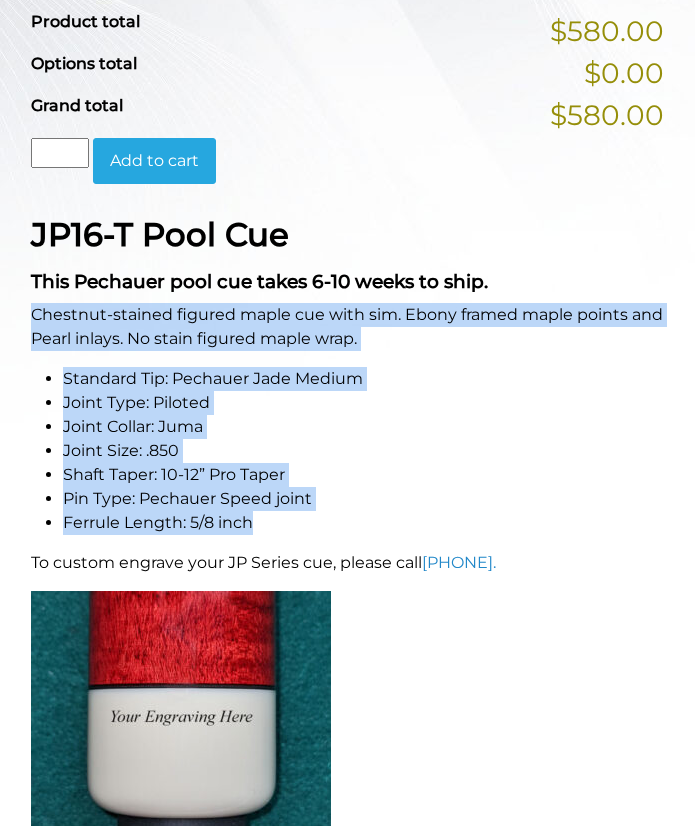 drag, startPoint x: 33, startPoint y: 311, endPoint x: 293, endPoint y: 522, distance: 334.84473 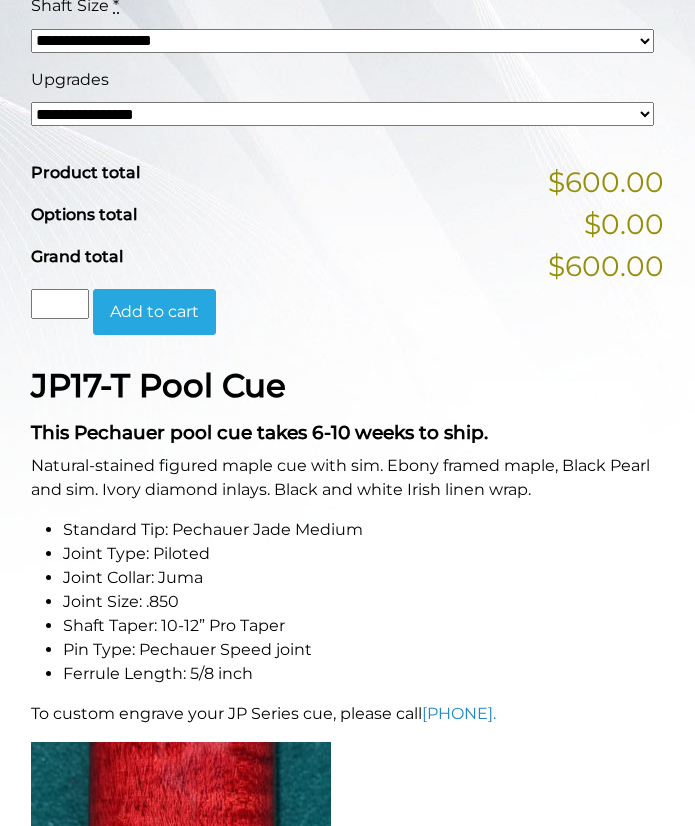 scroll, scrollTop: 735, scrollLeft: 0, axis: vertical 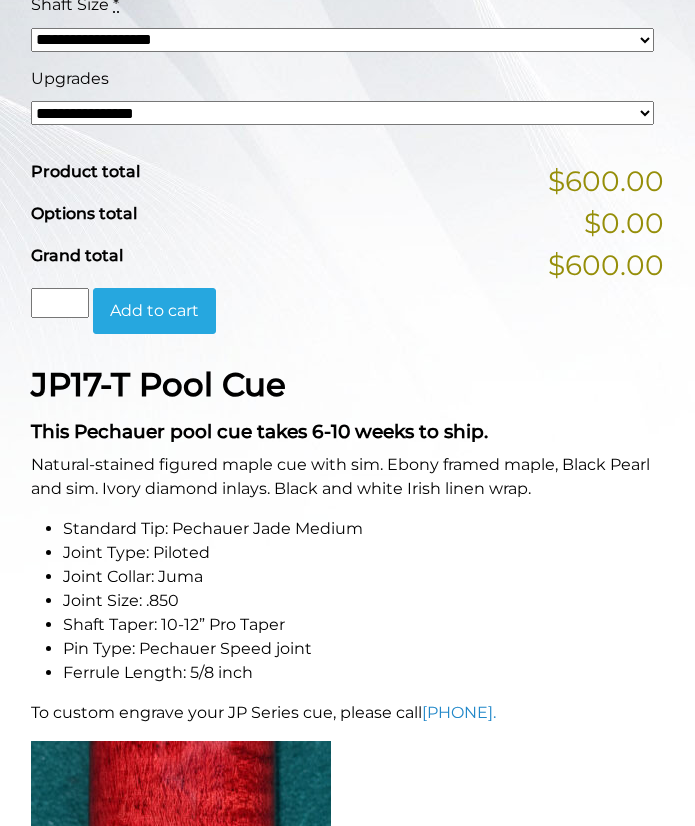 drag, startPoint x: 27, startPoint y: 420, endPoint x: 29, endPoint y: 400, distance: 20.09975 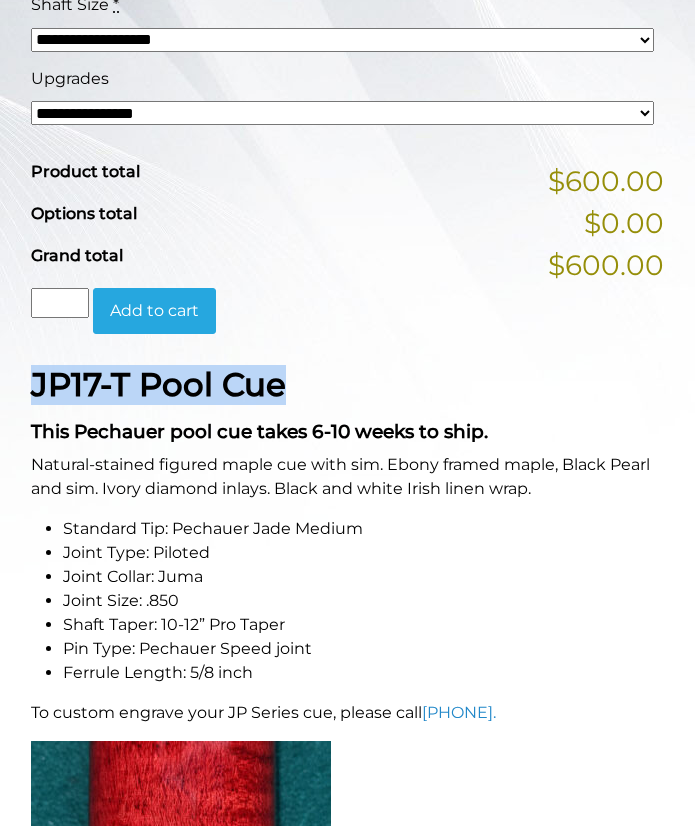 copy on "JP17-T Pool Cue" 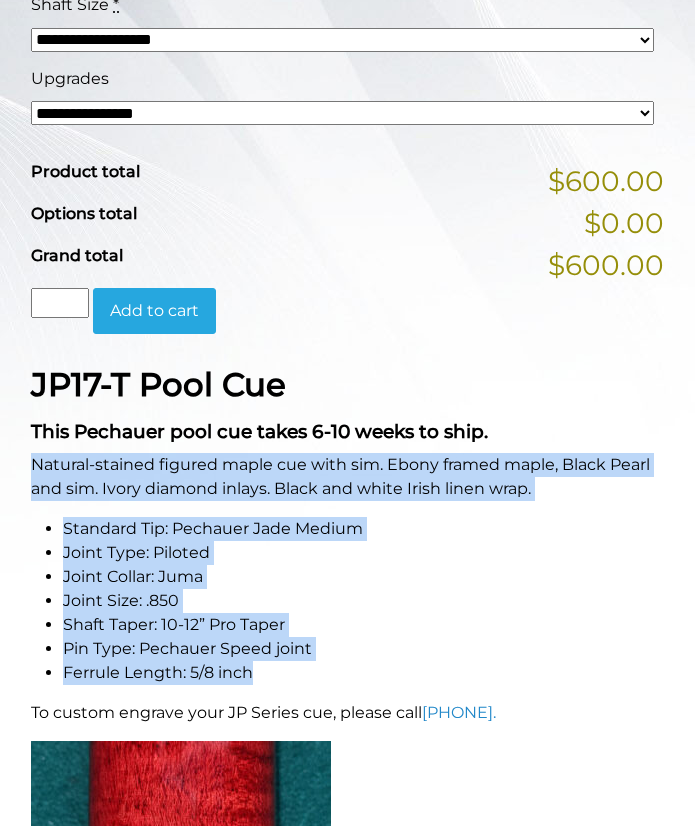 drag, startPoint x: 33, startPoint y: 461, endPoint x: 267, endPoint y: 679, distance: 319.81244 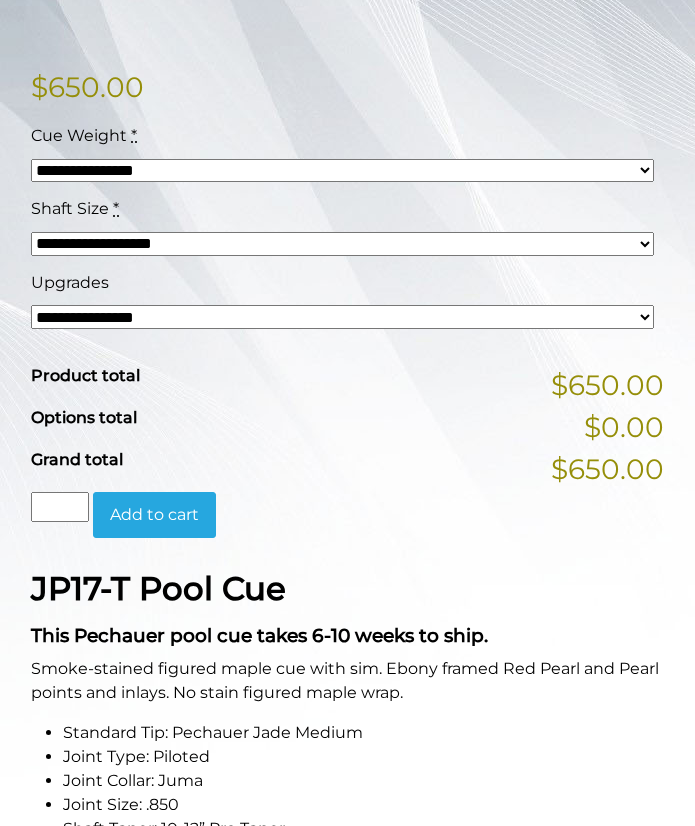 scroll, scrollTop: 537, scrollLeft: 0, axis: vertical 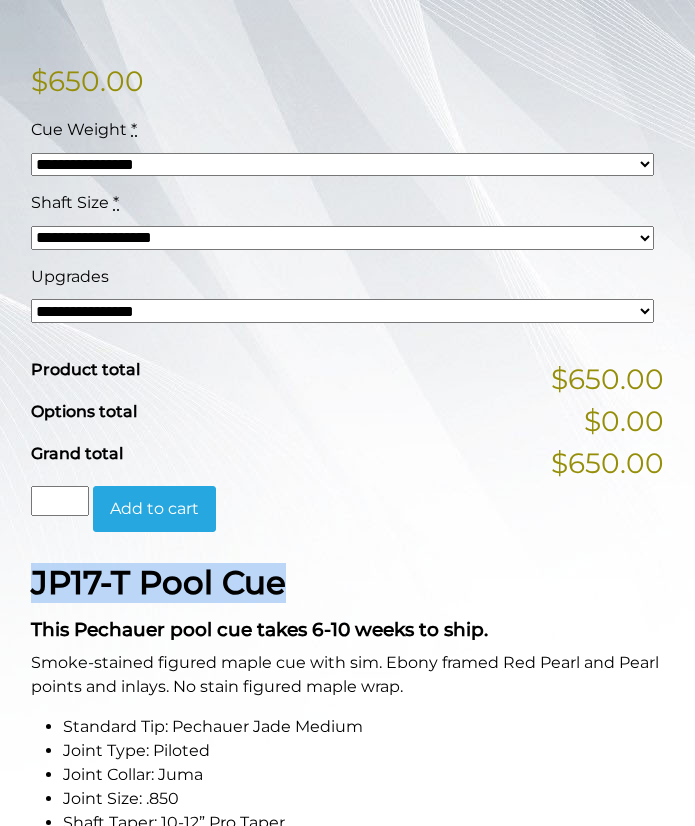 drag, startPoint x: 32, startPoint y: 596, endPoint x: 285, endPoint y: 595, distance: 253.00198 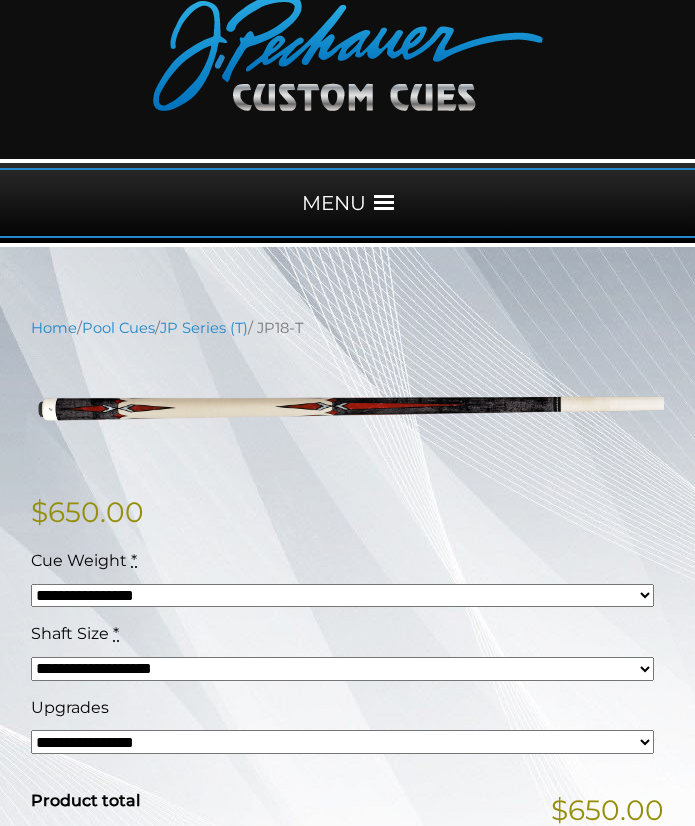scroll, scrollTop: 0, scrollLeft: 0, axis: both 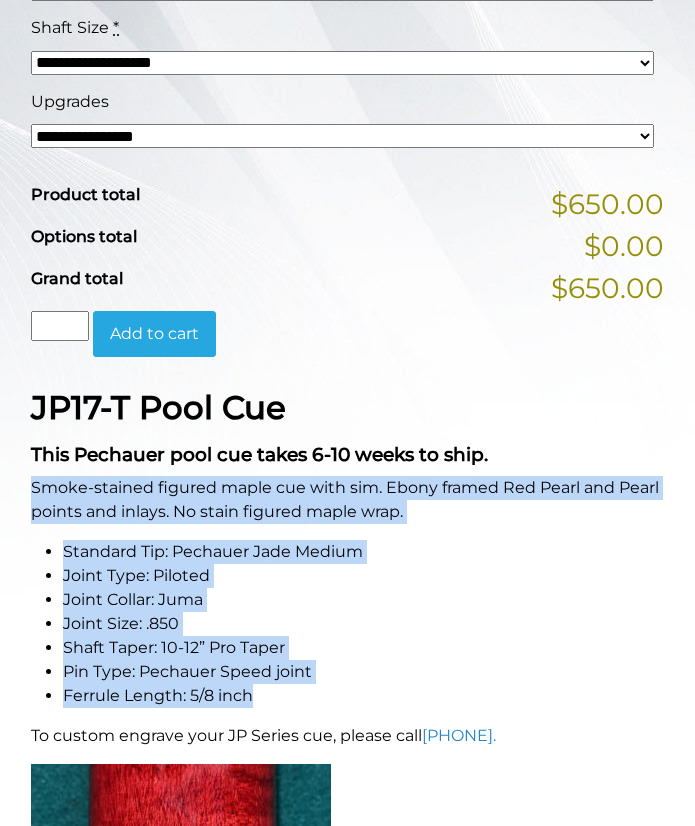 drag, startPoint x: 32, startPoint y: 482, endPoint x: 311, endPoint y: 695, distance: 351.01282 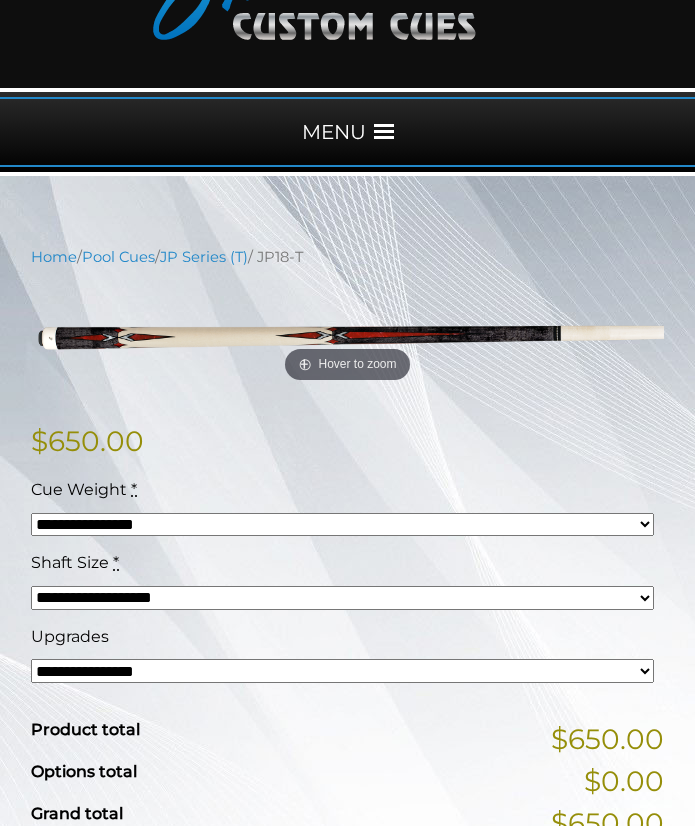 scroll, scrollTop: 0, scrollLeft: 0, axis: both 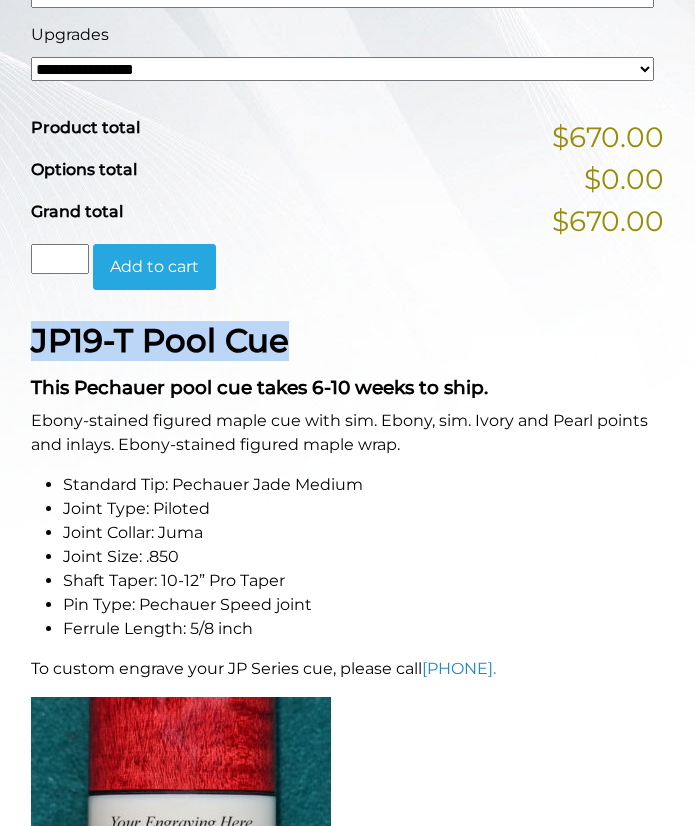drag, startPoint x: 32, startPoint y: 330, endPoint x: 294, endPoint y: 333, distance: 262.01718 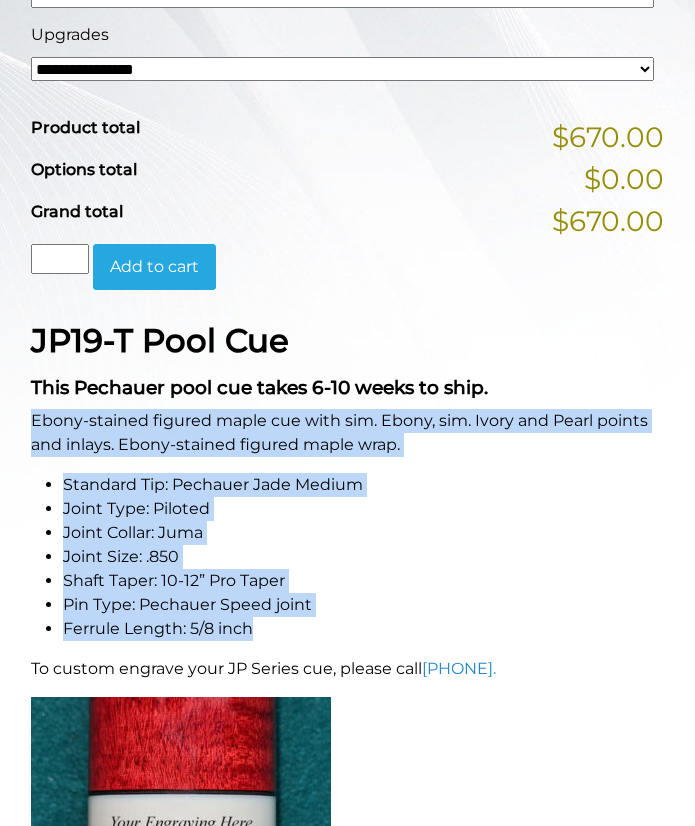 drag, startPoint x: 30, startPoint y: 417, endPoint x: 294, endPoint y: 631, distance: 339.84113 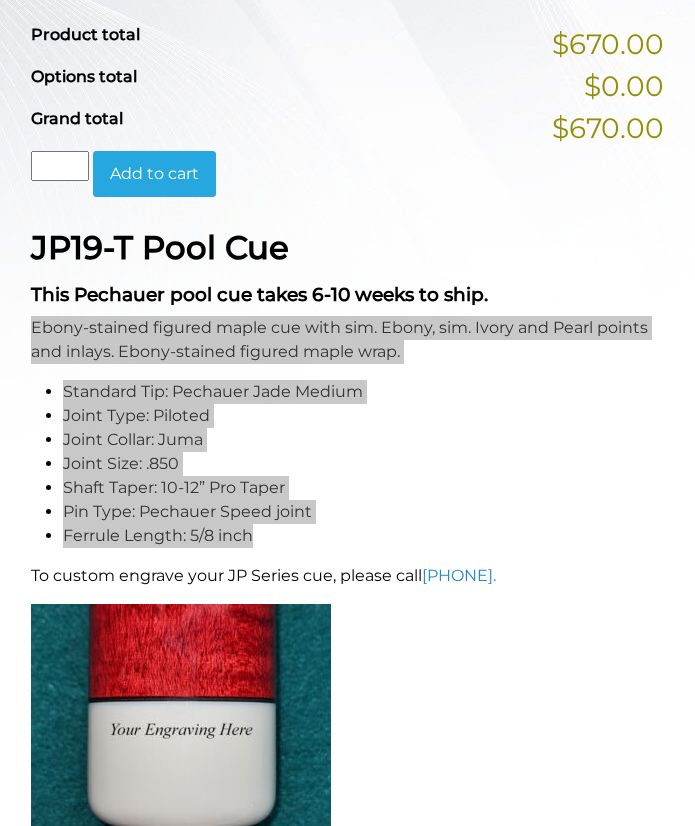 scroll, scrollTop: 879, scrollLeft: 0, axis: vertical 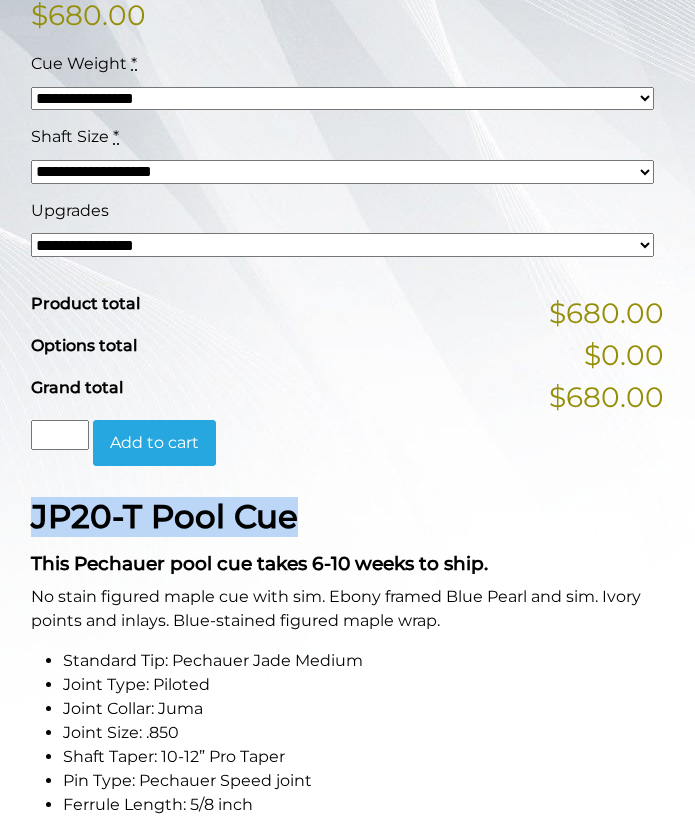 drag, startPoint x: 37, startPoint y: 511, endPoint x: 312, endPoint y: 516, distance: 275.04544 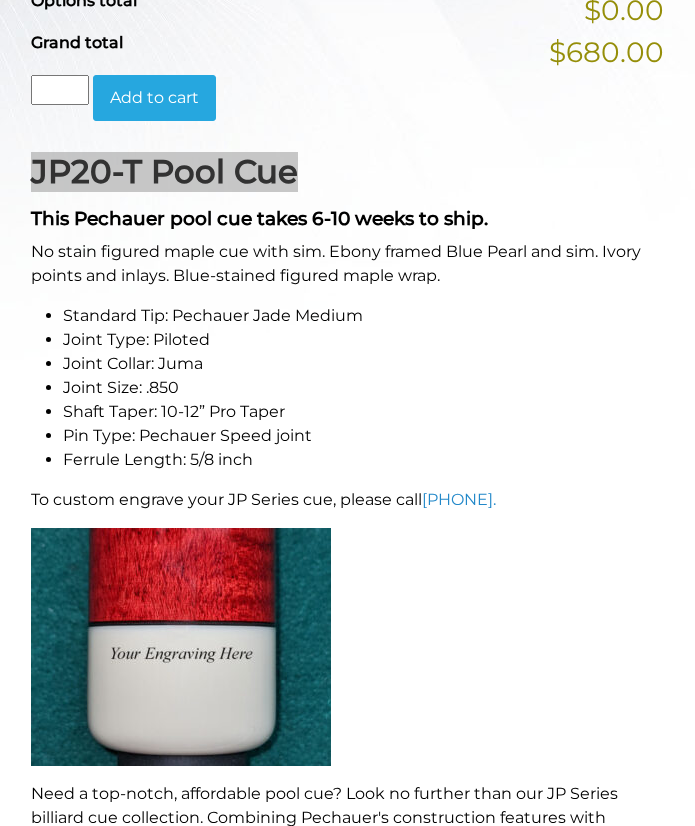 scroll, scrollTop: 956, scrollLeft: 0, axis: vertical 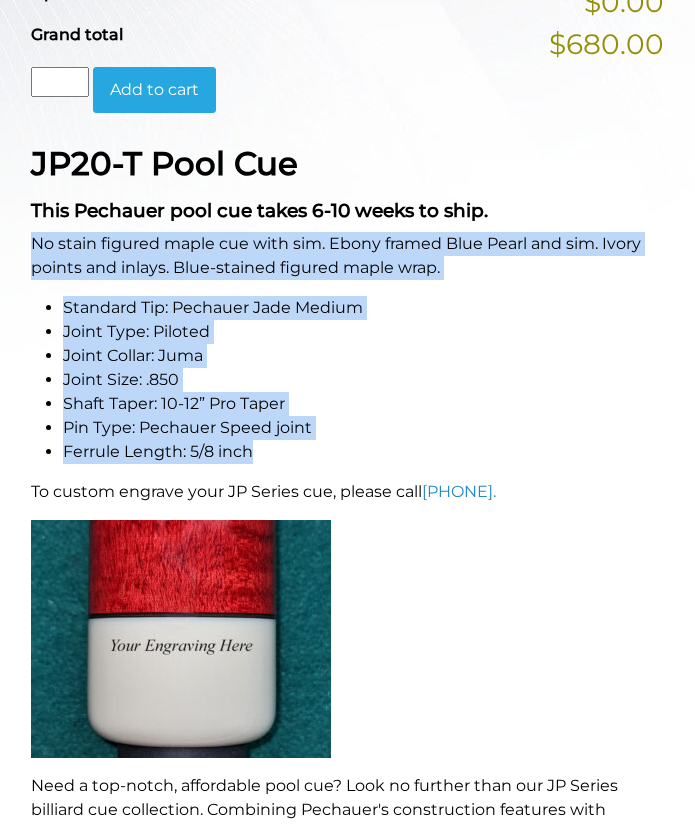 drag, startPoint x: 31, startPoint y: 239, endPoint x: 257, endPoint y: 453, distance: 311.24268 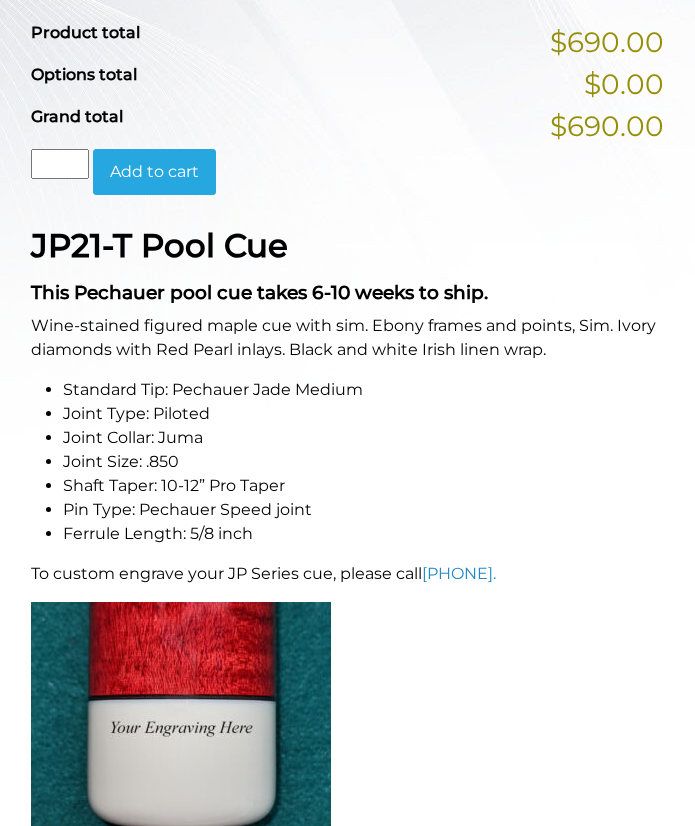 scroll, scrollTop: 881, scrollLeft: 0, axis: vertical 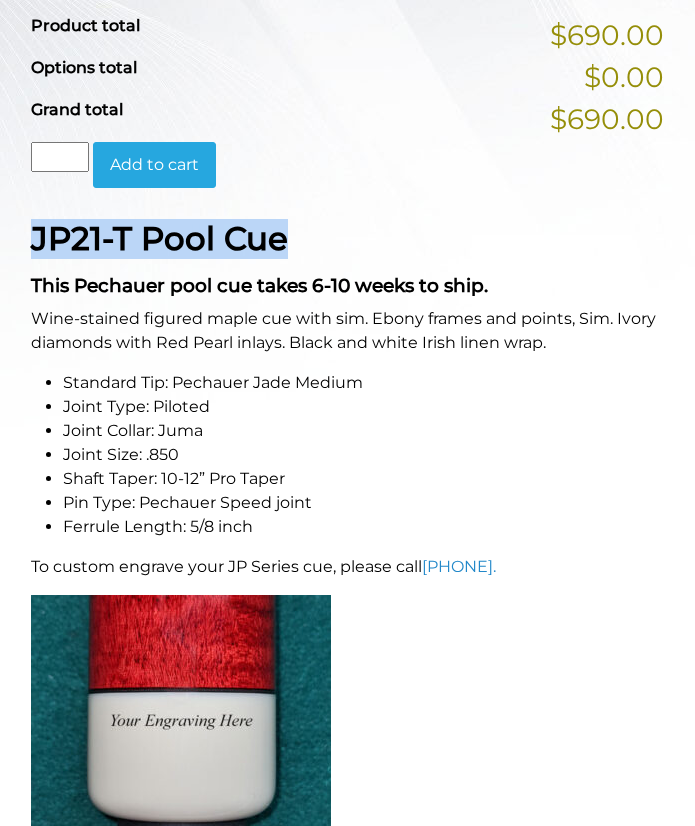 drag, startPoint x: 35, startPoint y: 230, endPoint x: 314, endPoint y: 235, distance: 279.0448 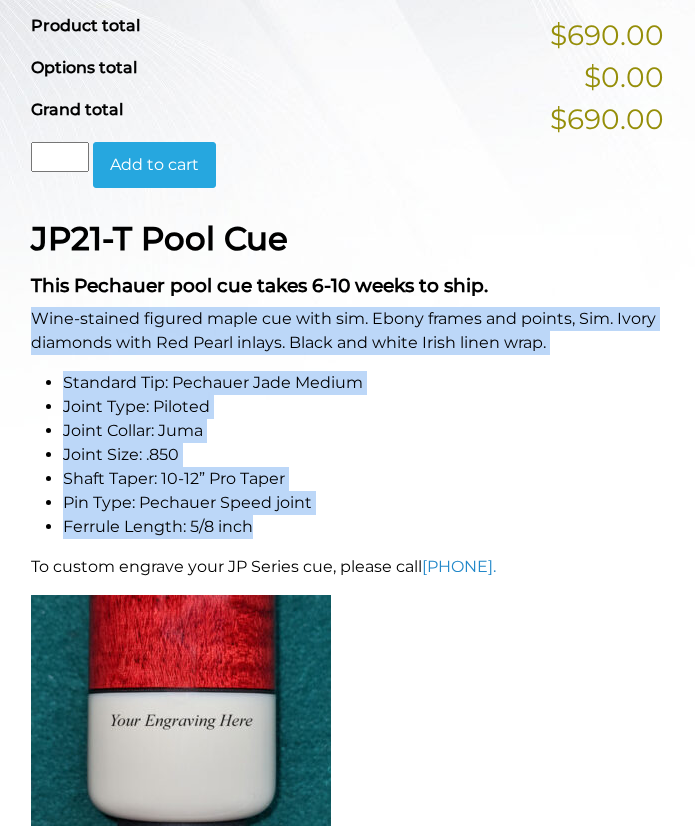 drag, startPoint x: 30, startPoint y: 320, endPoint x: 290, endPoint y: 531, distance: 334.84473 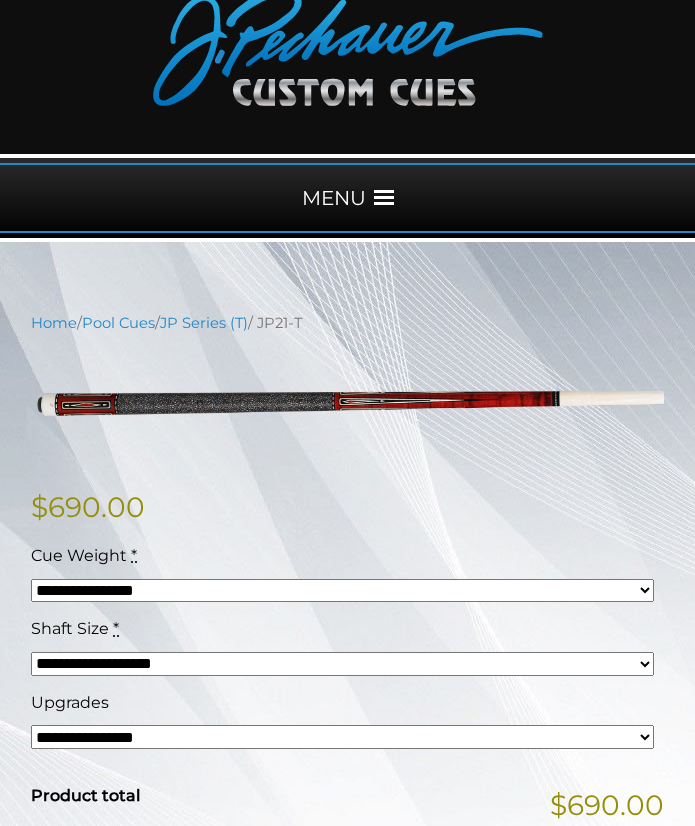 scroll, scrollTop: 0, scrollLeft: 0, axis: both 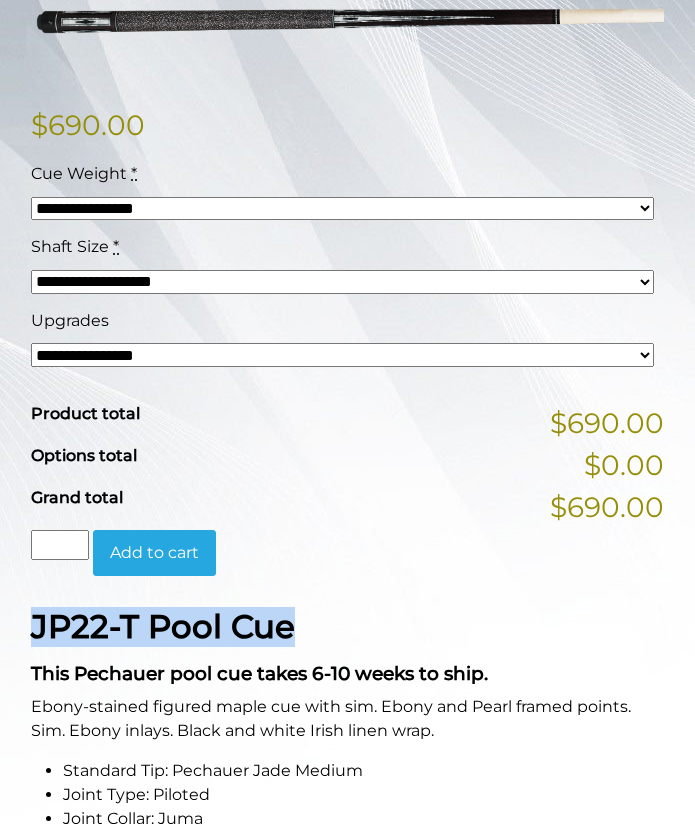 drag, startPoint x: 23, startPoint y: 627, endPoint x: 305, endPoint y: 634, distance: 282.08685 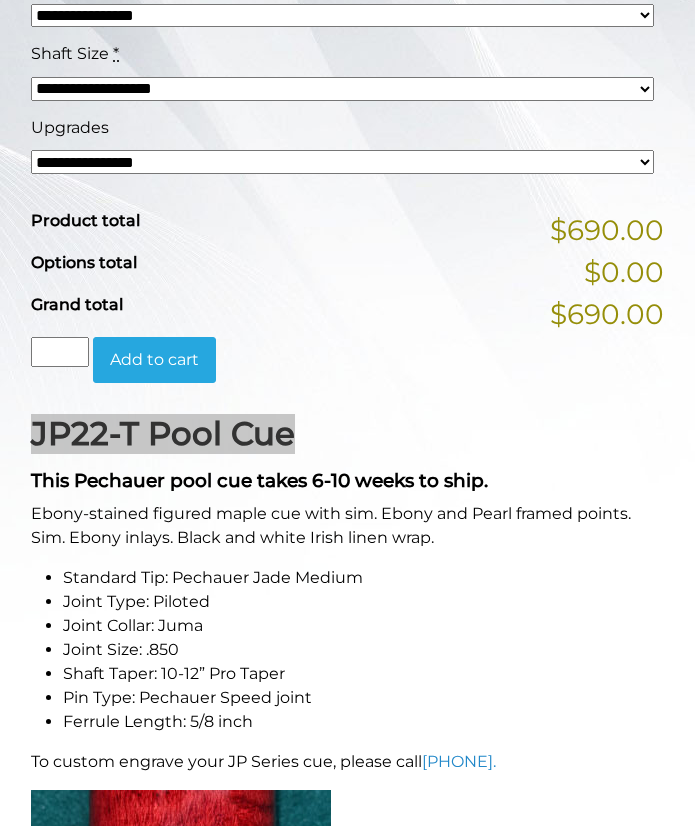 scroll, scrollTop: 693, scrollLeft: 0, axis: vertical 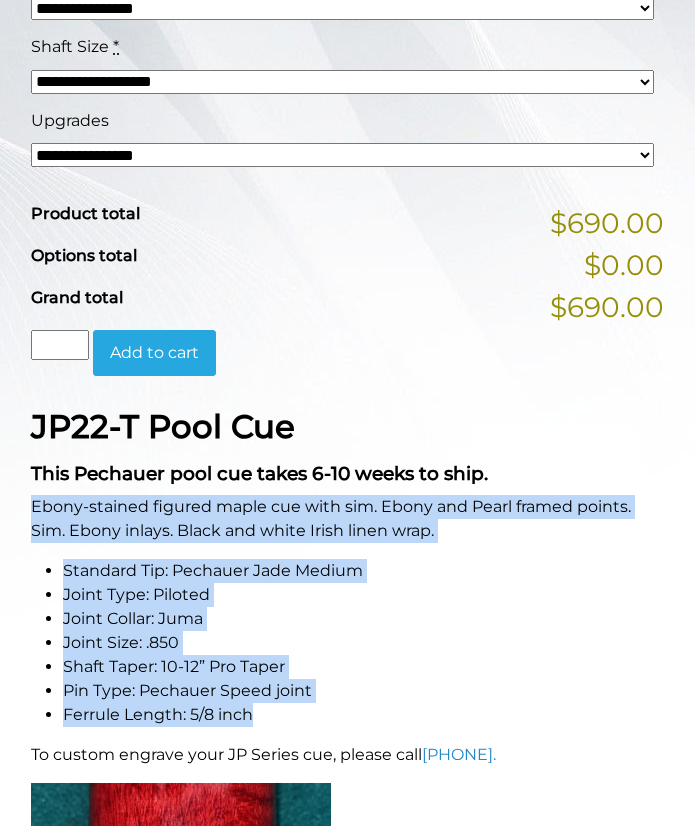 drag, startPoint x: 31, startPoint y: 498, endPoint x: 293, endPoint y: 709, distance: 336.40005 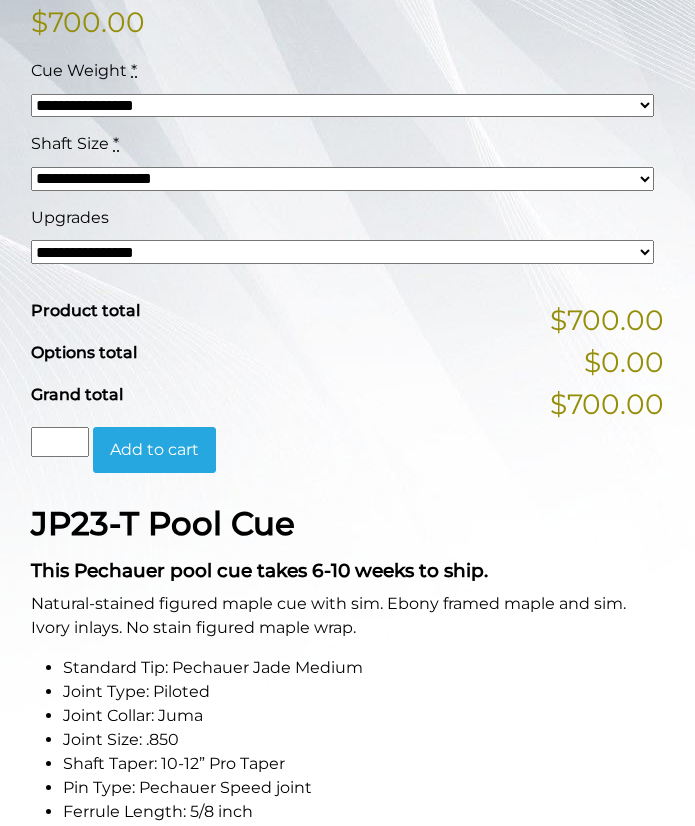 scroll, scrollTop: 599, scrollLeft: 0, axis: vertical 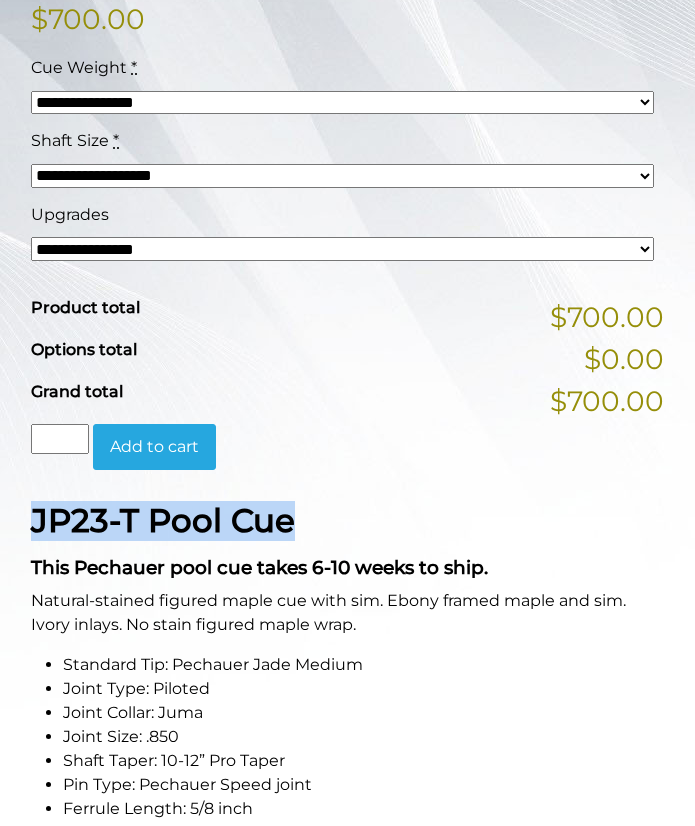 drag, startPoint x: 33, startPoint y: 525, endPoint x: 295, endPoint y: 526, distance: 262.00192 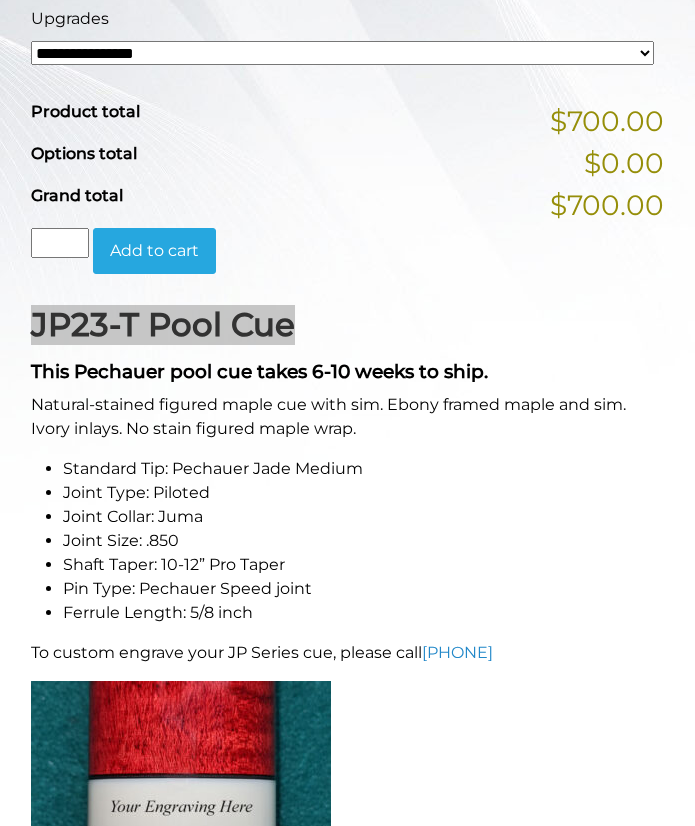 scroll, scrollTop: 799, scrollLeft: 0, axis: vertical 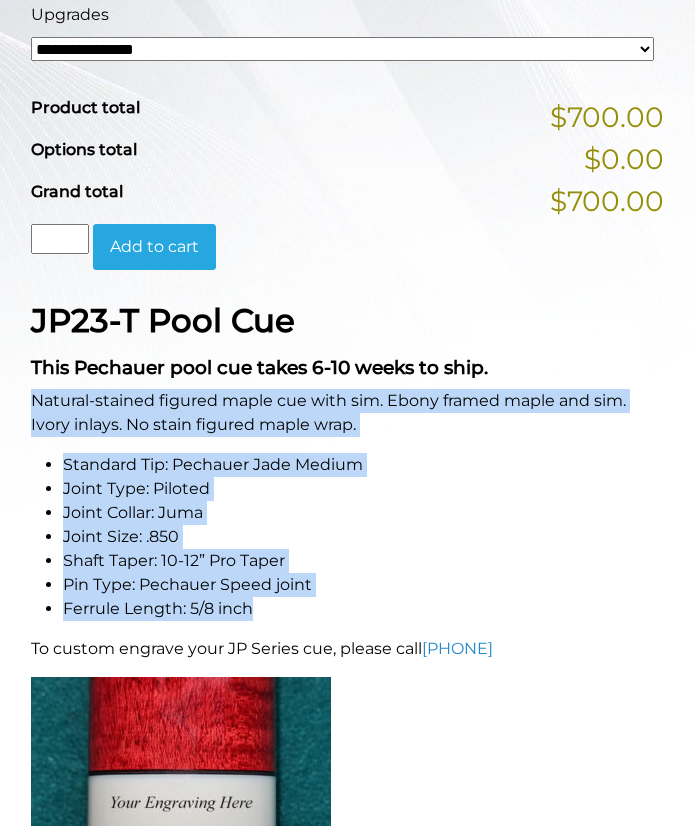 drag, startPoint x: 35, startPoint y: 403, endPoint x: 297, endPoint y: 609, distance: 333.28665 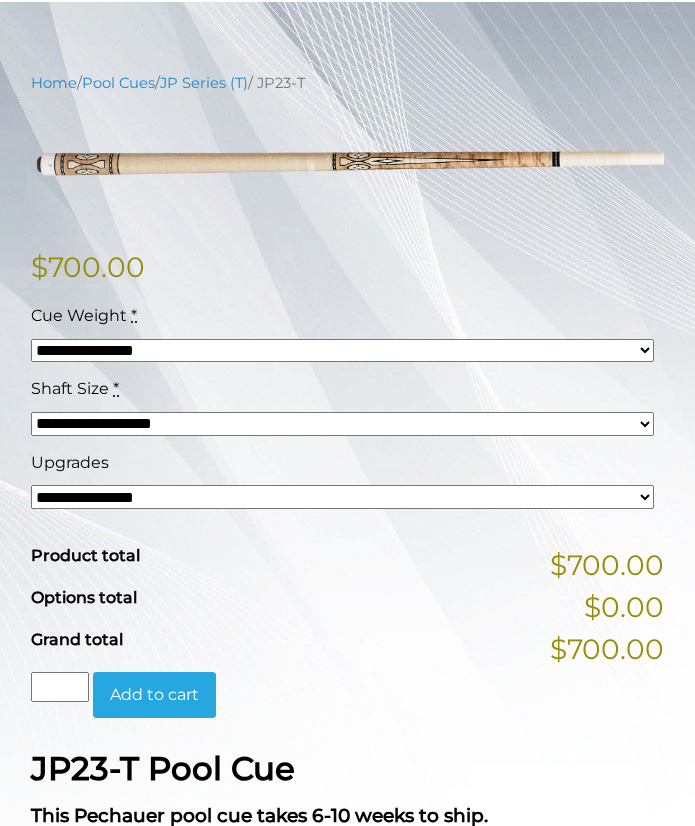 scroll, scrollTop: 349, scrollLeft: 0, axis: vertical 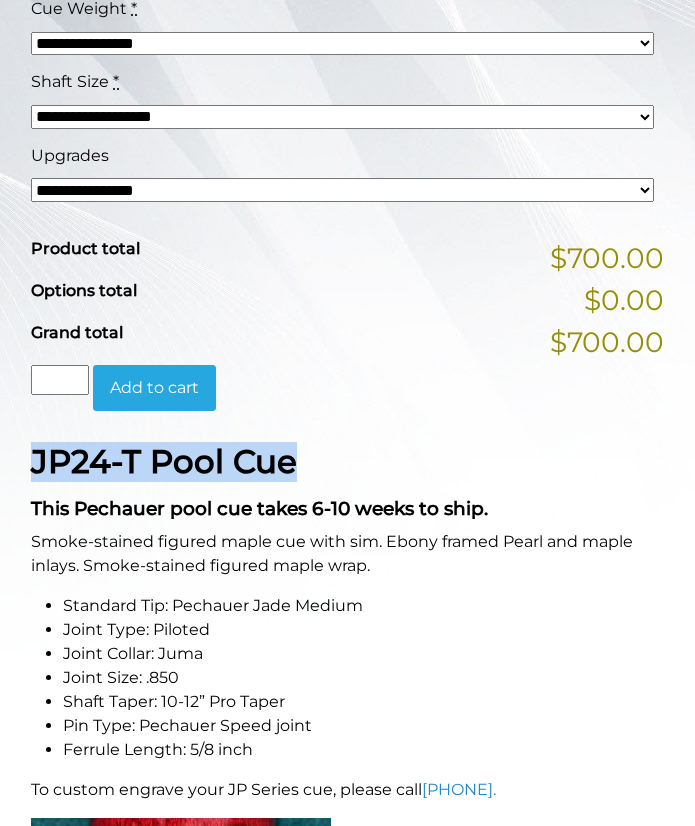 drag, startPoint x: 37, startPoint y: 460, endPoint x: 297, endPoint y: 458, distance: 260.0077 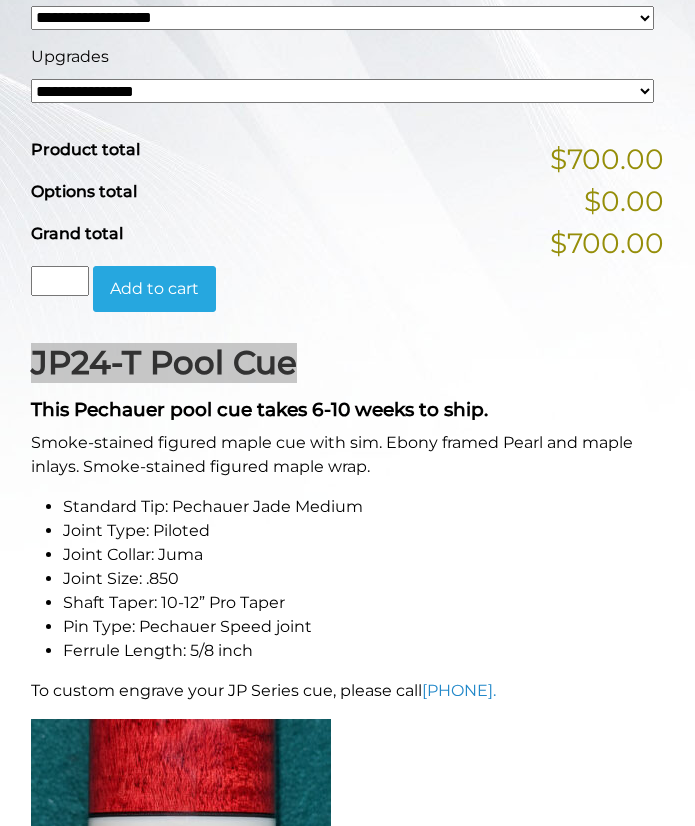 scroll, scrollTop: 758, scrollLeft: 0, axis: vertical 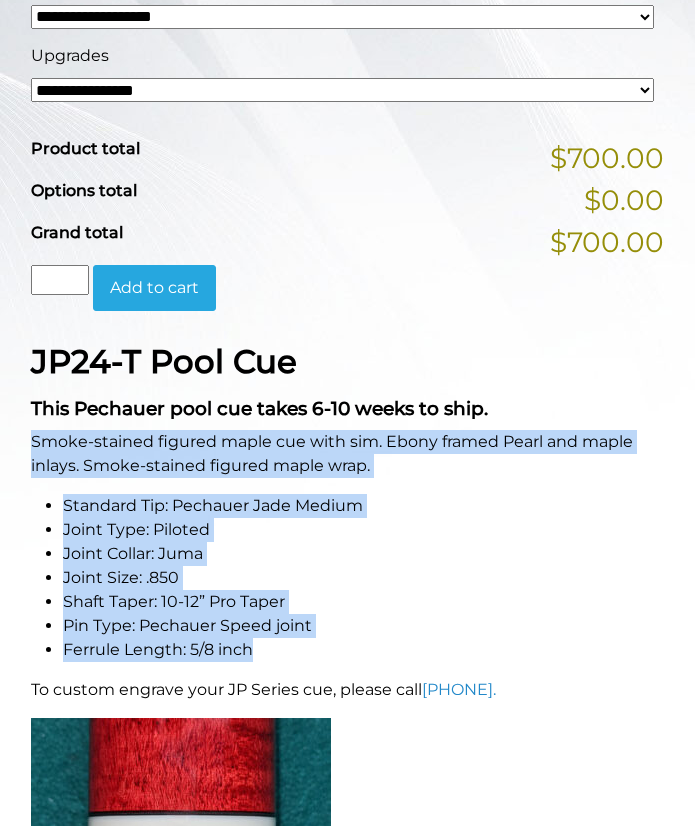 drag, startPoint x: 32, startPoint y: 439, endPoint x: 285, endPoint y: 641, distance: 323.74835 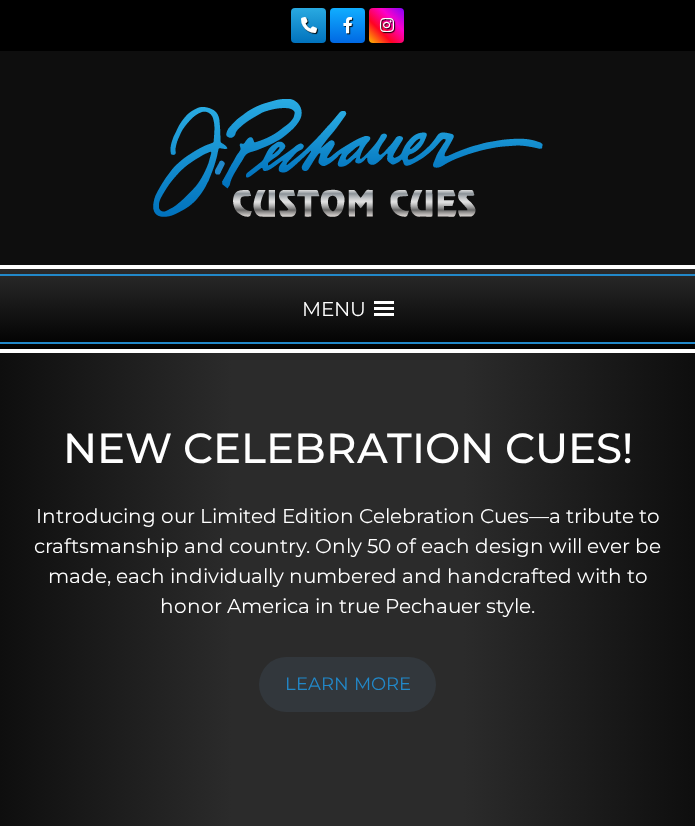 scroll, scrollTop: 0, scrollLeft: 0, axis: both 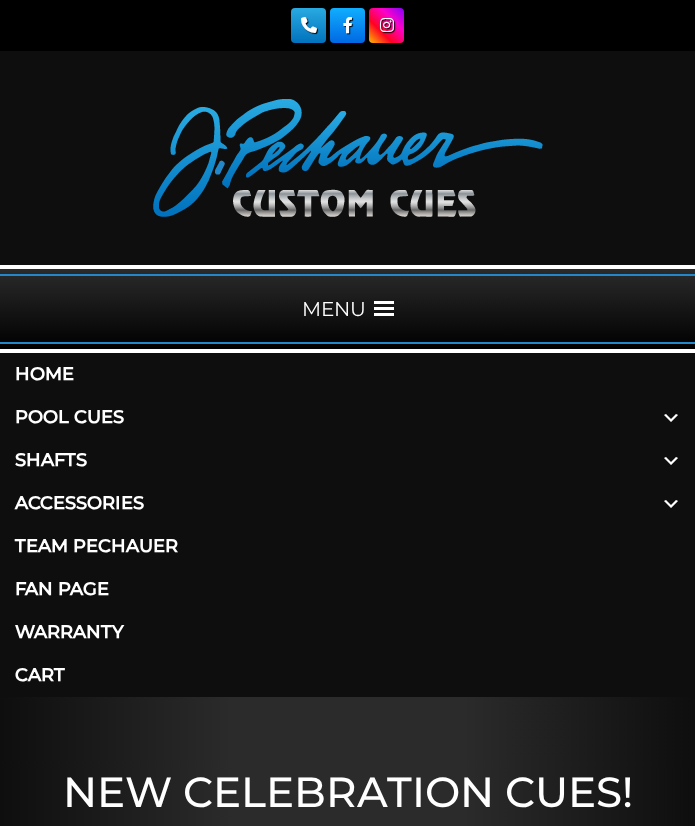 click on "Pool Cues" at bounding box center [347, 417] 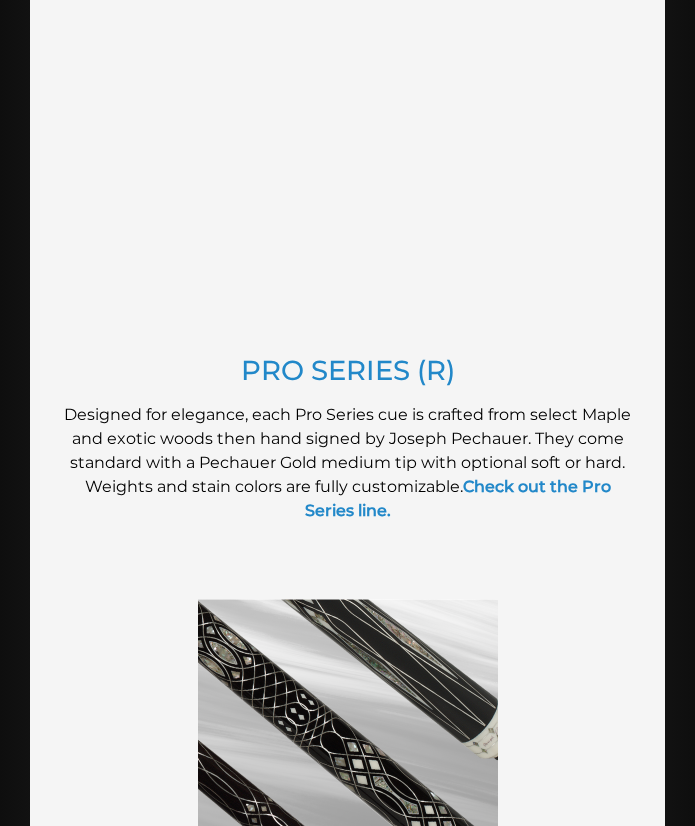 scroll, scrollTop: 2257, scrollLeft: 0, axis: vertical 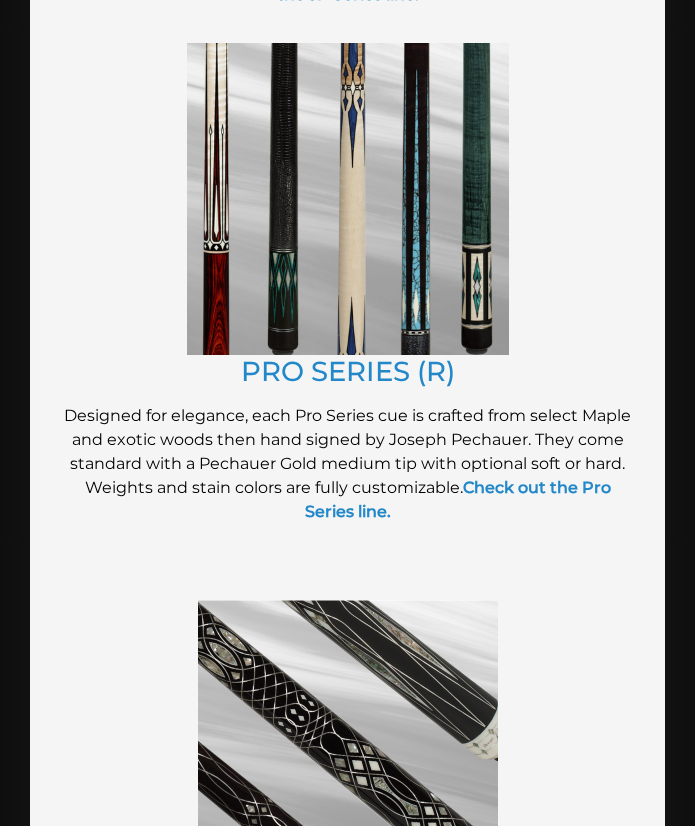 click at bounding box center (348, 199) 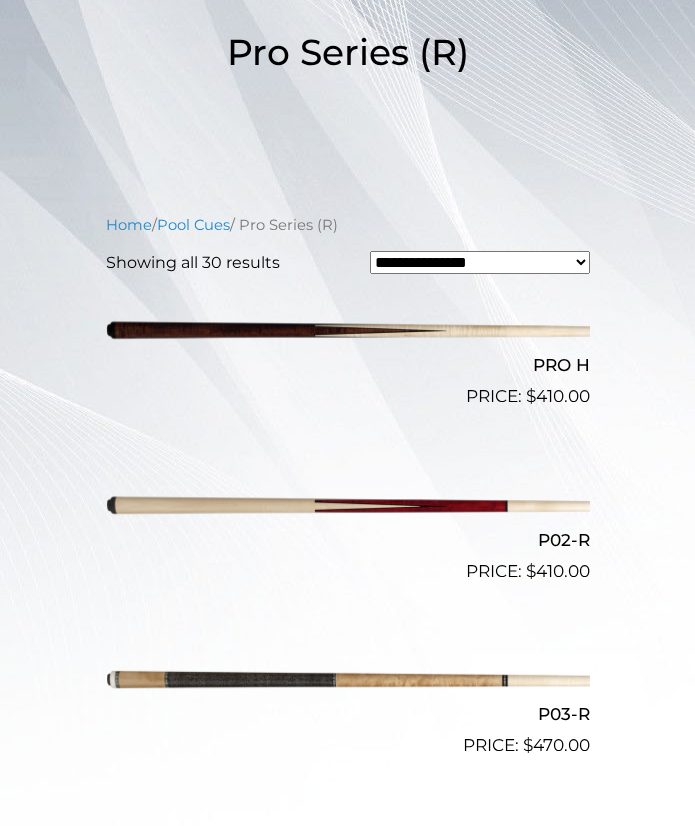 scroll, scrollTop: 500, scrollLeft: 0, axis: vertical 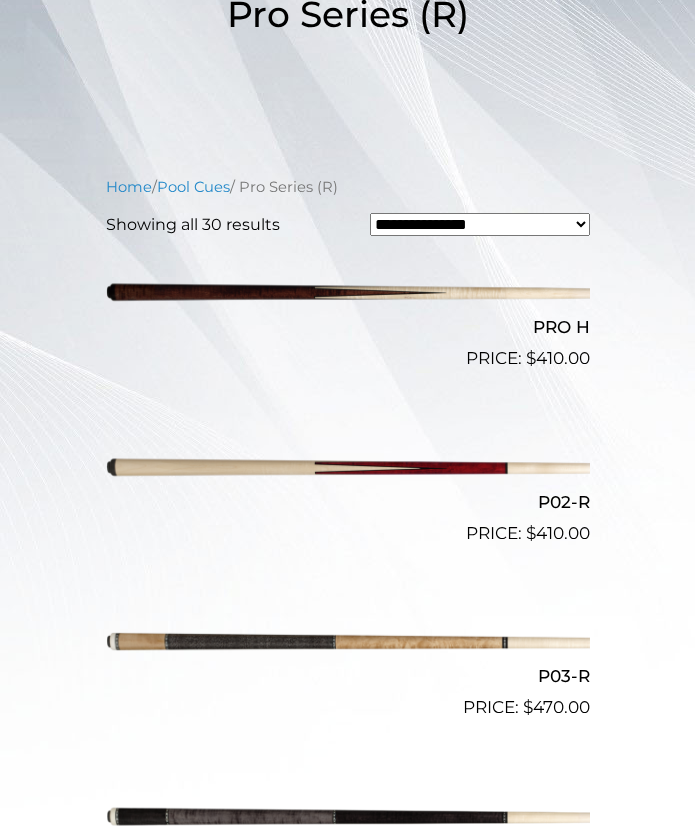click at bounding box center [348, 468] 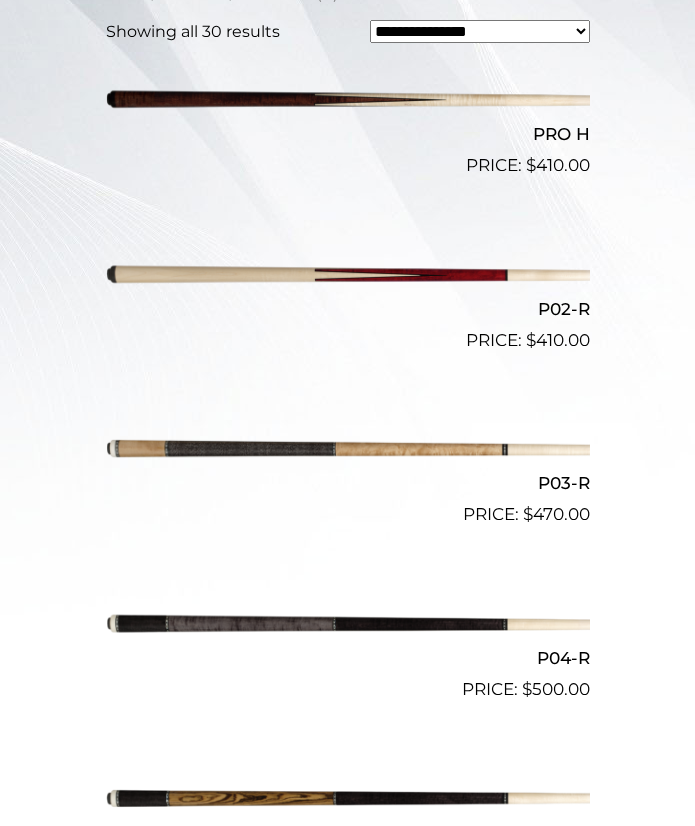 scroll, scrollTop: 700, scrollLeft: 0, axis: vertical 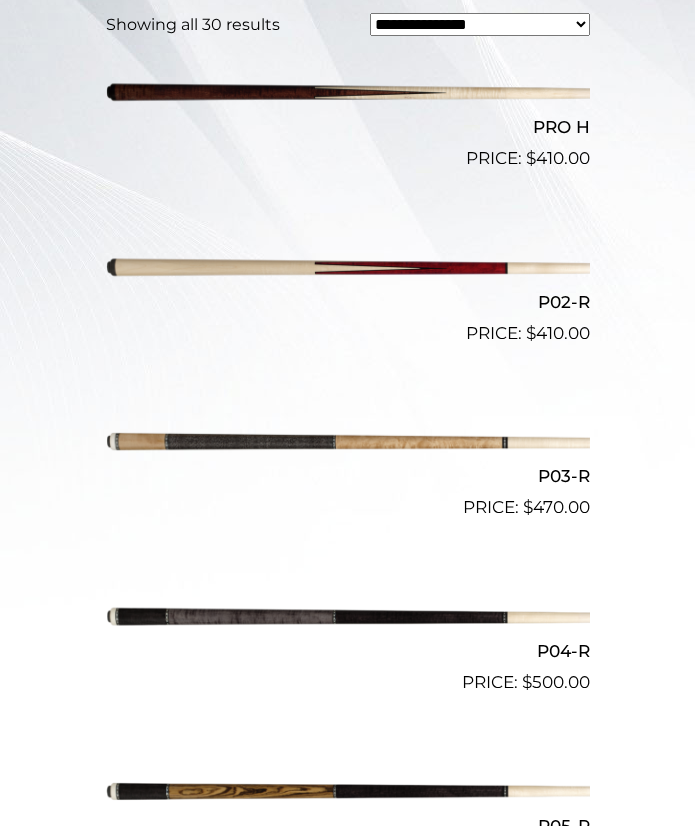 click at bounding box center [348, 442] 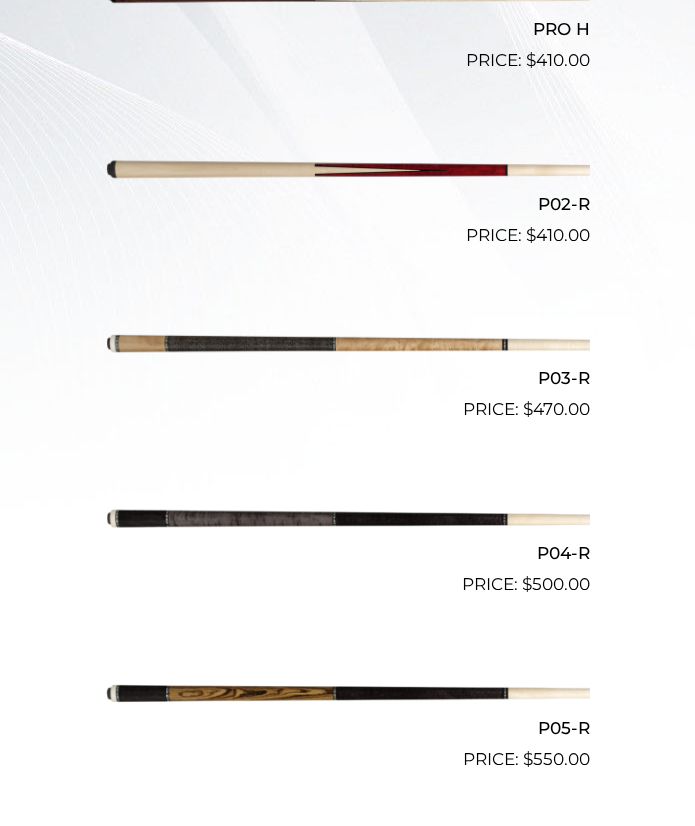 scroll, scrollTop: 800, scrollLeft: 0, axis: vertical 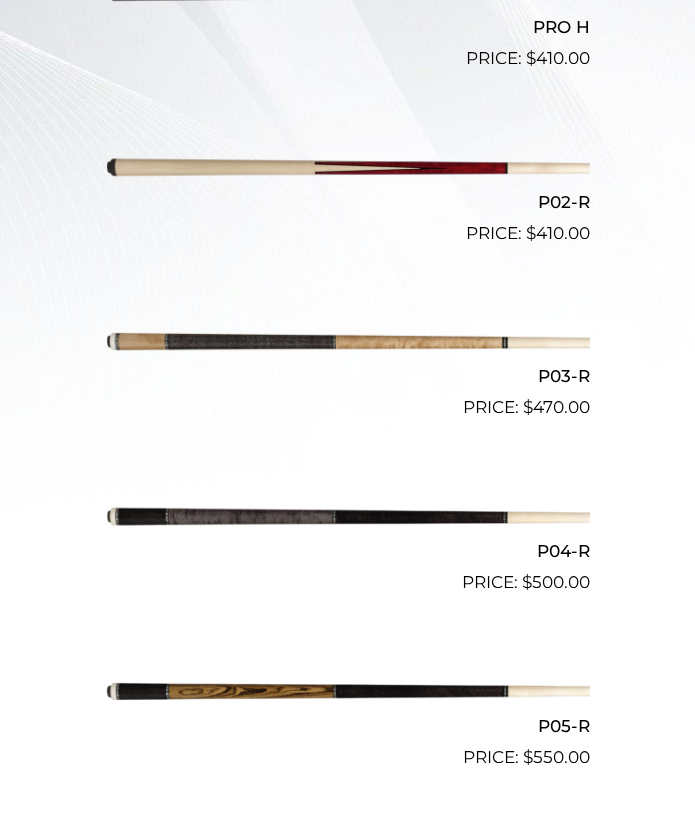 click at bounding box center (348, 517) 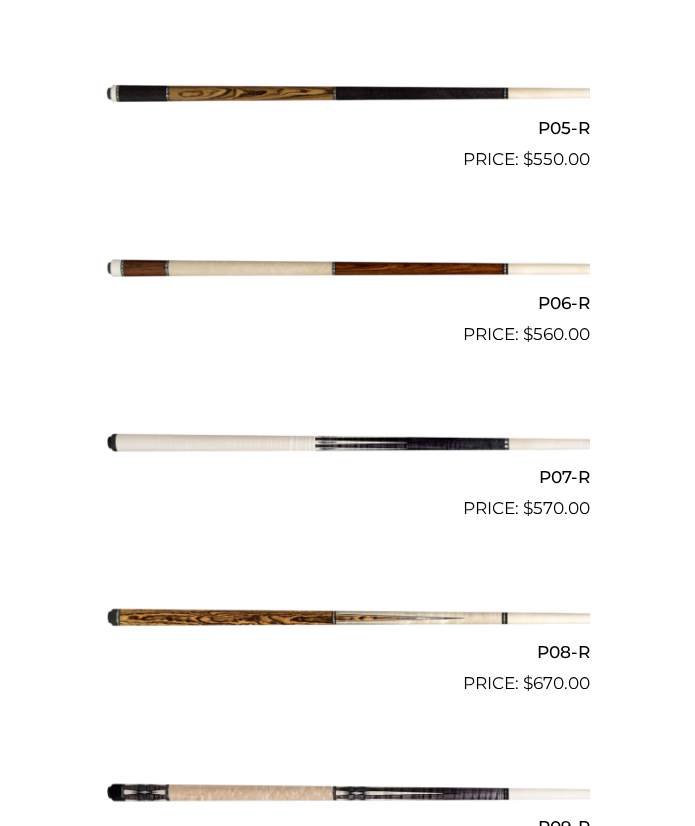 scroll, scrollTop: 1407, scrollLeft: 0, axis: vertical 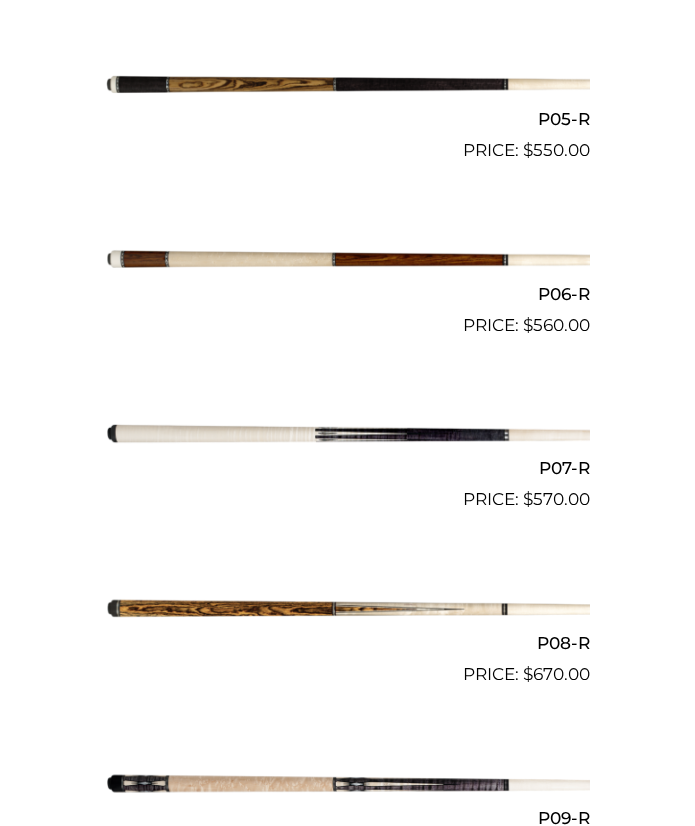 click at bounding box center [348, 85] 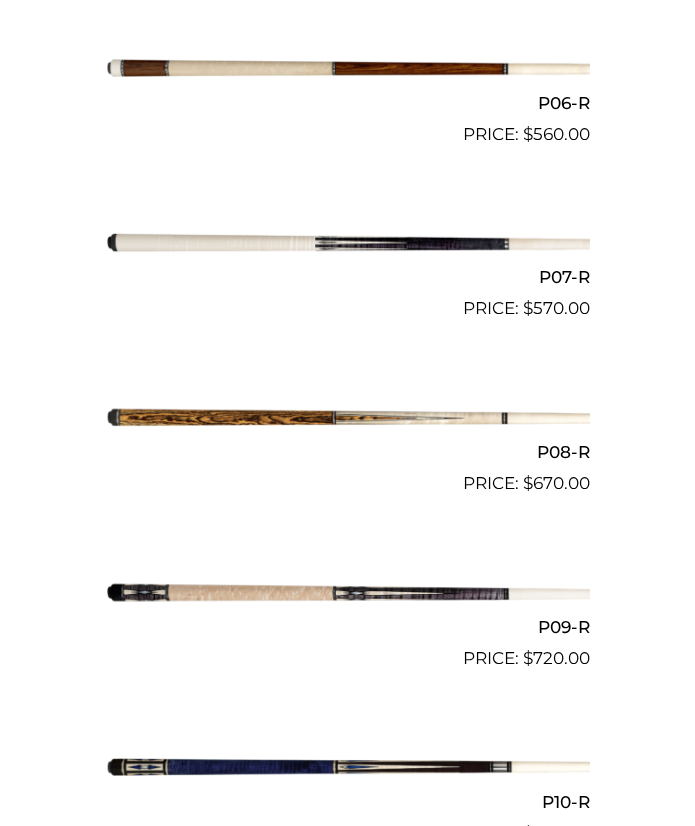 scroll, scrollTop: 1607, scrollLeft: 0, axis: vertical 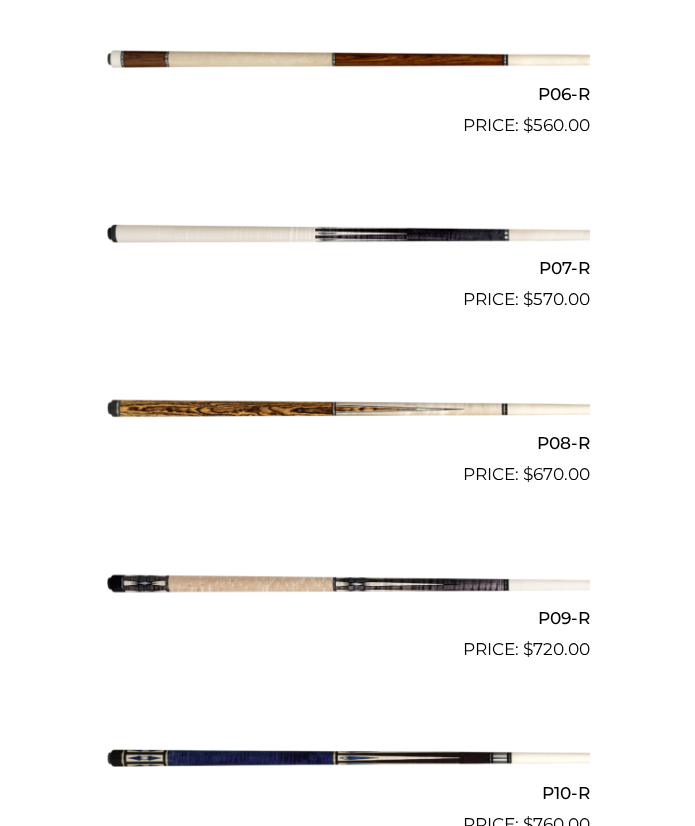 click at bounding box center (348, 60) 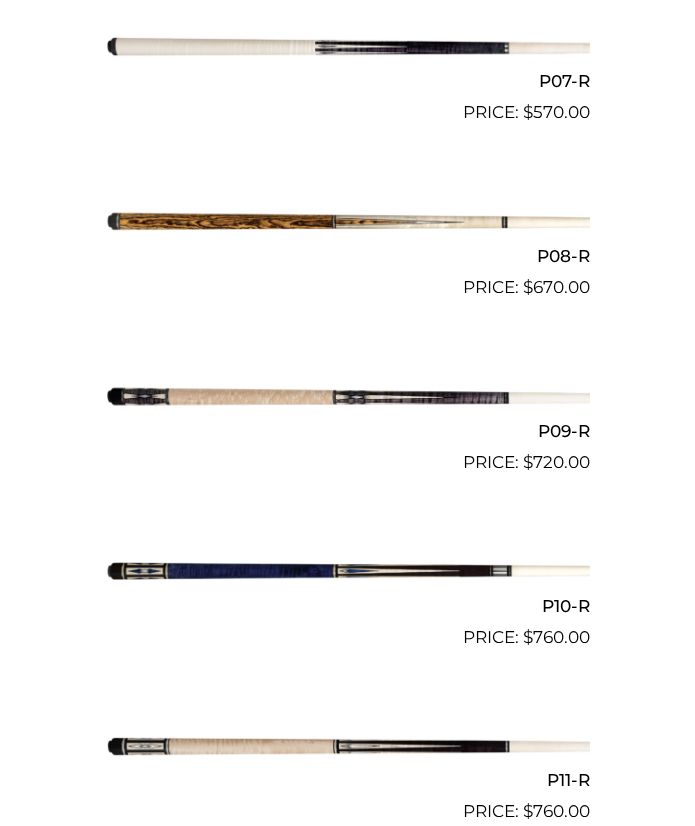 scroll, scrollTop: 1807, scrollLeft: 0, axis: vertical 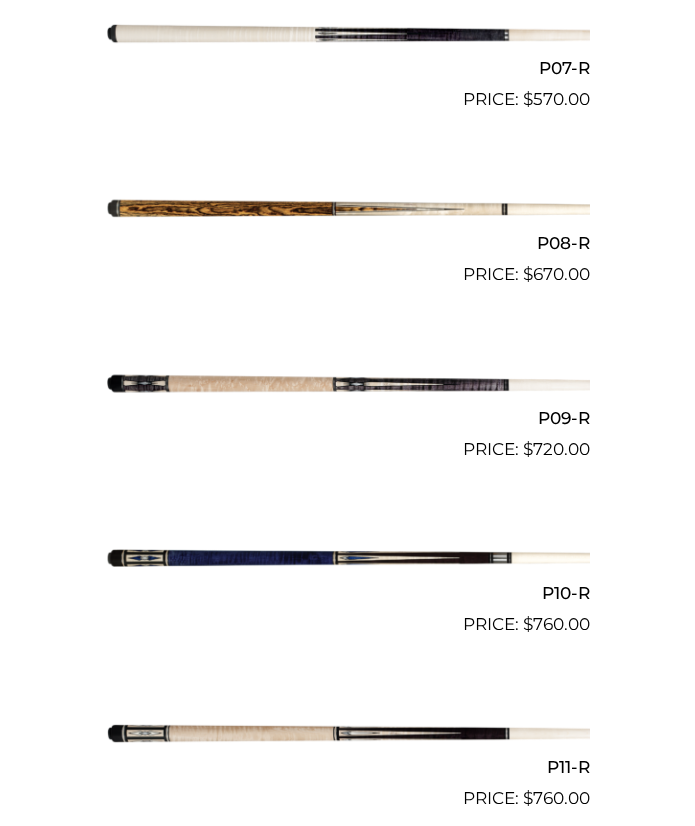 click at bounding box center [348, 559] 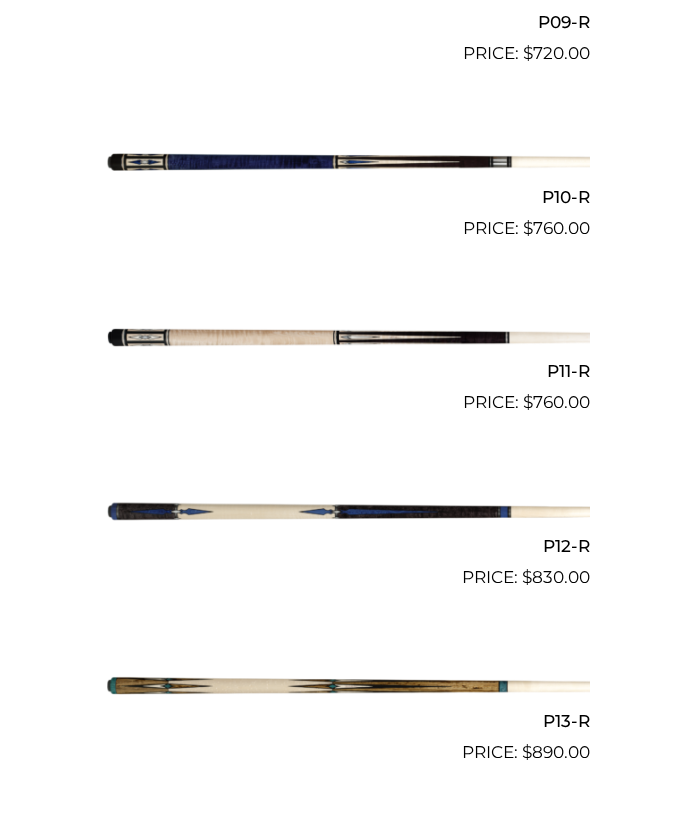 scroll, scrollTop: 2207, scrollLeft: 0, axis: vertical 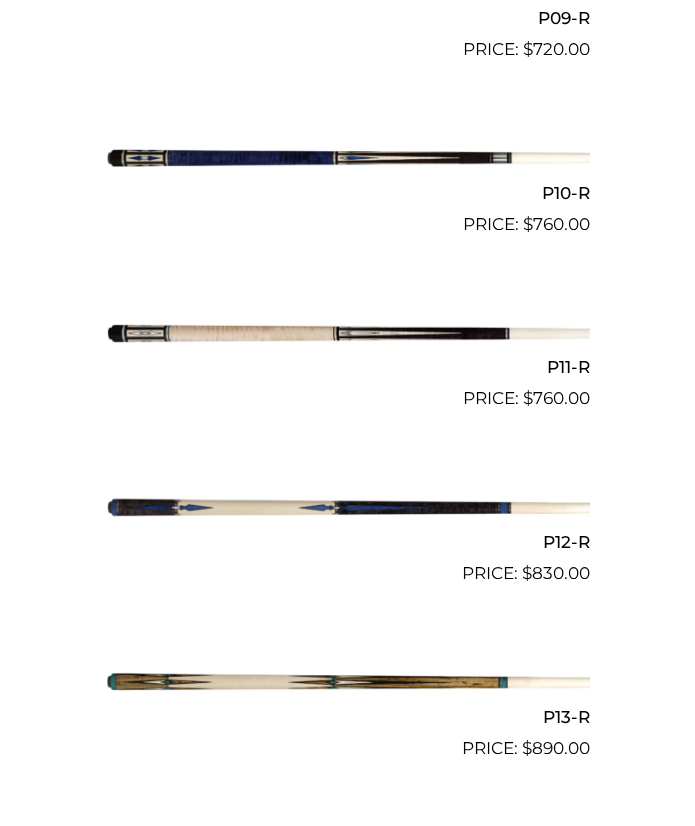 click at bounding box center (348, 333) 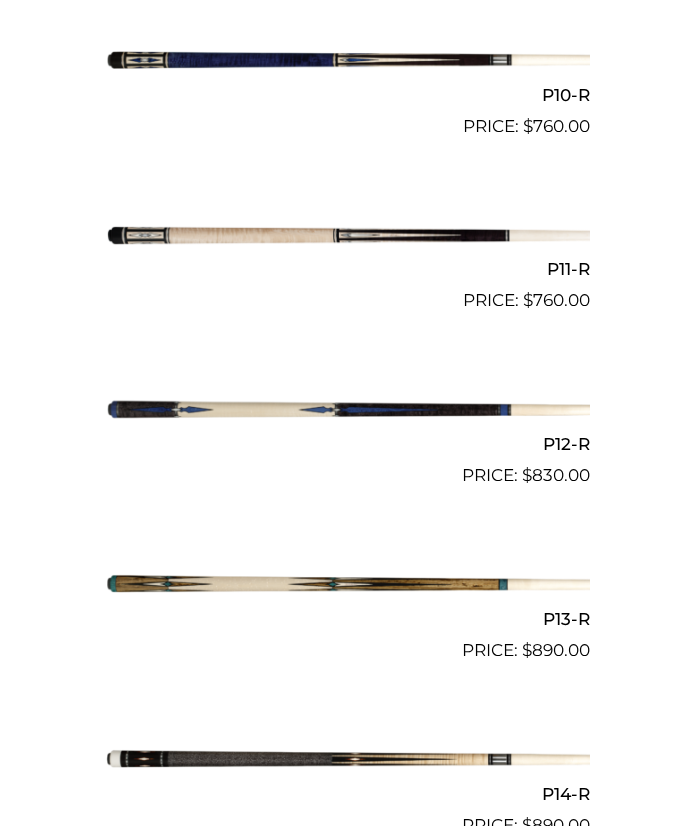 scroll, scrollTop: 2307, scrollLeft: 0, axis: vertical 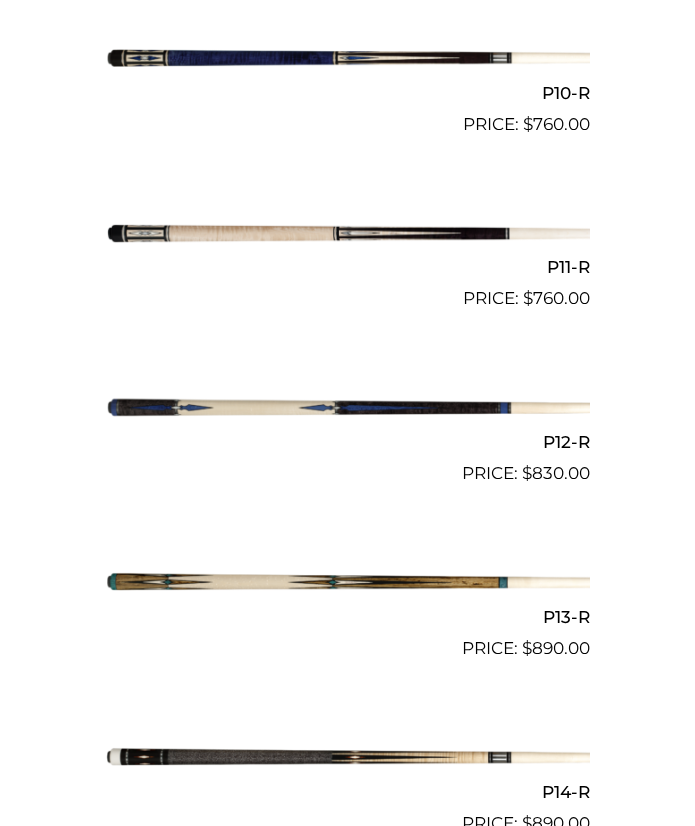 click at bounding box center (348, 583) 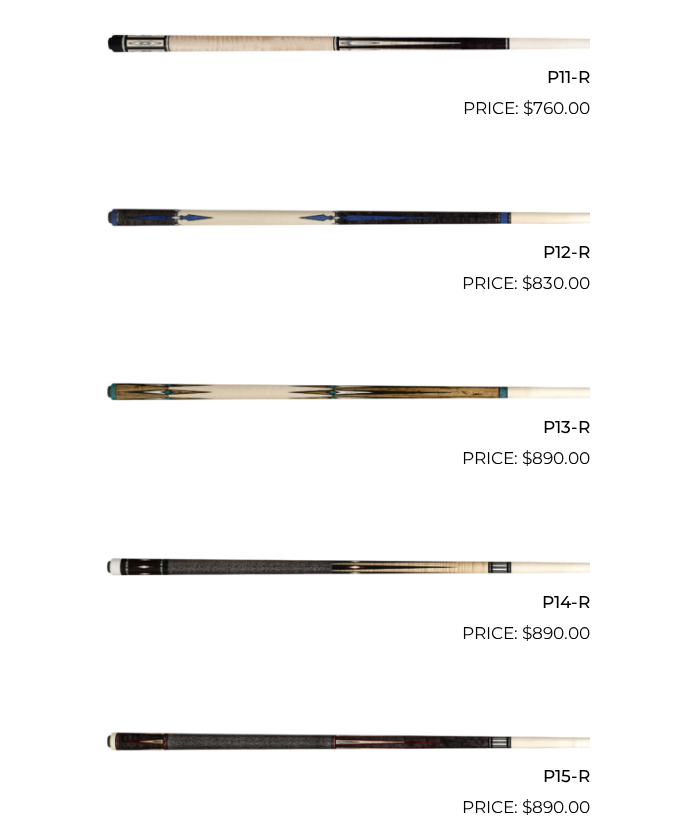 scroll, scrollTop: 2507, scrollLeft: 0, axis: vertical 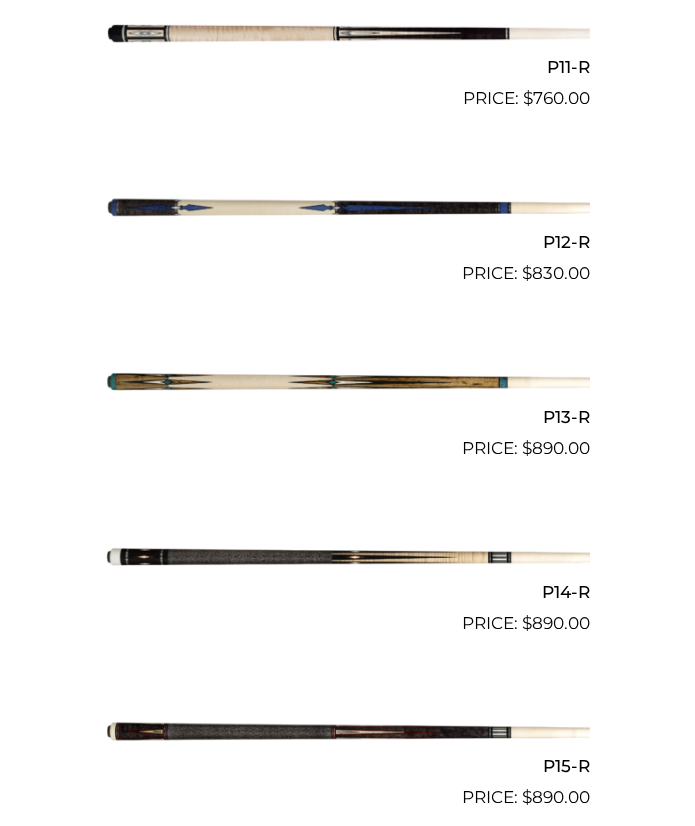 click at bounding box center [348, 558] 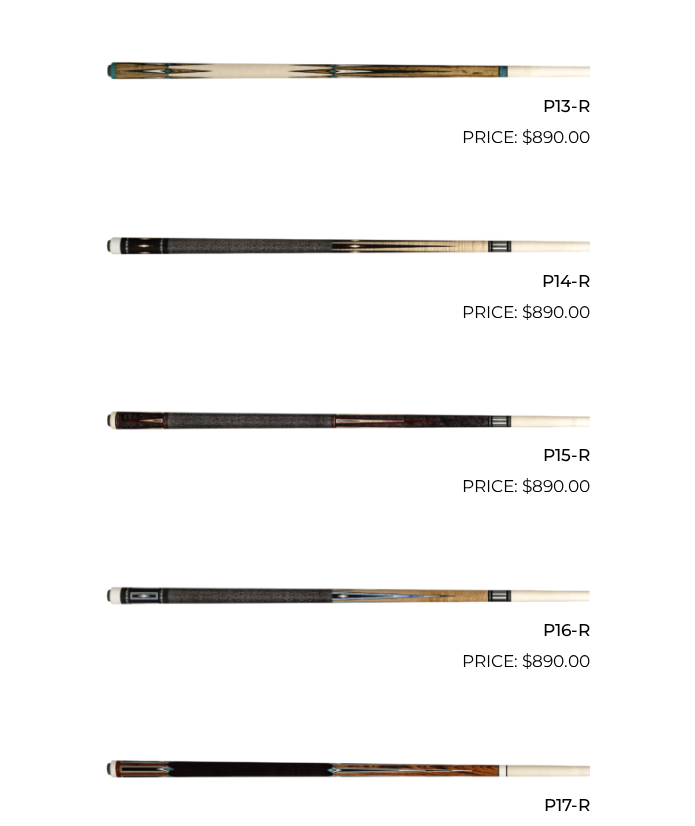 scroll, scrollTop: 2820, scrollLeft: 0, axis: vertical 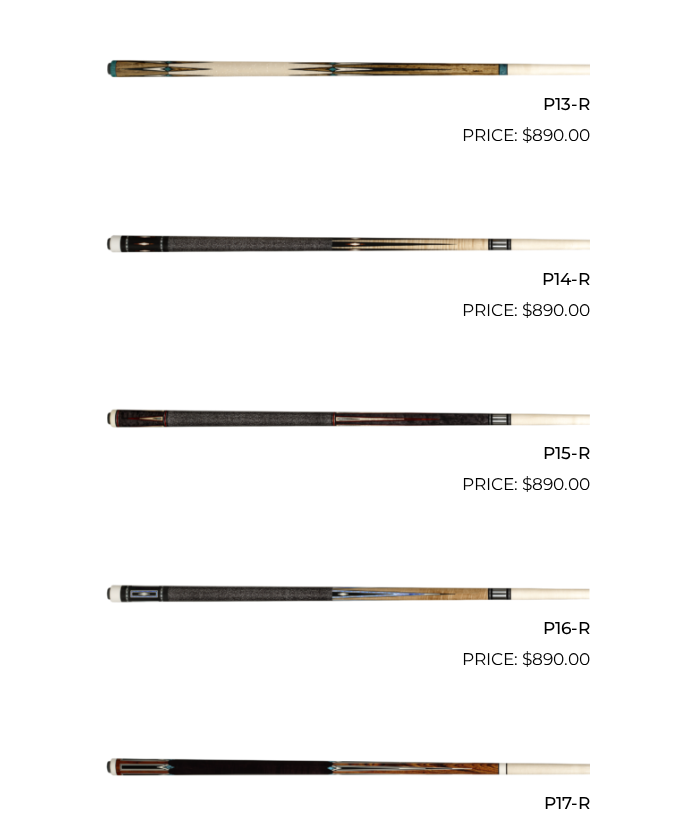click on "$ 890.00" at bounding box center [348, 485] 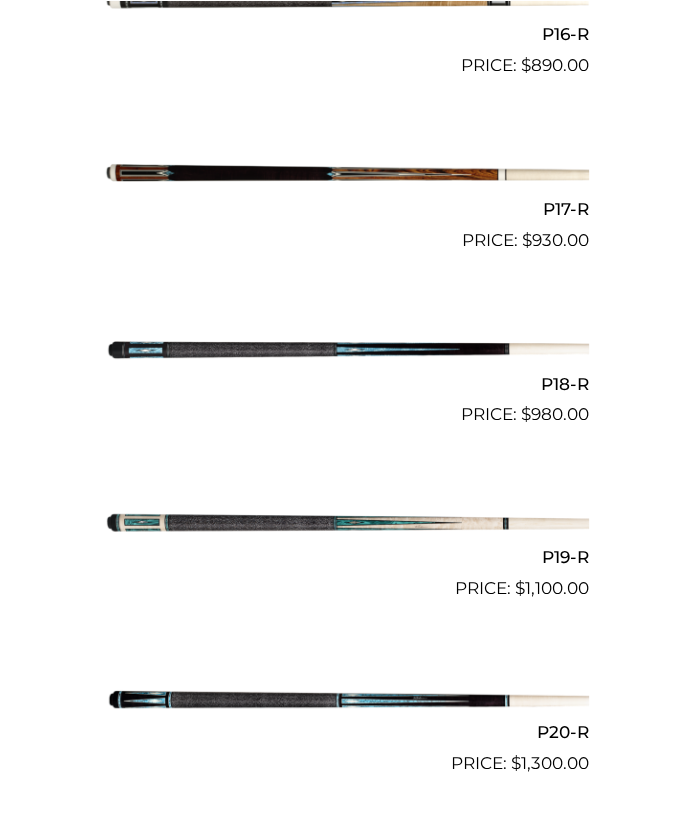 scroll, scrollTop: 3418, scrollLeft: 0, axis: vertical 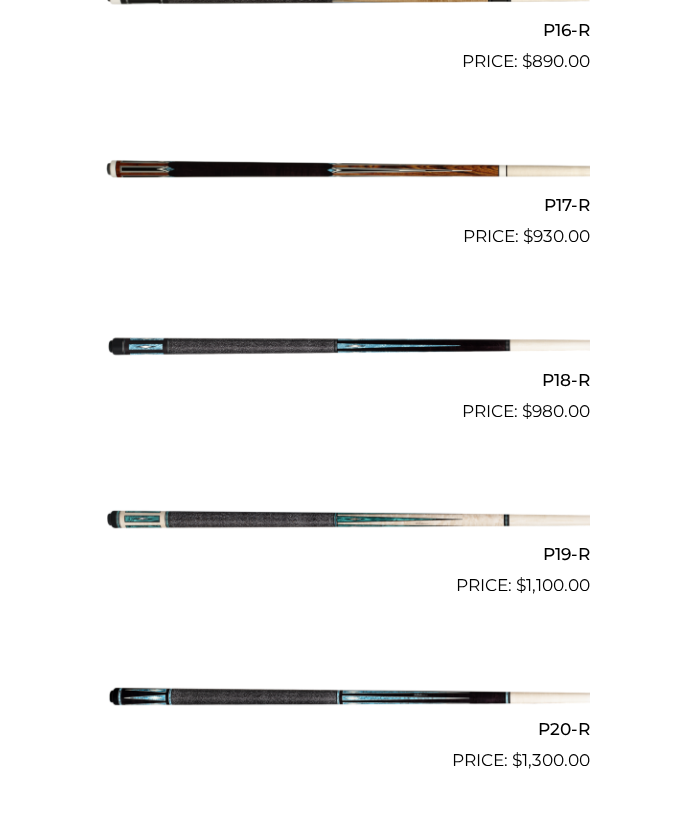 click at bounding box center (348, 171) 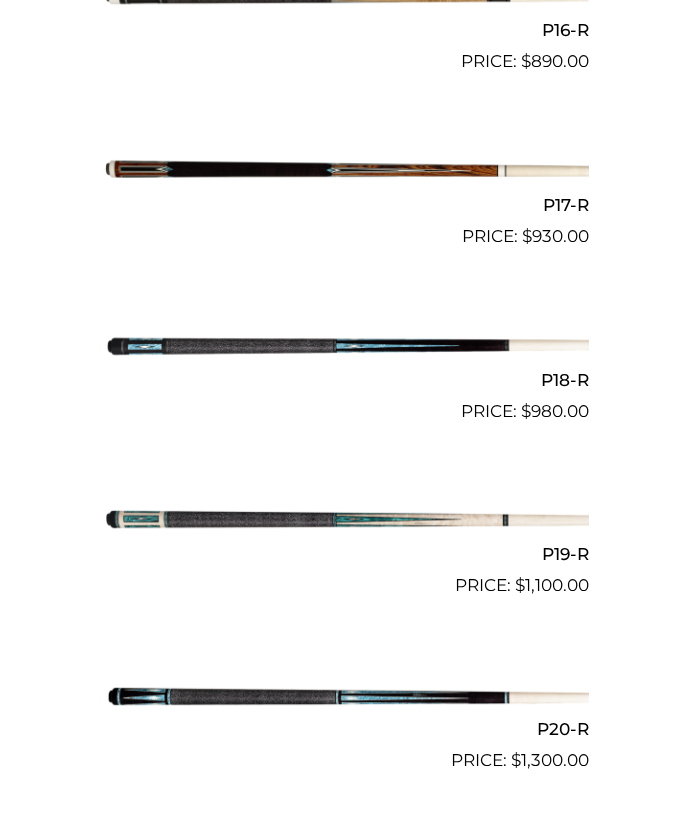 click at bounding box center [347, 520] 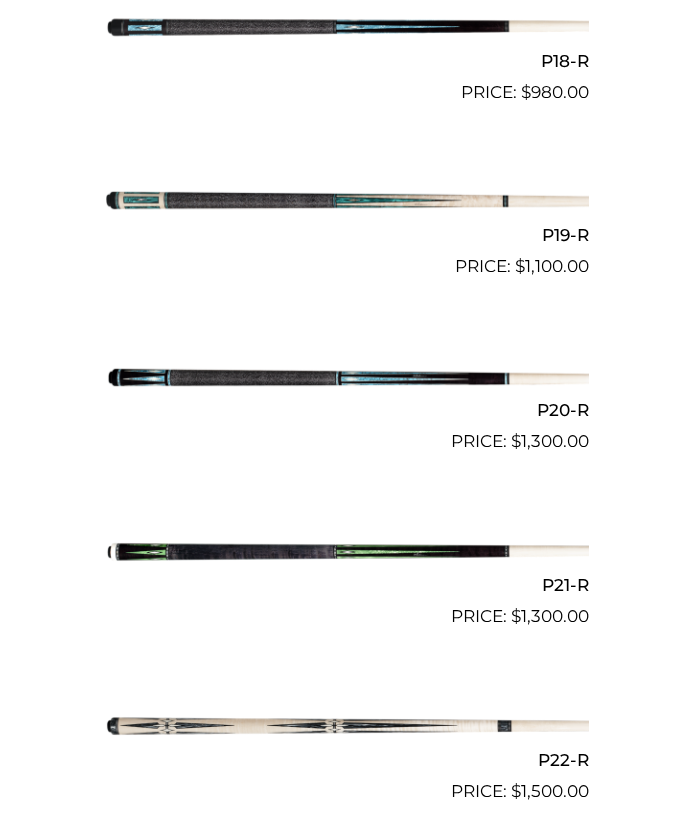 scroll, scrollTop: 3742, scrollLeft: 0, axis: vertical 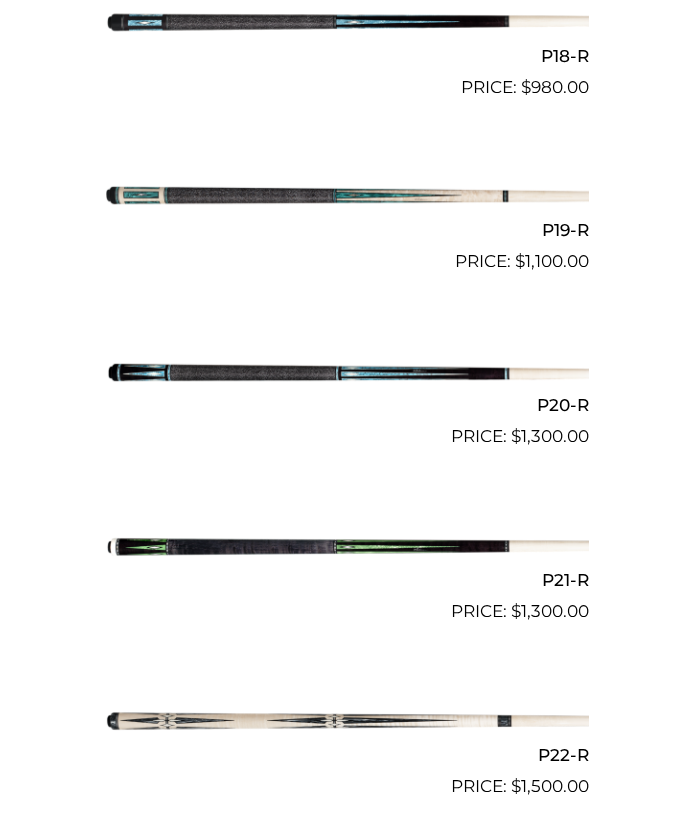 click at bounding box center [347, 371] 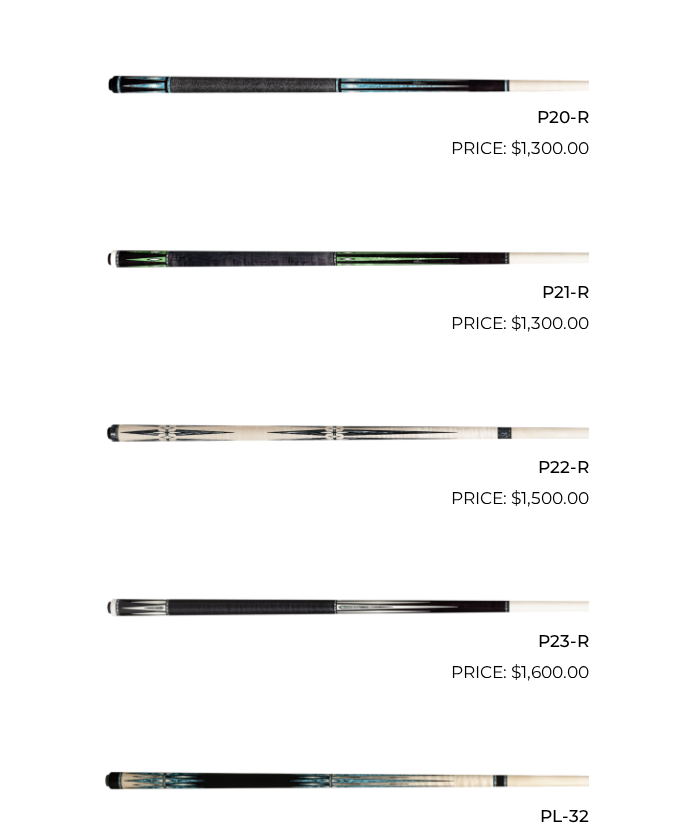 scroll, scrollTop: 4042, scrollLeft: 0, axis: vertical 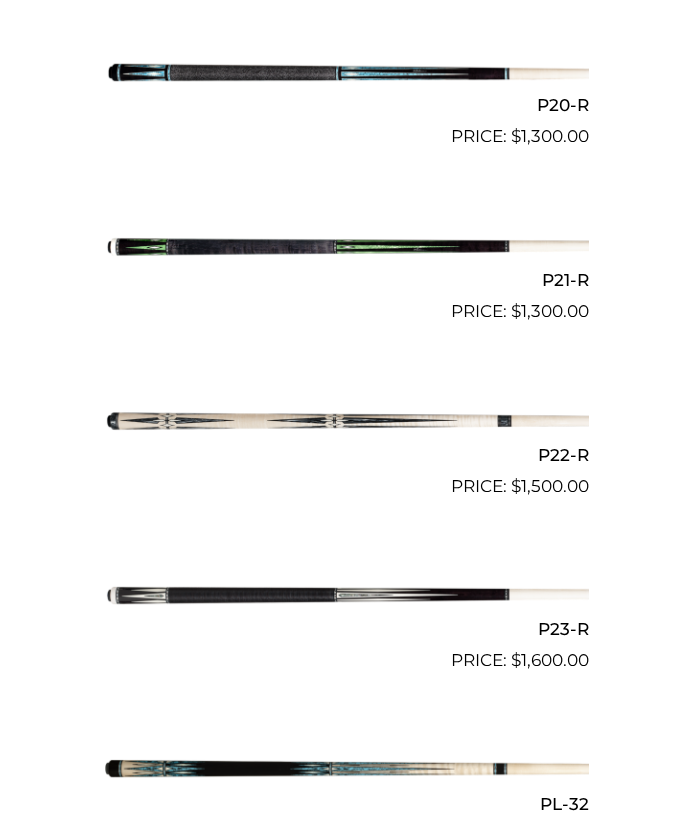 click at bounding box center (347, 246) 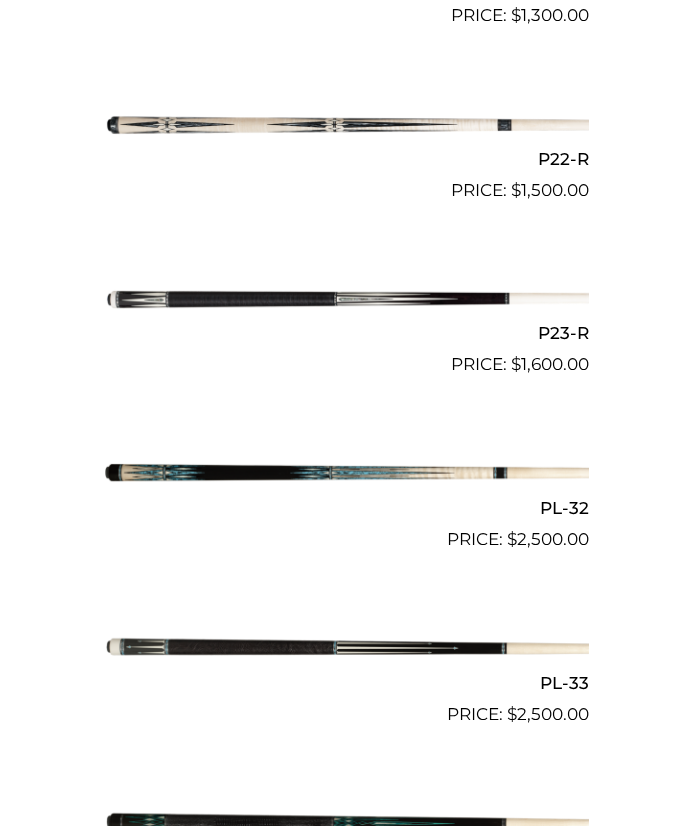 scroll, scrollTop: 4342, scrollLeft: 0, axis: vertical 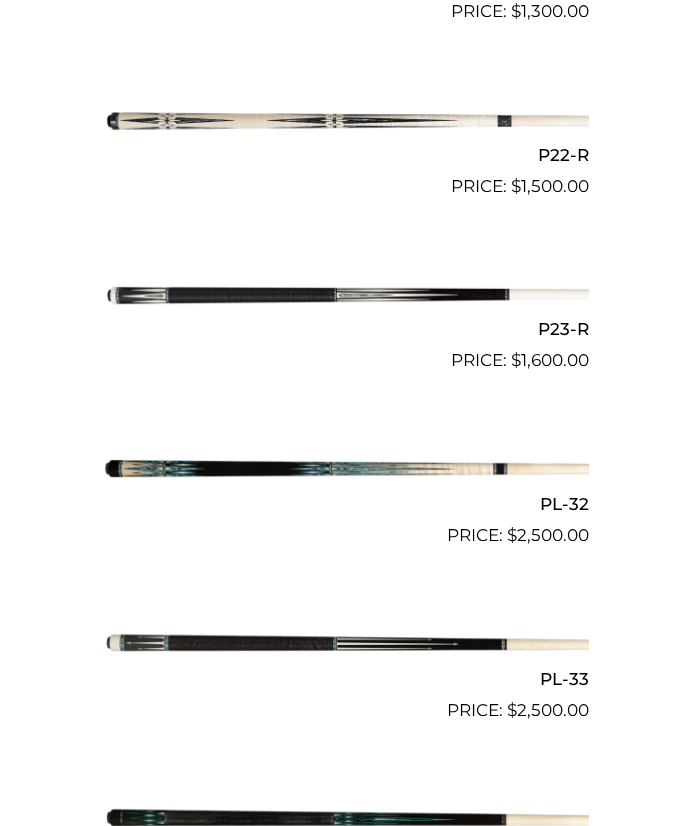 click at bounding box center (347, 121) 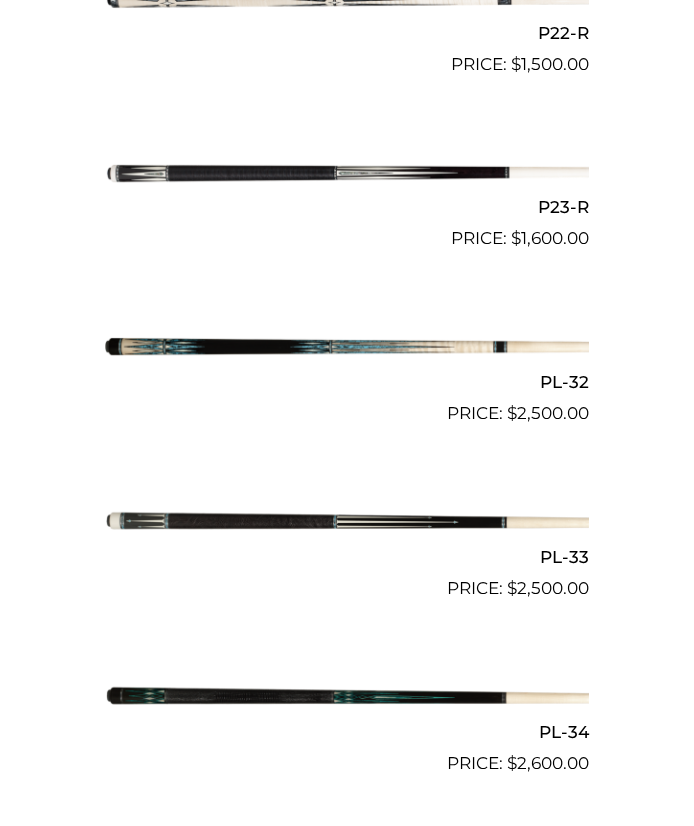 scroll, scrollTop: 4436, scrollLeft: 0, axis: vertical 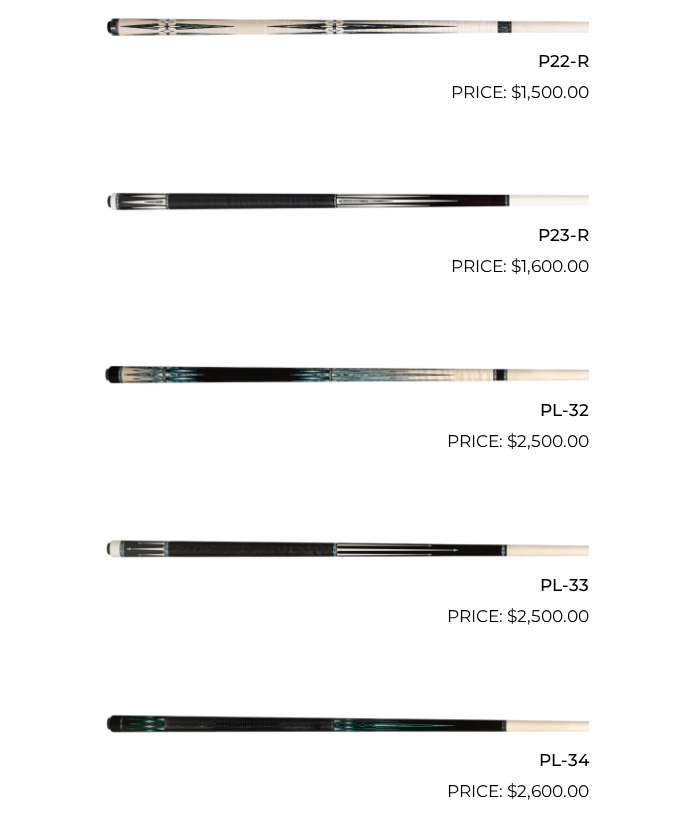 click at bounding box center (347, 201) 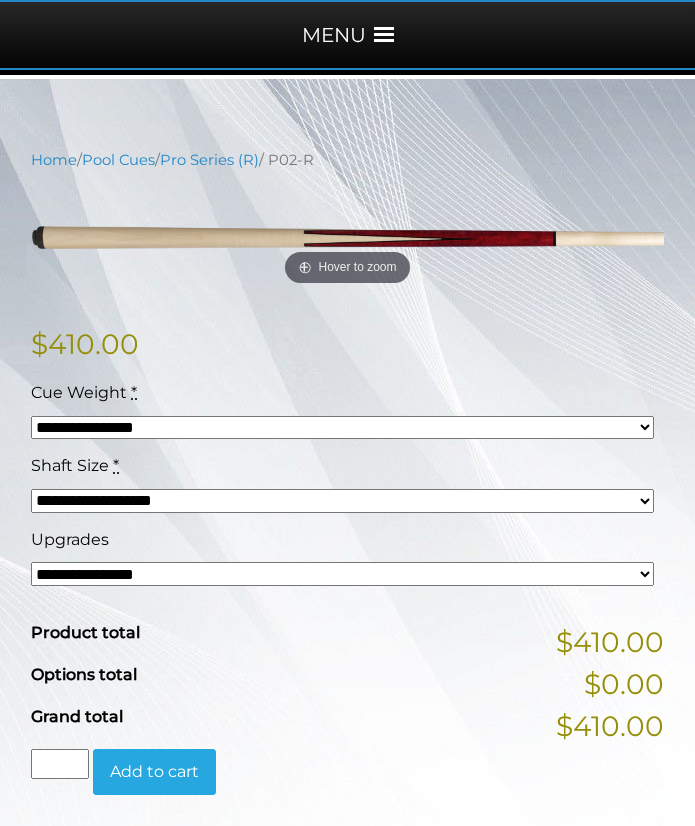scroll, scrollTop: 300, scrollLeft: 0, axis: vertical 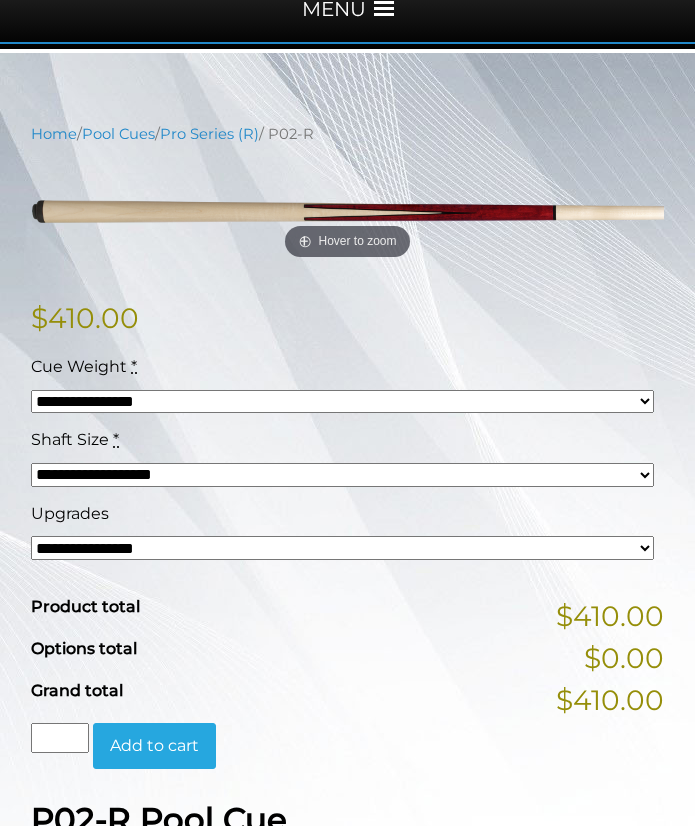 click on "**********" at bounding box center (342, 402) 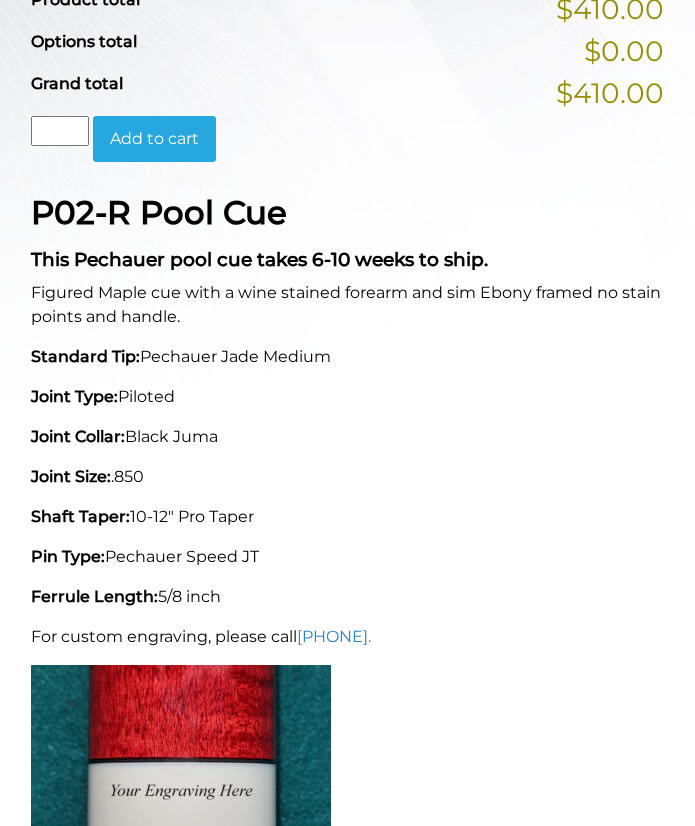 scroll, scrollTop: 897, scrollLeft: 0, axis: vertical 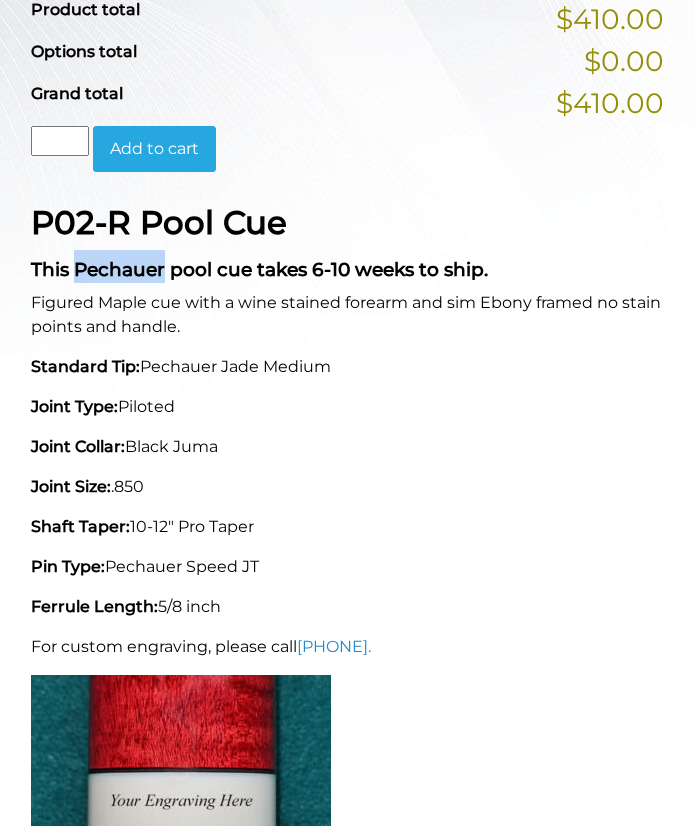 drag, startPoint x: 80, startPoint y: 266, endPoint x: 163, endPoint y: 277, distance: 83.725746 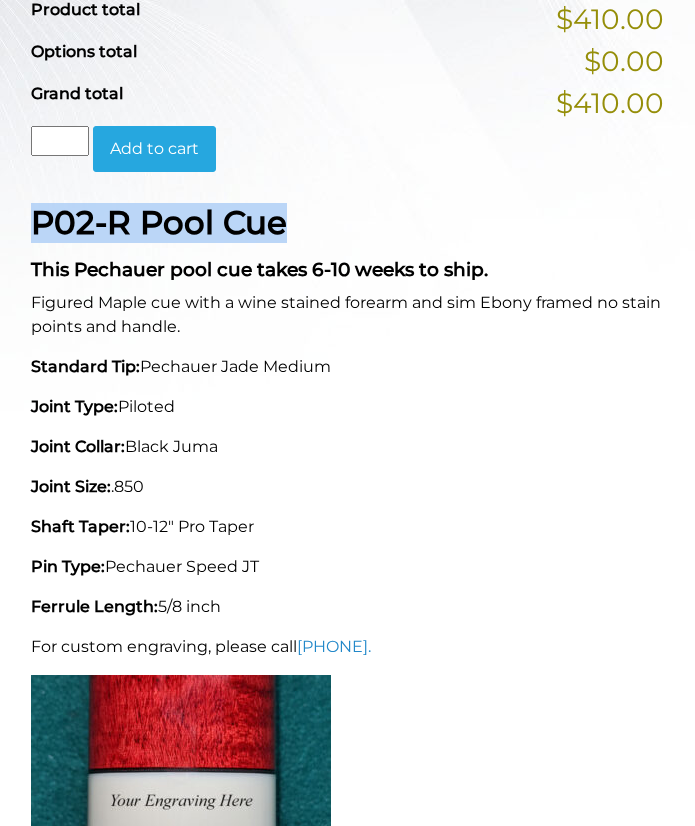 drag, startPoint x: 85, startPoint y: 224, endPoint x: 315, endPoint y: 211, distance: 230.3671 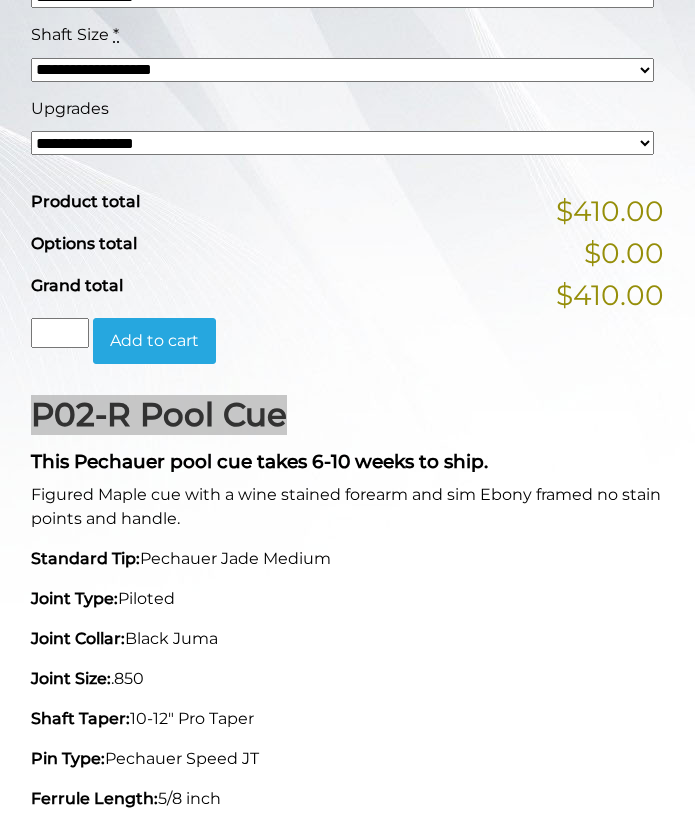 scroll, scrollTop: 712, scrollLeft: 0, axis: vertical 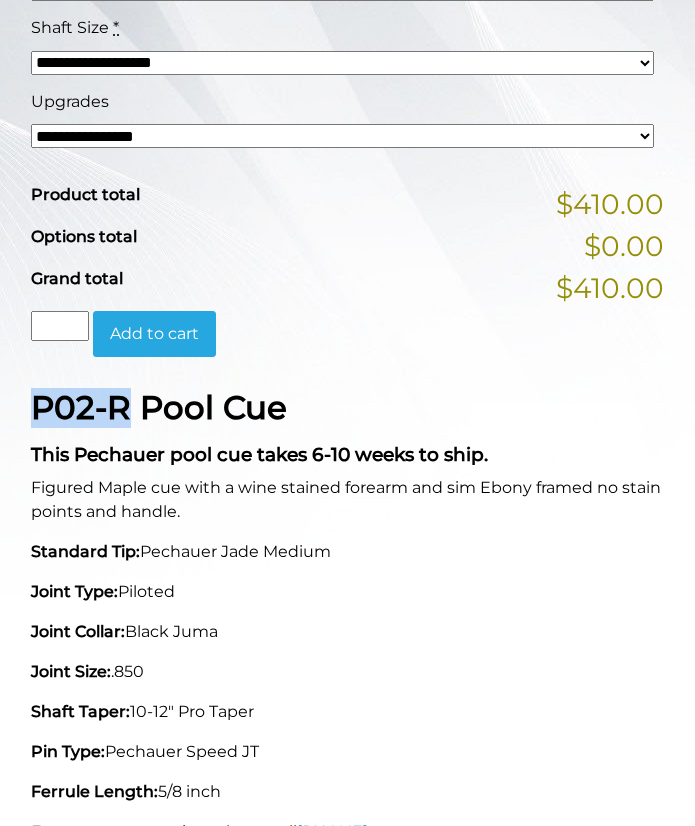 drag, startPoint x: 37, startPoint y: 409, endPoint x: 131, endPoint y: 399, distance: 94.53042 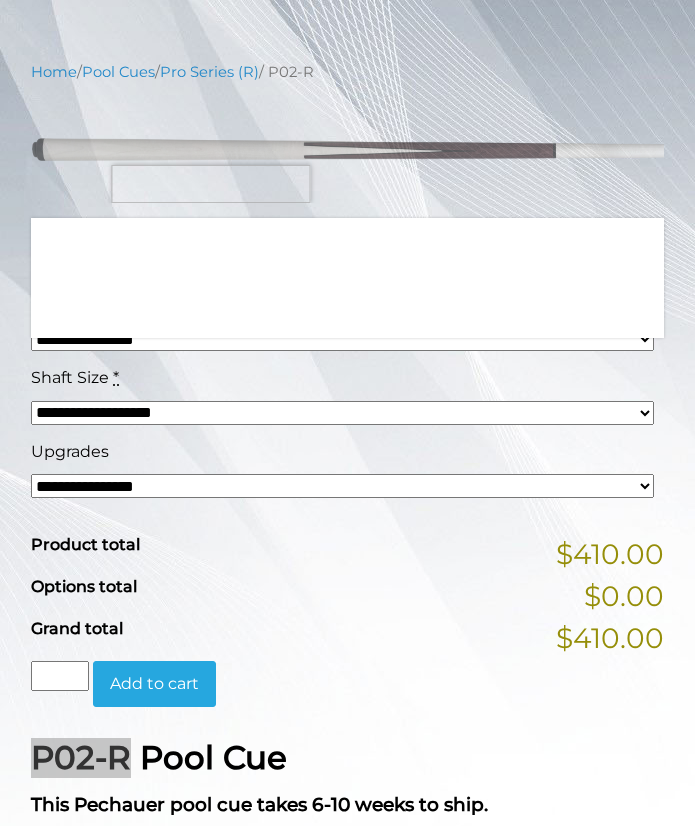 scroll, scrollTop: 366, scrollLeft: 0, axis: vertical 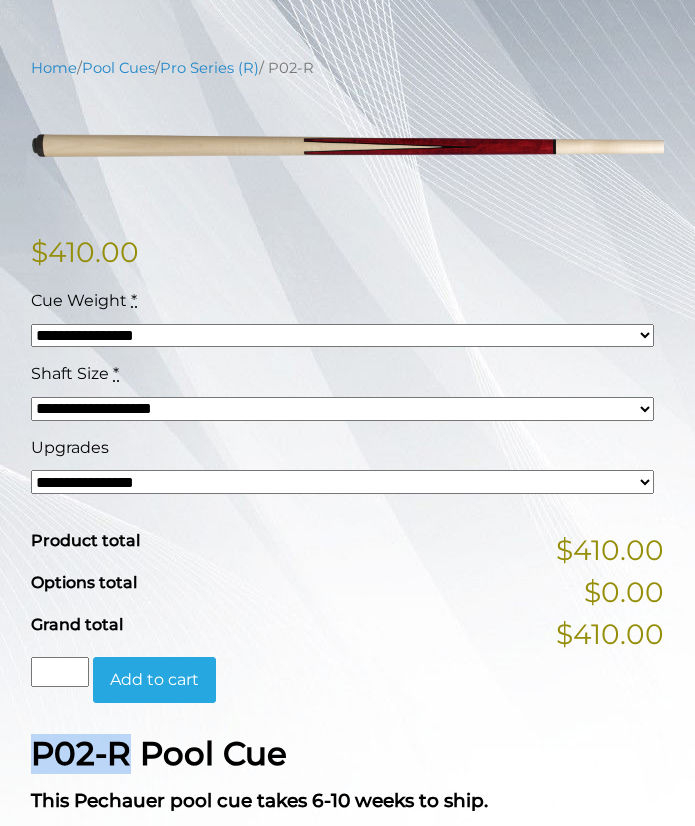 click on "**********" at bounding box center (342, 336) 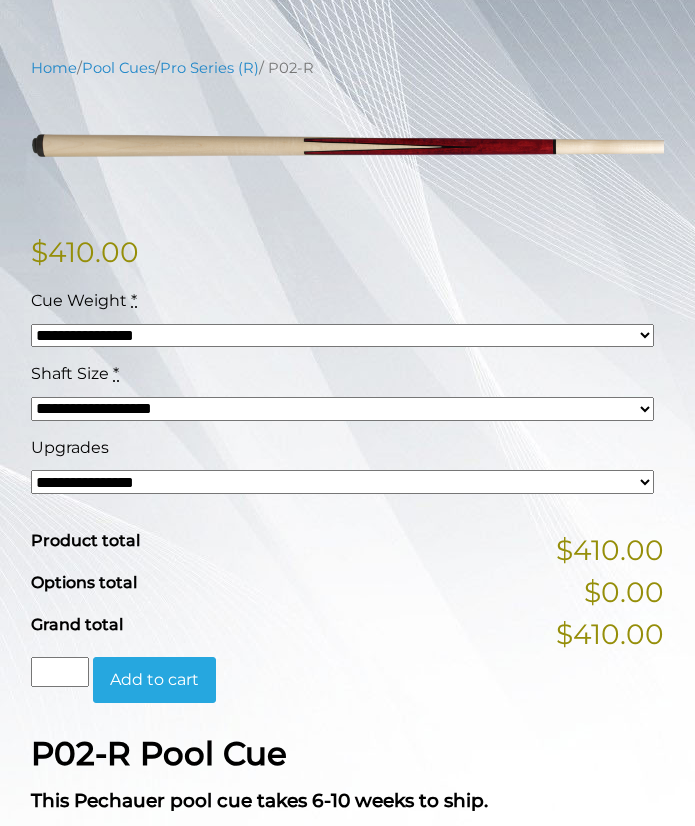 click on "**********" at bounding box center [342, 325] 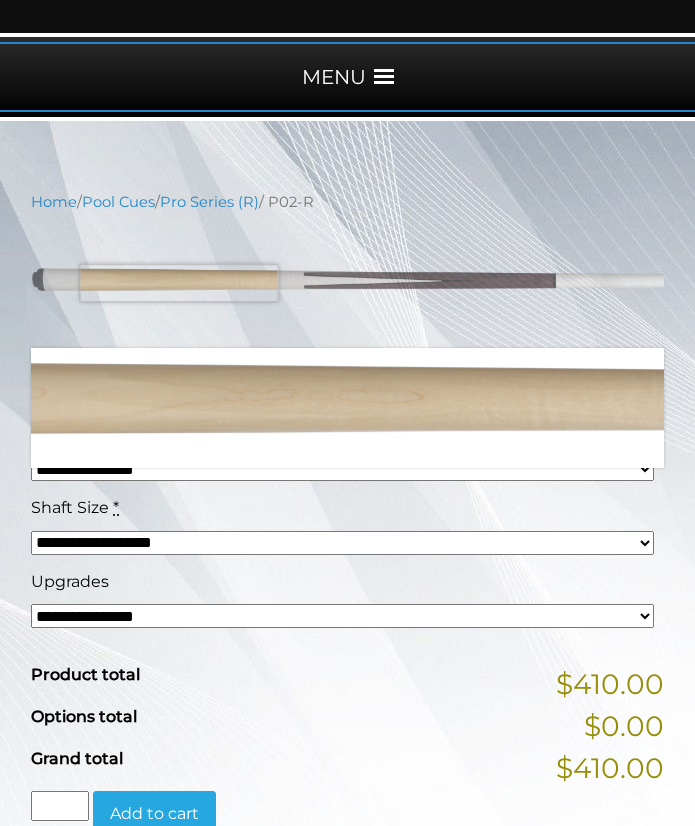 scroll, scrollTop: 0, scrollLeft: 0, axis: both 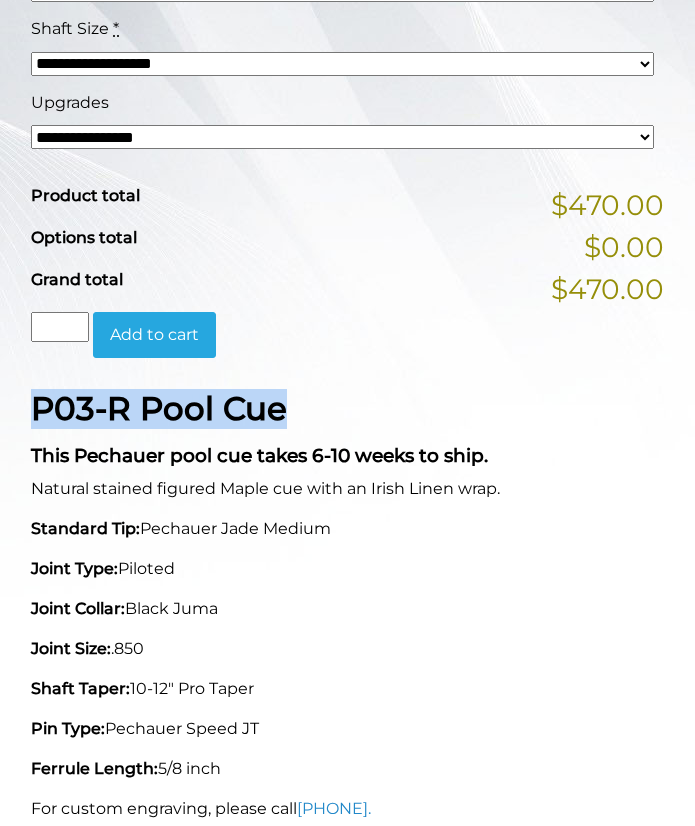 drag, startPoint x: 31, startPoint y: 408, endPoint x: 288, endPoint y: 412, distance: 257.03113 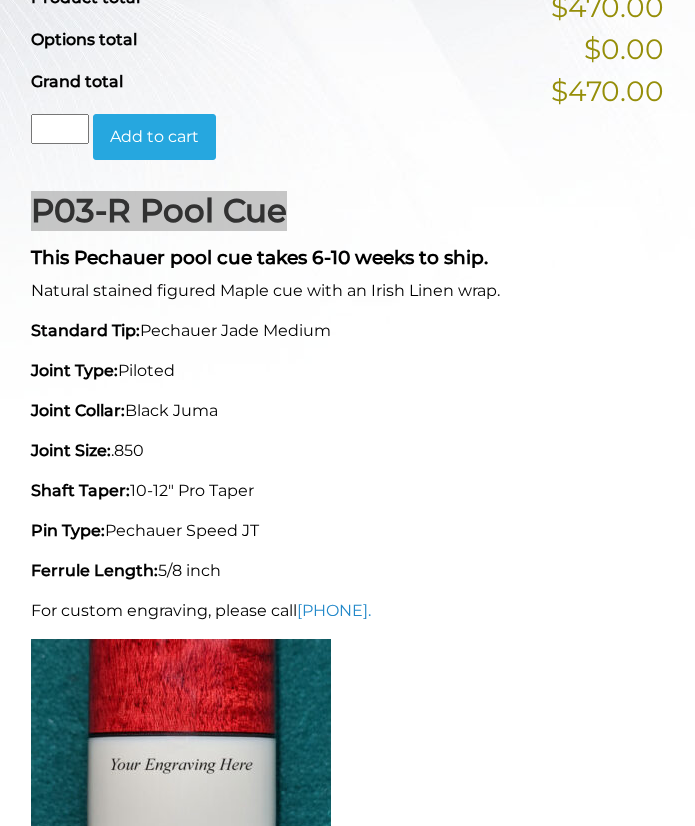 scroll, scrollTop: 911, scrollLeft: 0, axis: vertical 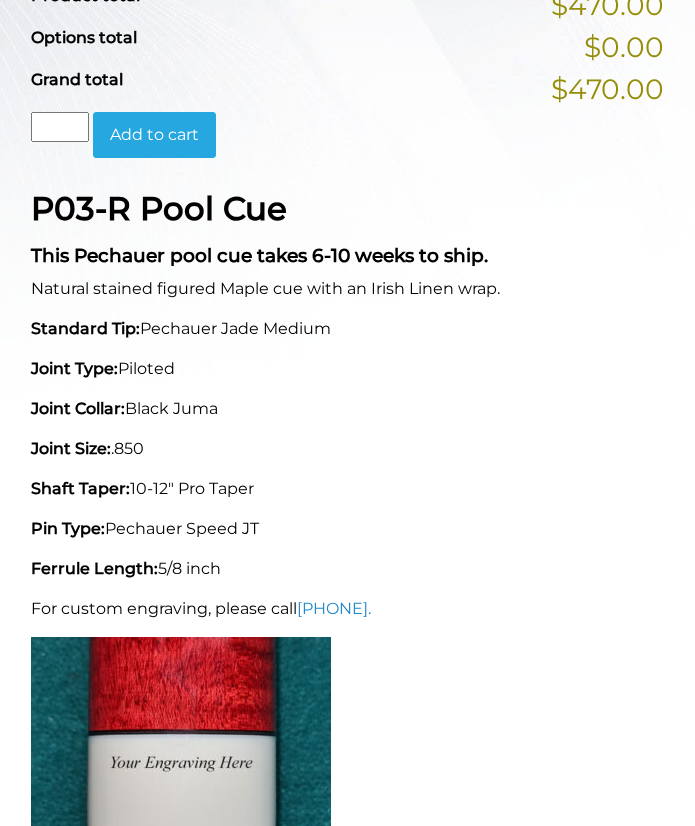 click on "P03-R Pool Cue
This Pechauer pool cue takes 6-10 weeks to ship.
Natural stained figured Maple cue with an Irish Linen wrap.
Standard Tip:  Pechauer Jade Medium
Joint Type:  Piloted
Joint Collar:  Black Juma
Joint Size:  .850
Shaft Taper:  10-12" Pro Taper
Pin Type:  Pechauer Speed JT
Ferrule Length:  5/8 inch
For custom engraving, please call   [PHONE]." at bounding box center [347, 541] 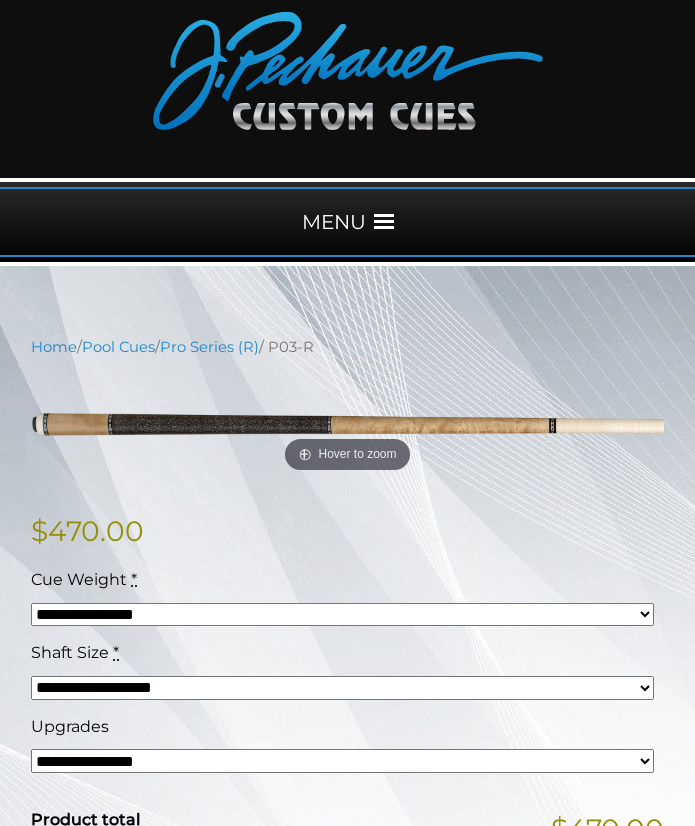 scroll, scrollTop: 100, scrollLeft: 0, axis: vertical 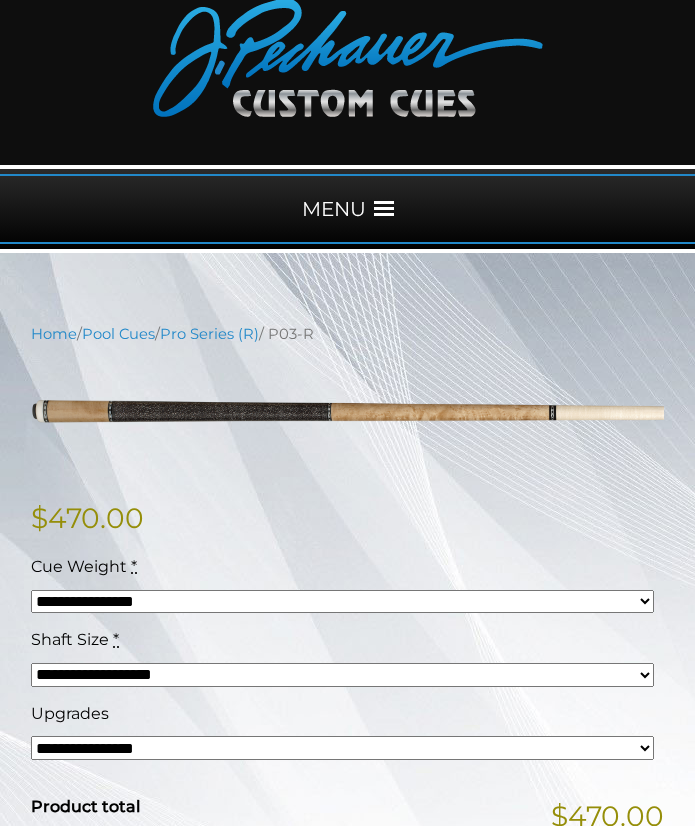 click on "**********" at bounding box center [342, 675] 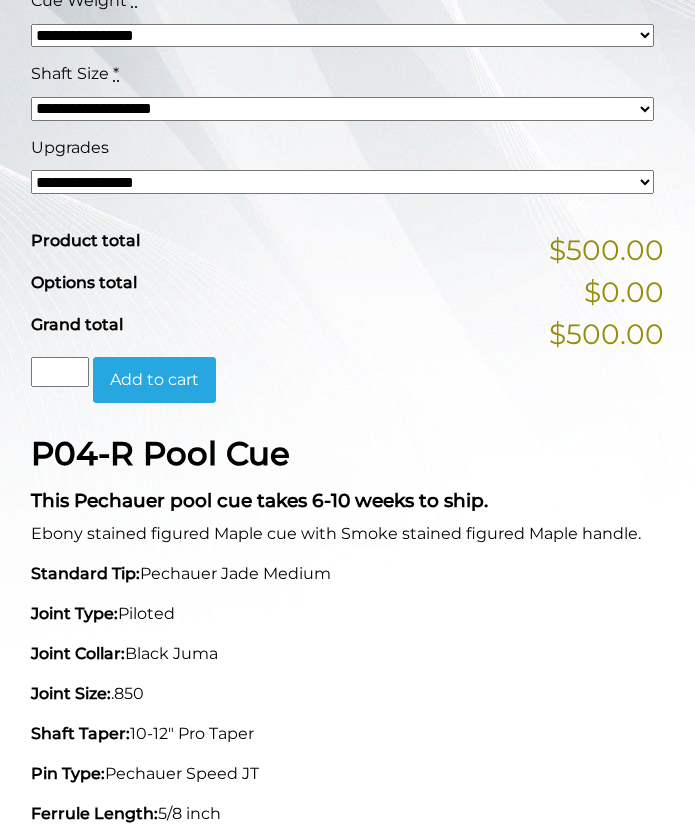 scroll, scrollTop: 696, scrollLeft: 0, axis: vertical 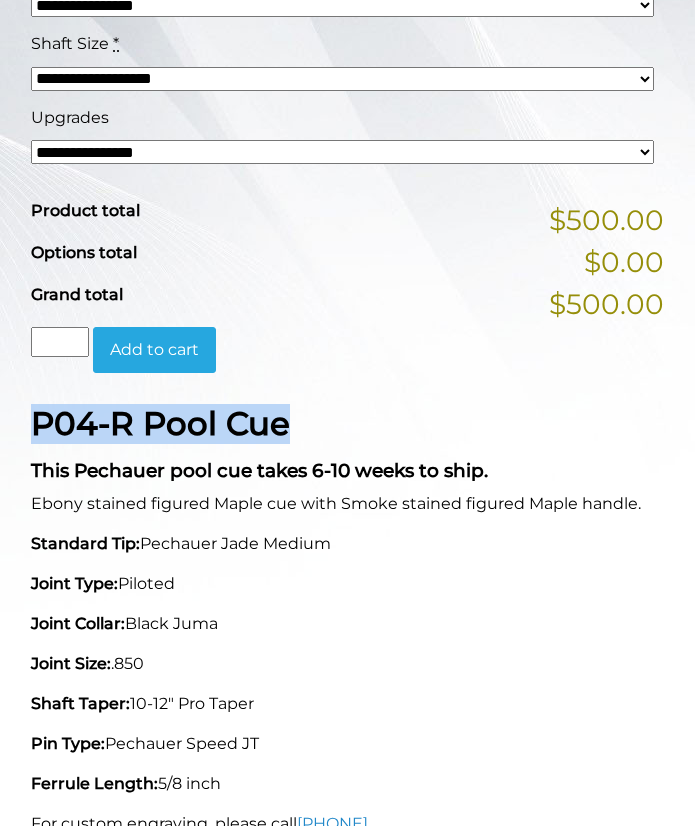 drag, startPoint x: 52, startPoint y: 426, endPoint x: 287, endPoint y: 441, distance: 235.47824 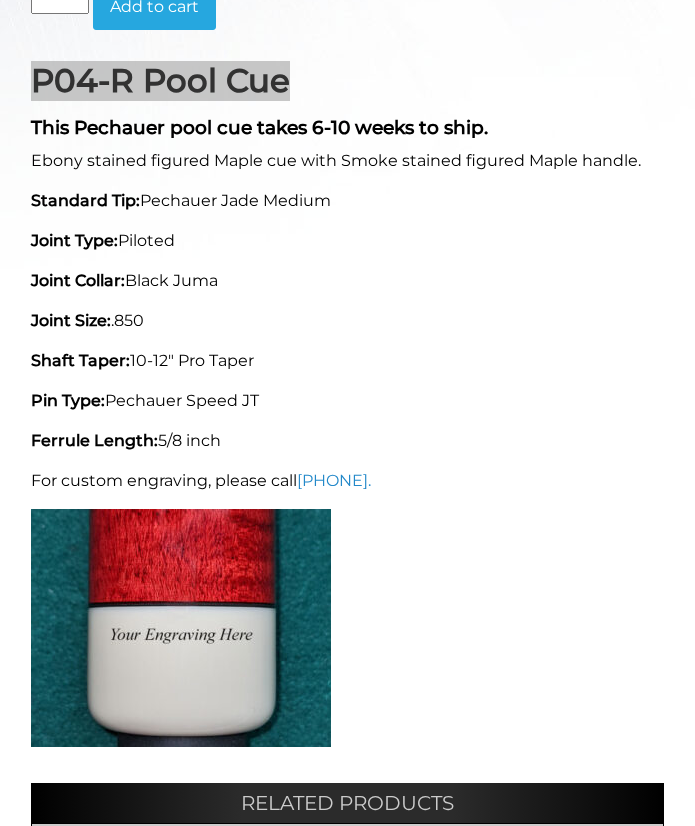 scroll, scrollTop: 1046, scrollLeft: 0, axis: vertical 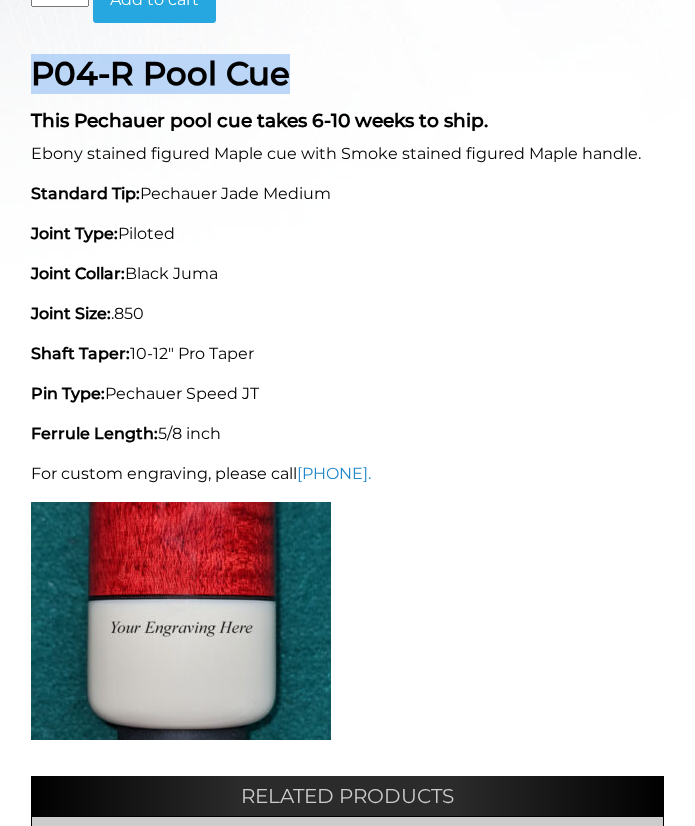 drag, startPoint x: 32, startPoint y: 155, endPoint x: 241, endPoint y: 419, distance: 336.71503 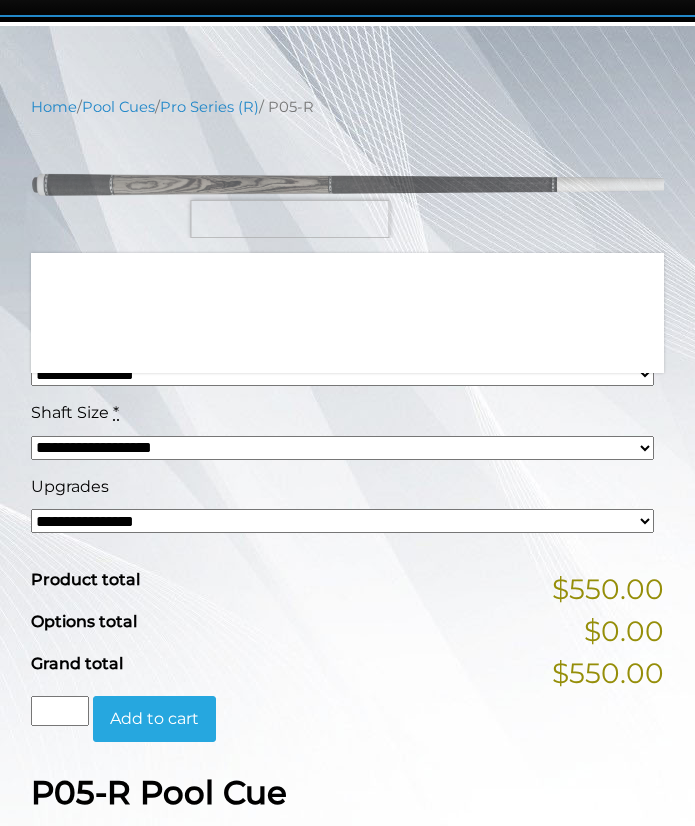 scroll, scrollTop: 328, scrollLeft: 0, axis: vertical 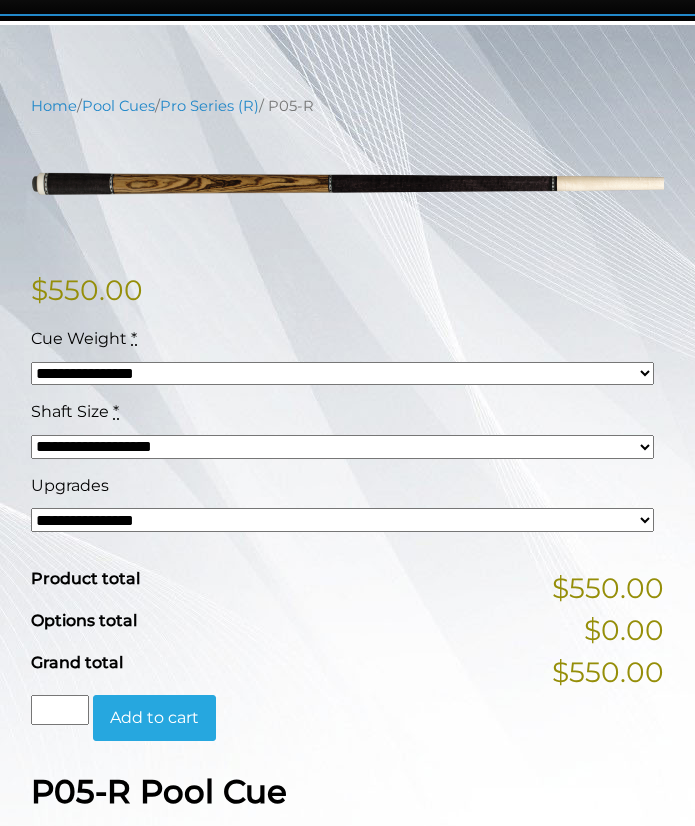 click on "Product total
$550.00" at bounding box center (347, 584) 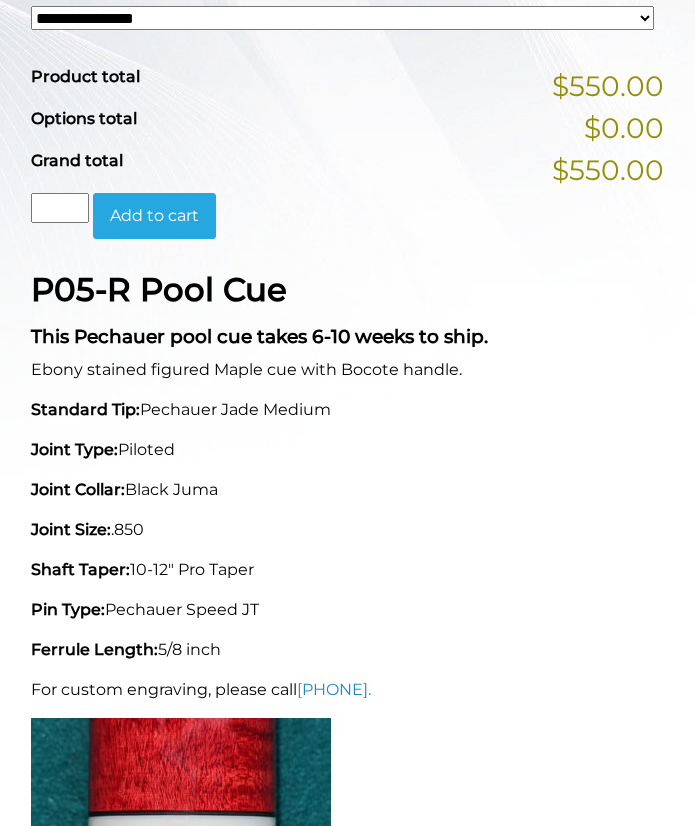 scroll, scrollTop: 831, scrollLeft: 0, axis: vertical 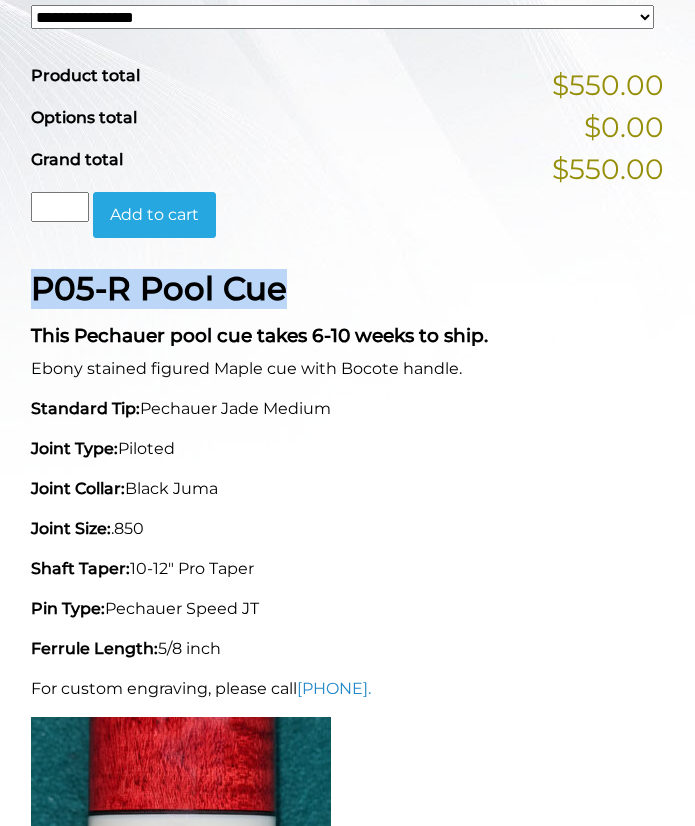 drag, startPoint x: 32, startPoint y: 287, endPoint x: 300, endPoint y: 285, distance: 268.00748 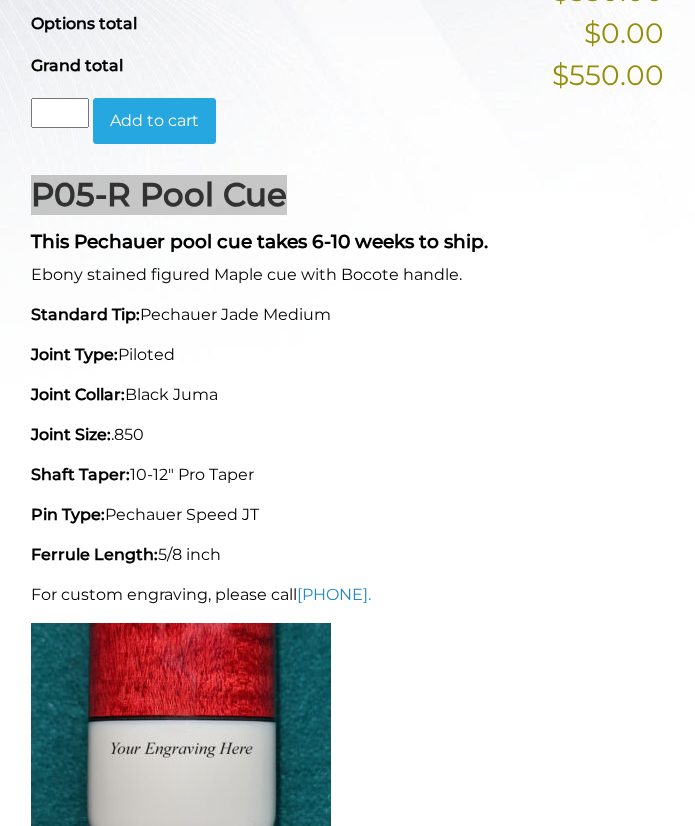 scroll, scrollTop: 931, scrollLeft: 0, axis: vertical 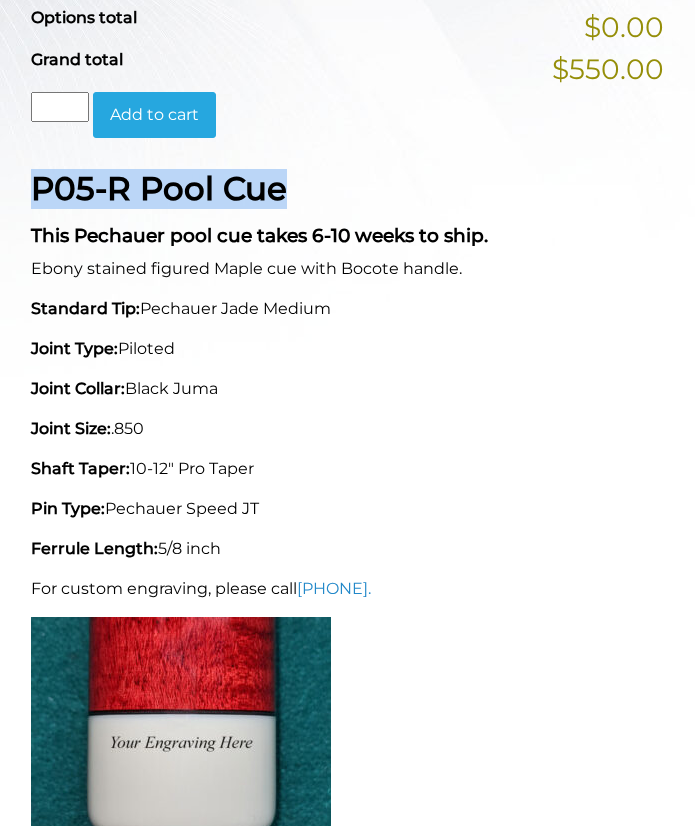 drag, startPoint x: 35, startPoint y: 271, endPoint x: 301, endPoint y: 533, distance: 373.3631 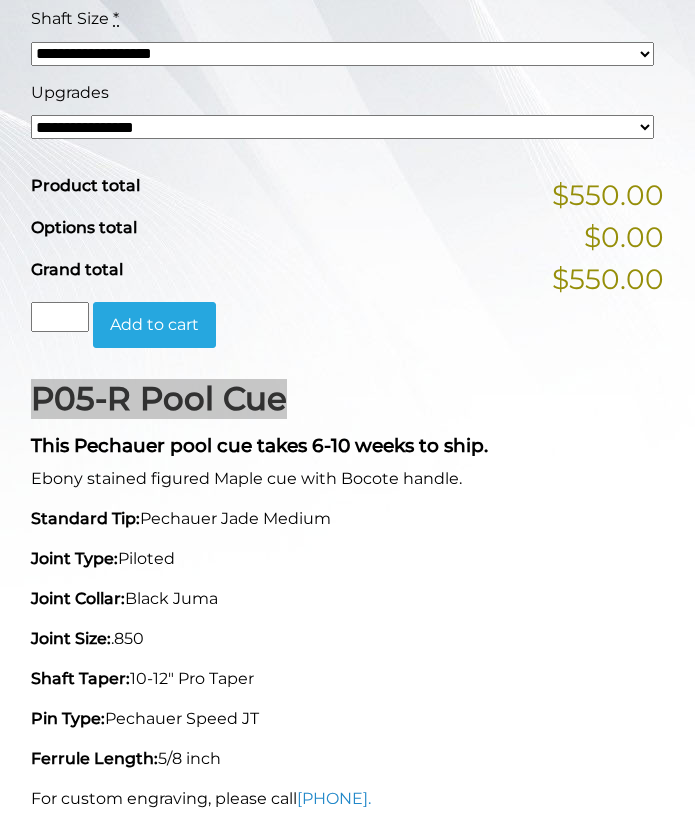 scroll, scrollTop: 717, scrollLeft: 0, axis: vertical 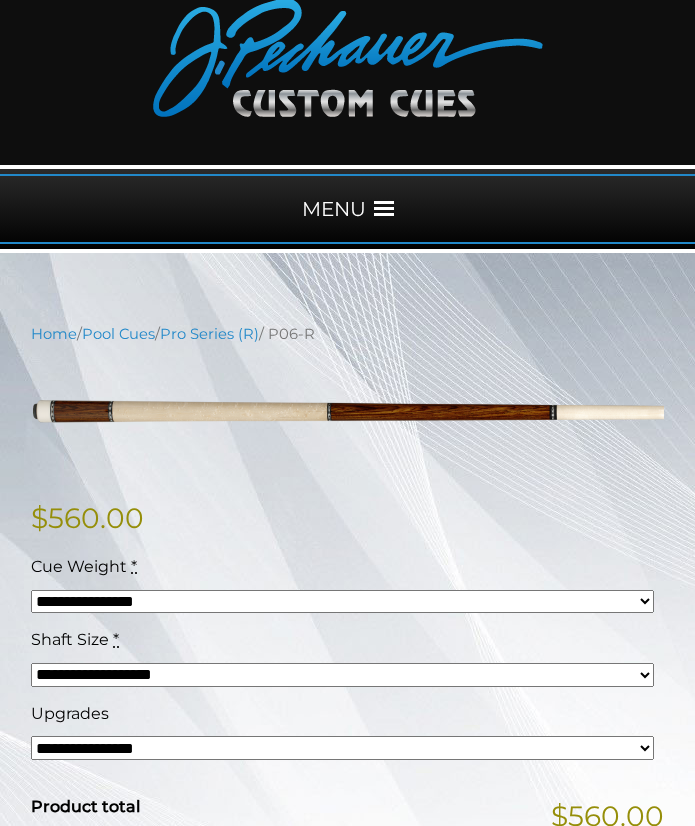 click on "$ 560.00" at bounding box center (347, 518) 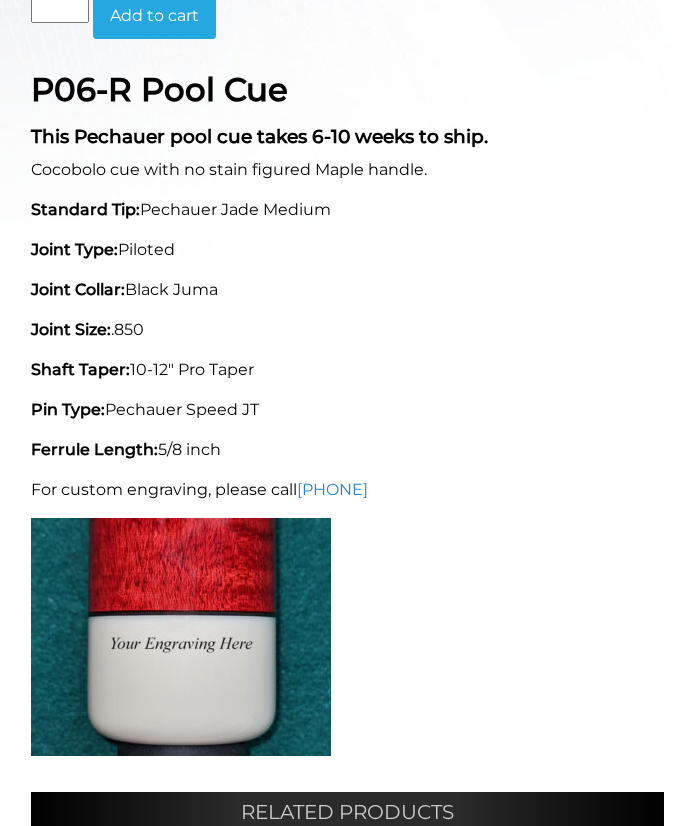 scroll, scrollTop: 1031, scrollLeft: 0, axis: vertical 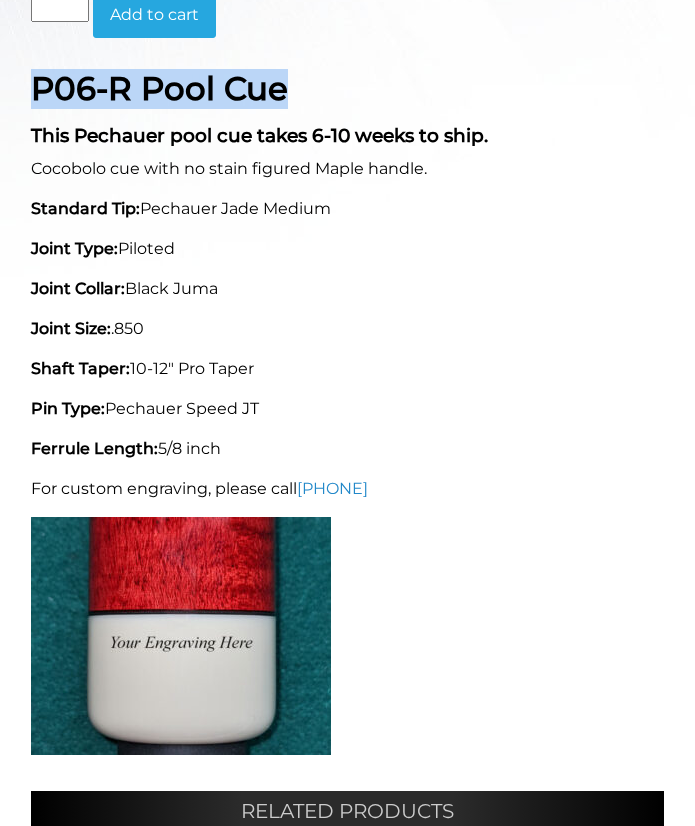 drag, startPoint x: 36, startPoint y: 88, endPoint x: 297, endPoint y: 85, distance: 261.01724 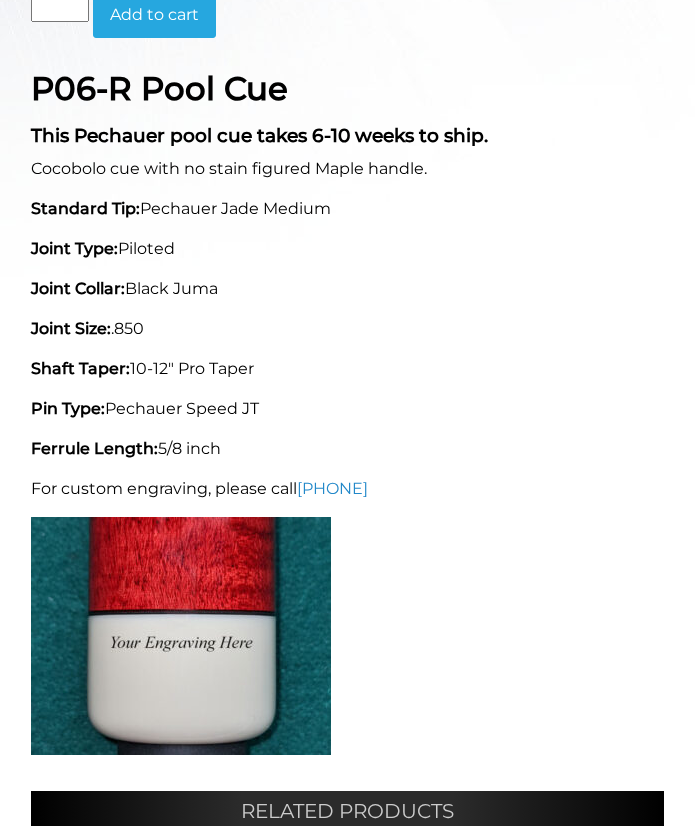 click on "[PHONE]" at bounding box center [347, 421] 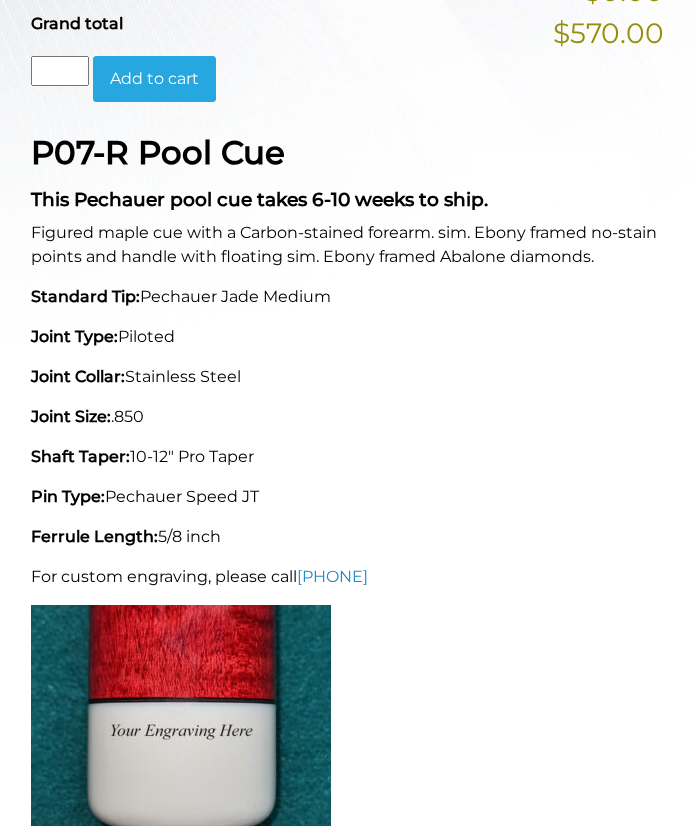 scroll, scrollTop: 960, scrollLeft: 0, axis: vertical 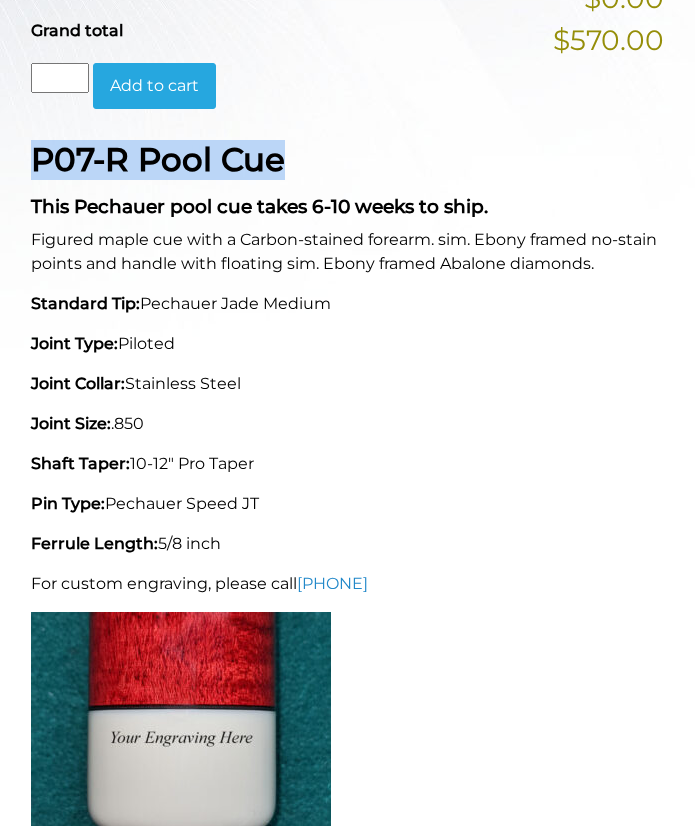 drag, startPoint x: 36, startPoint y: 146, endPoint x: 293, endPoint y: 169, distance: 258.02713 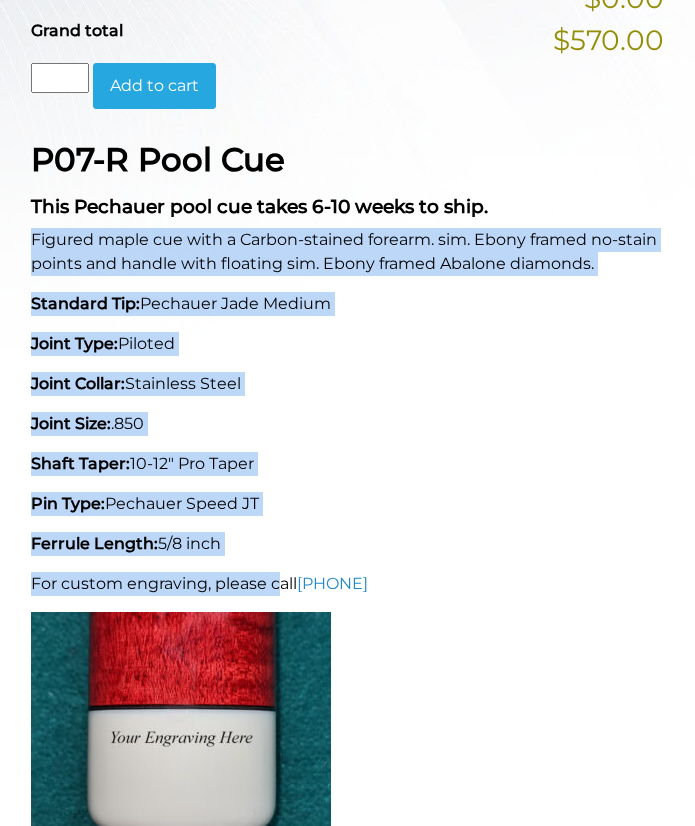 drag, startPoint x: 34, startPoint y: 233, endPoint x: 283, endPoint y: 563, distance: 413.40173 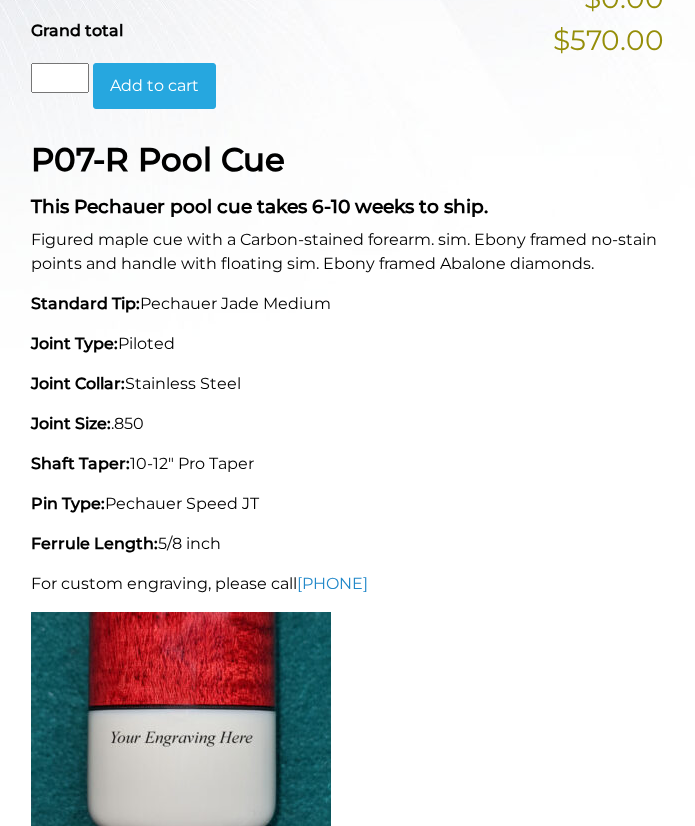 drag, startPoint x: 33, startPoint y: 240, endPoint x: 237, endPoint y: 542, distance: 364.4448 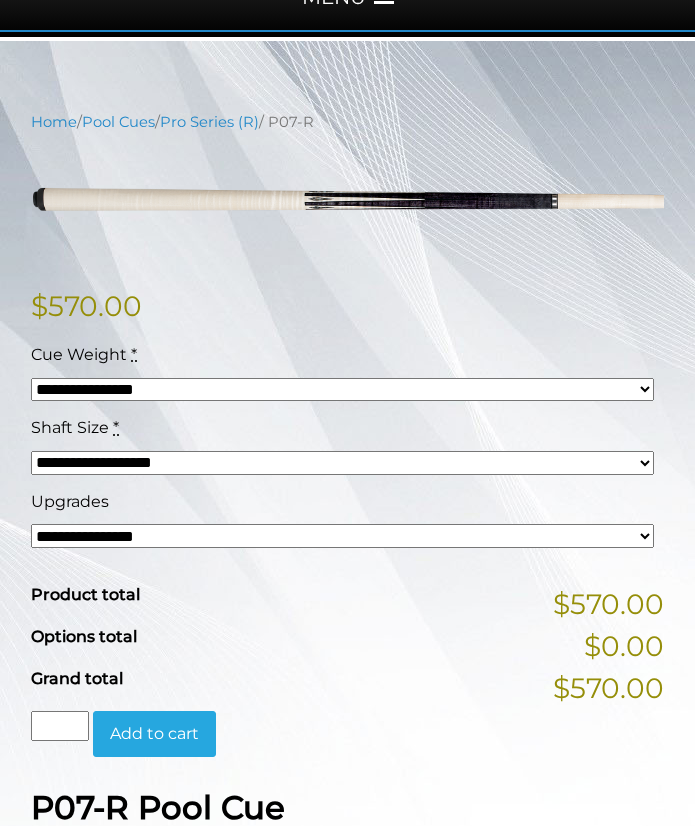 scroll, scrollTop: 289, scrollLeft: 0, axis: vertical 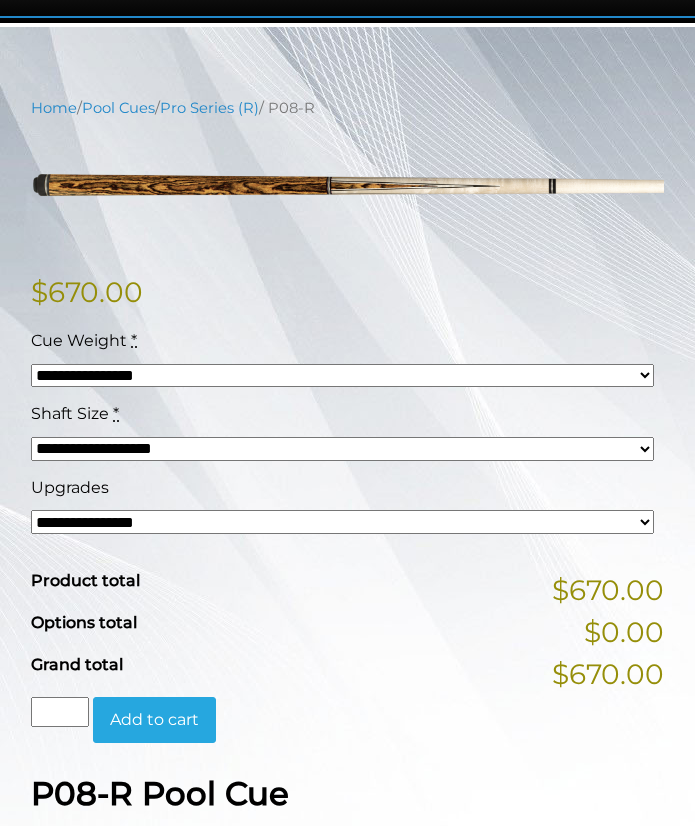 click on "Product total
$670.00" at bounding box center [347, 586] 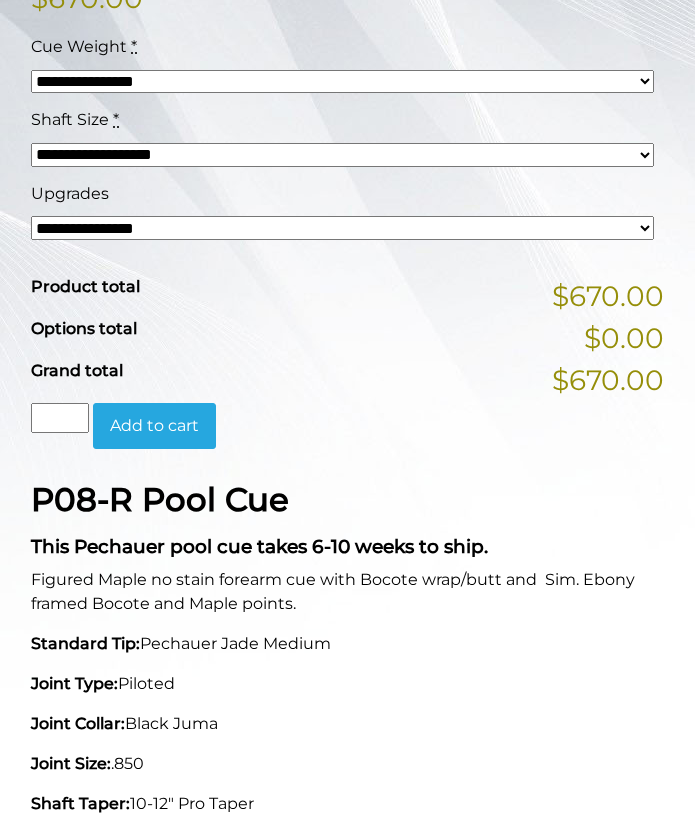 scroll, scrollTop: 626, scrollLeft: 0, axis: vertical 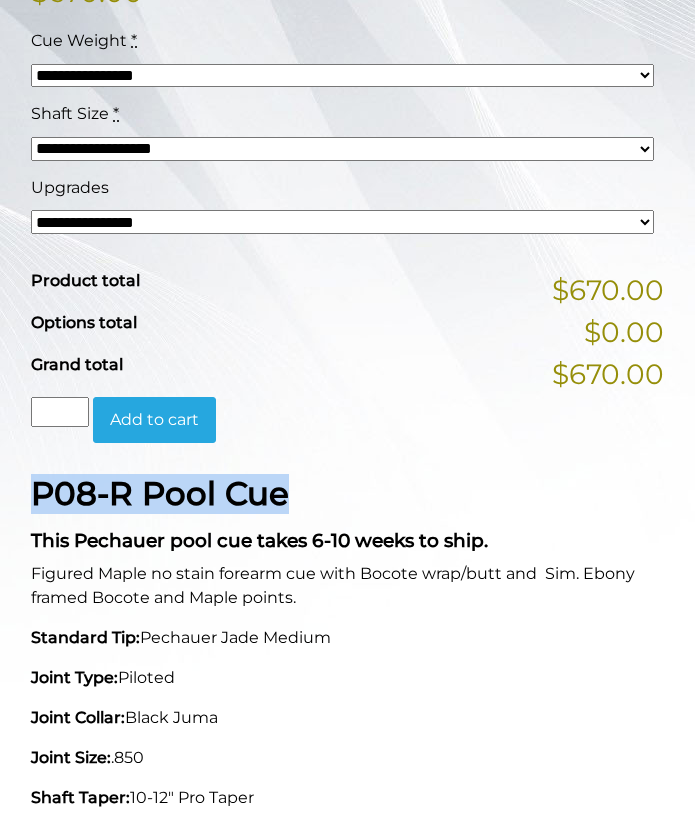 drag, startPoint x: 36, startPoint y: 495, endPoint x: 293, endPoint y: 493, distance: 257.00778 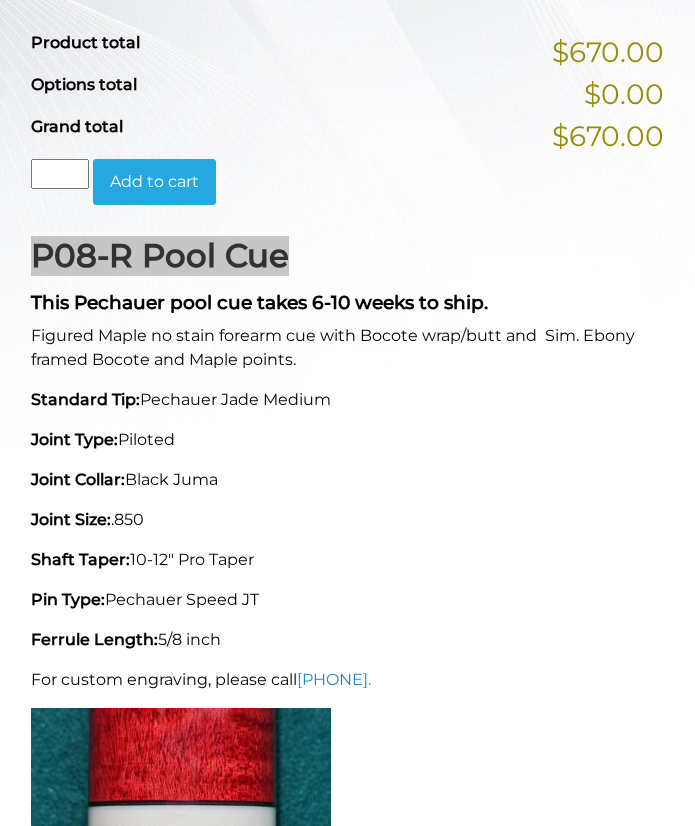 scroll, scrollTop: 867, scrollLeft: 0, axis: vertical 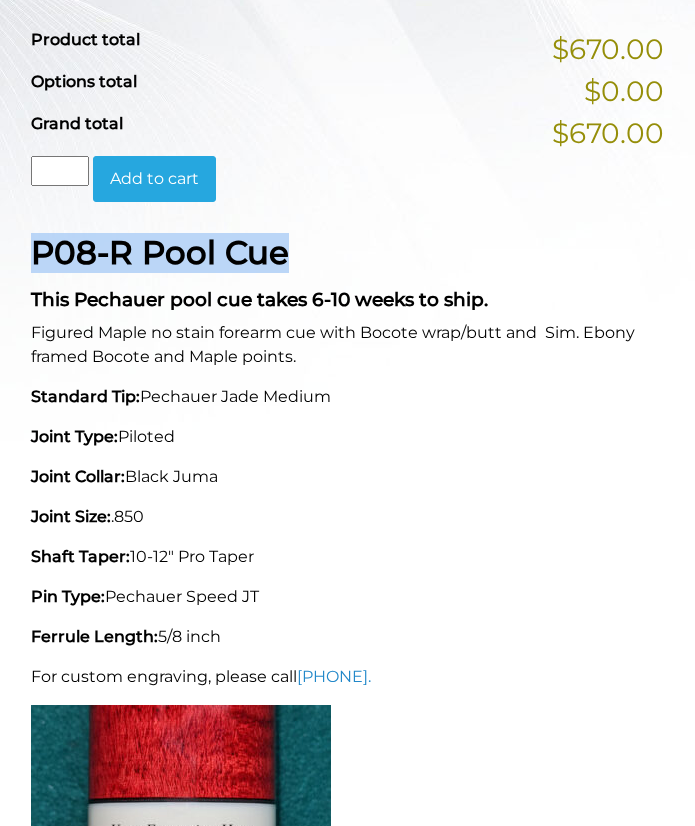 drag, startPoint x: 32, startPoint y: 330, endPoint x: 246, endPoint y: 631, distance: 369.31964 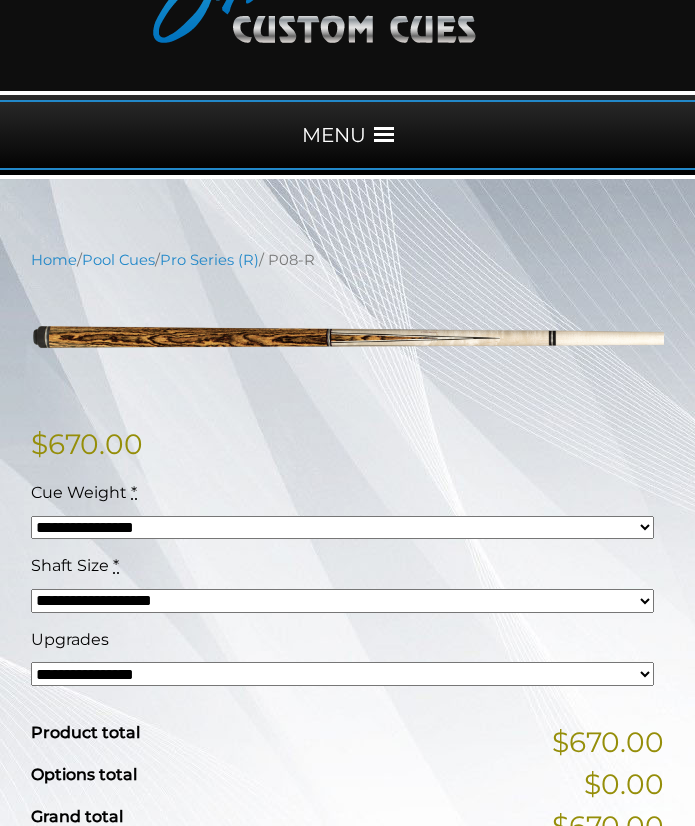 scroll, scrollTop: 176, scrollLeft: 0, axis: vertical 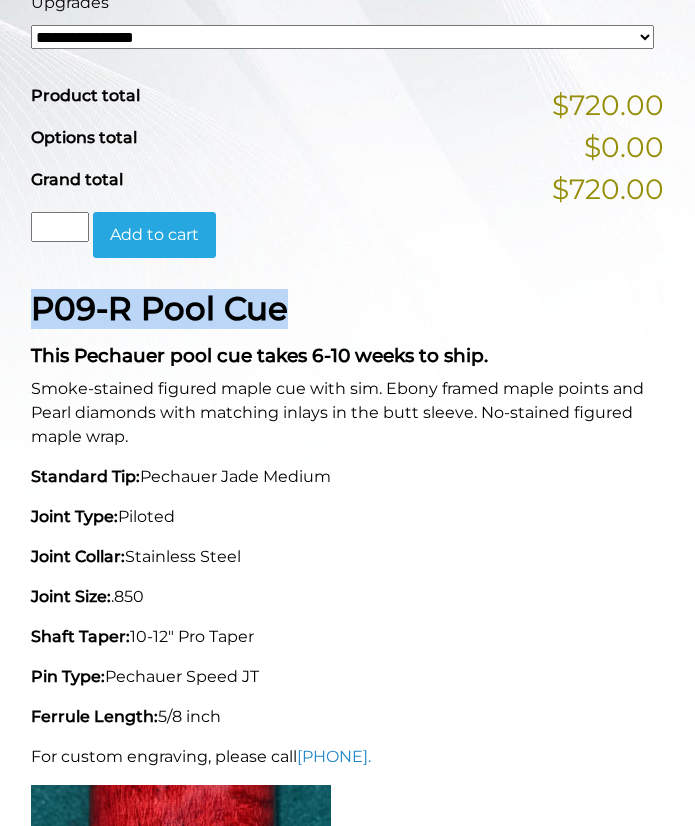 drag, startPoint x: 36, startPoint y: 313, endPoint x: 337, endPoint y: 299, distance: 301.3254 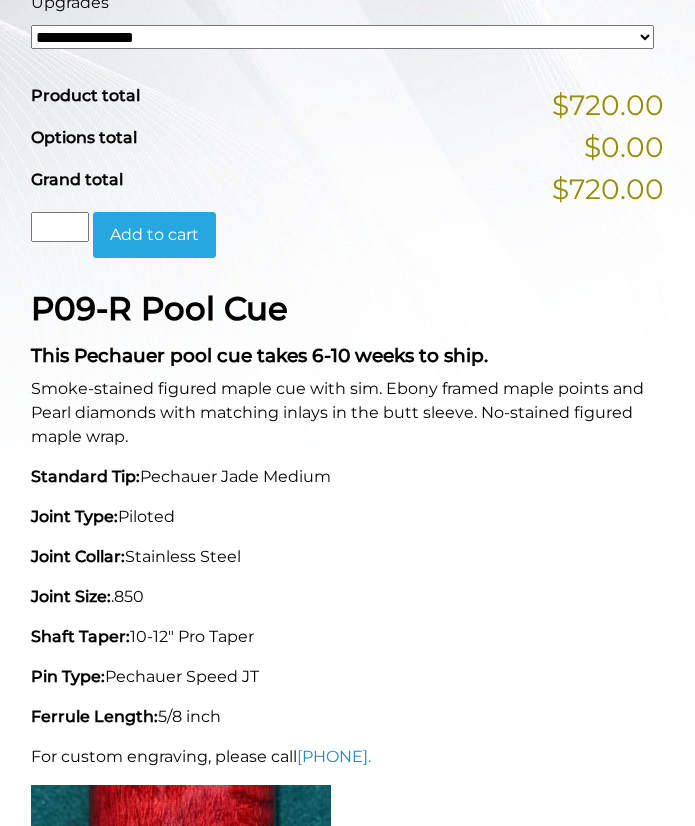 click on "Smoke-stained figured maple cue with sim. Ebony framed maple points and Pearl diamonds with matching inlays in the butt sleeve. No-stained figured maple wrap." at bounding box center (347, 413) 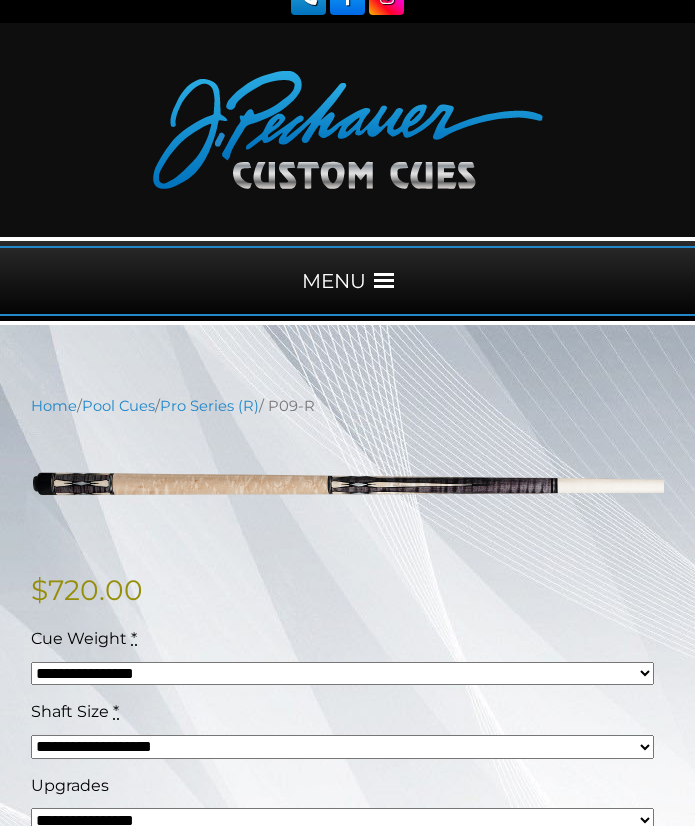 scroll, scrollTop: 0, scrollLeft: 0, axis: both 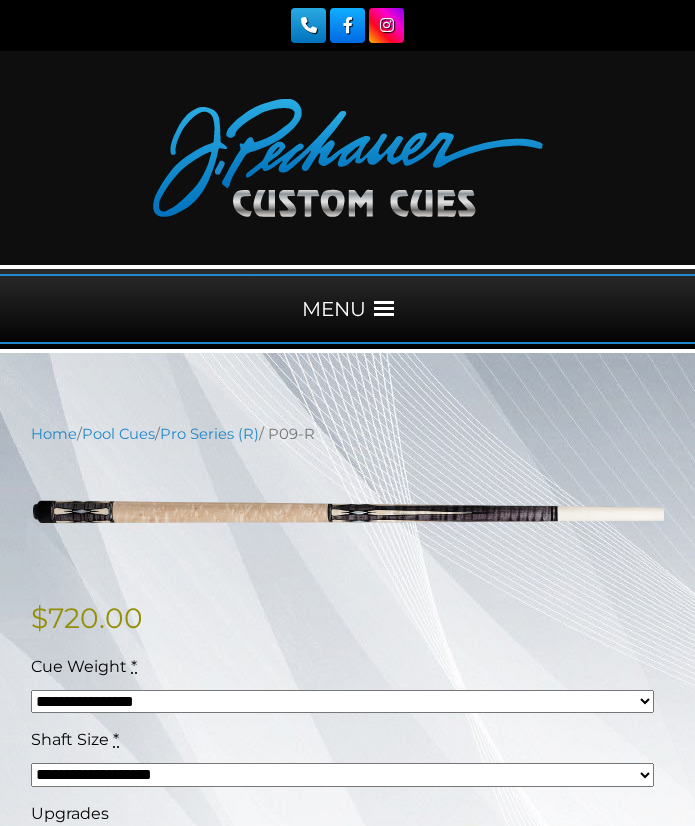 click at bounding box center [347, 512] 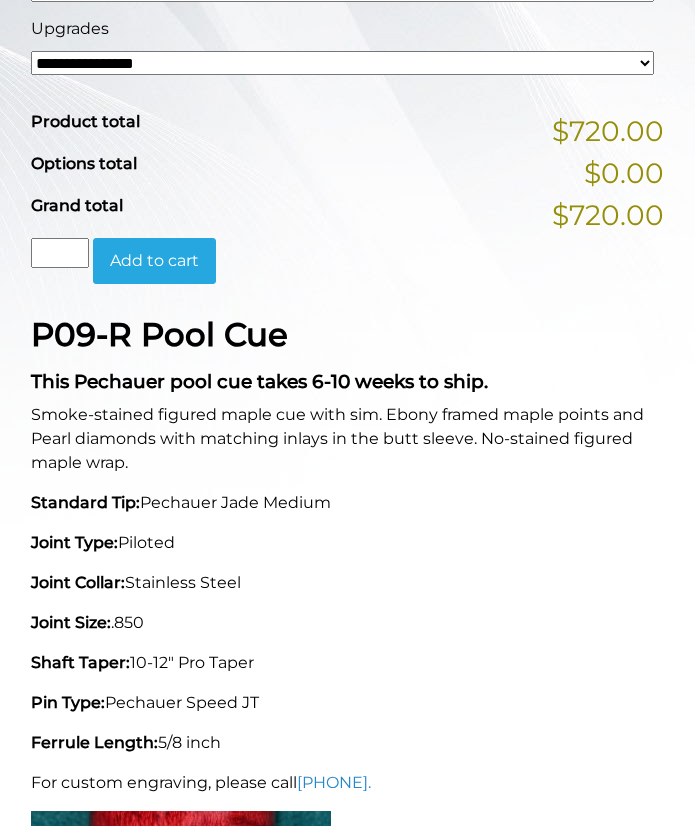 scroll, scrollTop: 789, scrollLeft: 0, axis: vertical 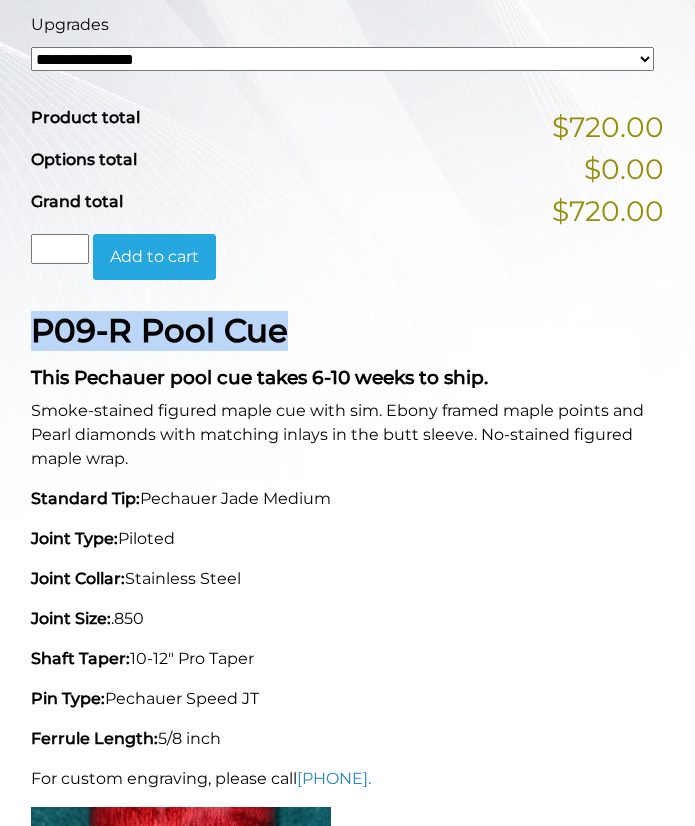 drag, startPoint x: 33, startPoint y: 333, endPoint x: 294, endPoint y: 333, distance: 261 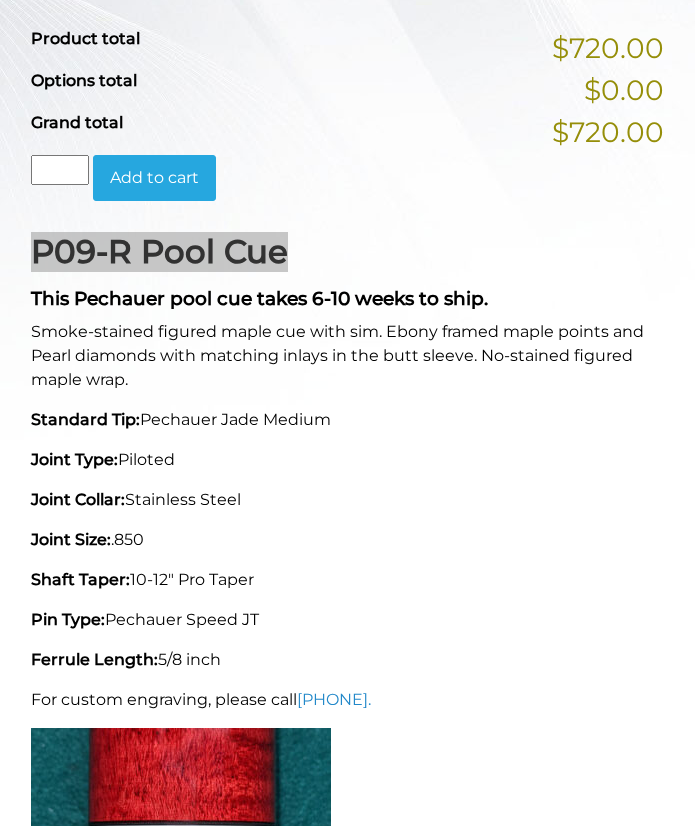 scroll, scrollTop: 889, scrollLeft: 0, axis: vertical 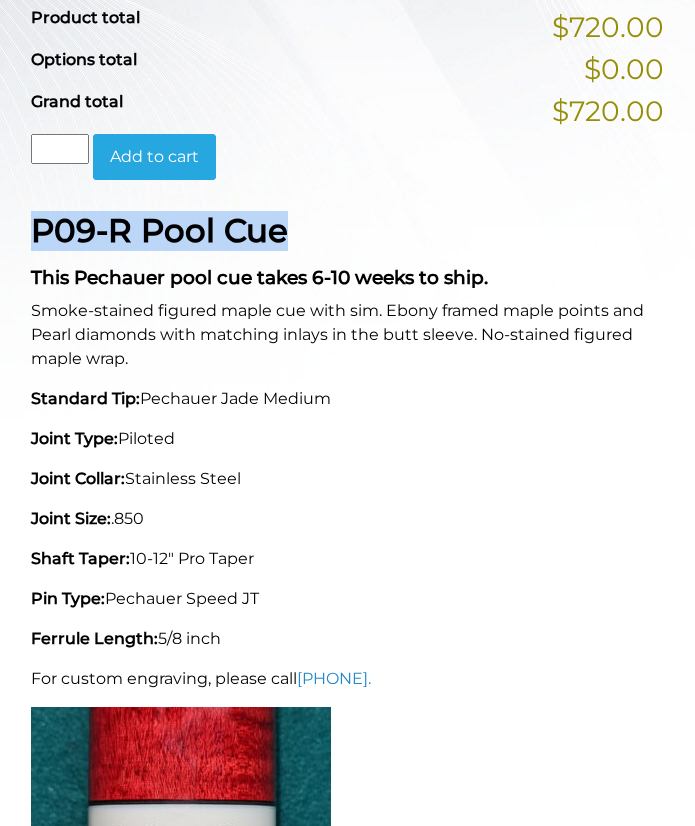 drag, startPoint x: 31, startPoint y: 311, endPoint x: 278, endPoint y: 620, distance: 395.58817 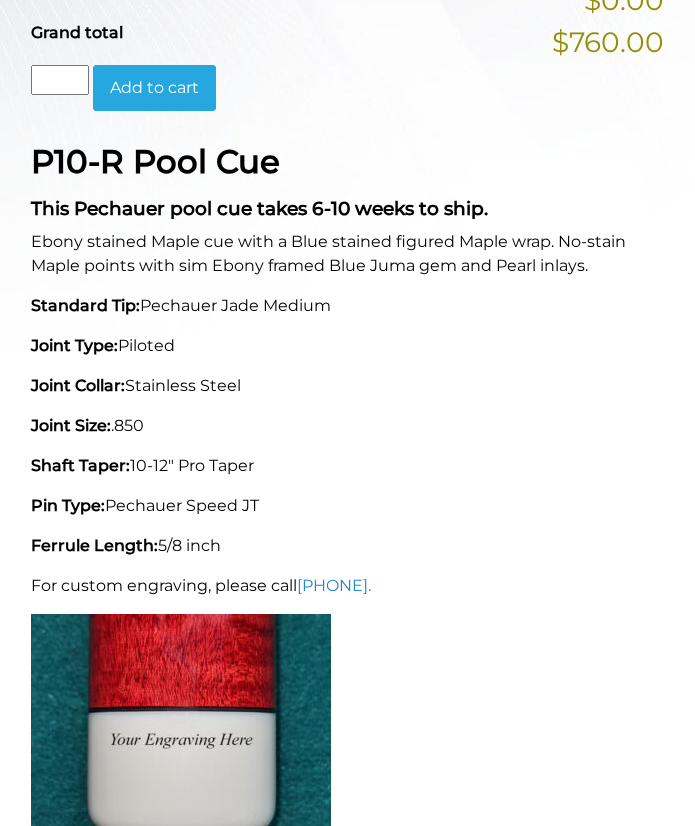 scroll, scrollTop: 968, scrollLeft: 0, axis: vertical 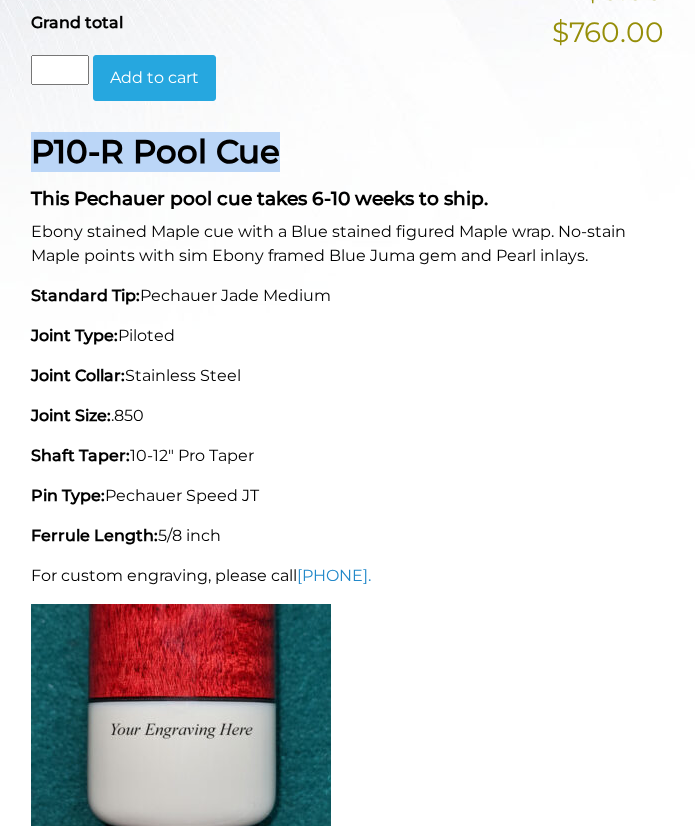 drag, startPoint x: 30, startPoint y: 138, endPoint x: 299, endPoint y: 136, distance: 269.00745 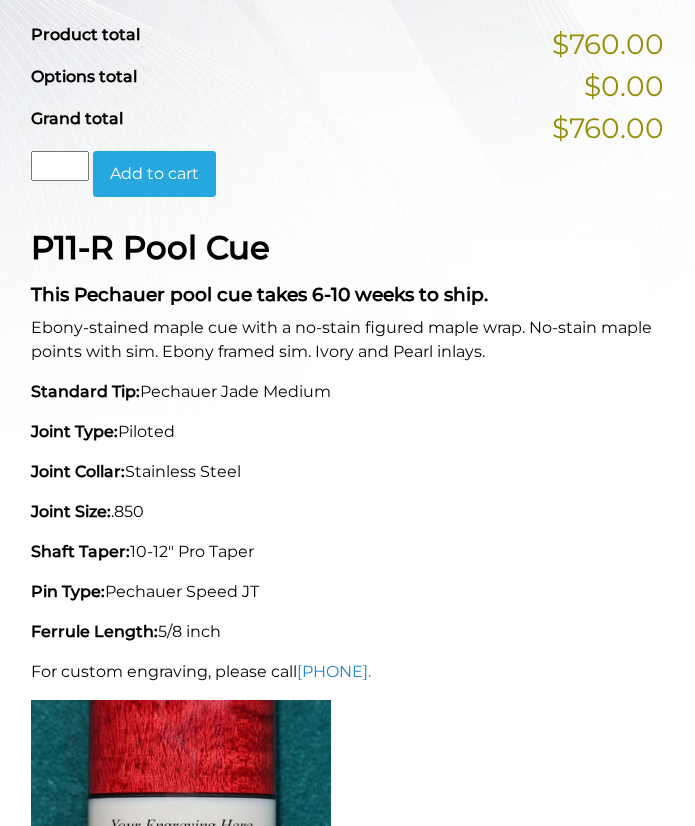 scroll, scrollTop: 874, scrollLeft: 0, axis: vertical 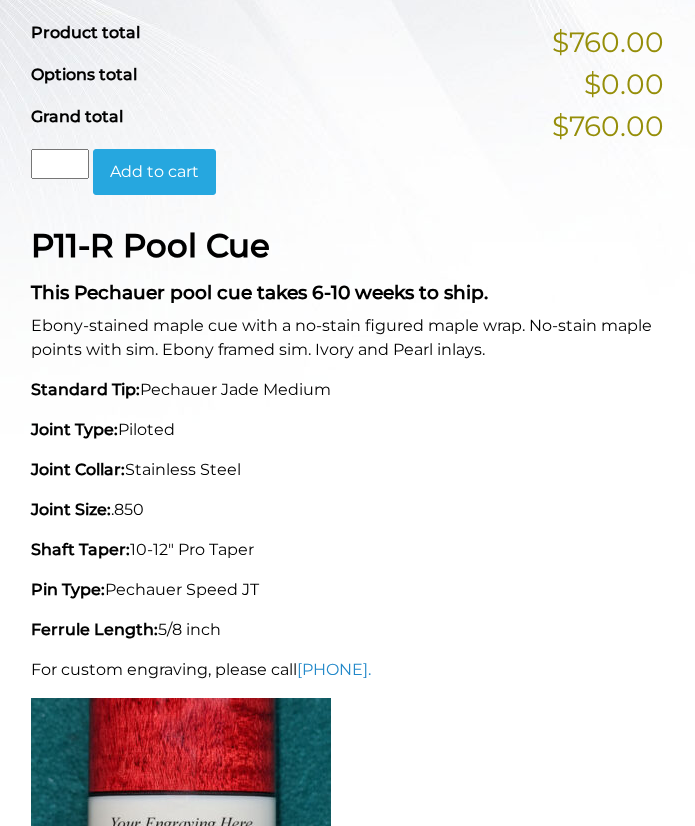 click on "P11-R Pool Cue" at bounding box center (150, 245) 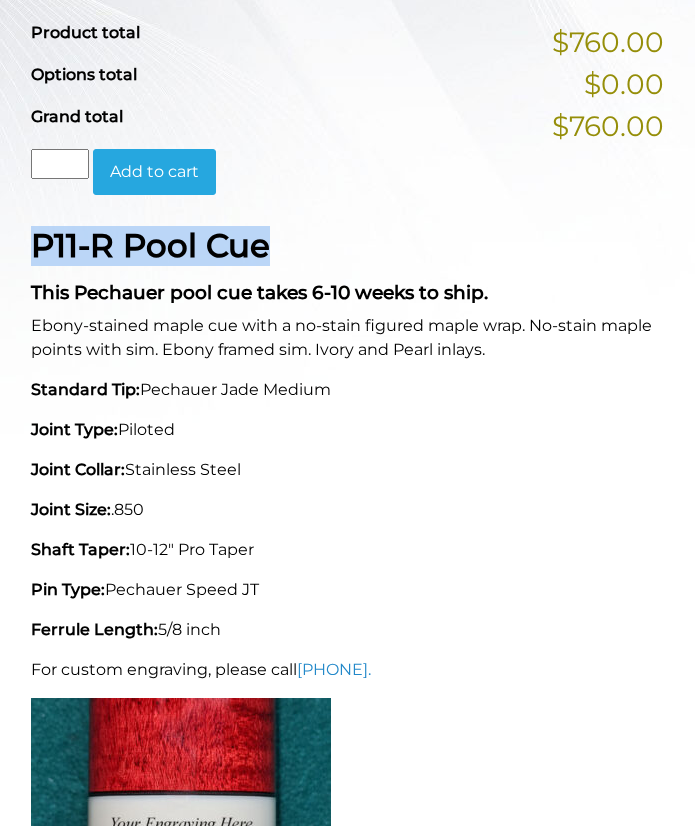 drag, startPoint x: 36, startPoint y: 247, endPoint x: 281, endPoint y: 233, distance: 245.39967 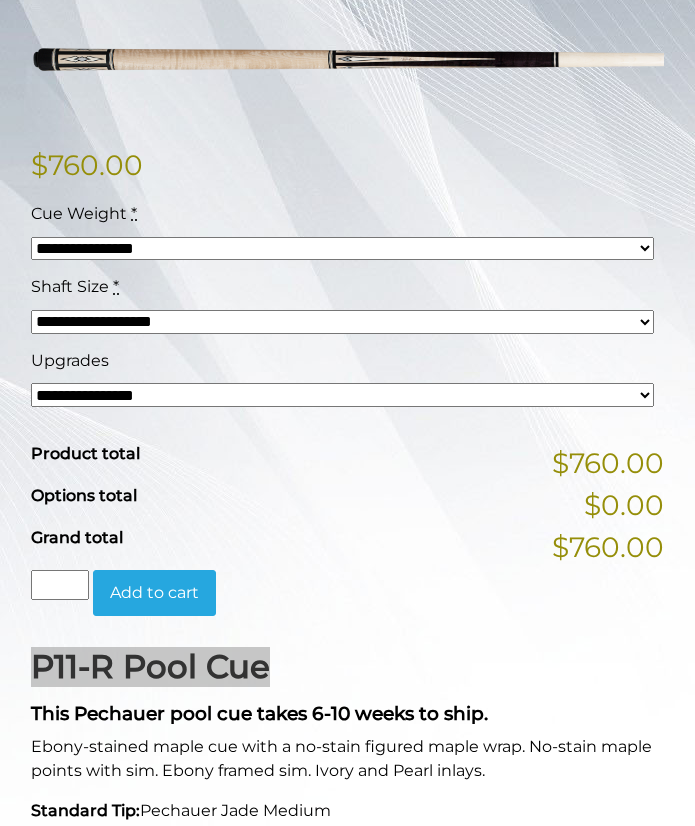 scroll, scrollTop: 427, scrollLeft: 0, axis: vertical 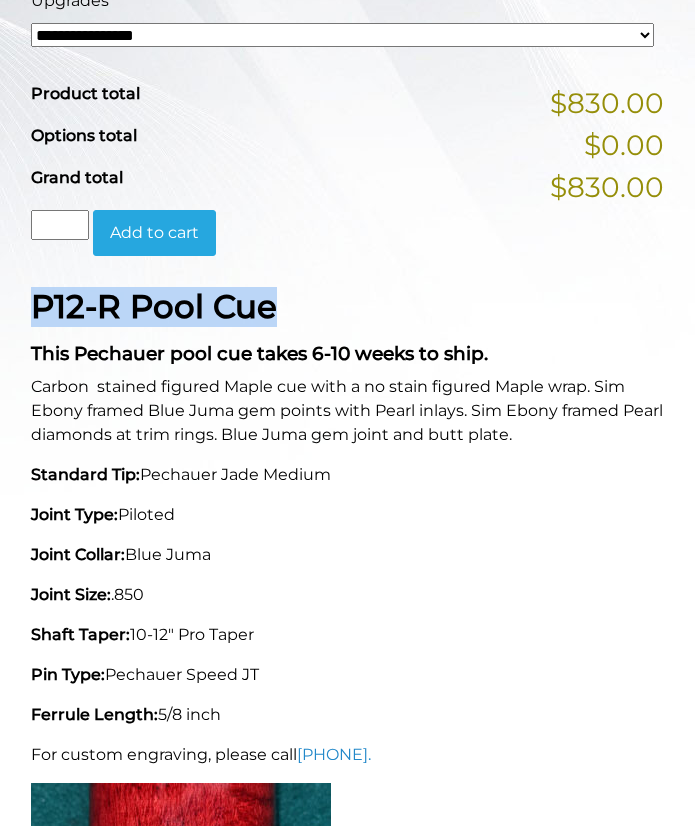 drag, startPoint x: 32, startPoint y: 308, endPoint x: 338, endPoint y: 320, distance: 306.2352 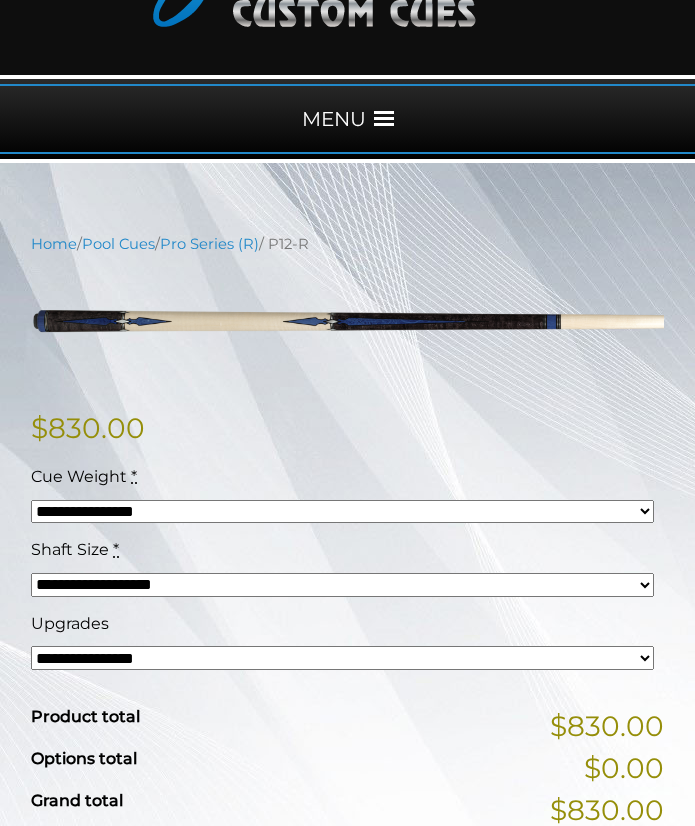 scroll, scrollTop: 189, scrollLeft: 0, axis: vertical 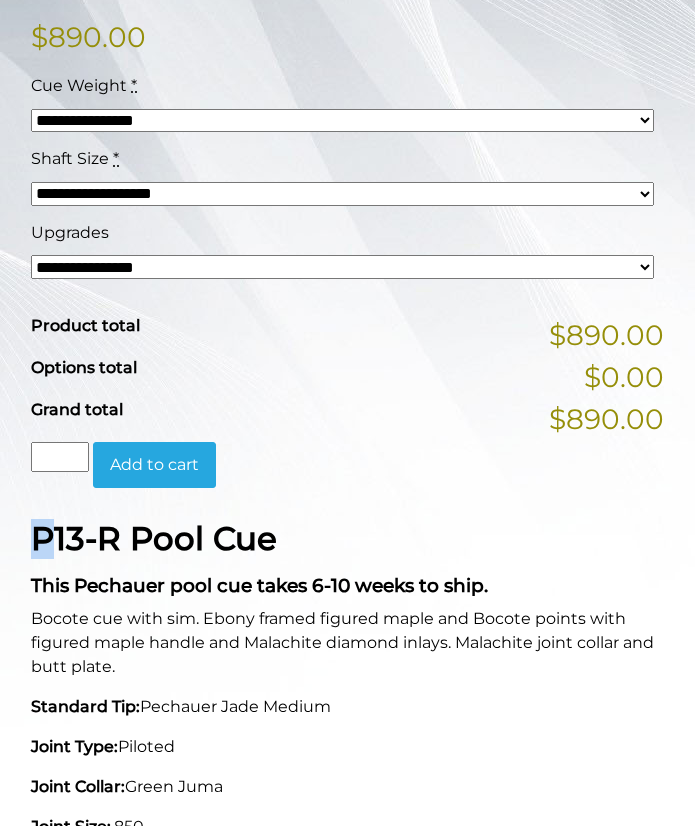 click on "P13-R Pool Cue" at bounding box center [154, 538] 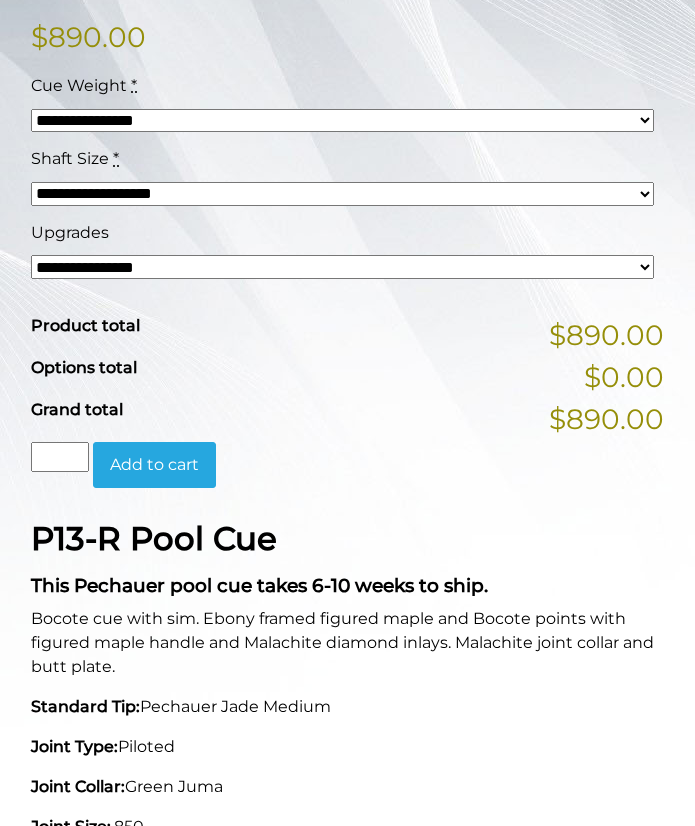 click on "P13-R Pool Cue" at bounding box center (154, 538) 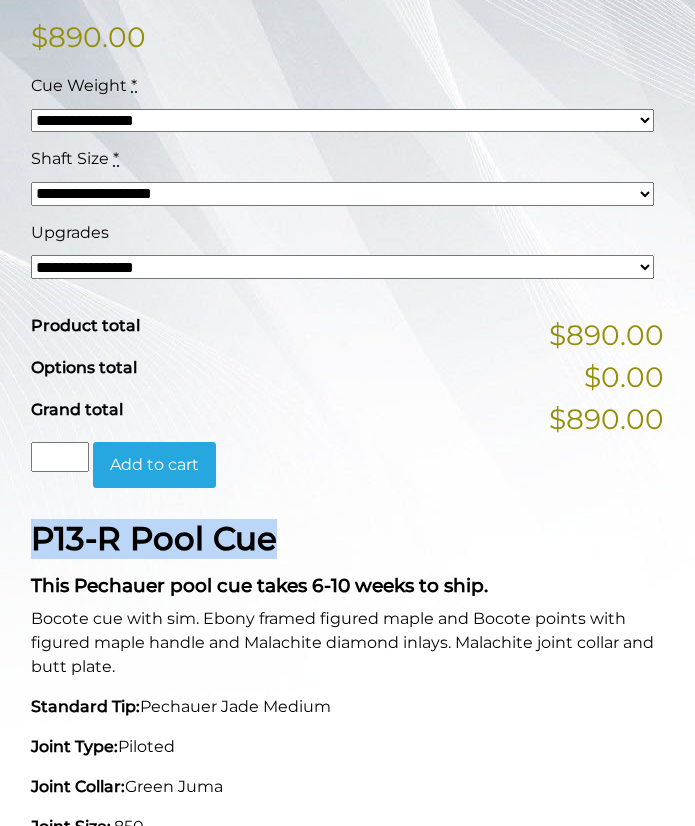 drag, startPoint x: 34, startPoint y: 535, endPoint x: 281, endPoint y: 529, distance: 247.07286 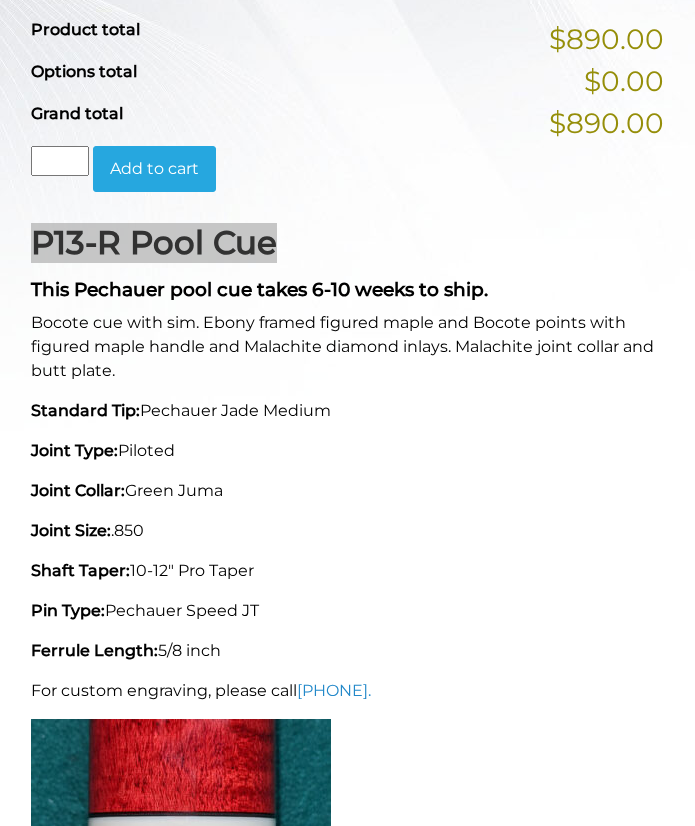 scroll, scrollTop: 883, scrollLeft: 0, axis: vertical 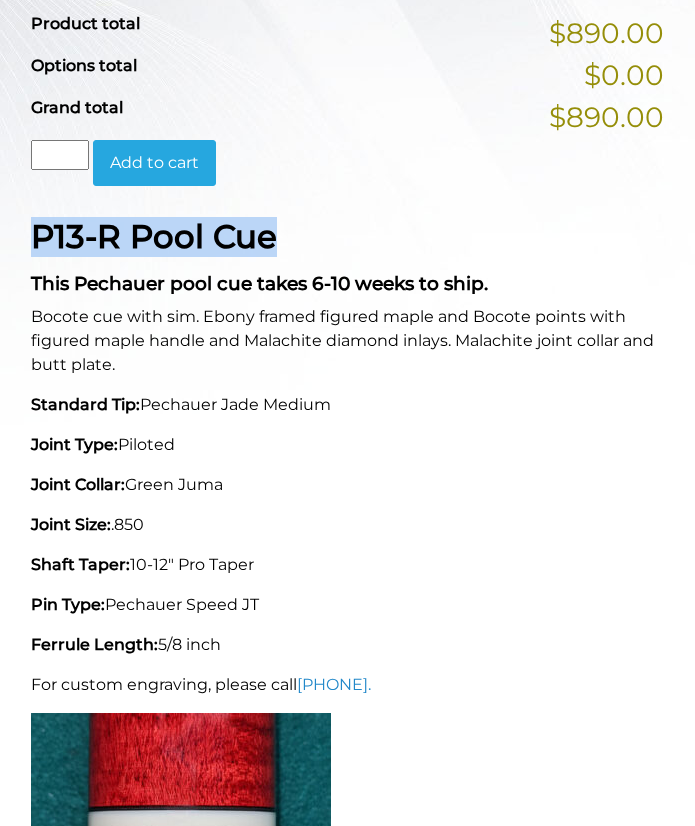 drag, startPoint x: 34, startPoint y: 317, endPoint x: 334, endPoint y: 635, distance: 437.1773 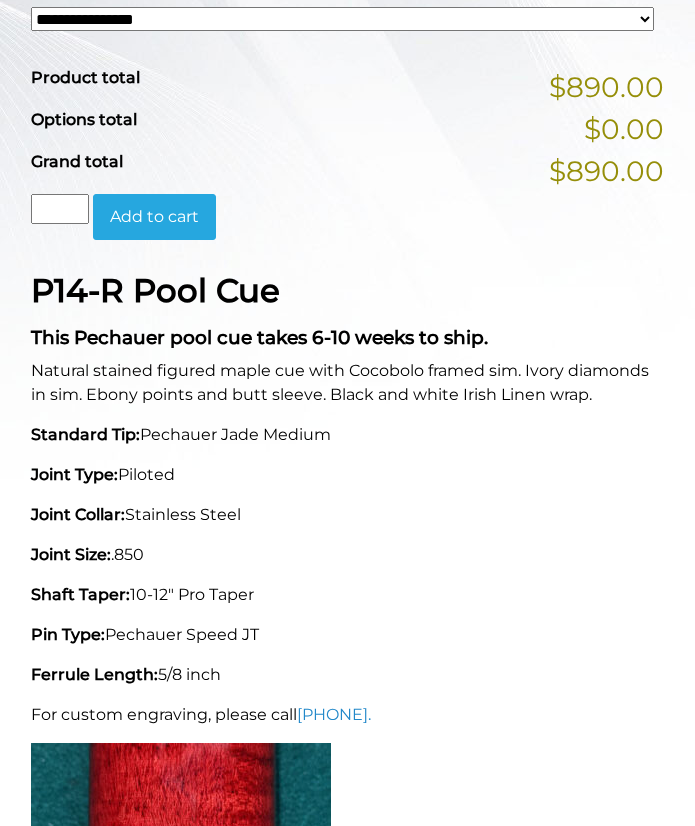 scroll, scrollTop: 832, scrollLeft: 0, axis: vertical 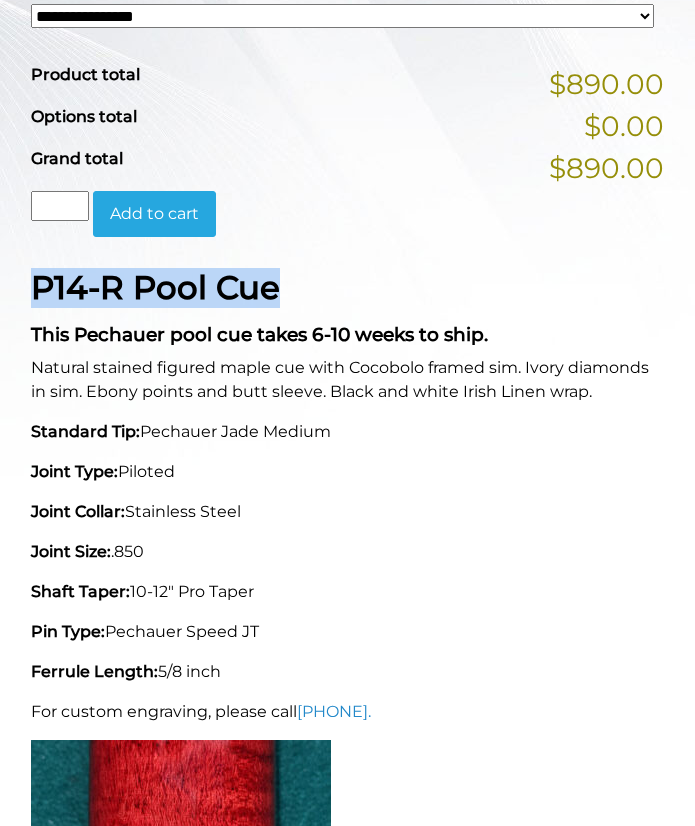drag, startPoint x: 33, startPoint y: 291, endPoint x: 289, endPoint y: 274, distance: 256.56384 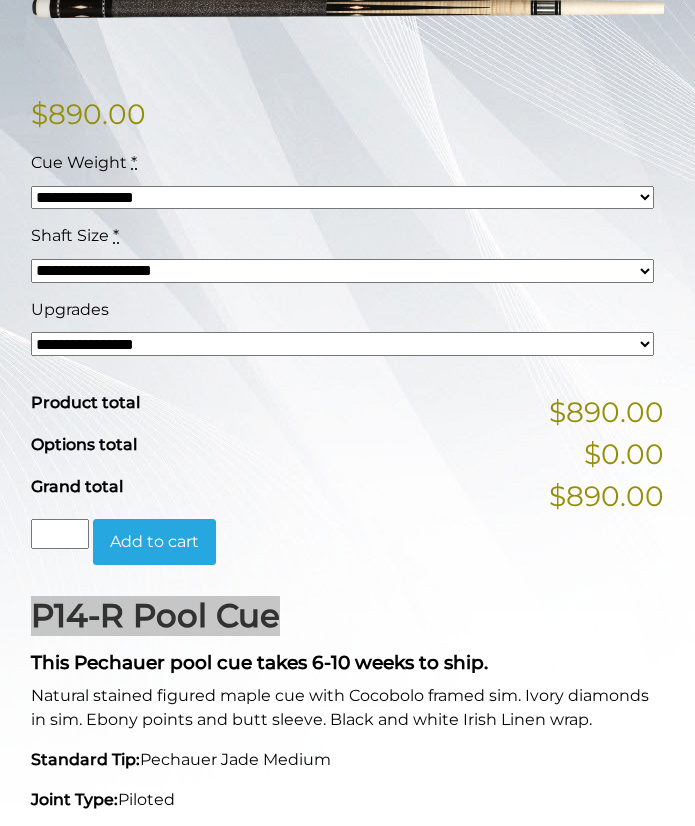 scroll, scrollTop: 495, scrollLeft: 0, axis: vertical 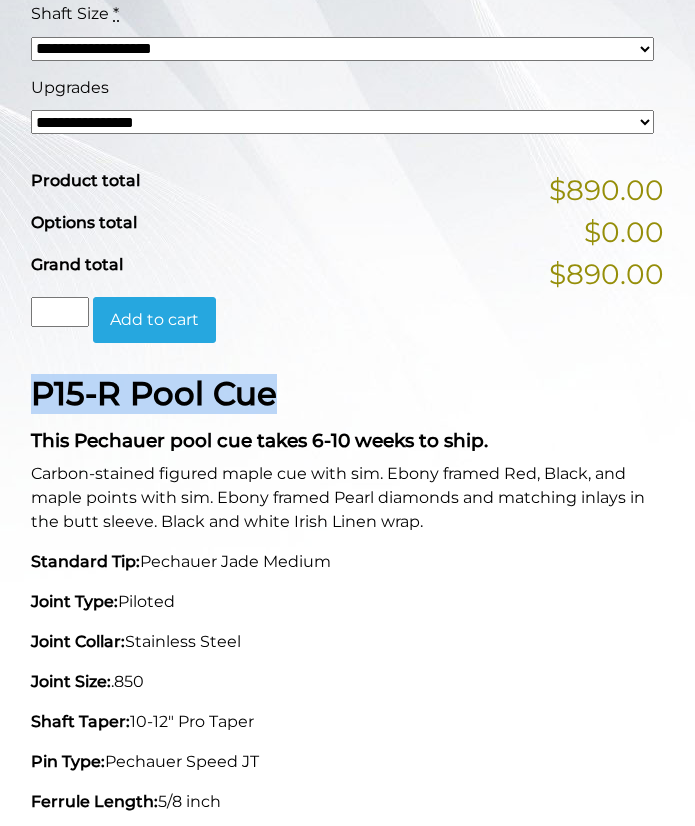 drag, startPoint x: 34, startPoint y: 398, endPoint x: 277, endPoint y: 399, distance: 243.00206 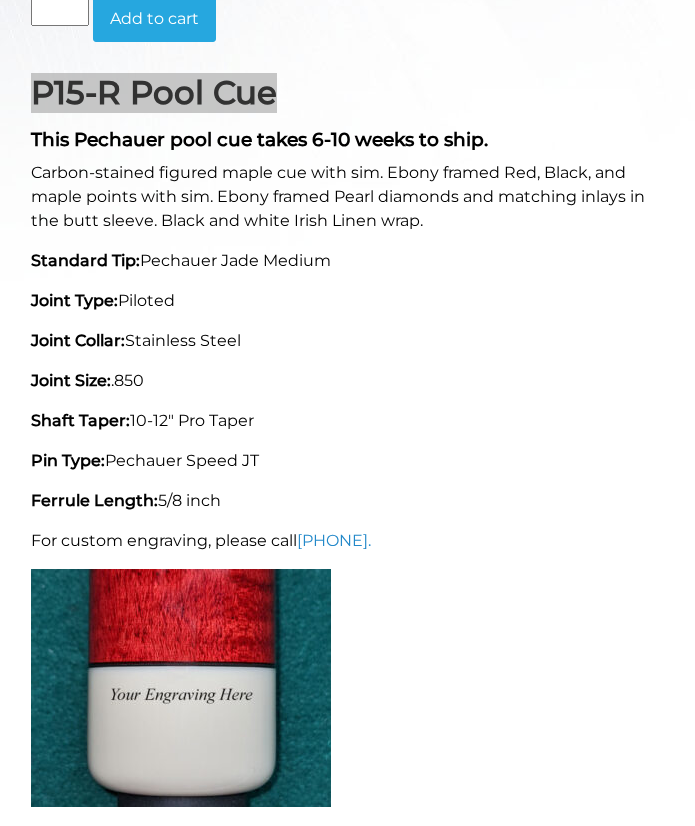 scroll, scrollTop: 1036, scrollLeft: 0, axis: vertical 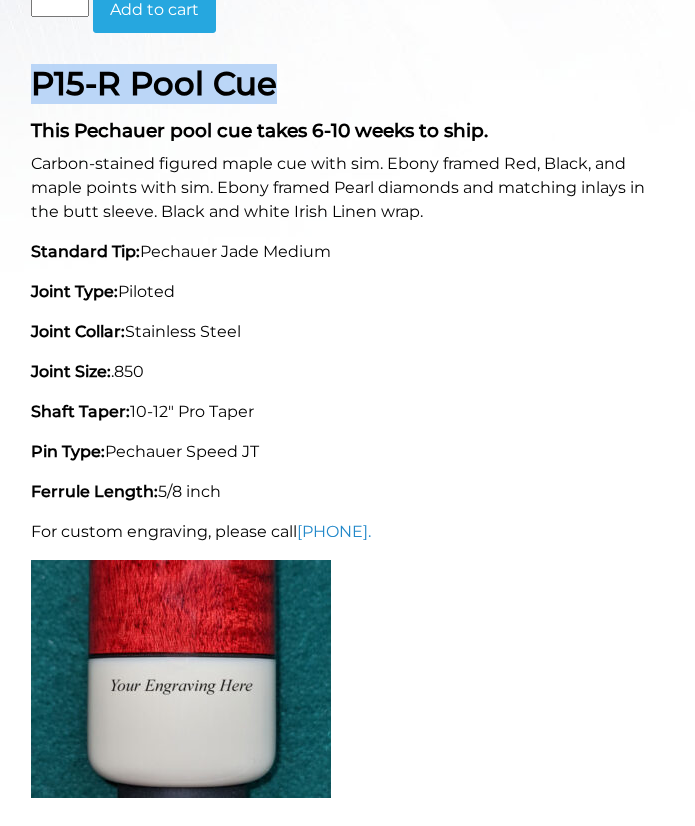 drag, startPoint x: 32, startPoint y: 161, endPoint x: 375, endPoint y: 490, distance: 475.27887 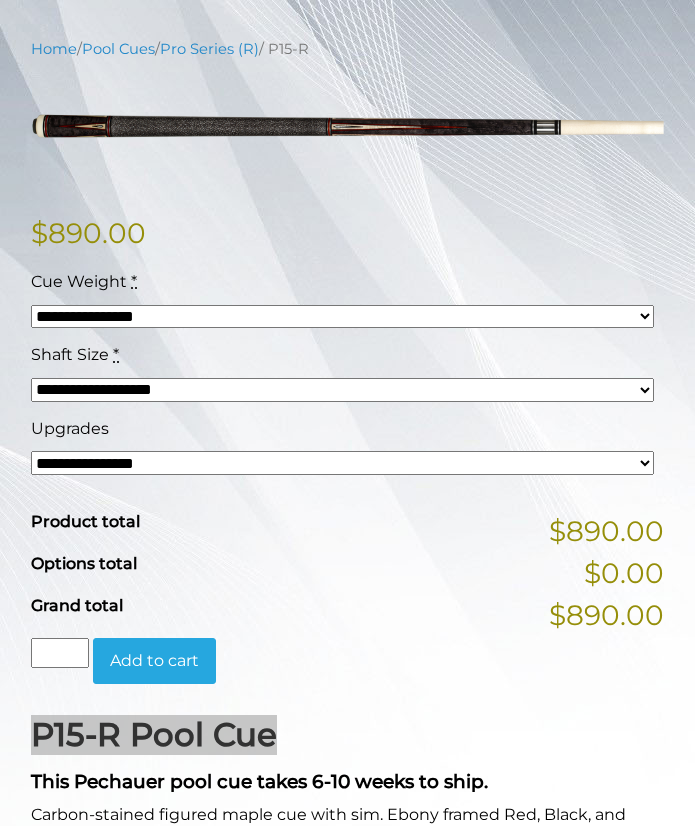 scroll, scrollTop: 203, scrollLeft: 0, axis: vertical 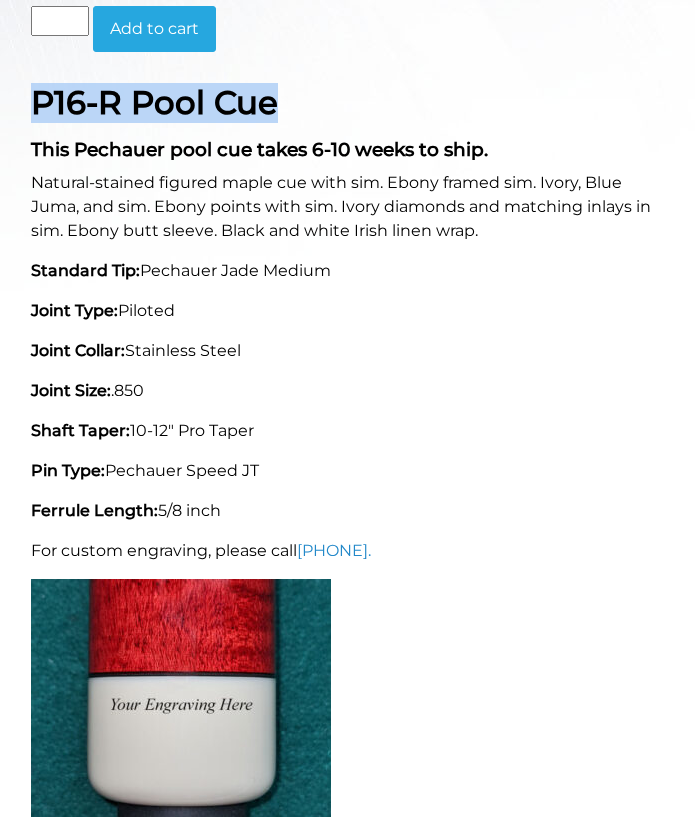 drag, startPoint x: 34, startPoint y: 97, endPoint x: 381, endPoint y: 98, distance: 347.00143 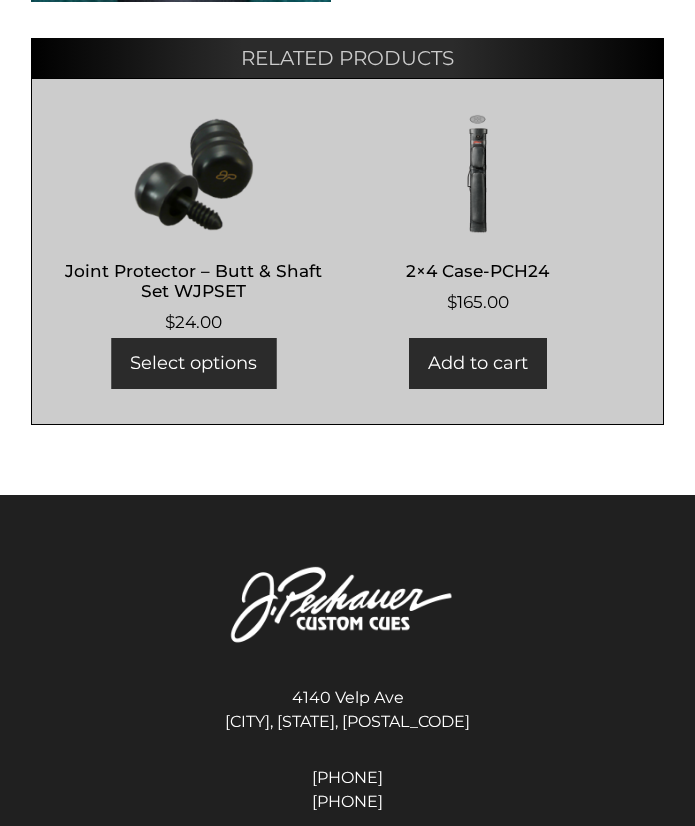scroll, scrollTop: 1834, scrollLeft: 0, axis: vertical 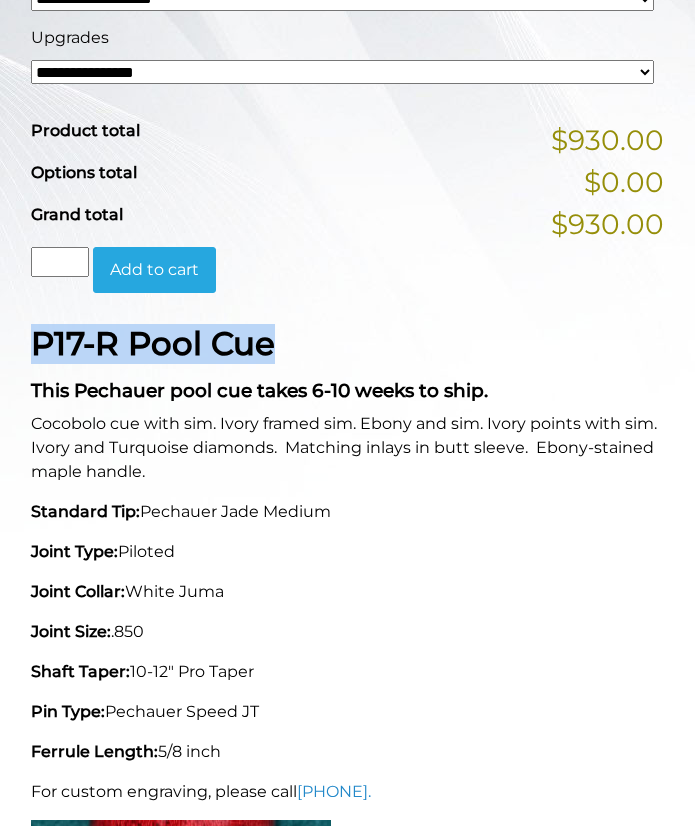 drag, startPoint x: 36, startPoint y: 341, endPoint x: 439, endPoint y: 335, distance: 403.04468 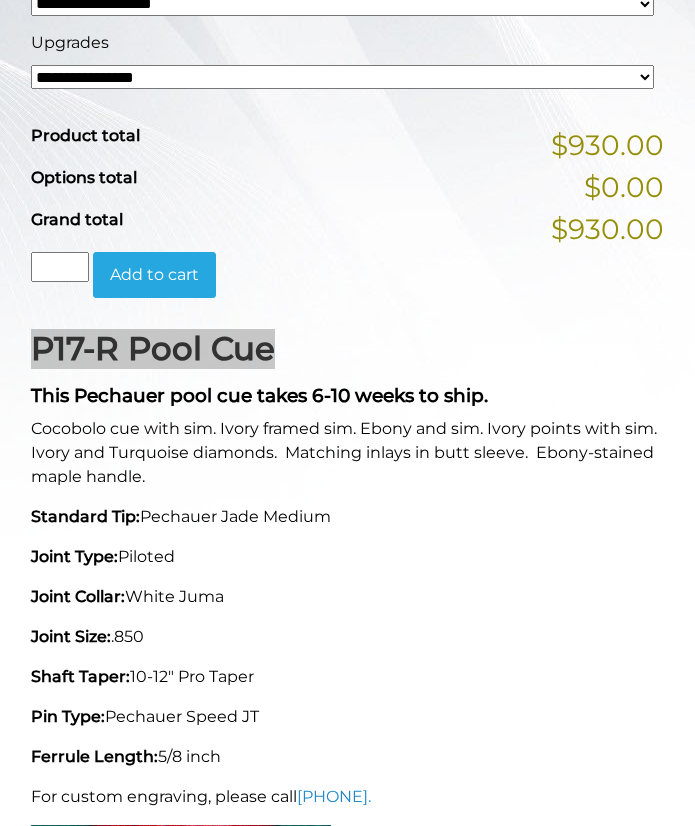 scroll, scrollTop: 775, scrollLeft: 0, axis: vertical 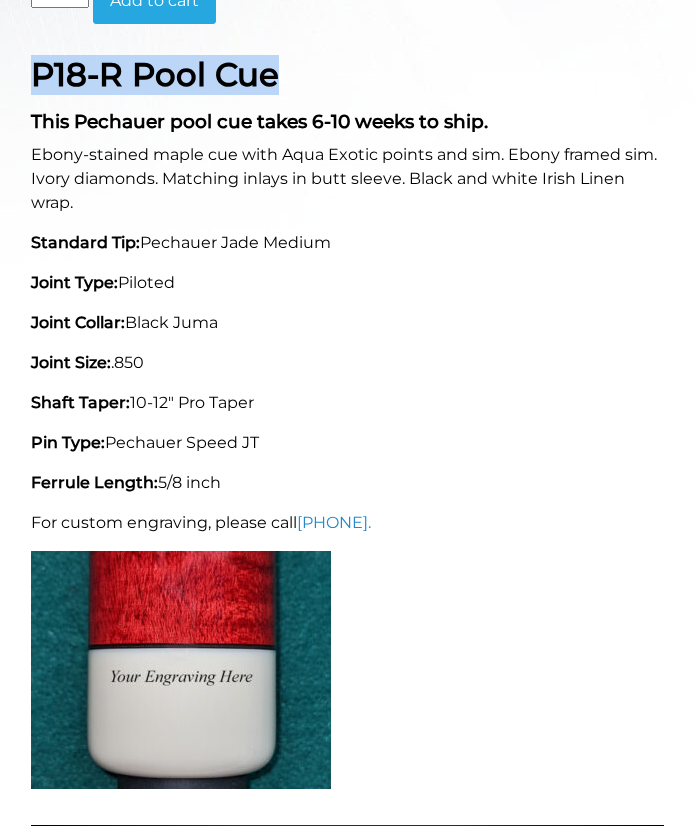 drag, startPoint x: 31, startPoint y: 73, endPoint x: 294, endPoint y: 71, distance: 263.0076 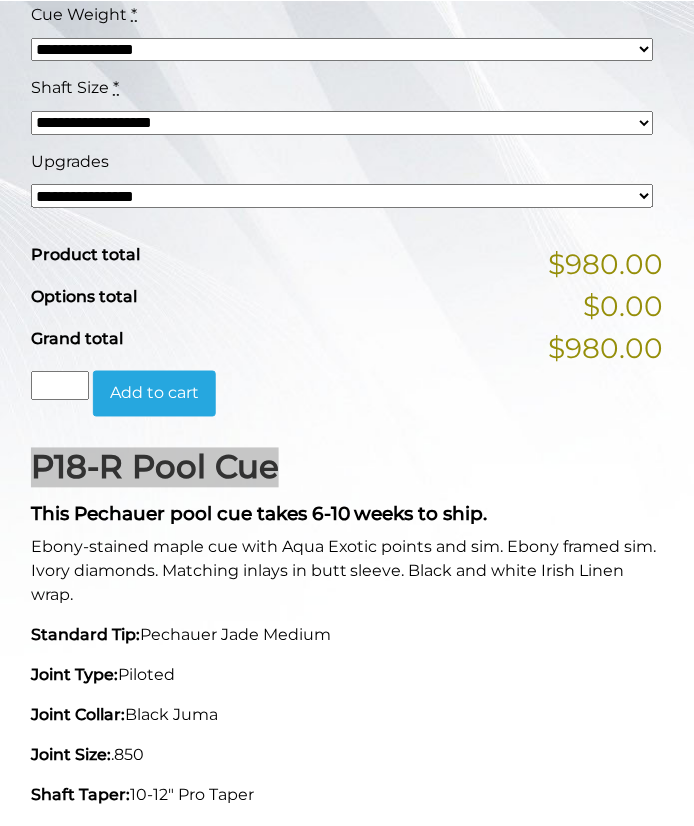 scroll, scrollTop: 652, scrollLeft: 0, axis: vertical 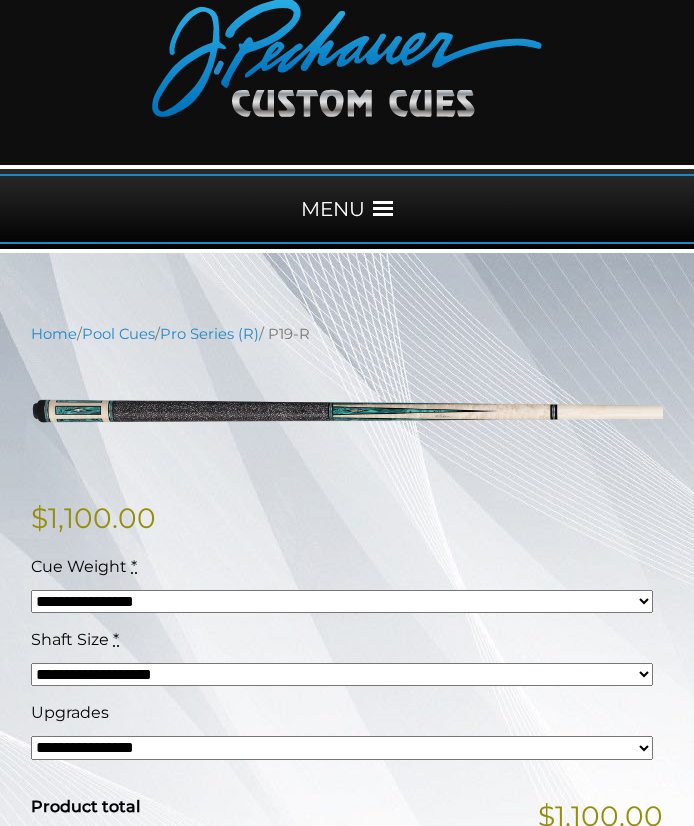 click on "**********" at bounding box center [342, 602] 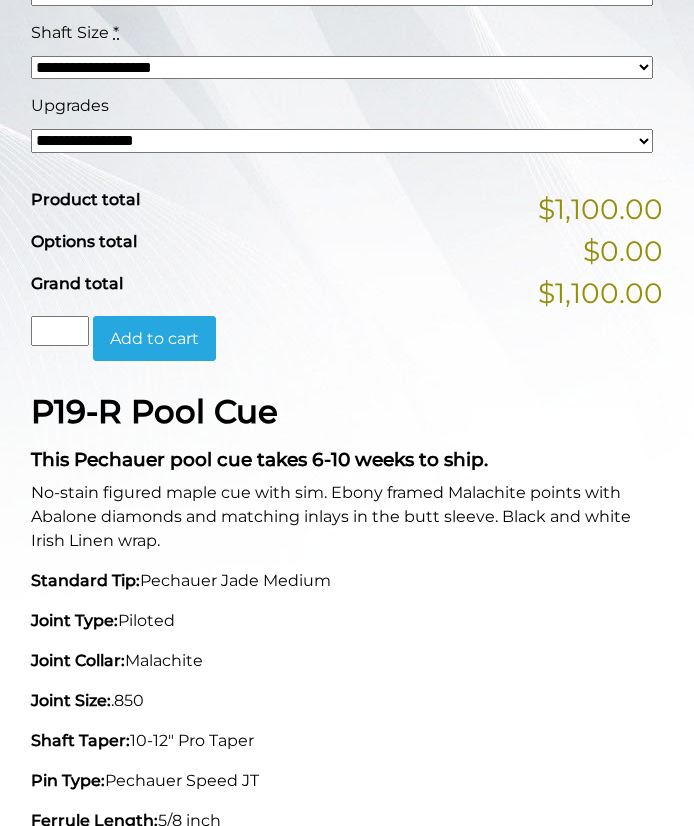 scroll, scrollTop: 712, scrollLeft: 0, axis: vertical 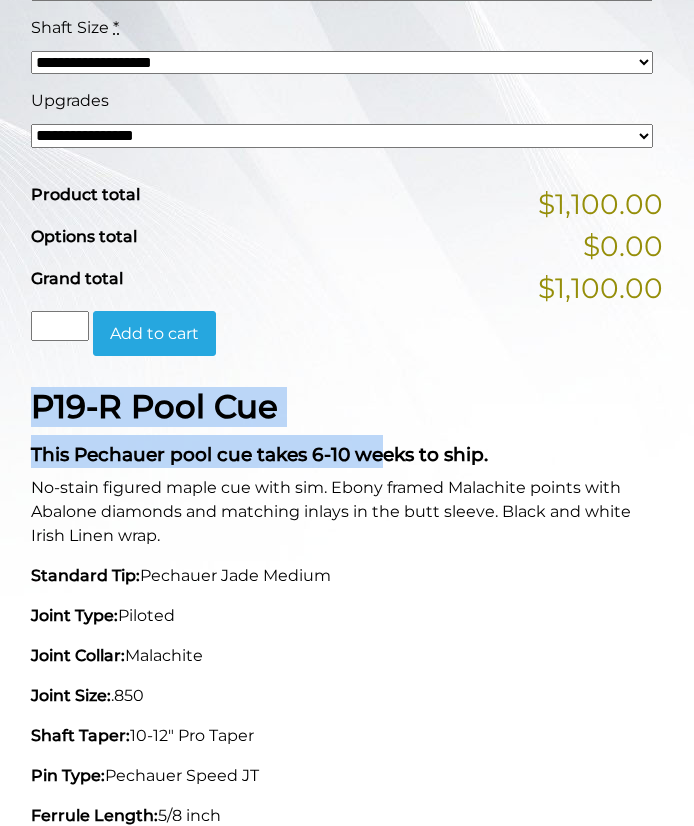 drag, startPoint x: 29, startPoint y: 405, endPoint x: 377, endPoint y: 447, distance: 350.52533 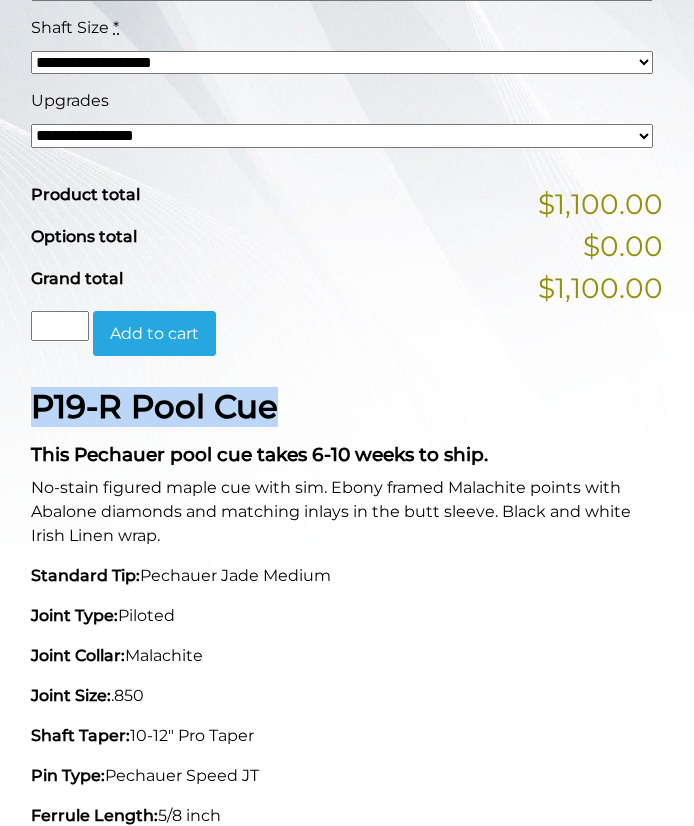 drag, startPoint x: 34, startPoint y: 410, endPoint x: 288, endPoint y: 411, distance: 254.00197 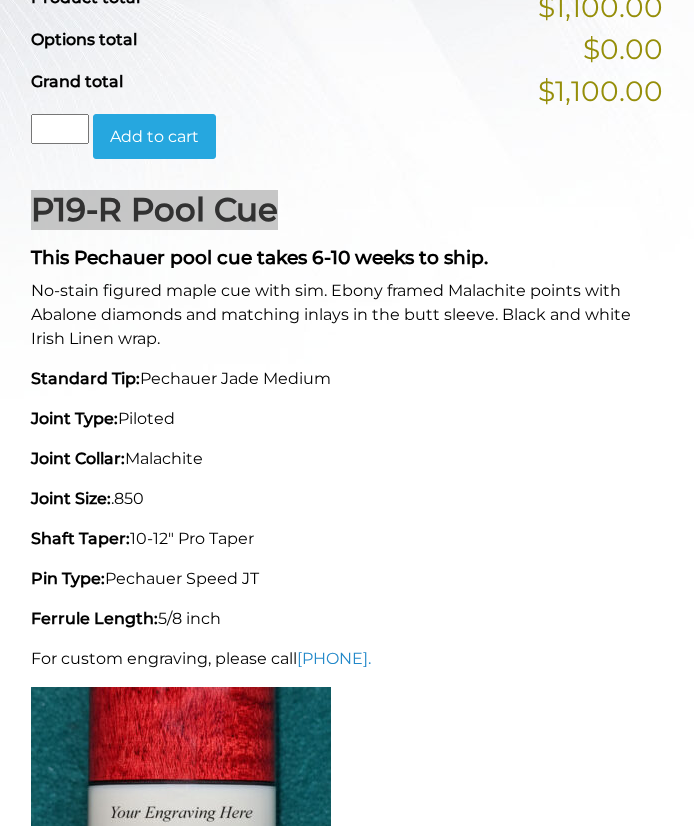 scroll, scrollTop: 912, scrollLeft: 0, axis: vertical 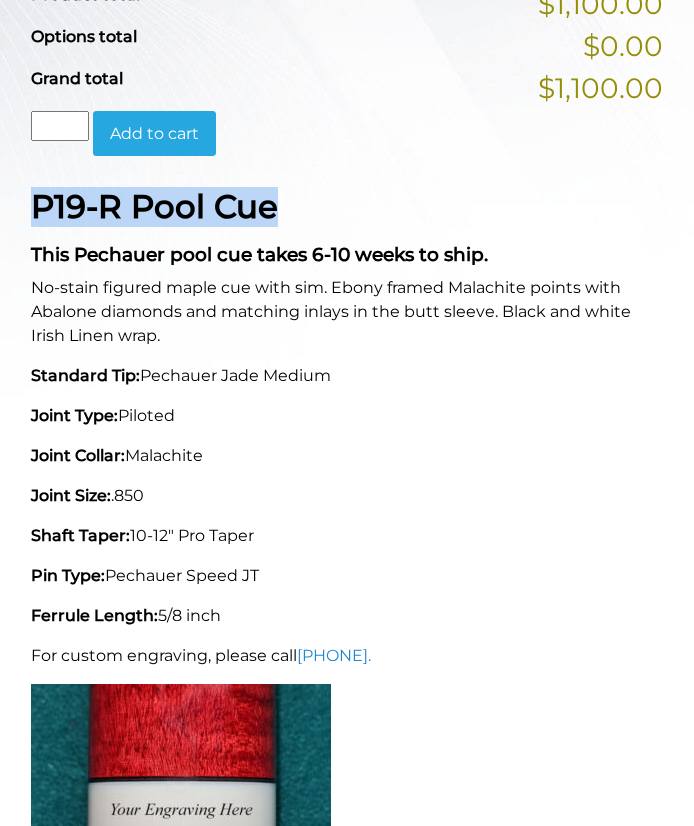 drag, startPoint x: 33, startPoint y: 289, endPoint x: 295, endPoint y: 598, distance: 405.12344 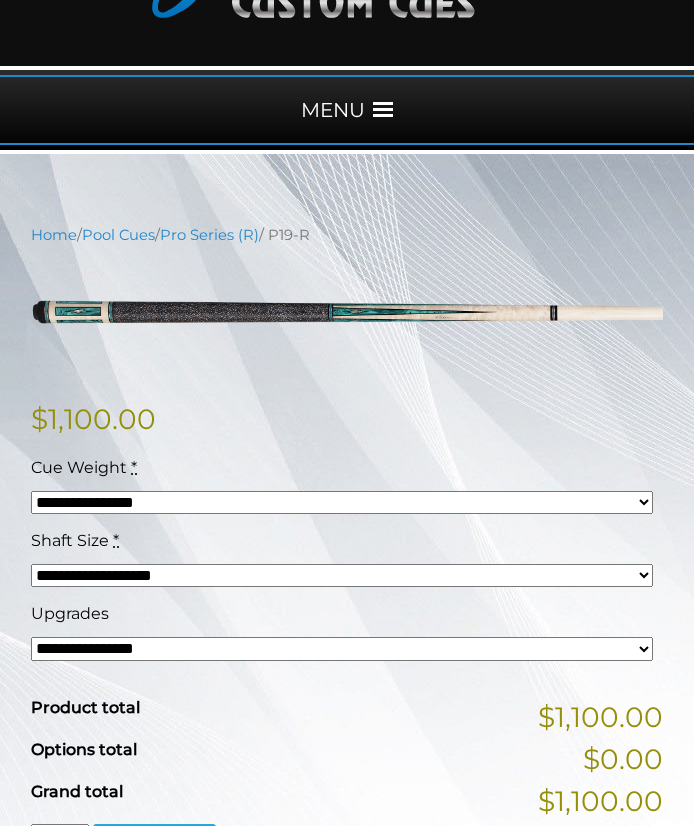 scroll, scrollTop: 0, scrollLeft: 0, axis: both 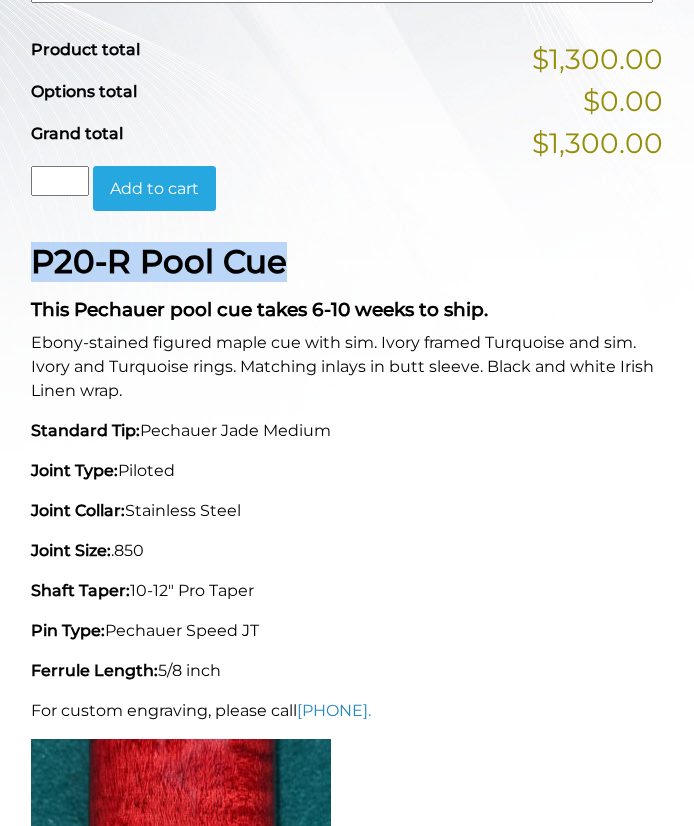 drag, startPoint x: 34, startPoint y: 263, endPoint x: 289, endPoint y: 265, distance: 255.00784 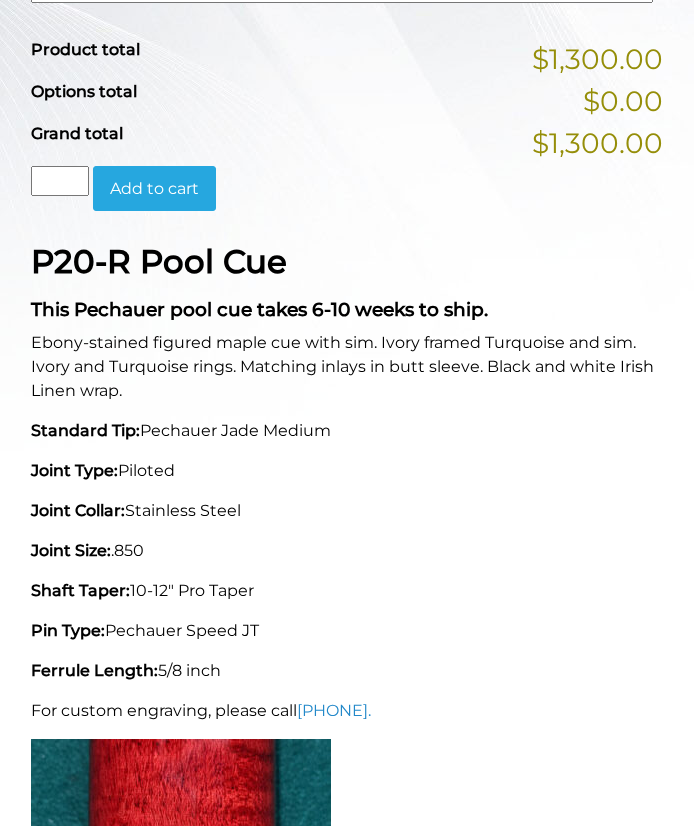 click on "P20-R Pool Cue
This Pechauer pool cue takes 6-10 weeks to ship.
Ebony-stained figured maple cue with sim. Ivory framed Turquoise and sim. Ivory and Turquoise rings. Matching inlays in butt sleeve. Black and white Irish Linen wrap.
Standard Tip:  Pechauer Jade Medium
Joint Type:  Piloted
Joint Collar:  Stainless Steel
Joint Size:  .850
Shaft Taper:  10-12" Pro Taper
Pin Type:  Pechauer Speed JT
Ferrule Length:  5/8 inch
For custom engraving, please call   800-934-7735." at bounding box center (347, 618) 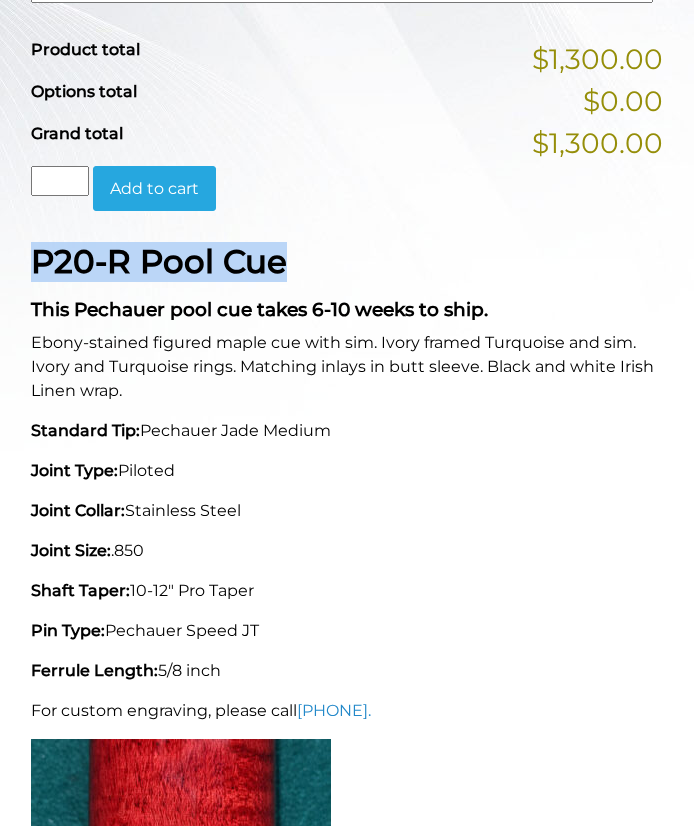 drag, startPoint x: 34, startPoint y: 256, endPoint x: 305, endPoint y: 258, distance: 271.0074 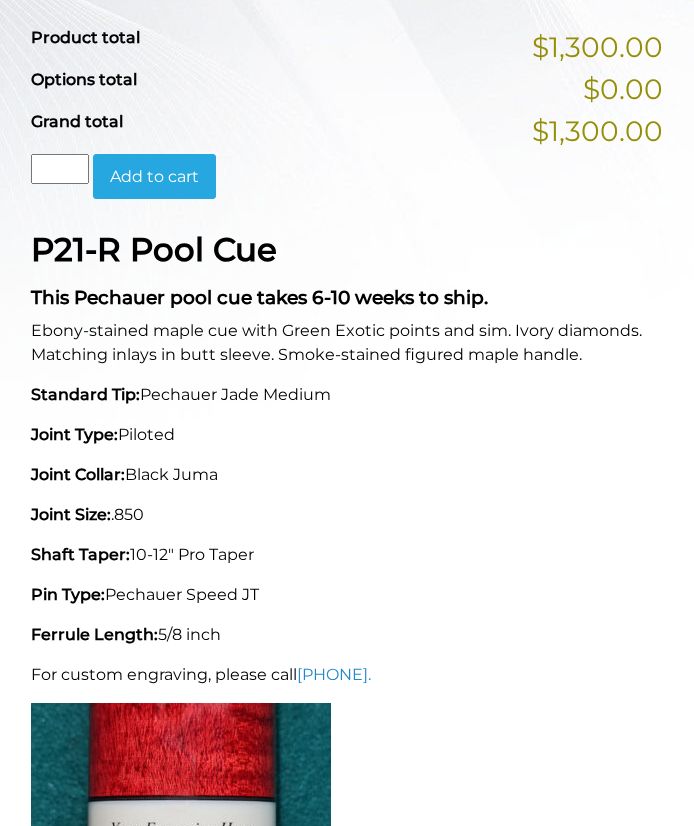 scroll, scrollTop: 874, scrollLeft: 0, axis: vertical 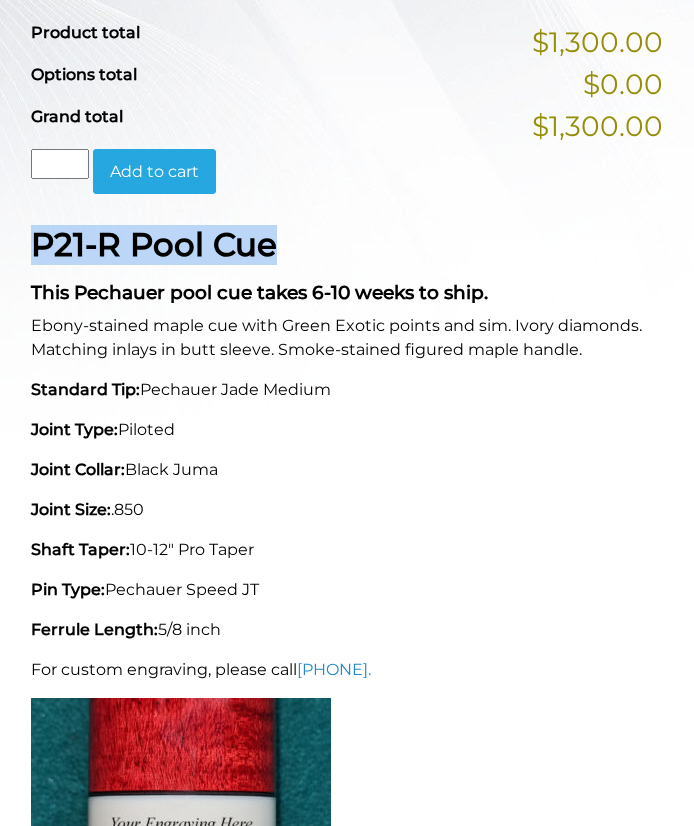 drag, startPoint x: 37, startPoint y: 235, endPoint x: 289, endPoint y: 249, distance: 252.3886 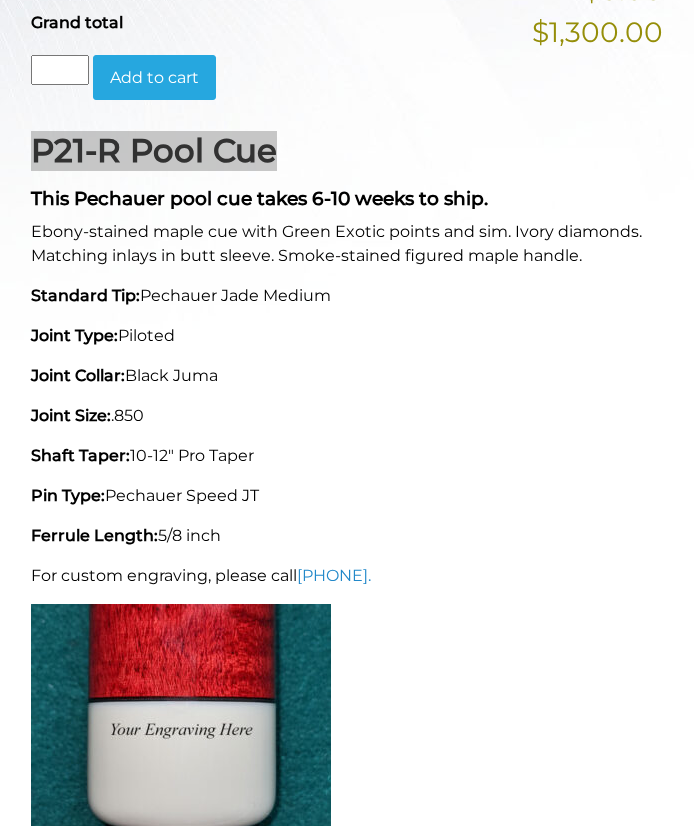 scroll, scrollTop: 974, scrollLeft: 0, axis: vertical 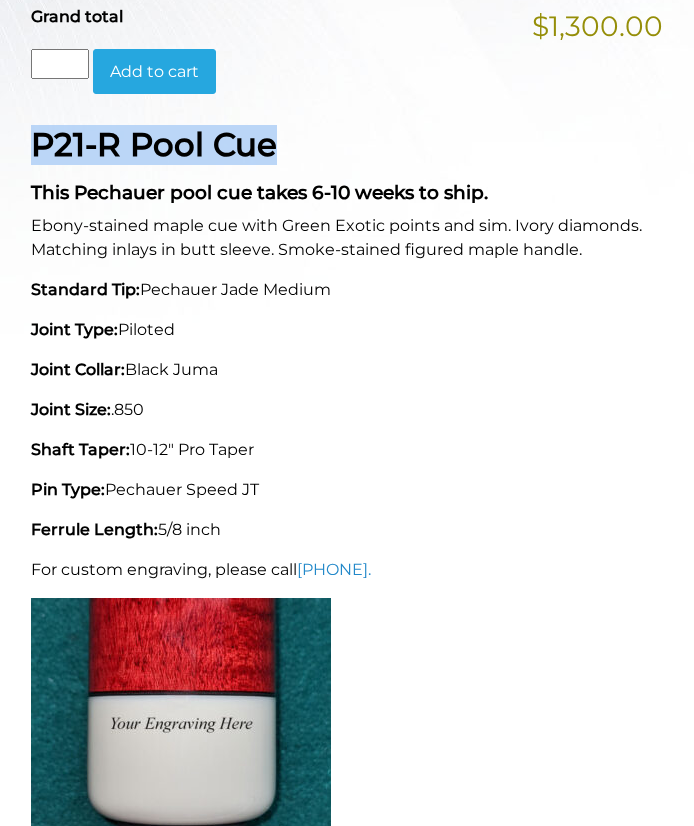 drag, startPoint x: 31, startPoint y: 226, endPoint x: 291, endPoint y: 514, distance: 388 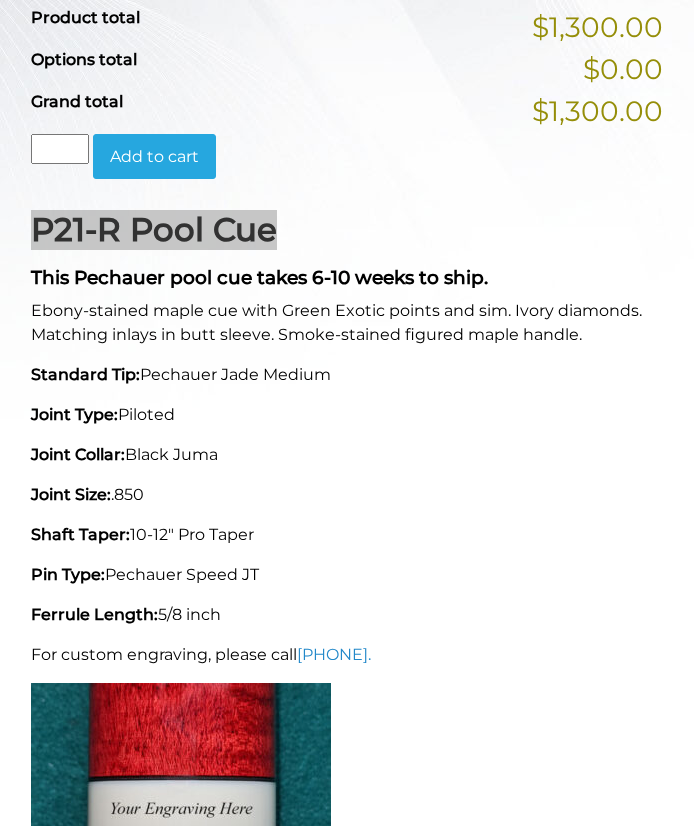 scroll, scrollTop: 874, scrollLeft: 0, axis: vertical 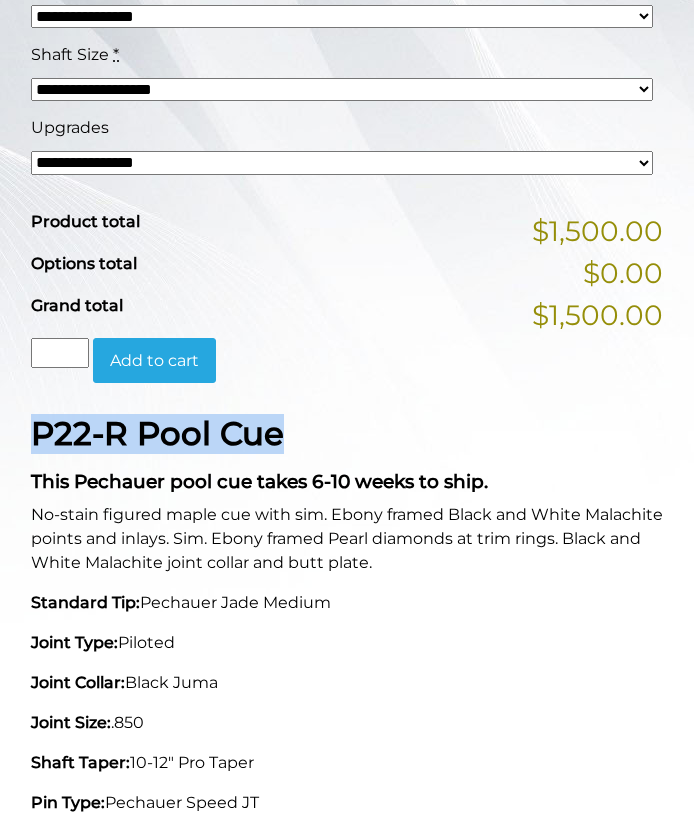 drag, startPoint x: 33, startPoint y: 436, endPoint x: 294, endPoint y: 436, distance: 261 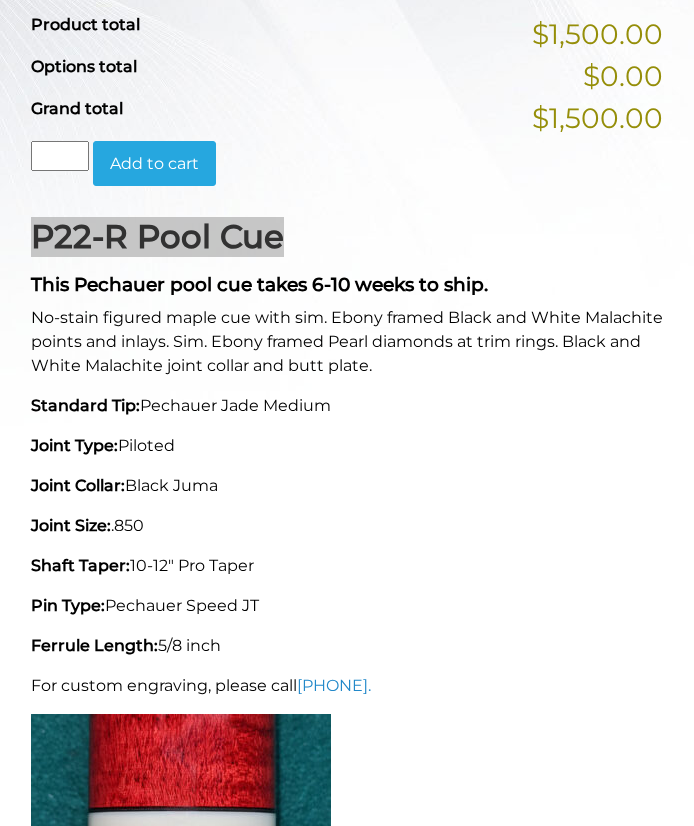 scroll, scrollTop: 885, scrollLeft: 0, axis: vertical 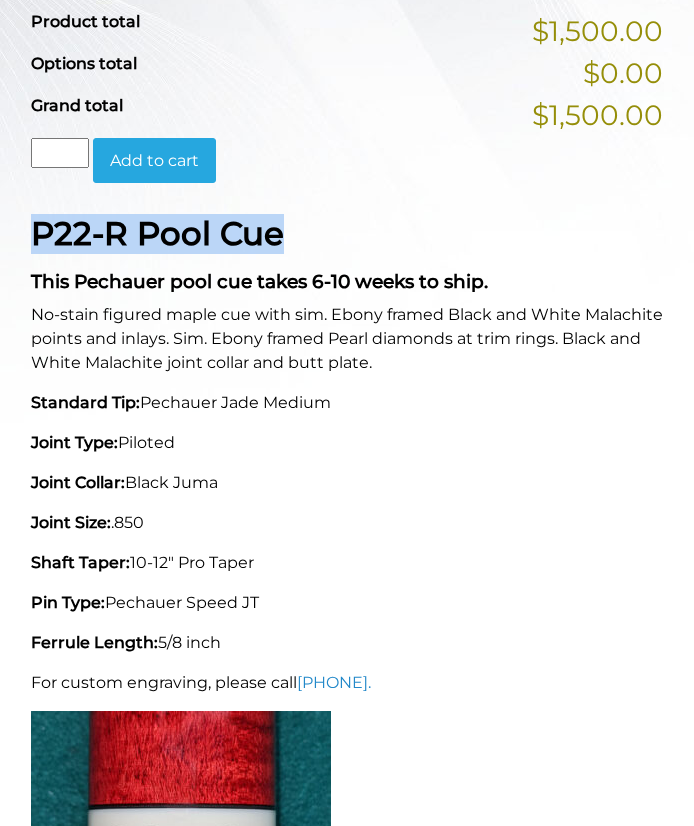 drag, startPoint x: 32, startPoint y: 312, endPoint x: 269, endPoint y: 642, distance: 406.28683 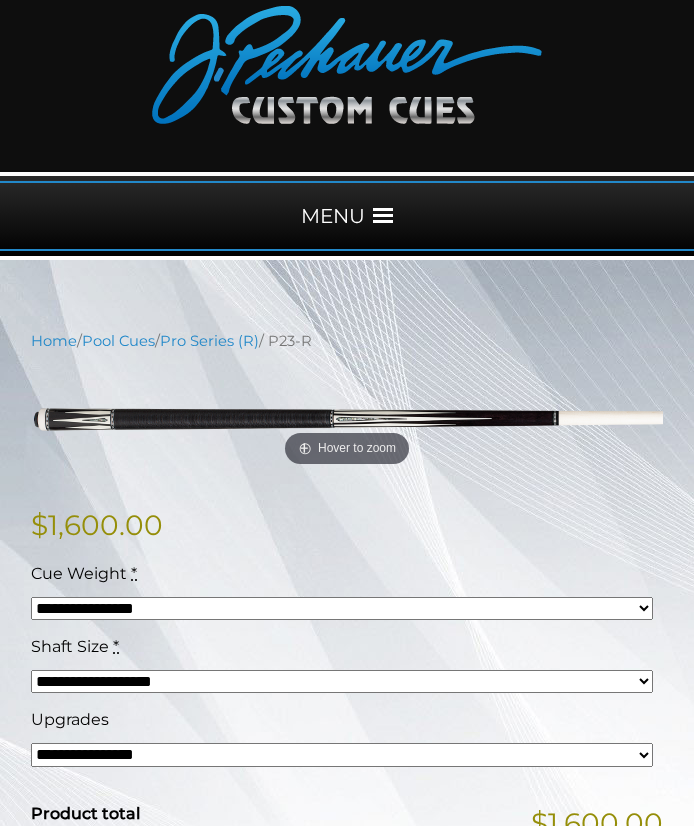 scroll, scrollTop: 100, scrollLeft: 0, axis: vertical 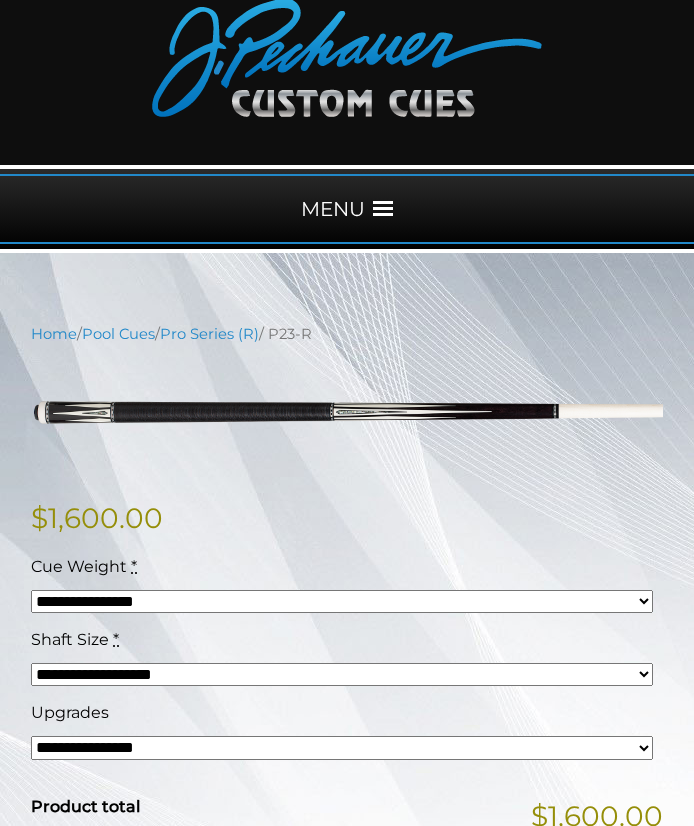 click on "$ 1,600.00" at bounding box center [347, 518] 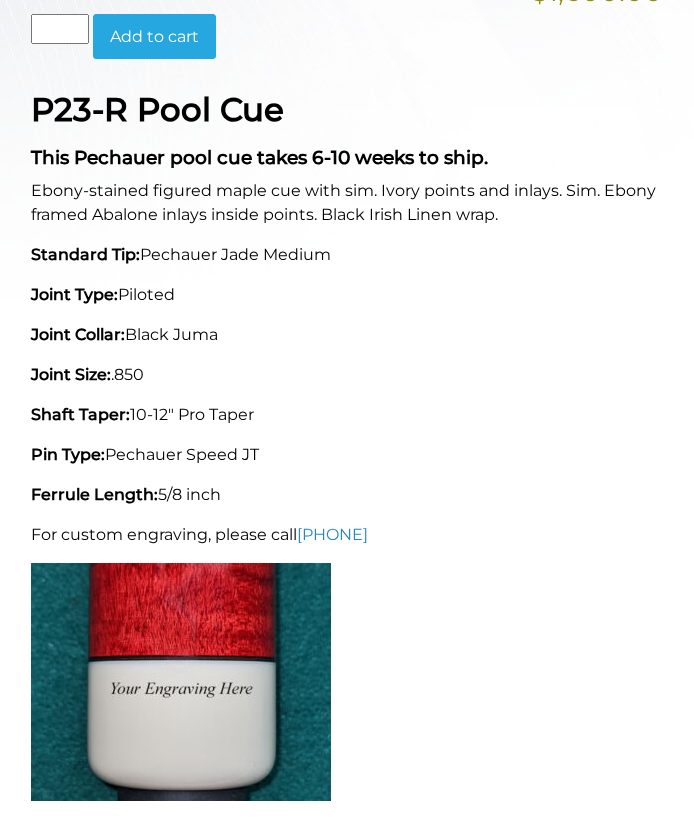scroll, scrollTop: 1014, scrollLeft: 0, axis: vertical 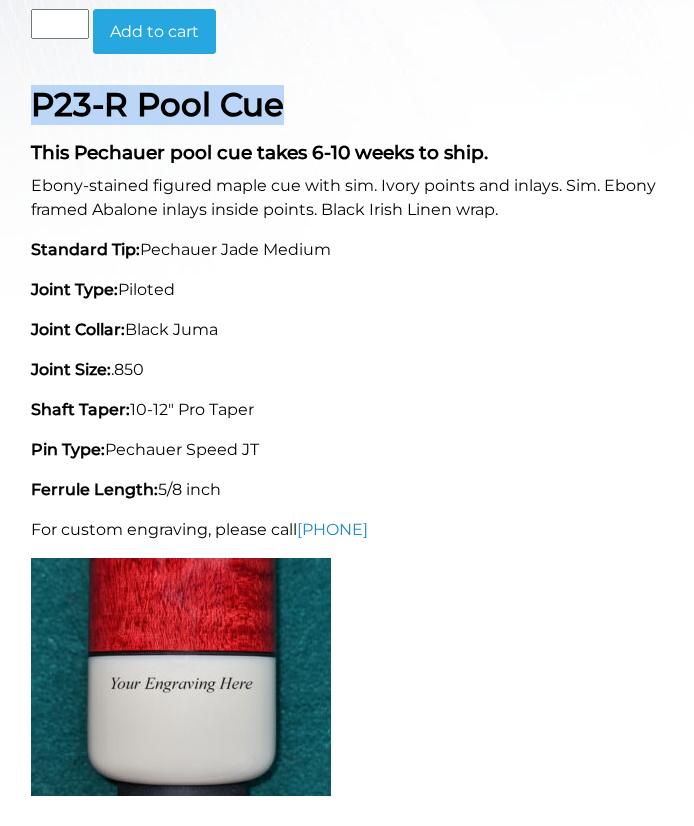 drag, startPoint x: 34, startPoint y: 91, endPoint x: 287, endPoint y: 103, distance: 253.28442 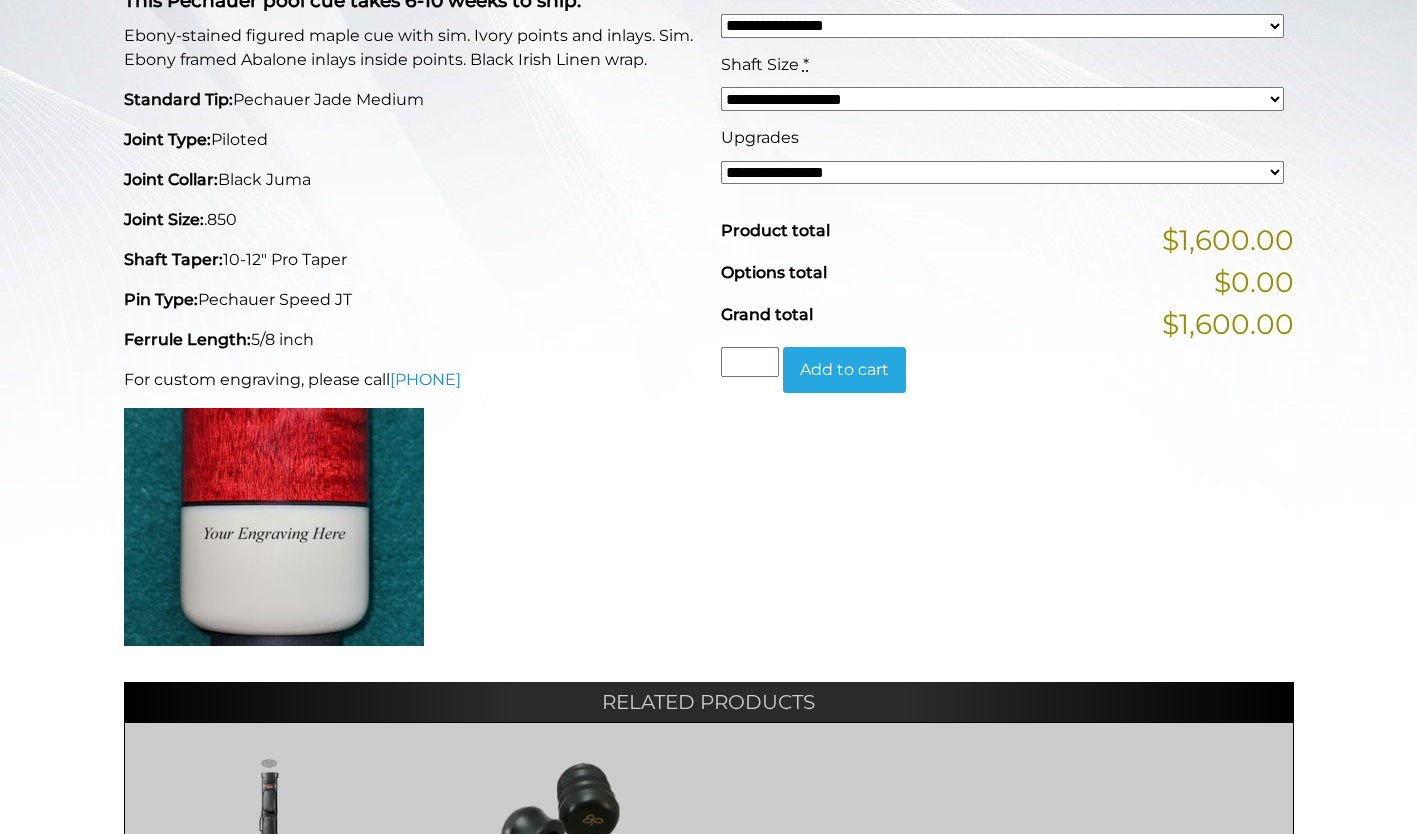 scroll, scrollTop: 0, scrollLeft: 0, axis: both 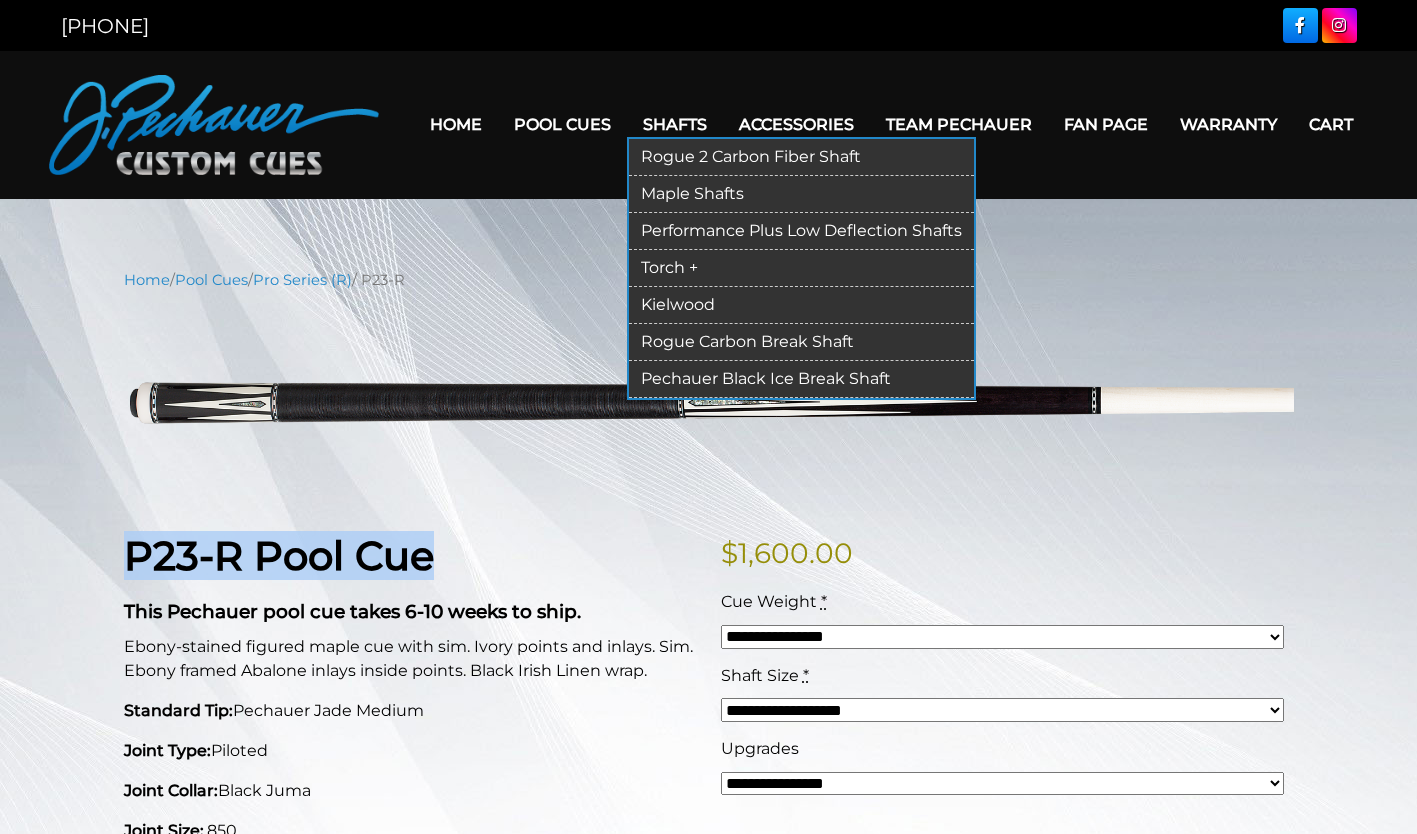 click on "Rogue 2 Carbon Fiber Shaft" at bounding box center [801, 157] 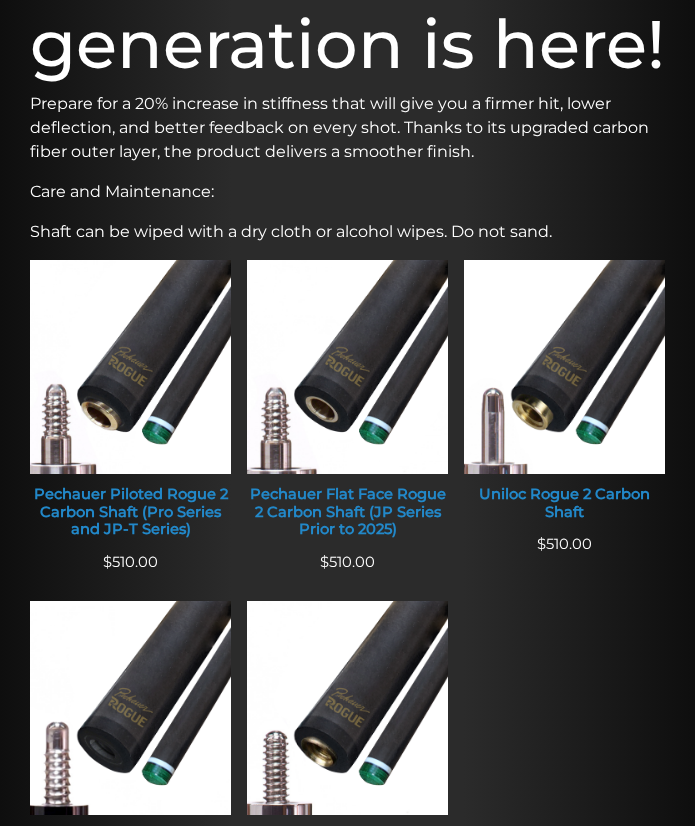 scroll, scrollTop: 743, scrollLeft: 0, axis: vertical 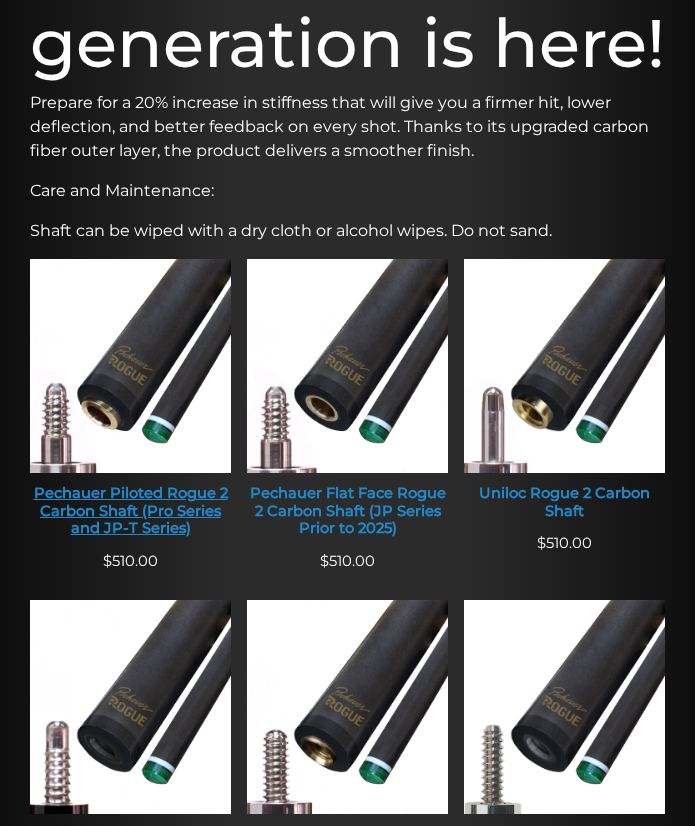 click on "Pechauer Piloted Rogue 2 Carbon Shaft (Pro Series and JP-T Series)" at bounding box center [130, 511] 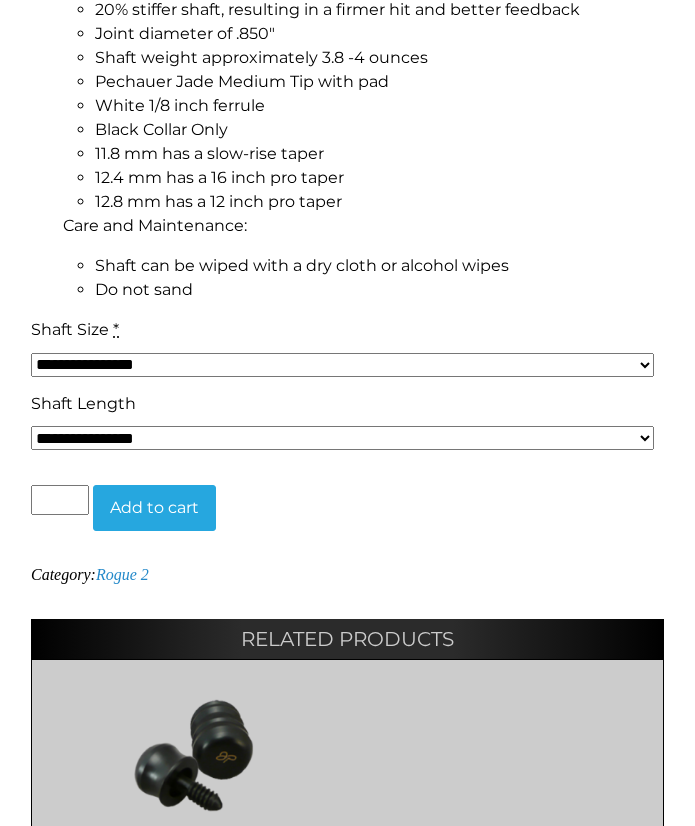 scroll, scrollTop: 1581, scrollLeft: 0, axis: vertical 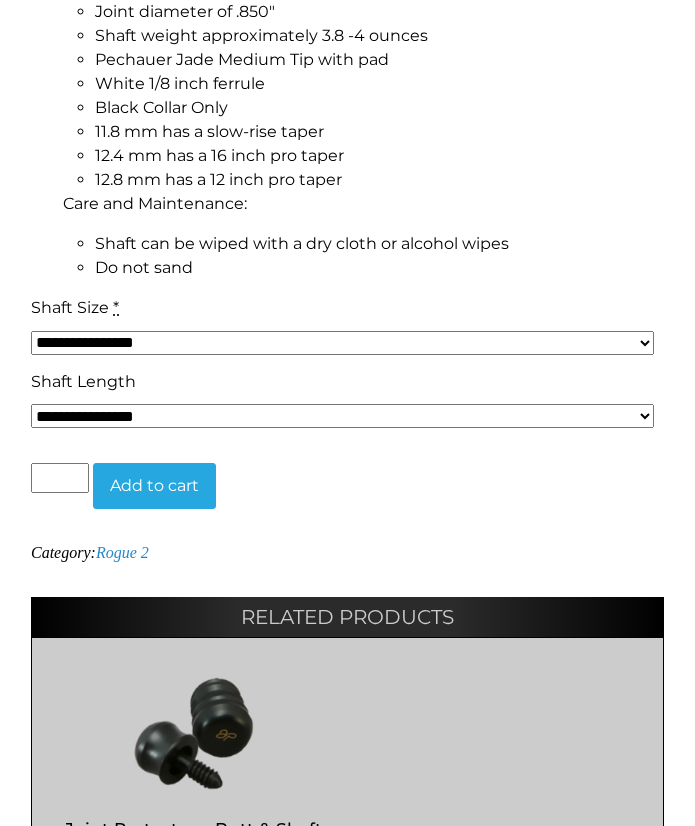 click on "**********" at bounding box center (342, 343) 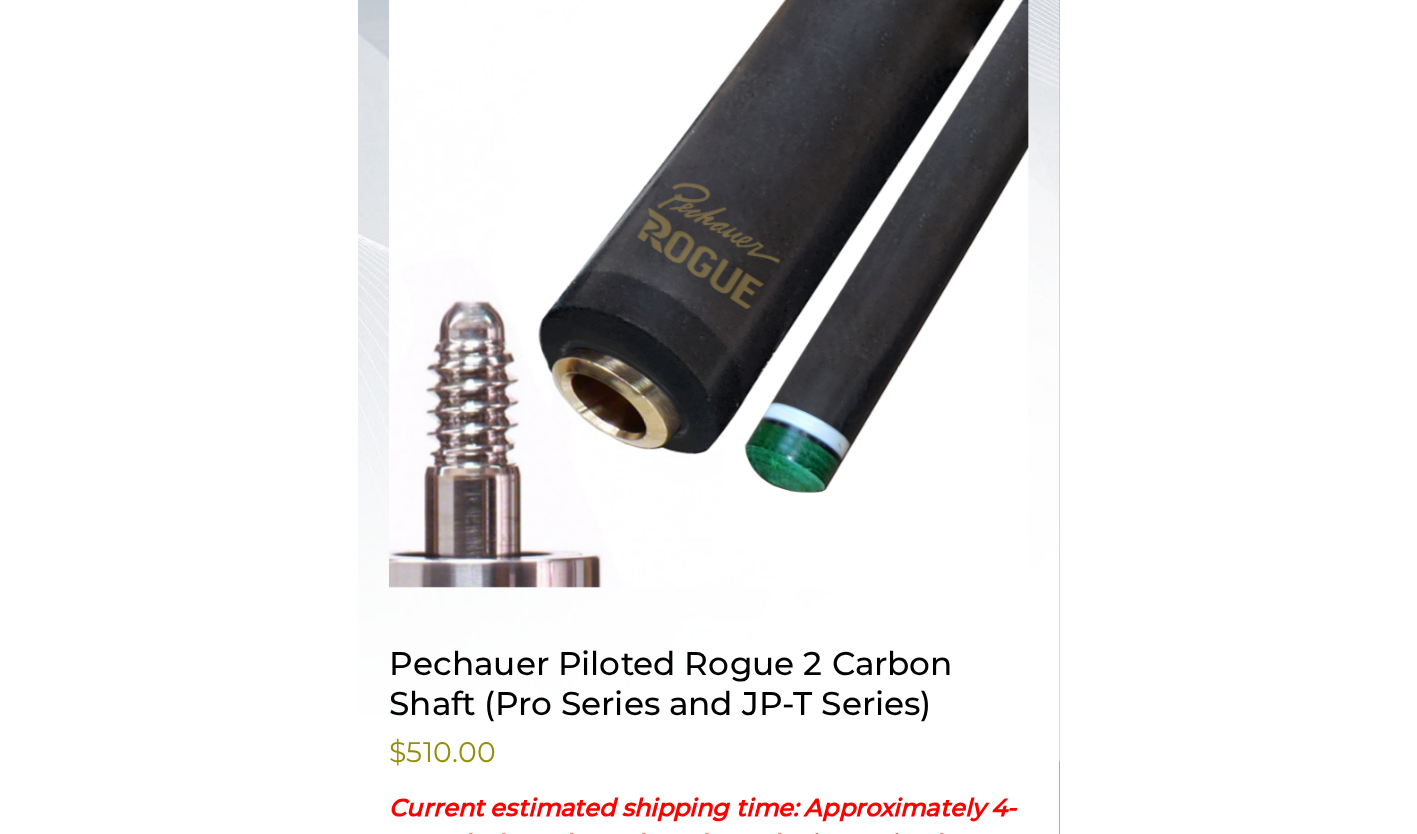 scroll, scrollTop: 596, scrollLeft: 0, axis: vertical 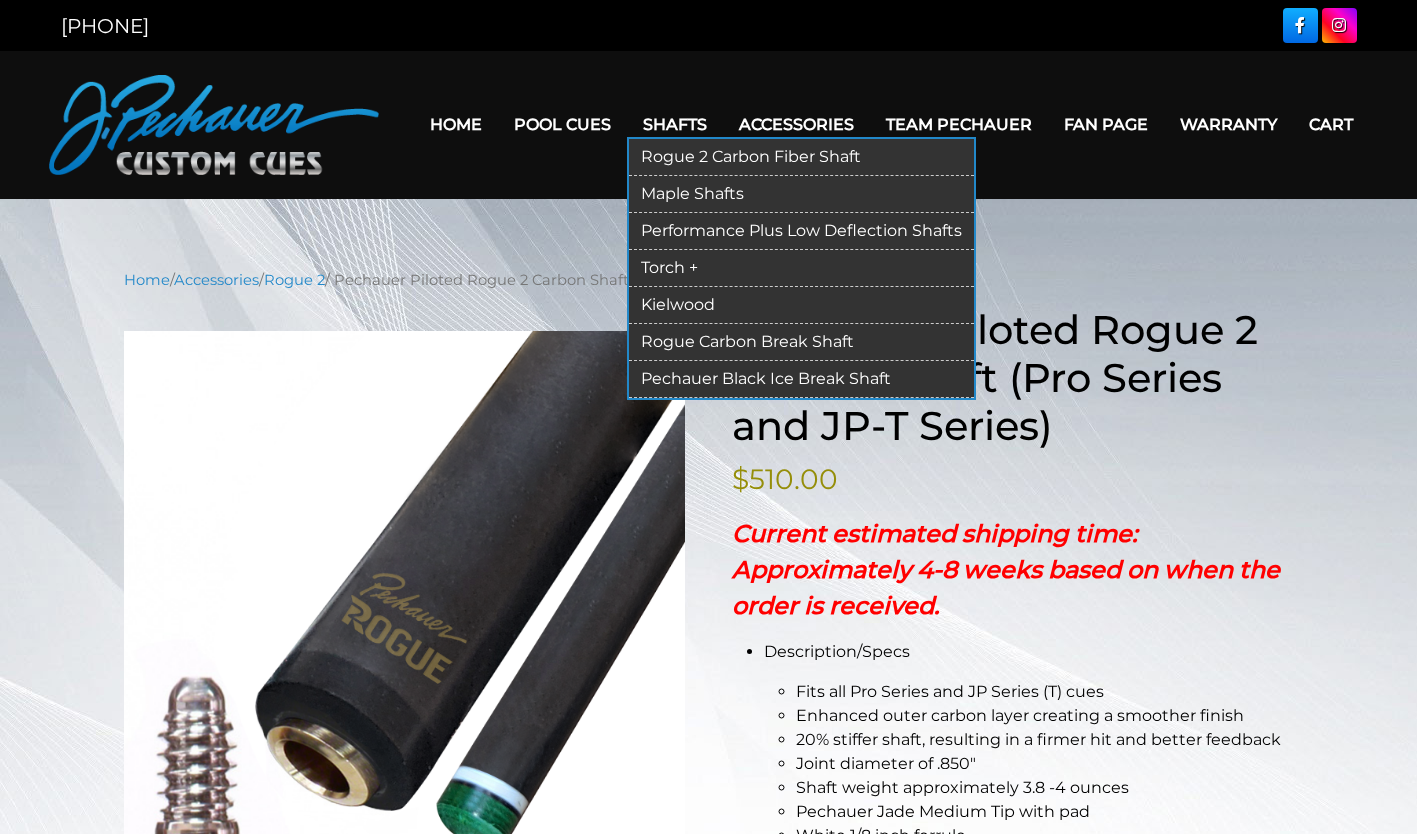click on "Maple Shafts" at bounding box center (801, 194) 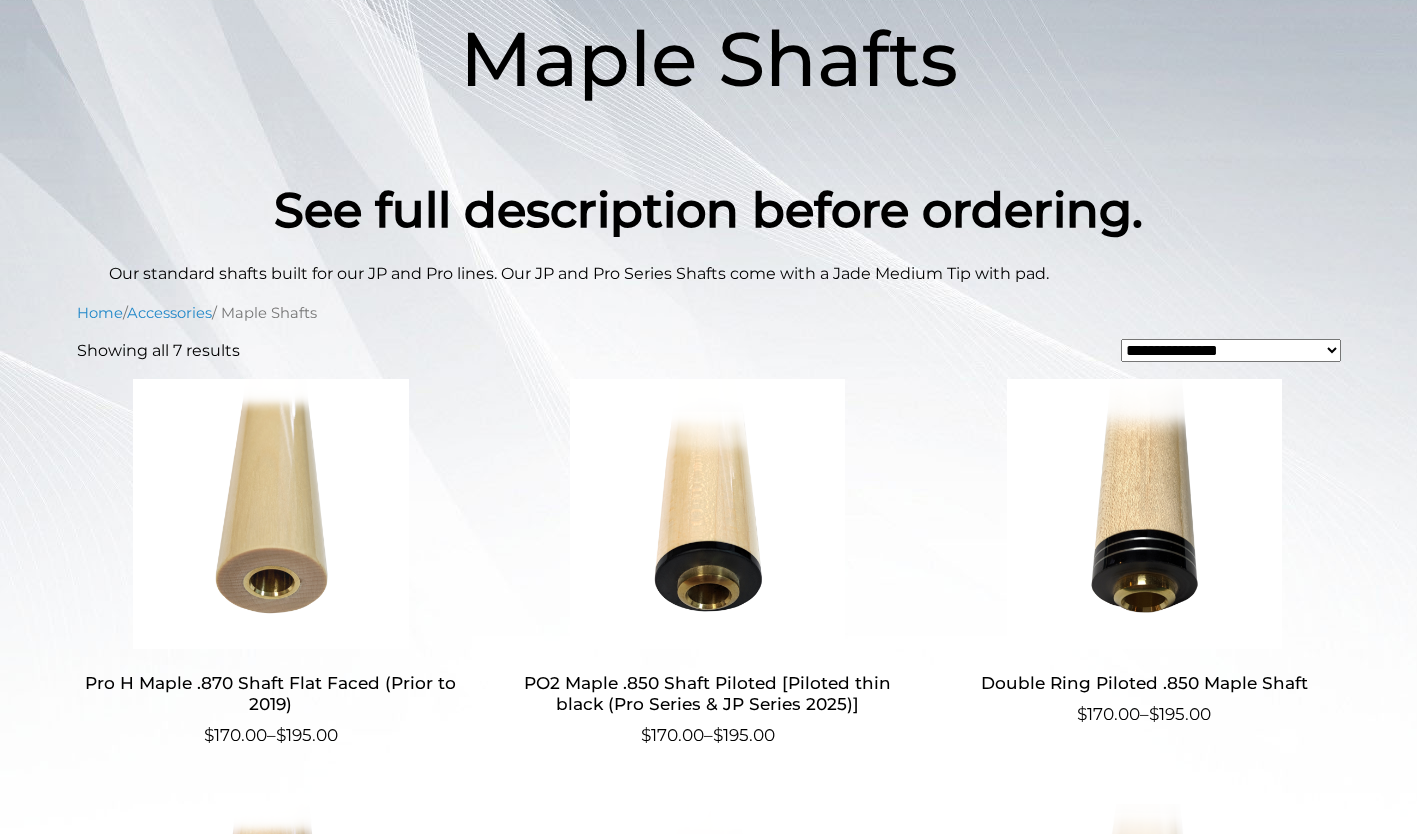 scroll, scrollTop: 0, scrollLeft: 0, axis: both 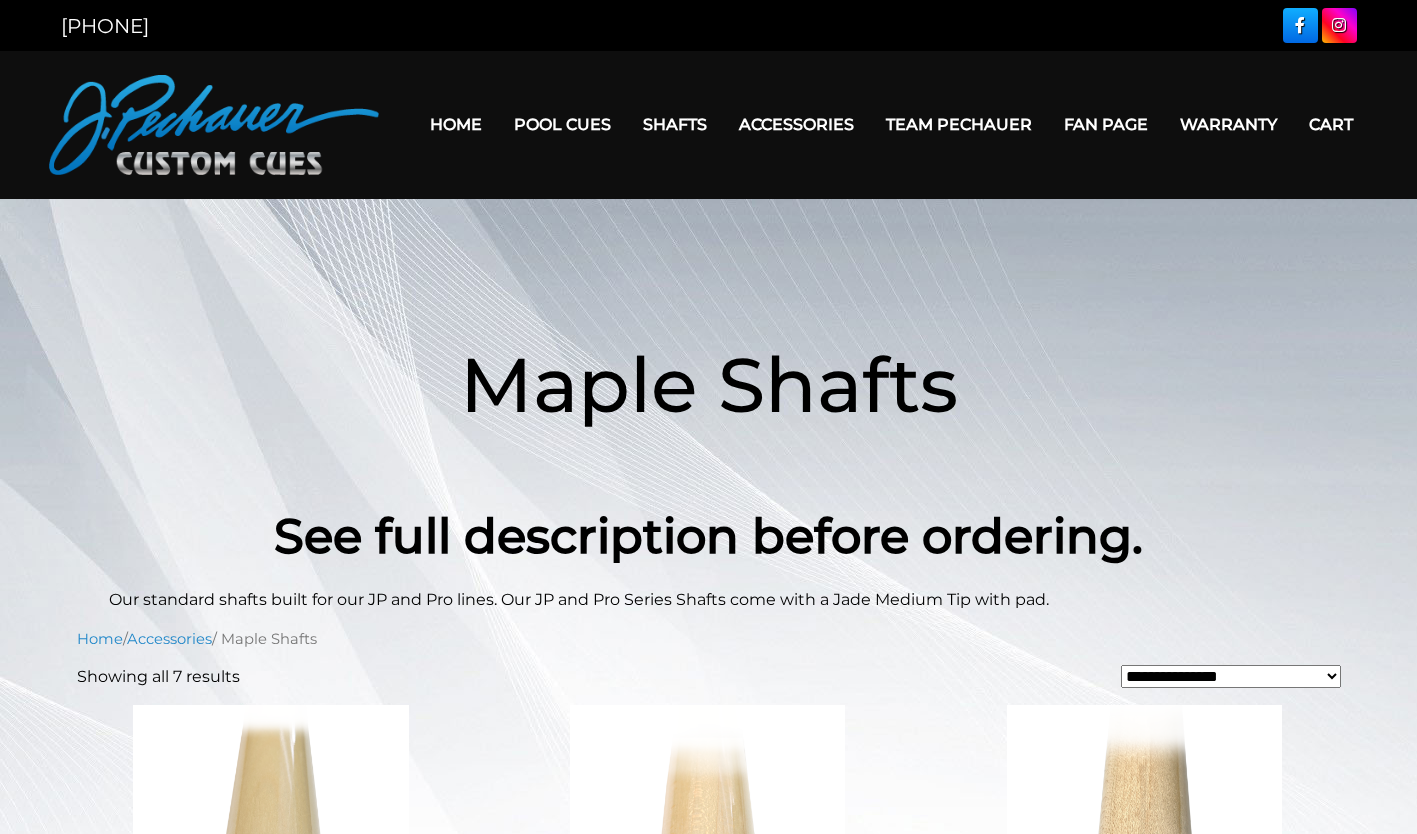 click on "Home" at bounding box center [456, 124] 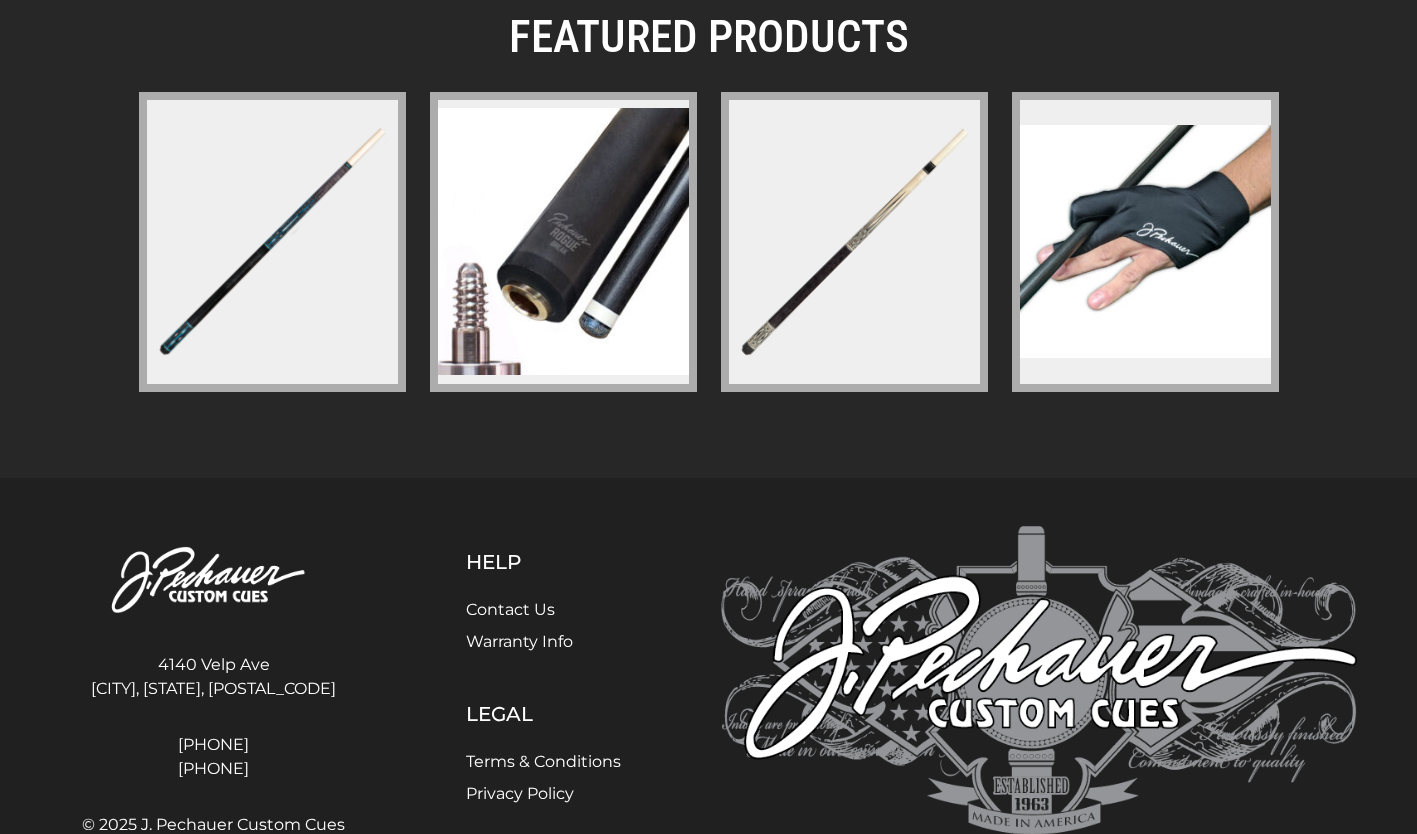 scroll, scrollTop: 3096, scrollLeft: 0, axis: vertical 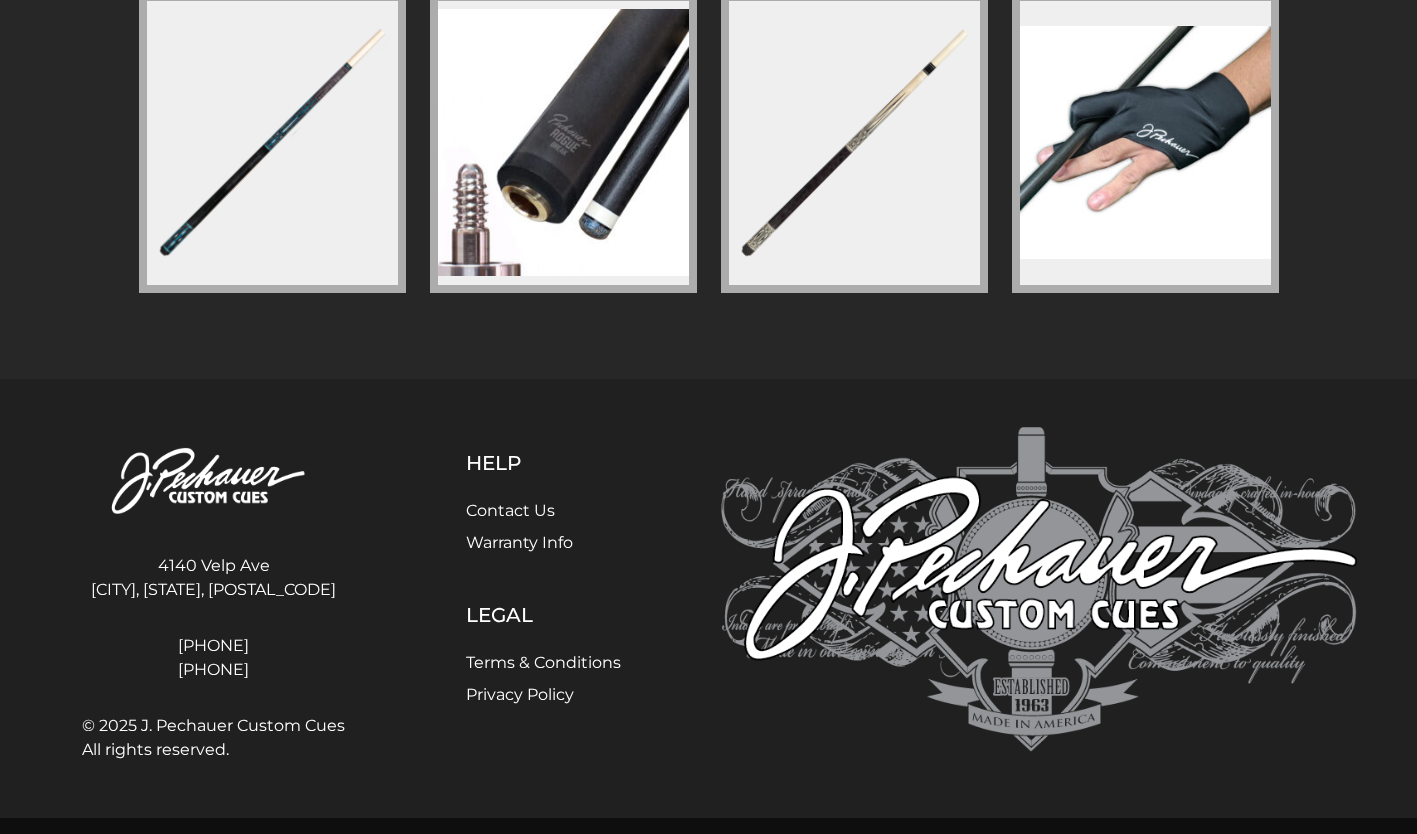 click at bounding box center (272, 143) 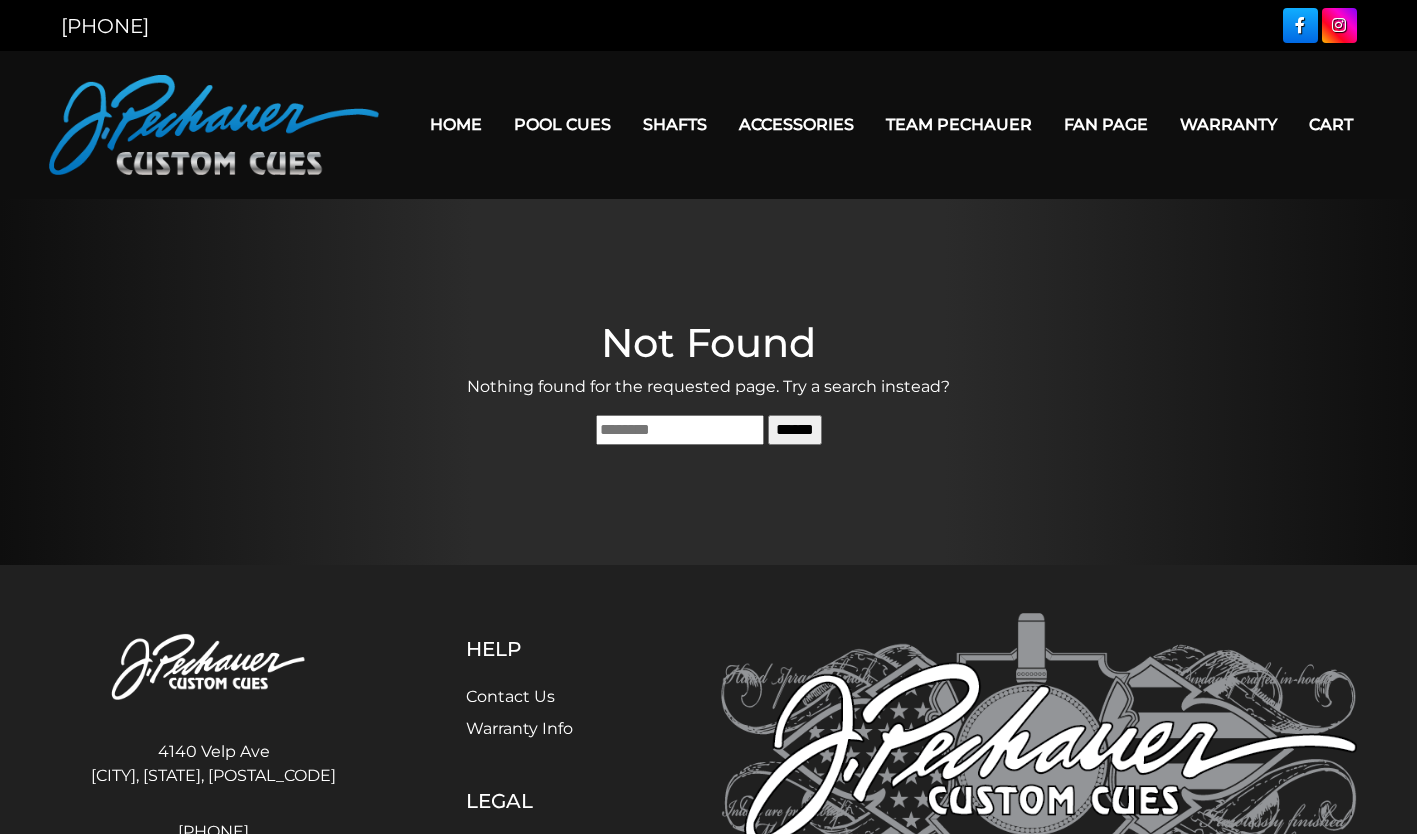 scroll, scrollTop: 0, scrollLeft: 0, axis: both 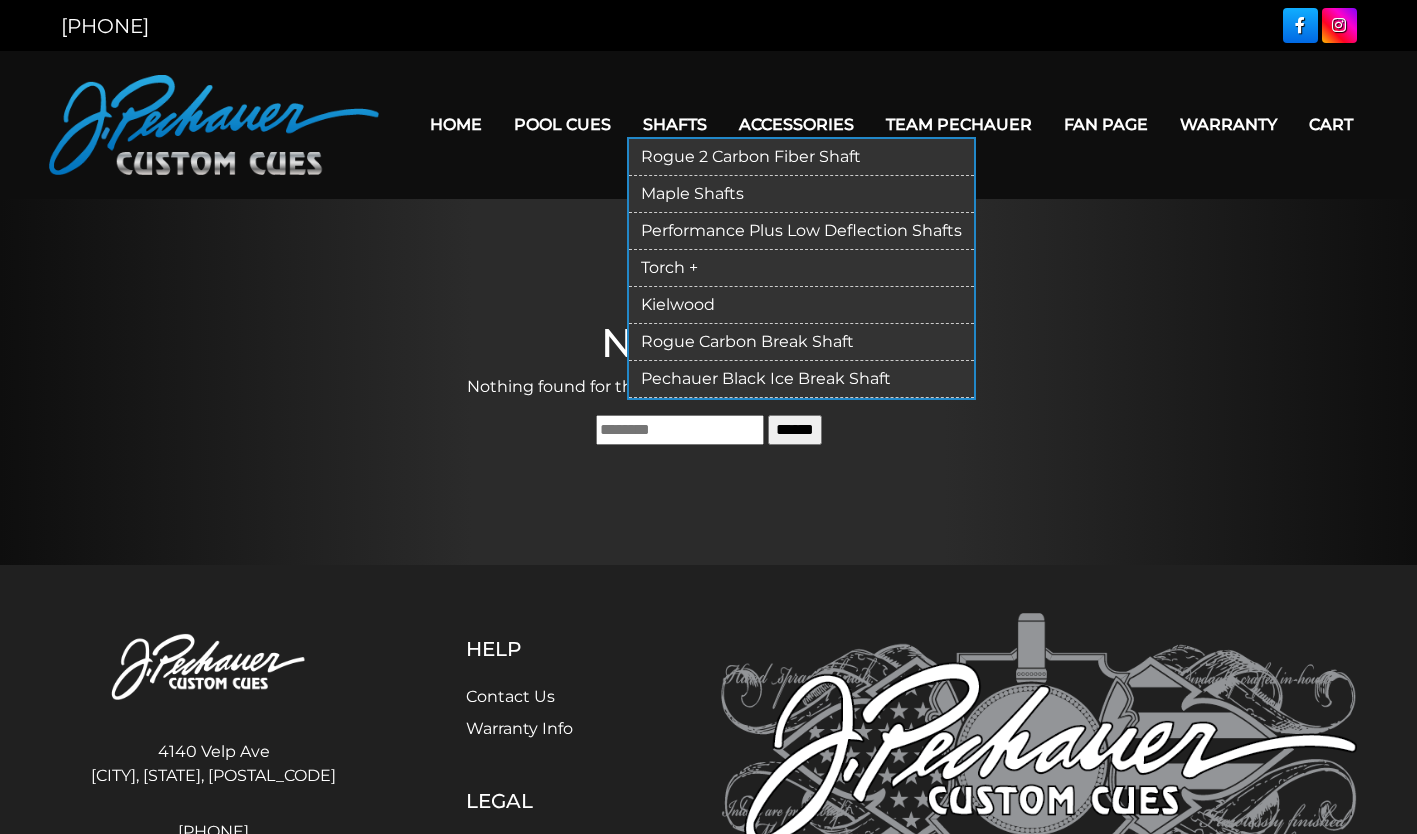 click on "Pechauer Black Ice Break Shaft" at bounding box center (801, 379) 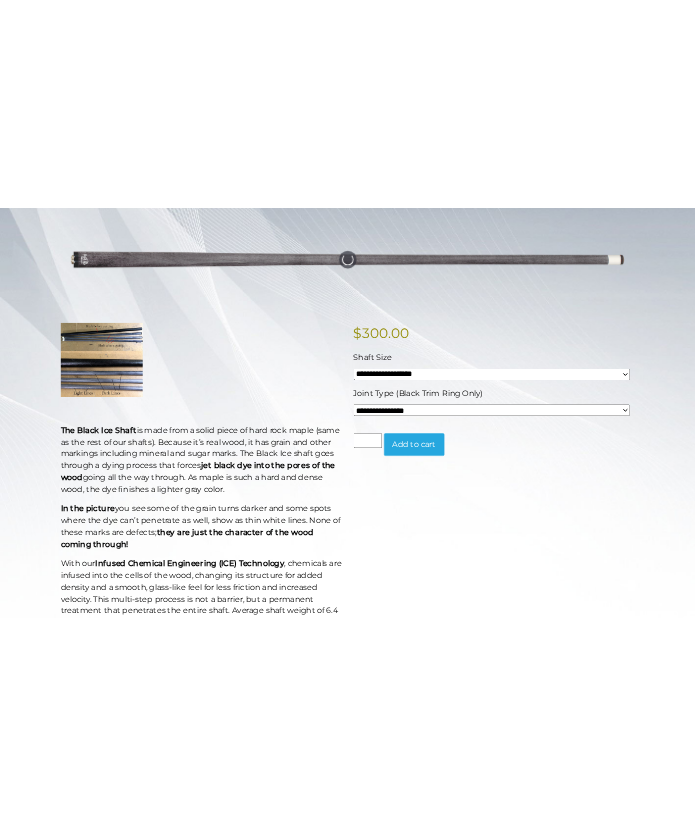 scroll, scrollTop: 300, scrollLeft: 0, axis: vertical 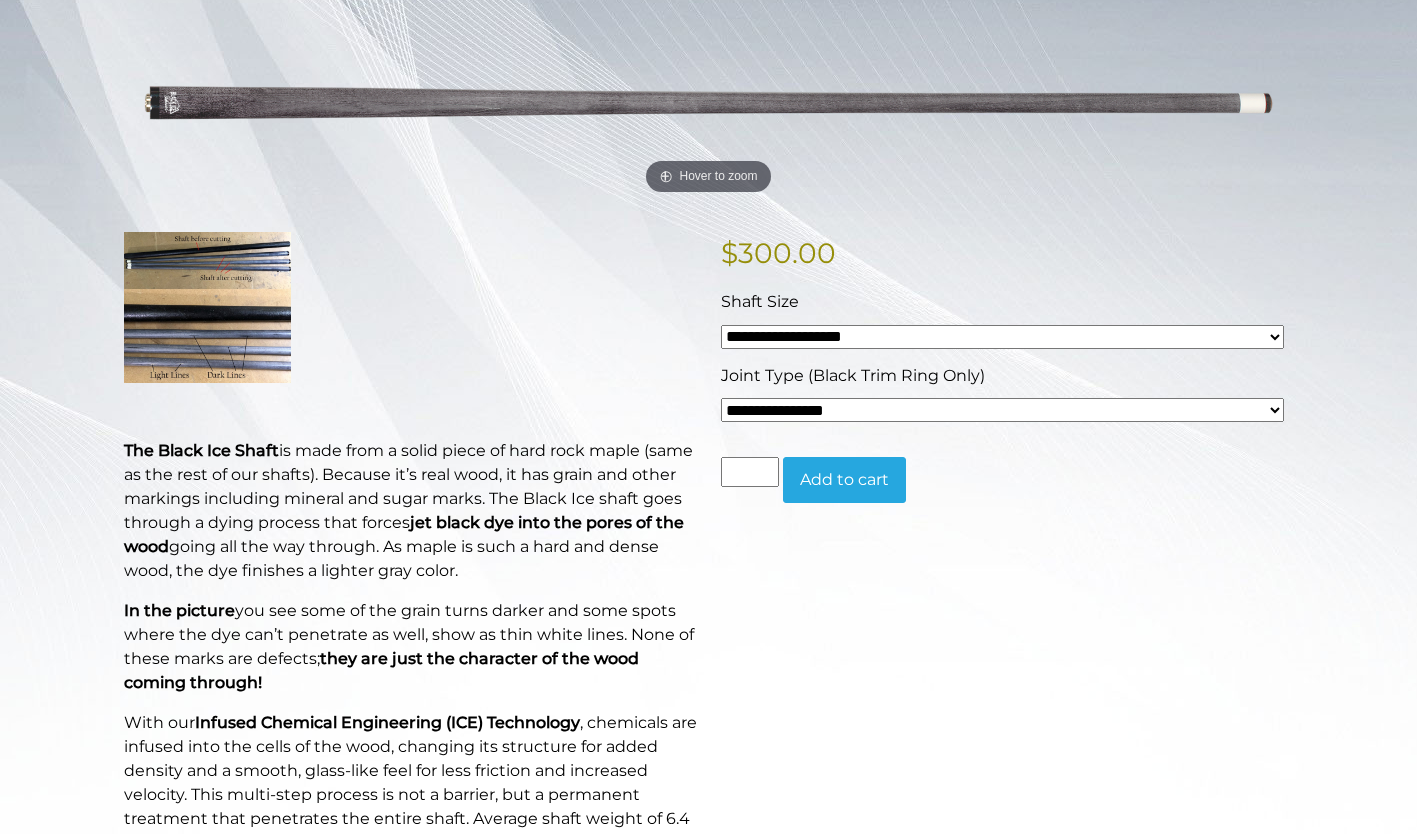 click on "**********" at bounding box center [1002, 337] 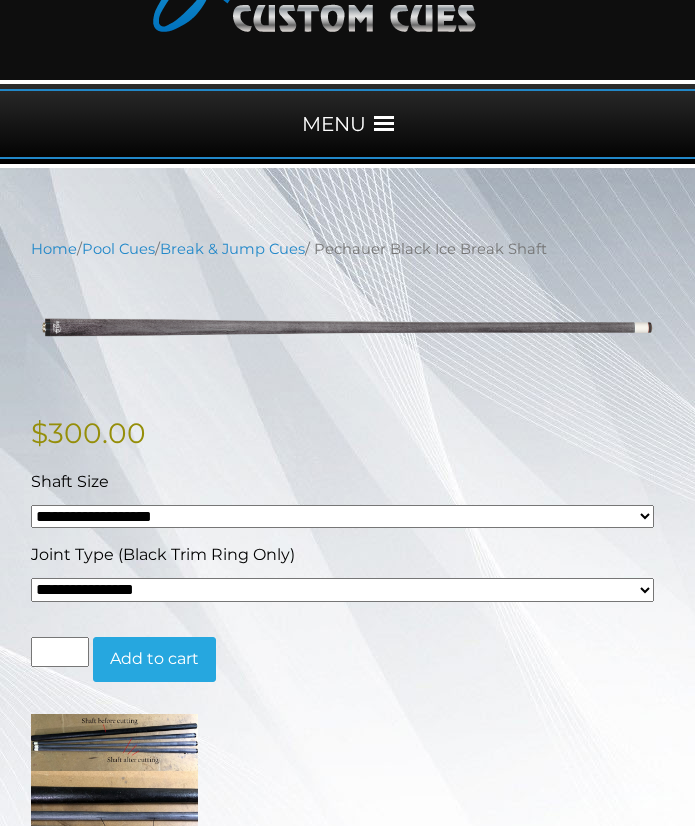 scroll, scrollTop: 0, scrollLeft: 0, axis: both 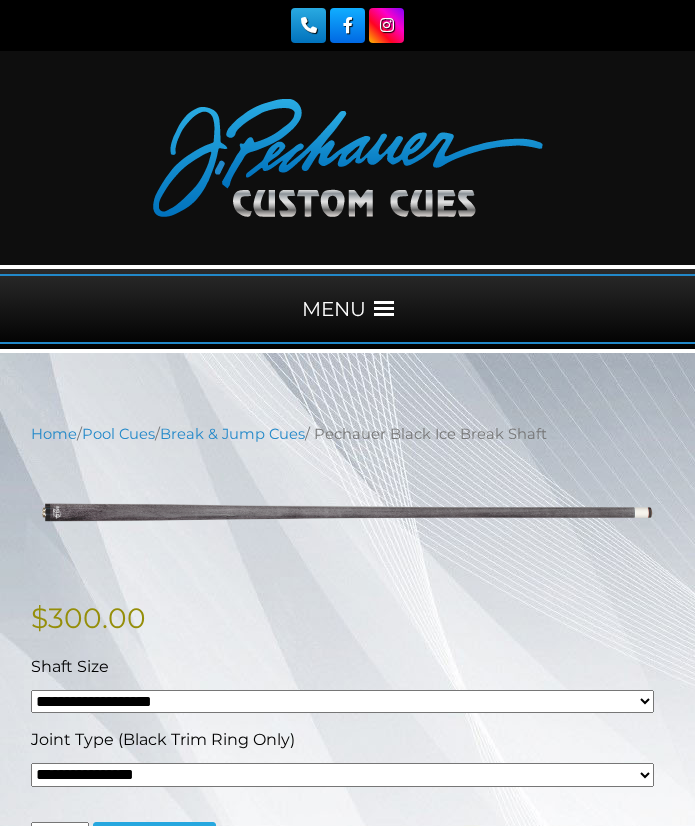 drag, startPoint x: 333, startPoint y: 432, endPoint x: 564, endPoint y: 445, distance: 231.36551 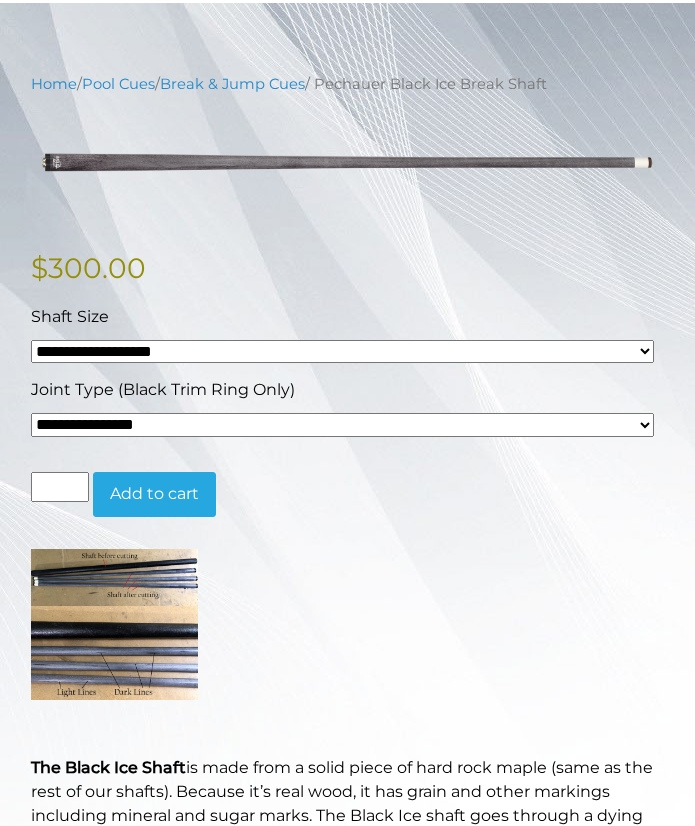 scroll, scrollTop: 357, scrollLeft: 0, axis: vertical 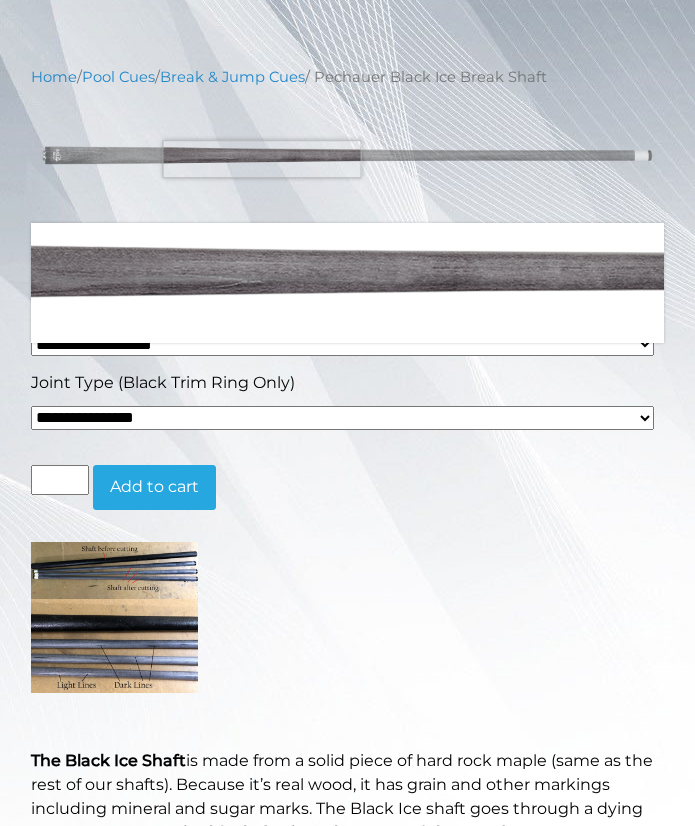 click at bounding box center [347, 155] 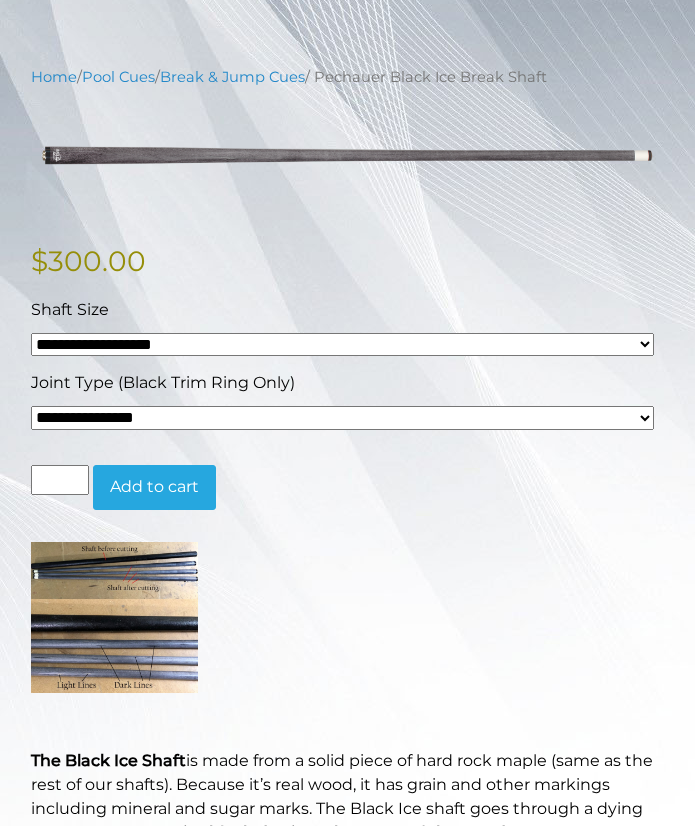 drag, startPoint x: 262, startPoint y: 159, endPoint x: 203, endPoint y: 208, distance: 76.6942 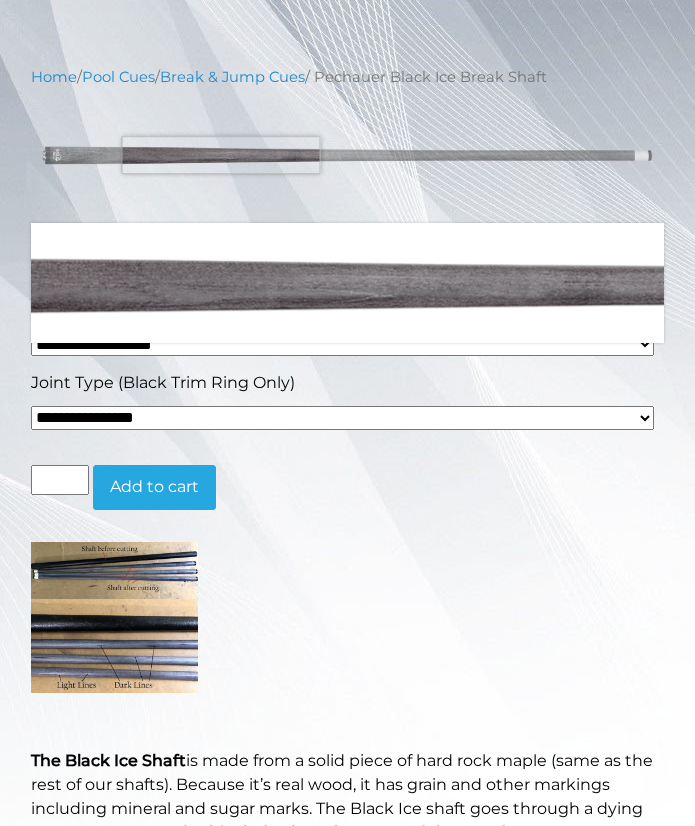 click at bounding box center (347, 155) 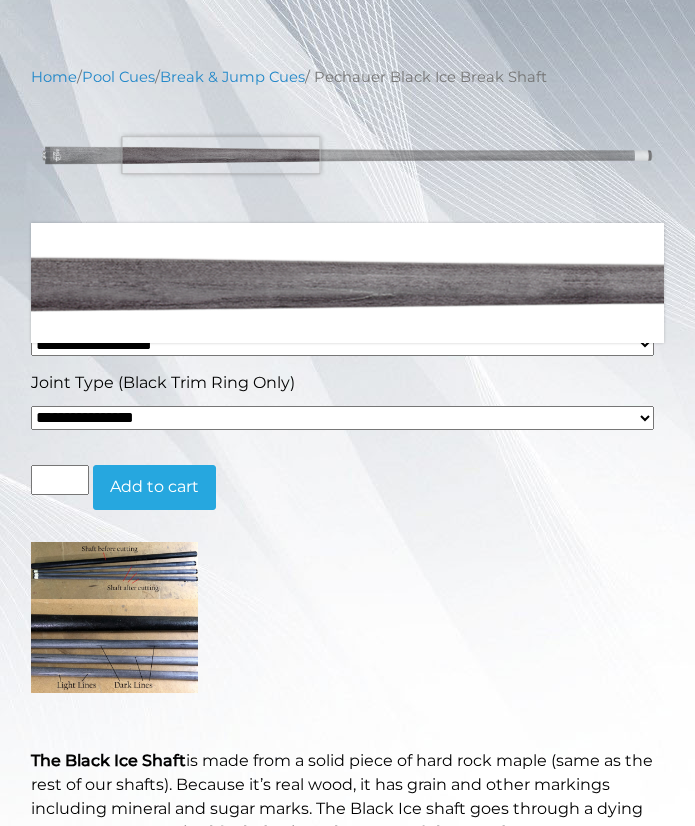 click at bounding box center (347, 155) 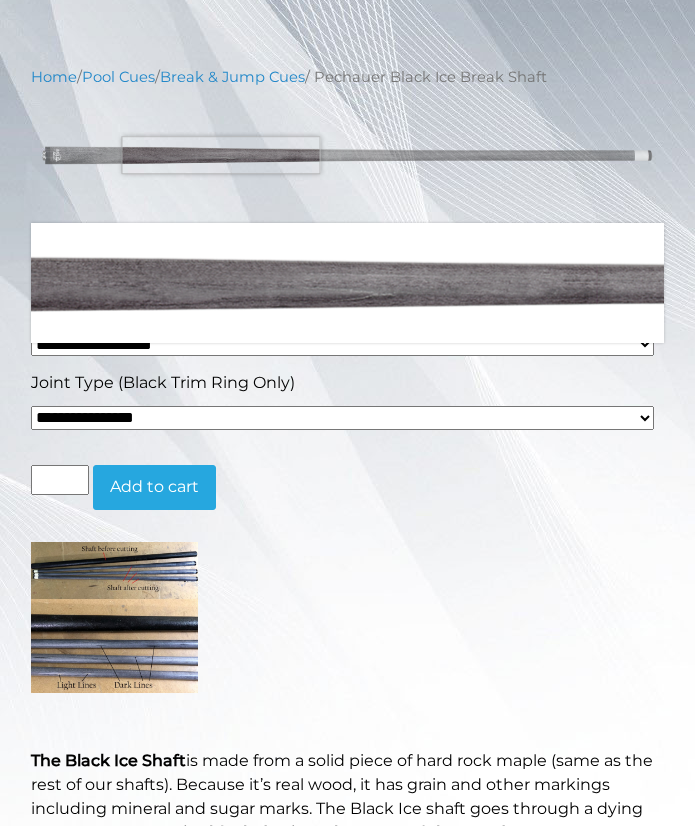 click at bounding box center [347, 155] 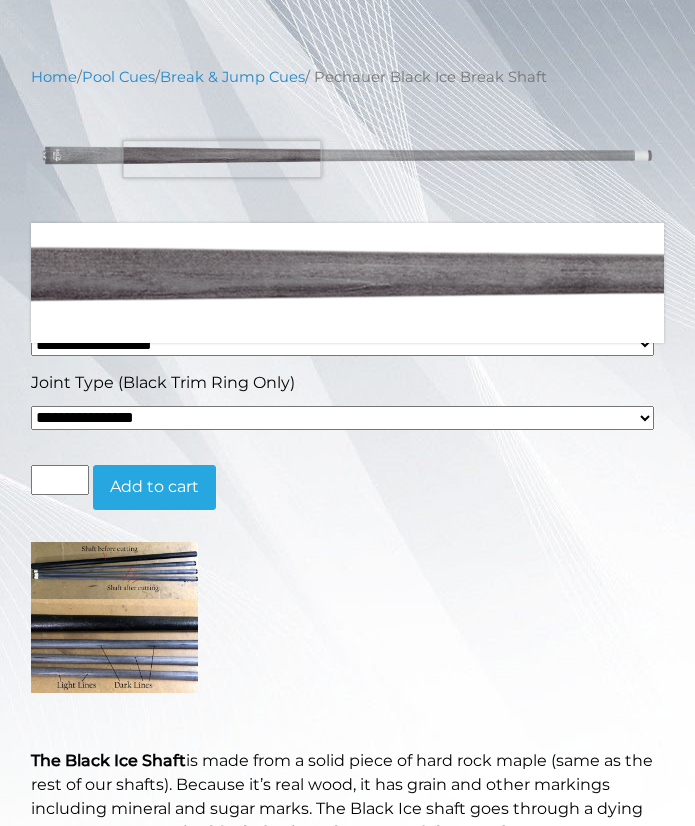 click at bounding box center (347, 155) 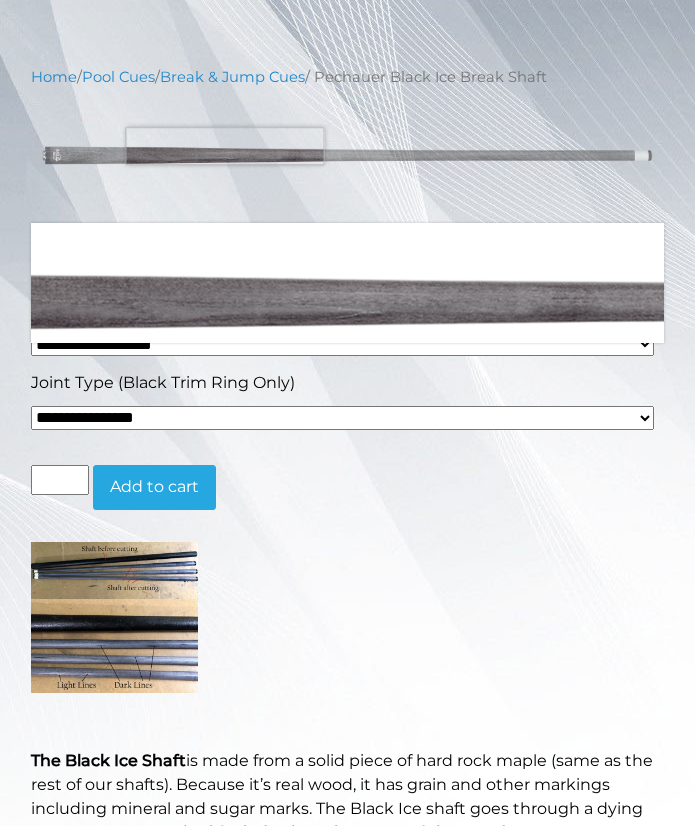 click at bounding box center [347, 155] 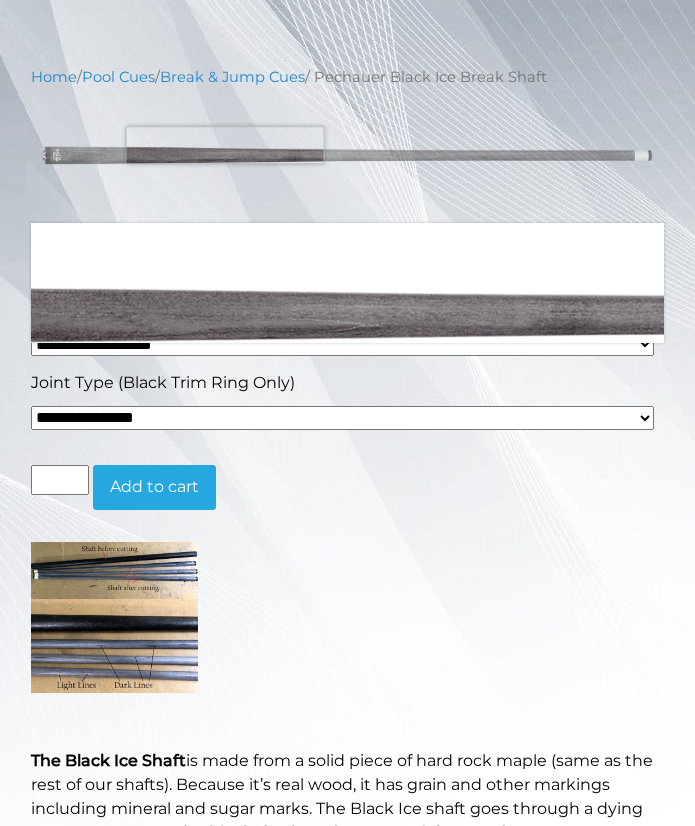 click at bounding box center (347, 155) 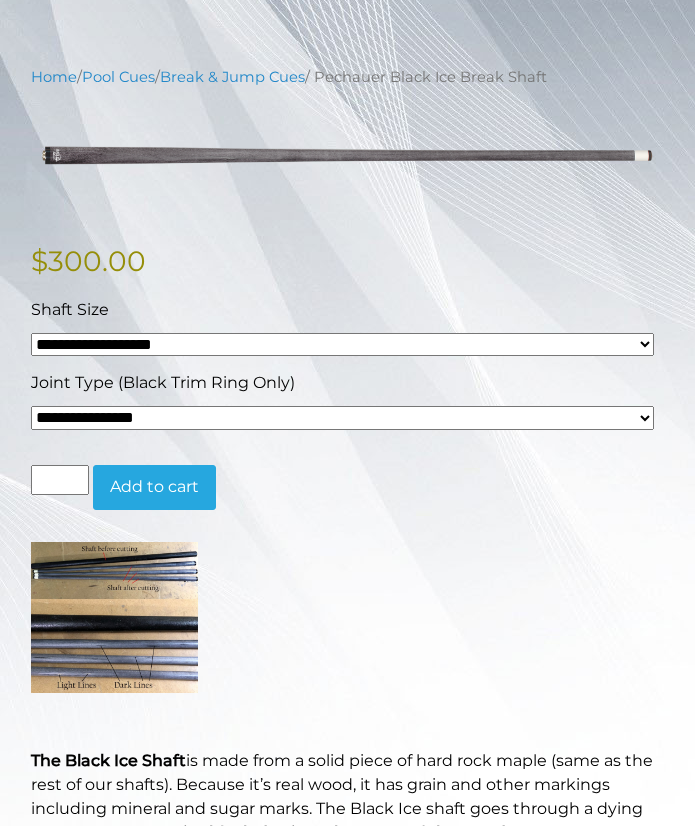 click at bounding box center [347, 617] 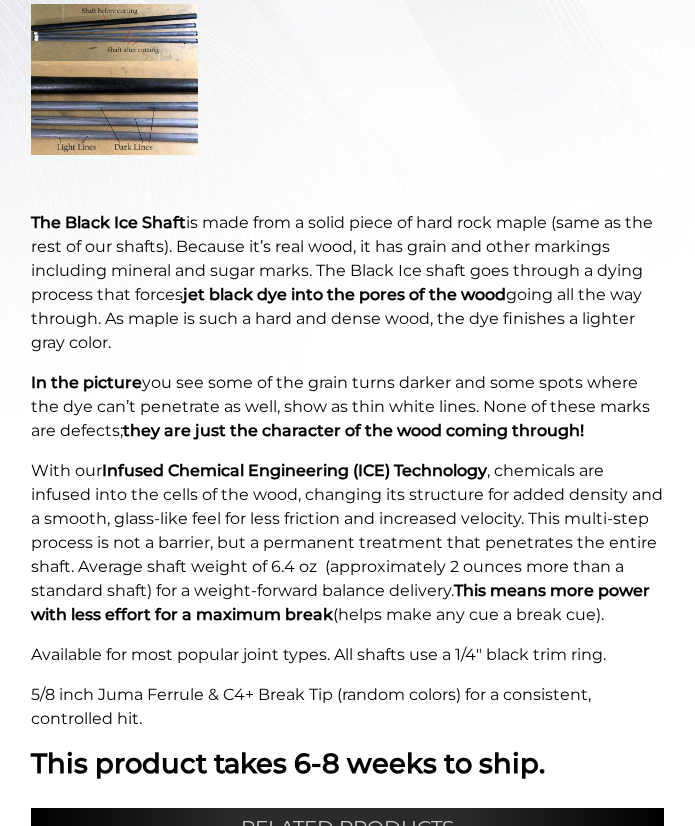 scroll, scrollTop: 898, scrollLeft: 0, axis: vertical 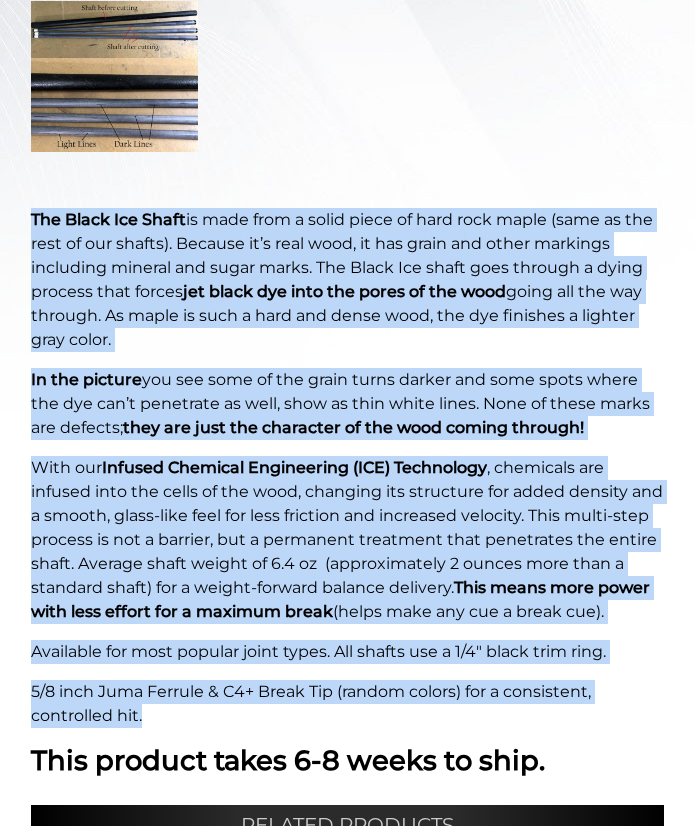 drag, startPoint x: 34, startPoint y: 213, endPoint x: 565, endPoint y: 717, distance: 732.1045 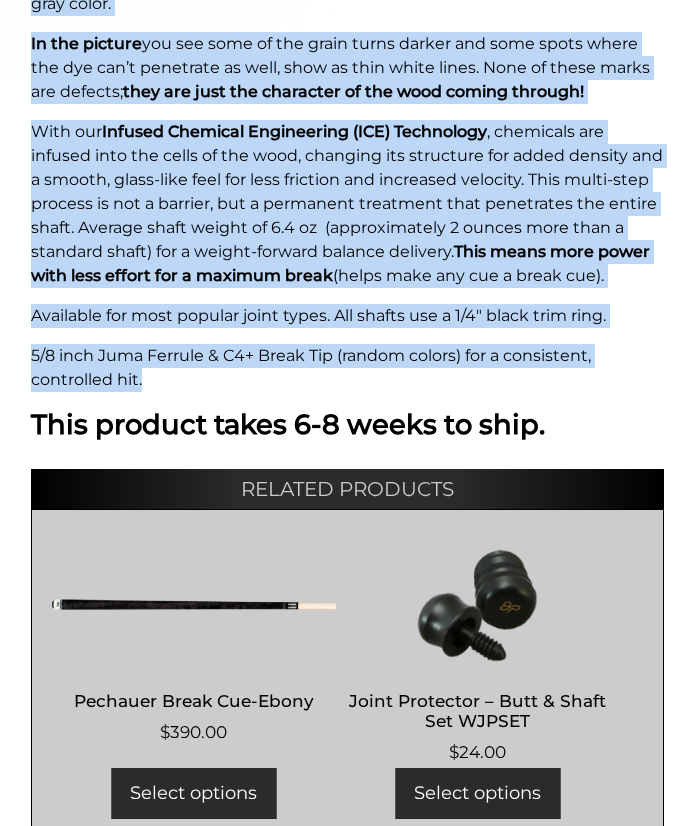 scroll, scrollTop: 1239, scrollLeft: 0, axis: vertical 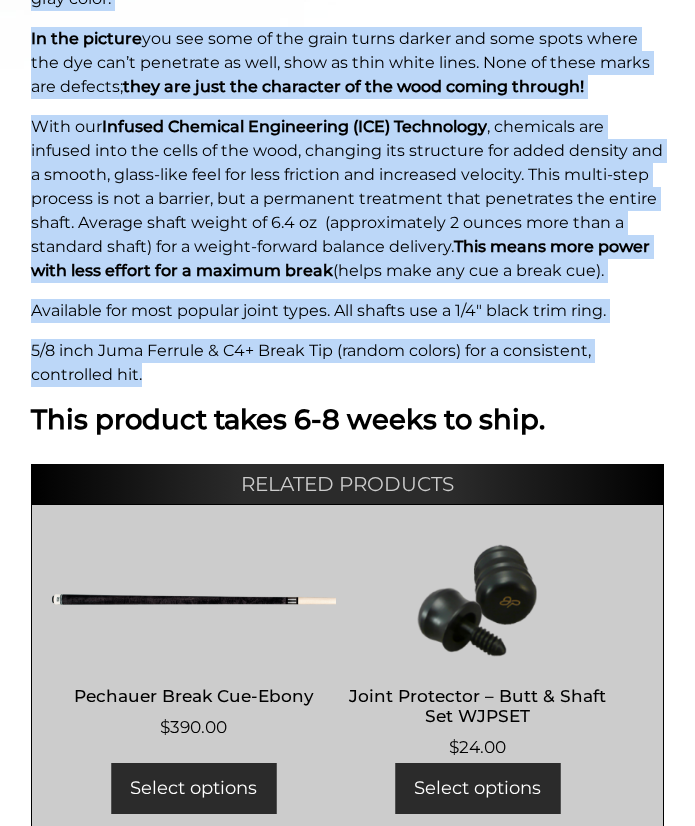 copy on "The Black Ice Shaft  is made from a solid piece of hard rock maple (same as the rest of our shafts). Because it’s real wood, it has grain and other markings including mineral and sugar marks. The Black Ice shaft goes through a dying process that forces  jet black dye into the pores of the wood  going all the way through. As maple is such a hard and dense wood, the dye finishes a lighter gray color.
In the picture  you see some of the grain turns darker and some spots where the dye can’t penetrate as well, show as thin white lines. None of these marks are defects;  they are just the character of the wood coming through!
With our  Infused Chemical Engineering (ICE) Technology , chemicals are infused into the cells of the wood, changing its structure for added density and a smooth, glass-like feel for less friction and increased velocity. This multi-step process is not a barrier, but a permanent treatment that penetrates the entire shaft. Average shaft weight of 6.4 oz  (approximately 2 ounces more than a..." 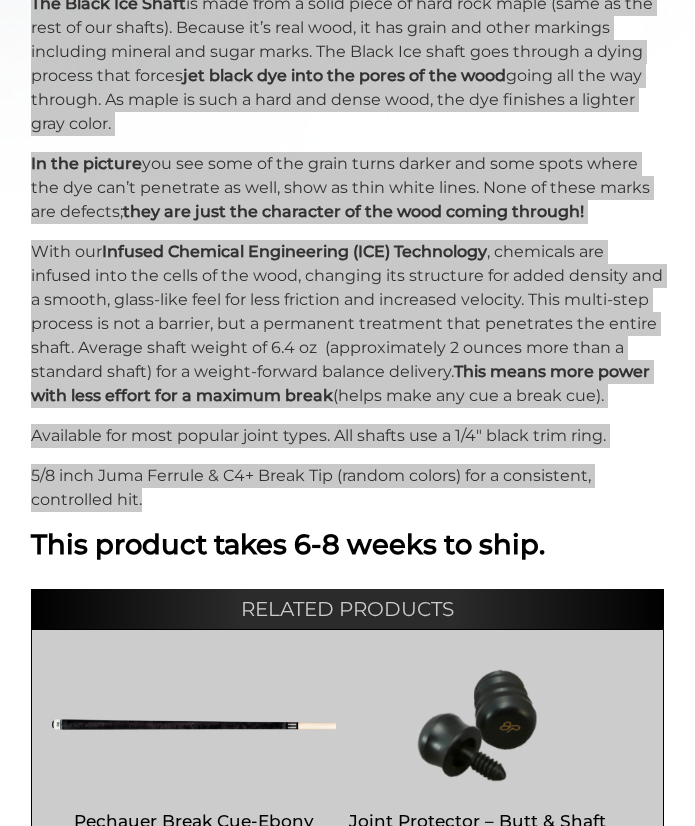 scroll, scrollTop: 1182, scrollLeft: 0, axis: vertical 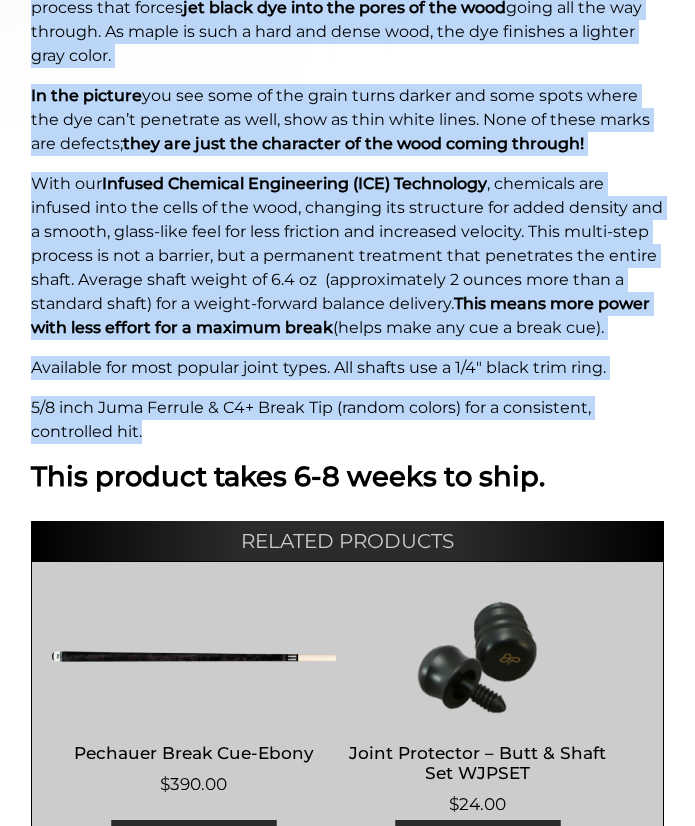 click on "Available for most popular joint types. All shafts use a 1/4" black trim ring." at bounding box center (347, 368) 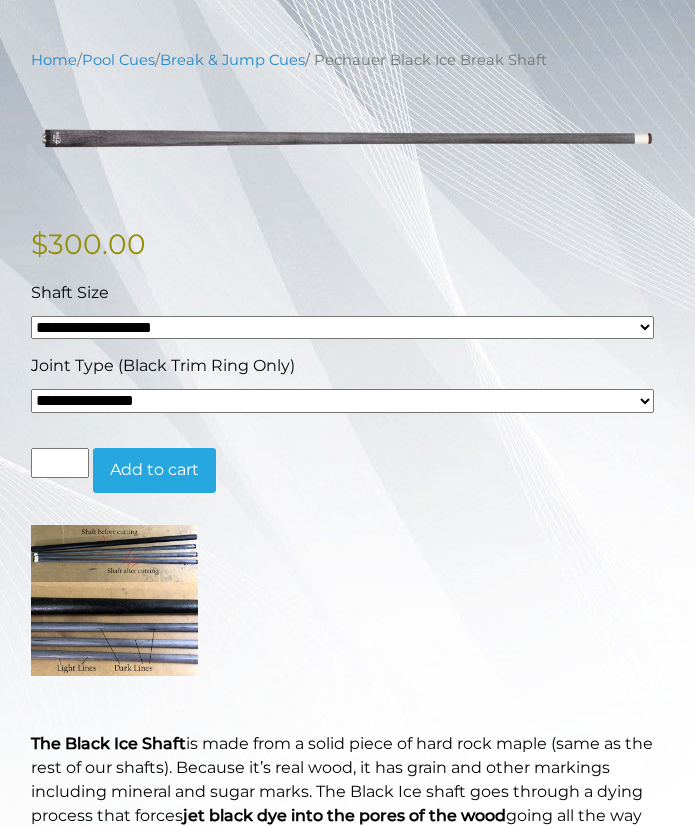 scroll, scrollTop: 352, scrollLeft: 0, axis: vertical 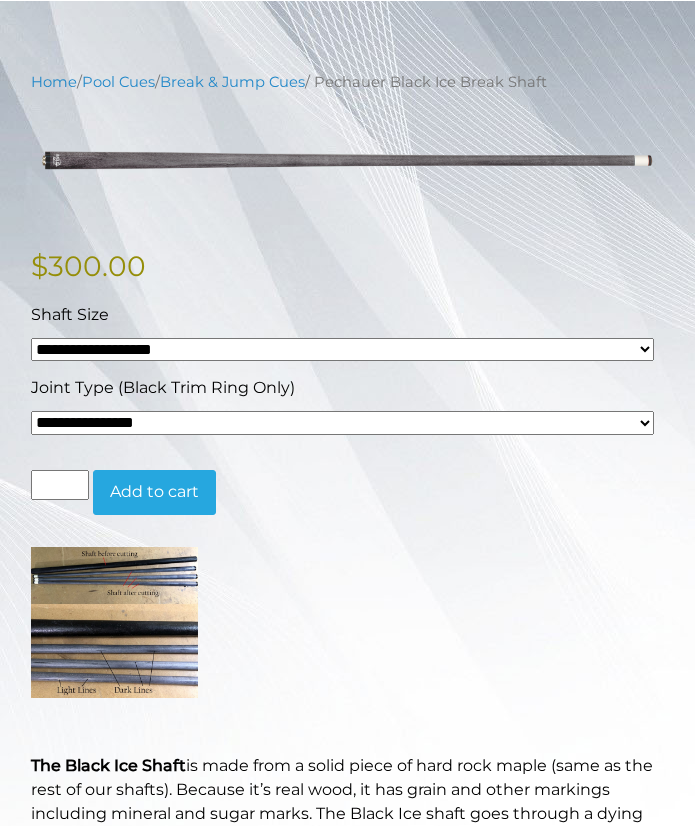 click on "**********" at bounding box center (342, 350) 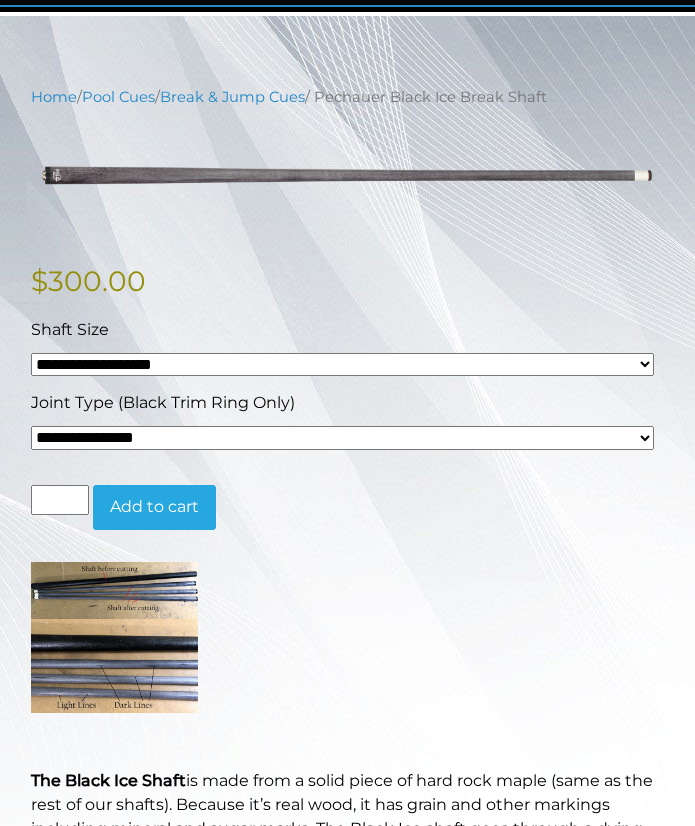 scroll, scrollTop: 315, scrollLeft: 0, axis: vertical 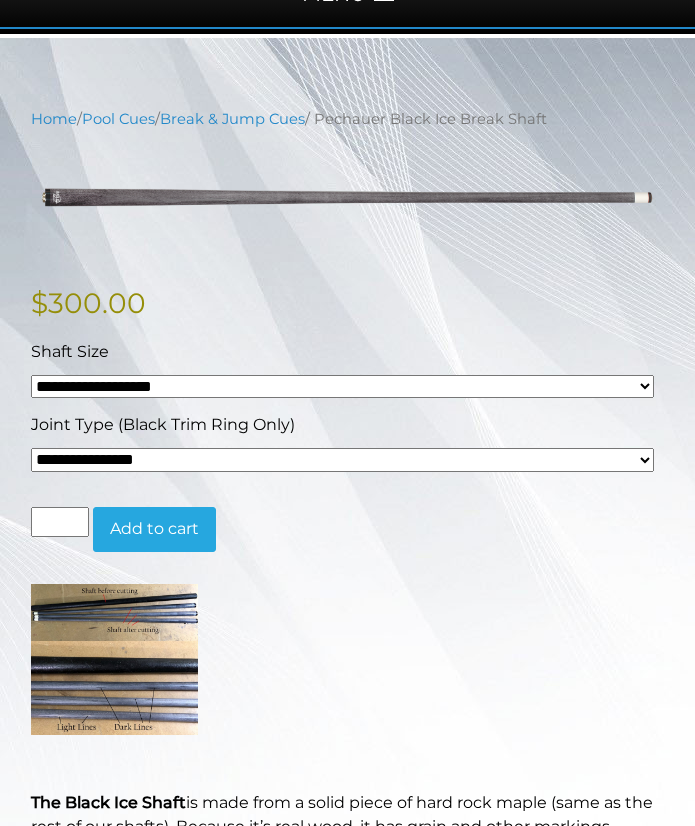 click on "**********" at bounding box center [342, 387] 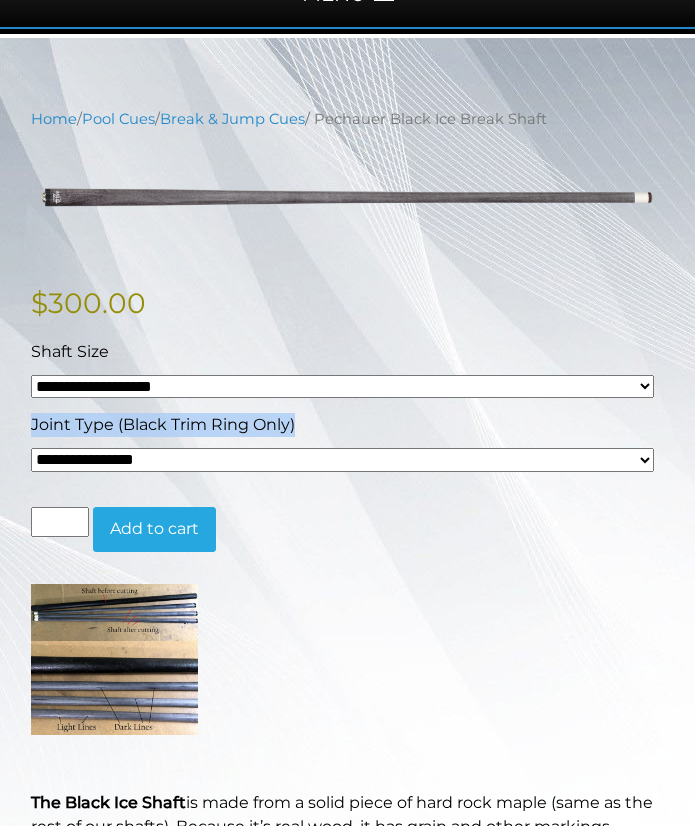 drag, startPoint x: 30, startPoint y: 417, endPoint x: 298, endPoint y: 429, distance: 268.26852 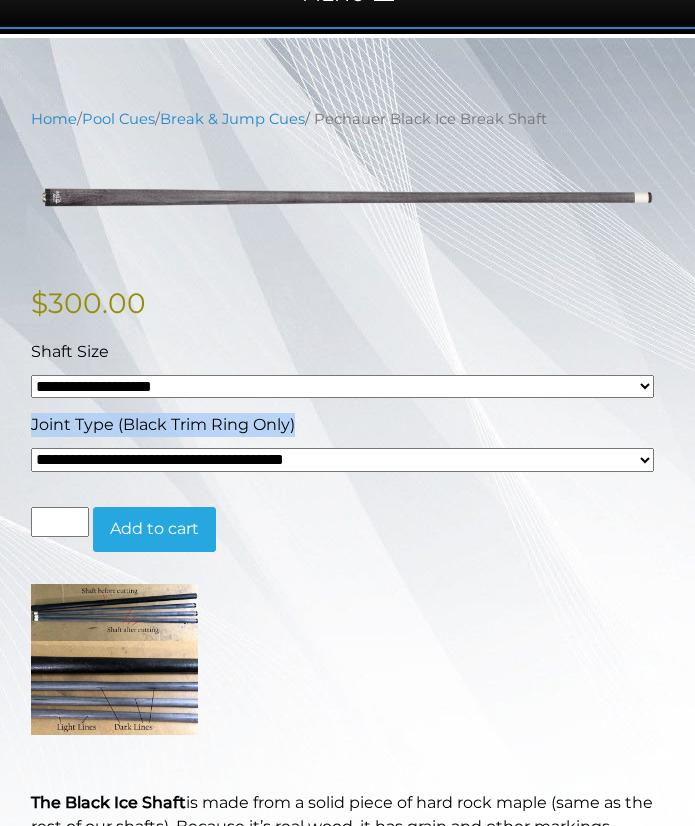 click on "**********" at bounding box center (342, 460) 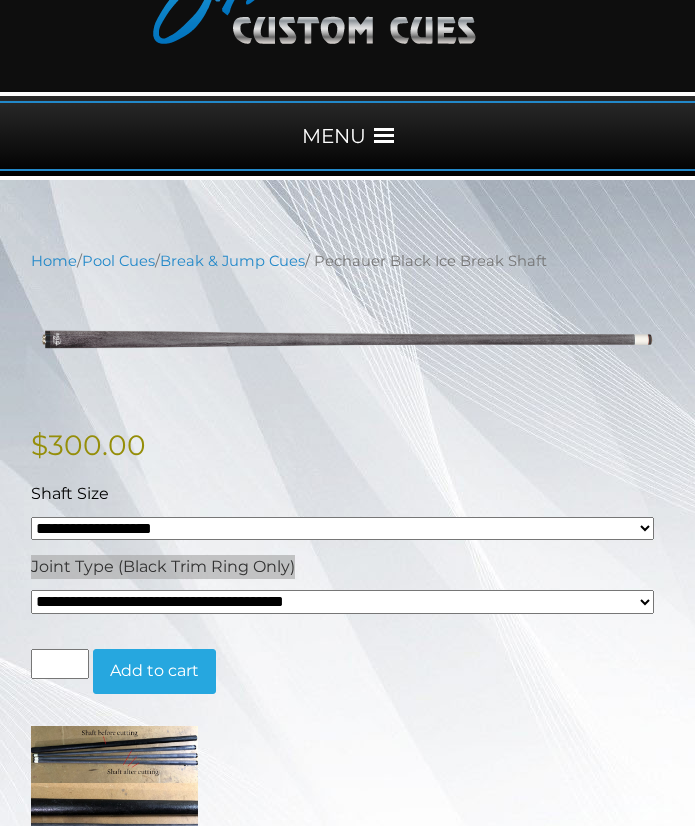 scroll, scrollTop: 0, scrollLeft: 0, axis: both 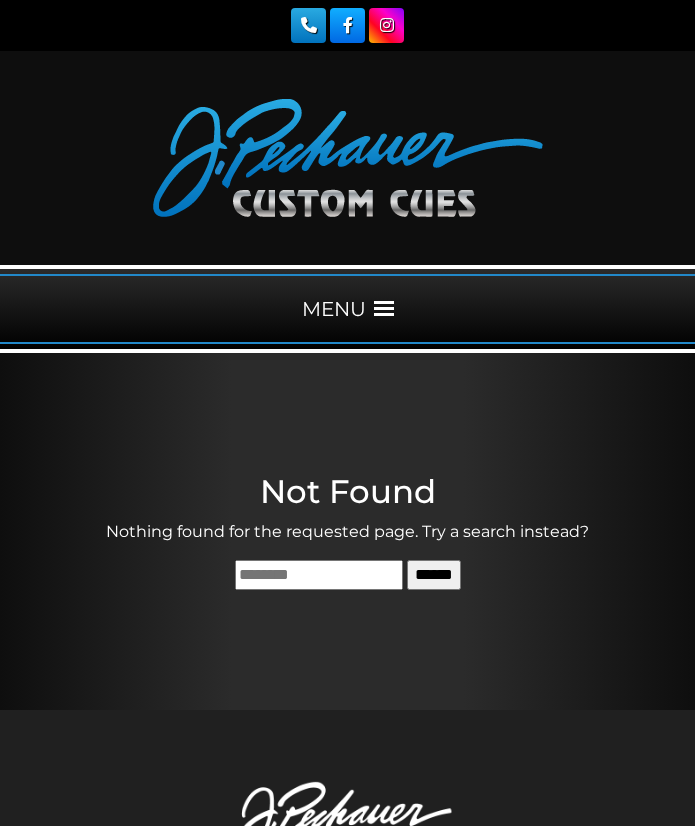 click on "MENU" at bounding box center (347, 309) 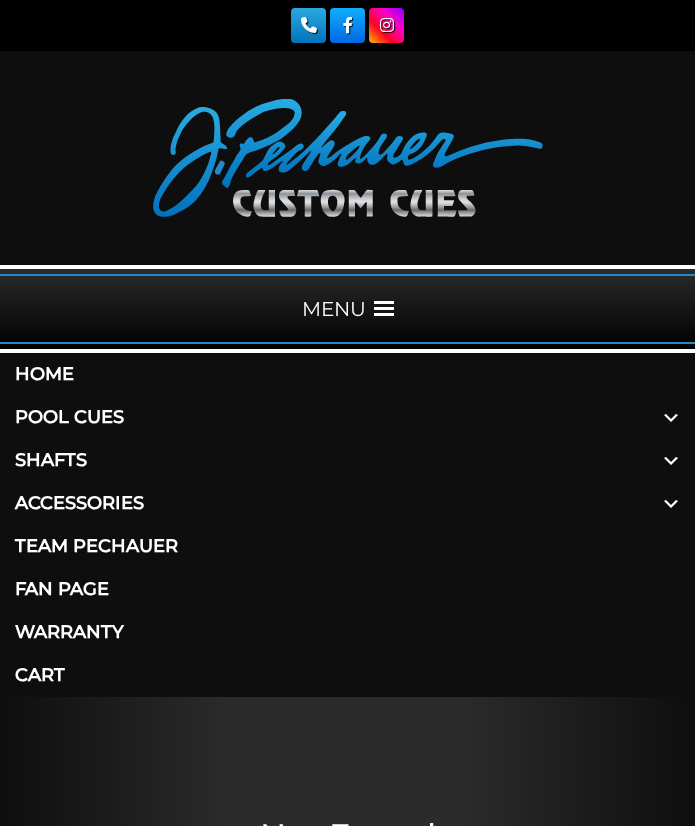 click on "Shafts" at bounding box center (347, 460) 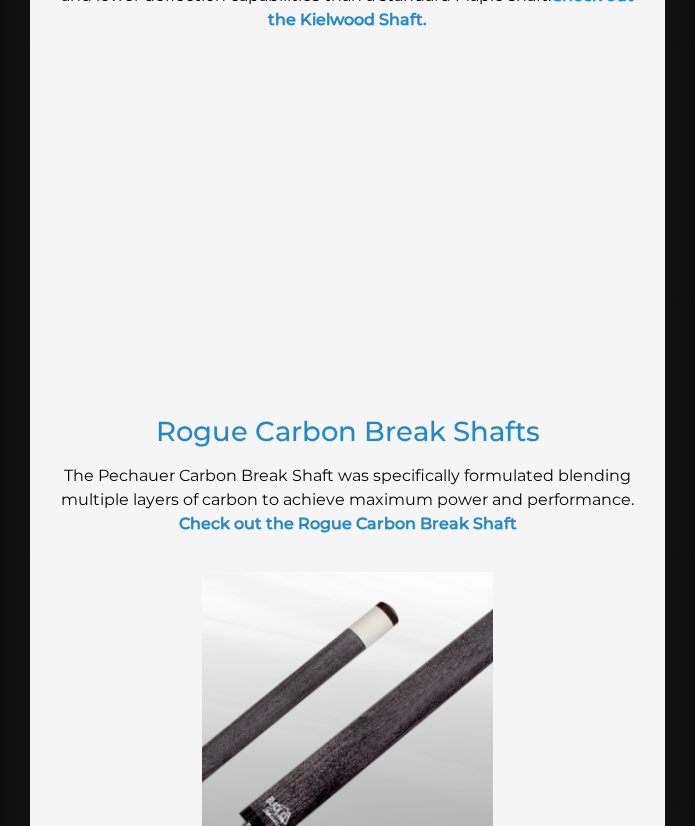 scroll, scrollTop: 2504, scrollLeft: 0, axis: vertical 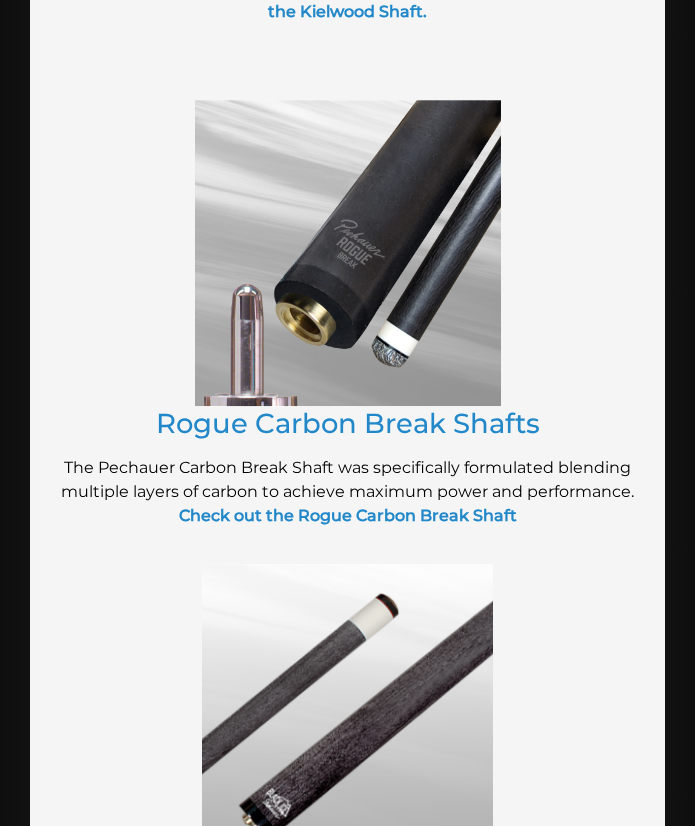 click on "Rogue Carbon Break Shafts" at bounding box center [348, 423] 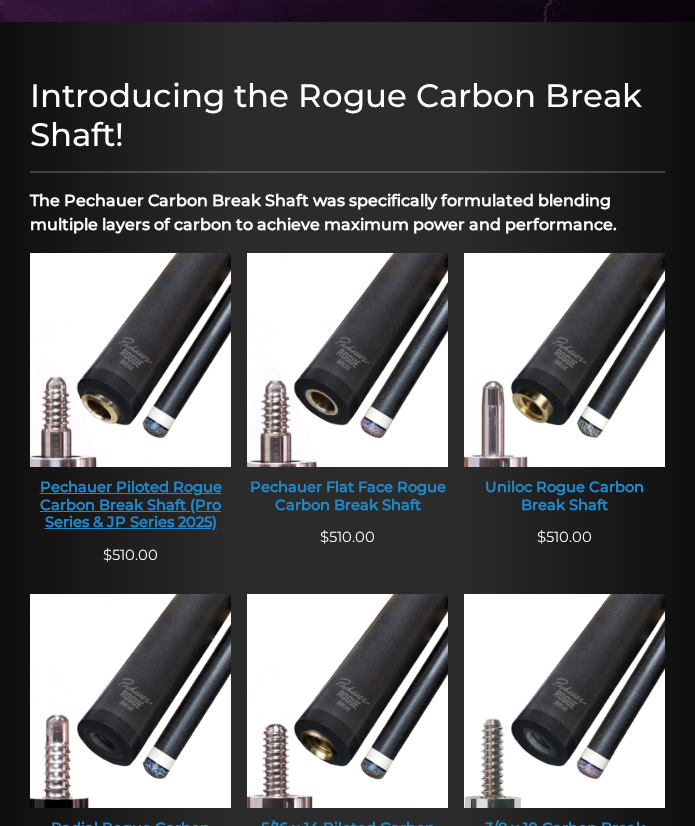 scroll, scrollTop: 589, scrollLeft: 0, axis: vertical 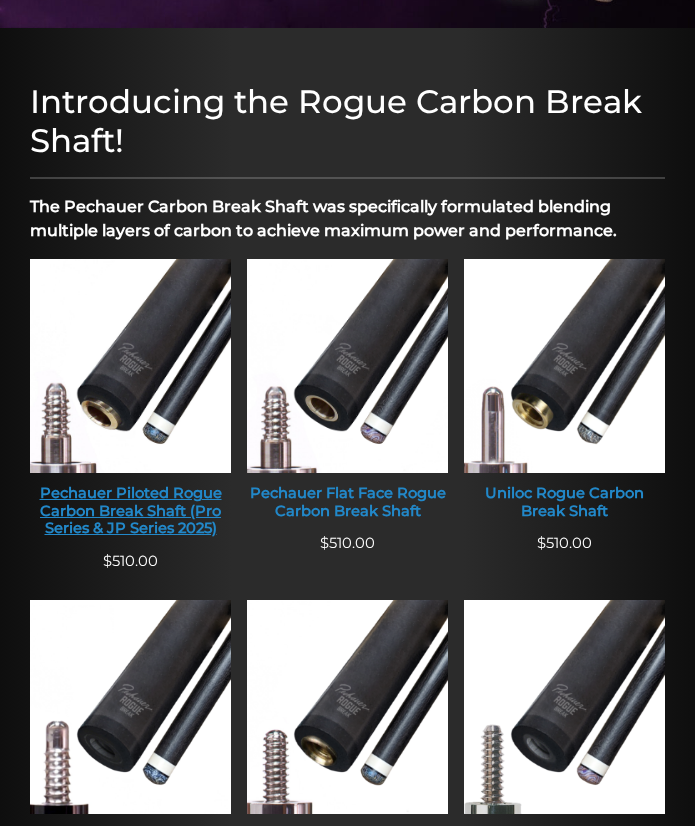 click at bounding box center [130, 366] 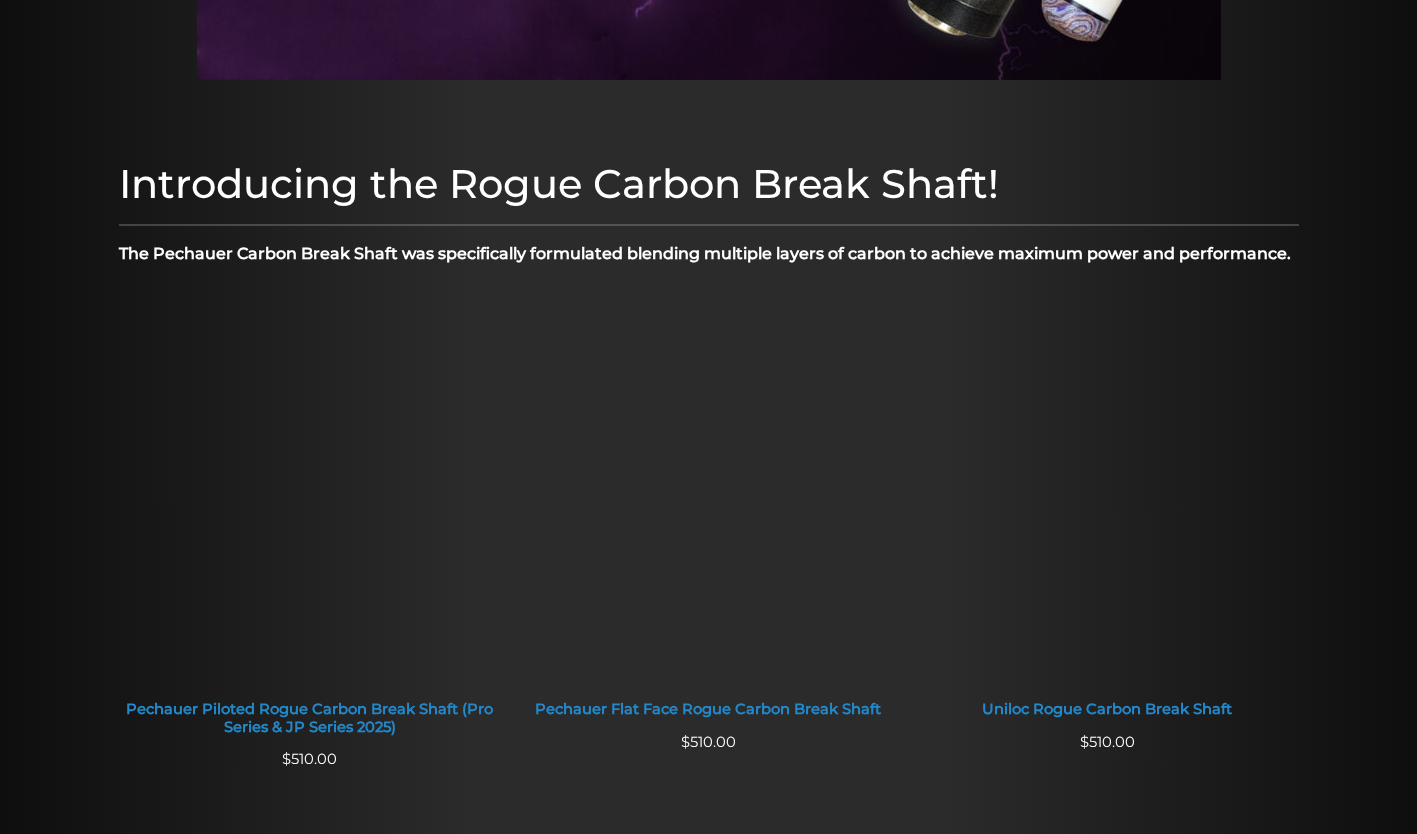 scroll, scrollTop: 507, scrollLeft: 0, axis: vertical 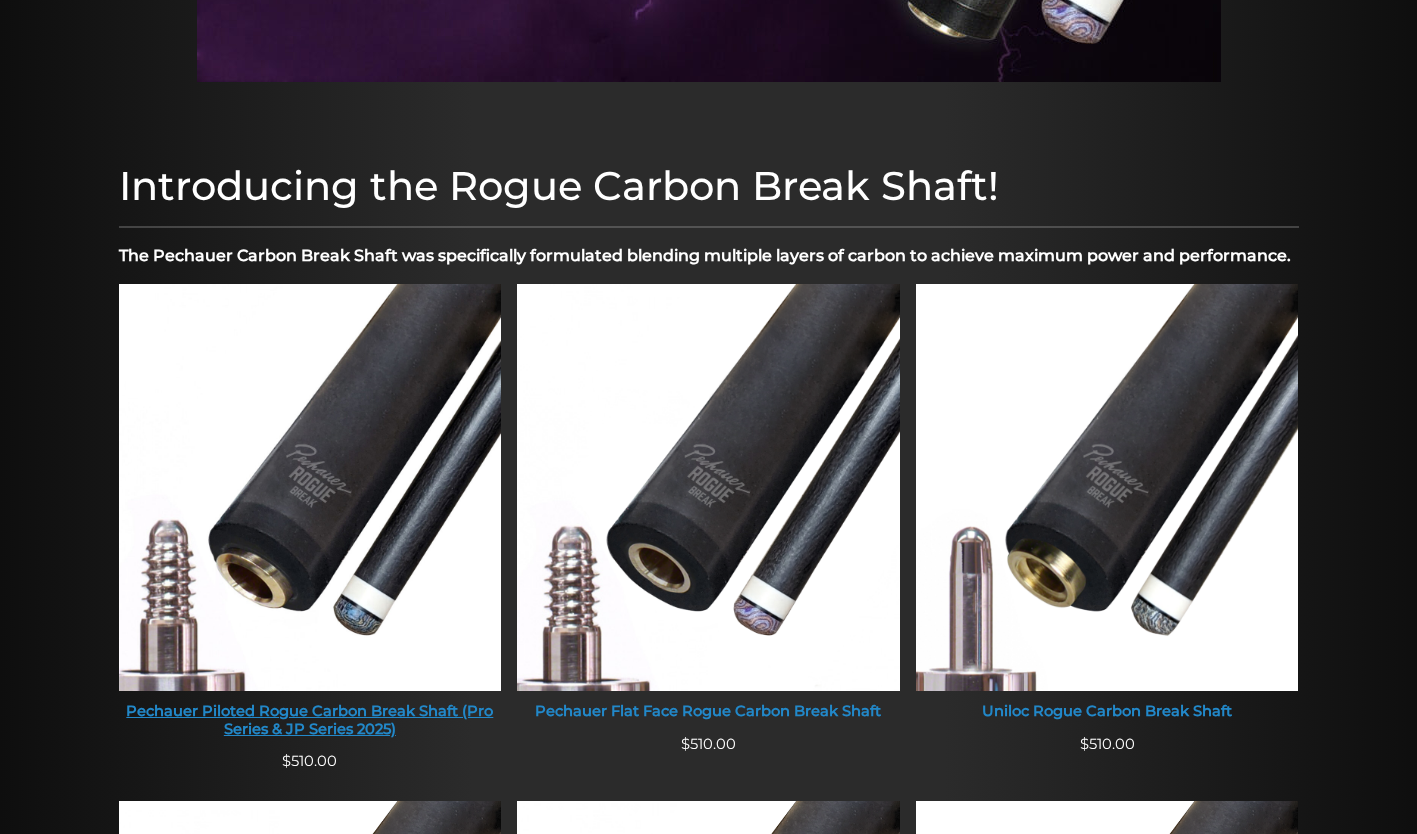 click at bounding box center (310, 487) 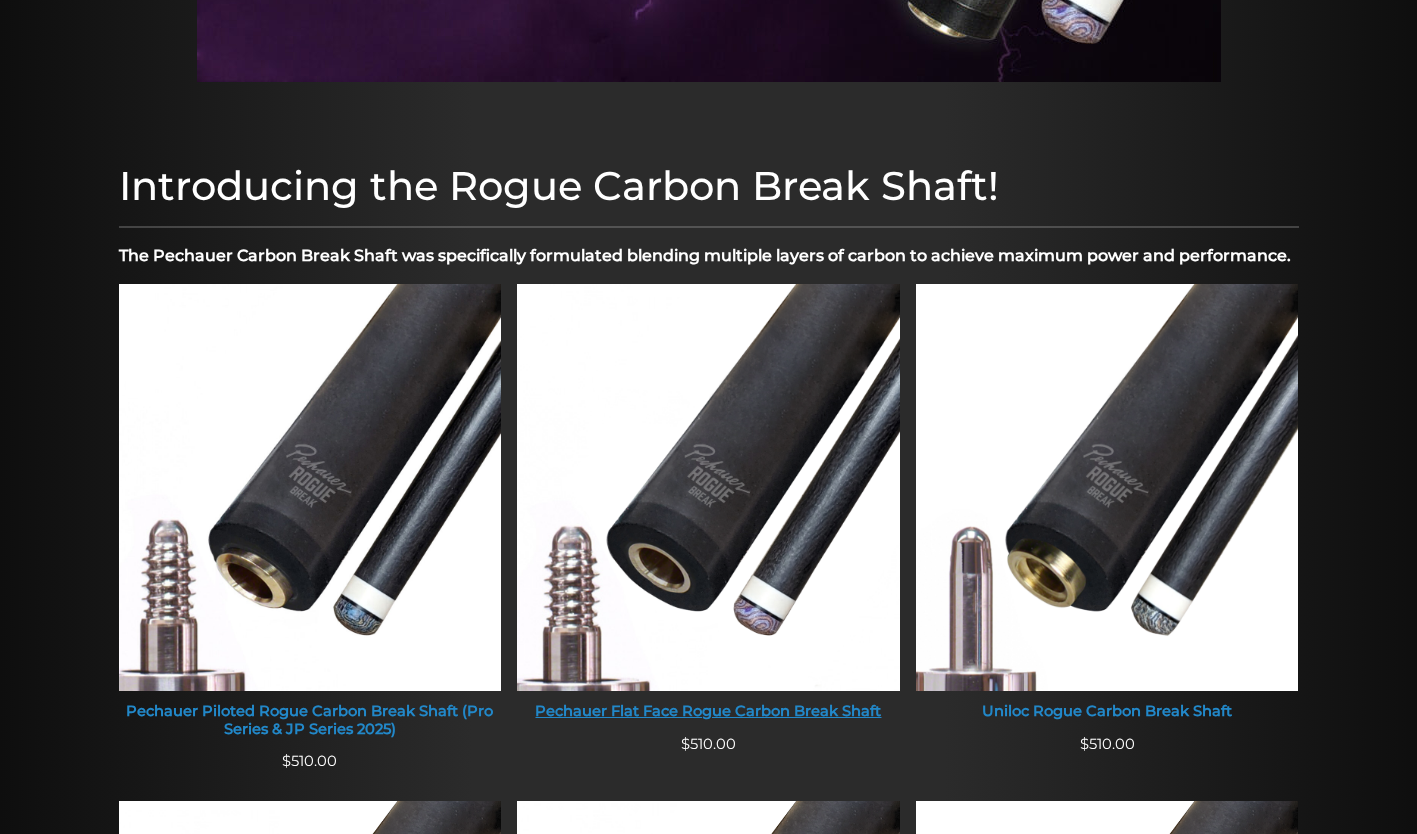 click at bounding box center (708, 487) 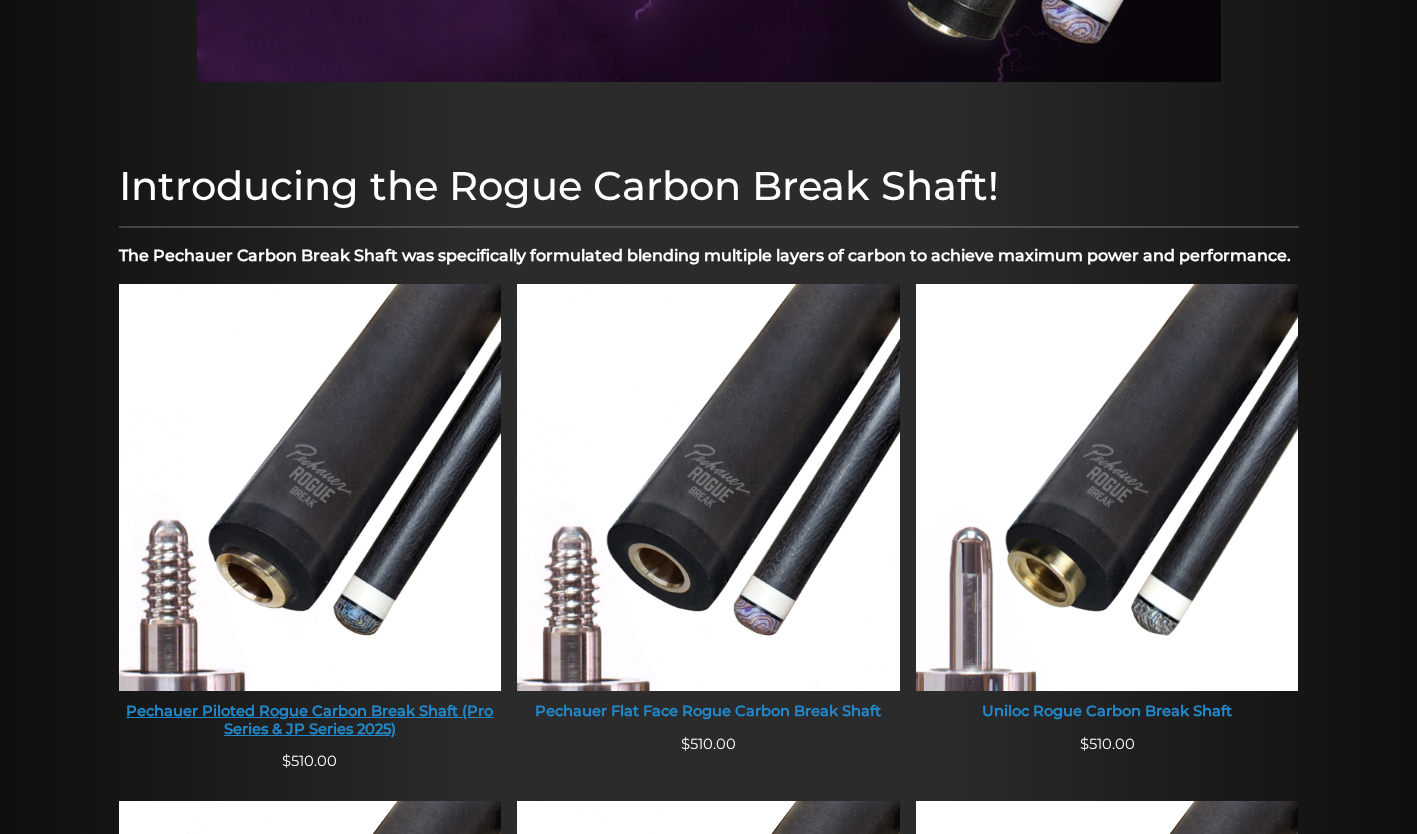 click at bounding box center (310, 487) 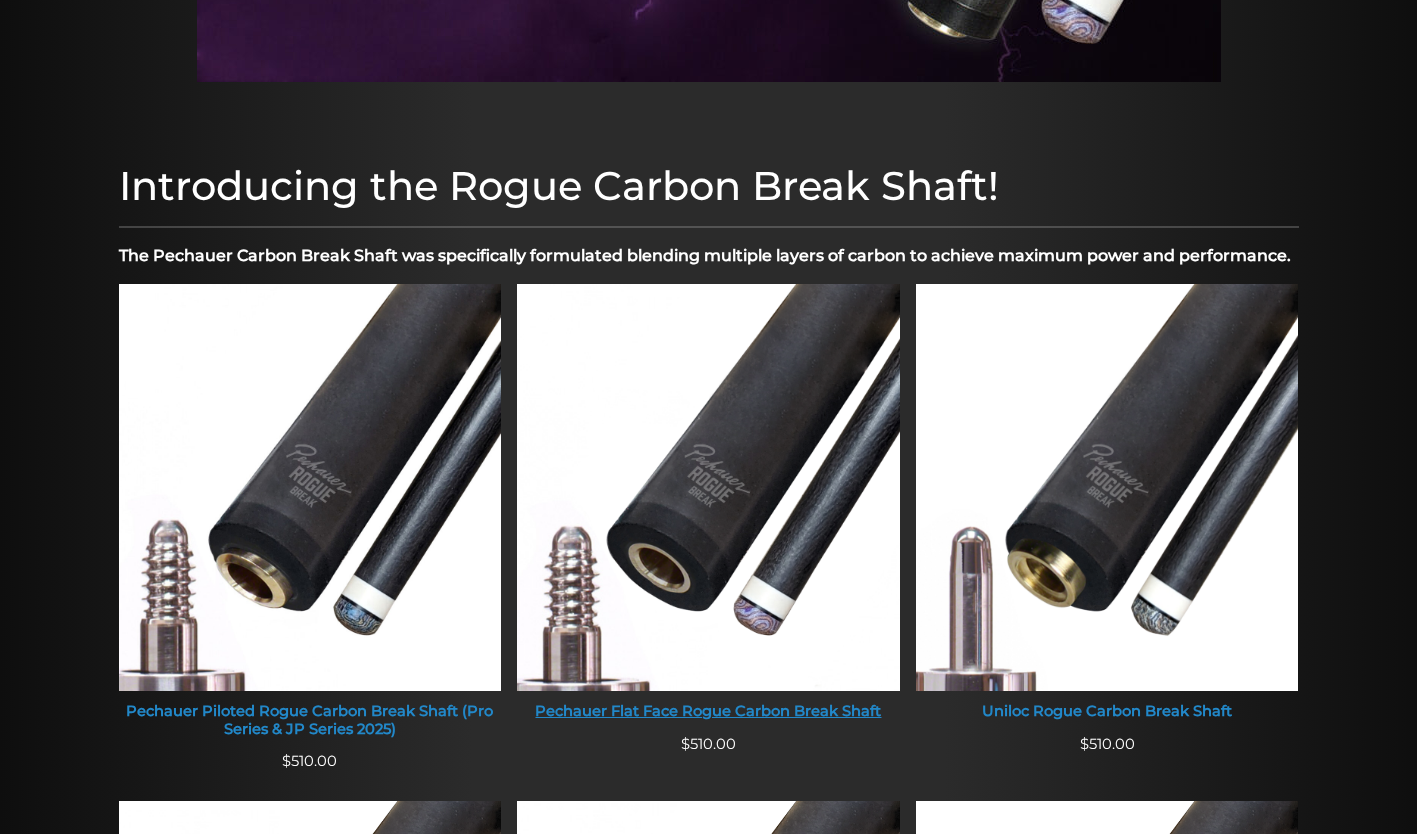 click at bounding box center (708, 487) 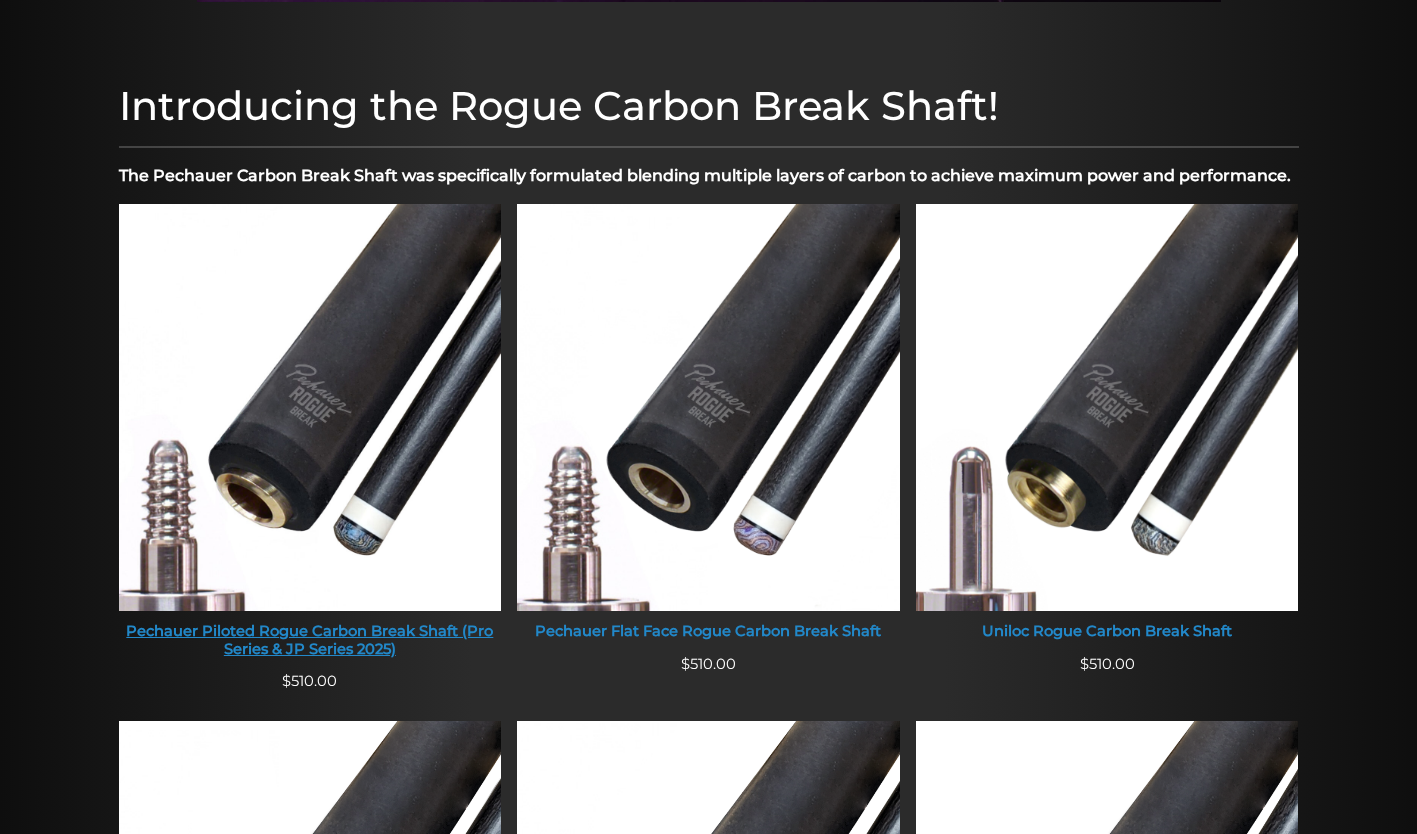 scroll, scrollTop: 586, scrollLeft: 0, axis: vertical 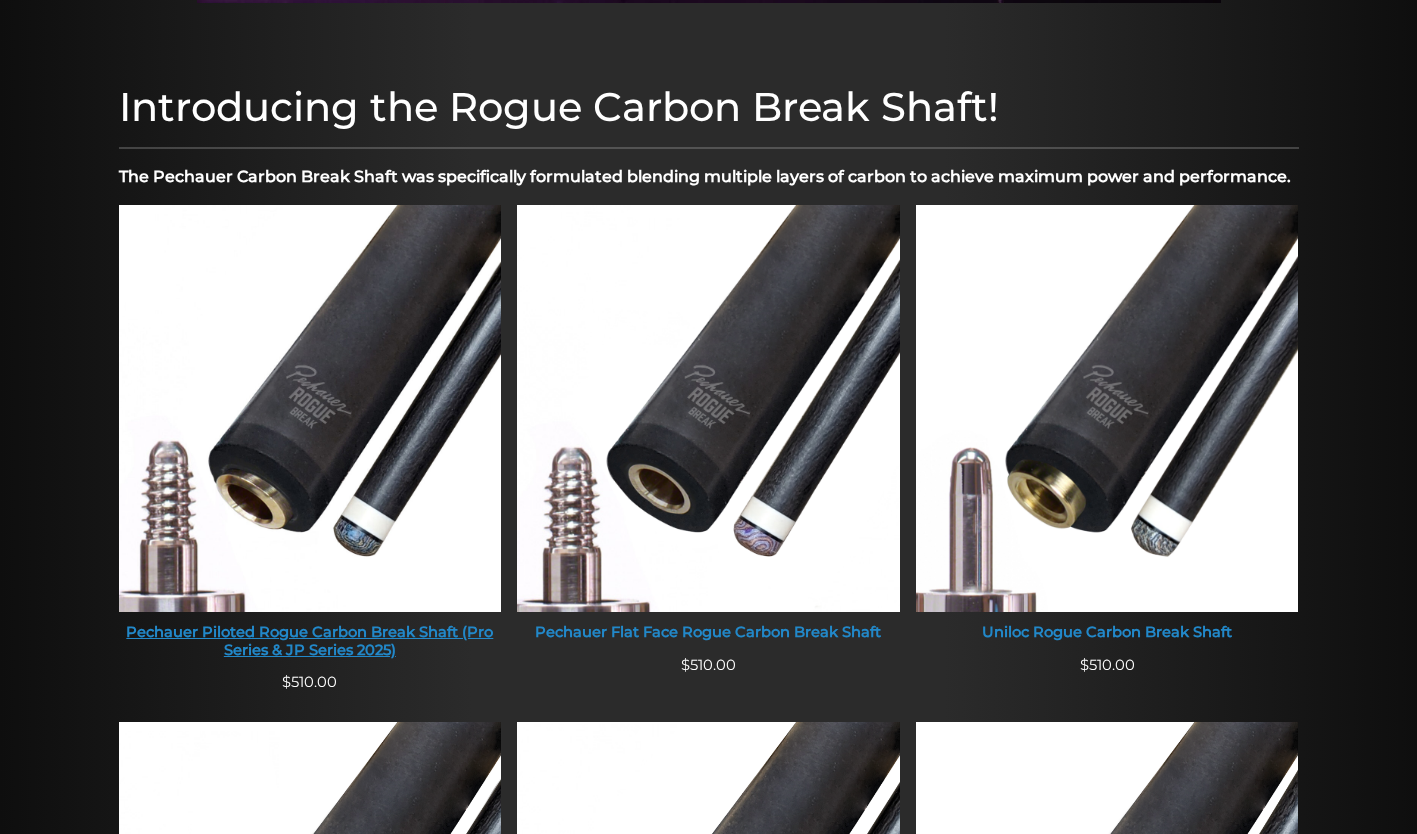 click at bounding box center [310, 408] 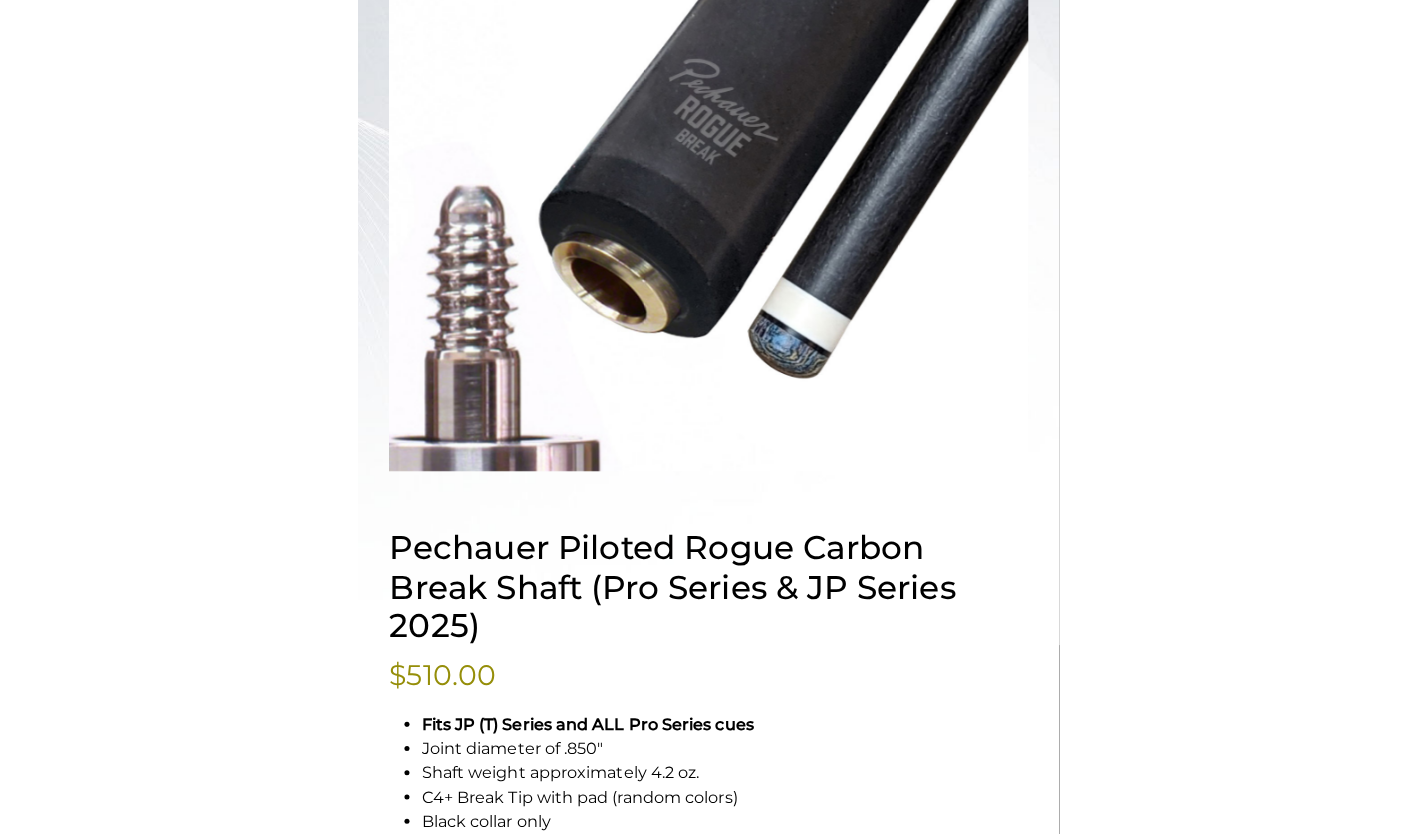 scroll, scrollTop: 713, scrollLeft: 0, axis: vertical 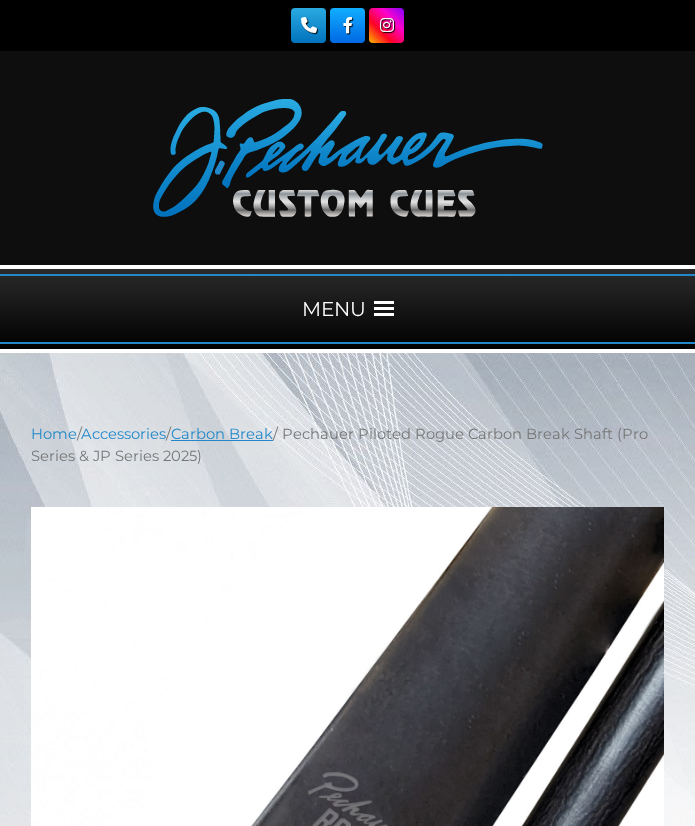 click on "Carbon Break" at bounding box center (222, 434) 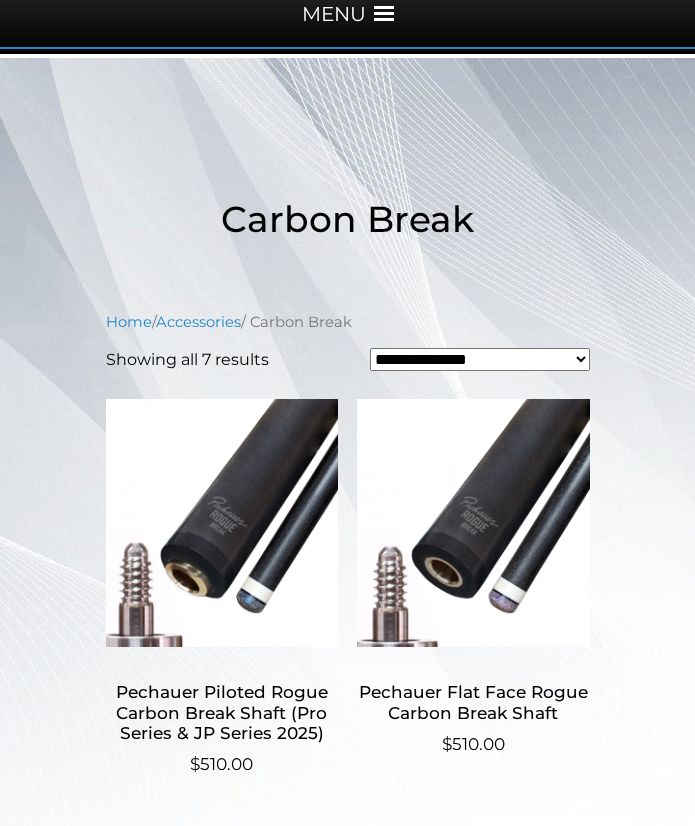 scroll, scrollTop: 297, scrollLeft: 0, axis: vertical 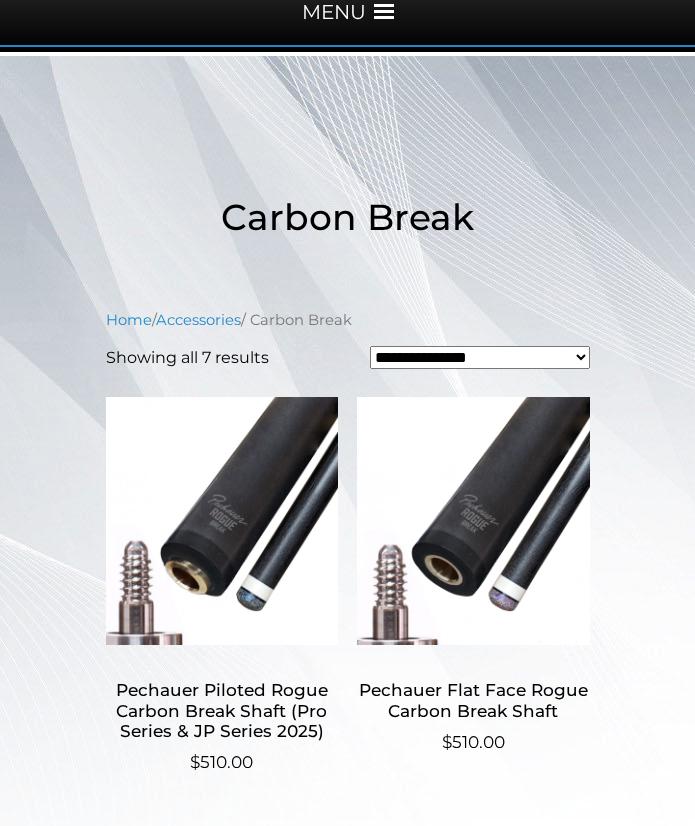click on "MENU" at bounding box center (347, 12) 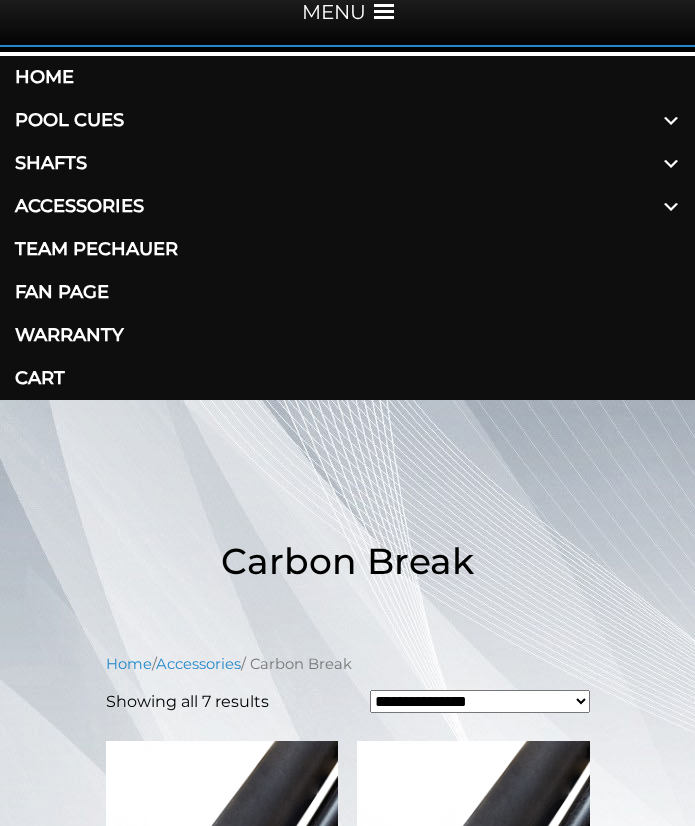 click on "Shafts" at bounding box center (347, 163) 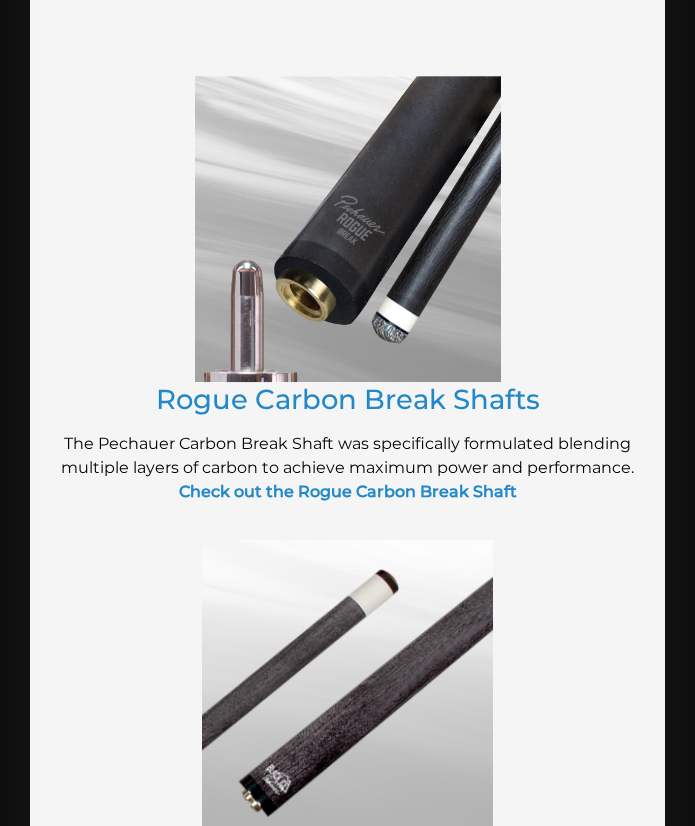 scroll, scrollTop: 2539, scrollLeft: 0, axis: vertical 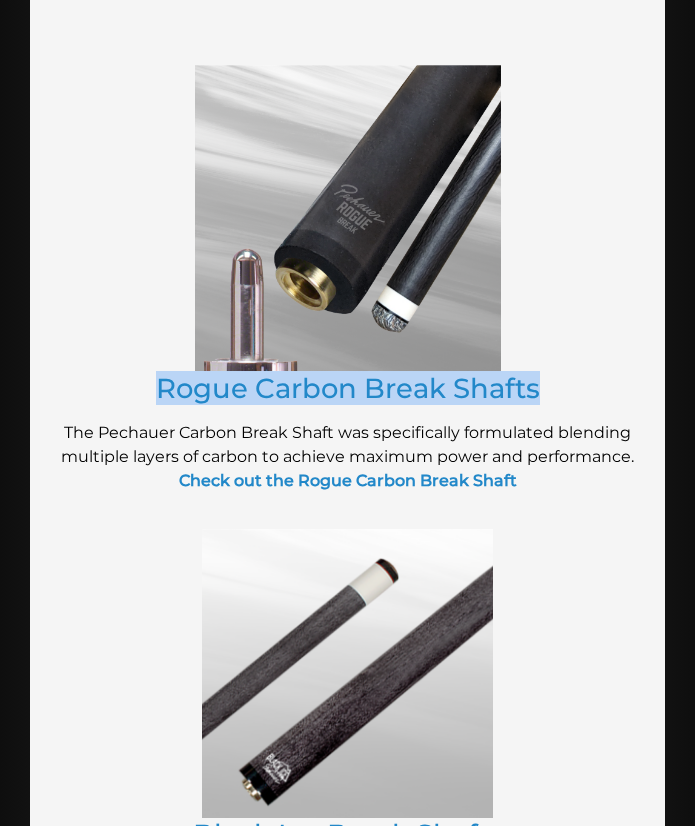 drag, startPoint x: 151, startPoint y: 390, endPoint x: 543, endPoint y: 387, distance: 392.01147 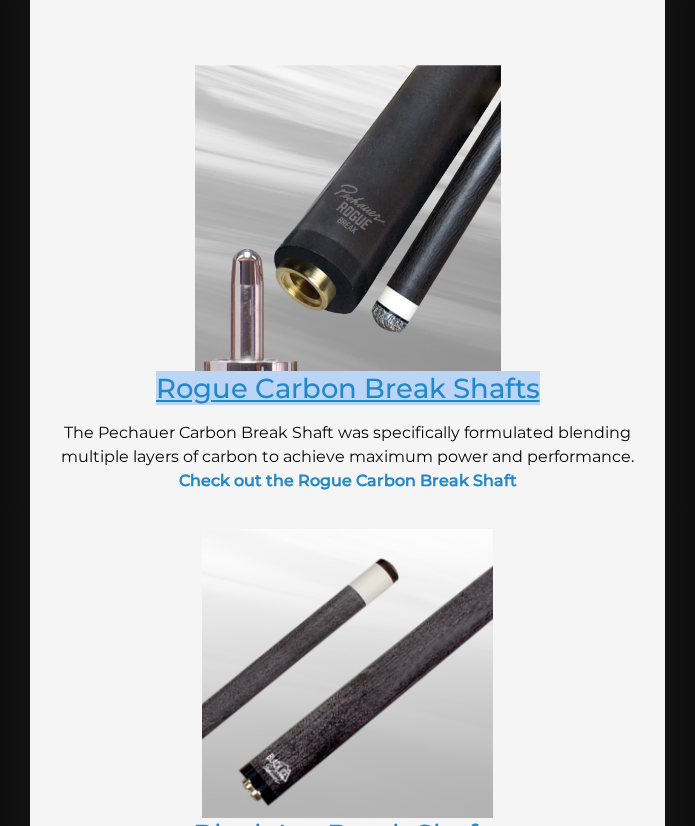 click on "Rogue Carbon Break Shafts" at bounding box center (348, 388) 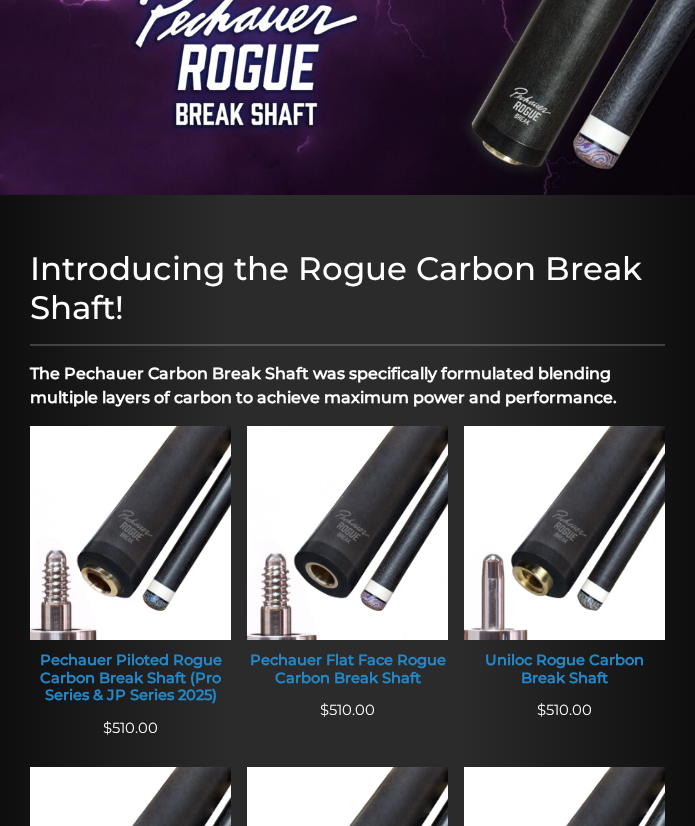 scroll, scrollTop: 432, scrollLeft: 0, axis: vertical 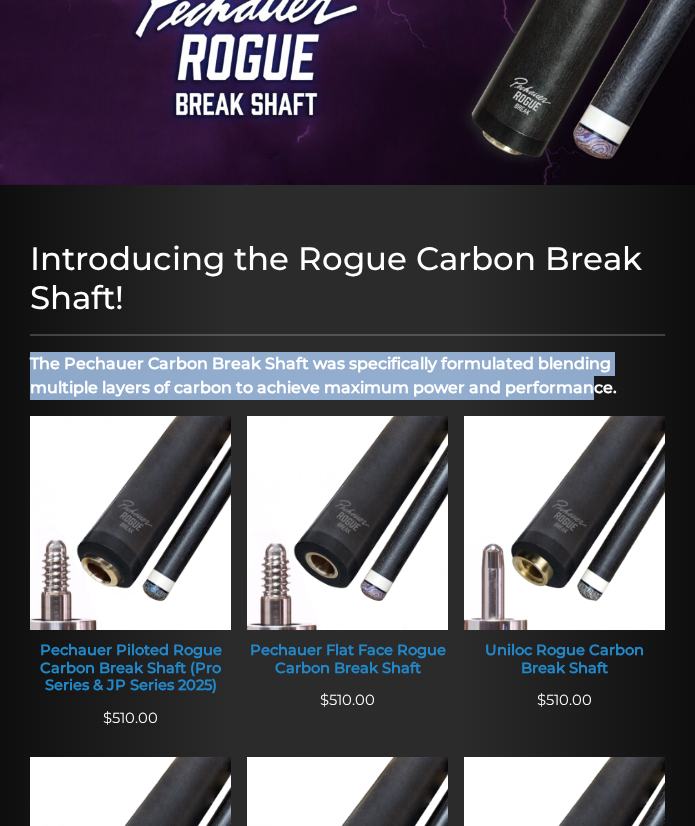 drag, startPoint x: 28, startPoint y: 355, endPoint x: 590, endPoint y: 386, distance: 562.8543 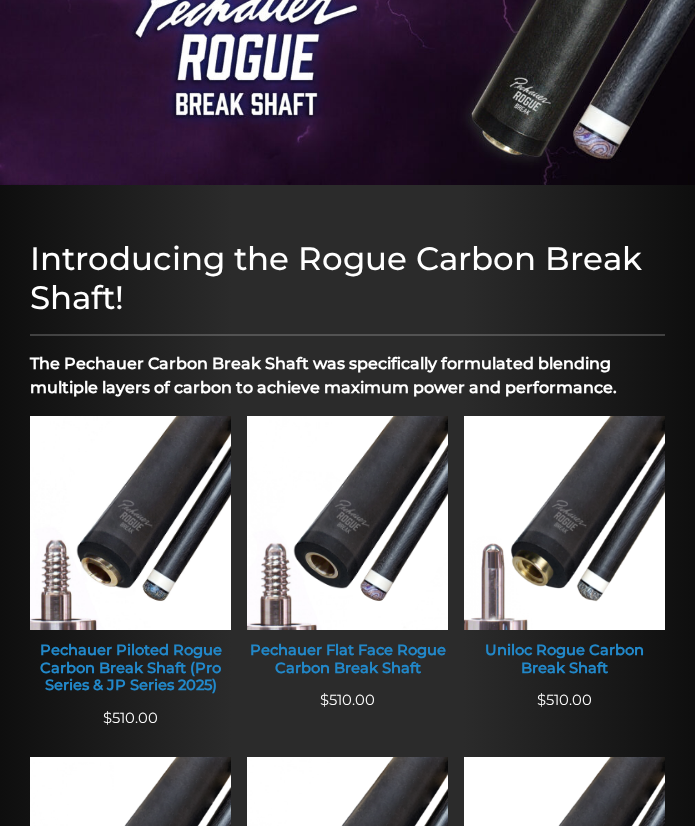drag, startPoint x: 590, startPoint y: 386, endPoint x: 606, endPoint y: 397, distance: 19.416489 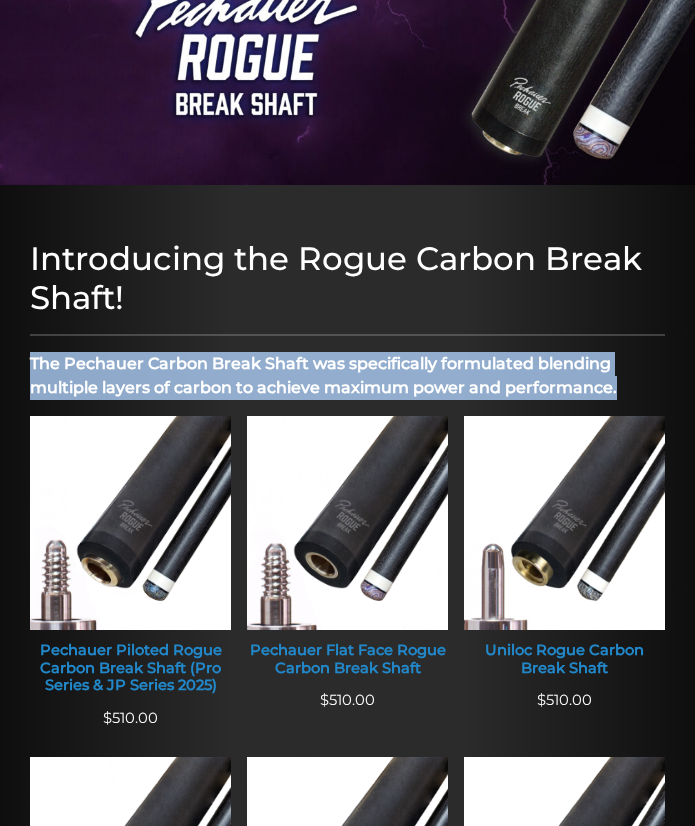 drag, startPoint x: 23, startPoint y: 367, endPoint x: 622, endPoint y: 401, distance: 599.9642 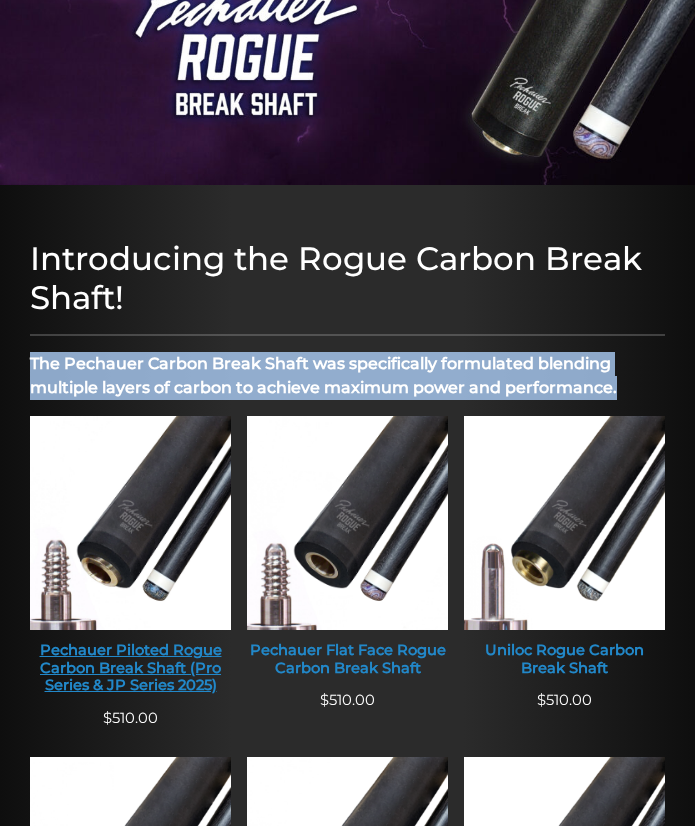 click at bounding box center (130, 523) 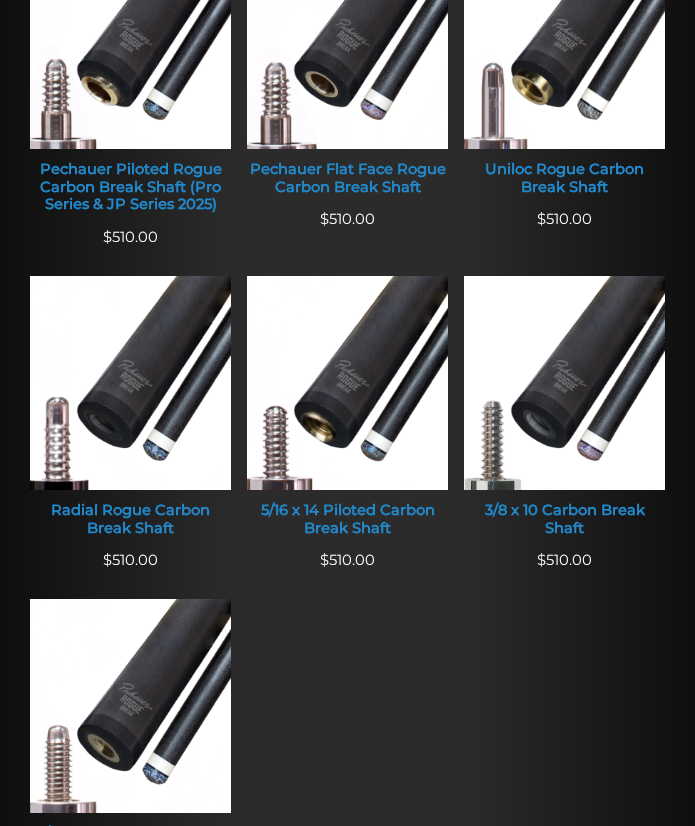 scroll, scrollTop: 932, scrollLeft: 0, axis: vertical 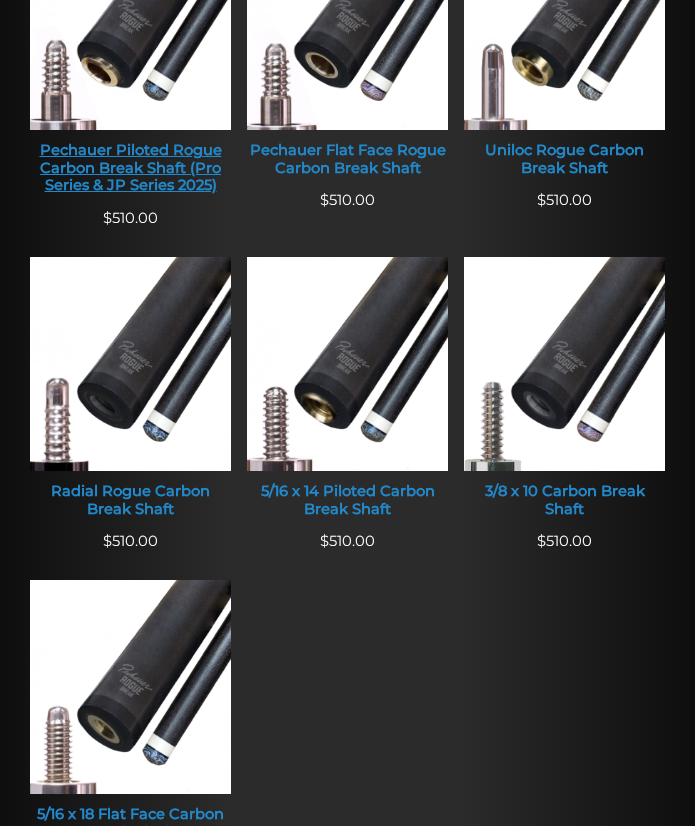 click on "Pechauer Piloted Rogue Carbon Break Shaft (Pro Series & JP Series 2025)" at bounding box center (130, 168) 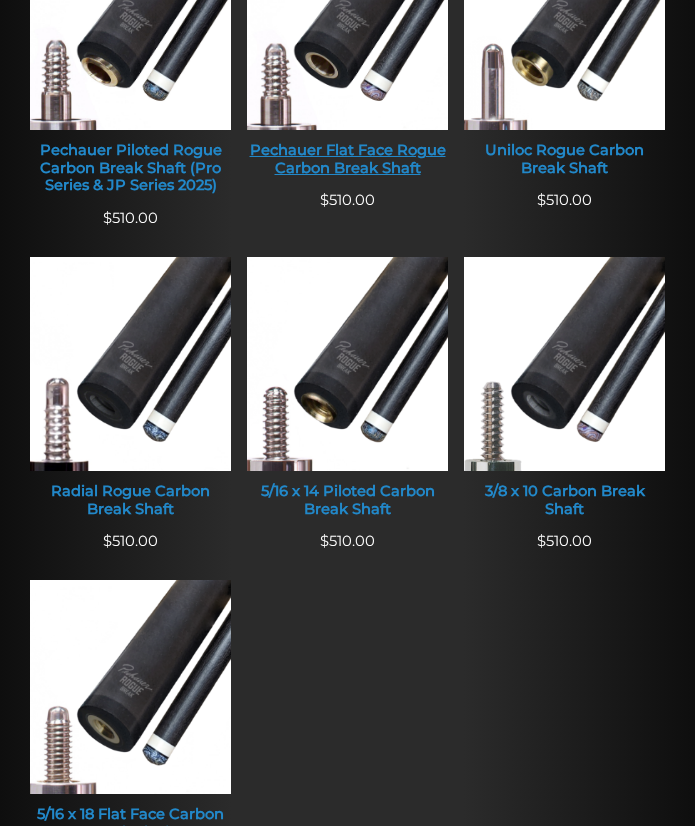 click at bounding box center (347, 23) 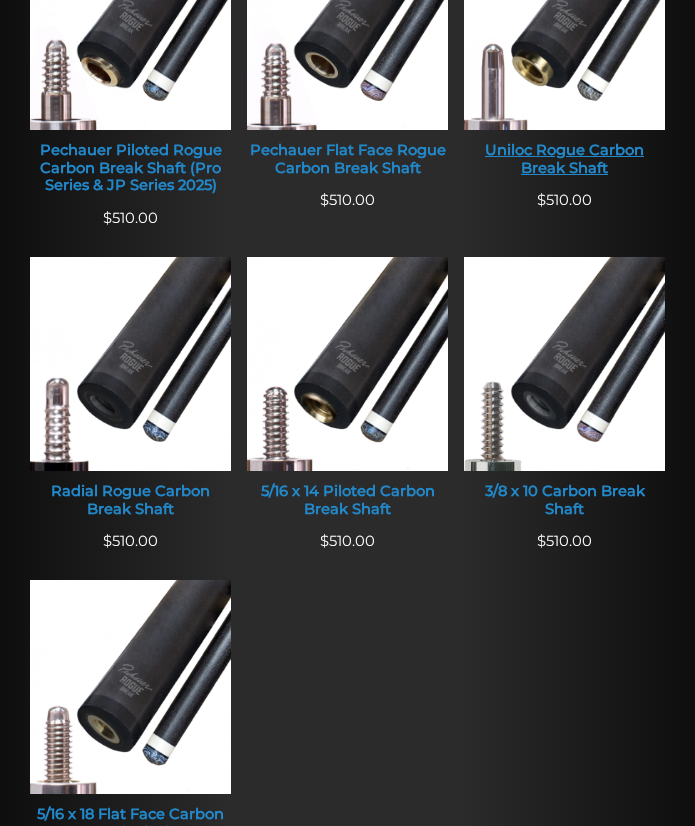 click at bounding box center (564, 23) 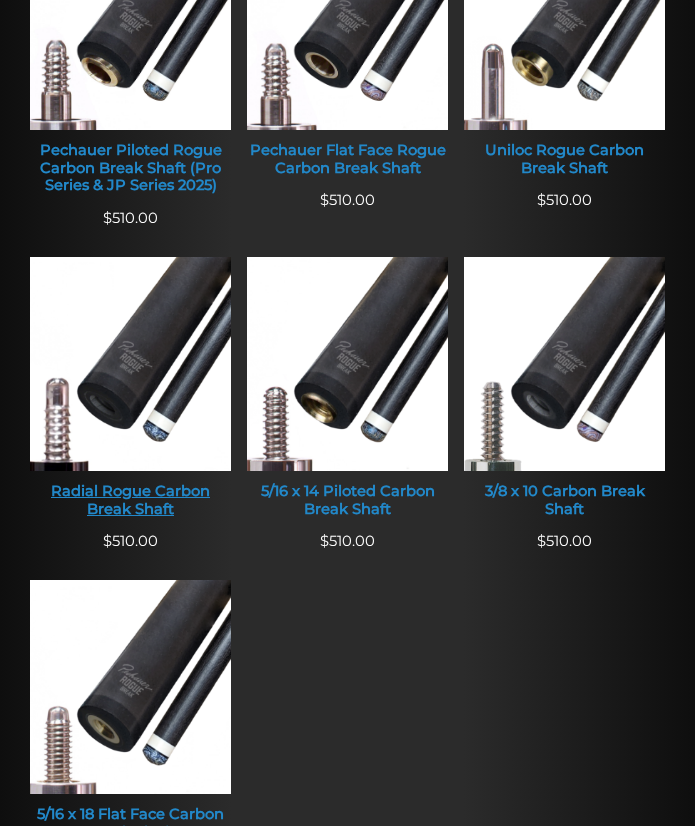 click on "Radial Rogue Carbon Break Shaft" at bounding box center [130, 500] 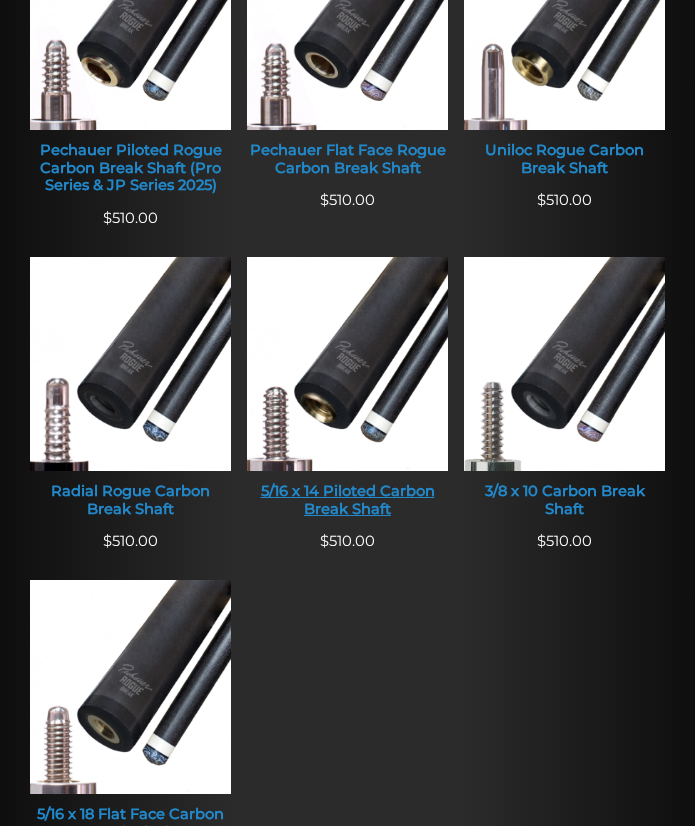 click on "5/16 x 14 Piloted Carbon Break Shaft" at bounding box center (347, 500) 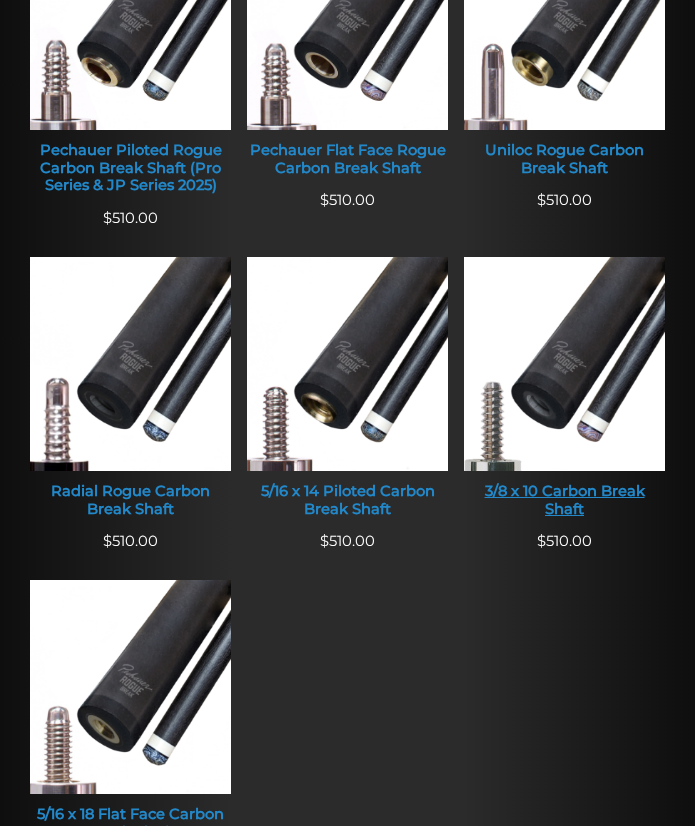 click at bounding box center (564, 364) 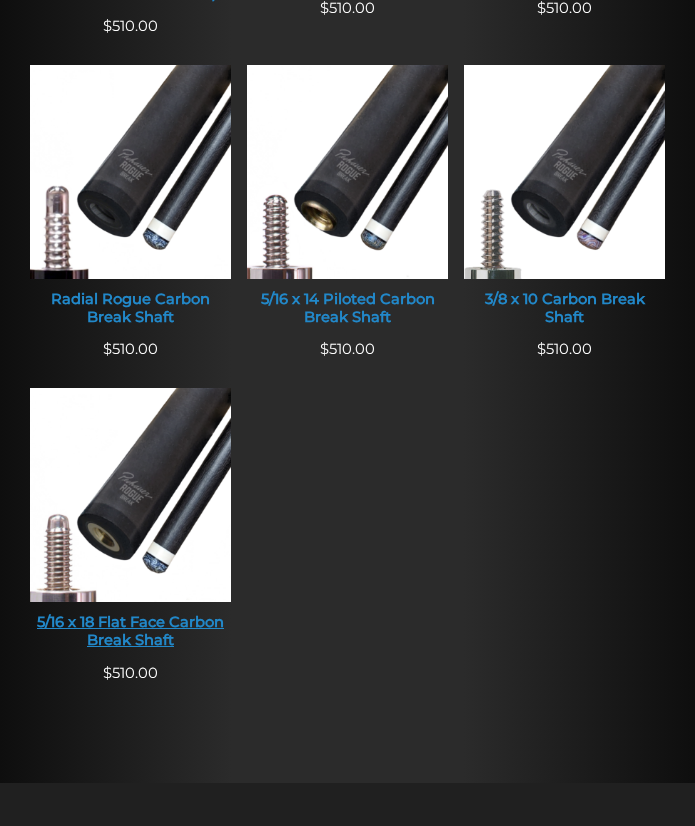 scroll, scrollTop: 1132, scrollLeft: 0, axis: vertical 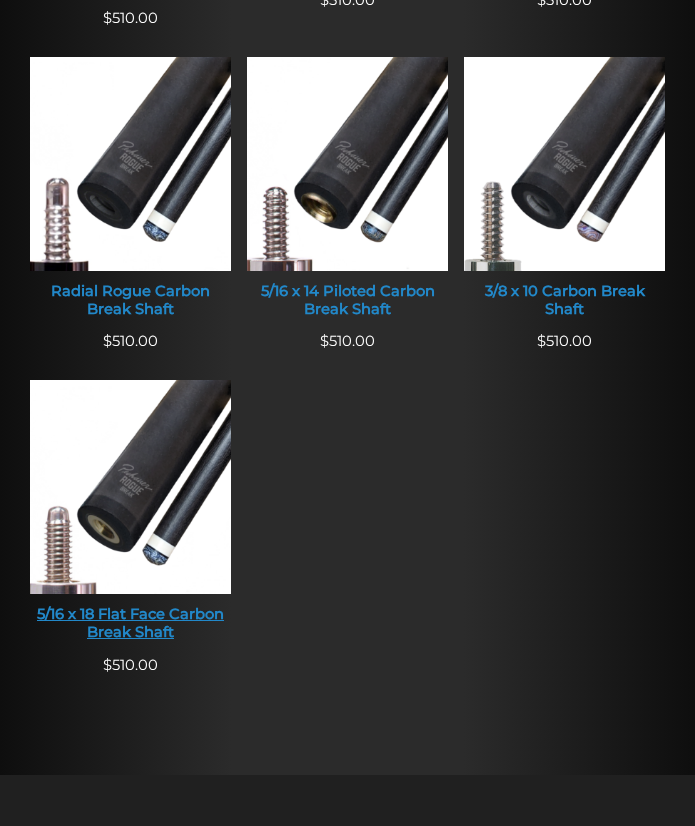 click at bounding box center [130, 487] 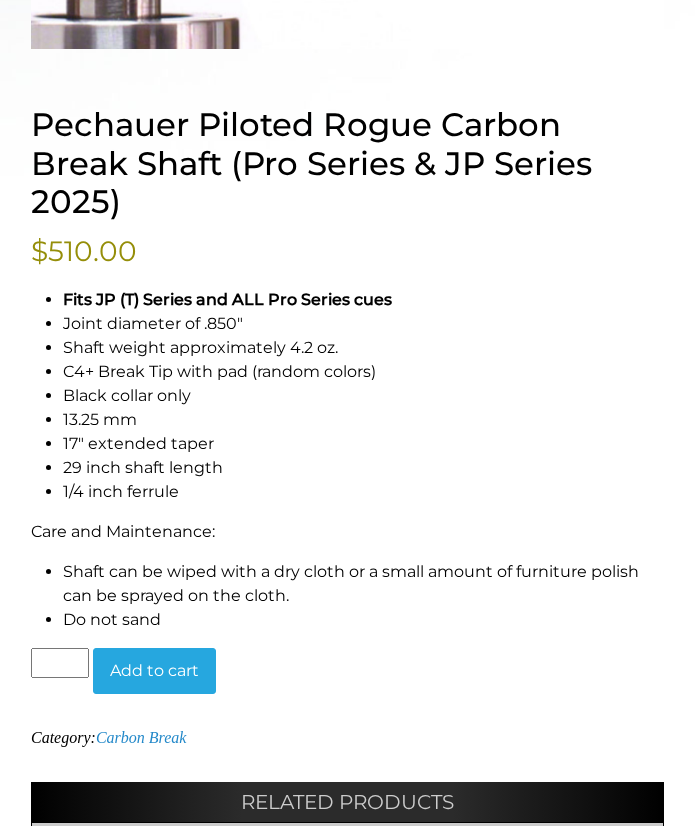 scroll, scrollTop: 1133, scrollLeft: 0, axis: vertical 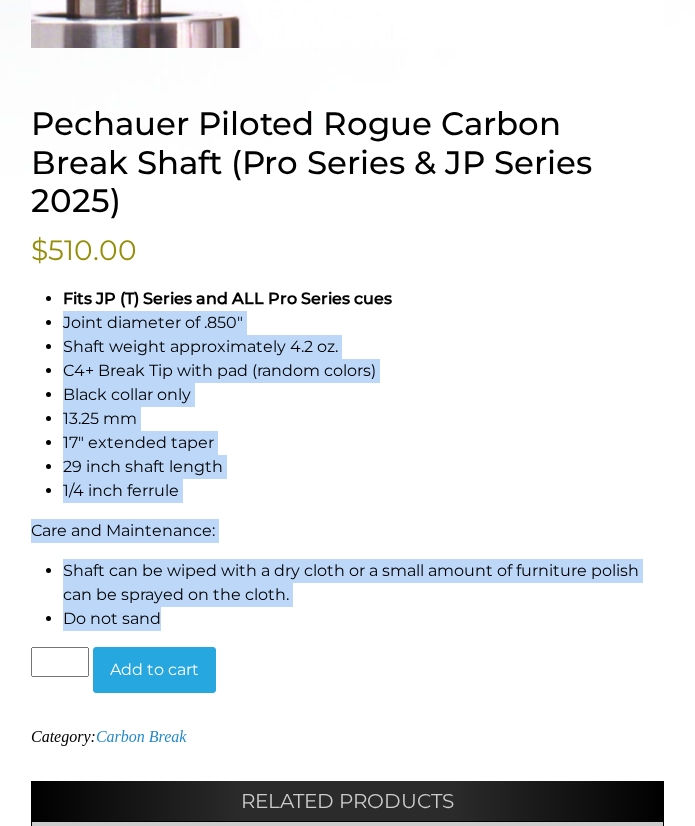 drag, startPoint x: 65, startPoint y: 322, endPoint x: 261, endPoint y: 619, distance: 355.84406 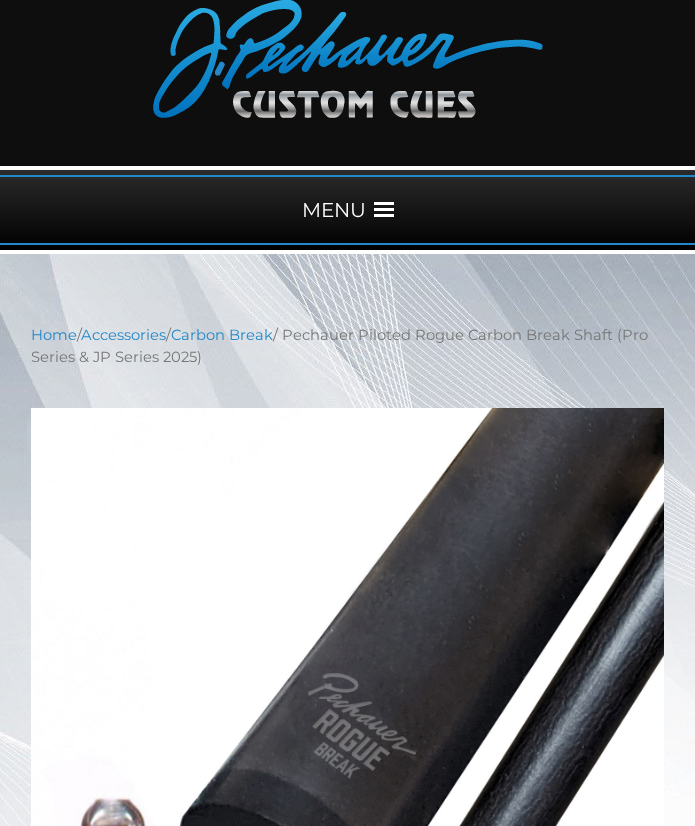 scroll, scrollTop: 100, scrollLeft: 0, axis: vertical 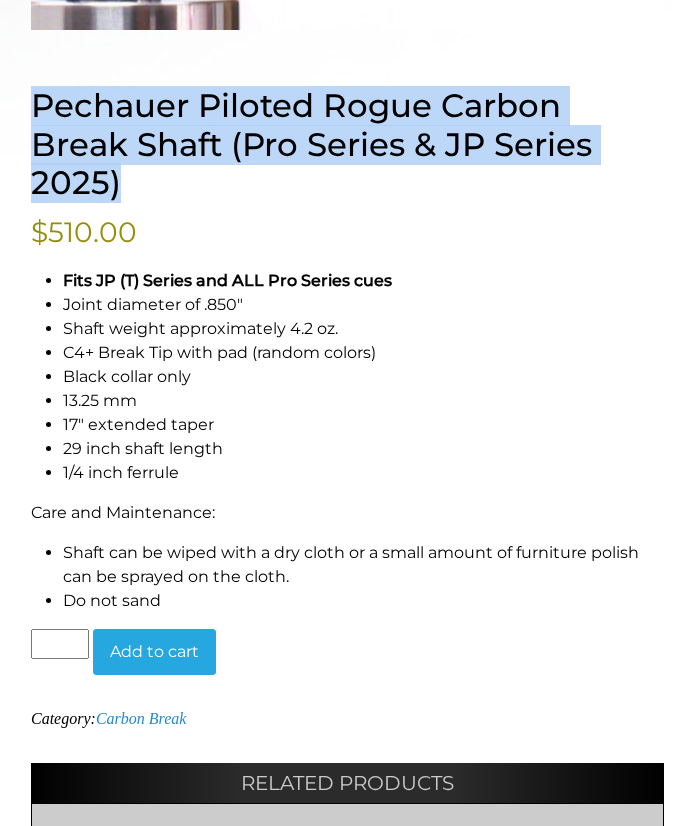 drag, startPoint x: 35, startPoint y: 99, endPoint x: 130, endPoint y: 190, distance: 131.55228 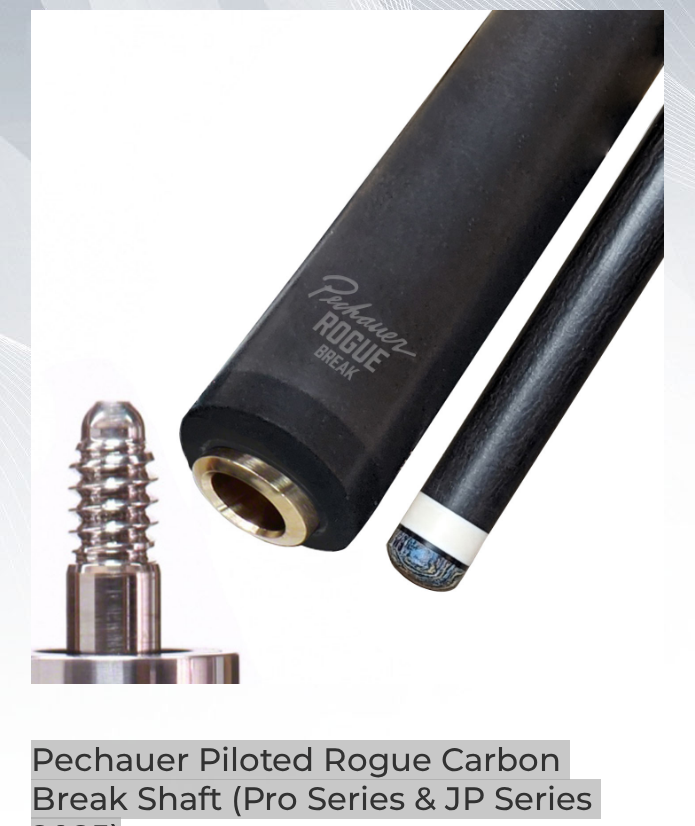 scroll, scrollTop: 474, scrollLeft: 0, axis: vertical 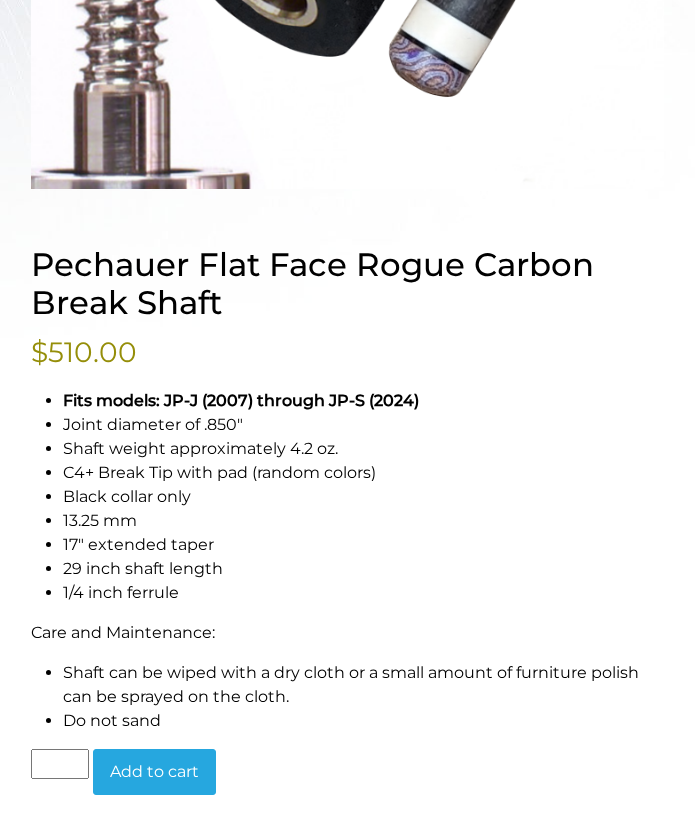 click on "Pechauer Flat Face Rogue Carbon Break Shaft" at bounding box center [347, 285] 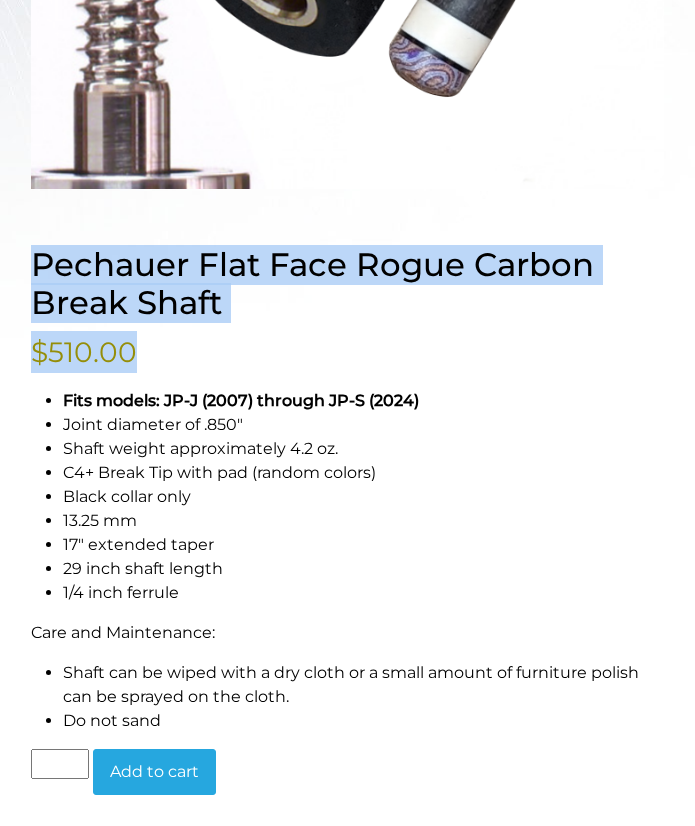 drag, startPoint x: 28, startPoint y: 274, endPoint x: 237, endPoint y: 324, distance: 214.89764 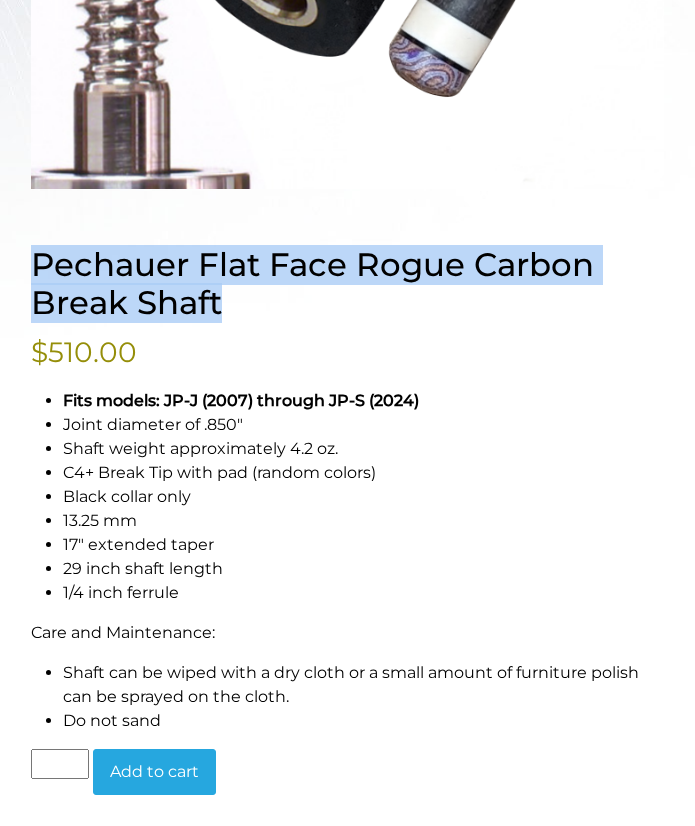 drag, startPoint x: 31, startPoint y: 262, endPoint x: 253, endPoint y: 323, distance: 230.22815 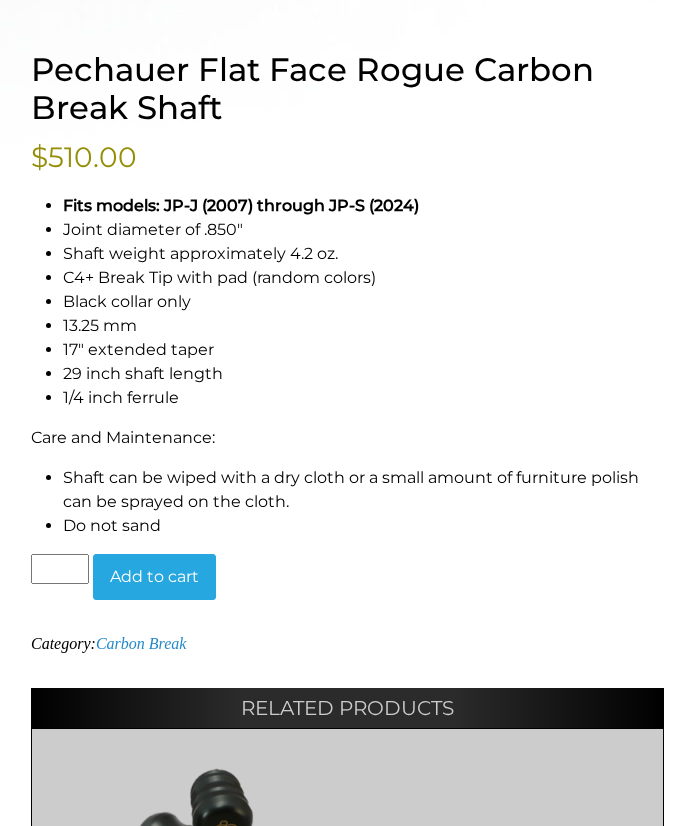 scroll, scrollTop: 1170, scrollLeft: 0, axis: vertical 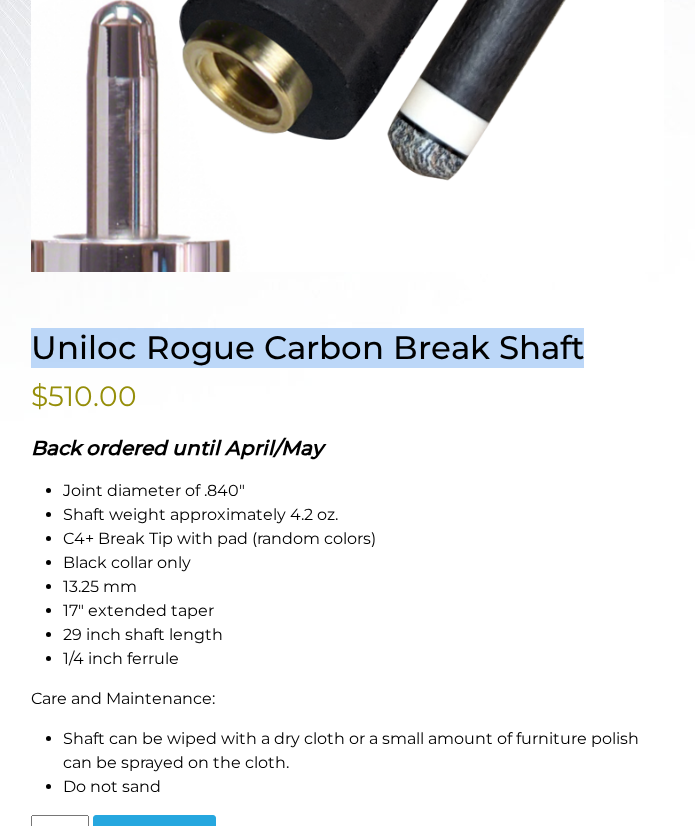 drag, startPoint x: 32, startPoint y: 356, endPoint x: 594, endPoint y: 355, distance: 562.0009 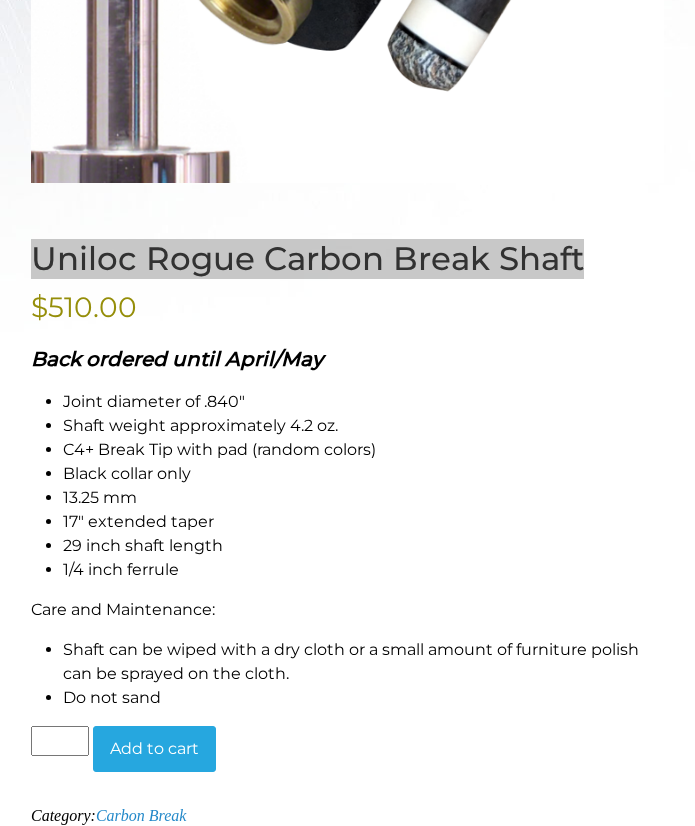 scroll, scrollTop: 987, scrollLeft: 0, axis: vertical 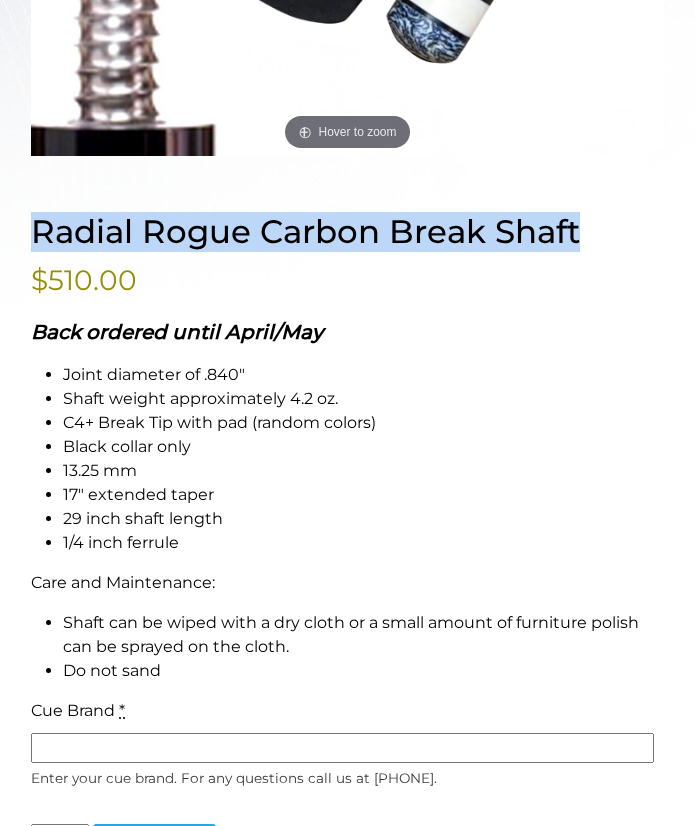 drag, startPoint x: 34, startPoint y: 233, endPoint x: 645, endPoint y: 212, distance: 611.3608 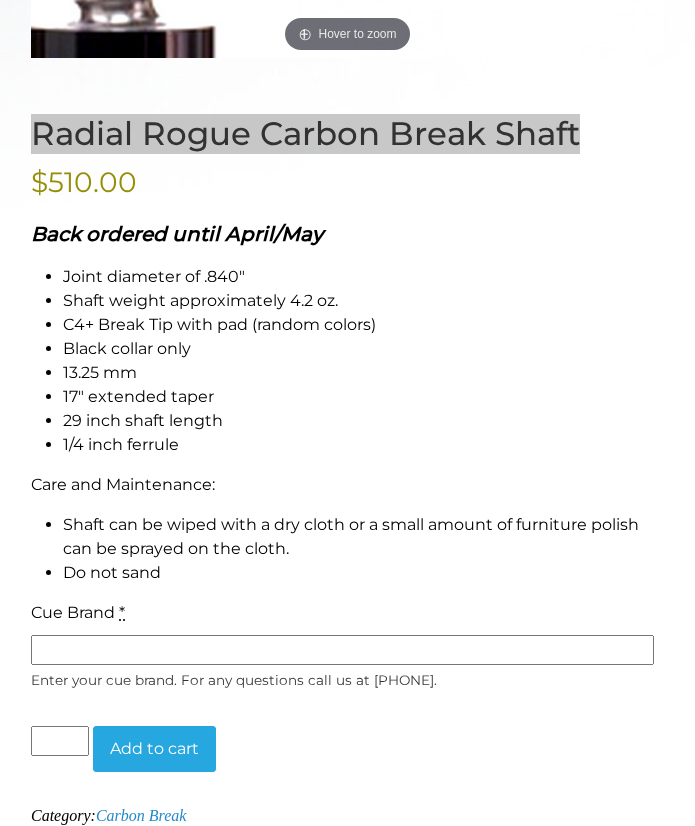 scroll, scrollTop: 1103, scrollLeft: 0, axis: vertical 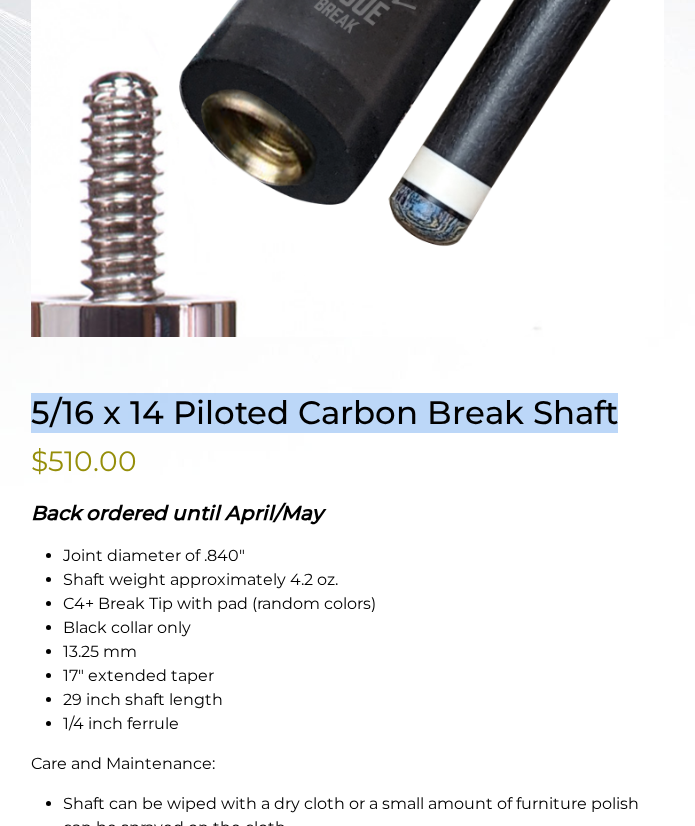 drag, startPoint x: 32, startPoint y: 409, endPoint x: 623, endPoint y: 394, distance: 591.1903 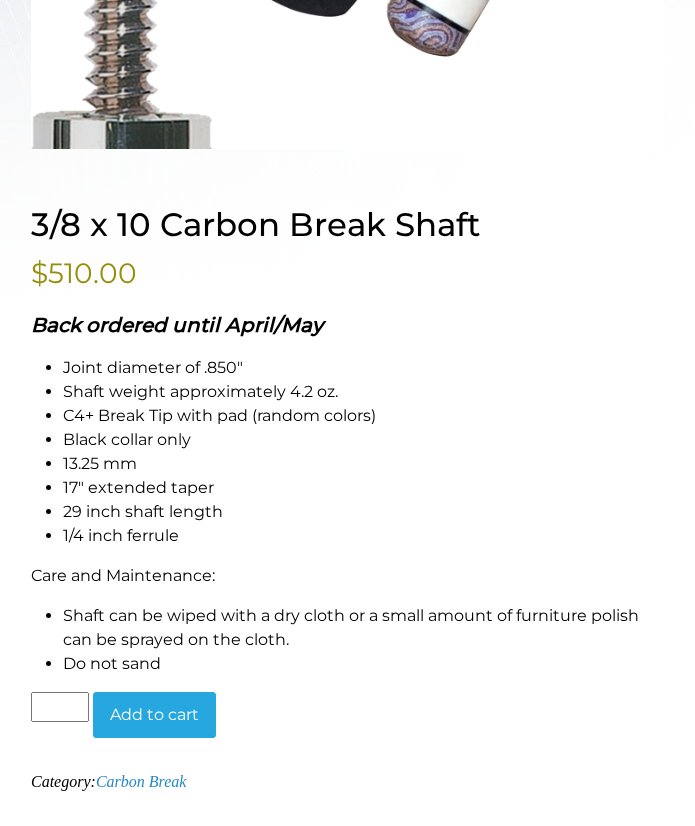 scroll, scrollTop: 1011, scrollLeft: 0, axis: vertical 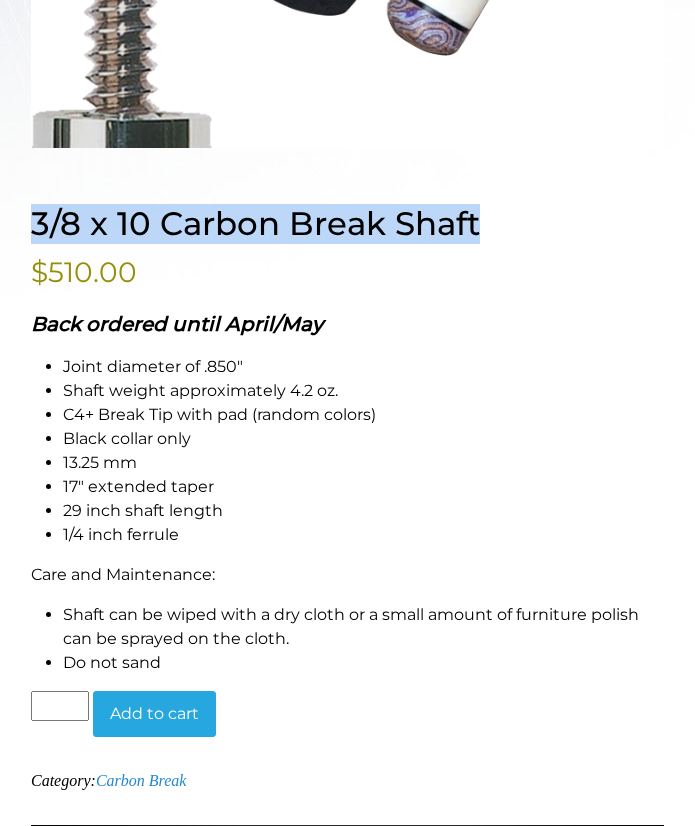 drag, startPoint x: 36, startPoint y: 219, endPoint x: 574, endPoint y: 200, distance: 538.3354 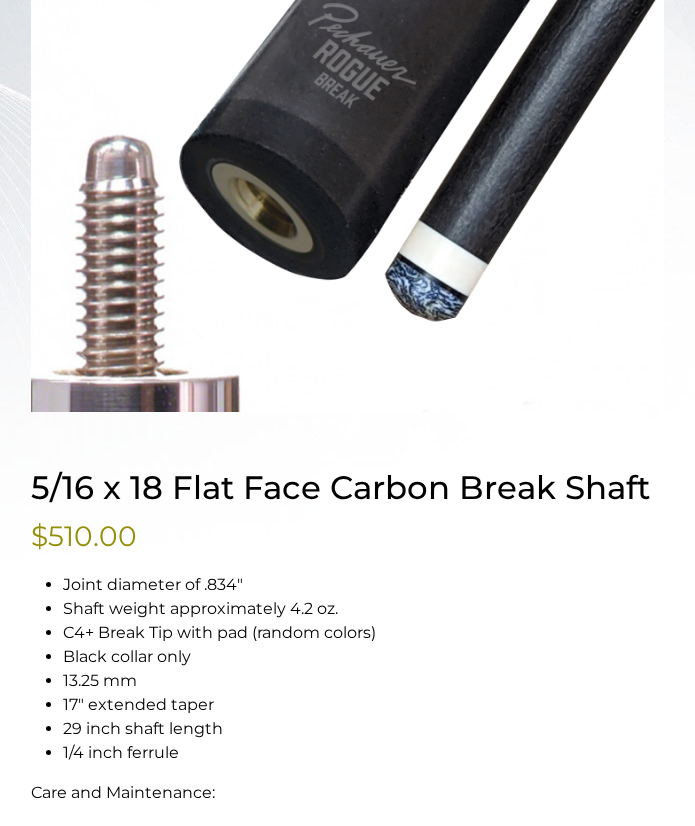scroll, scrollTop: 748, scrollLeft: 0, axis: vertical 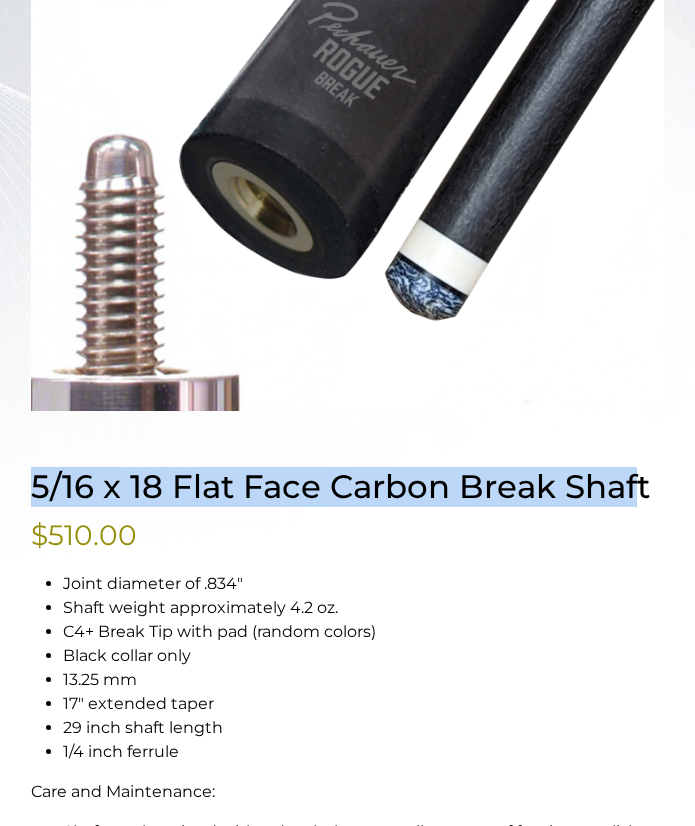 drag, startPoint x: 35, startPoint y: 485, endPoint x: 640, endPoint y: 479, distance: 605.0297 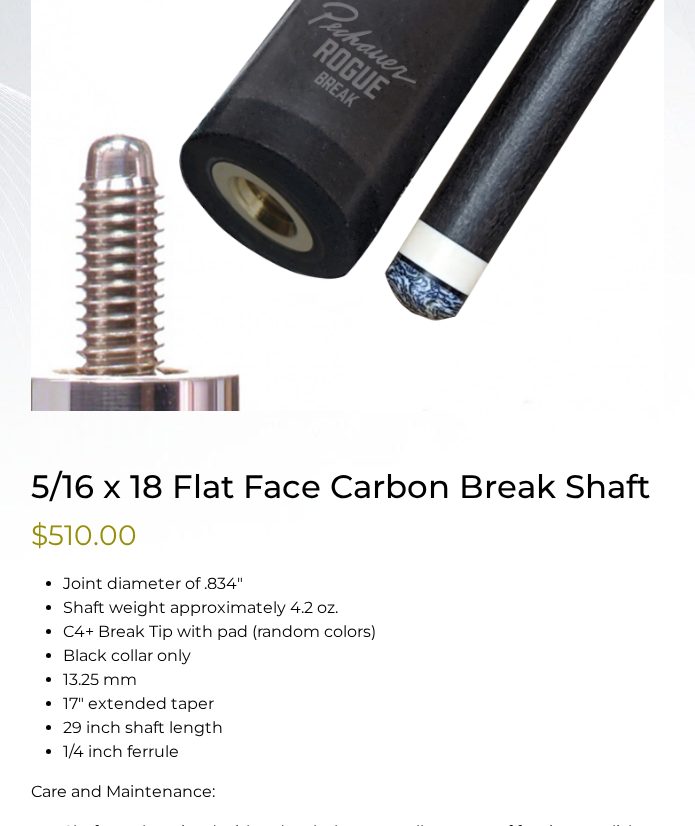 drag, startPoint x: 258, startPoint y: 522, endPoint x: 74, endPoint y: 515, distance: 184.1331 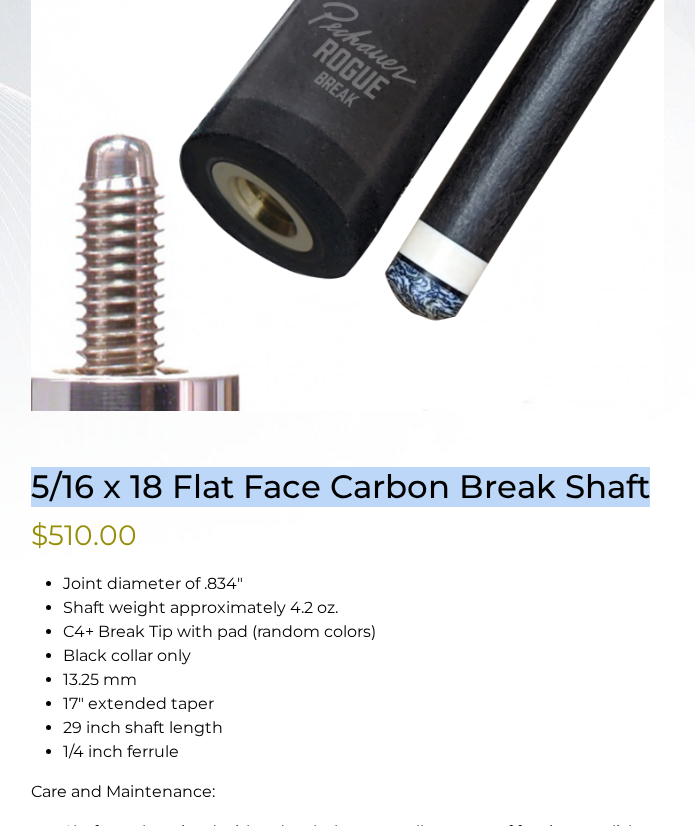 drag, startPoint x: 34, startPoint y: 486, endPoint x: 714, endPoint y: 460, distance: 680.4969 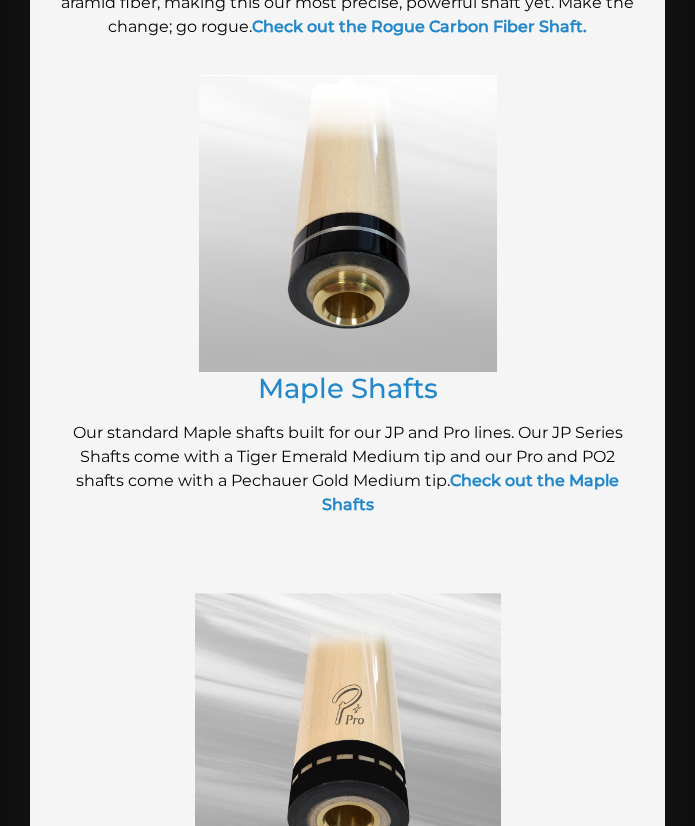 scroll, scrollTop: 1001, scrollLeft: 0, axis: vertical 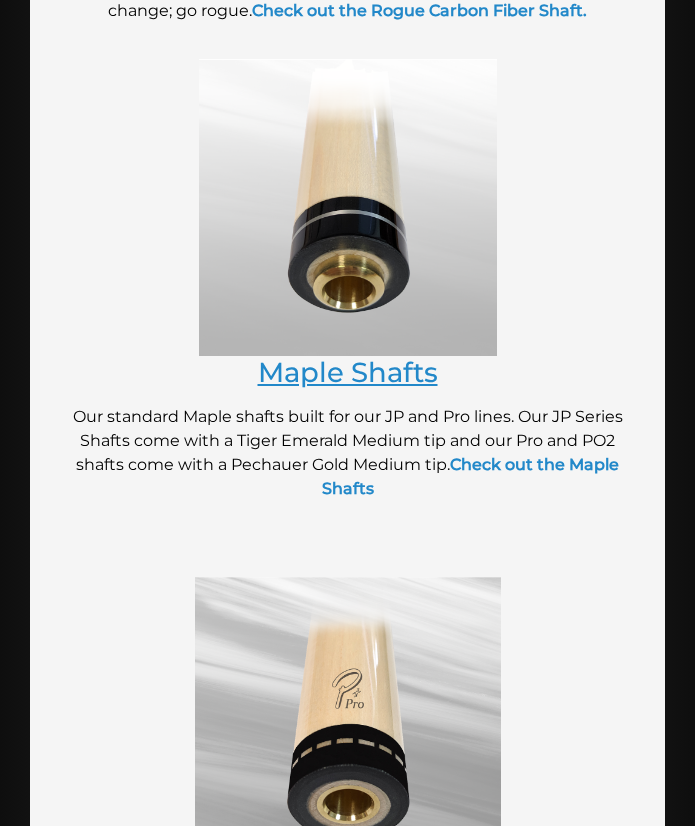 click on "Maple Shafts" at bounding box center [348, 372] 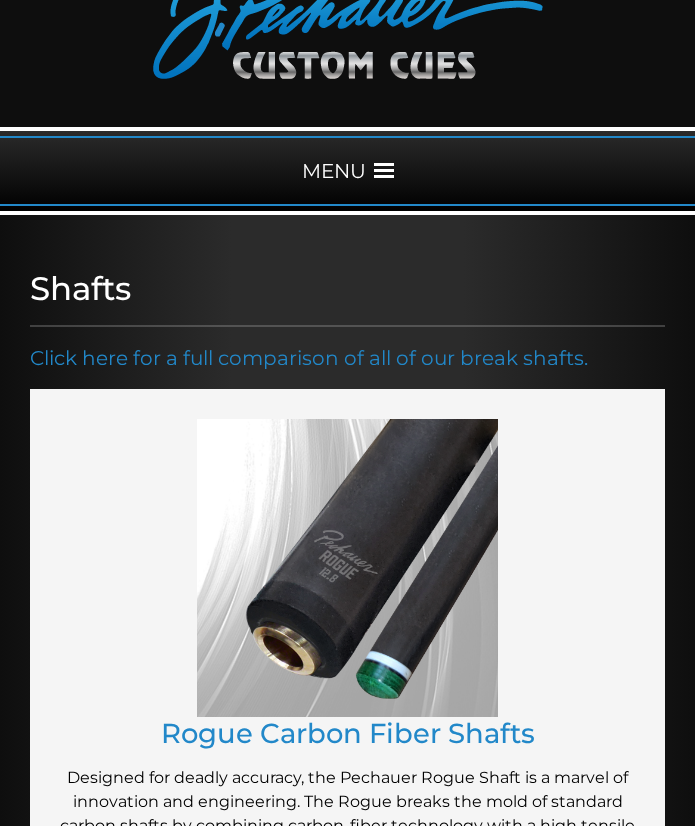 scroll, scrollTop: 0, scrollLeft: 0, axis: both 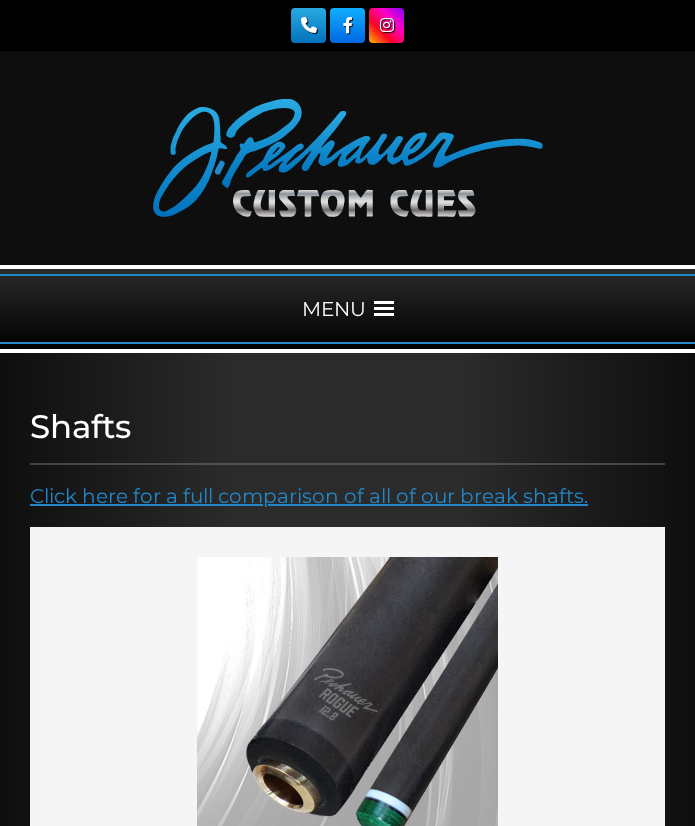 click on "Click here for a full comparison of all of our break shafts." at bounding box center (309, 496) 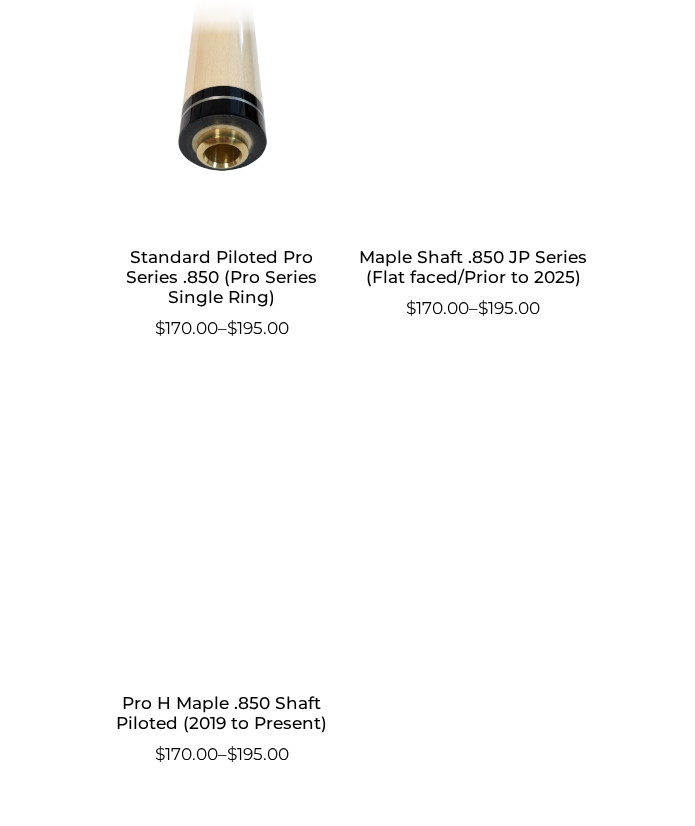 scroll, scrollTop: 1852, scrollLeft: 0, axis: vertical 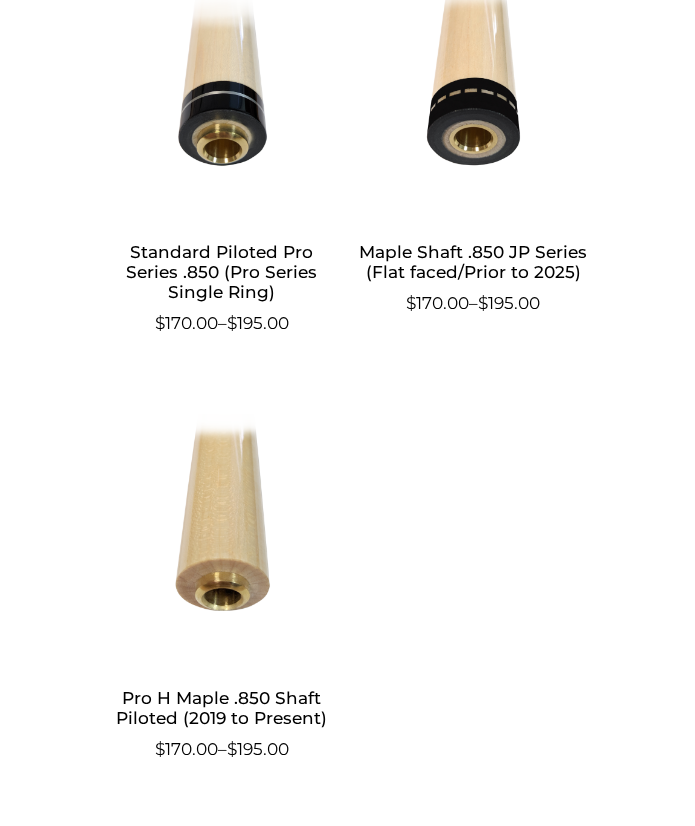 click on "Standard Piloted Pro Series .850 (Pro Series Single Ring)" at bounding box center (222, 272) 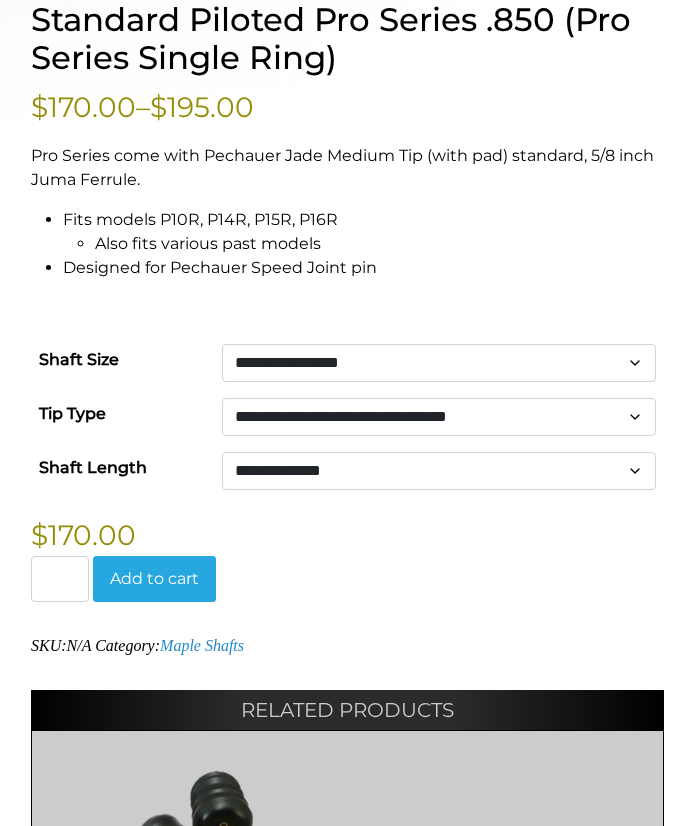 scroll, scrollTop: 1186, scrollLeft: 0, axis: vertical 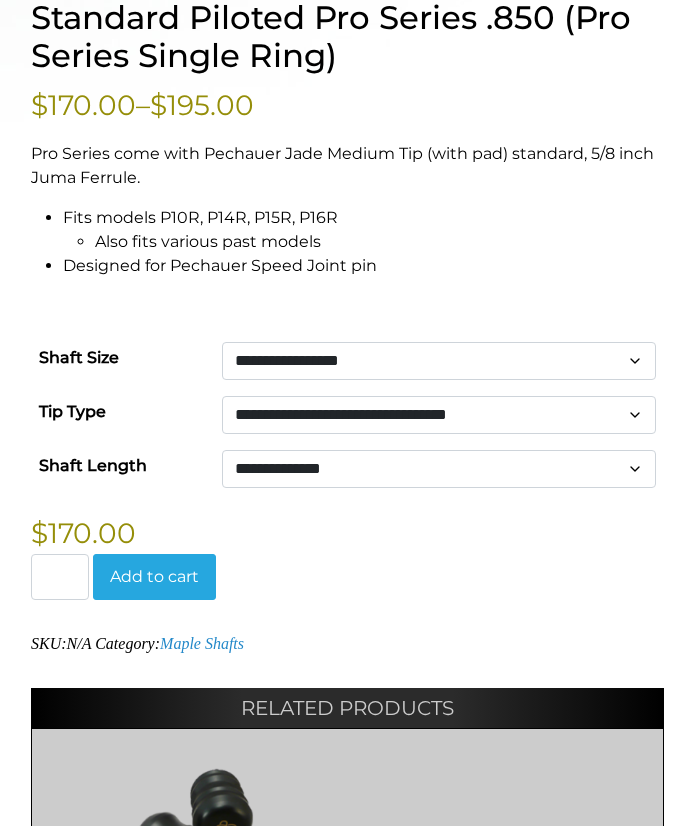 click on "**********" 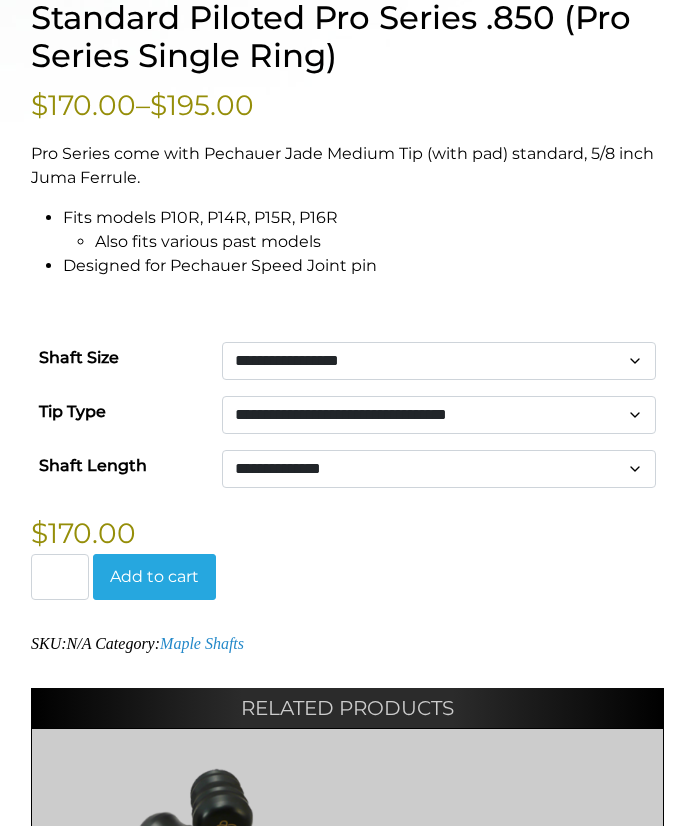 click on "**********" 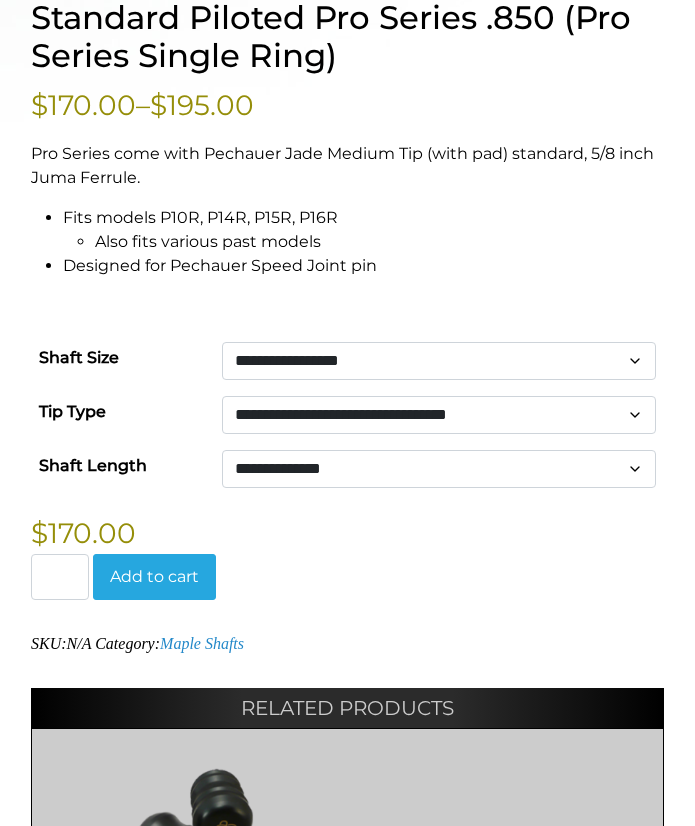 click on "**********" 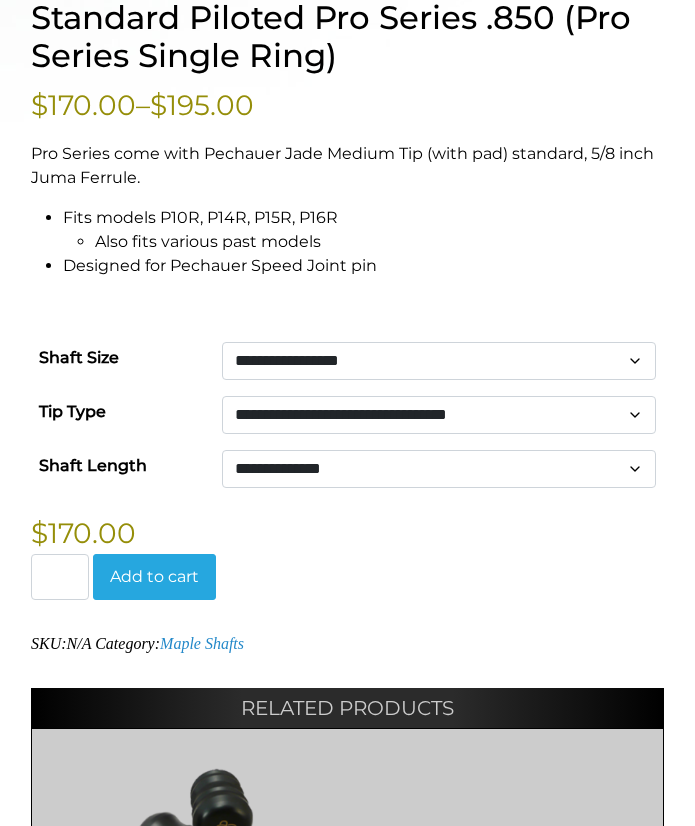 click on "**********" 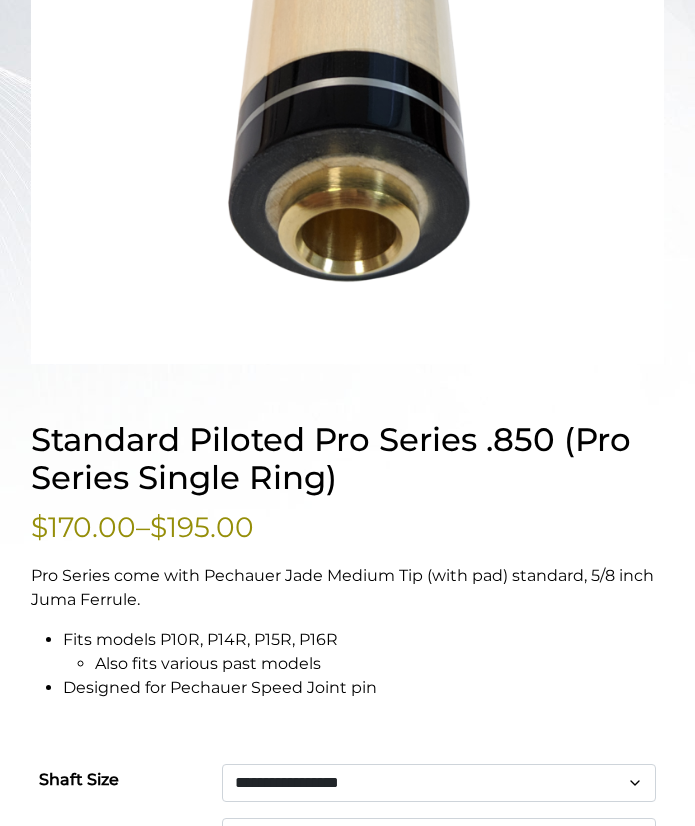 scroll, scrollTop: 765, scrollLeft: 0, axis: vertical 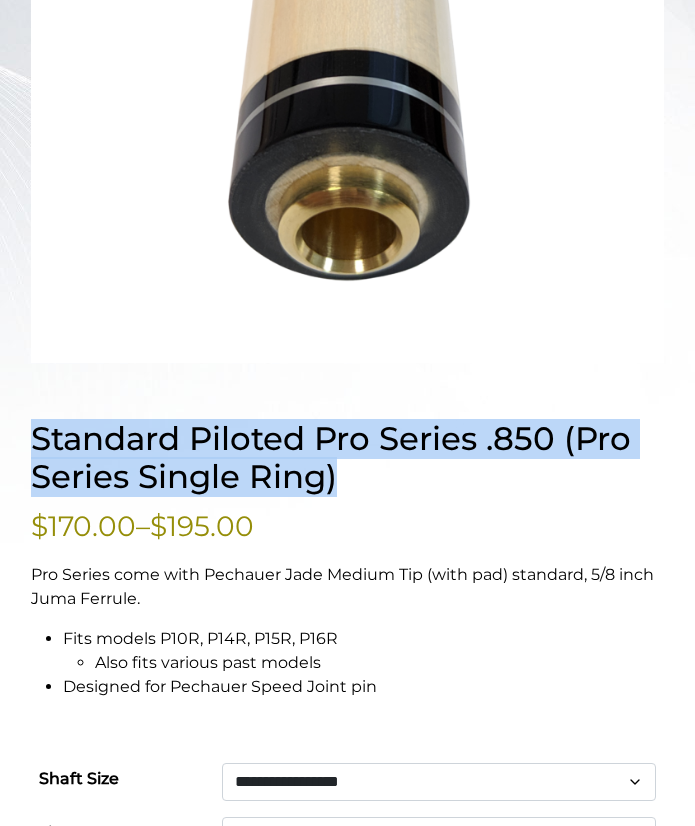 drag, startPoint x: 37, startPoint y: 424, endPoint x: 350, endPoint y: 479, distance: 317.79553 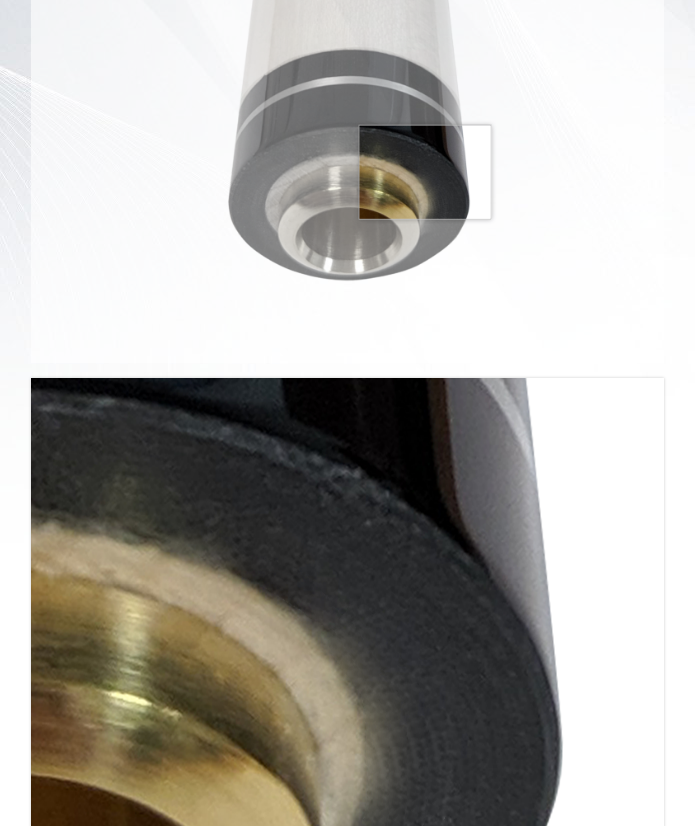 click at bounding box center (347, 52) 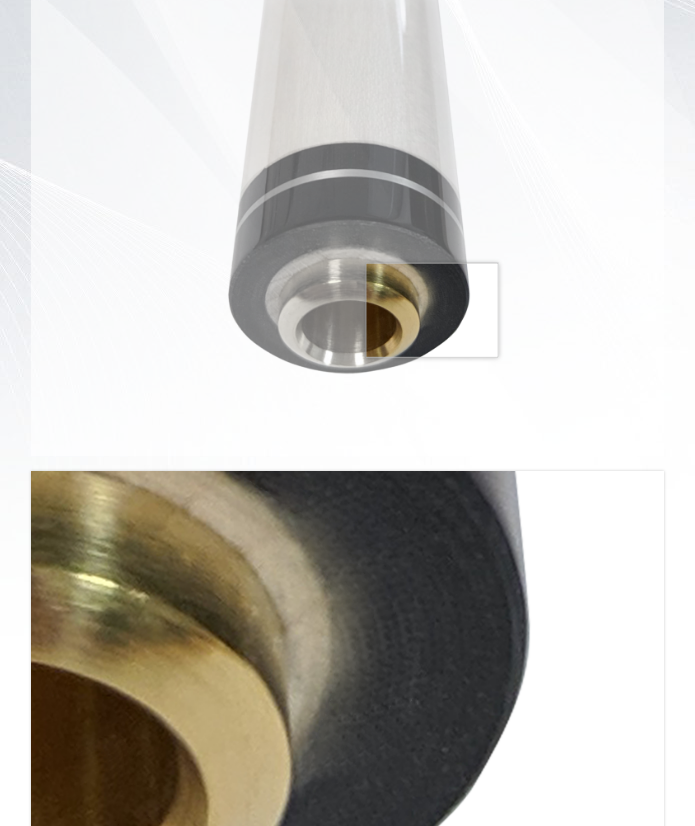 scroll, scrollTop: 665, scrollLeft: 0, axis: vertical 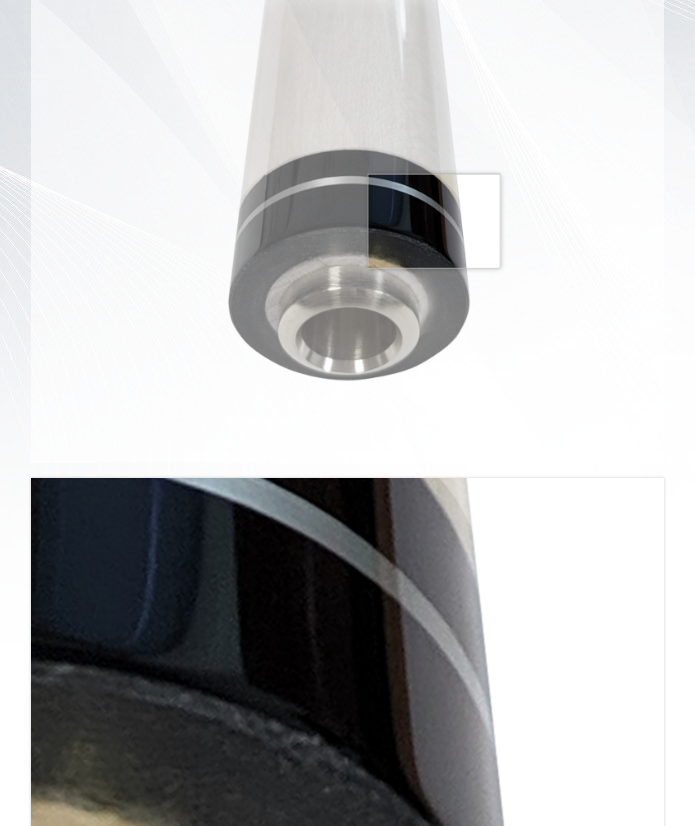 click at bounding box center (347, 152) 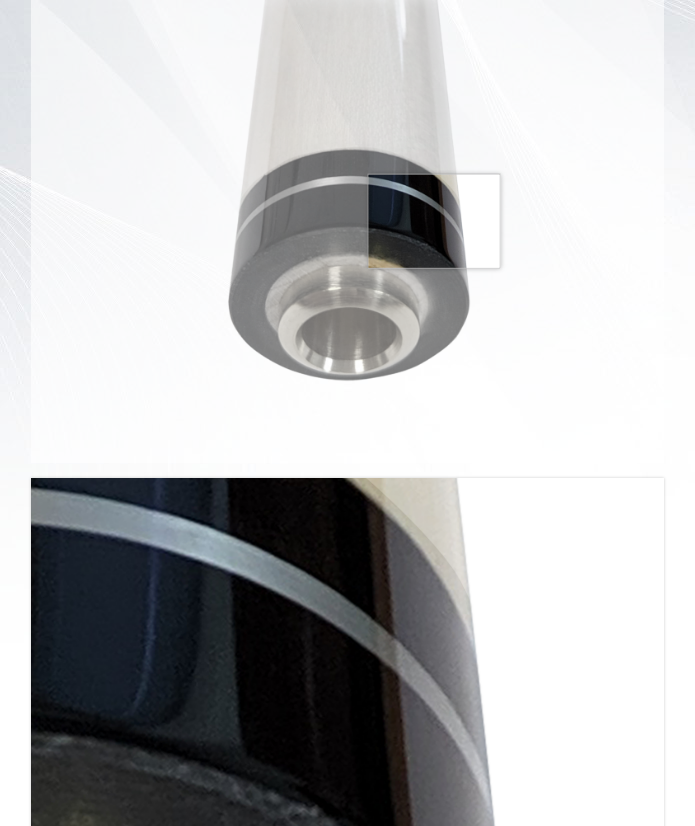 click at bounding box center (347, 152) 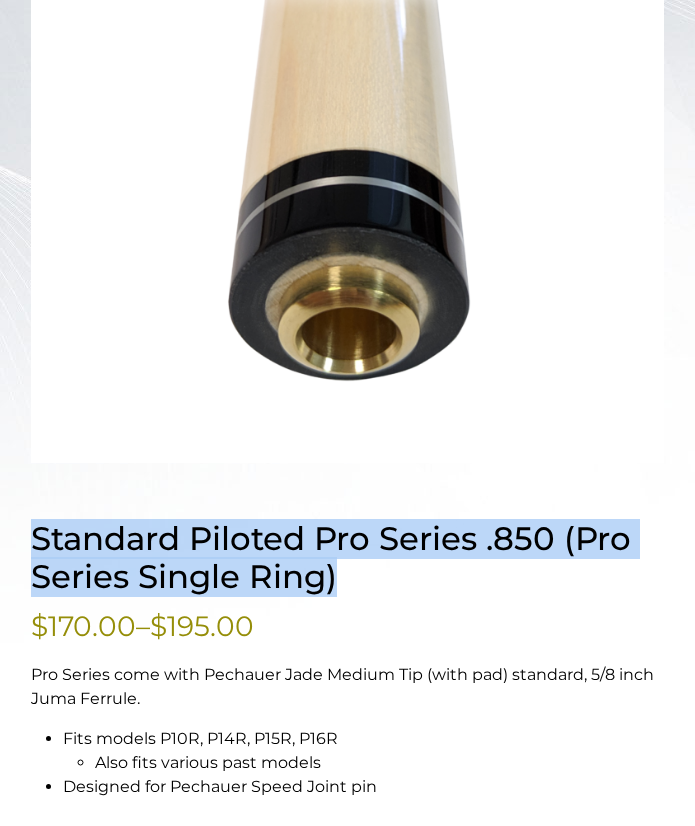 click on "Standard Piloted Pro Series .850 (Pro Series Single Ring)" at bounding box center [347, 559] 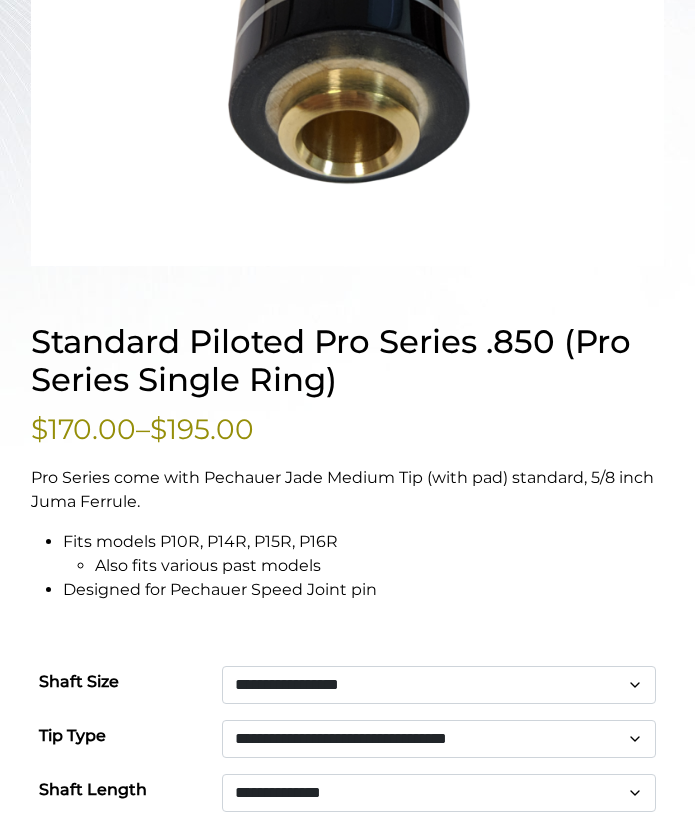scroll, scrollTop: 865, scrollLeft: 0, axis: vertical 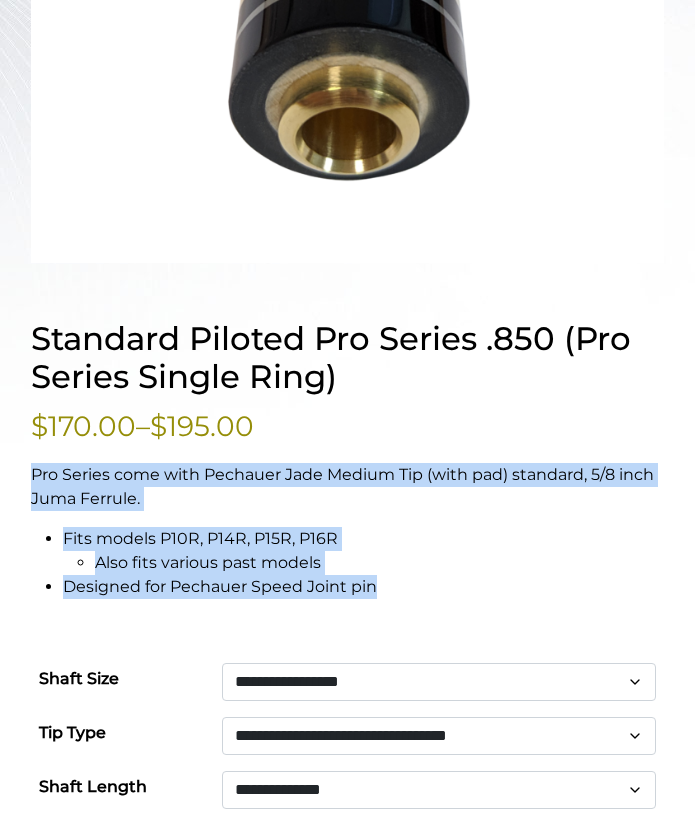drag, startPoint x: 28, startPoint y: 476, endPoint x: 378, endPoint y: 598, distance: 370.65347 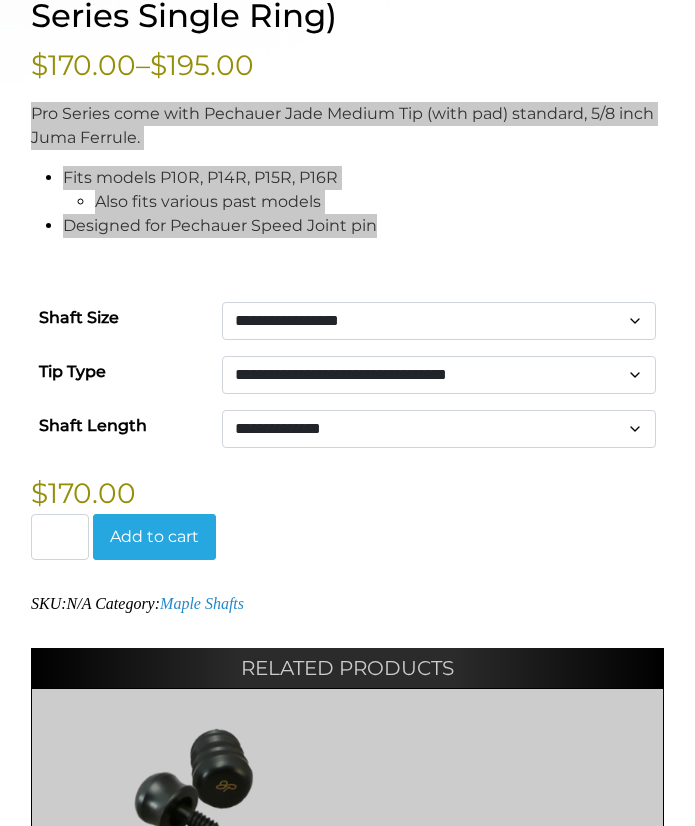 scroll, scrollTop: 1227, scrollLeft: 0, axis: vertical 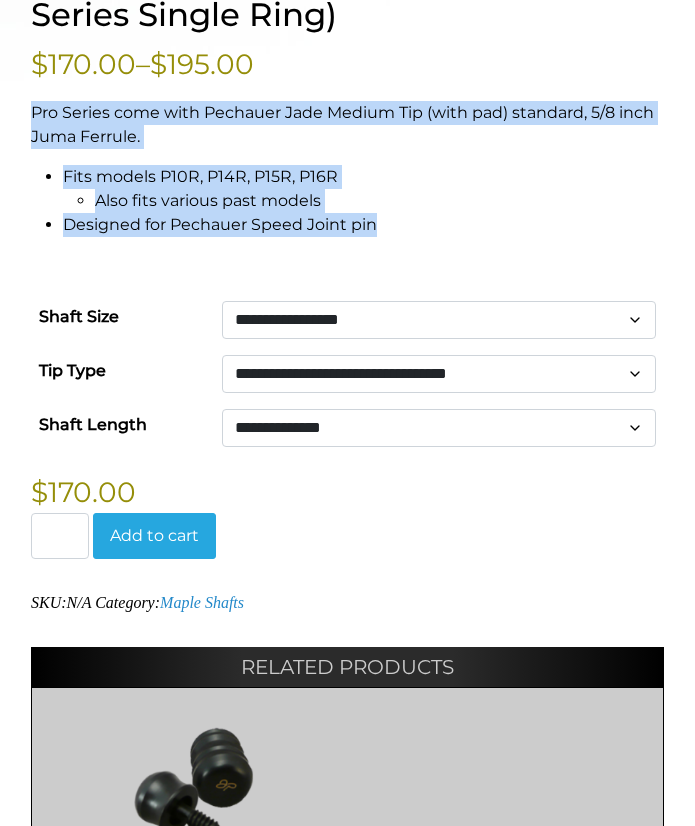 drag, startPoint x: 271, startPoint y: 313, endPoint x: 258, endPoint y: 315, distance: 13.152946 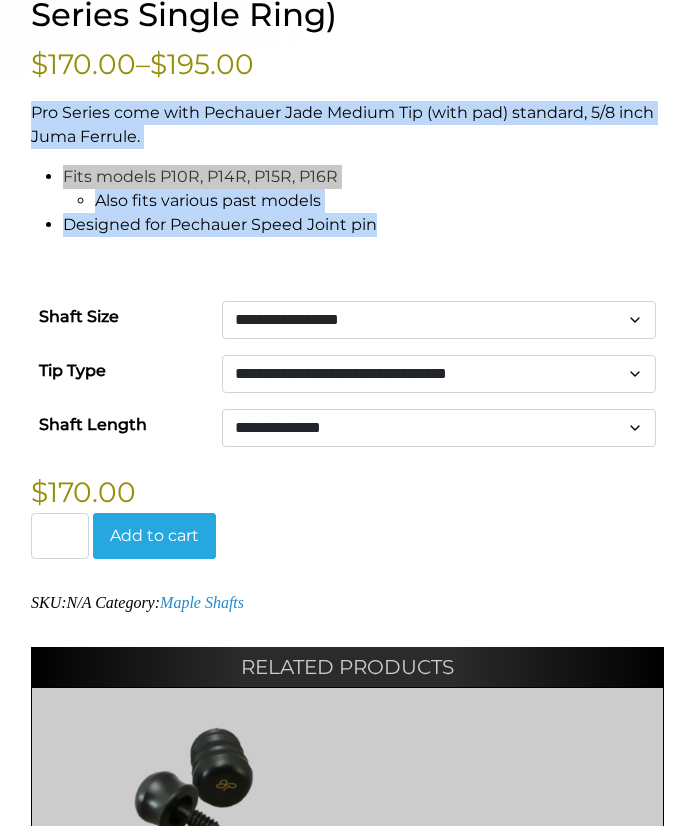 click on "**********" 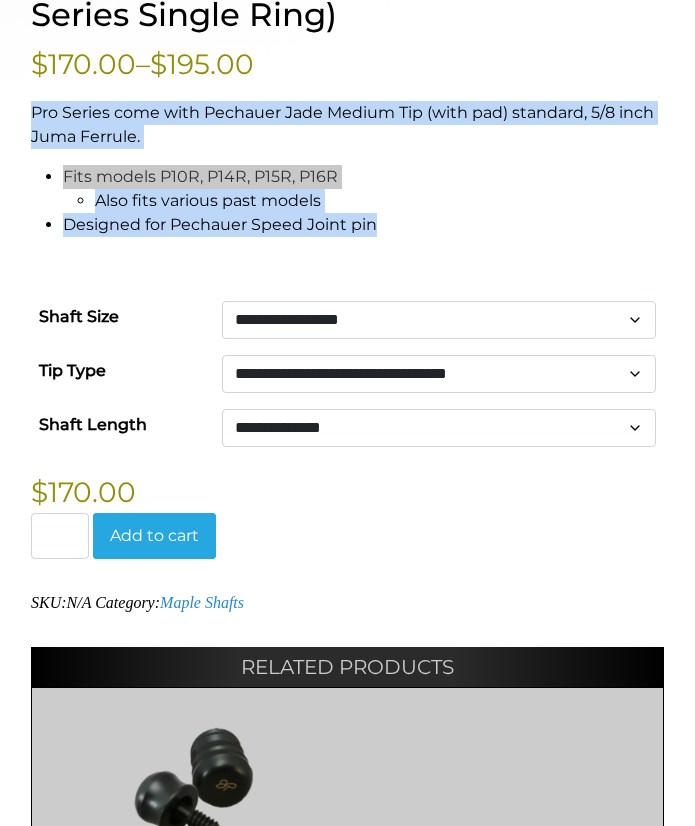 click on "**********" 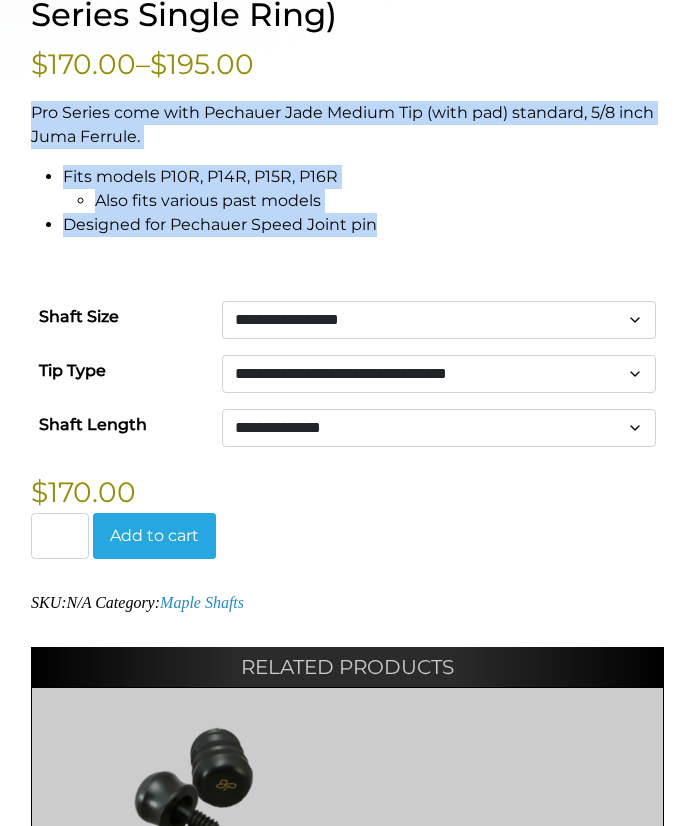 click on "**********" 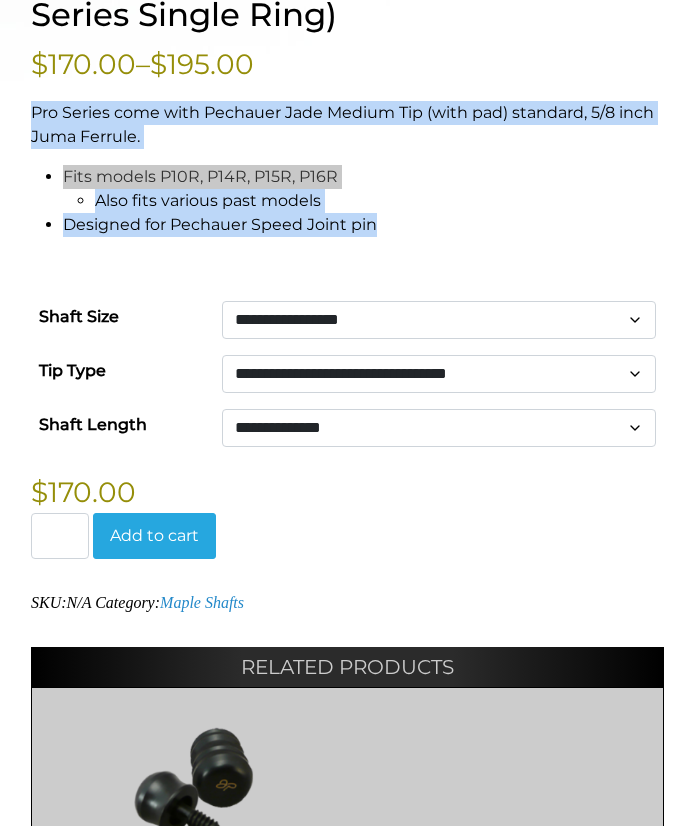 click on "**********" 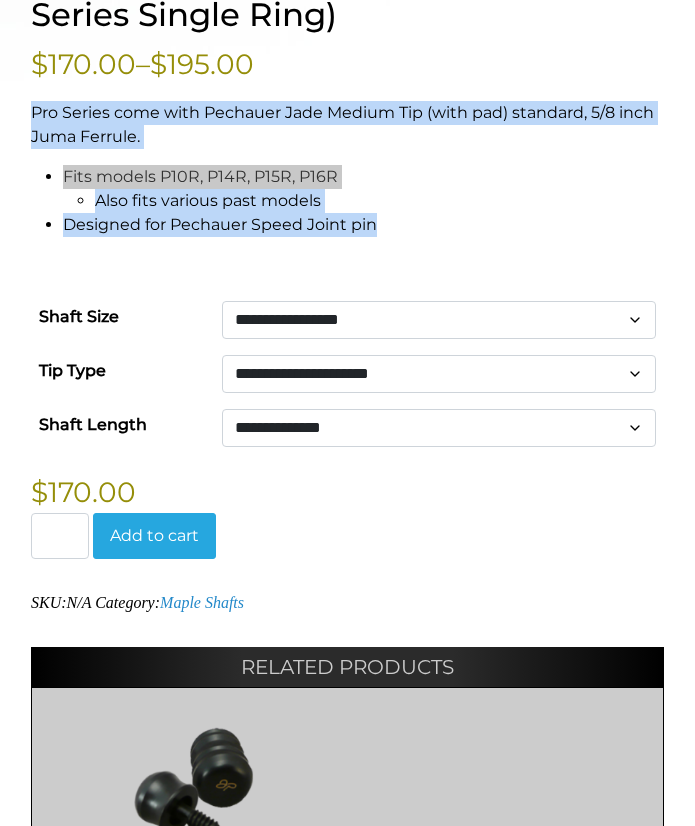 click on "**********" 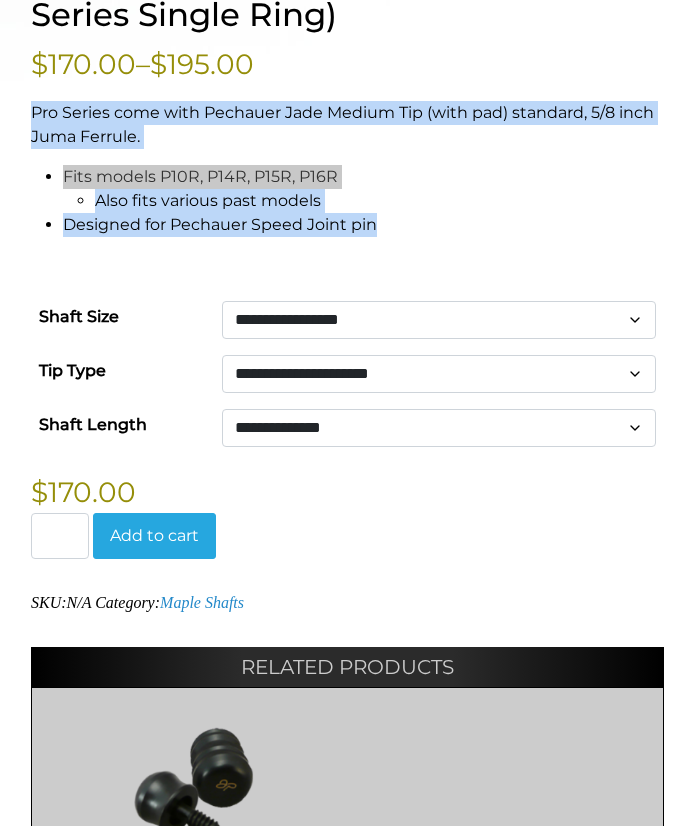 click on "**********" 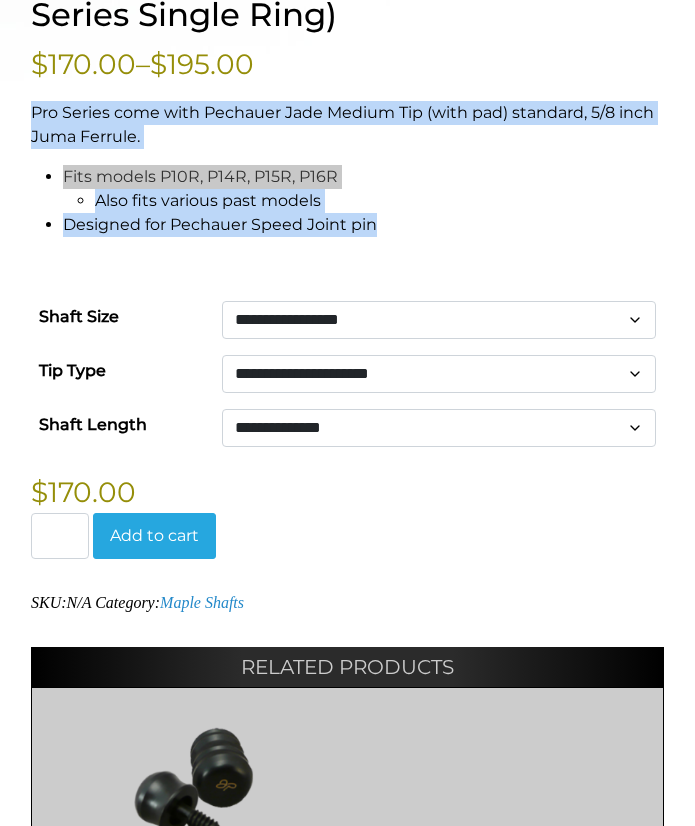 select on "**********" 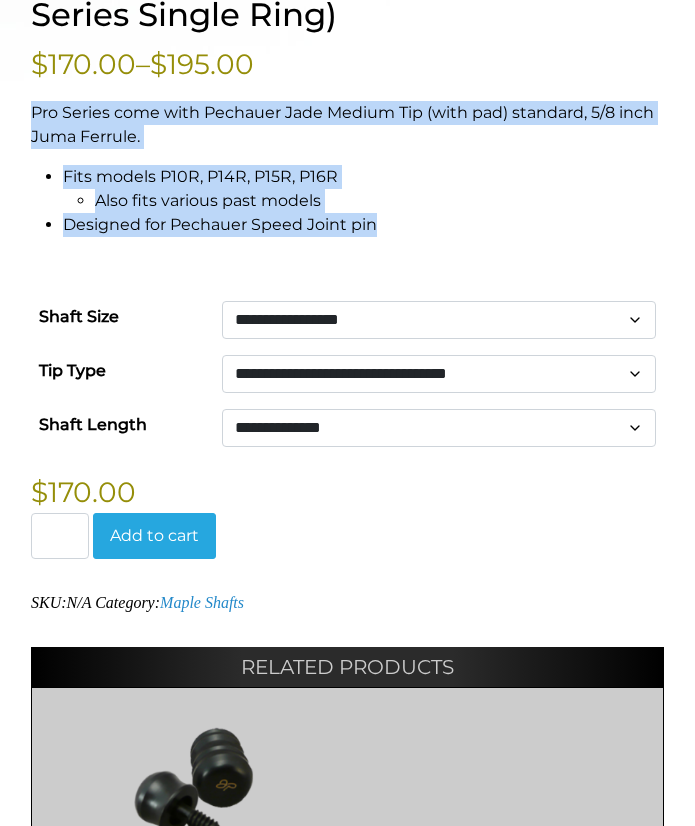 click on "**********" 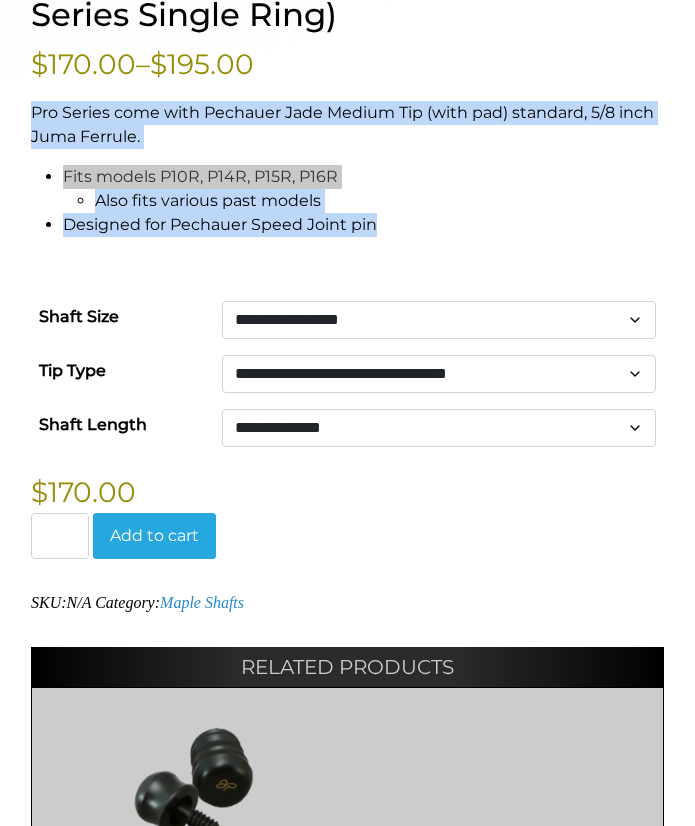 click on "**********" 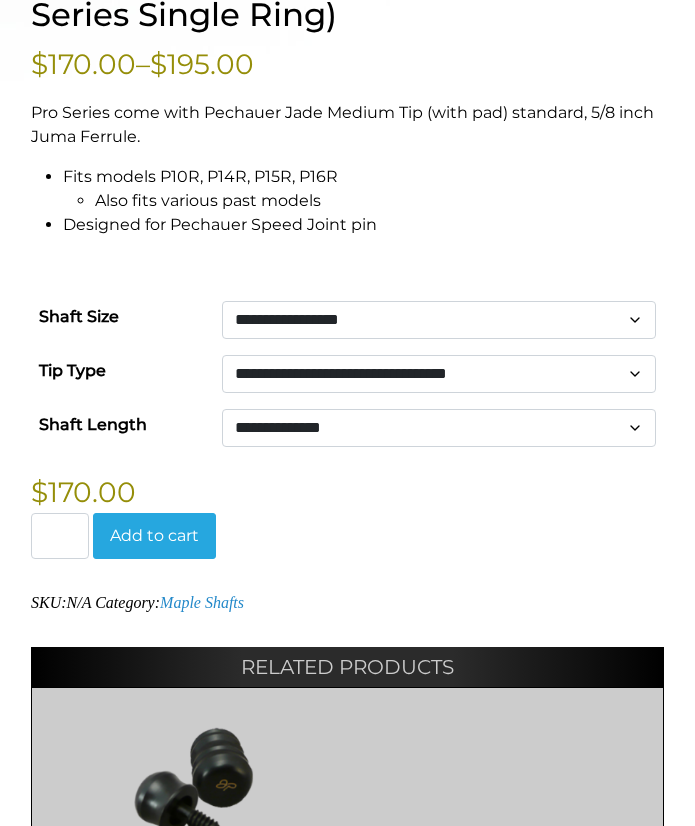 click on "**********" 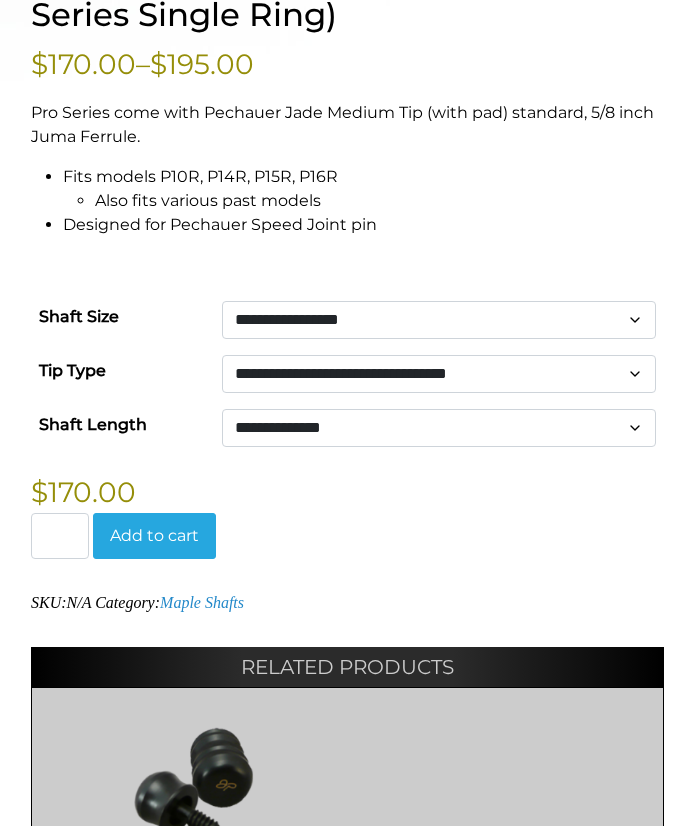 click on "**********" 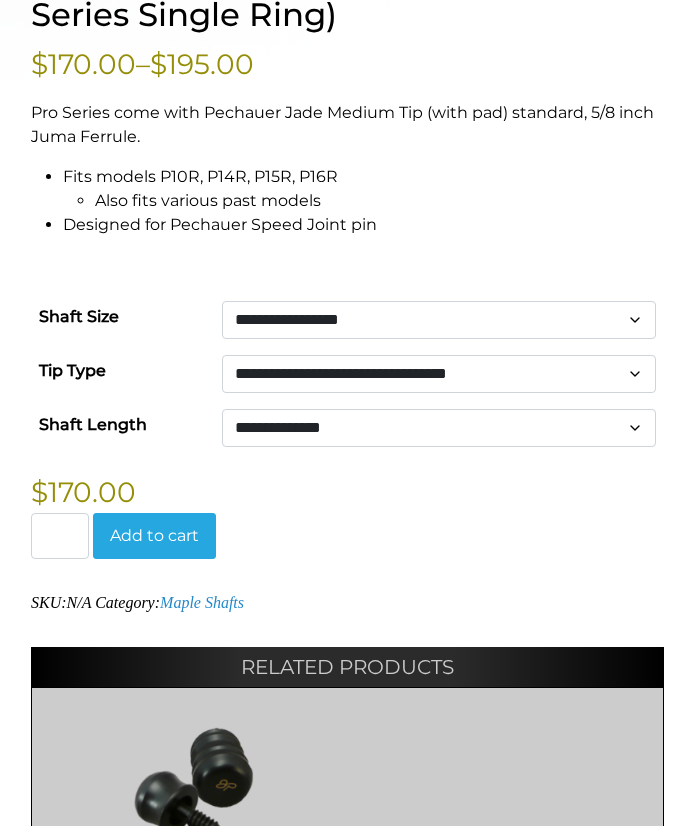 select on "**********" 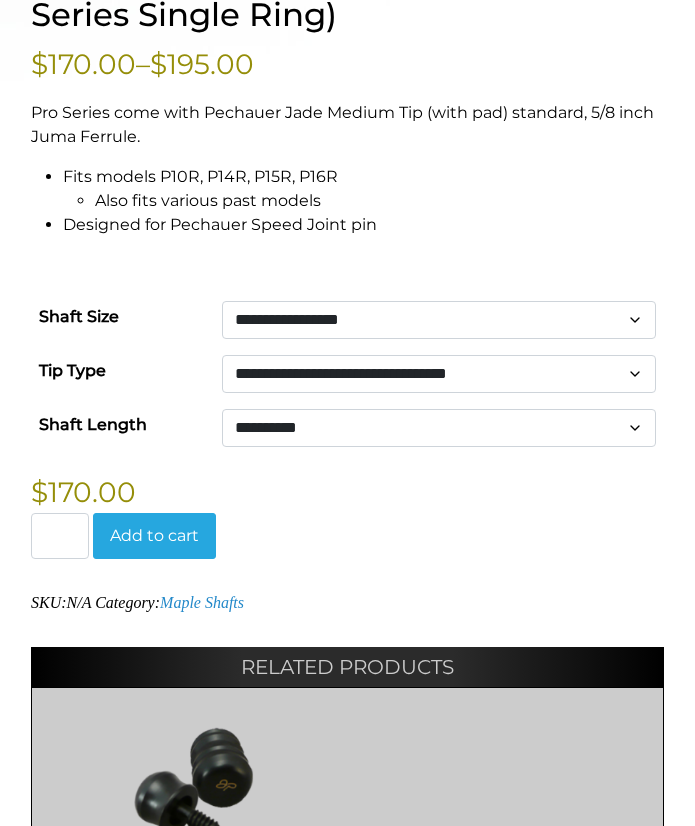 click on "**********" 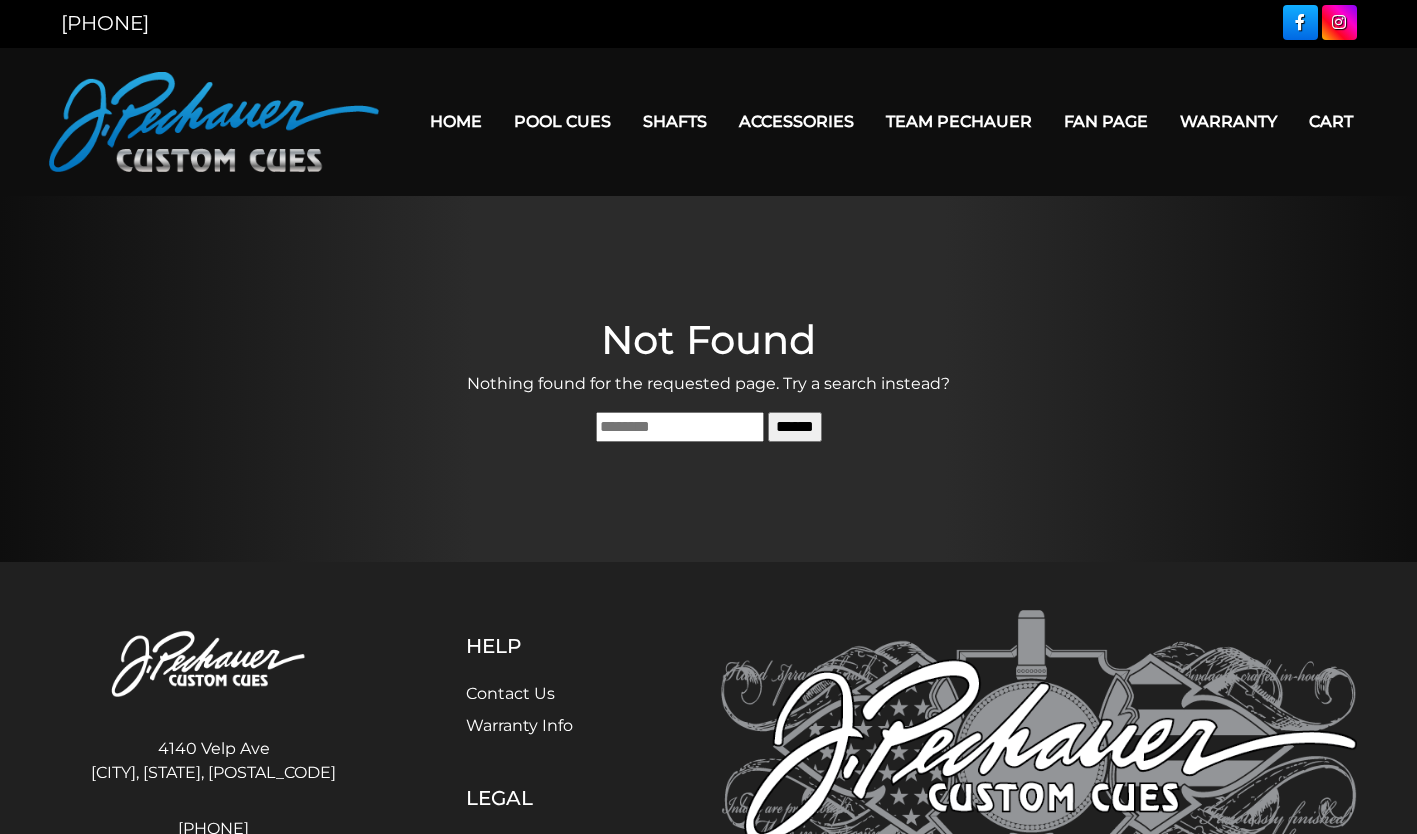 scroll, scrollTop: 0, scrollLeft: 0, axis: both 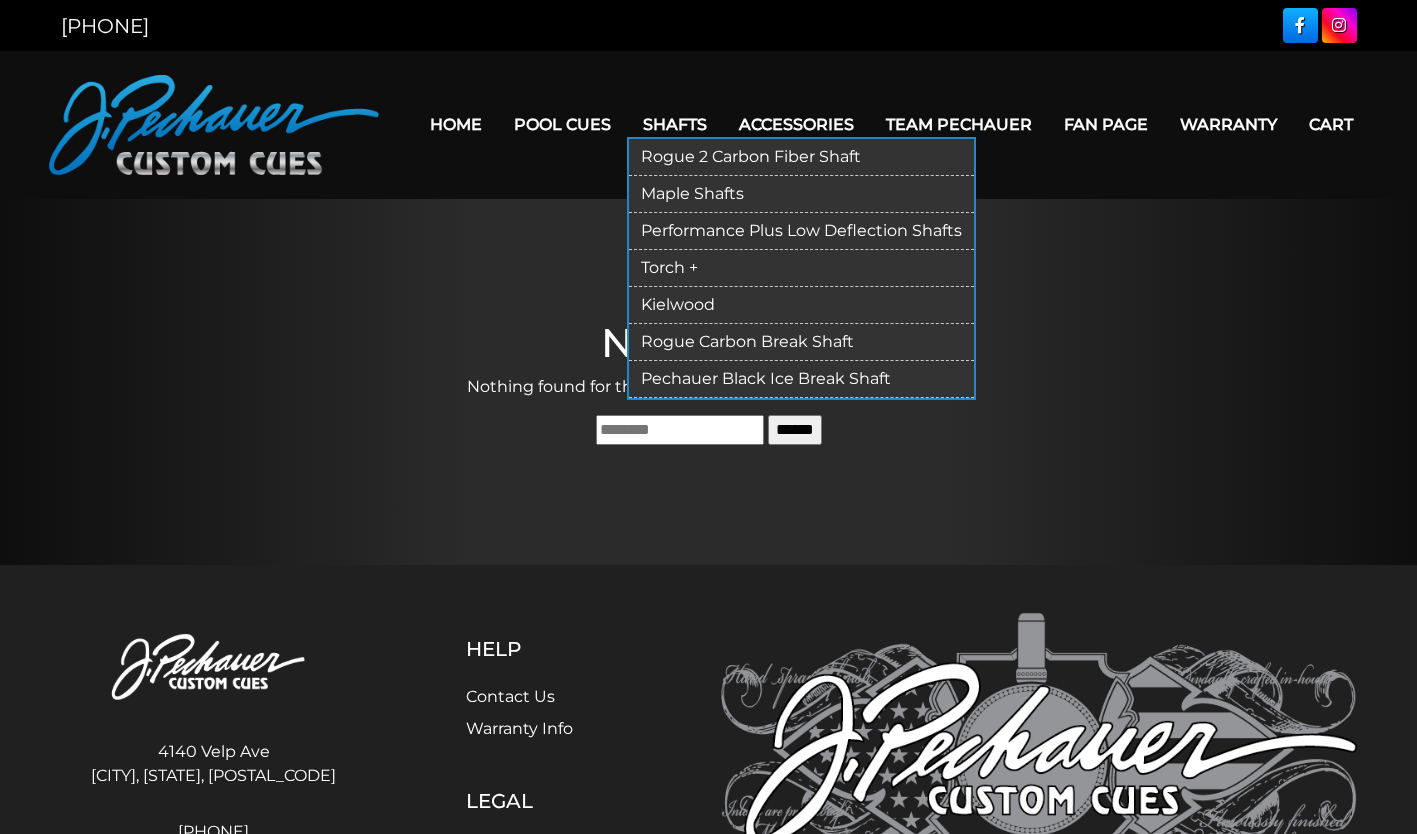 click on "Performance Plus Low Deflection Shafts" at bounding box center (801, 231) 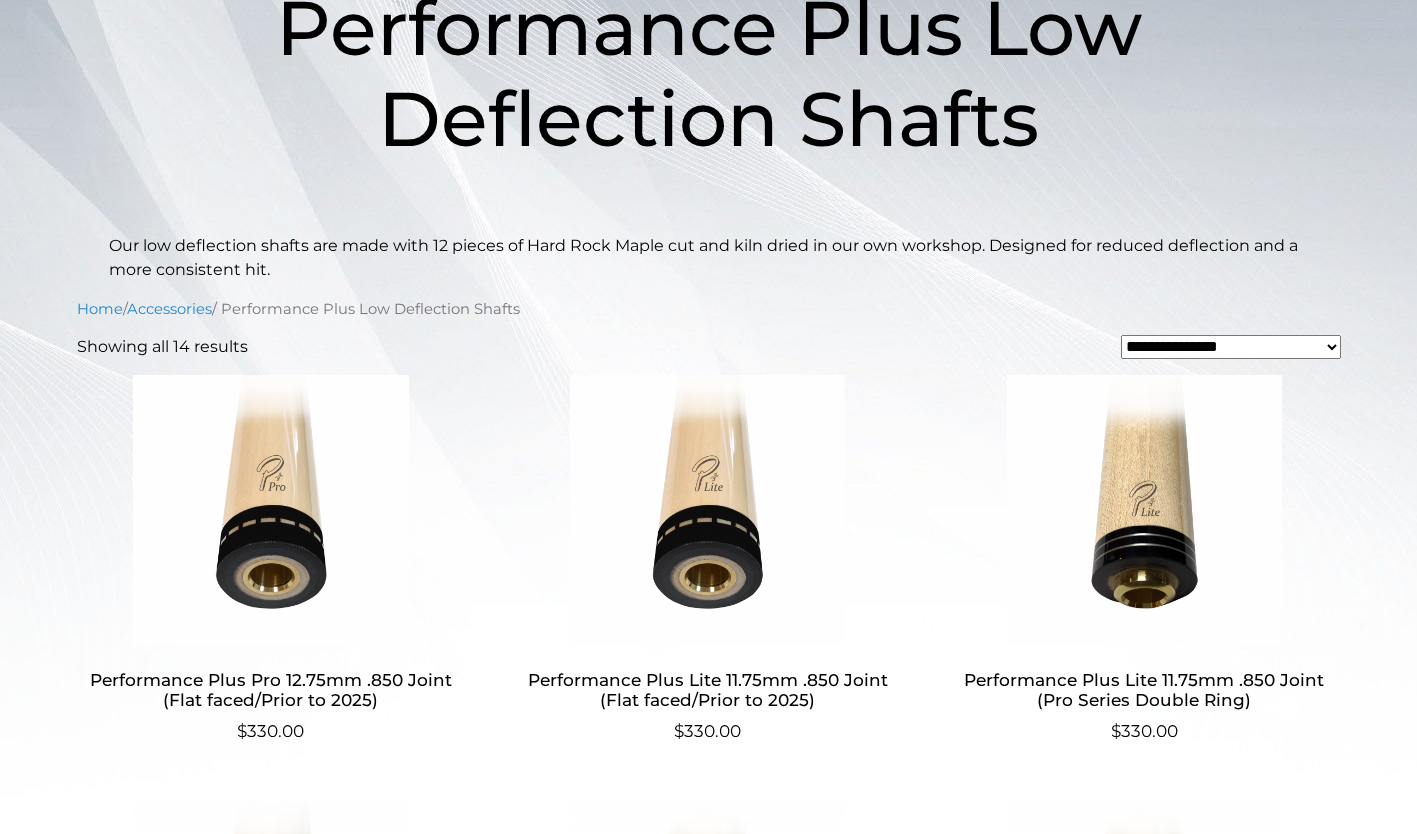 scroll, scrollTop: 358, scrollLeft: 0, axis: vertical 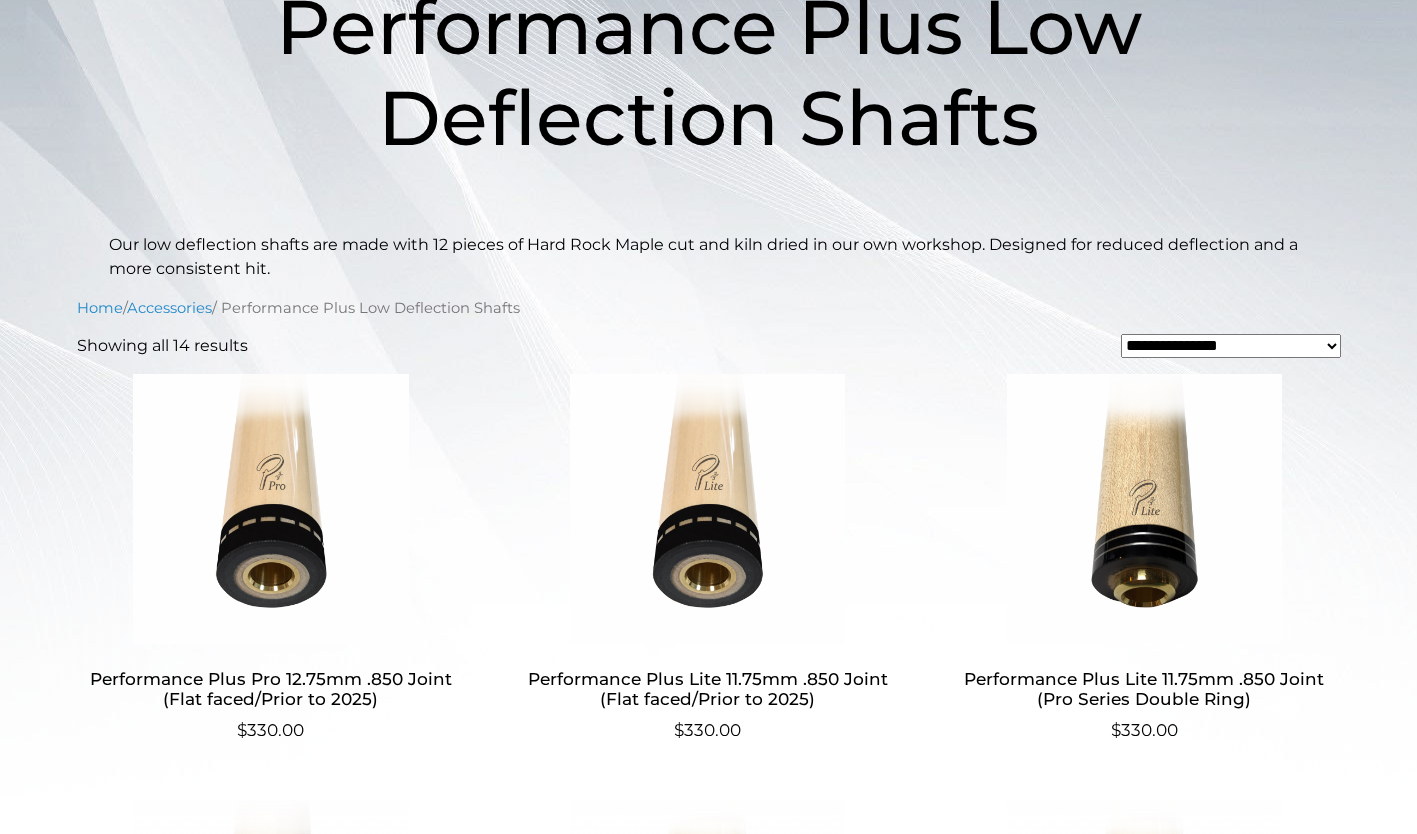 click on "**********" at bounding box center [1231, 346] 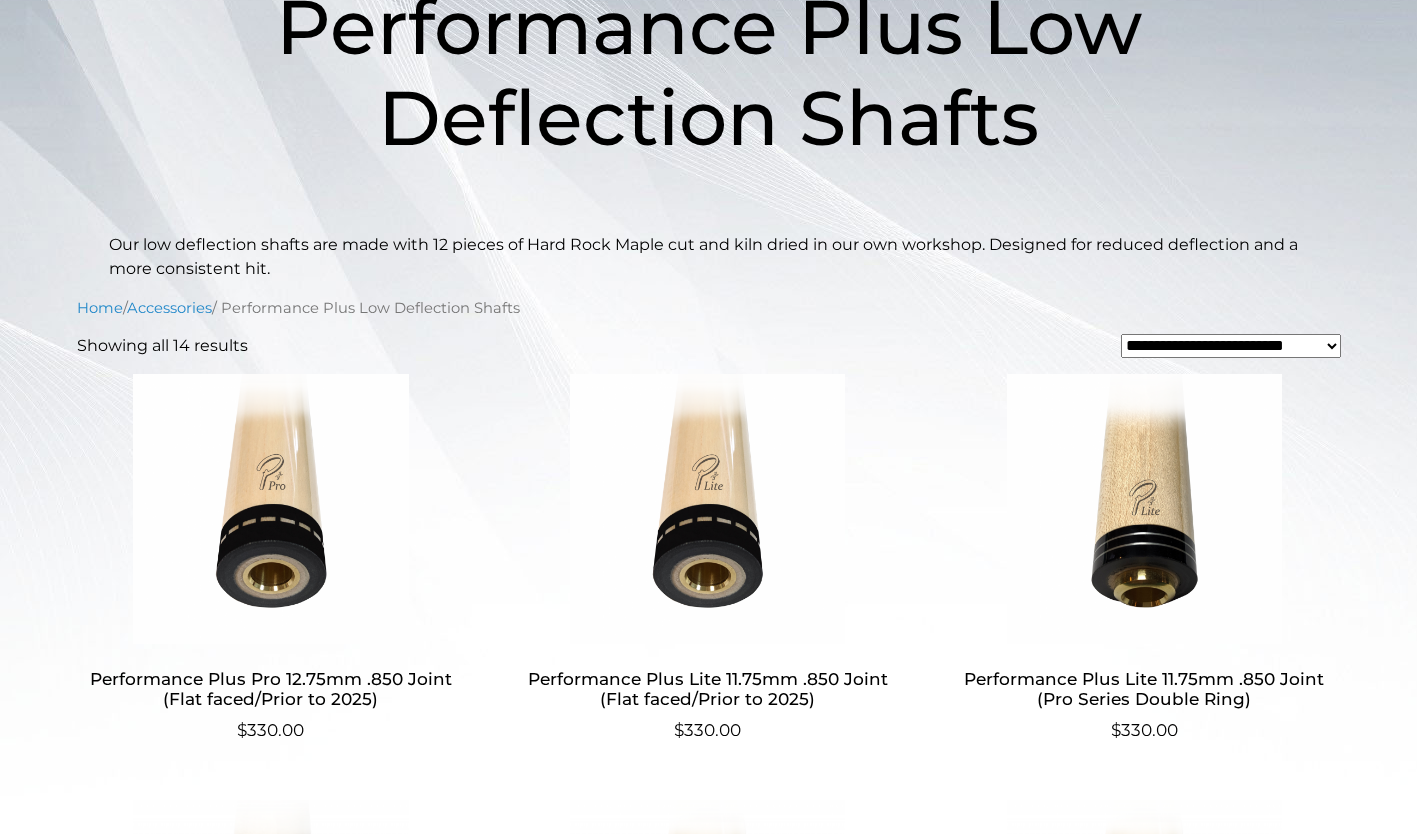 click on "**********" at bounding box center [1231, 346] 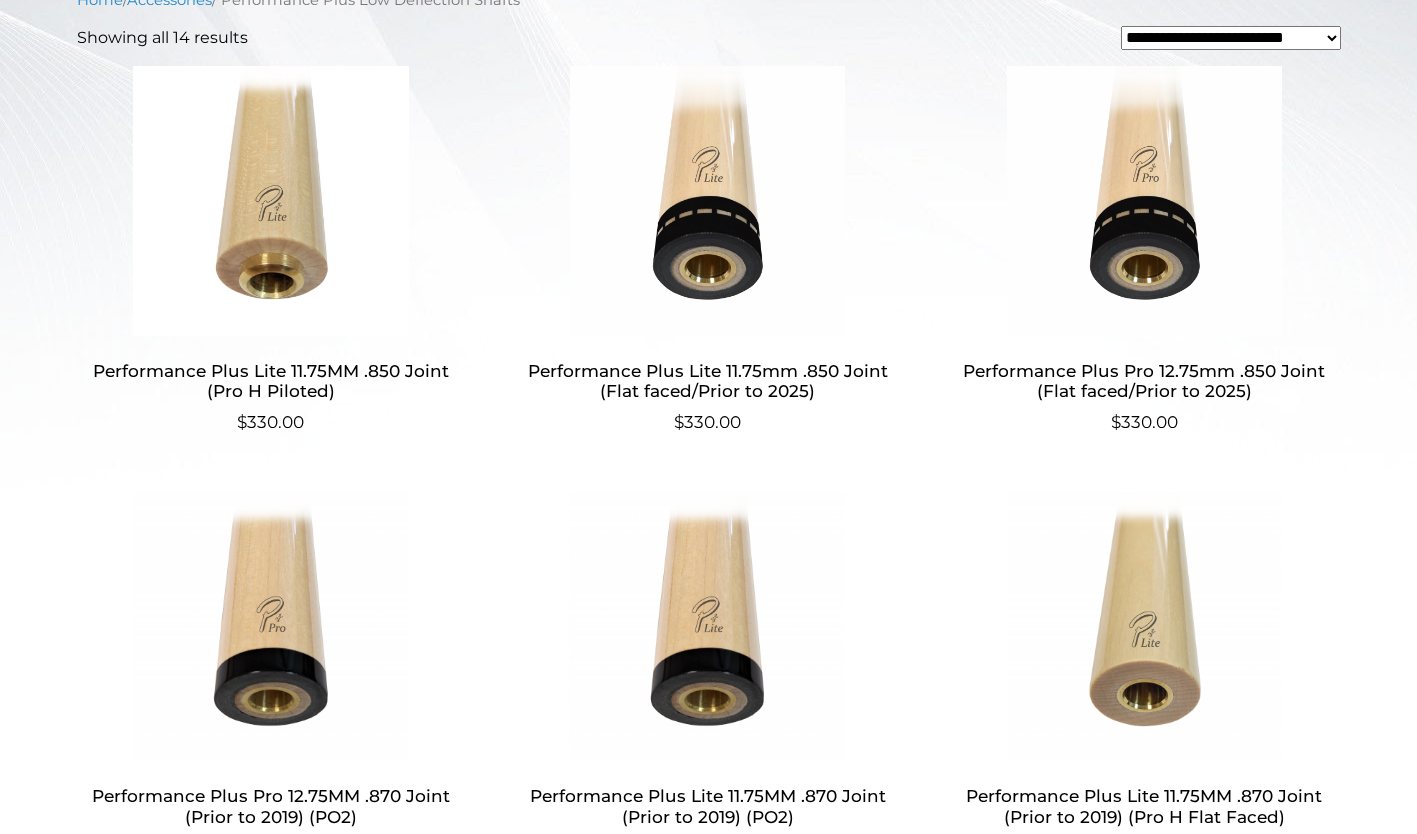 scroll, scrollTop: 678, scrollLeft: 0, axis: vertical 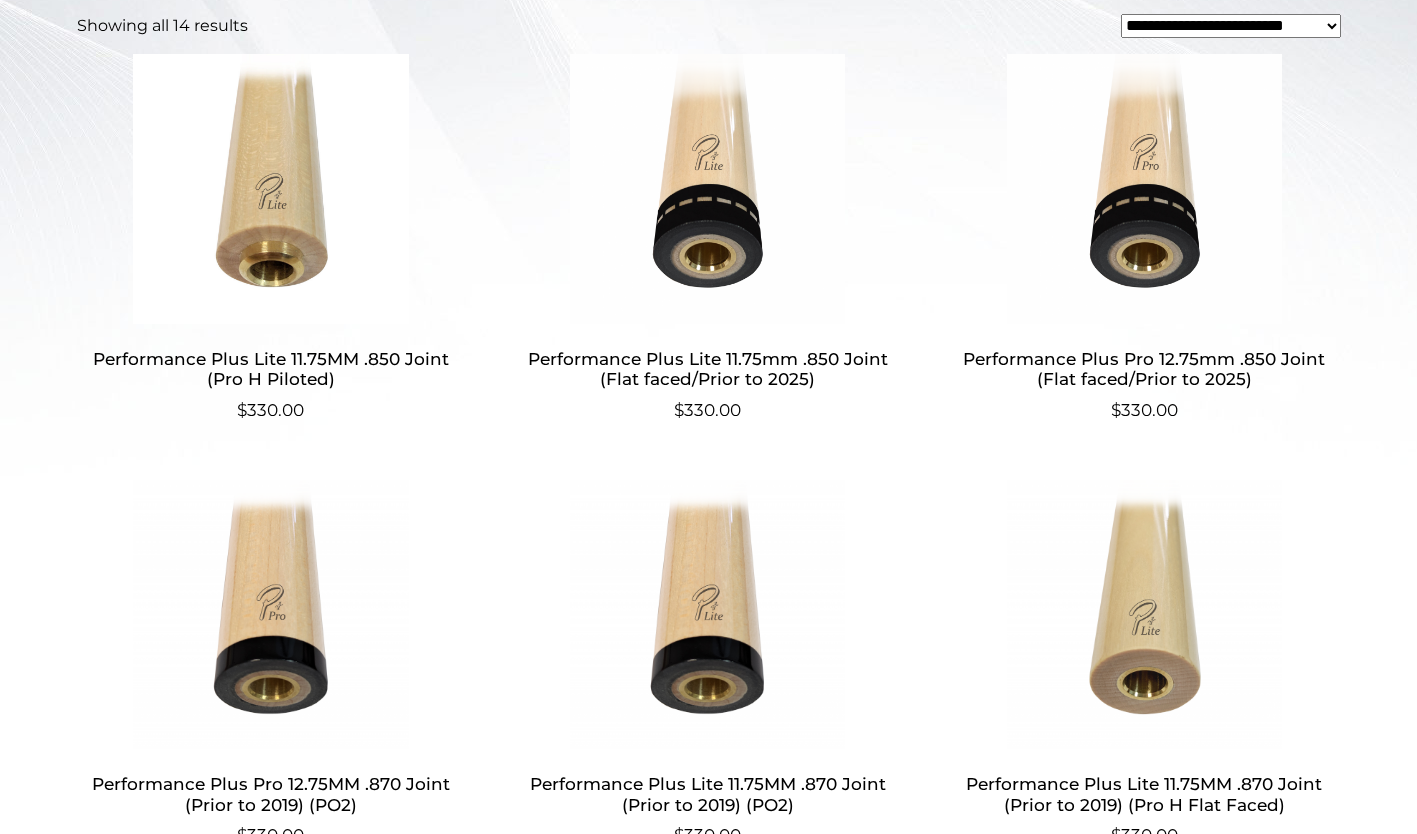 click on "**********" at bounding box center (1231, 26) 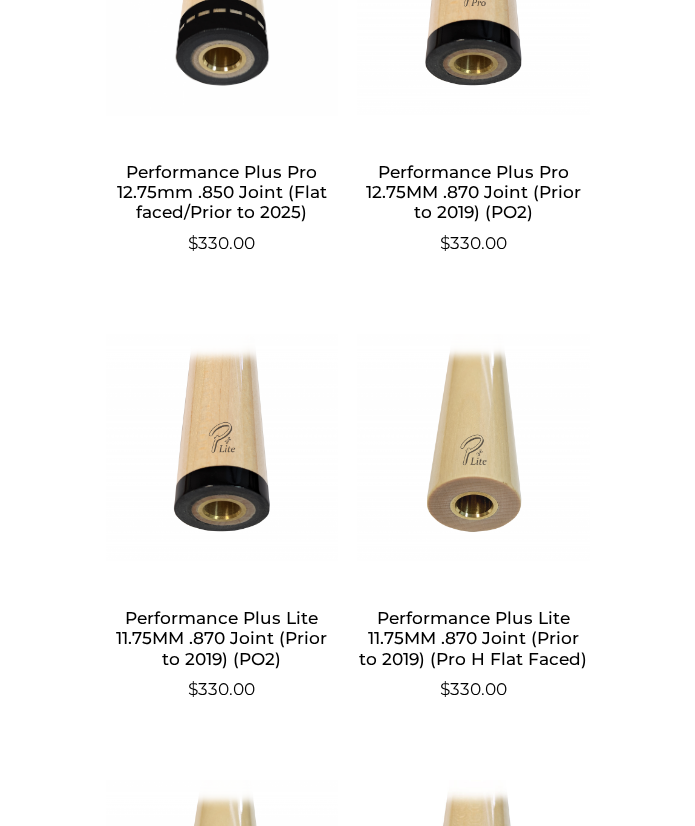 scroll, scrollTop: 1396, scrollLeft: 0, axis: vertical 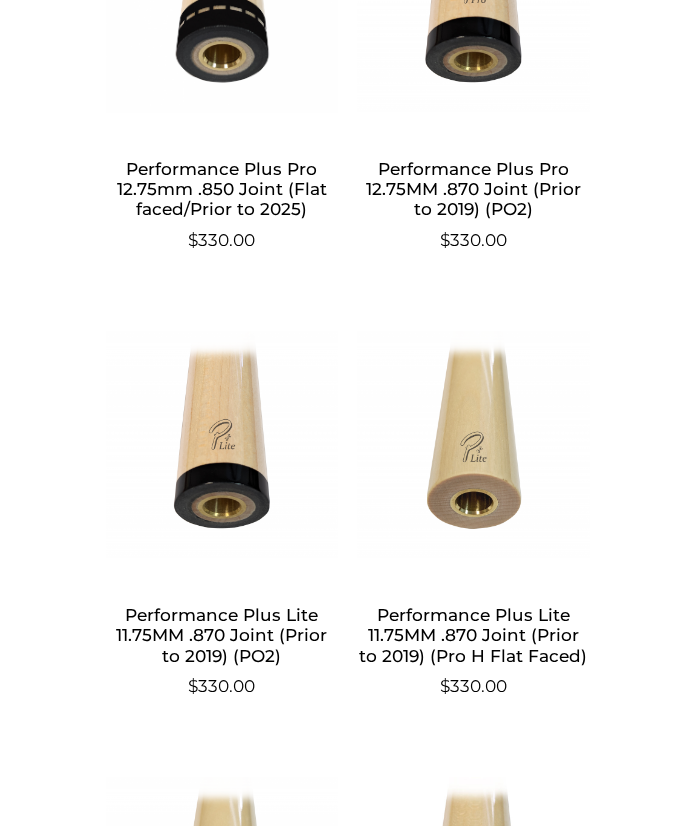 click at bounding box center (222, -1) 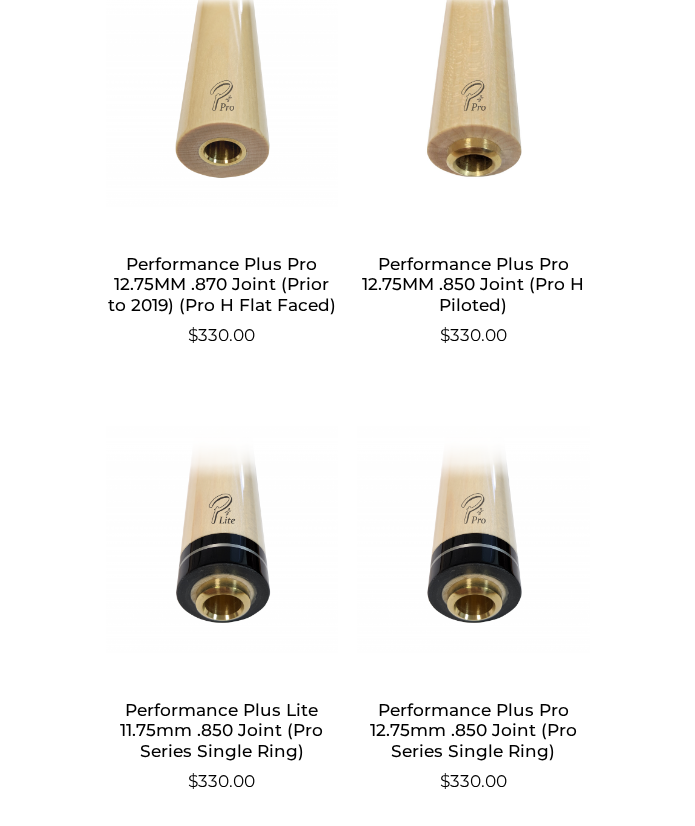 scroll, scrollTop: 2196, scrollLeft: 0, axis: vertical 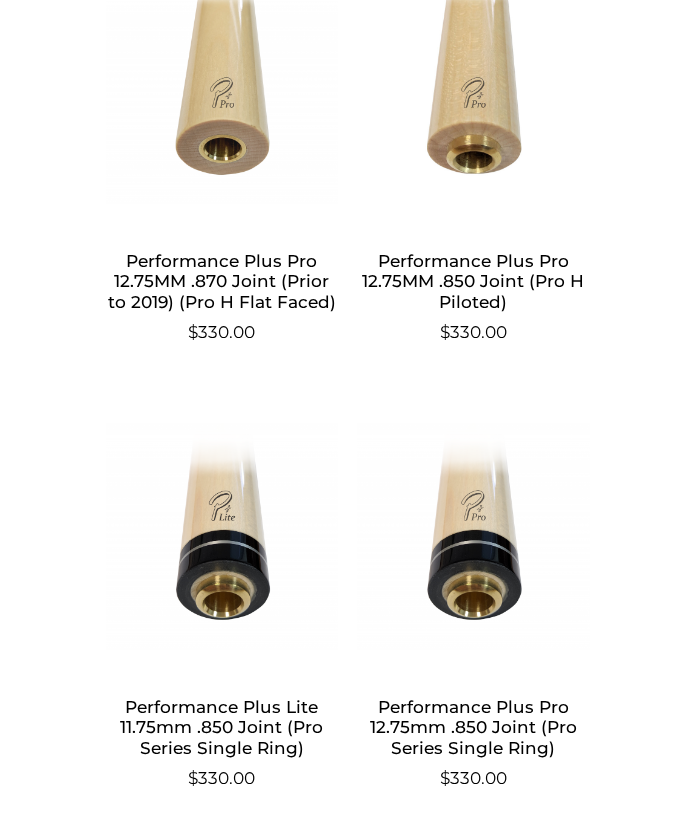 click on "Performance Plus Pro 12.75MM .870 Joint (Prior to 2019) (Pro H Flat Faced)" at bounding box center [222, 281] 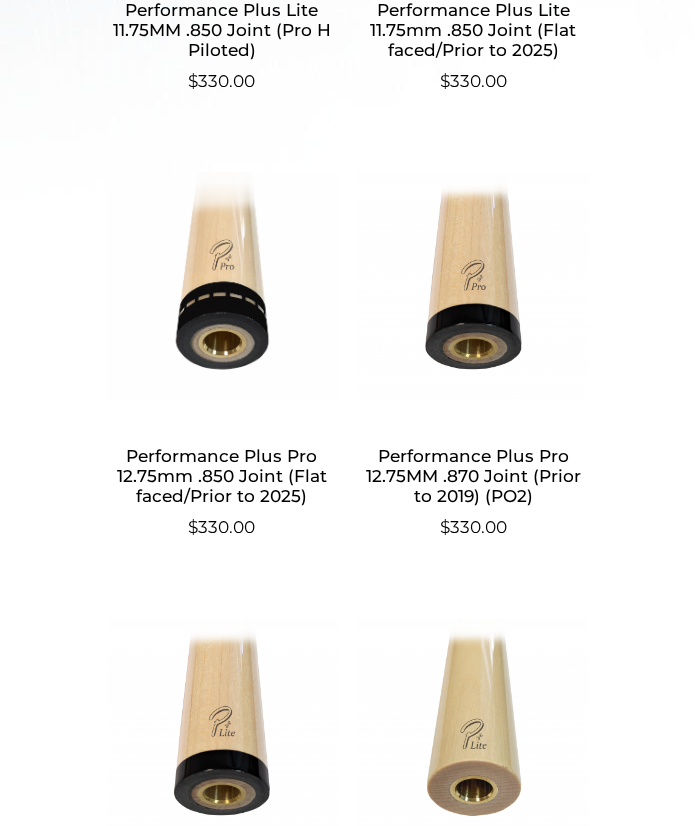 scroll, scrollTop: 1112, scrollLeft: 0, axis: vertical 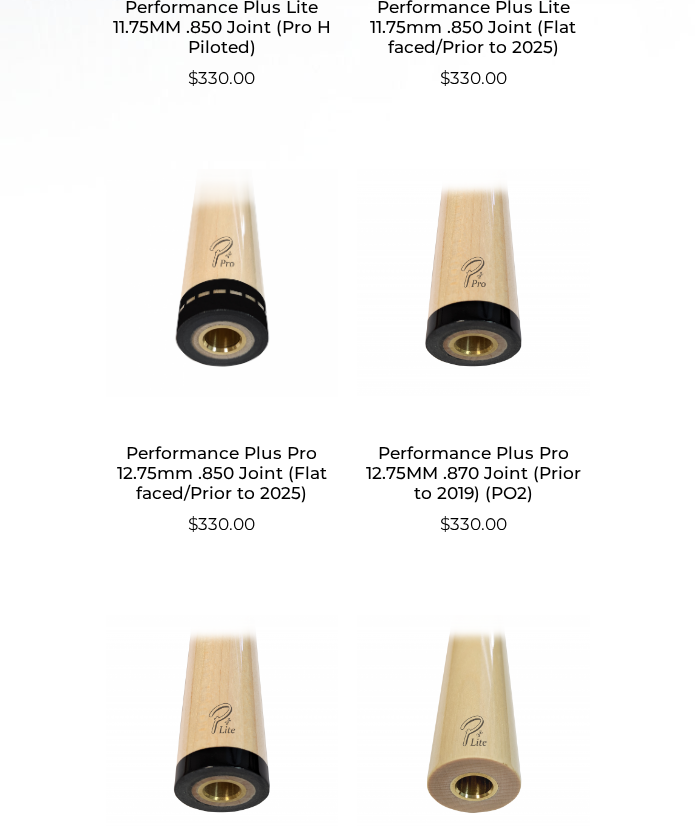 click on "Performance Plus Pro 12.75MM .870 Joint (Prior to 2019) (PO2)" at bounding box center (473, 473) 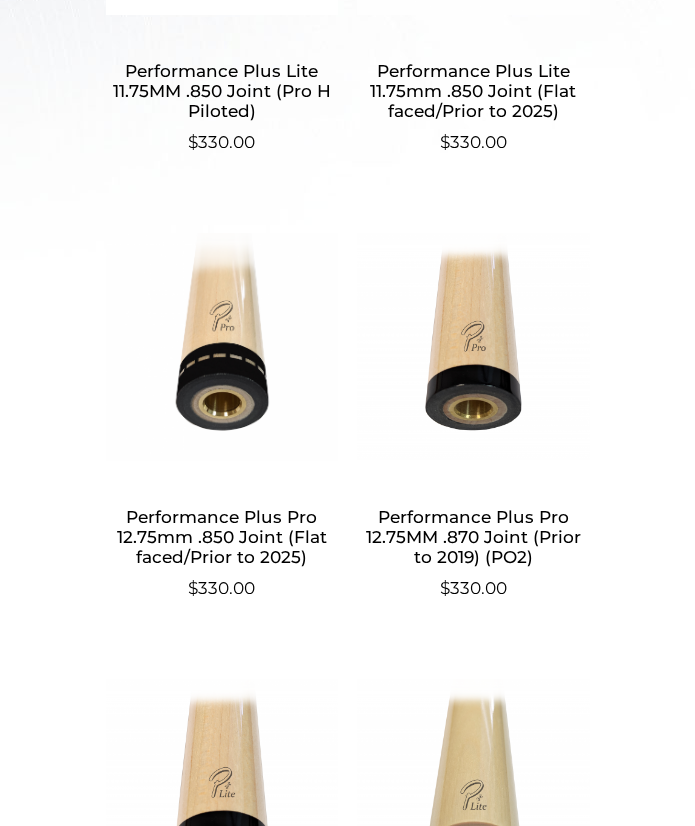 scroll, scrollTop: 1067, scrollLeft: 0, axis: vertical 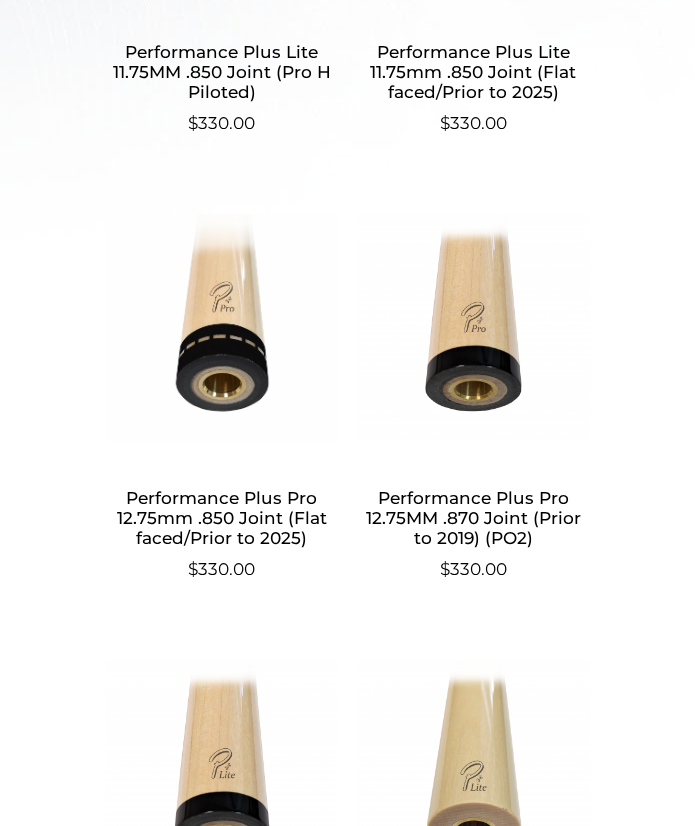 click at bounding box center [473, 328] 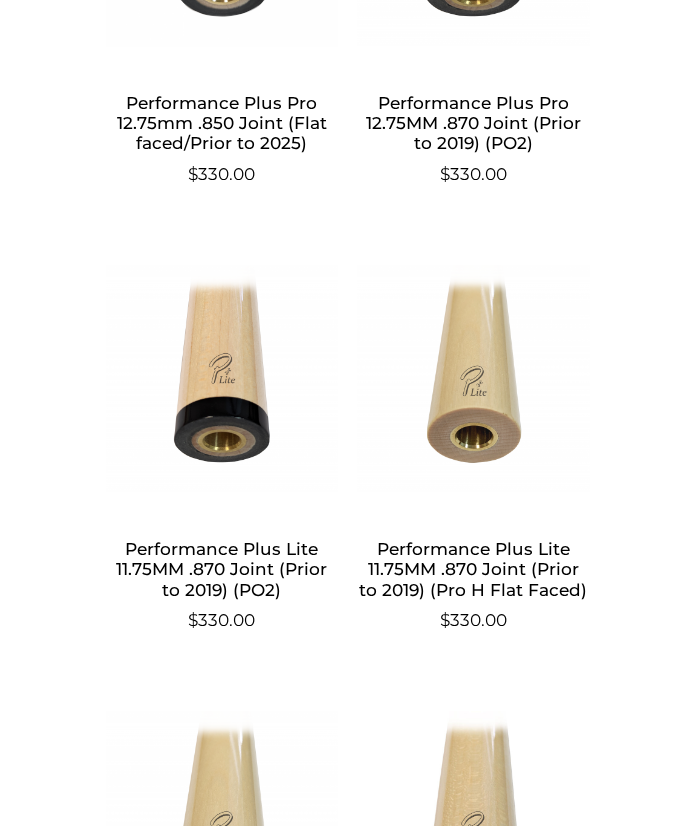 scroll, scrollTop: 1467, scrollLeft: 0, axis: vertical 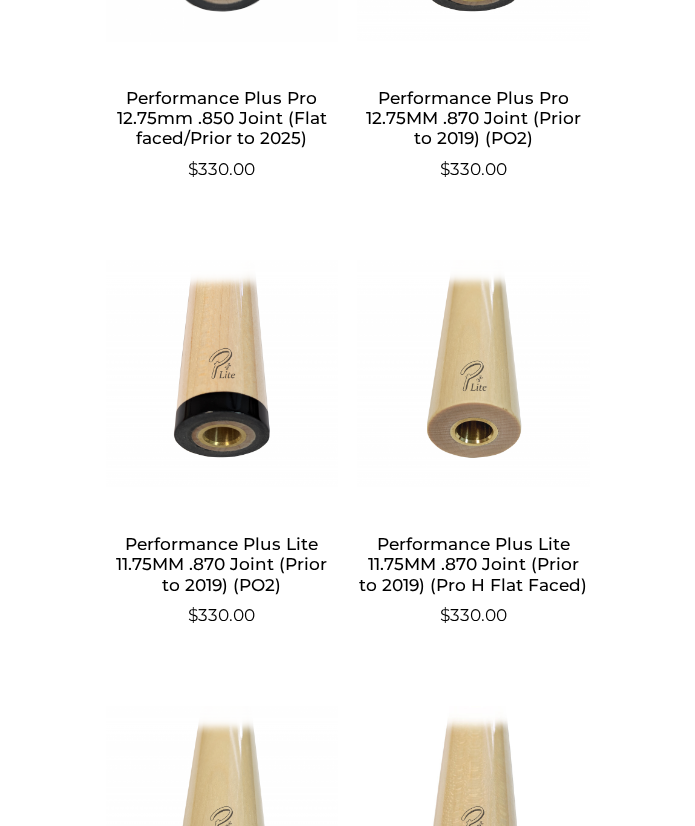 click at bounding box center [222, 374] 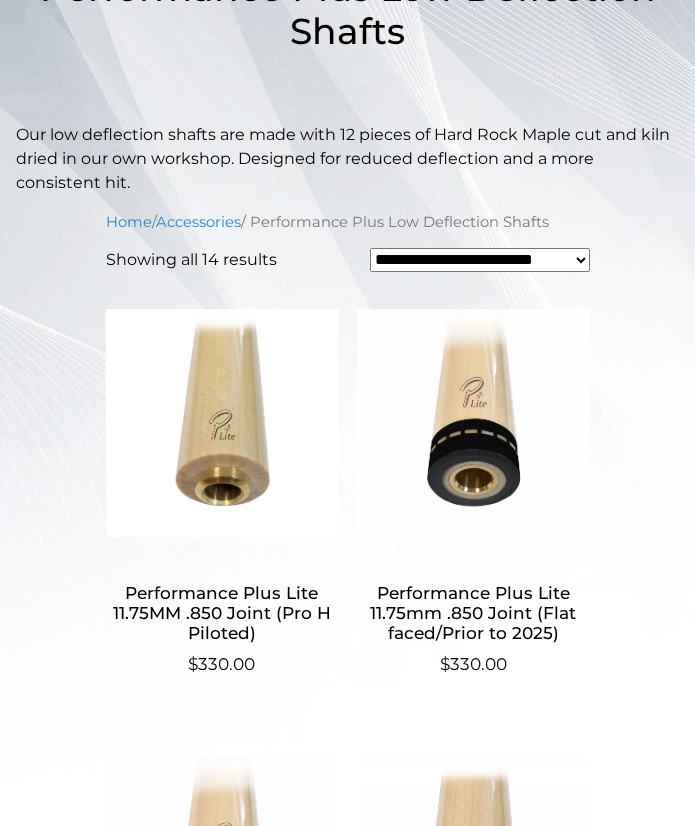 scroll, scrollTop: 527, scrollLeft: 0, axis: vertical 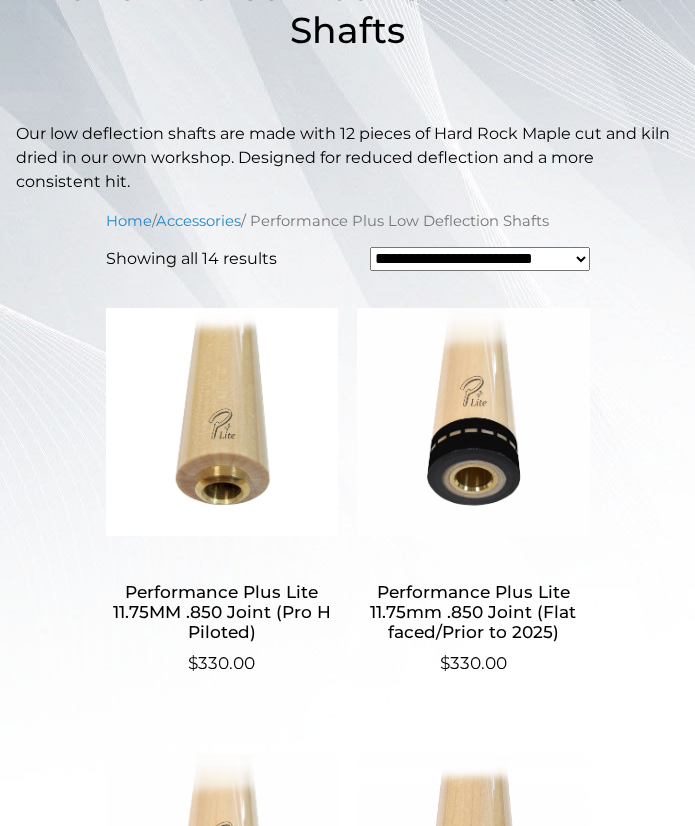 click at bounding box center (222, 422) 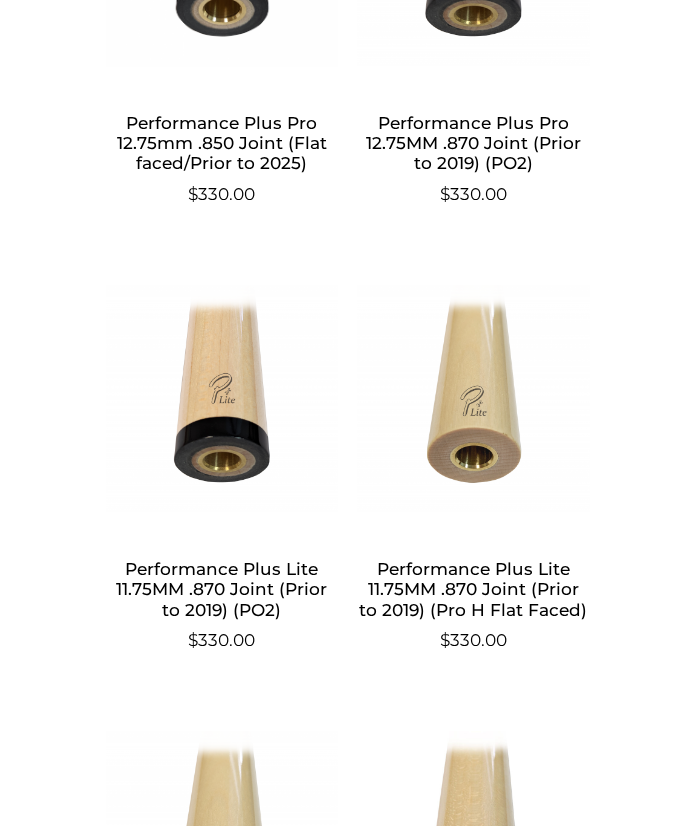 scroll, scrollTop: 1443, scrollLeft: 0, axis: vertical 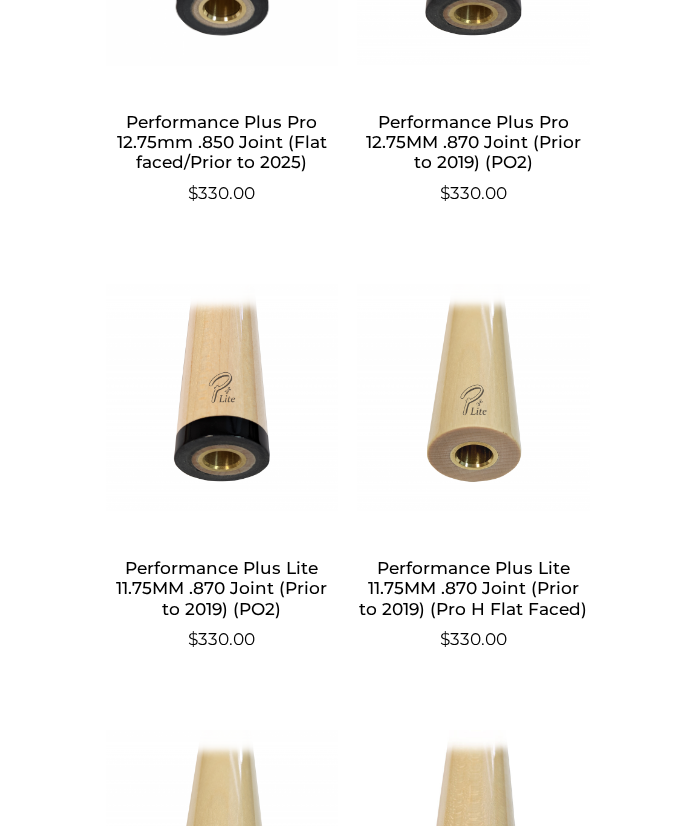 click at bounding box center [222, 398] 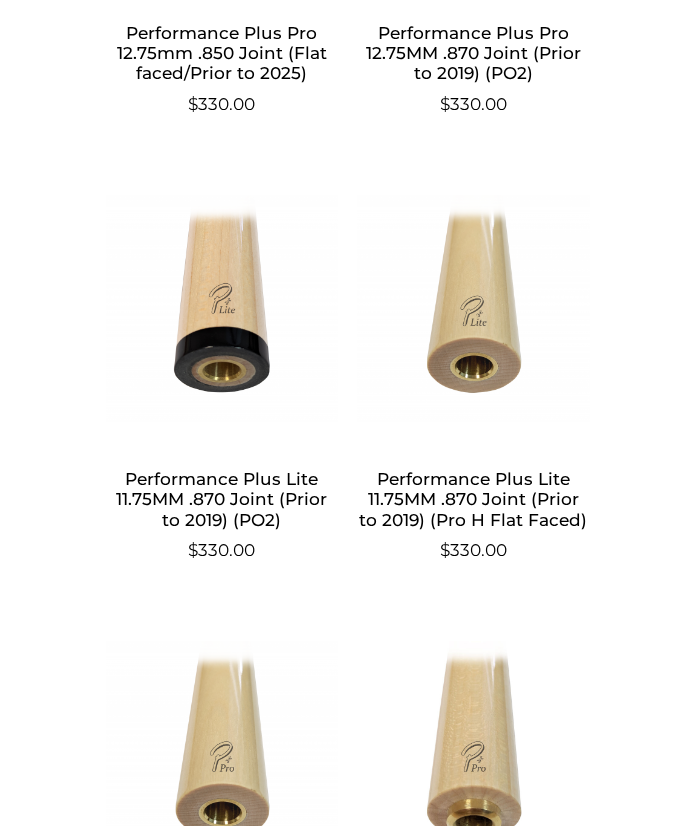 scroll, scrollTop: 1543, scrollLeft: 0, axis: vertical 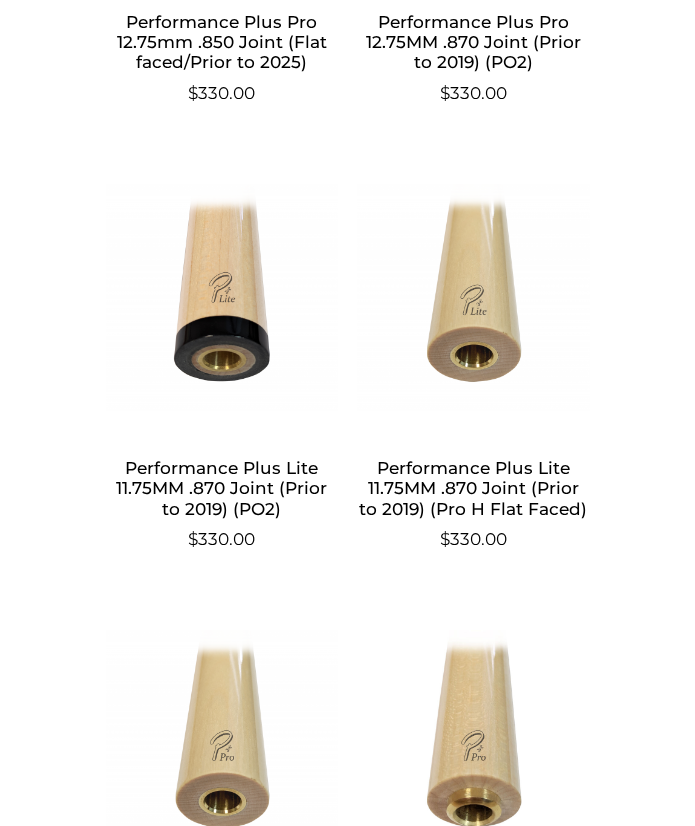 click at bounding box center (473, 298) 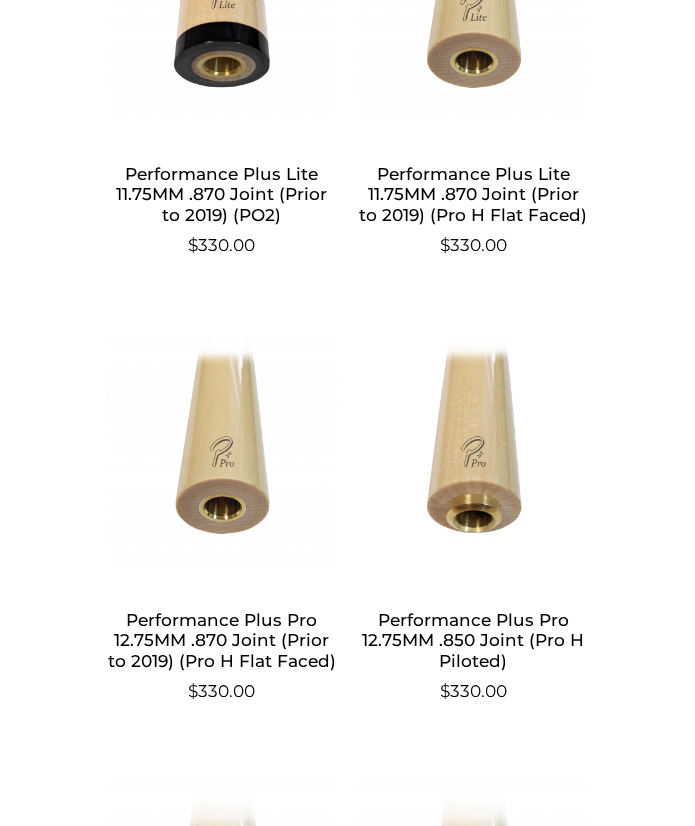 scroll, scrollTop: 1843, scrollLeft: 0, axis: vertical 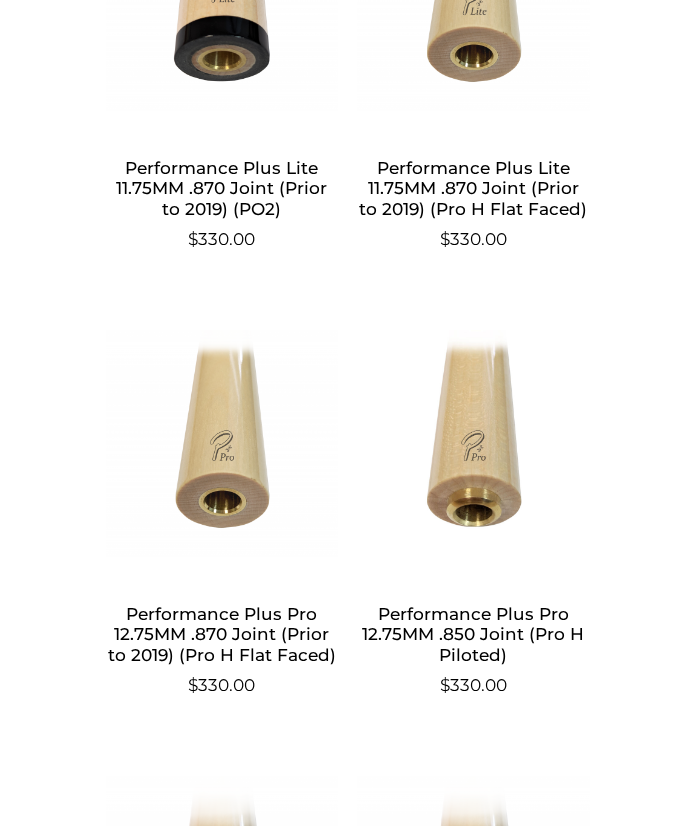 click at bounding box center (222, 444) 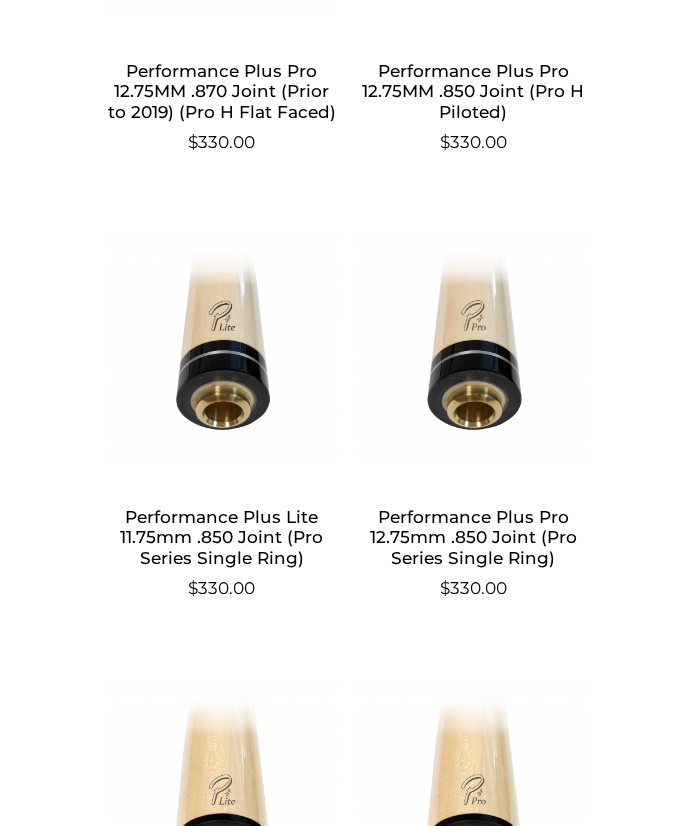 scroll, scrollTop: 2393, scrollLeft: 0, axis: vertical 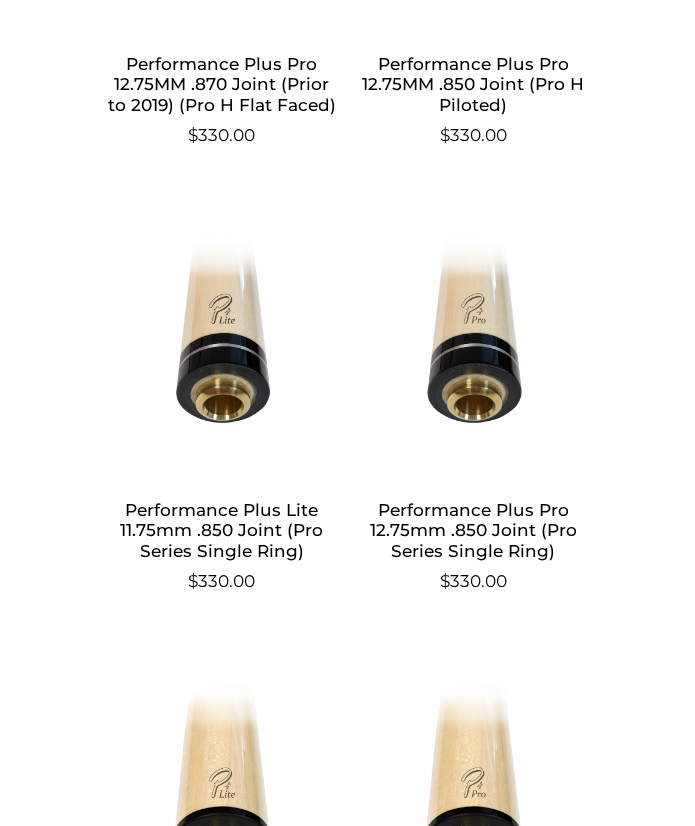 click at bounding box center [222, 340] 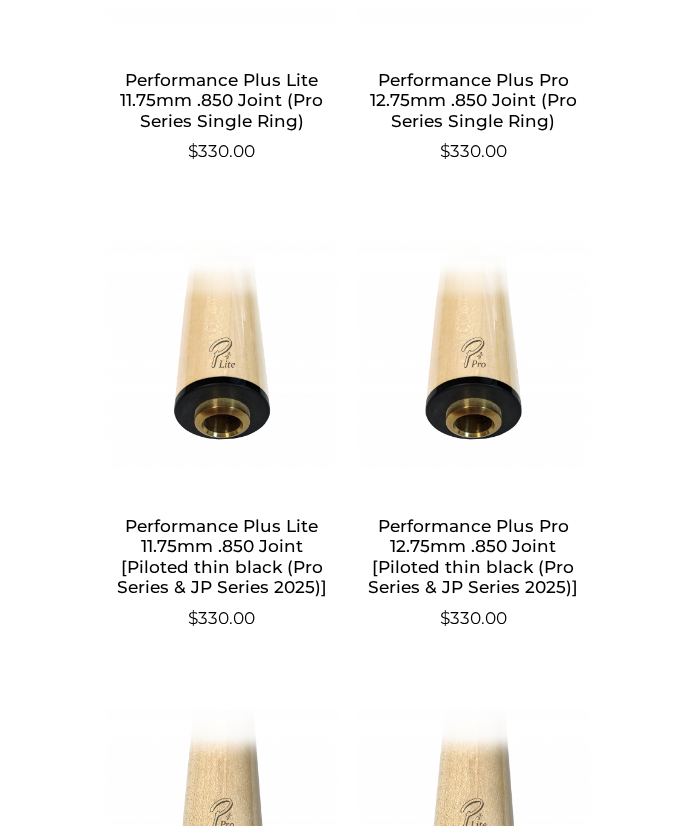 scroll, scrollTop: 2830, scrollLeft: 0, axis: vertical 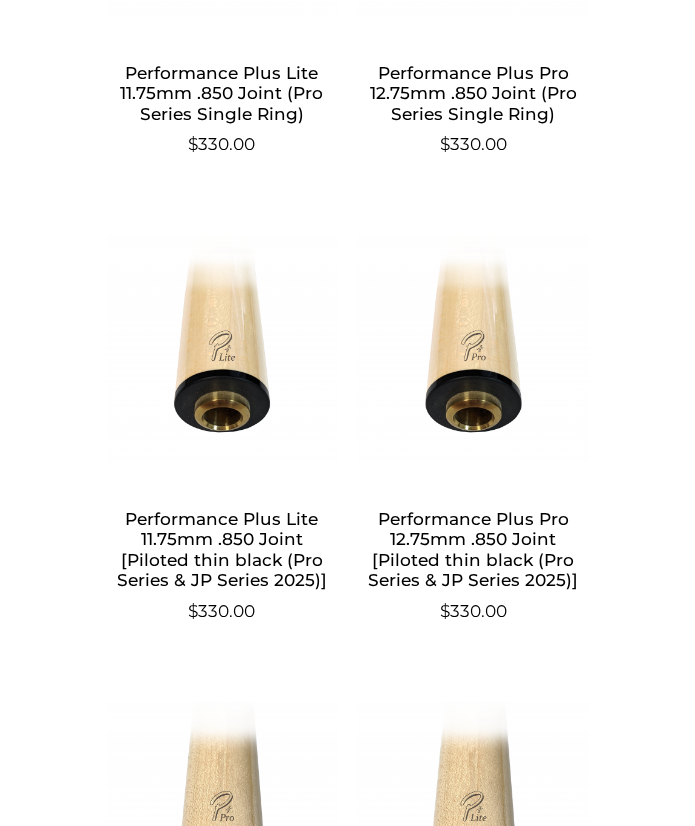 click at bounding box center [222, 349] 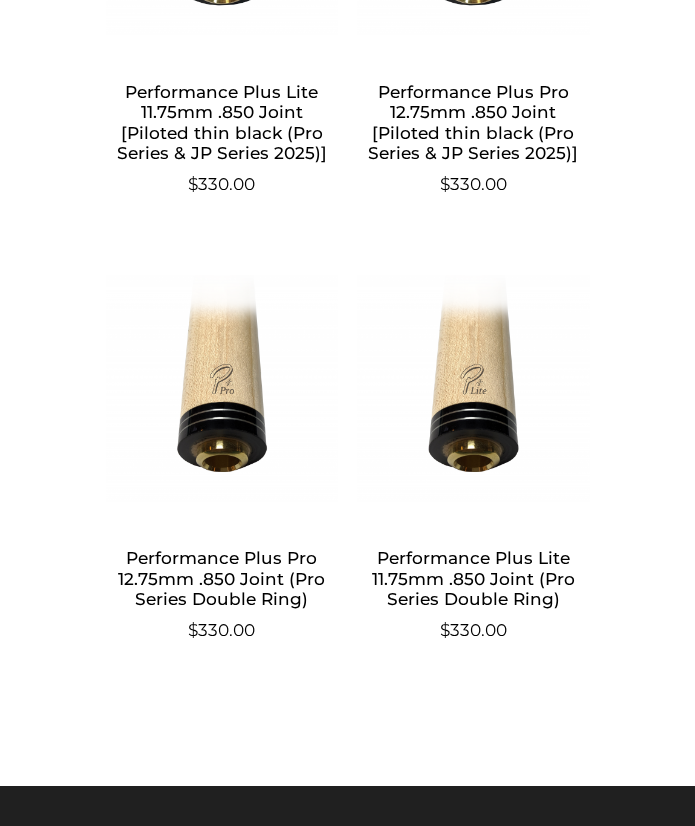 scroll, scrollTop: 3265, scrollLeft: 0, axis: vertical 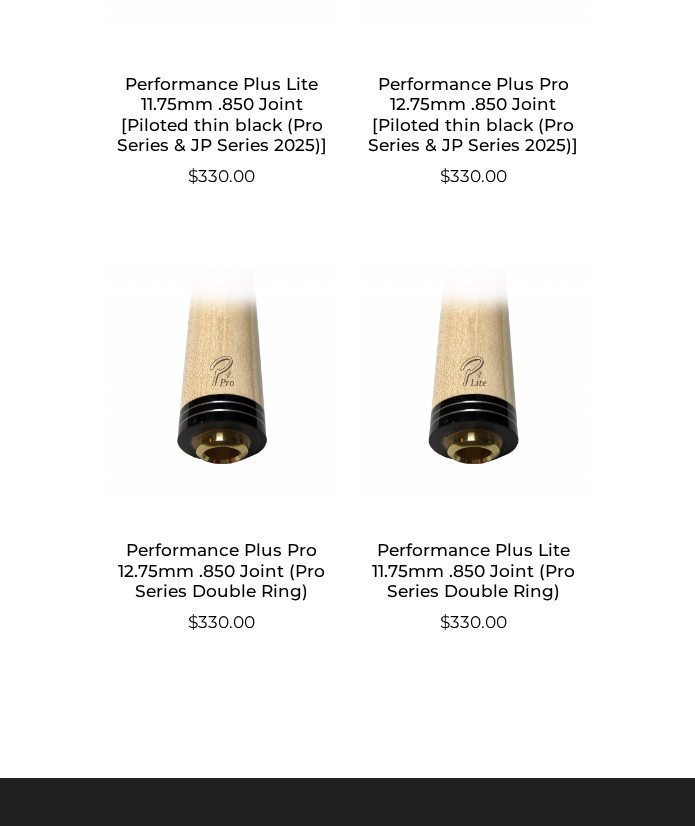 click at bounding box center (222, 381) 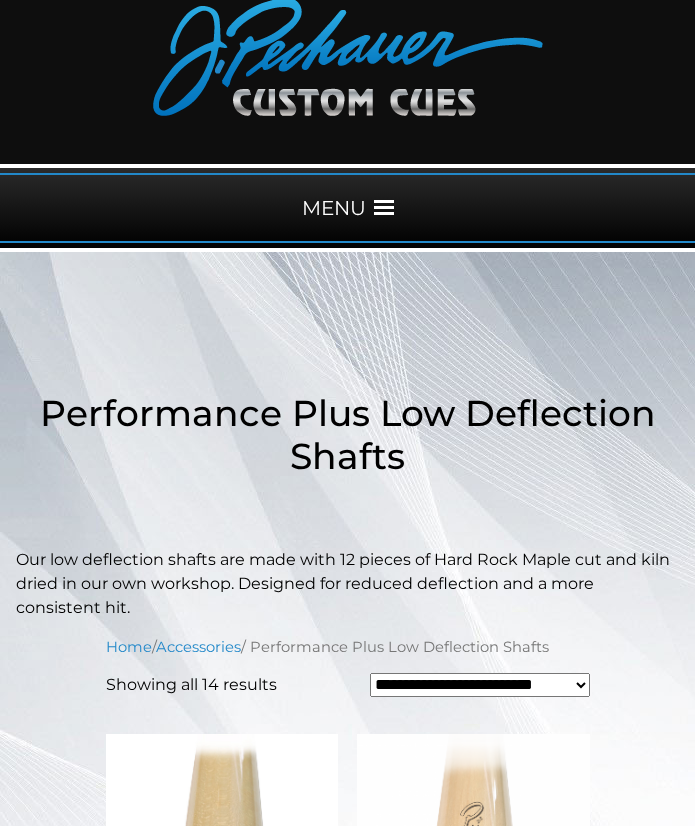 scroll, scrollTop: 100, scrollLeft: 0, axis: vertical 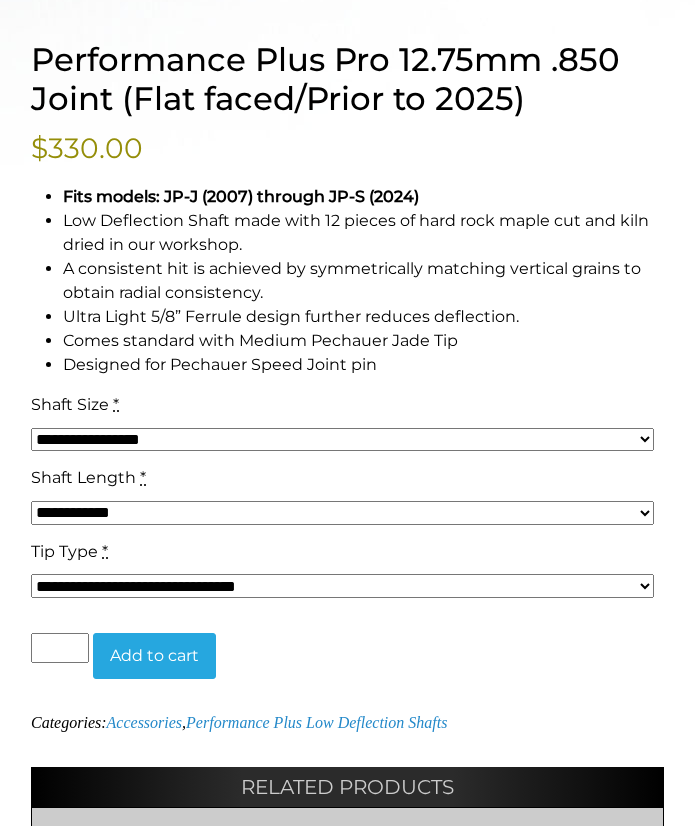 click on "**********" at bounding box center (342, 440) 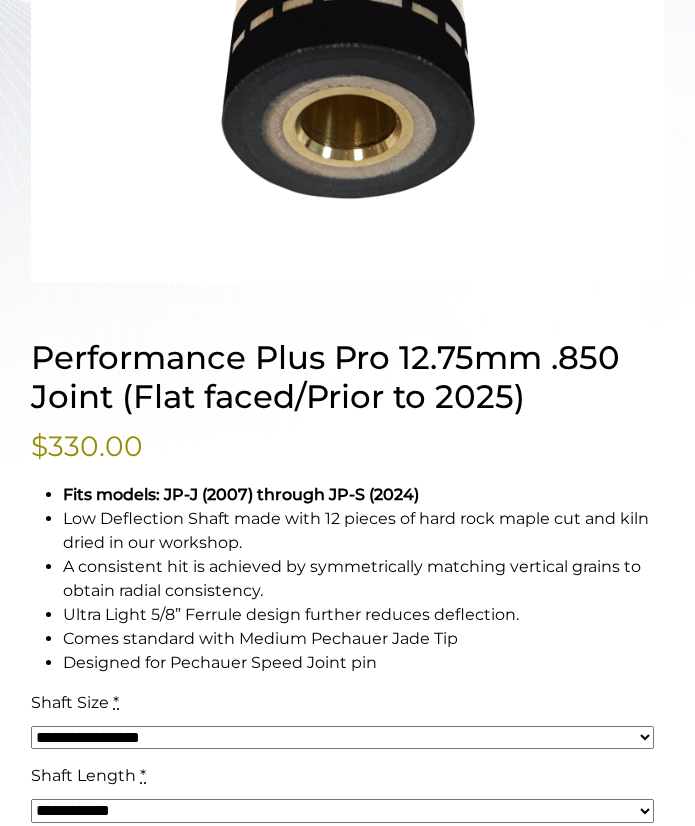 scroll, scrollTop: 843, scrollLeft: 0, axis: vertical 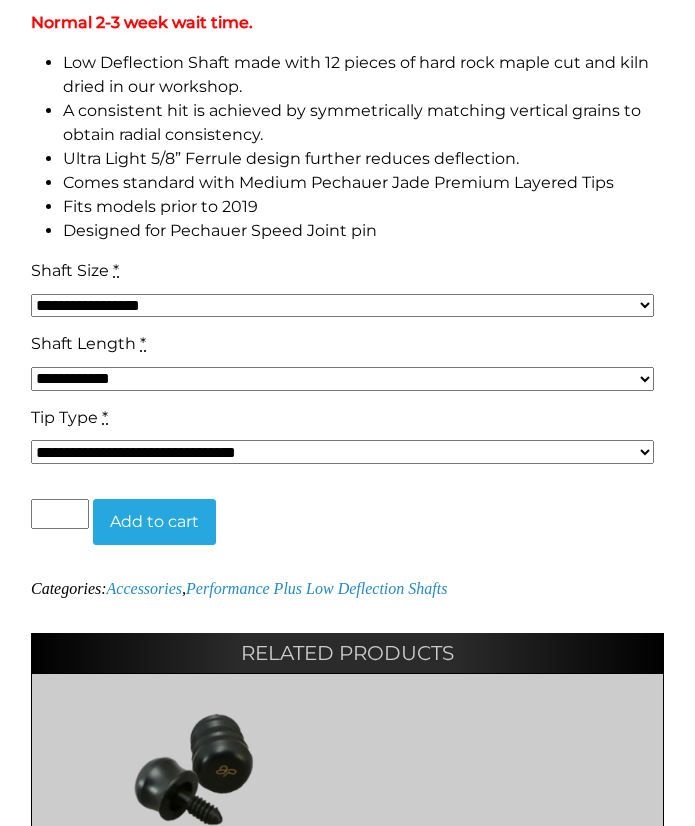 click on "**********" at bounding box center [342, 379] 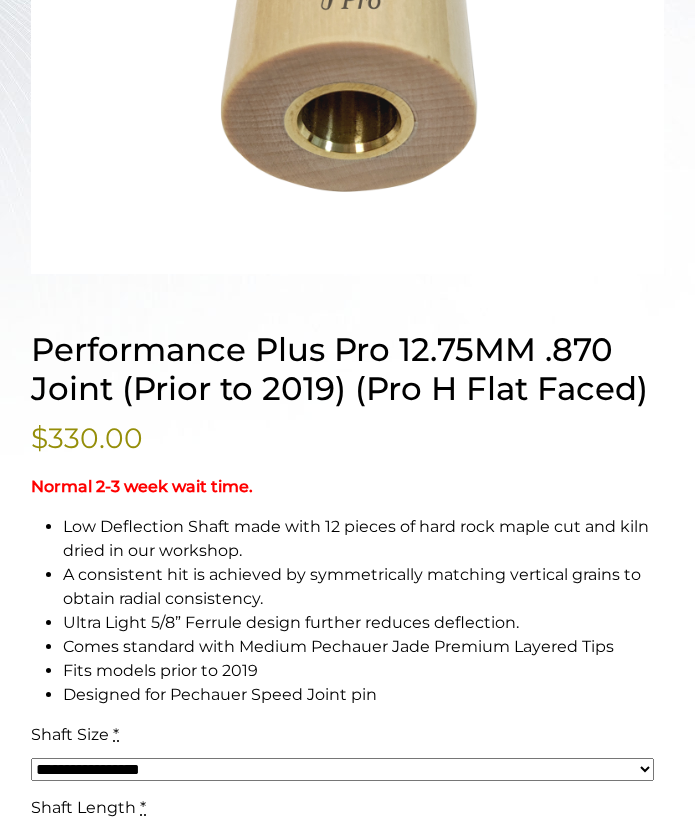 scroll, scrollTop: 854, scrollLeft: 0, axis: vertical 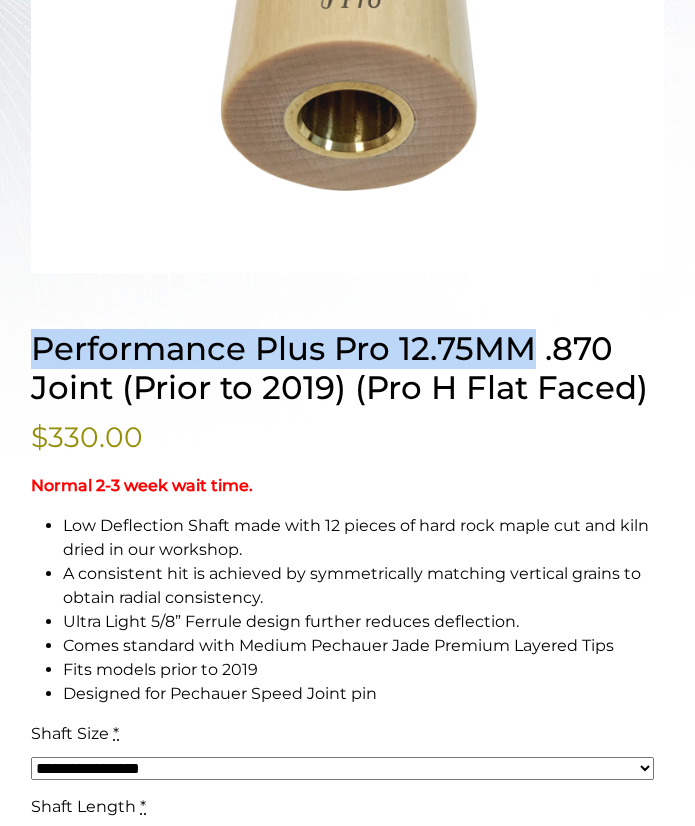 drag, startPoint x: 34, startPoint y: 342, endPoint x: 532, endPoint y: 346, distance: 498.01605 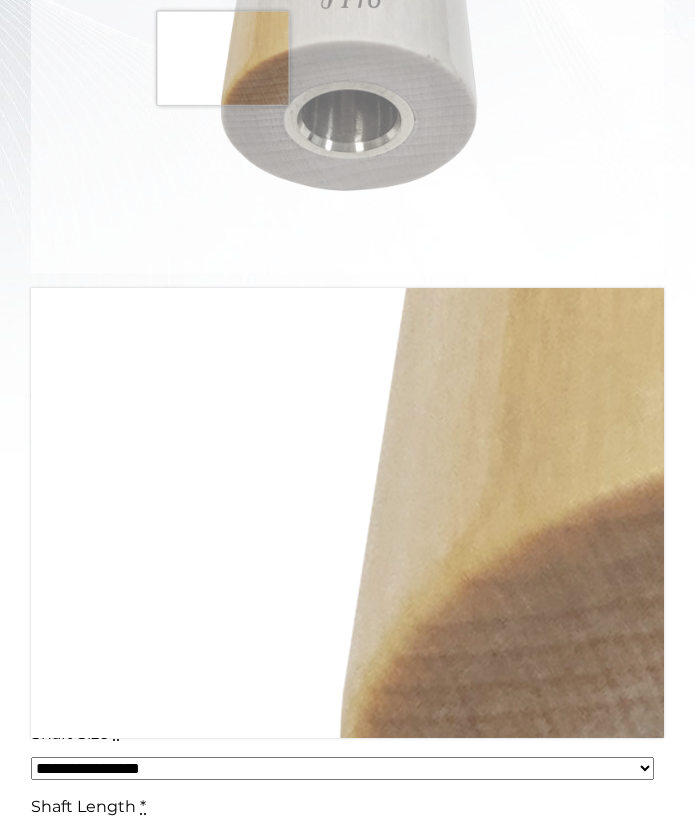 copy on "Performance Plus Pro 12.75MM" 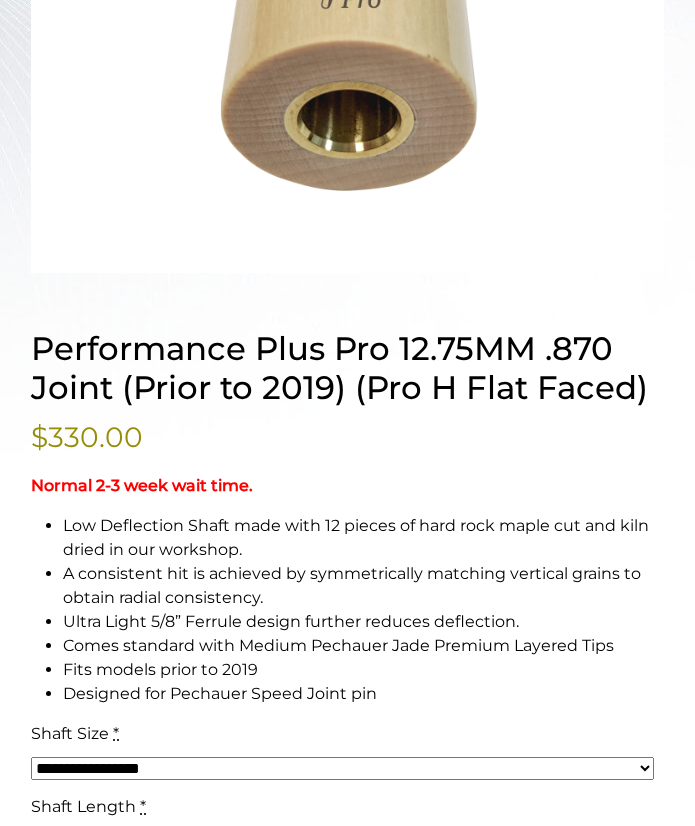 click on "Performance Plus Pro 12.75MM .870 Joint (Prior to 2019) (Pro H Flat Faced)" at bounding box center [347, 369] 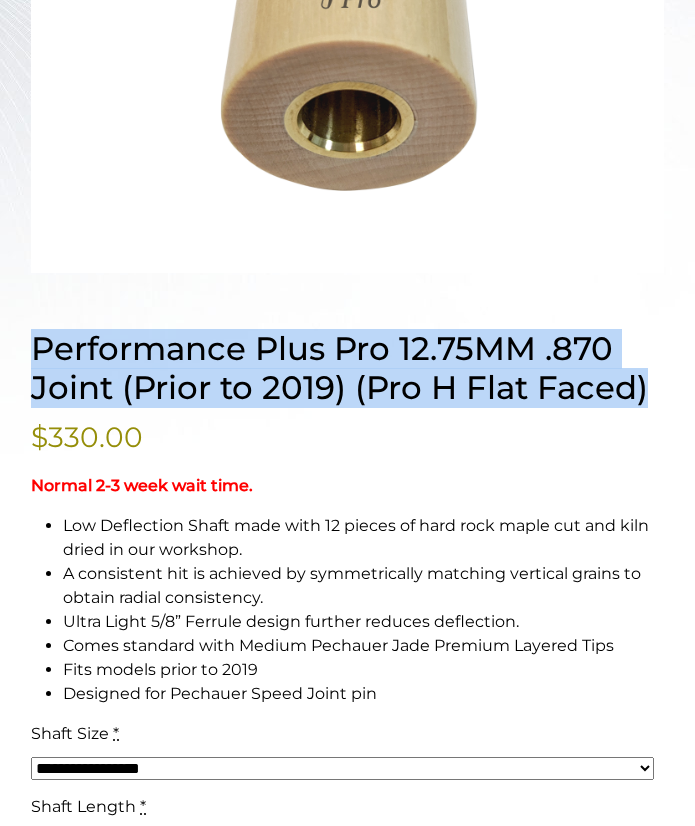 drag, startPoint x: 37, startPoint y: 351, endPoint x: 653, endPoint y: 406, distance: 618.4505 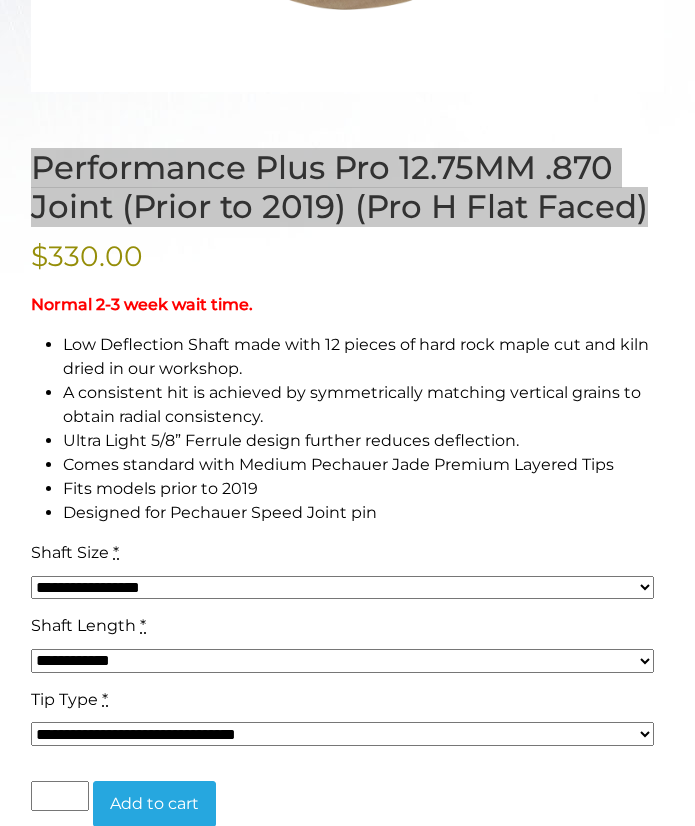 scroll, scrollTop: 1054, scrollLeft: 0, axis: vertical 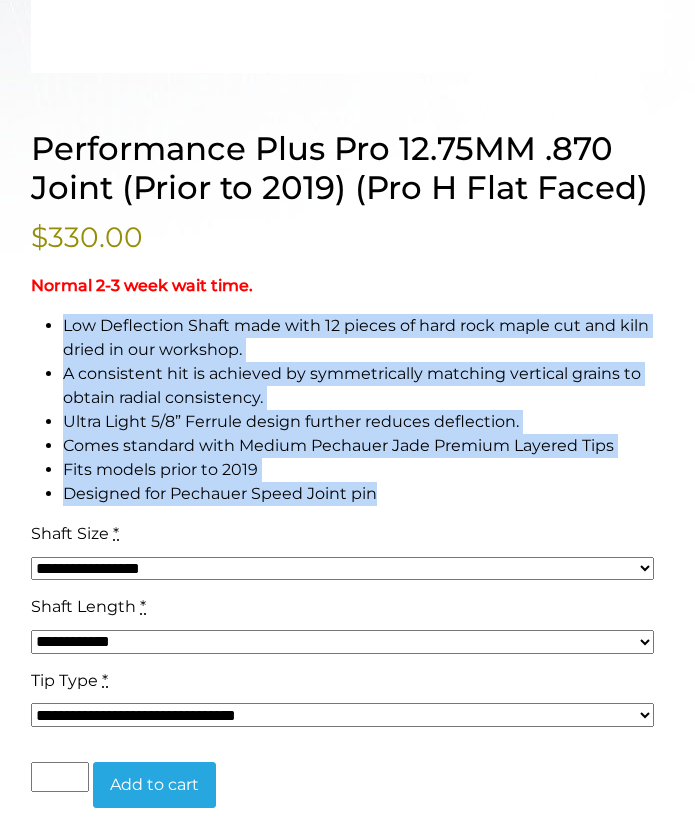 drag, startPoint x: 63, startPoint y: 321, endPoint x: 381, endPoint y: 499, distance: 364.4283 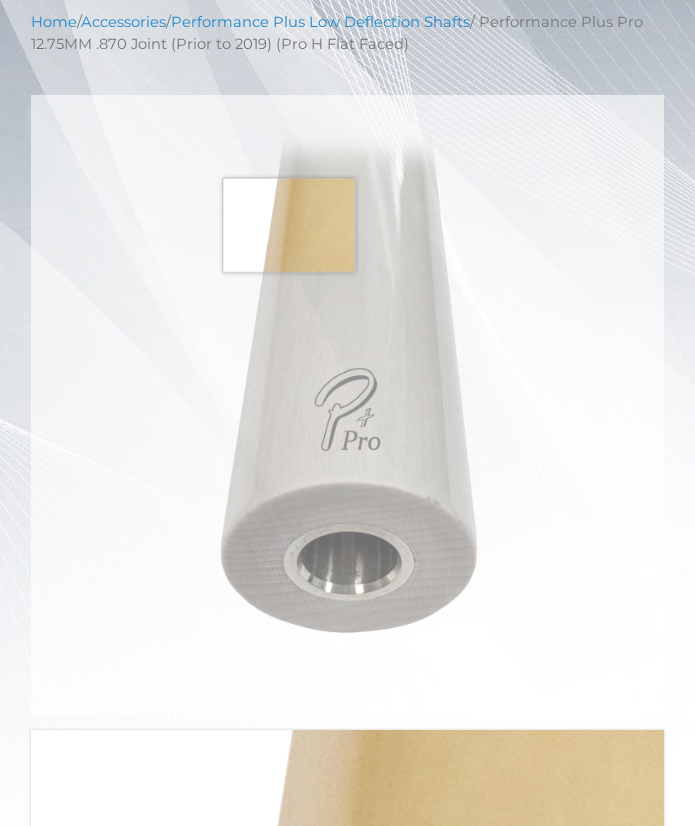 scroll, scrollTop: 409, scrollLeft: 0, axis: vertical 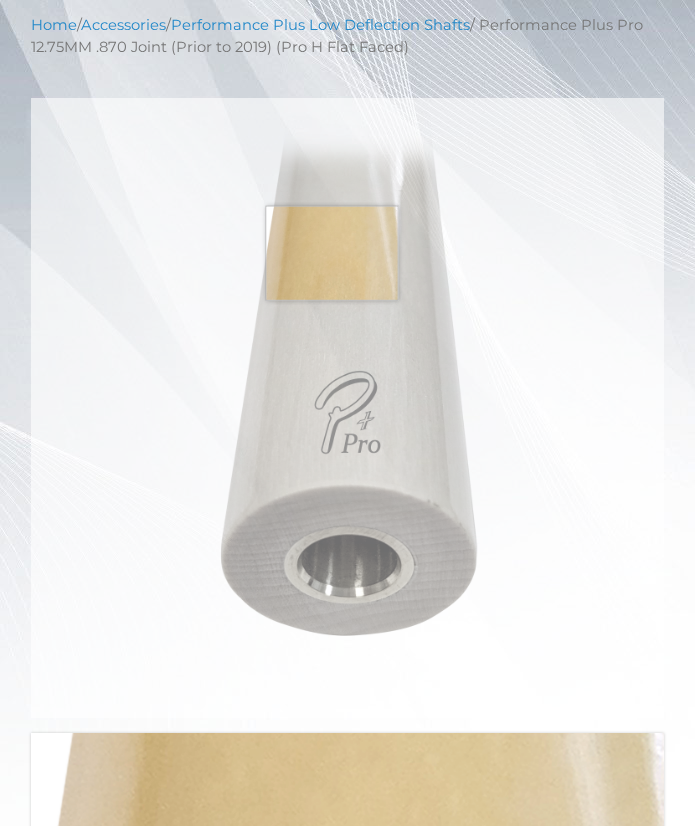 click at bounding box center [347, 408] 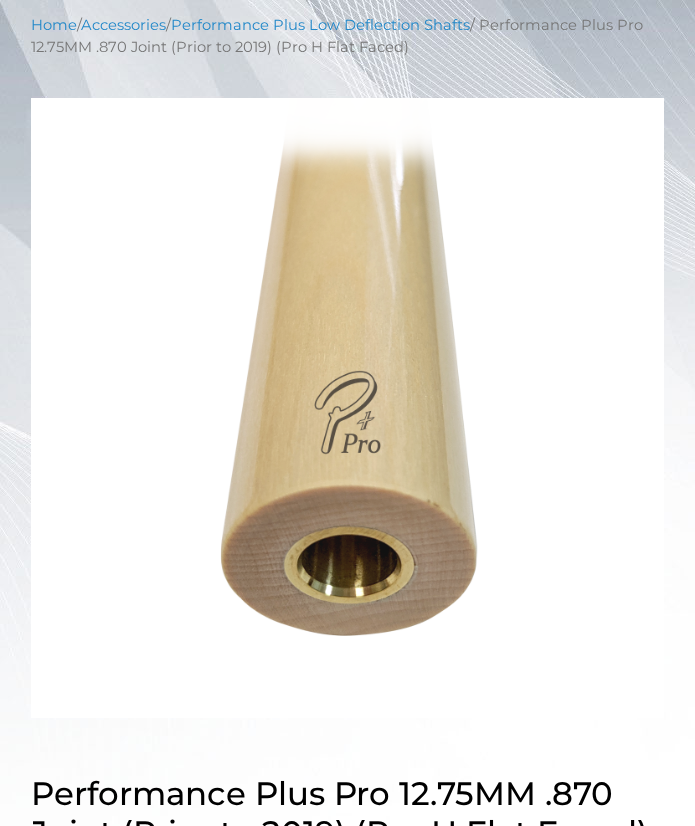 click at bounding box center (347, 408) 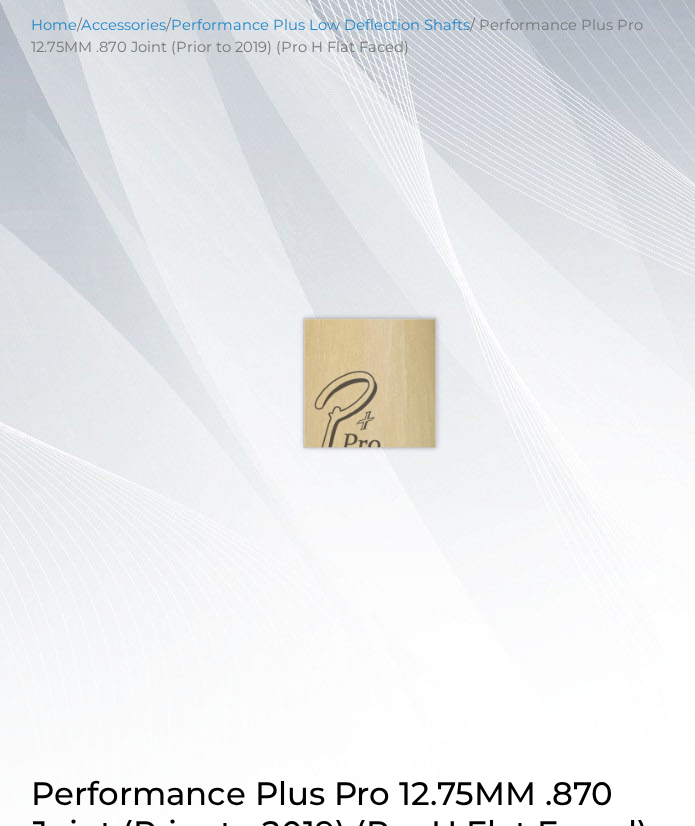 click at bounding box center (347, 408) 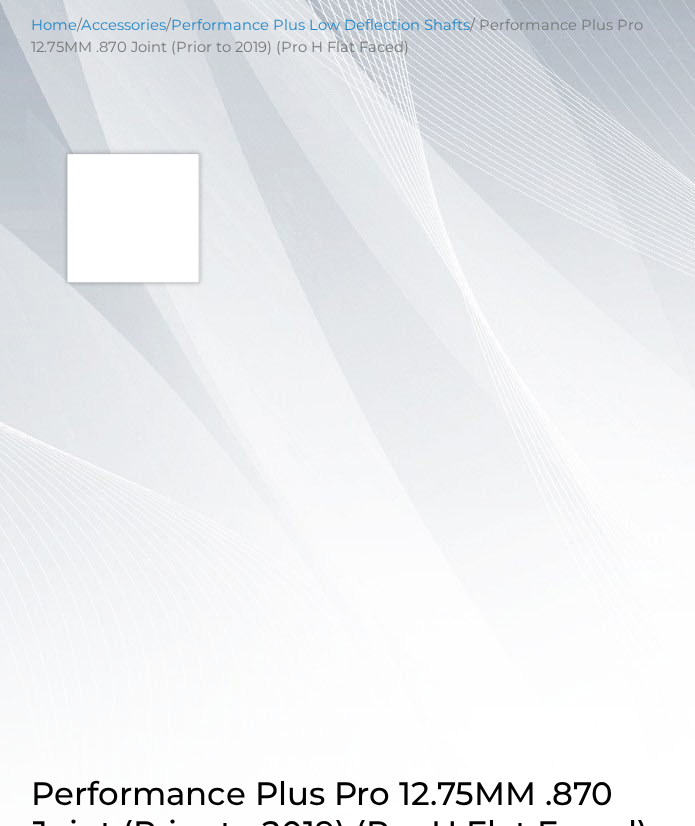 drag, startPoint x: 133, startPoint y: 218, endPoint x: 249, endPoint y: 357, distance: 181.04419 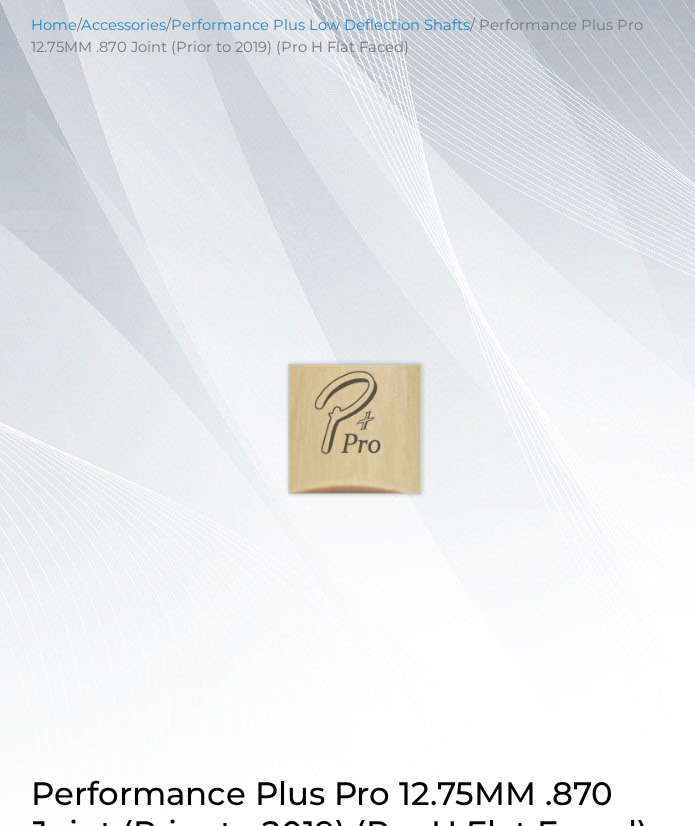 click at bounding box center [347, 408] 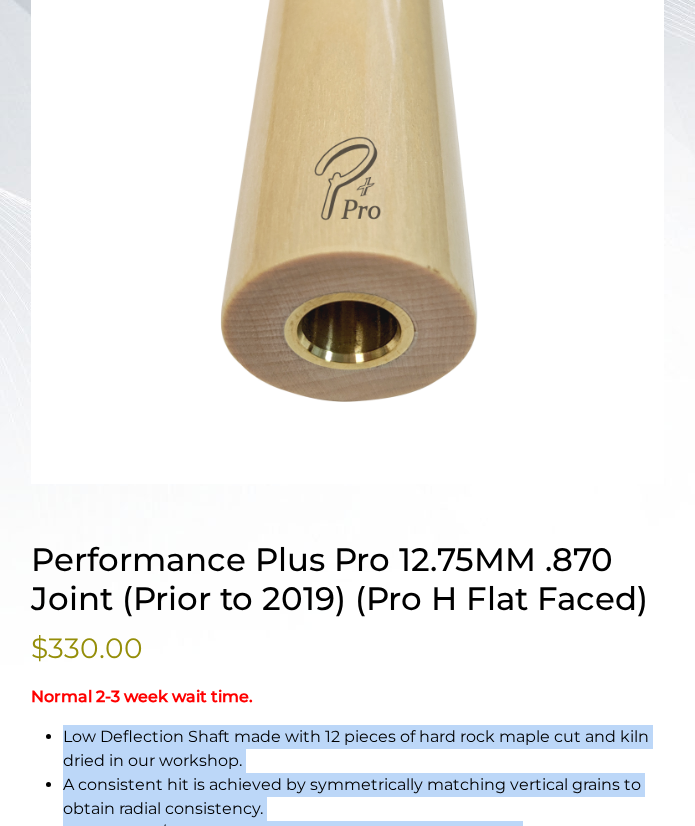 scroll, scrollTop: 646, scrollLeft: 0, axis: vertical 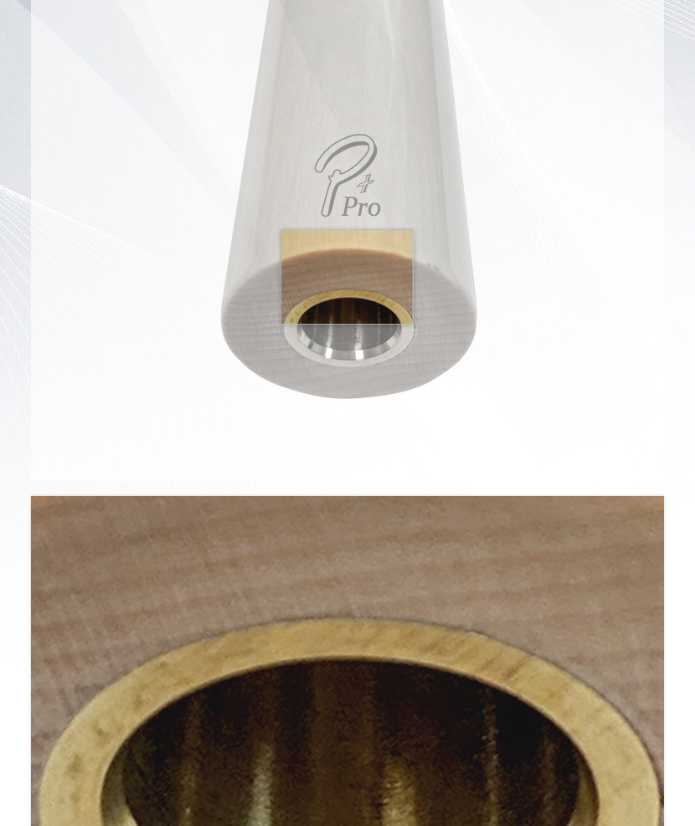 click at bounding box center [347, 171] 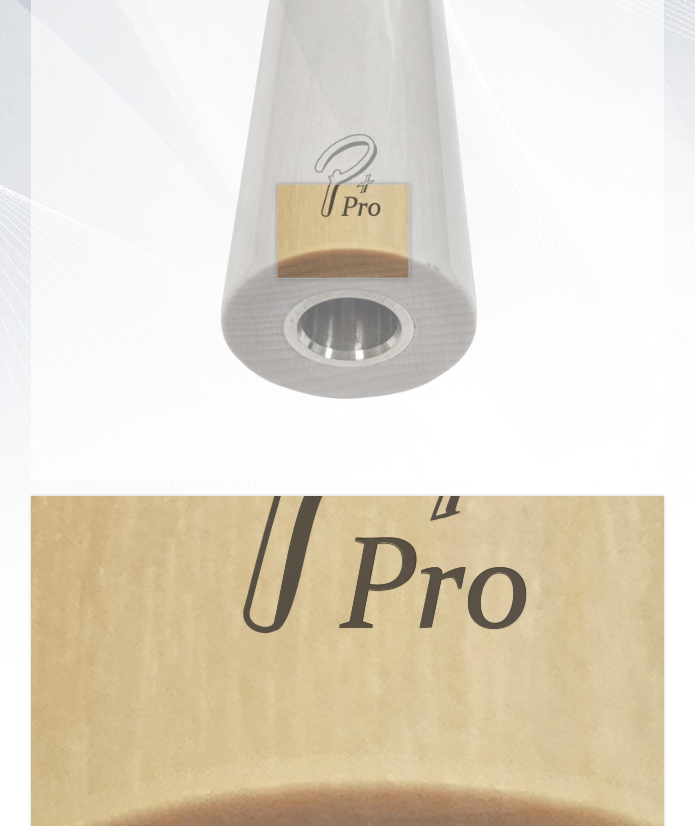 click at bounding box center (347, 171) 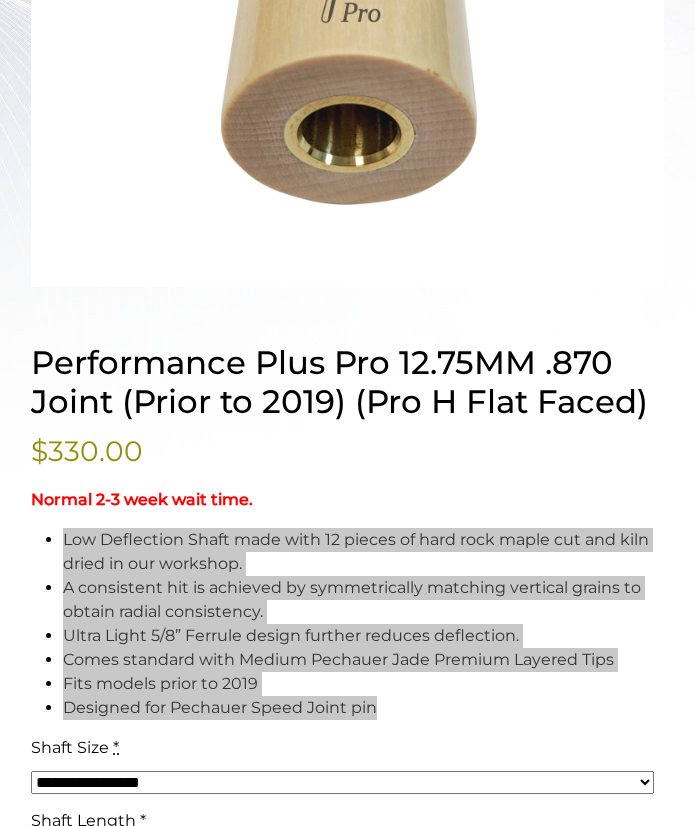 scroll, scrollTop: 846, scrollLeft: 0, axis: vertical 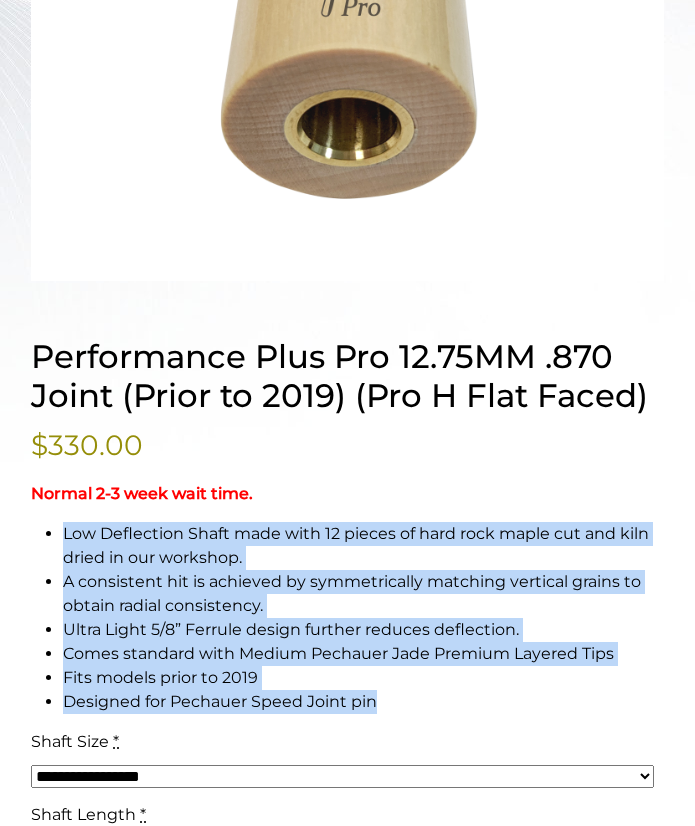 click on "A consistent hit is achieved by symmetrically matching vertical grains to obtain radial consistency." at bounding box center [363, 594] 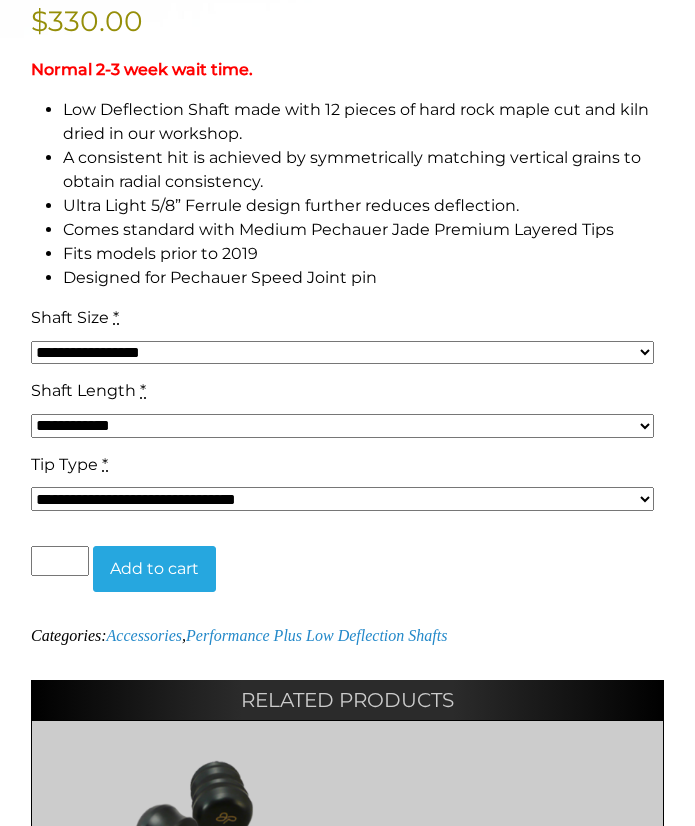 scroll, scrollTop: 1290, scrollLeft: 0, axis: vertical 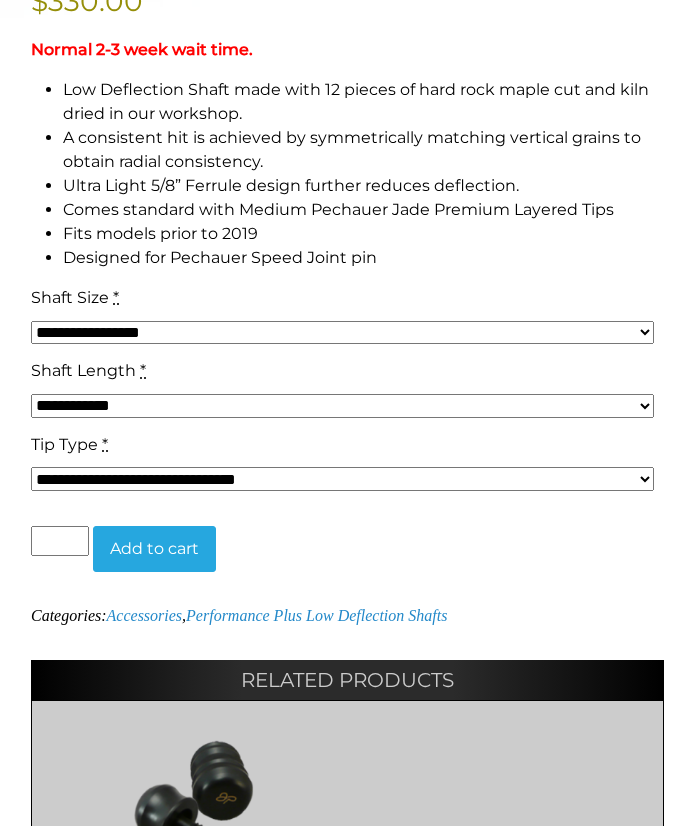 click on "**********" at bounding box center [342, 322] 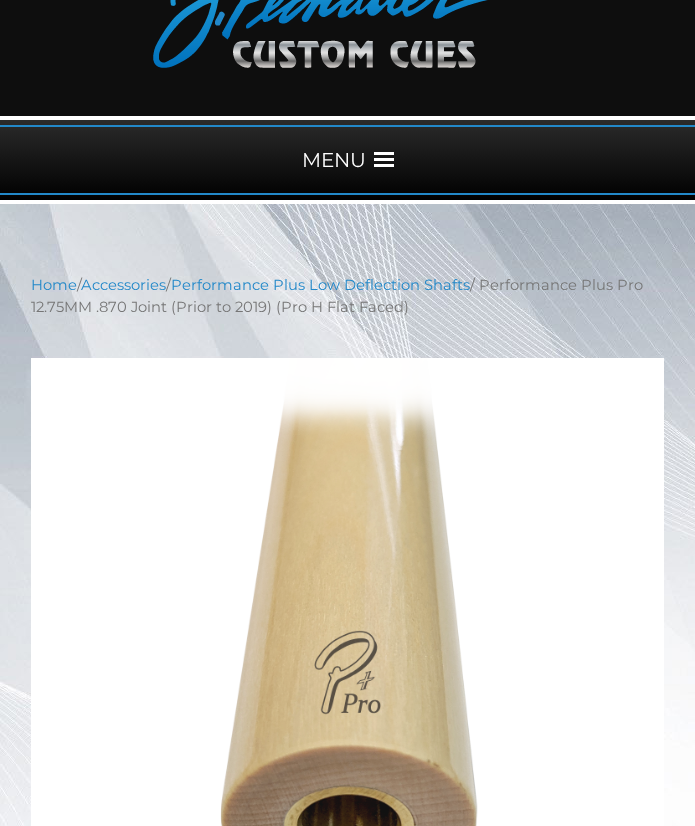 scroll, scrollTop: 0, scrollLeft: 0, axis: both 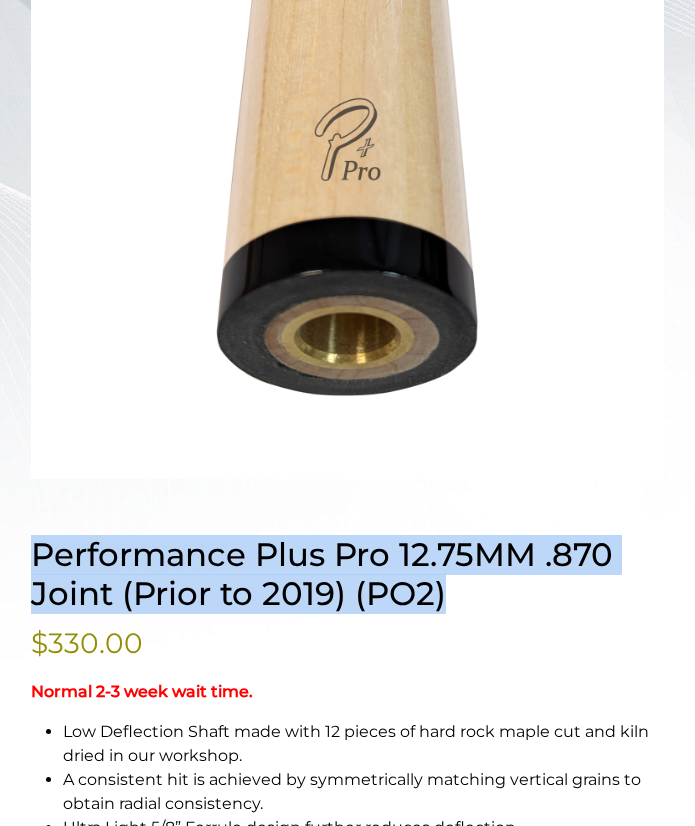 drag, startPoint x: 32, startPoint y: 560, endPoint x: 457, endPoint y: 609, distance: 427.81537 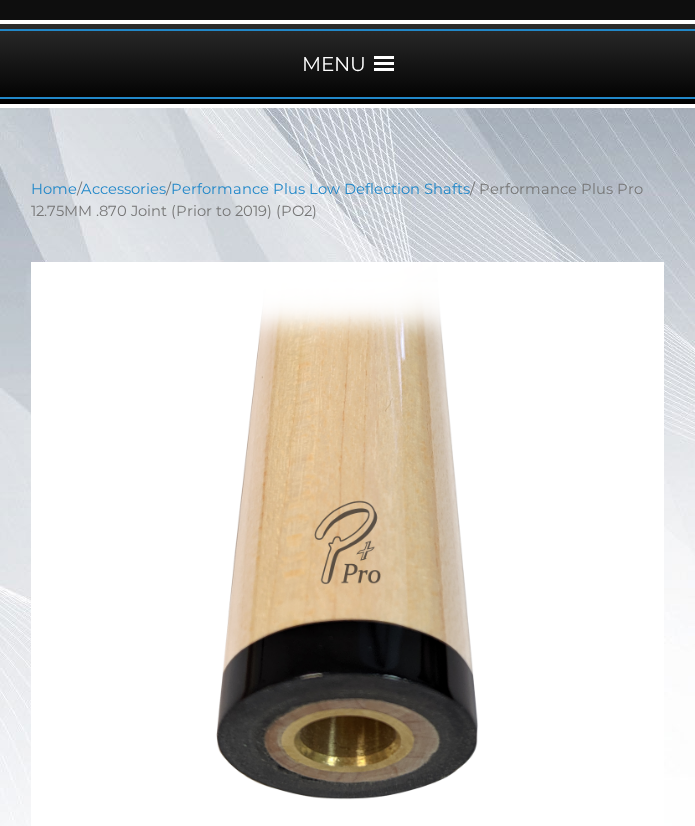 scroll, scrollTop: 243, scrollLeft: 0, axis: vertical 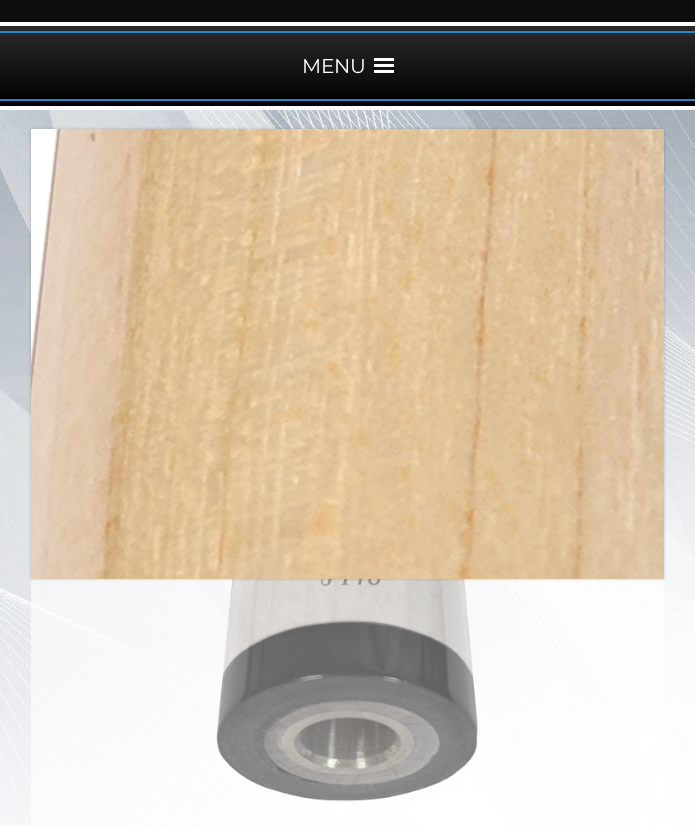 click at bounding box center (347, 574) 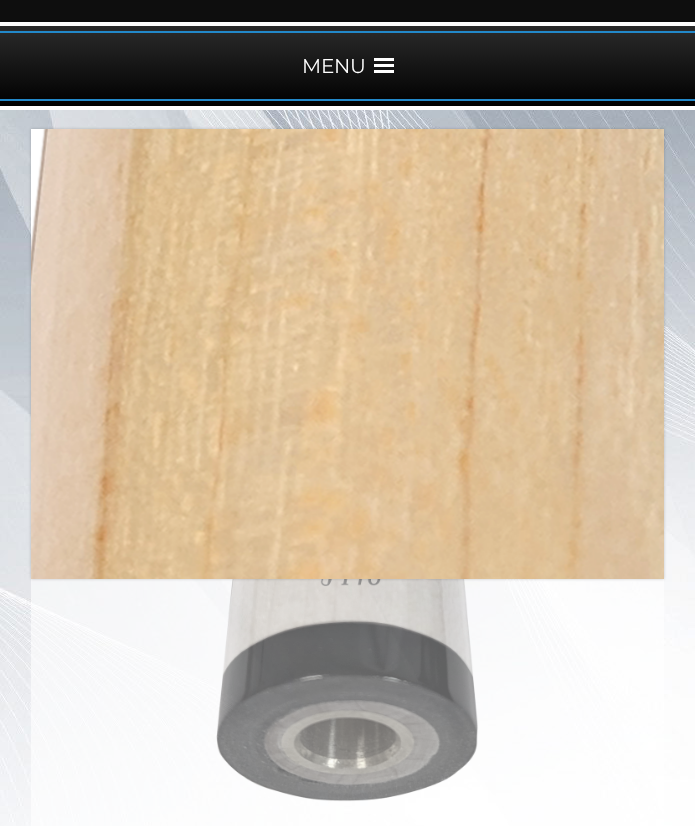 click at bounding box center [347, 574] 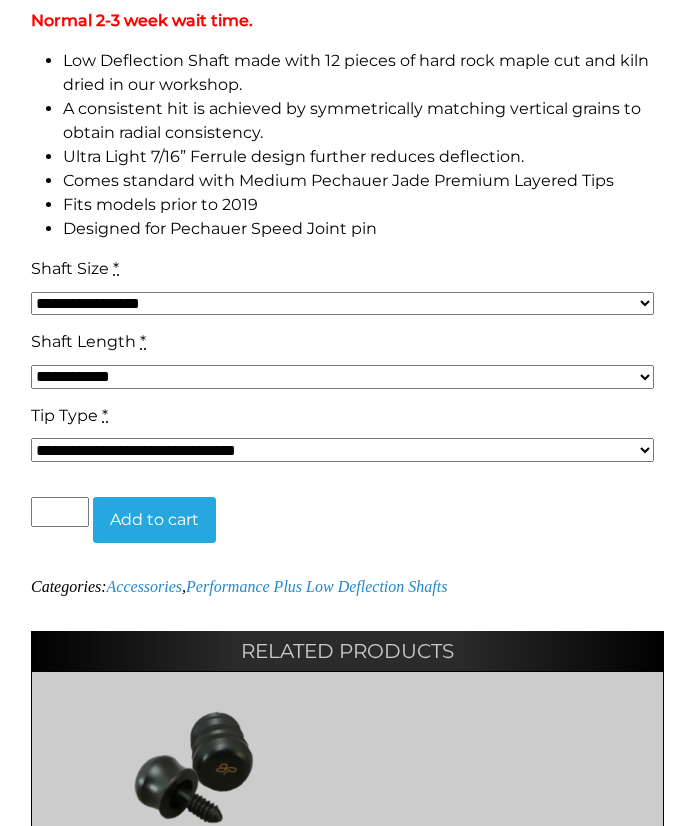 scroll, scrollTop: 1320, scrollLeft: 0, axis: vertical 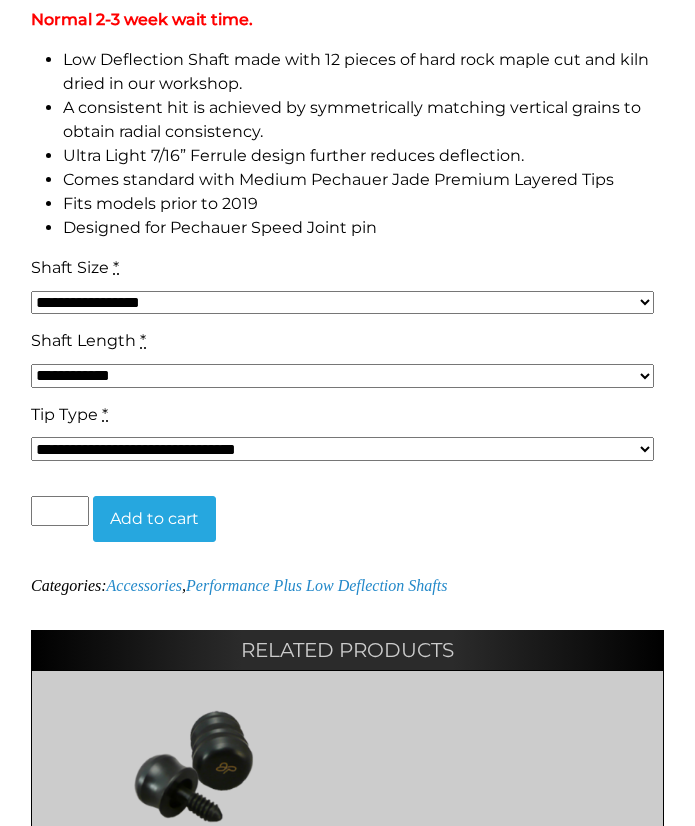 click on "**********" at bounding box center (342, 303) 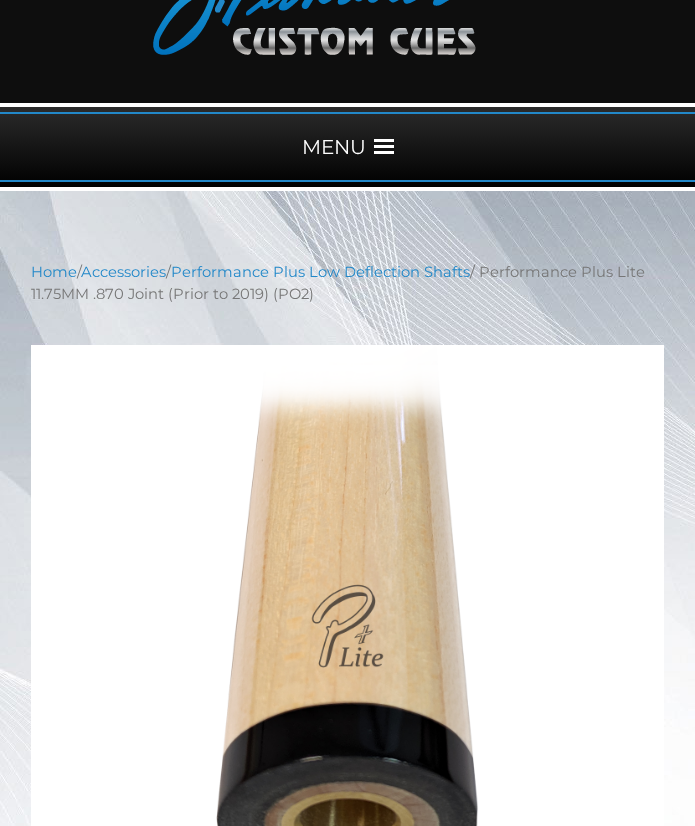 scroll, scrollTop: 0, scrollLeft: 0, axis: both 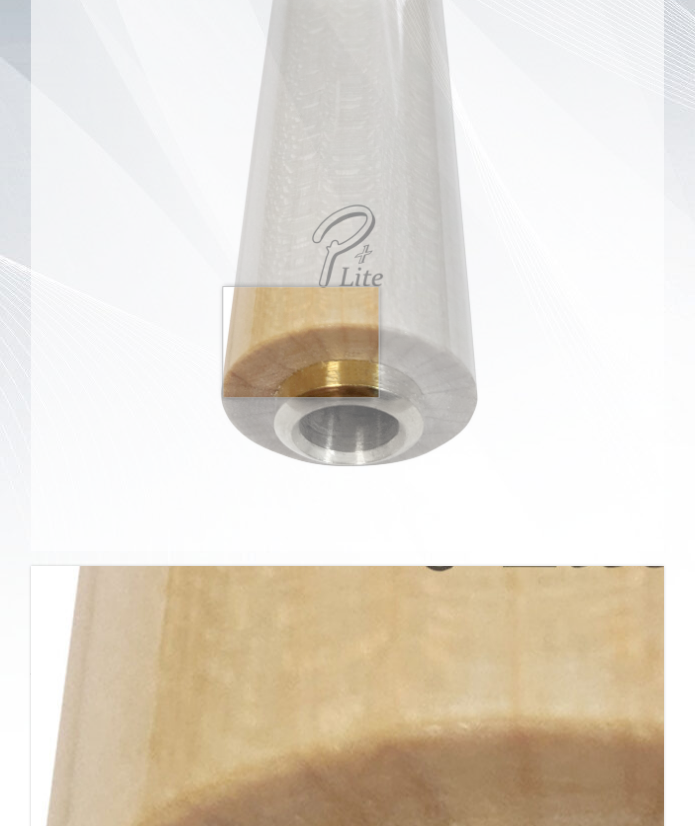 click at bounding box center (347, 241) 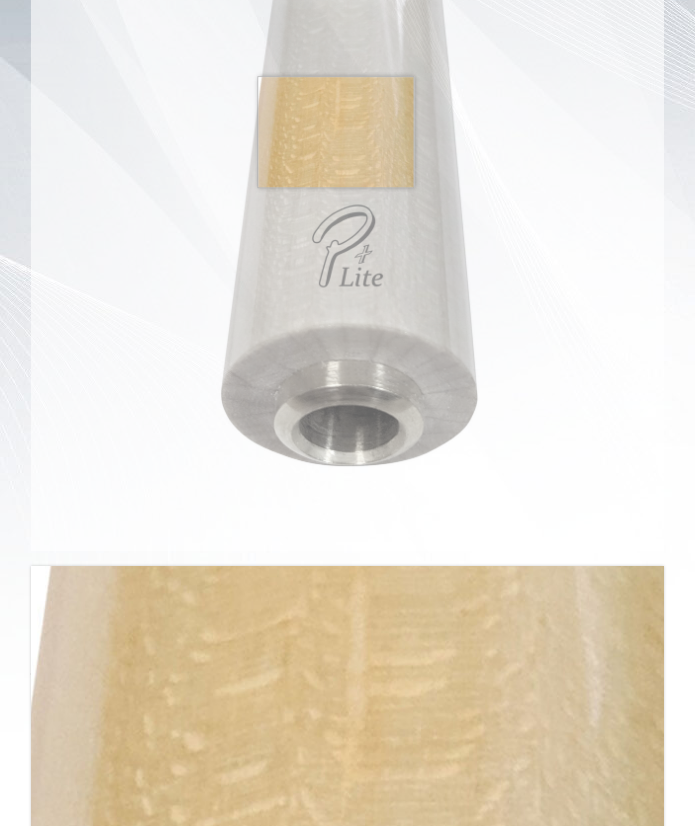 click at bounding box center [347, 241] 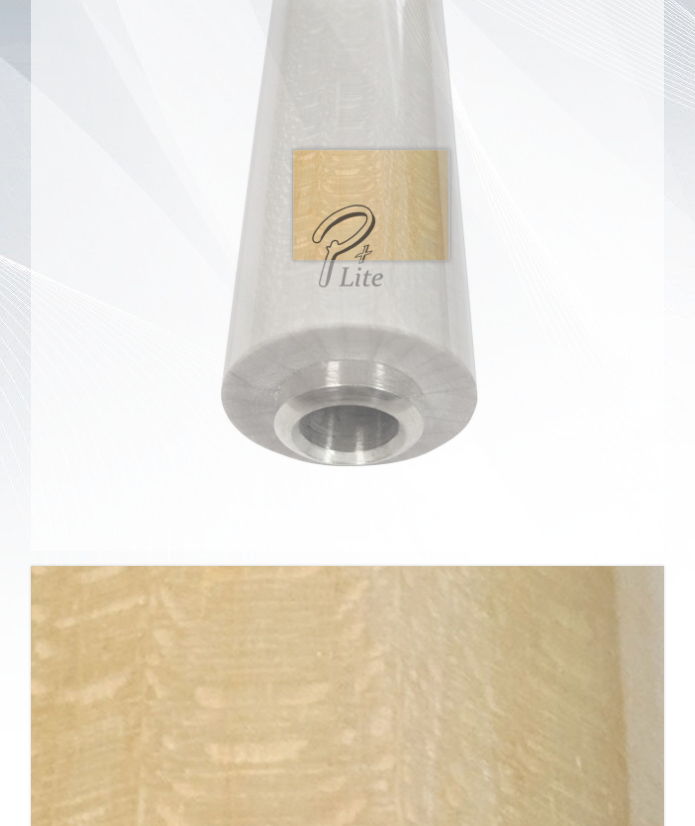click at bounding box center [347, 241] 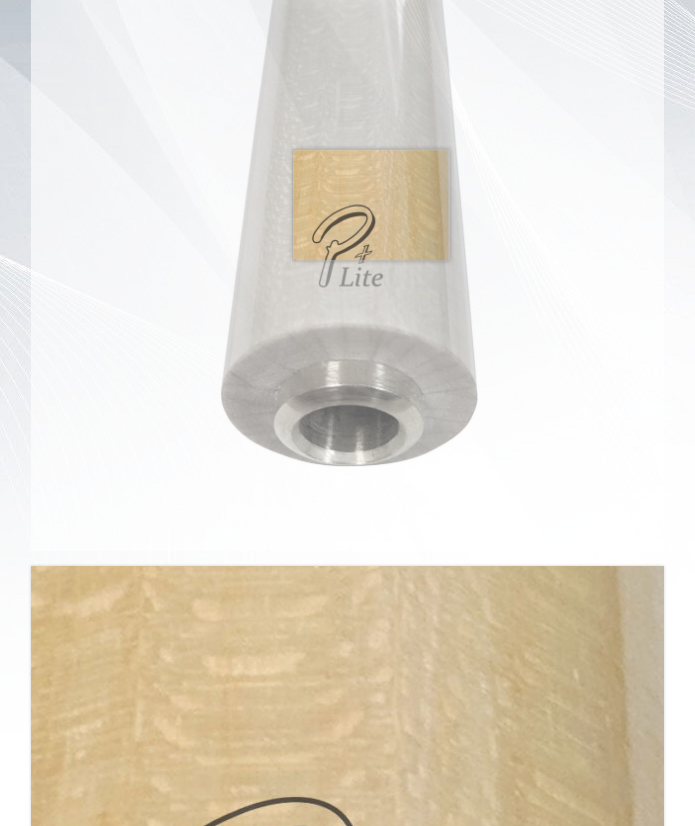 click at bounding box center [347, 241] 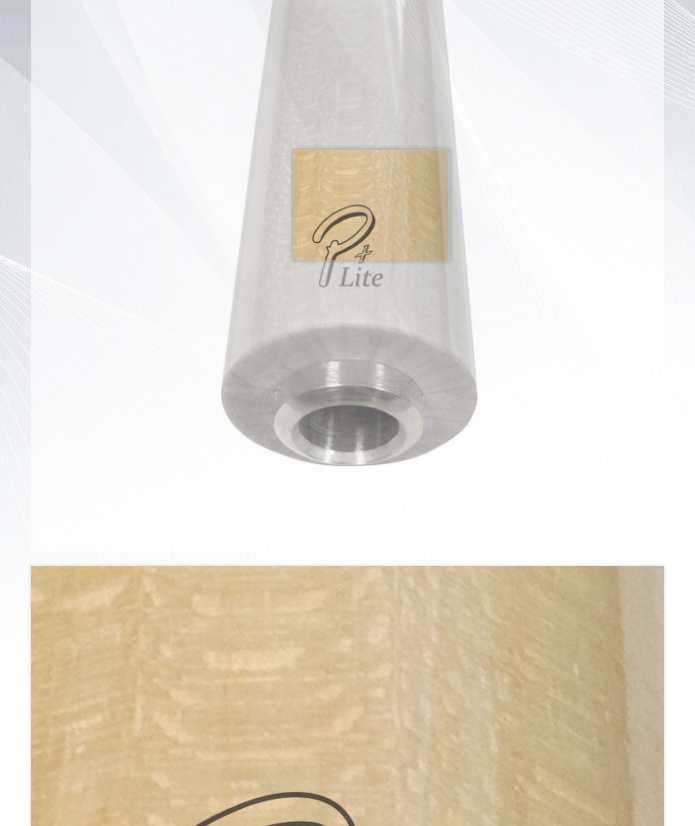 click at bounding box center (347, 241) 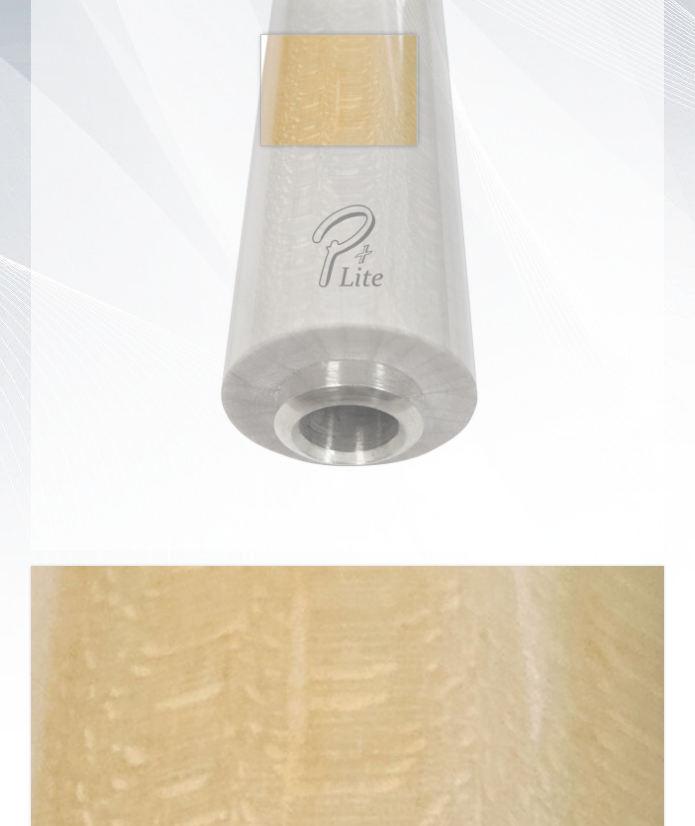 click at bounding box center (347, 241) 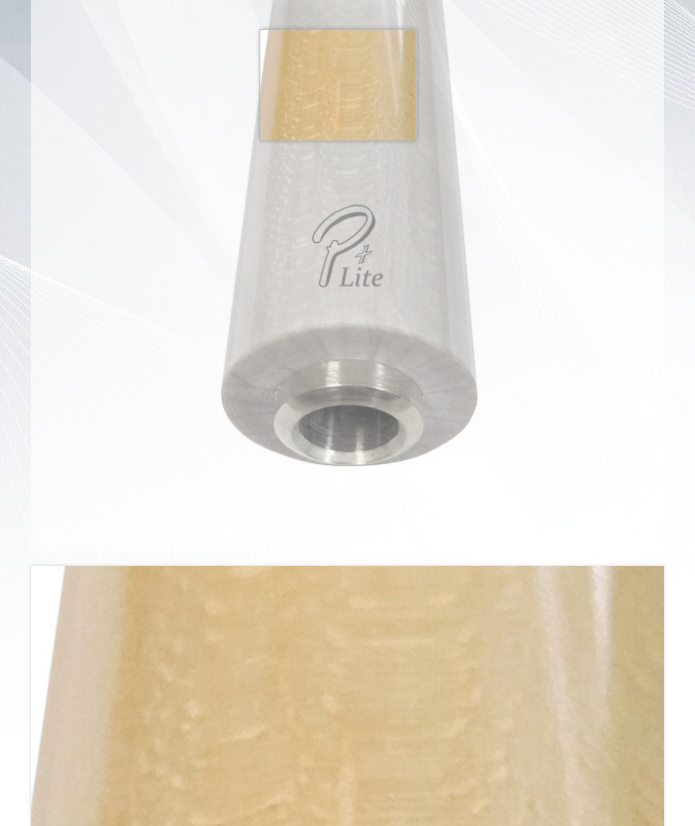 click at bounding box center (347, 241) 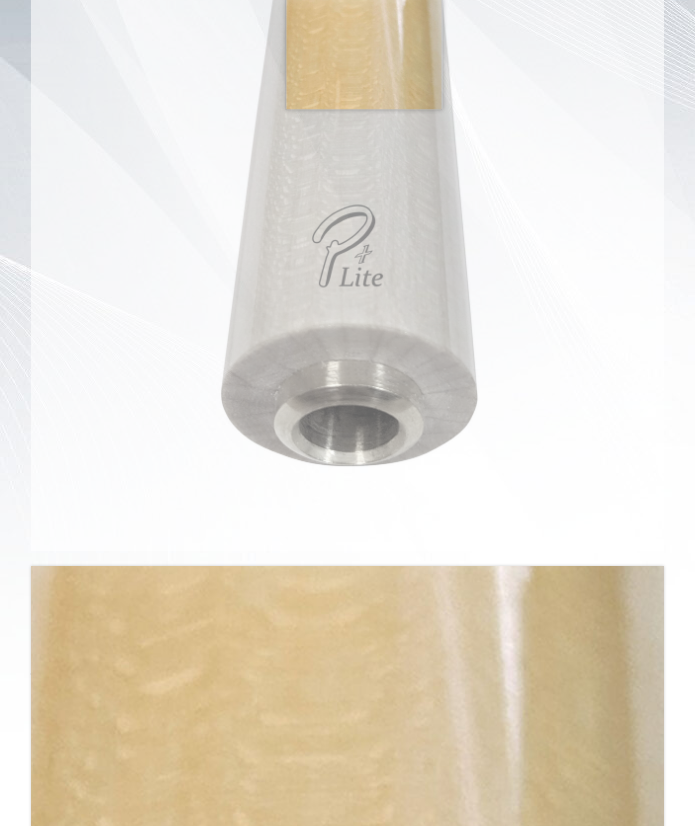 drag, startPoint x: 364, startPoint y: 54, endPoint x: 375, endPoint y: 72, distance: 21.095022 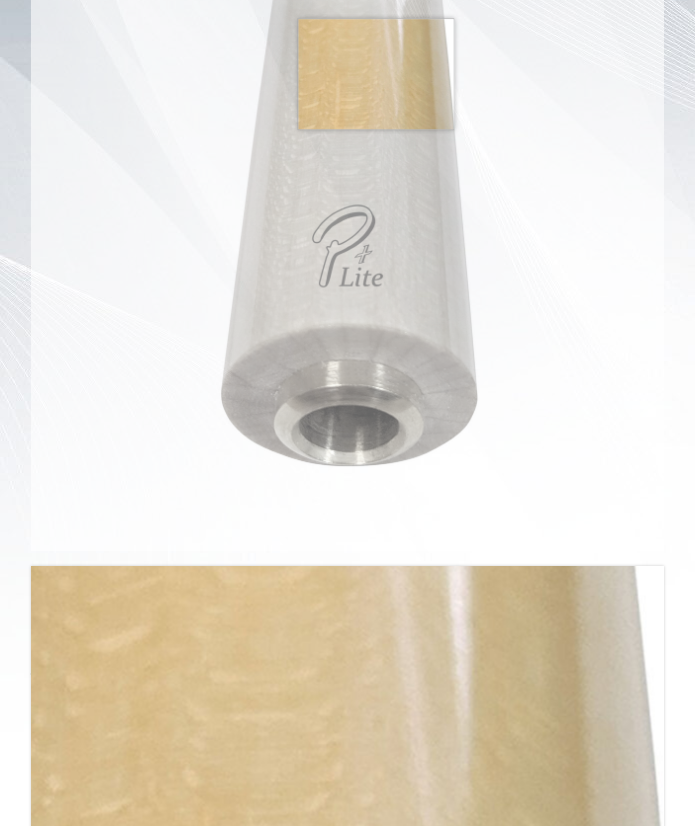 drag, startPoint x: 375, startPoint y: 72, endPoint x: 376, endPoint y: 172, distance: 100.005 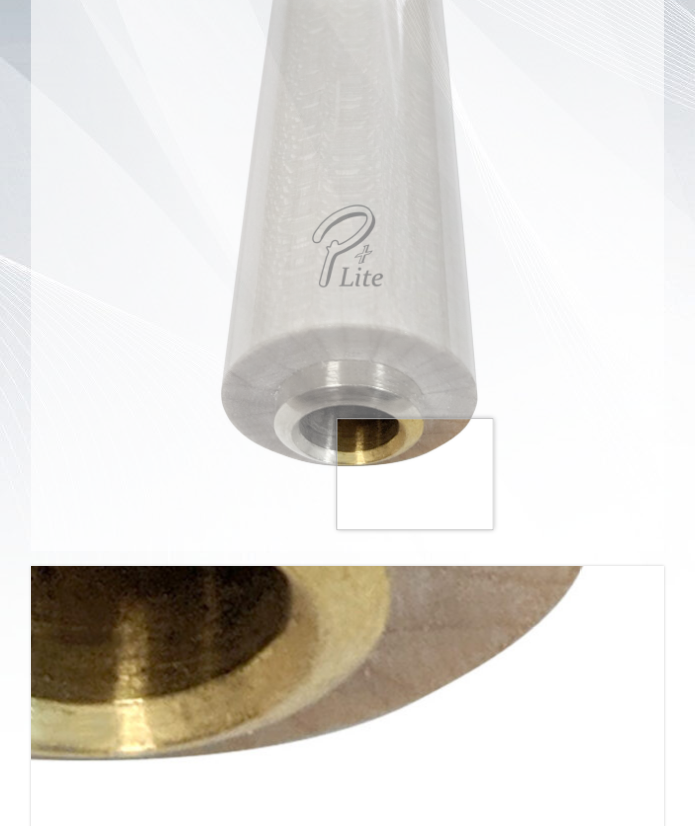 drag, startPoint x: 415, startPoint y: 474, endPoint x: 399, endPoint y: 466, distance: 17.888544 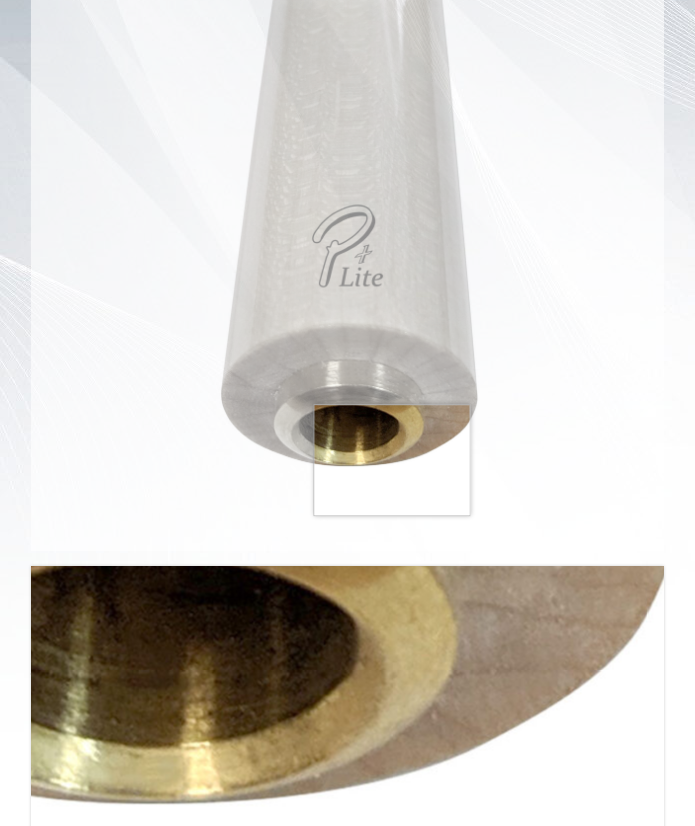 click at bounding box center (347, 241) 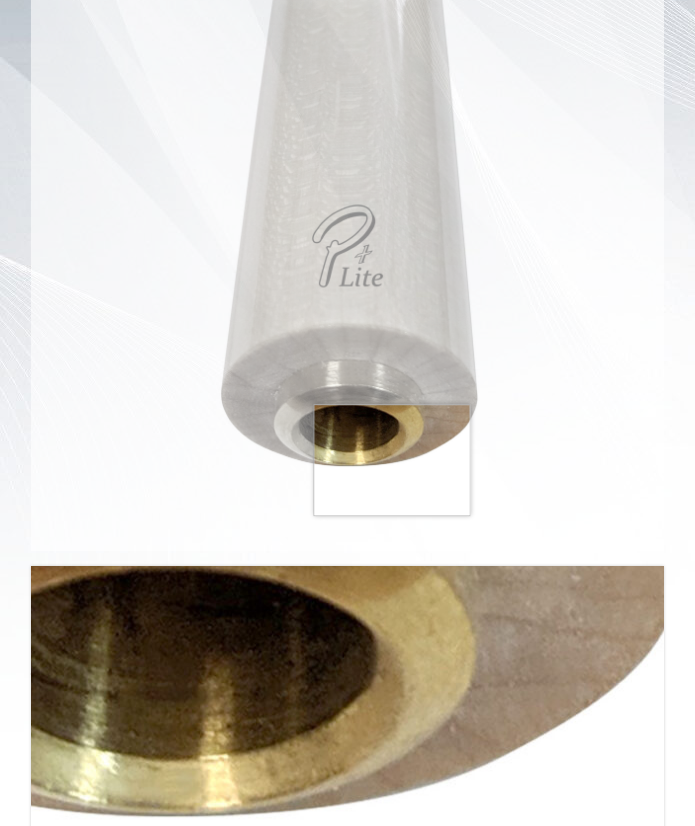 click at bounding box center [347, 241] 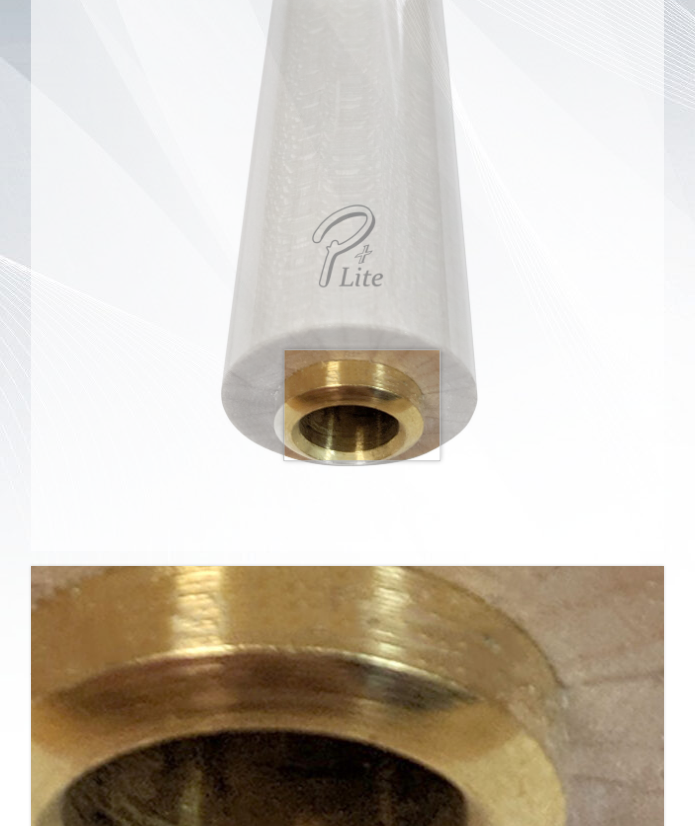 drag, startPoint x: 362, startPoint y: 405, endPoint x: 350, endPoint y: 323, distance: 82.8734 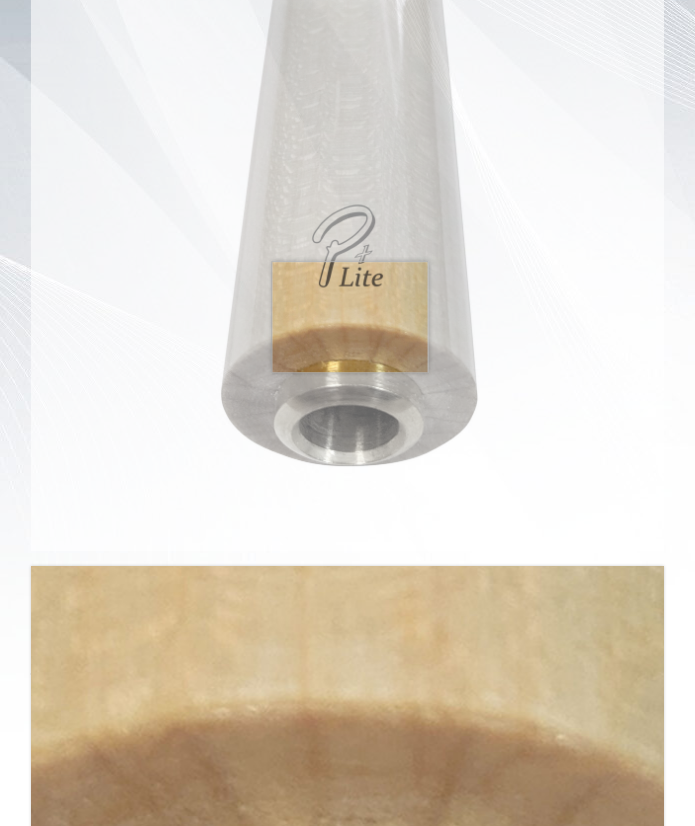 drag, startPoint x: 350, startPoint y: 323, endPoint x: 337, endPoint y: 226, distance: 97.867256 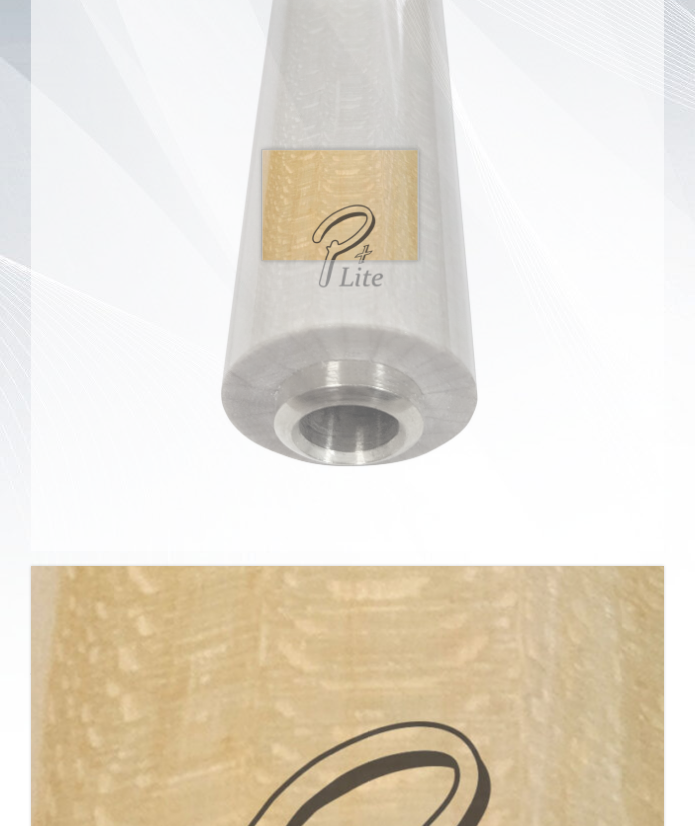 click at bounding box center (347, 241) 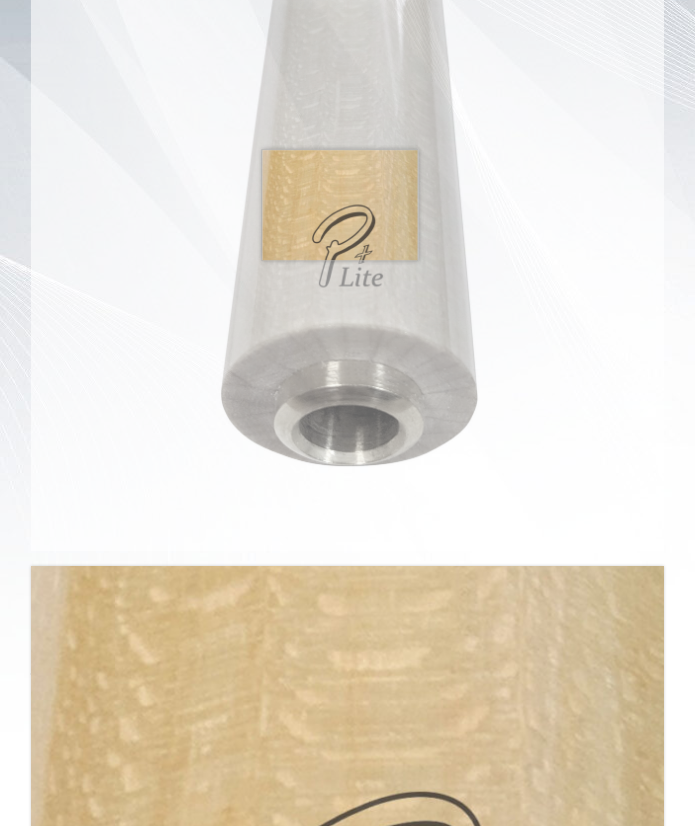 click at bounding box center [347, 241] 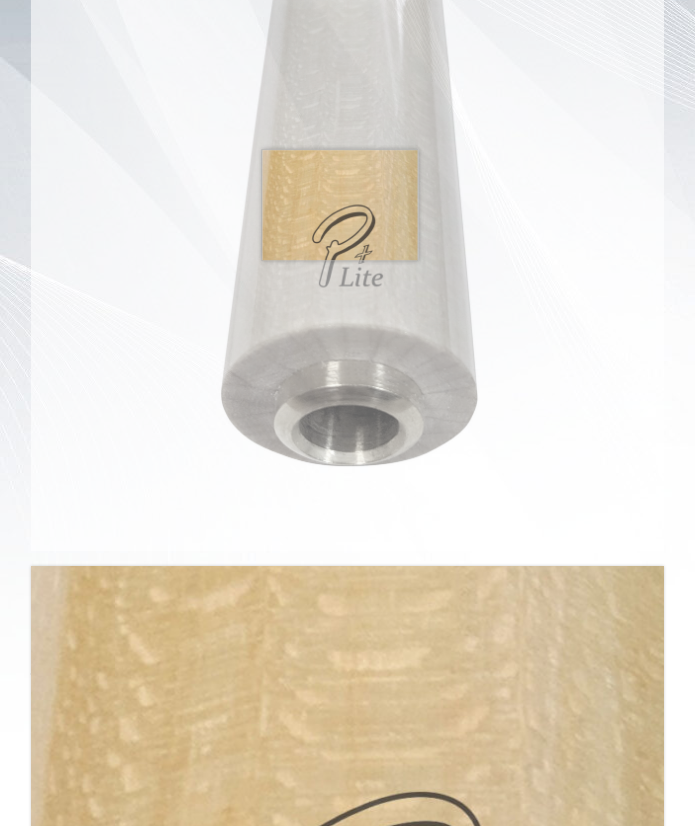click at bounding box center [347, 241] 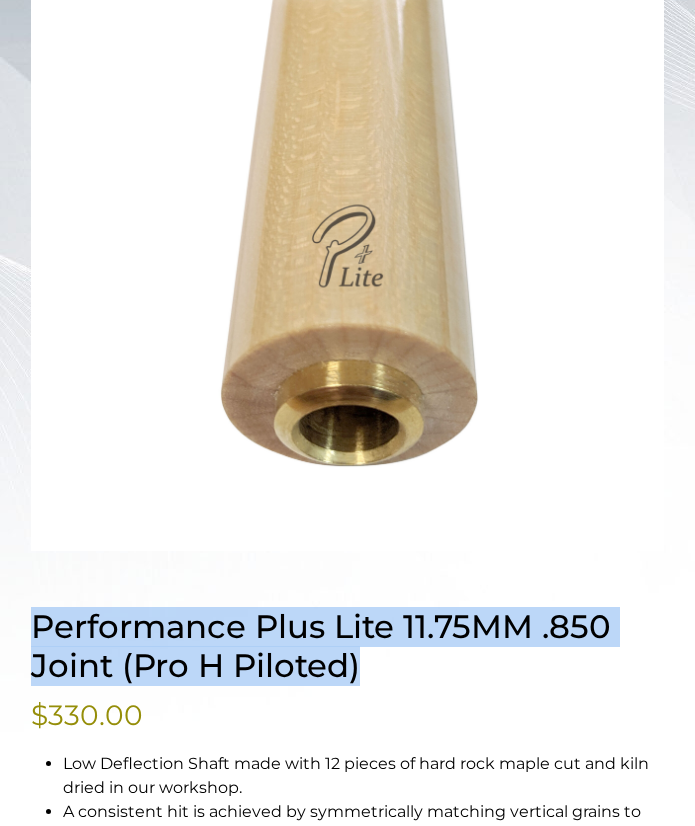 drag, startPoint x: 33, startPoint y: 626, endPoint x: 382, endPoint y: 657, distance: 350.37408 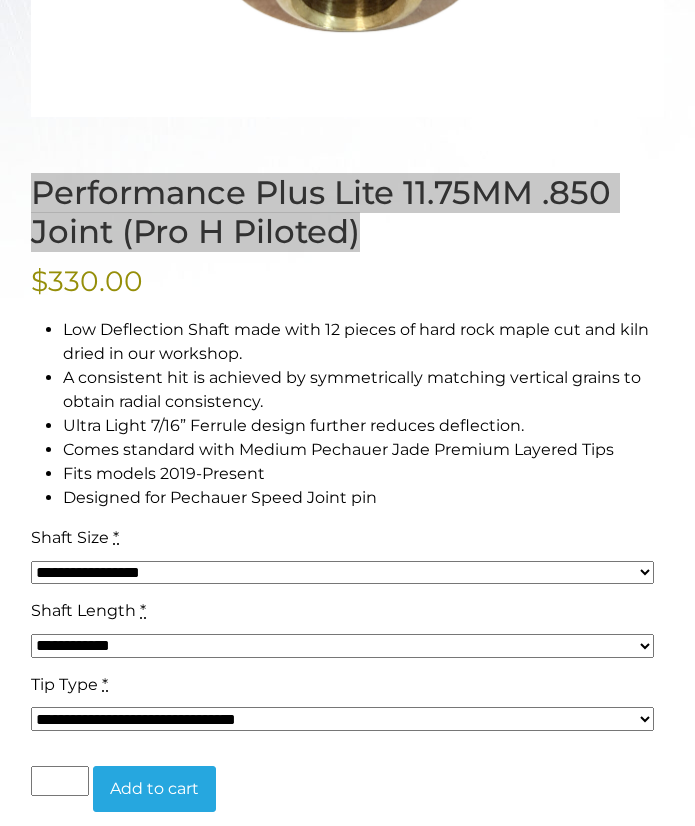 scroll, scrollTop: 1014, scrollLeft: 0, axis: vertical 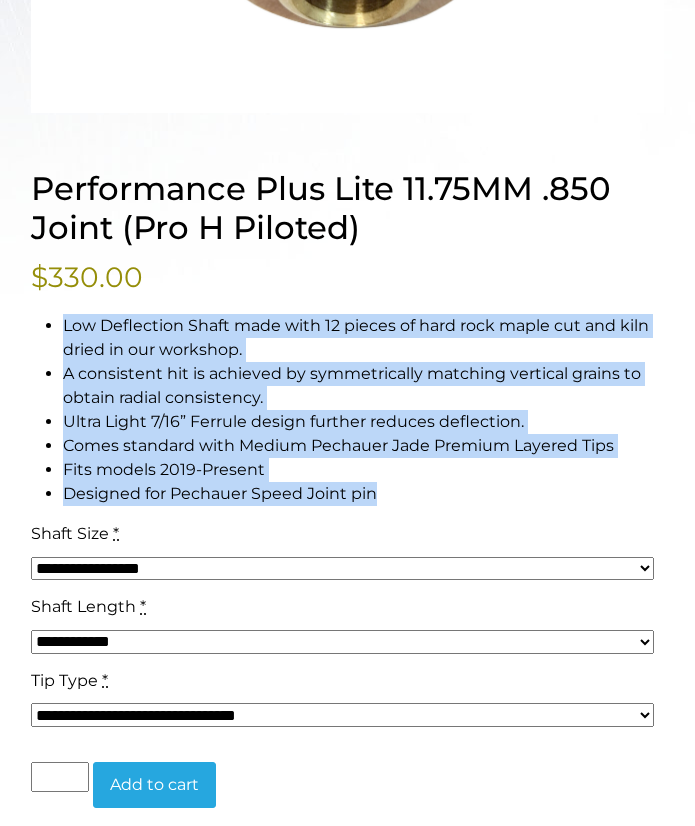 drag, startPoint x: 112, startPoint y: 346, endPoint x: 428, endPoint y: 494, distance: 348.94125 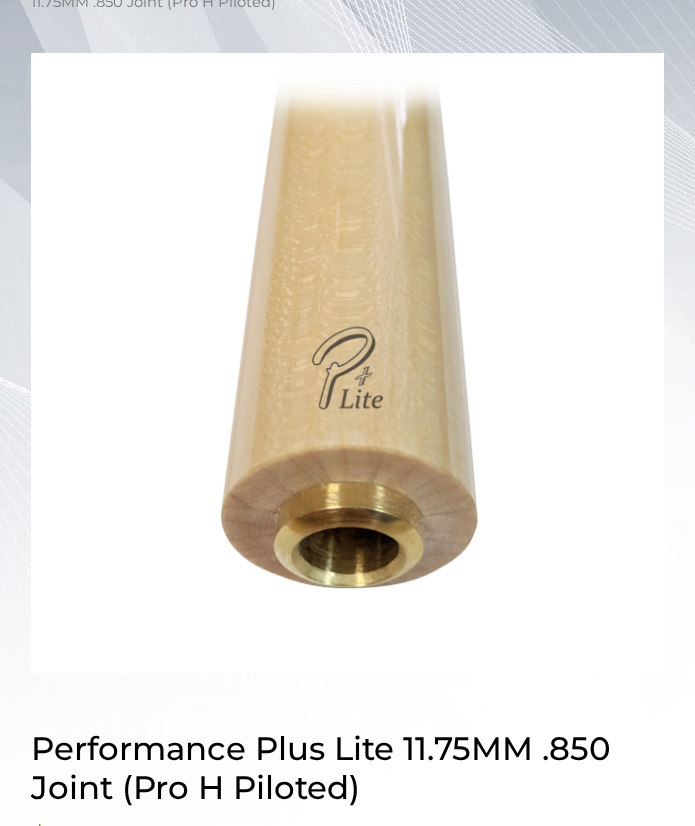 scroll, scrollTop: 440, scrollLeft: 0, axis: vertical 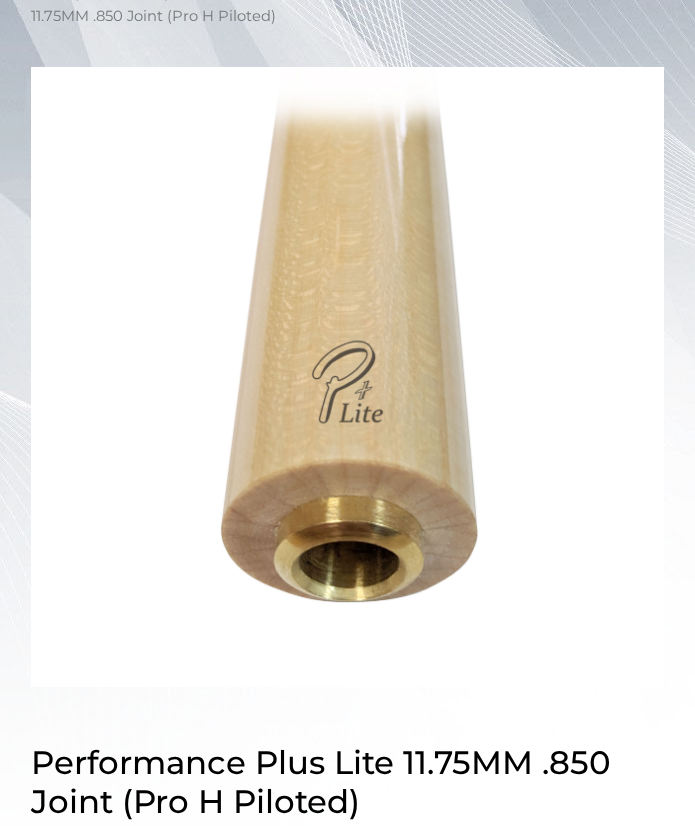 click at bounding box center [347, 377] 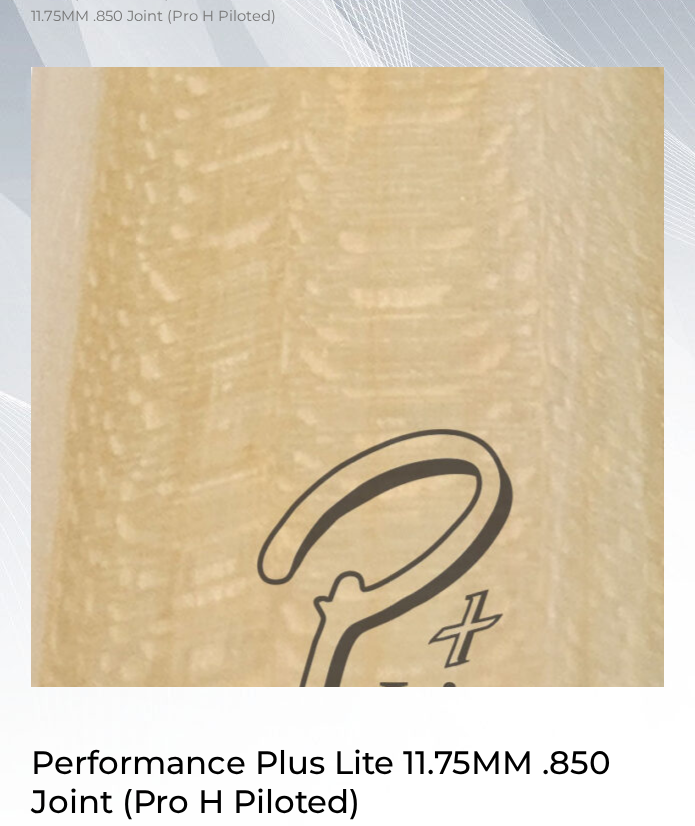 click at bounding box center (347, 377) 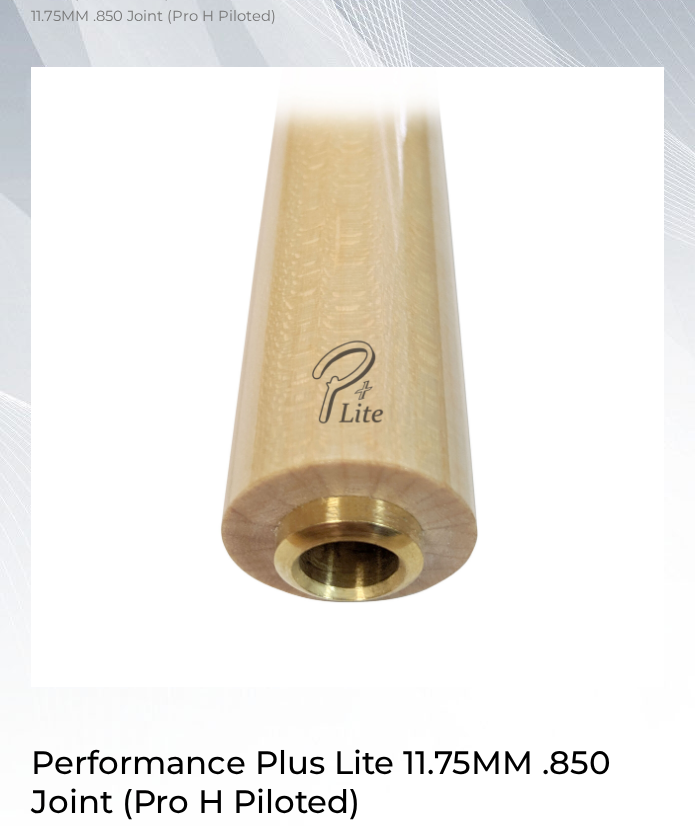 click on "**********" at bounding box center (347, 919) 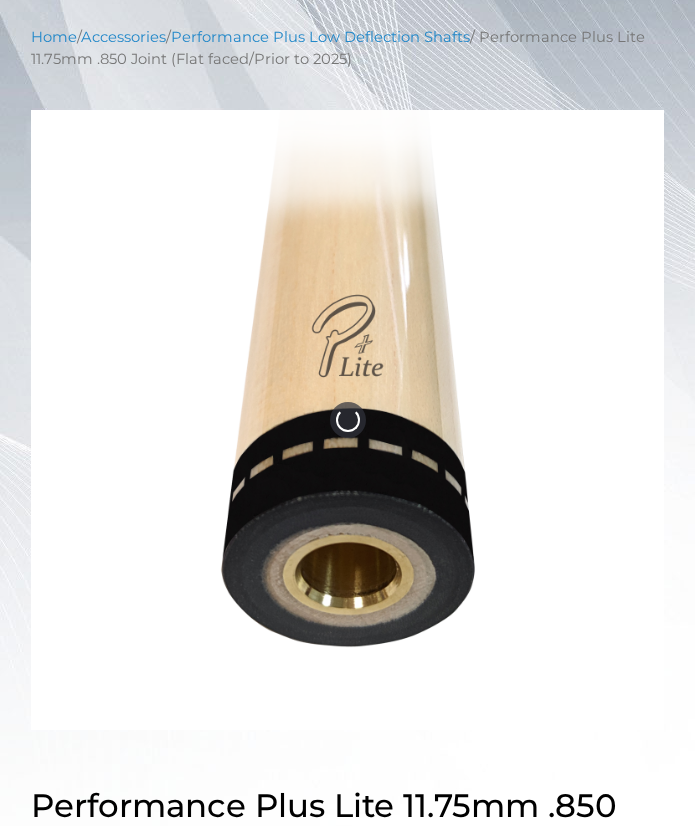 scroll, scrollTop: 400, scrollLeft: 0, axis: vertical 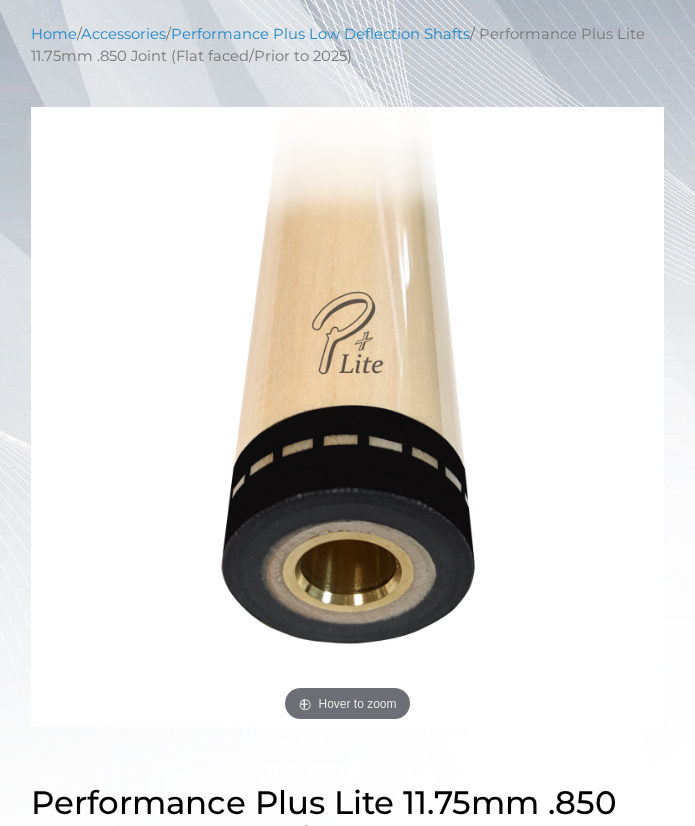 click at bounding box center [347, 417] 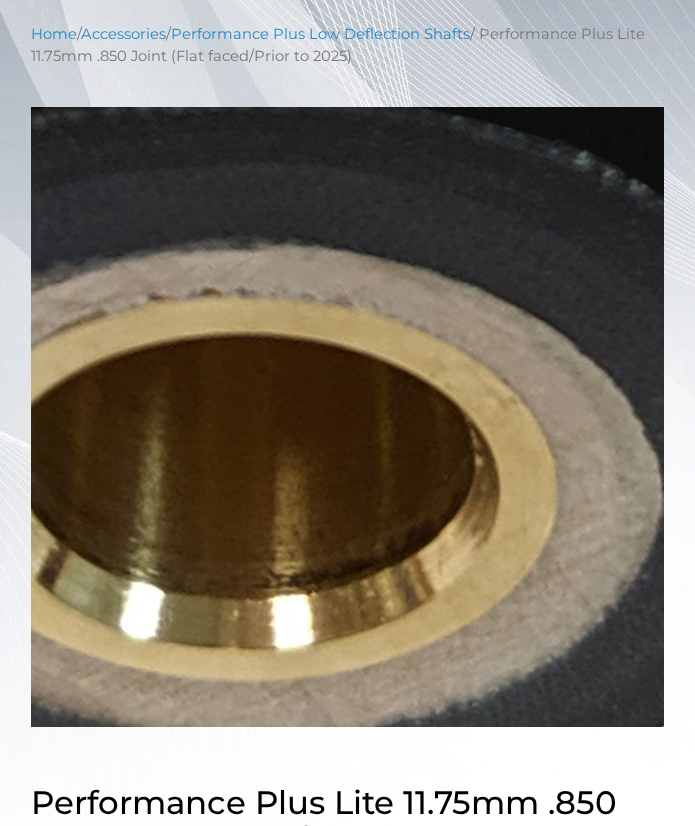 click at bounding box center [347, 417] 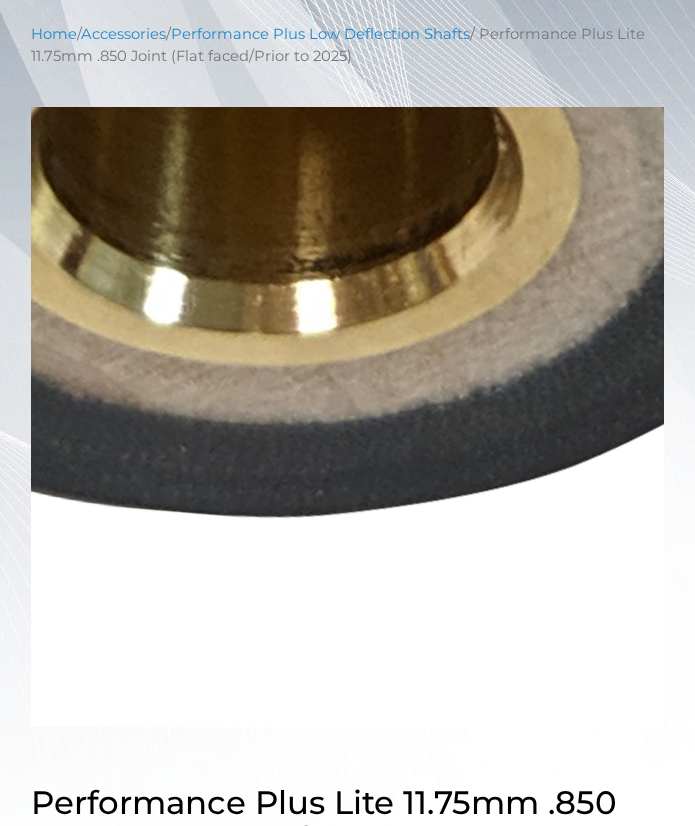 click at bounding box center [347, 417] 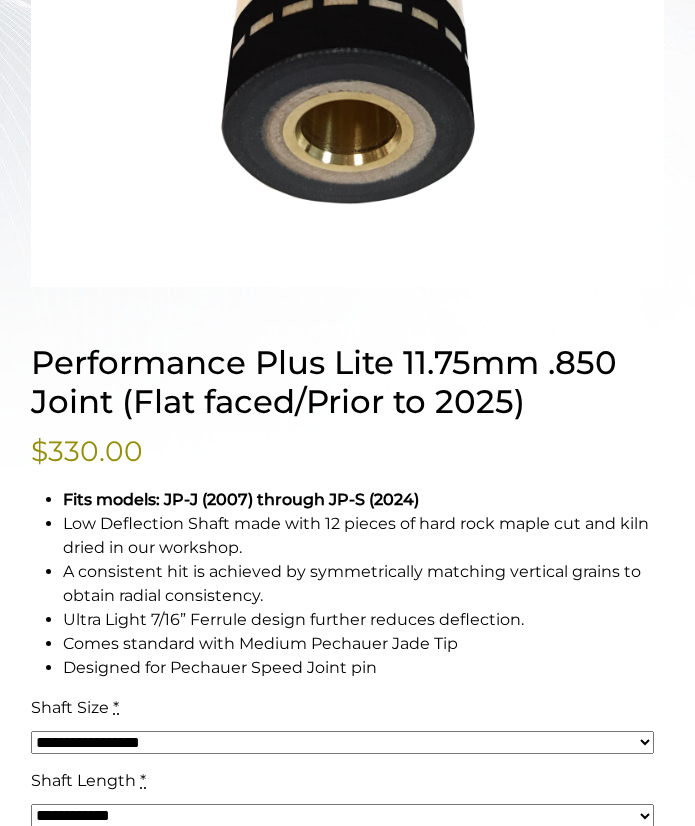scroll, scrollTop: 806, scrollLeft: 0, axis: vertical 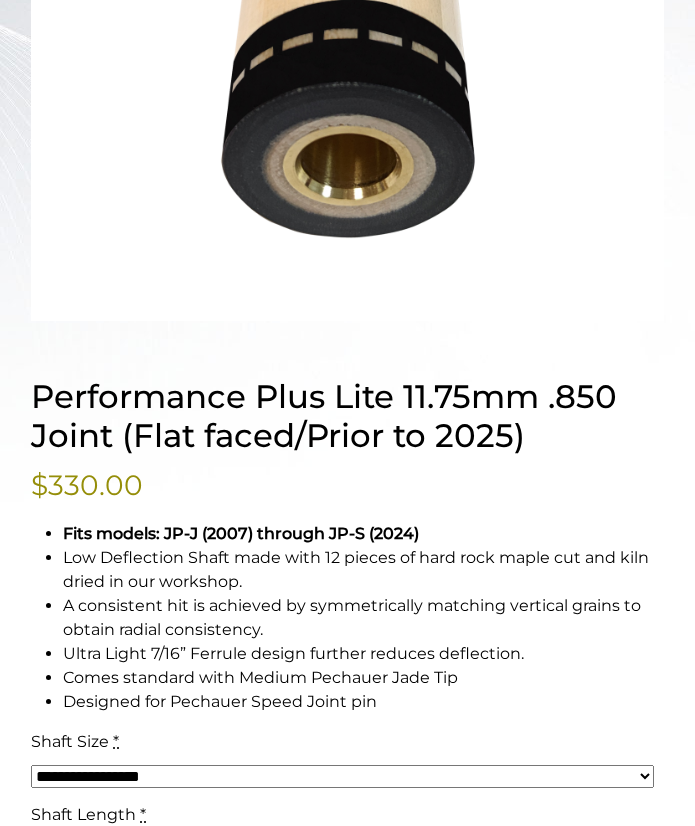 click on "Performance Plus Lite 11.75mm .850 Joint (Flat faced/Prior to 2025)" at bounding box center [347, 417] 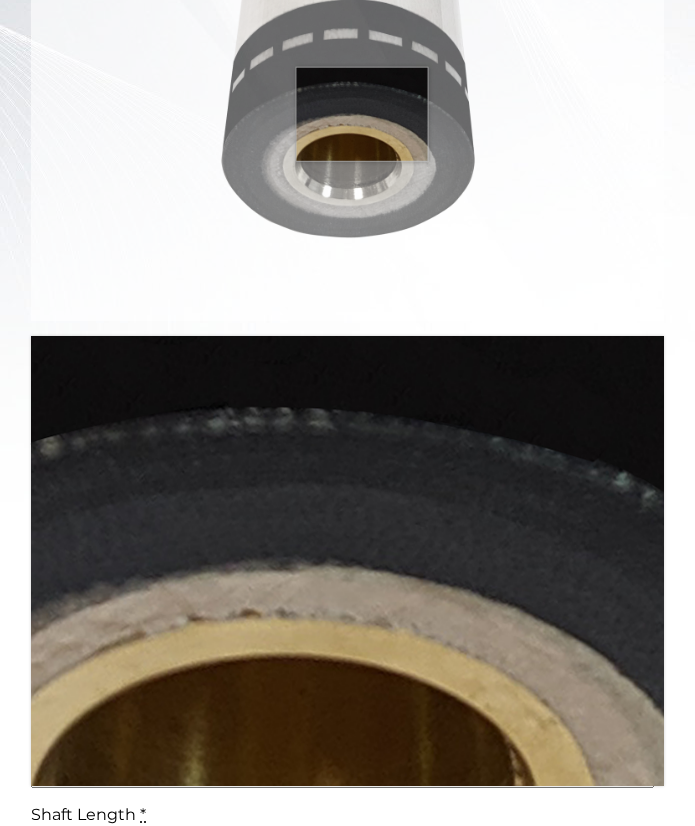 click at bounding box center (347, 11) 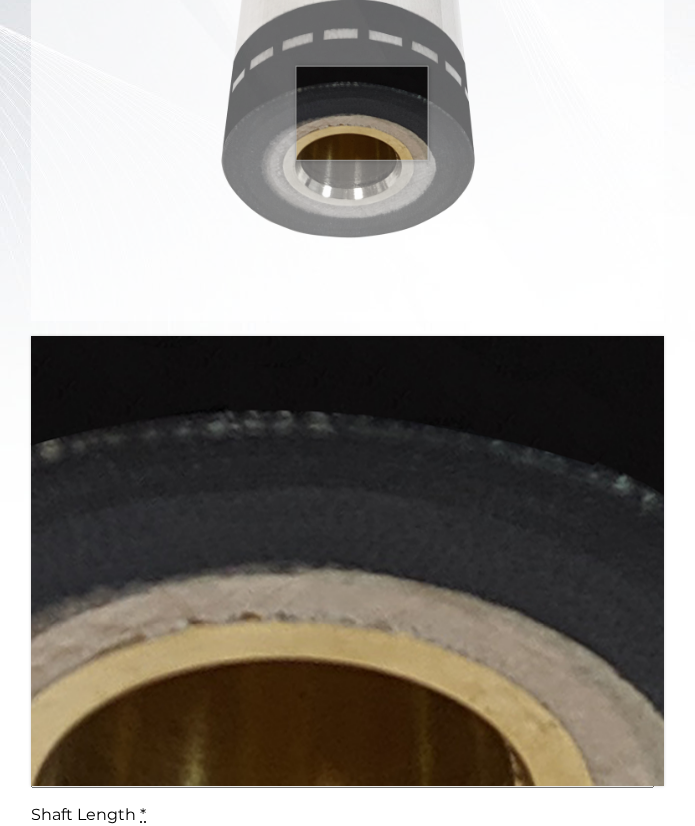 click at bounding box center (347, 11) 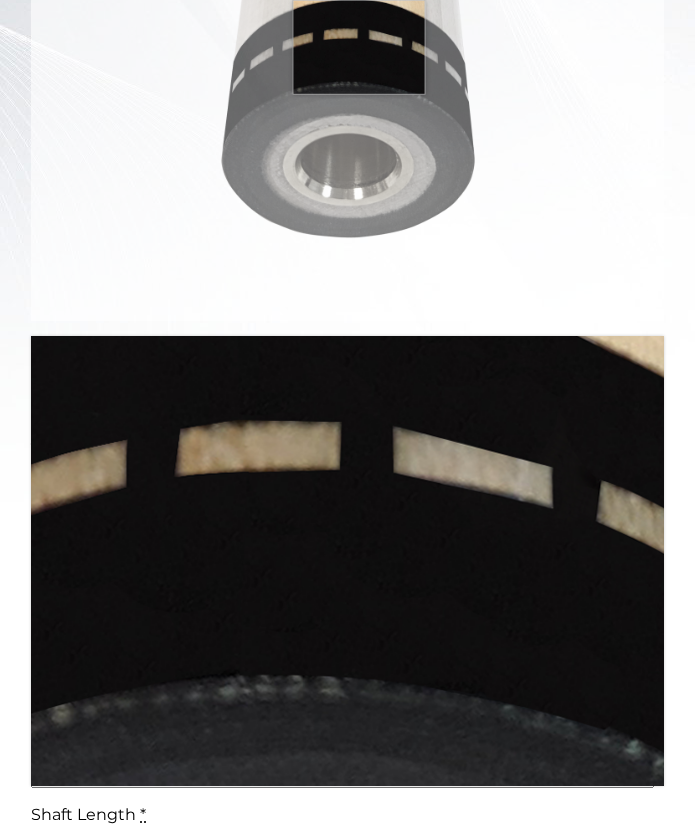 click at bounding box center (347, 11) 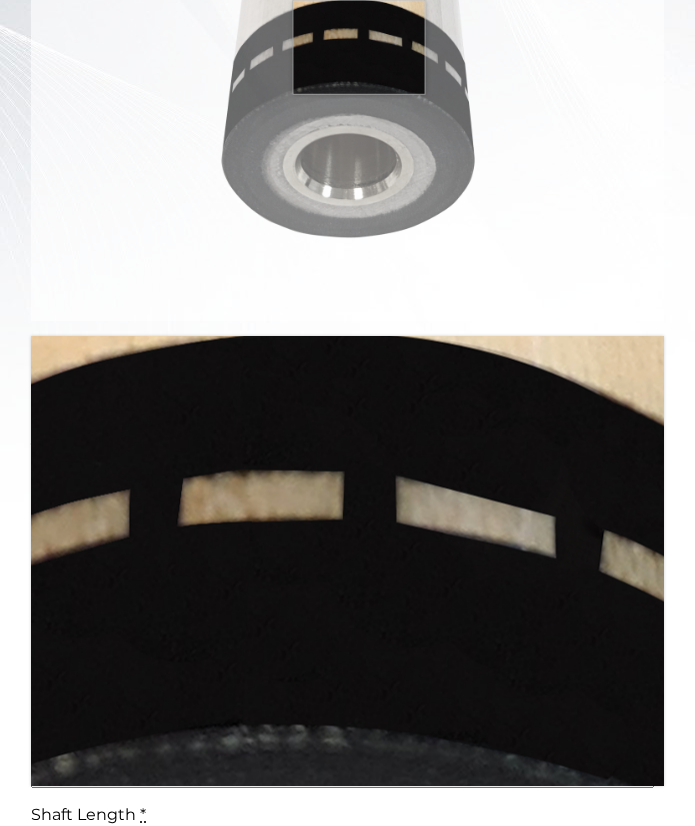 click at bounding box center (347, 11) 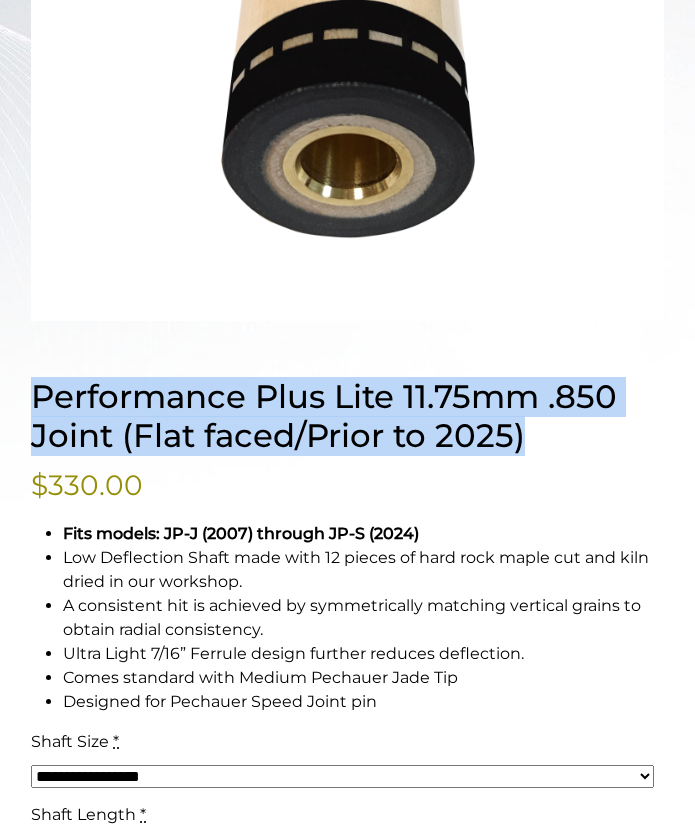 drag, startPoint x: 35, startPoint y: 386, endPoint x: 598, endPoint y: 442, distance: 565.7782 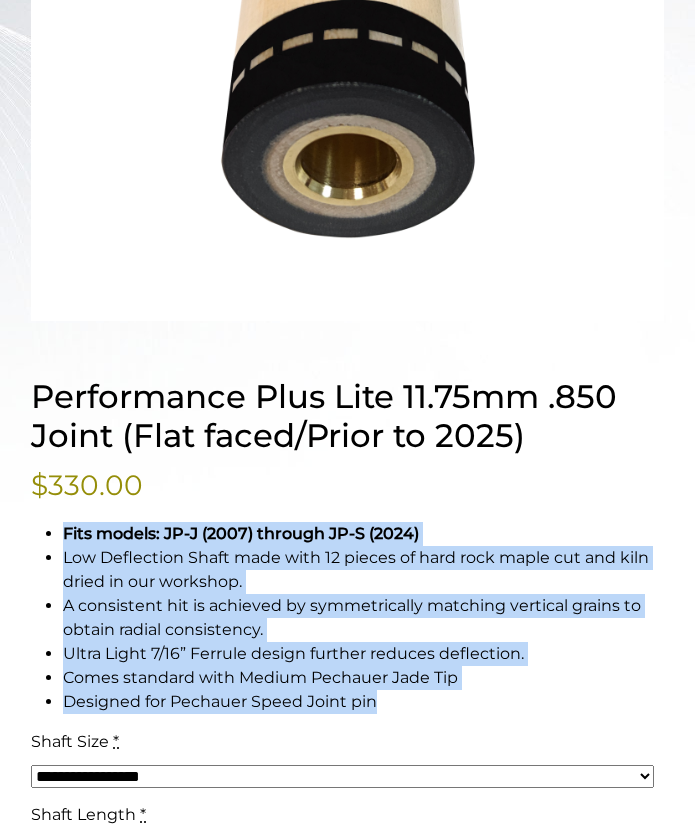 drag, startPoint x: 64, startPoint y: 533, endPoint x: 382, endPoint y: 702, distance: 360.11804 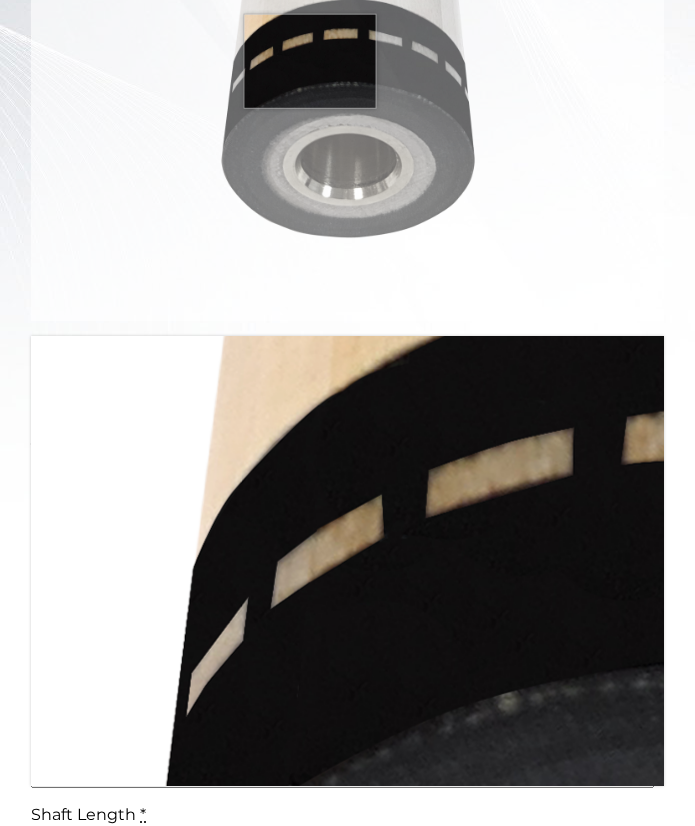 click at bounding box center [347, 11] 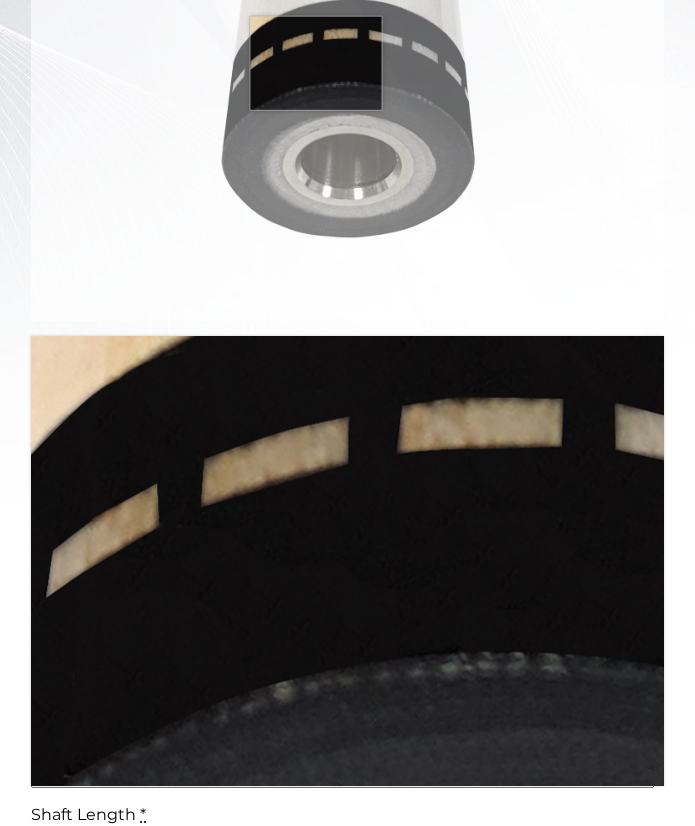 click at bounding box center [347, 11] 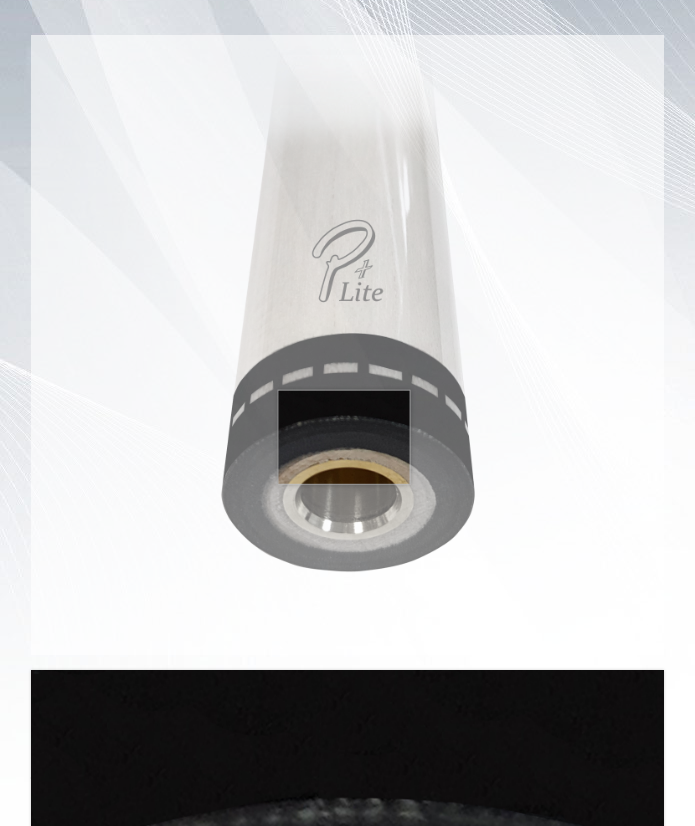 scroll, scrollTop: 468, scrollLeft: 0, axis: vertical 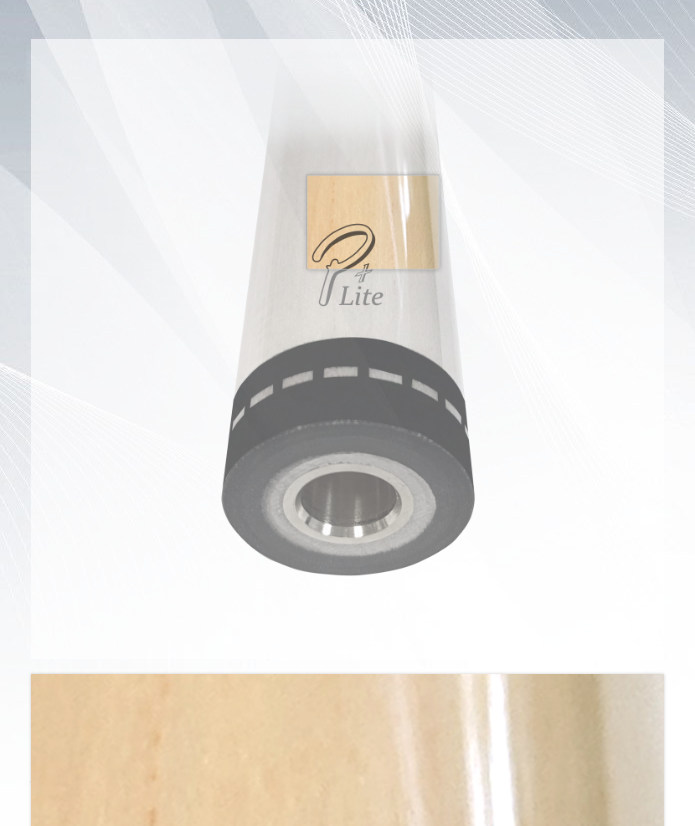 click at bounding box center [347, 349] 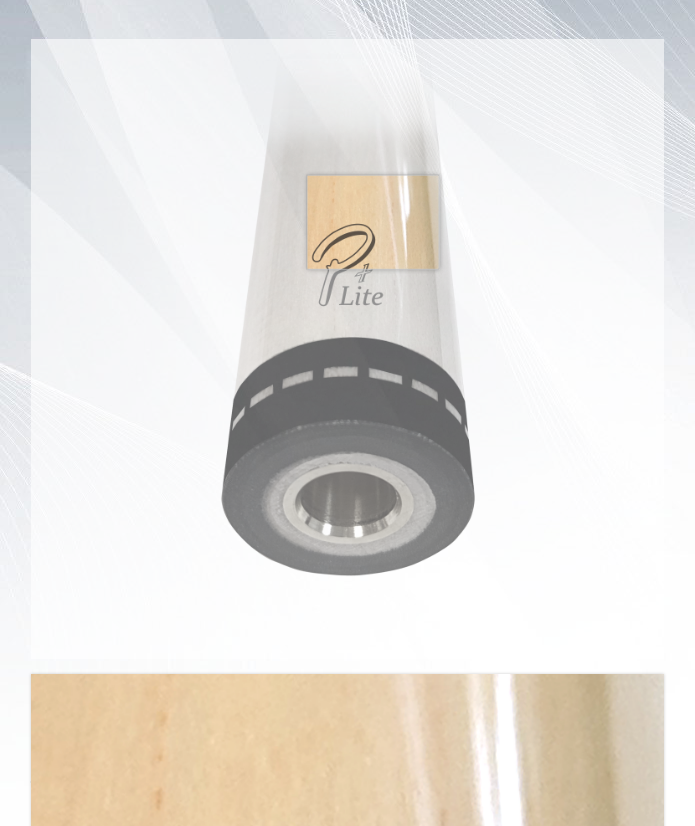 click at bounding box center [347, 349] 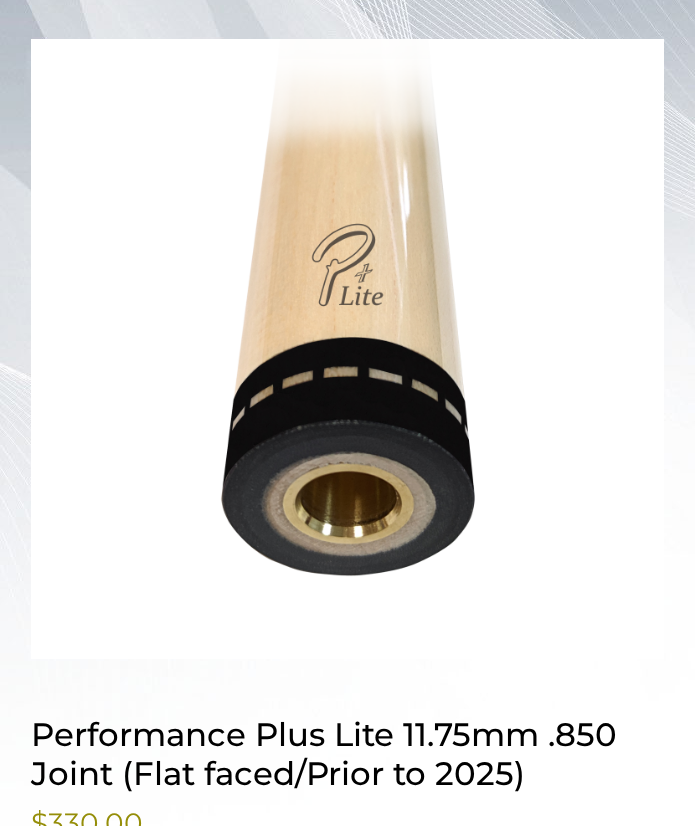 click on "**********" at bounding box center [347, 891] 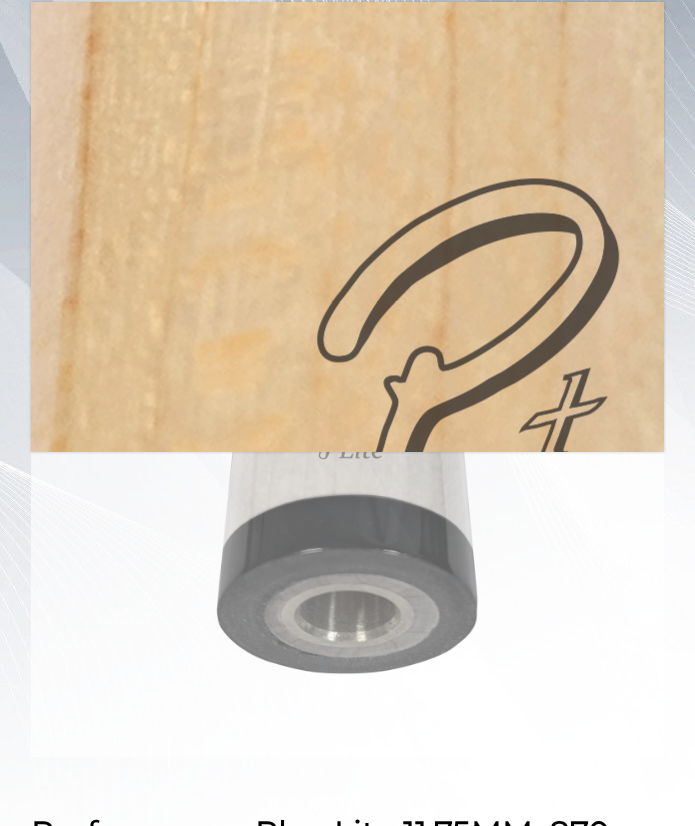 scroll, scrollTop: 376, scrollLeft: 0, axis: vertical 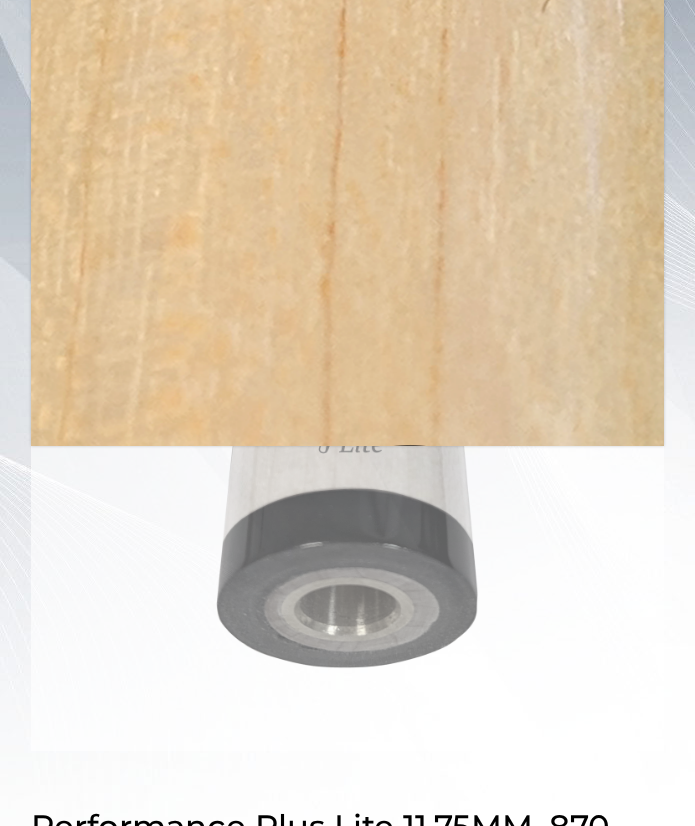 click at bounding box center [347, 441] 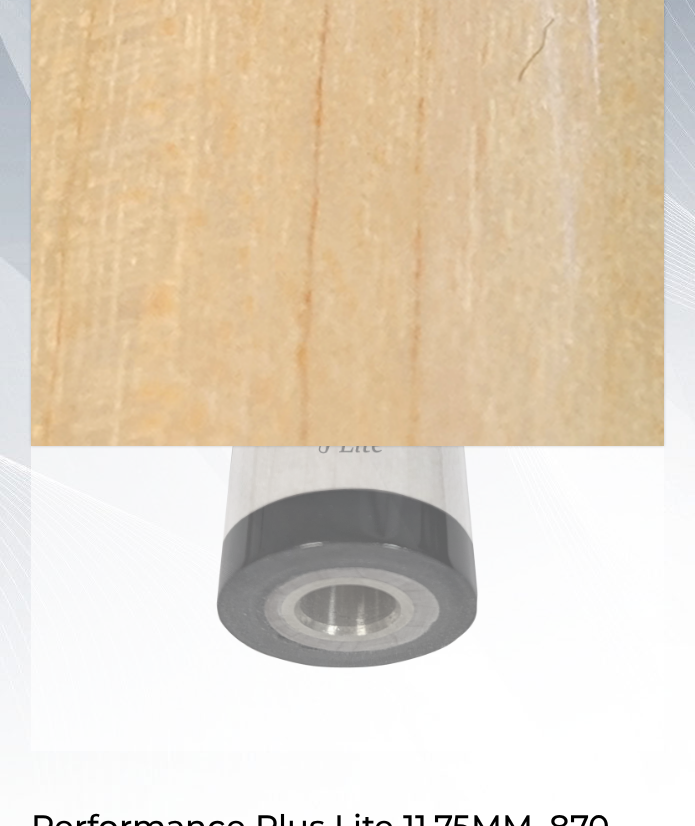 click at bounding box center (347, 441) 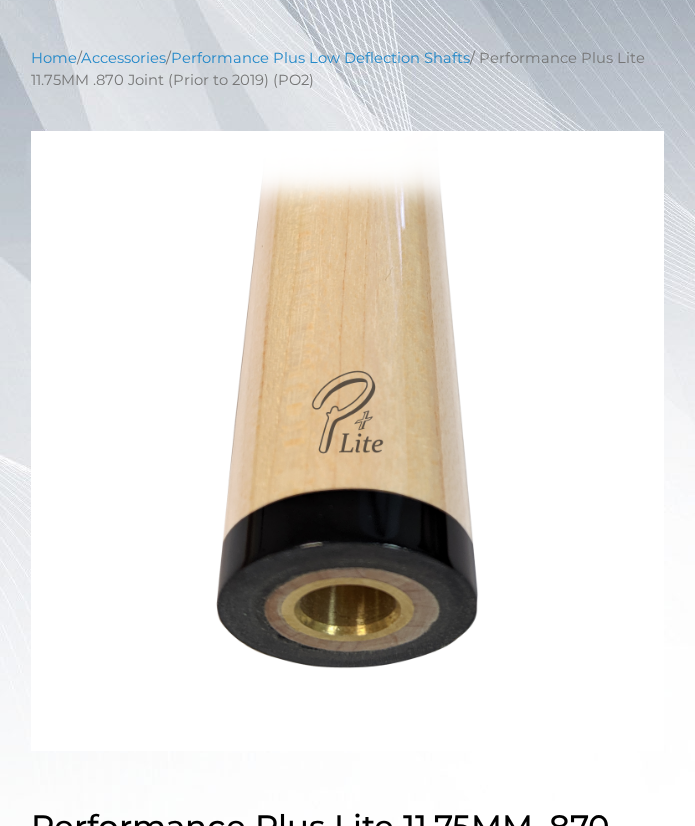 drag, startPoint x: 356, startPoint y: 119, endPoint x: 374, endPoint y: 223, distance: 105.546196 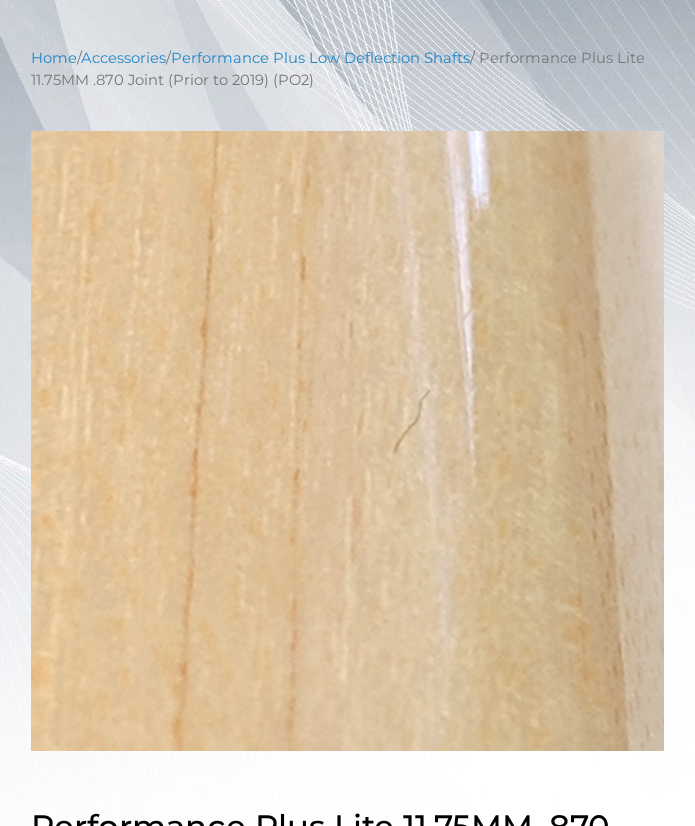 click at bounding box center (347, 441) 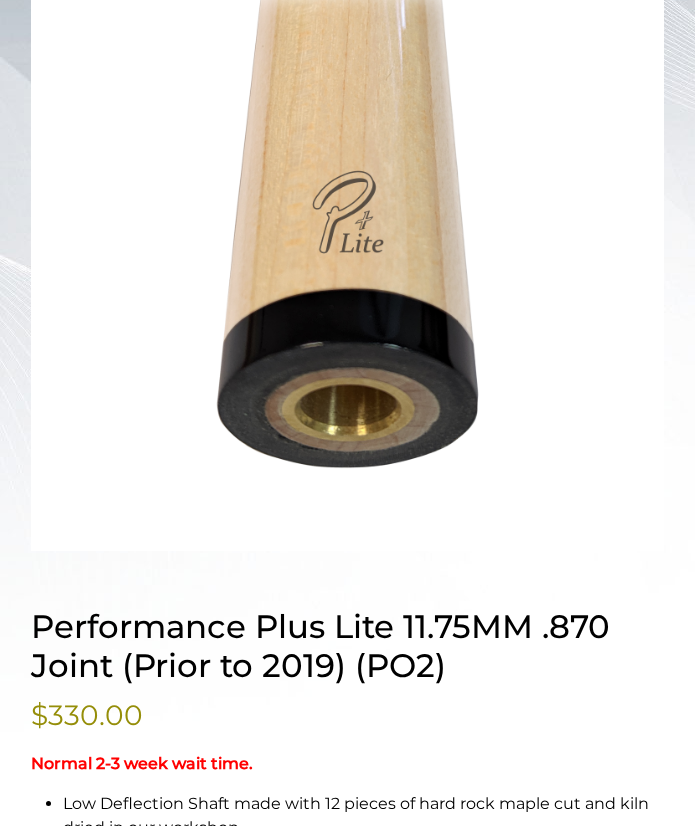 scroll, scrollTop: 578, scrollLeft: 0, axis: vertical 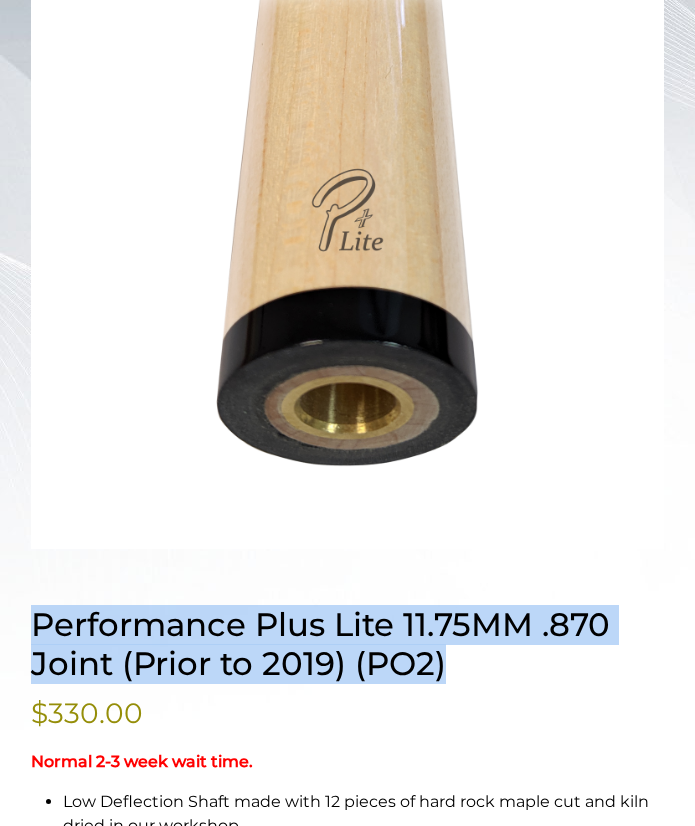 drag, startPoint x: 34, startPoint y: 613, endPoint x: 492, endPoint y: 667, distance: 461.17242 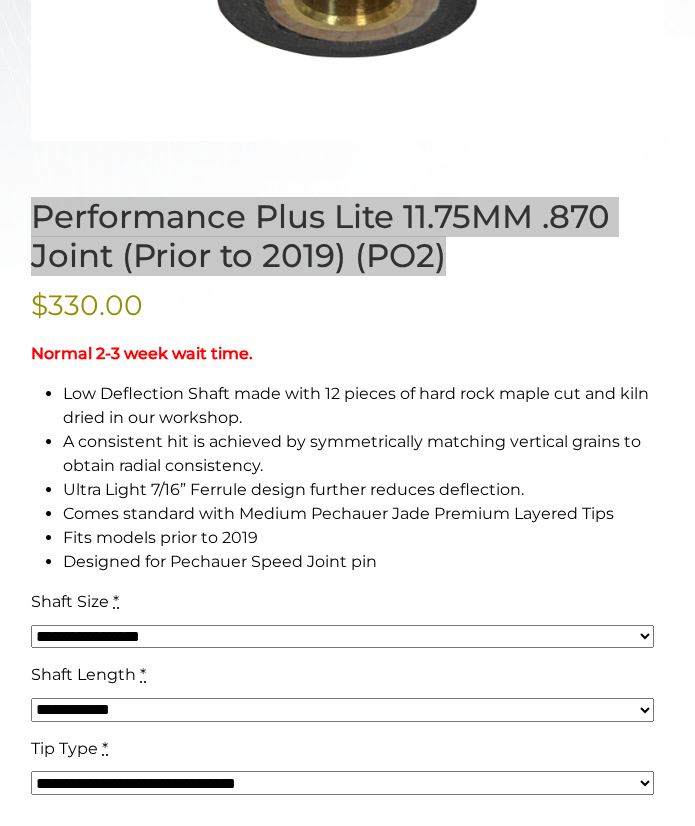 scroll, scrollTop: 991, scrollLeft: 0, axis: vertical 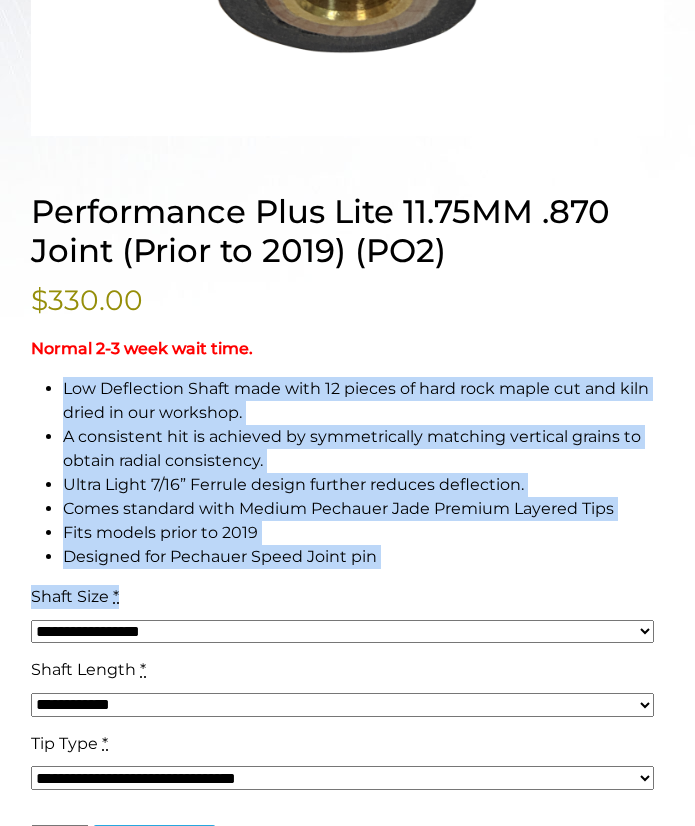 drag, startPoint x: 65, startPoint y: 391, endPoint x: 450, endPoint y: 586, distance: 431.56693 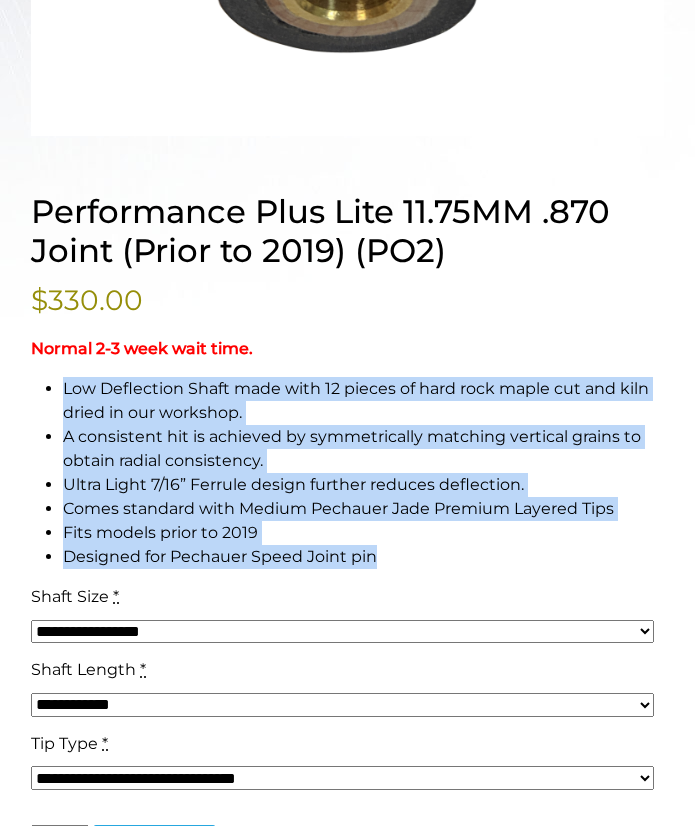 drag, startPoint x: 210, startPoint y: 420, endPoint x: 427, endPoint y: 563, distance: 259.88074 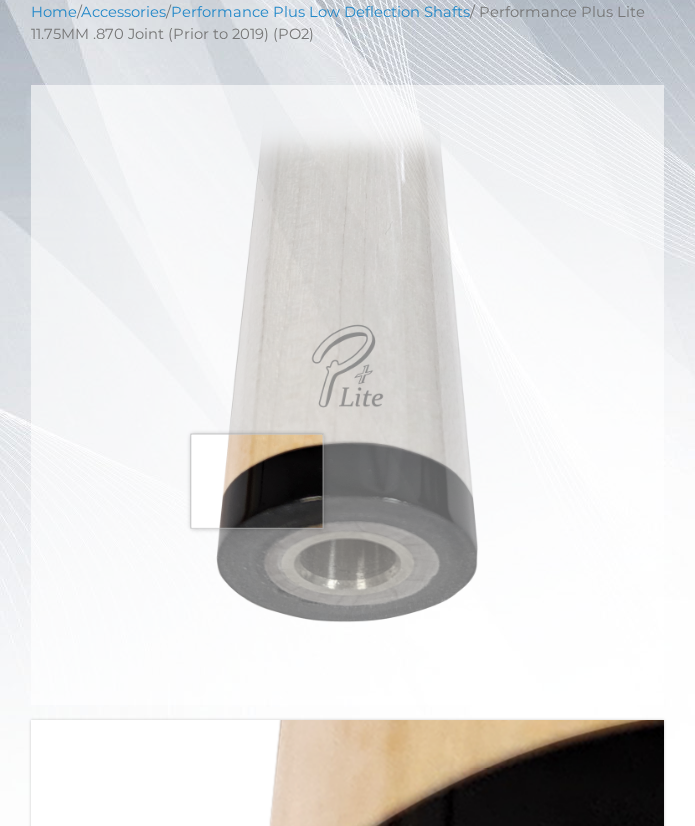 scroll, scrollTop: 420, scrollLeft: 0, axis: vertical 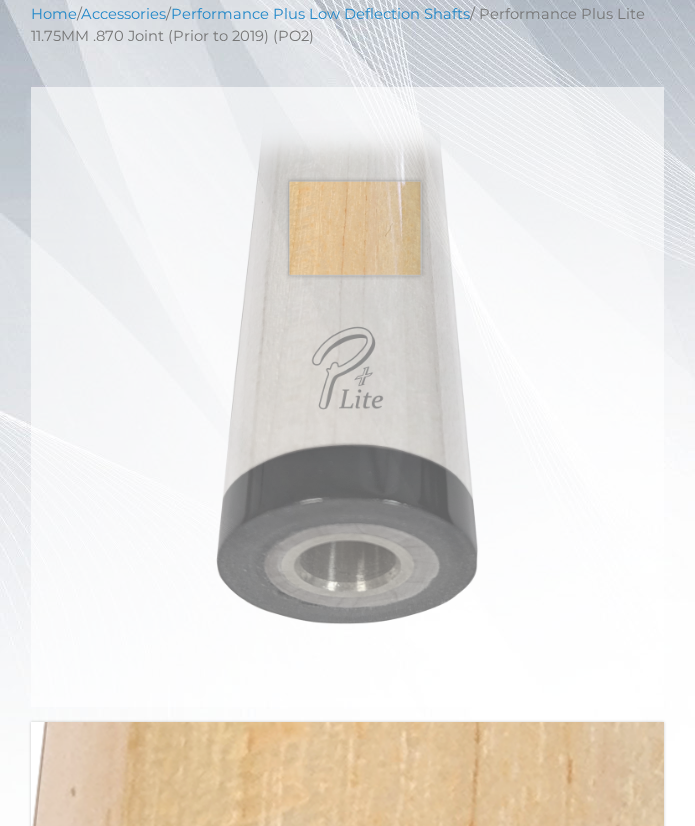 click at bounding box center (347, 397) 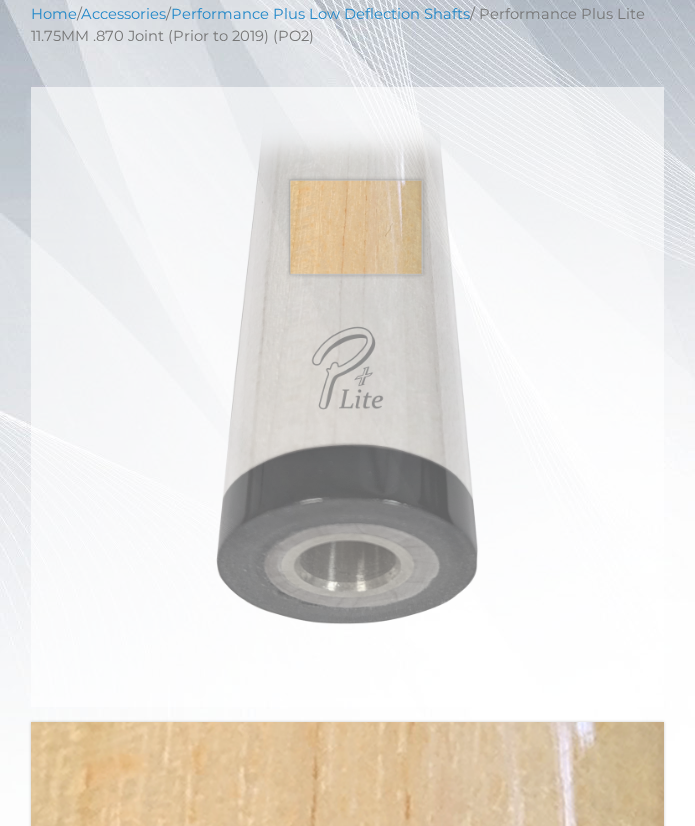 click at bounding box center [347, 397] 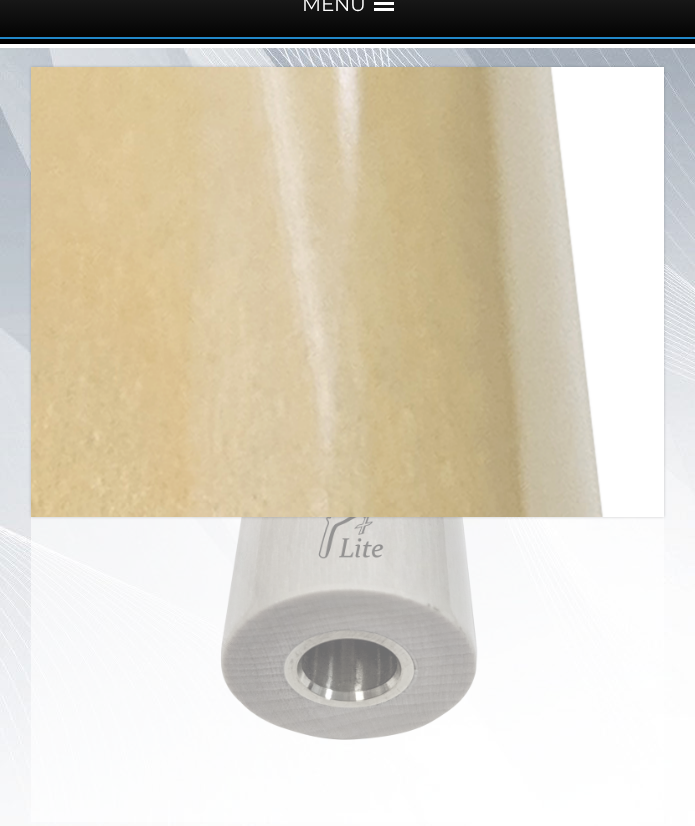 scroll, scrollTop: 310, scrollLeft: 0, axis: vertical 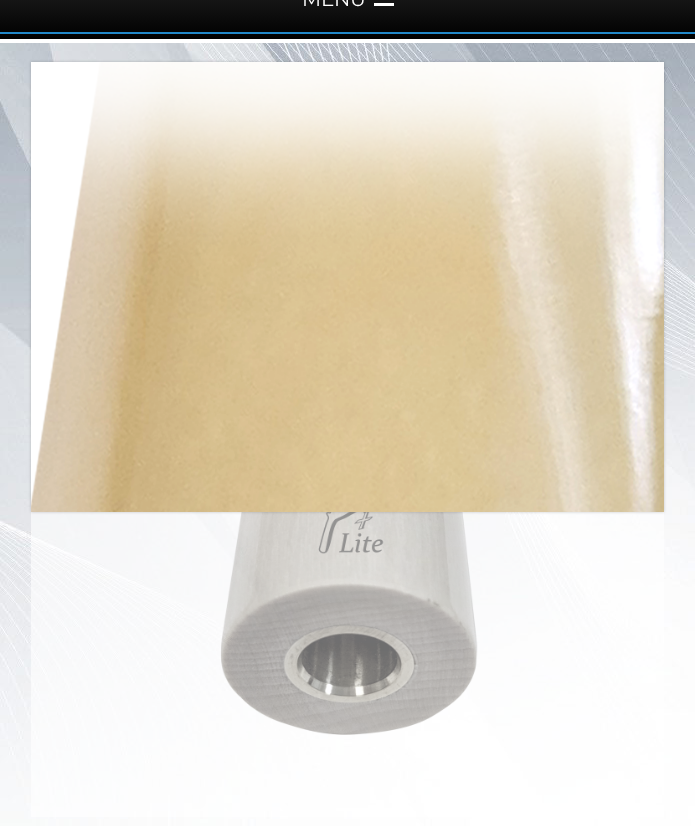 click at bounding box center (347, 507) 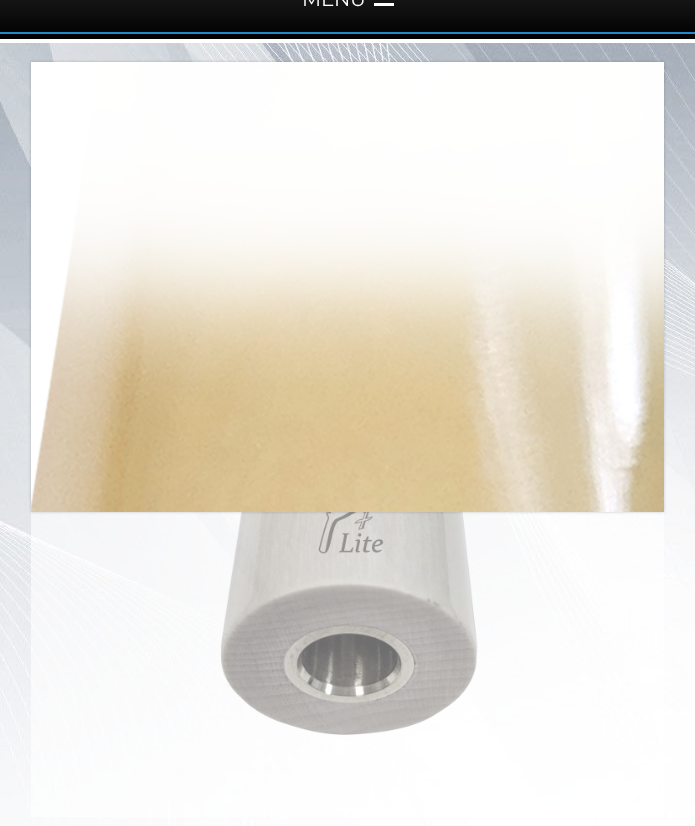 click at bounding box center [347, 507] 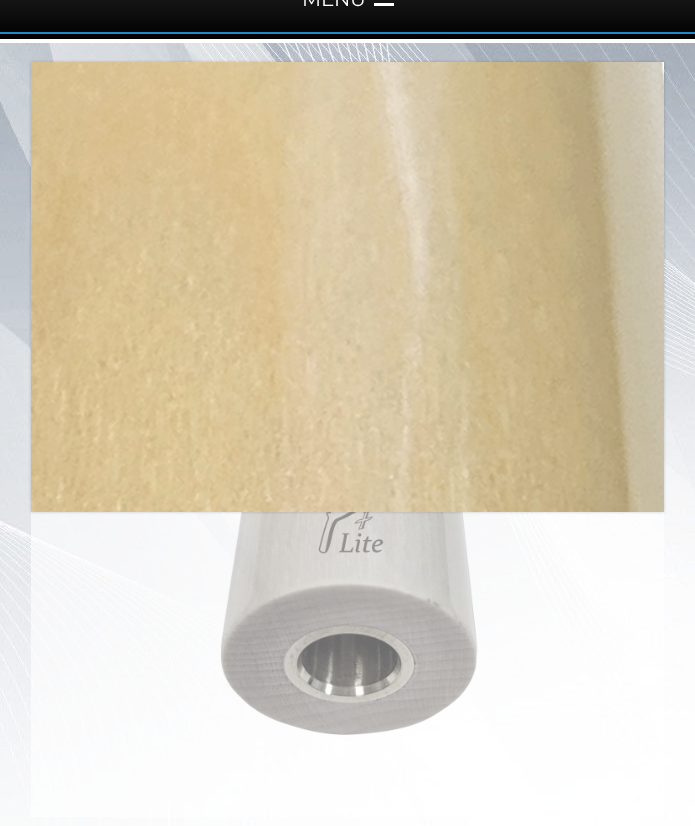 click at bounding box center [347, 507] 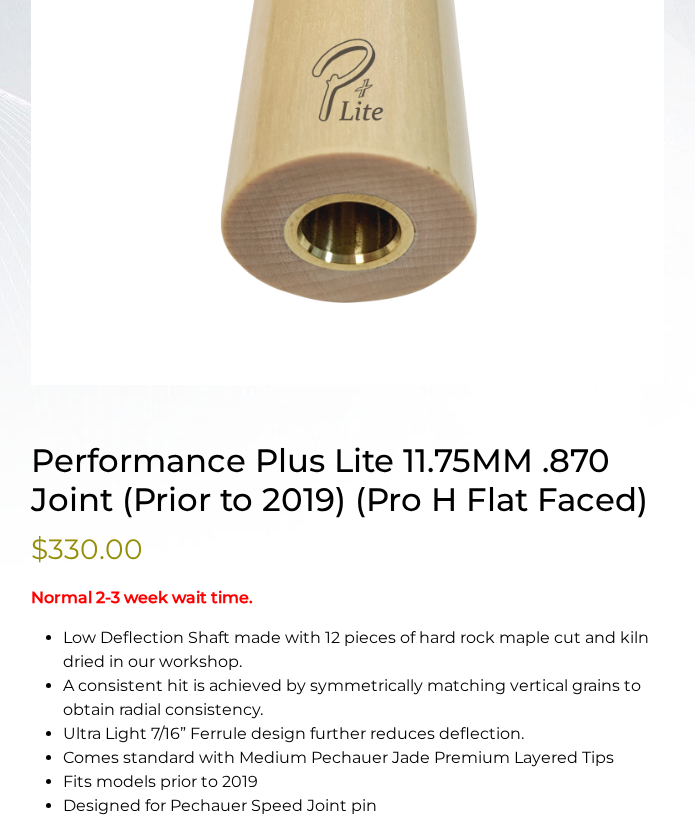 scroll, scrollTop: 744, scrollLeft: 0, axis: vertical 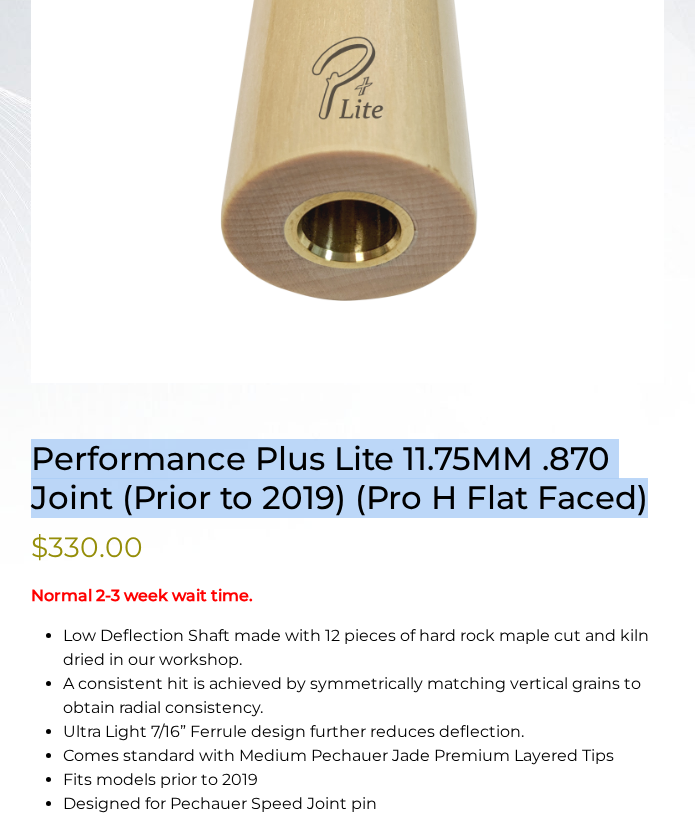 drag, startPoint x: 40, startPoint y: 456, endPoint x: 689, endPoint y: 505, distance: 650.84717 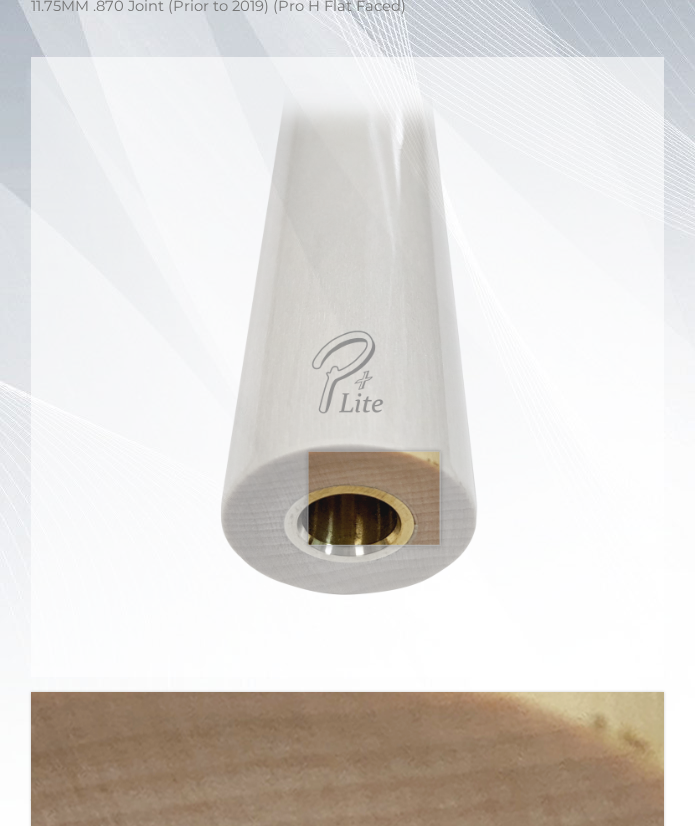 scroll, scrollTop: 444, scrollLeft: 0, axis: vertical 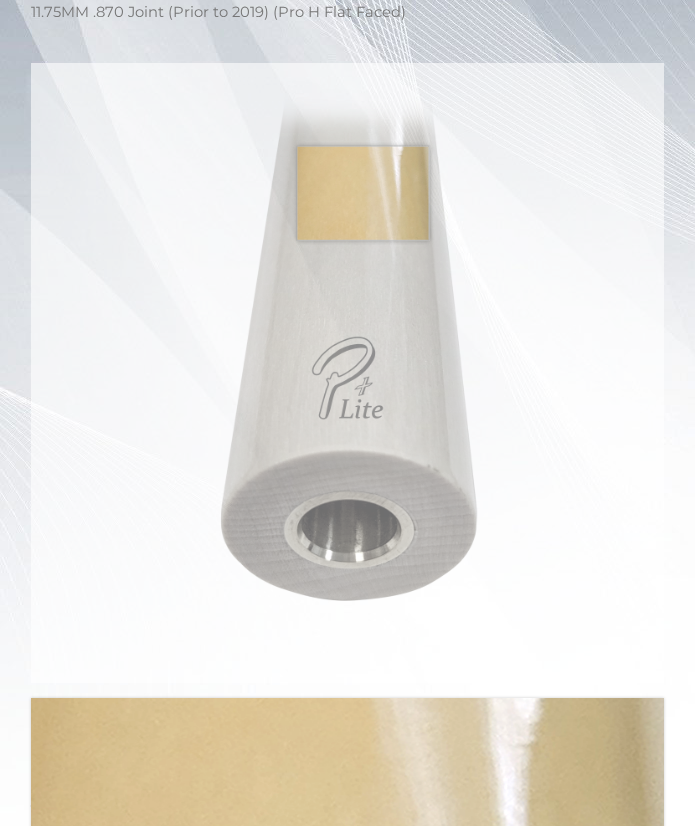 click at bounding box center [347, 373] 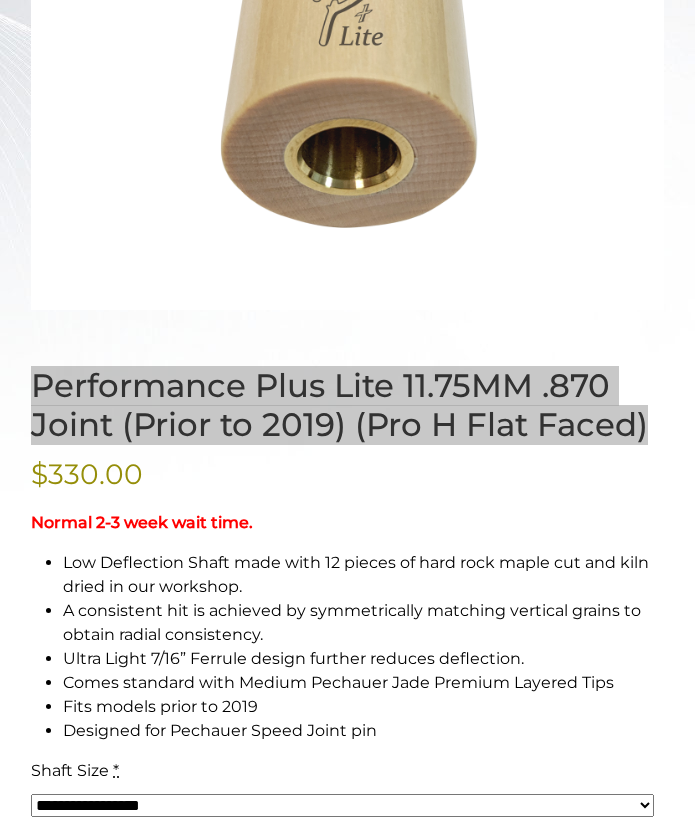 scroll, scrollTop: 854, scrollLeft: 0, axis: vertical 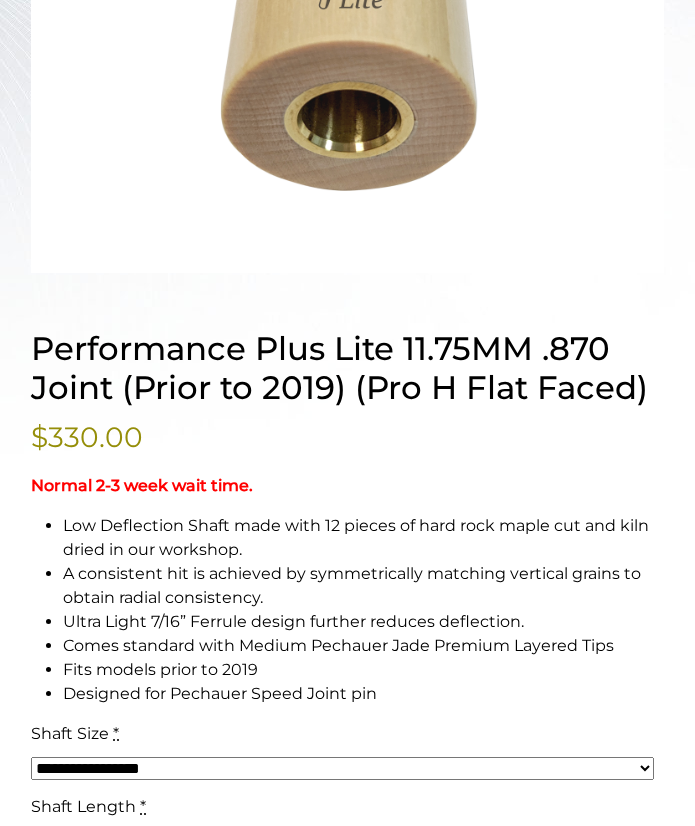 click on "A consistent hit is achieved by symmetrically matching vertical grains to obtain radial consistency." at bounding box center (363, 586) 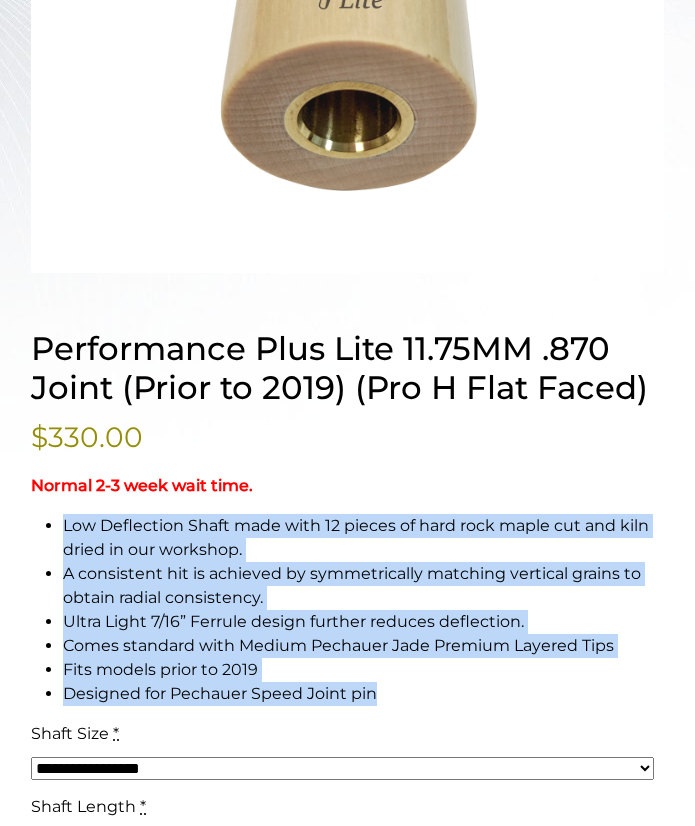 drag, startPoint x: 65, startPoint y: 522, endPoint x: 380, endPoint y: 696, distance: 359.8625 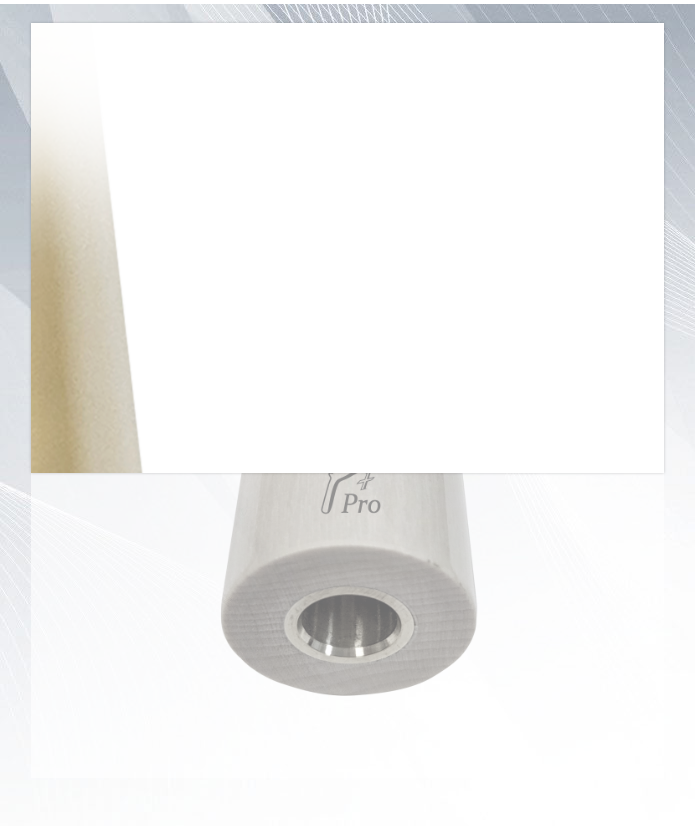 scroll, scrollTop: 355, scrollLeft: 0, axis: vertical 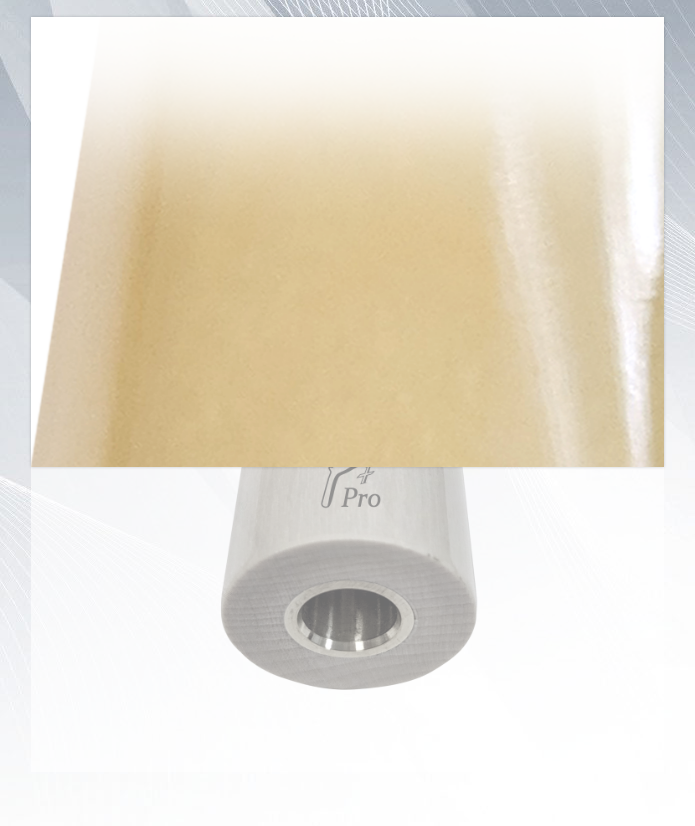 click at bounding box center (347, 462) 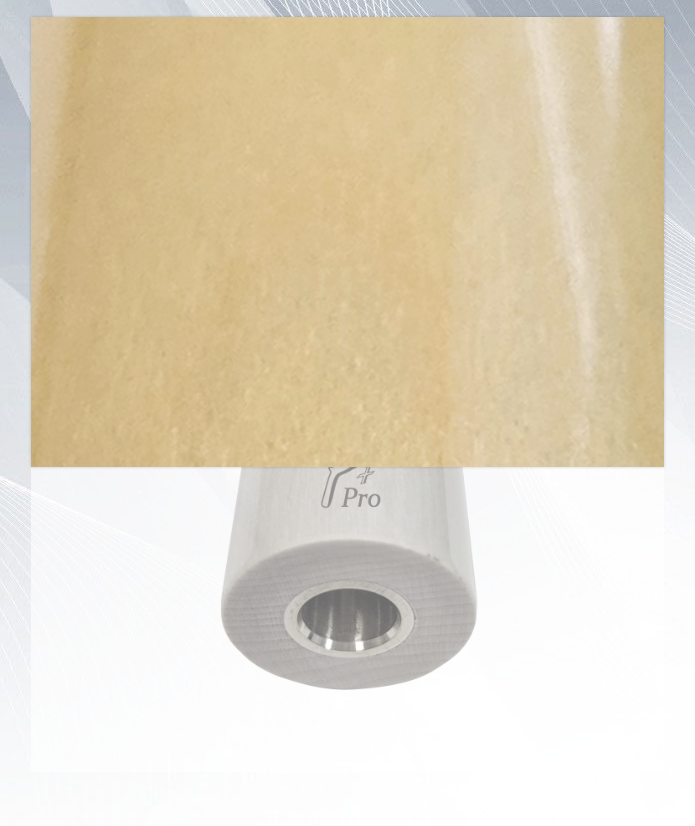 click at bounding box center (347, 462) 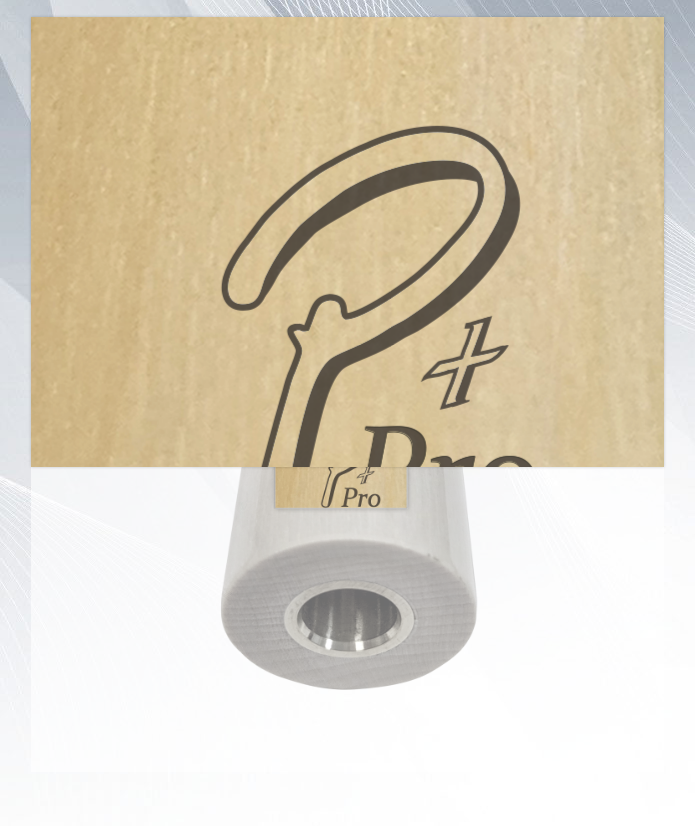 click at bounding box center [347, 462] 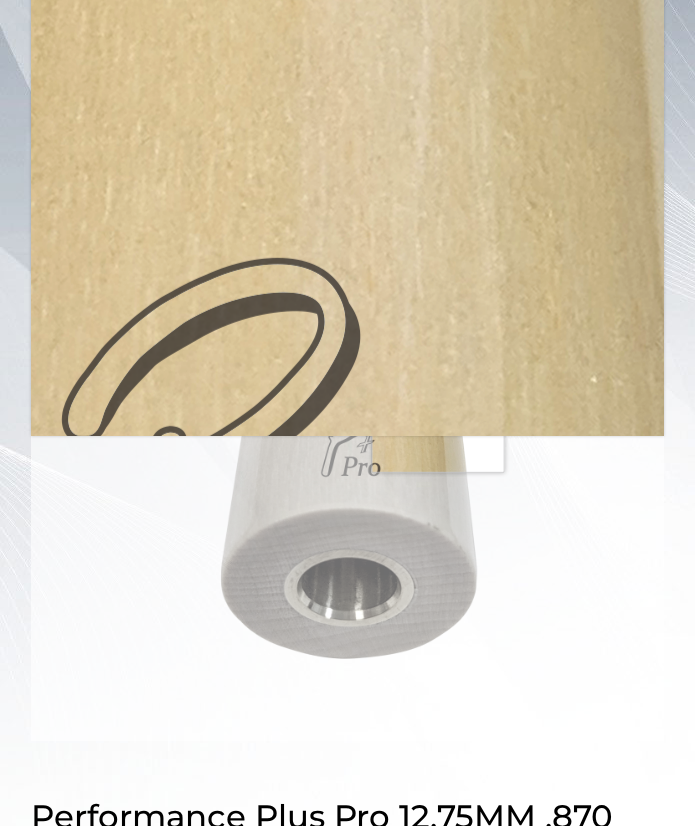 scroll, scrollTop: 389, scrollLeft: 0, axis: vertical 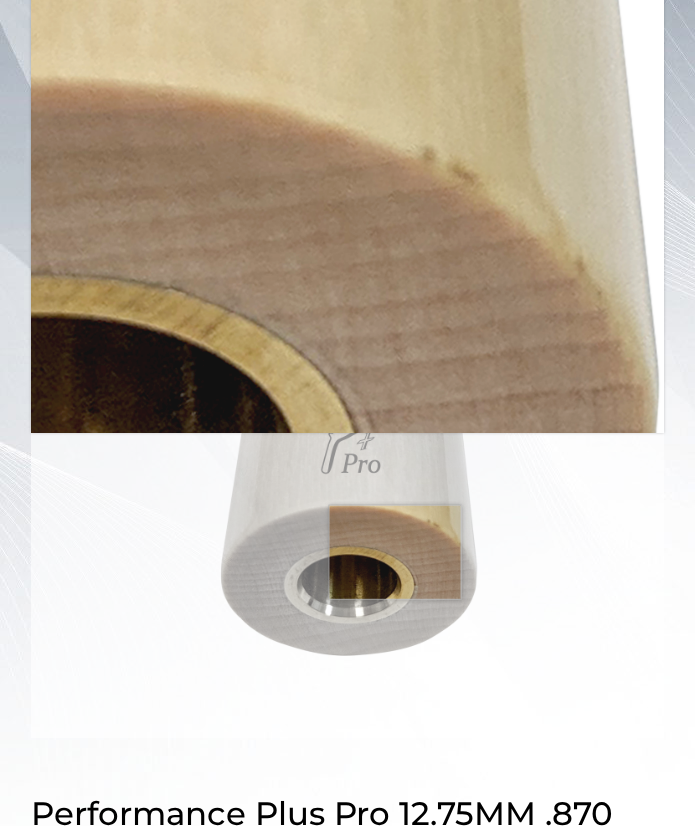 click at bounding box center [347, 428] 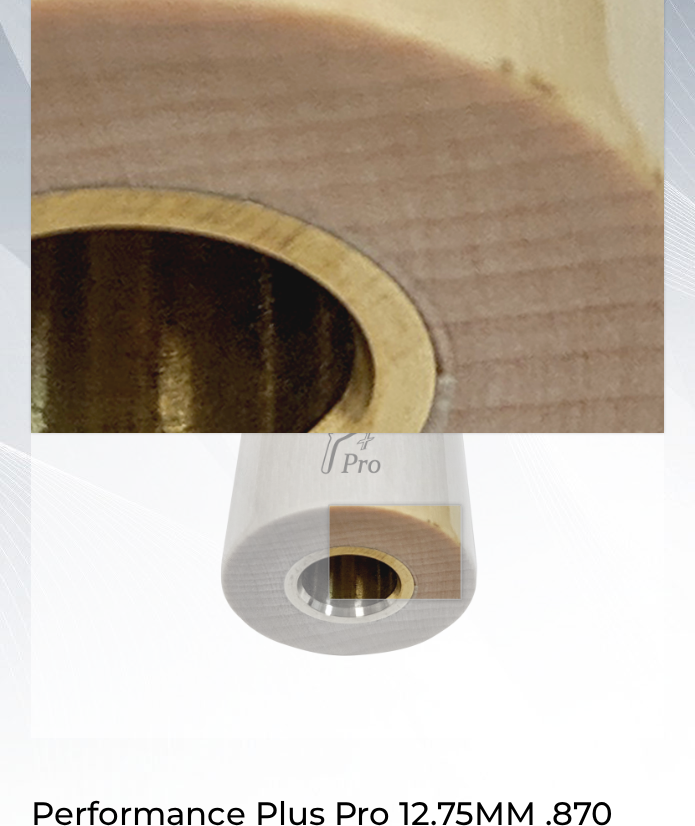 click at bounding box center [347, 428] 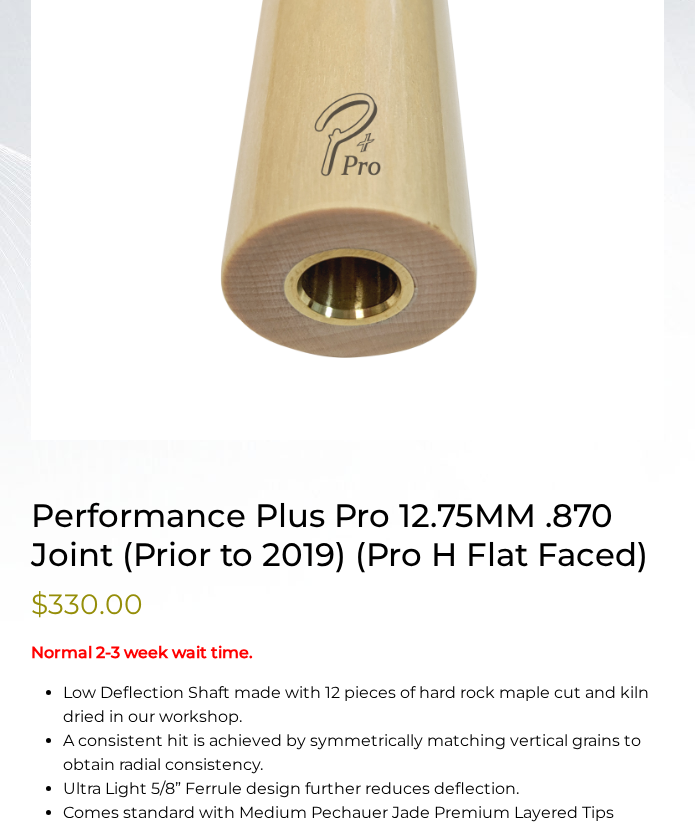 scroll, scrollTop: 689, scrollLeft: 0, axis: vertical 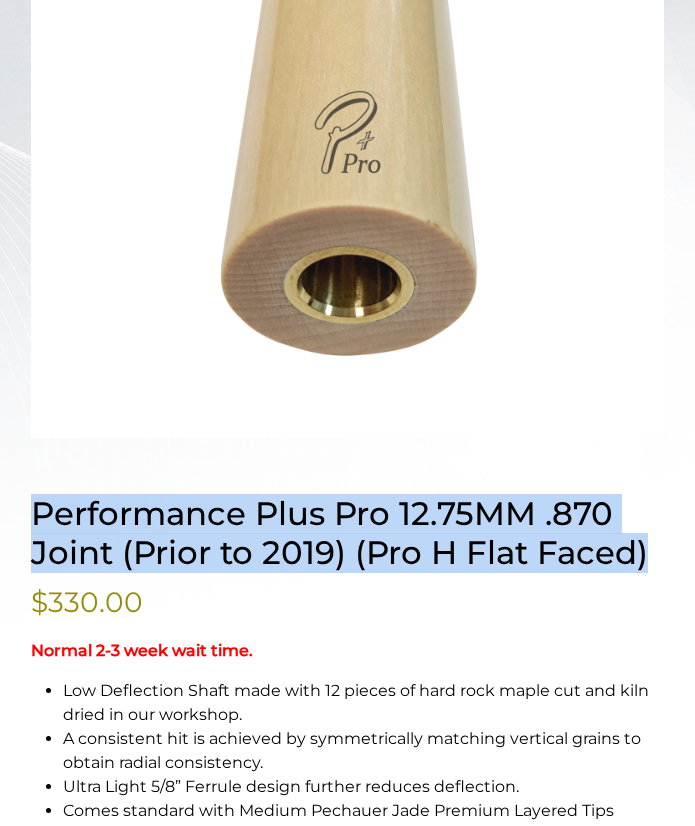 drag, startPoint x: 39, startPoint y: 510, endPoint x: 672, endPoint y: 549, distance: 634.20026 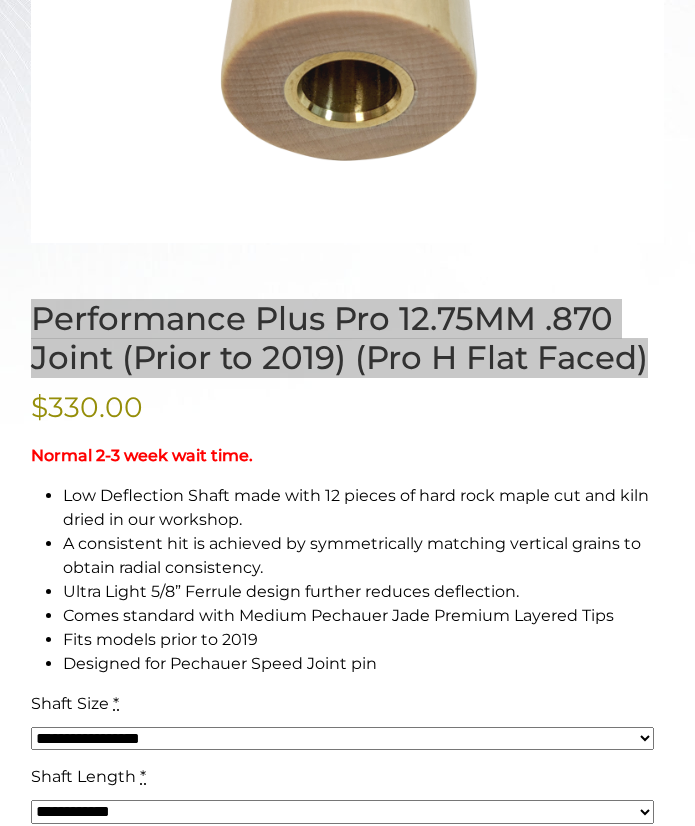 scroll, scrollTop: 889, scrollLeft: 0, axis: vertical 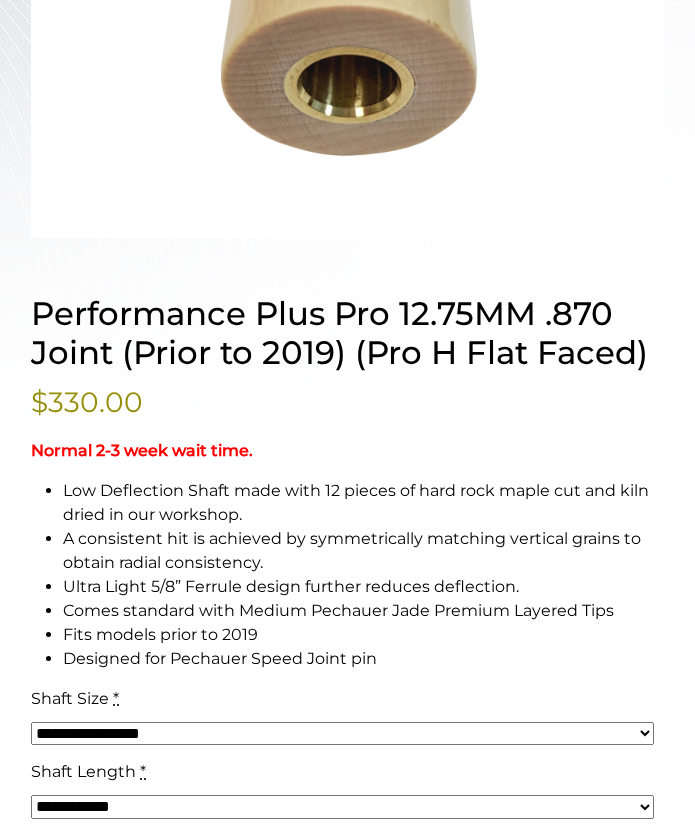 click on "A consistent hit is achieved by symmetrically matching vertical grains to obtain radial consistency." at bounding box center [363, 551] 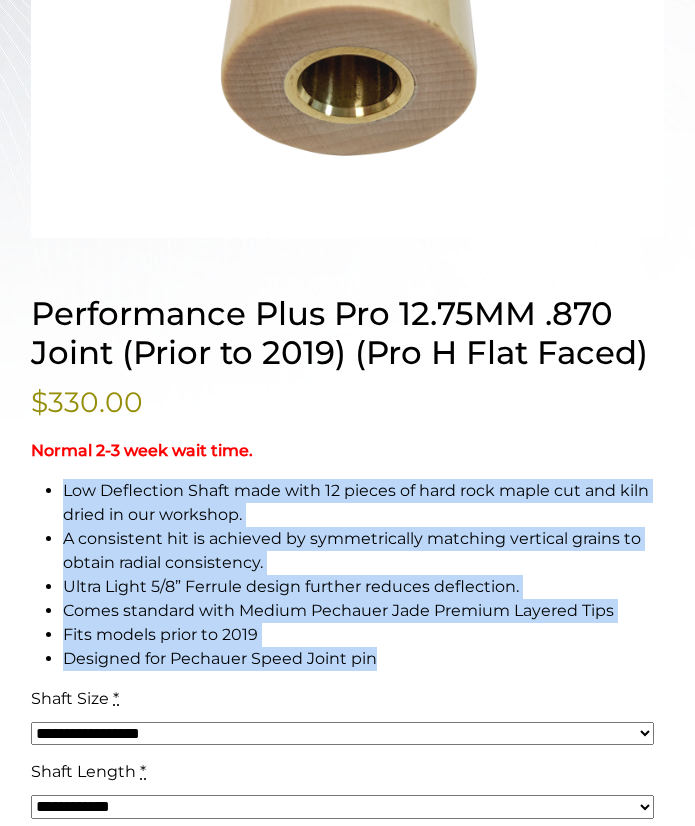 drag, startPoint x: 65, startPoint y: 492, endPoint x: 427, endPoint y: 653, distance: 396.18808 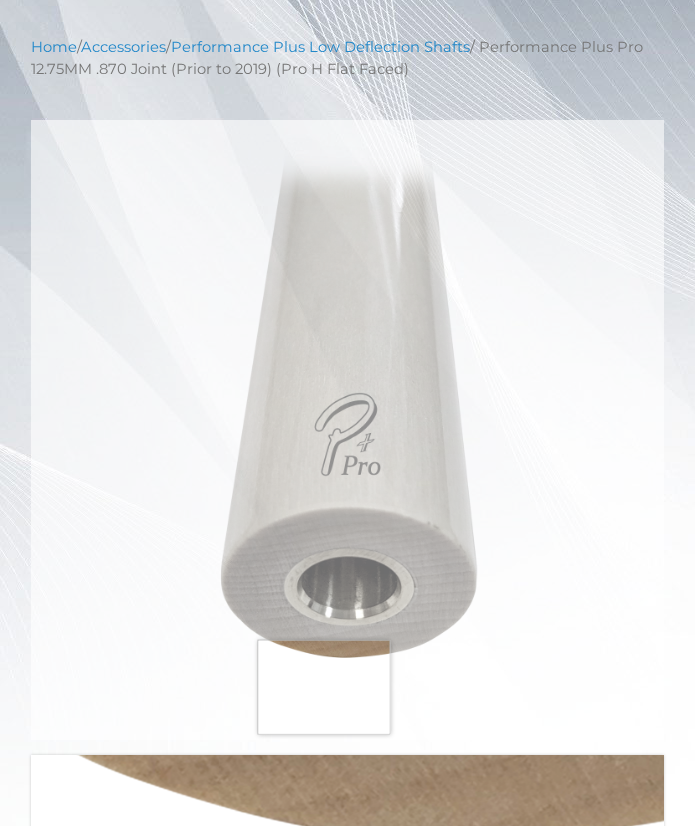 scroll, scrollTop: 372, scrollLeft: 0, axis: vertical 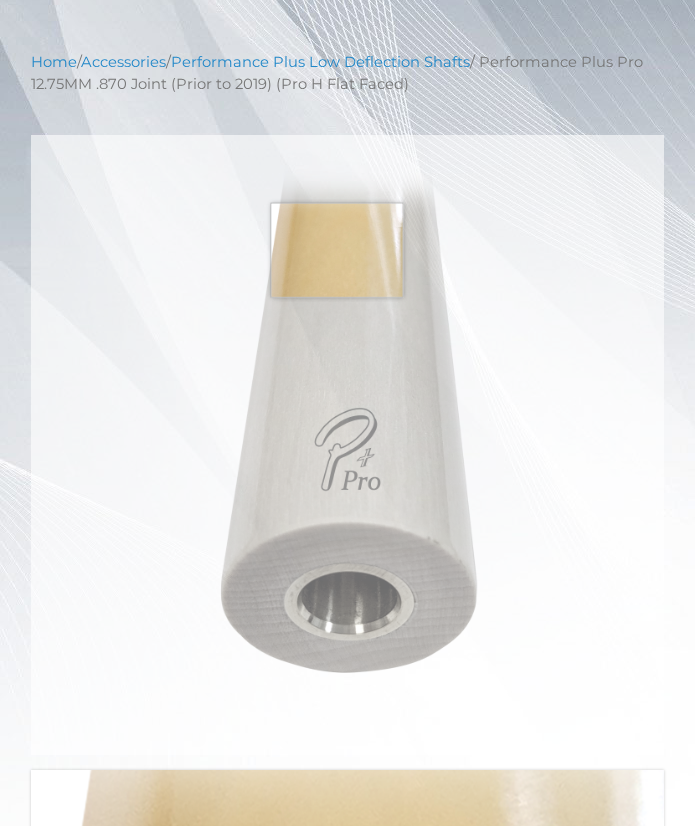 click at bounding box center [347, 445] 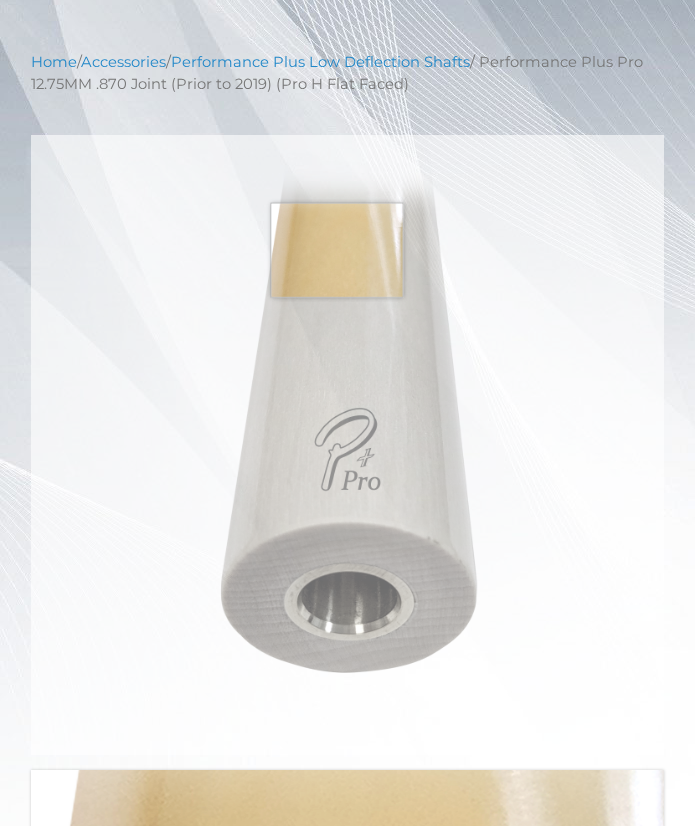 click at bounding box center (347, 445) 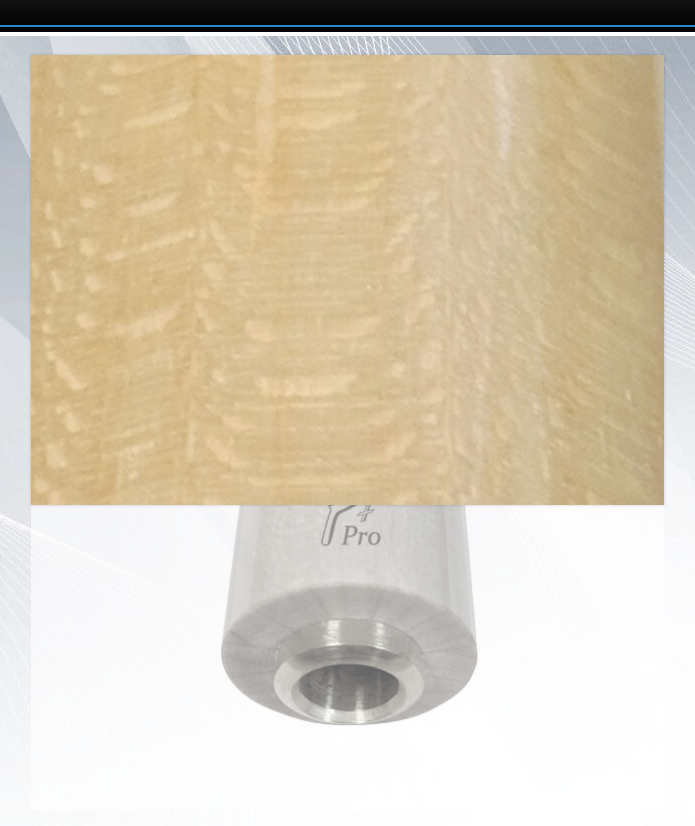 scroll, scrollTop: 326, scrollLeft: 0, axis: vertical 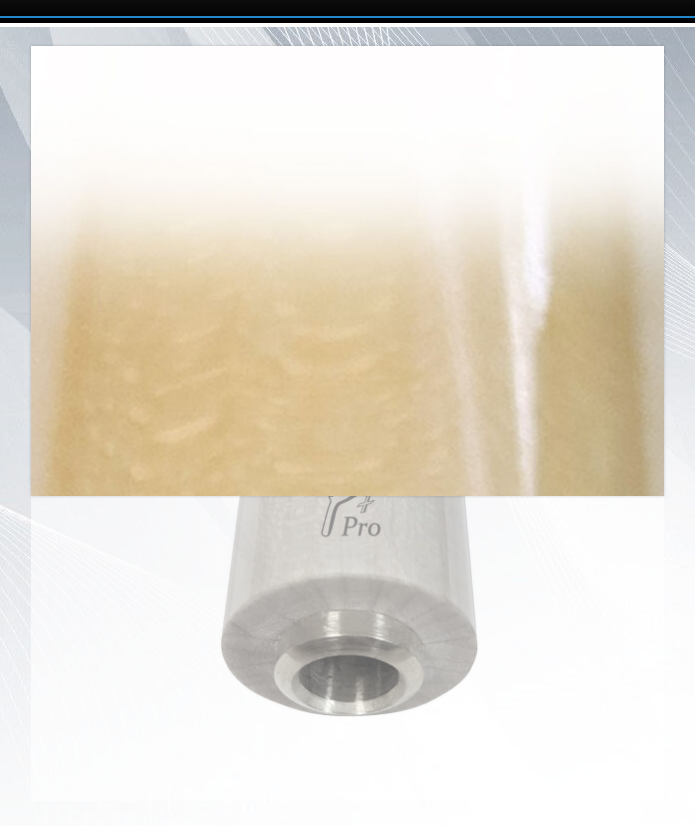 click at bounding box center (347, 491) 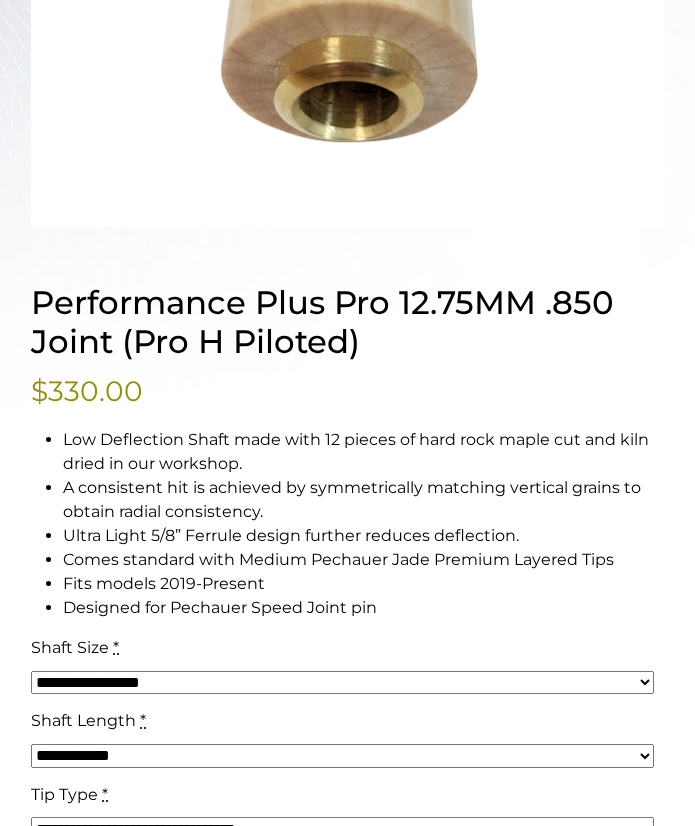 scroll, scrollTop: 914, scrollLeft: 0, axis: vertical 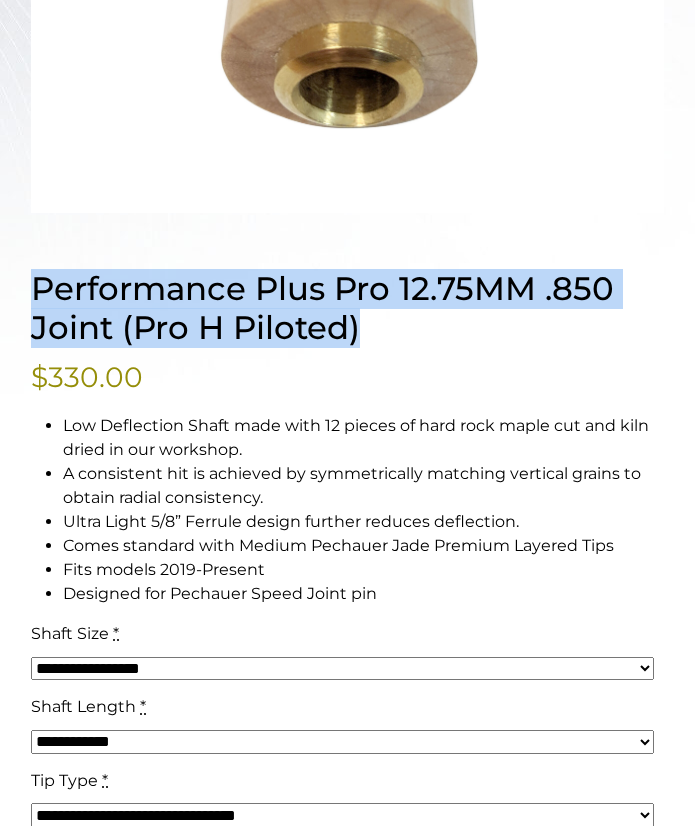 drag, startPoint x: 25, startPoint y: 284, endPoint x: 391, endPoint y: 327, distance: 368.5173 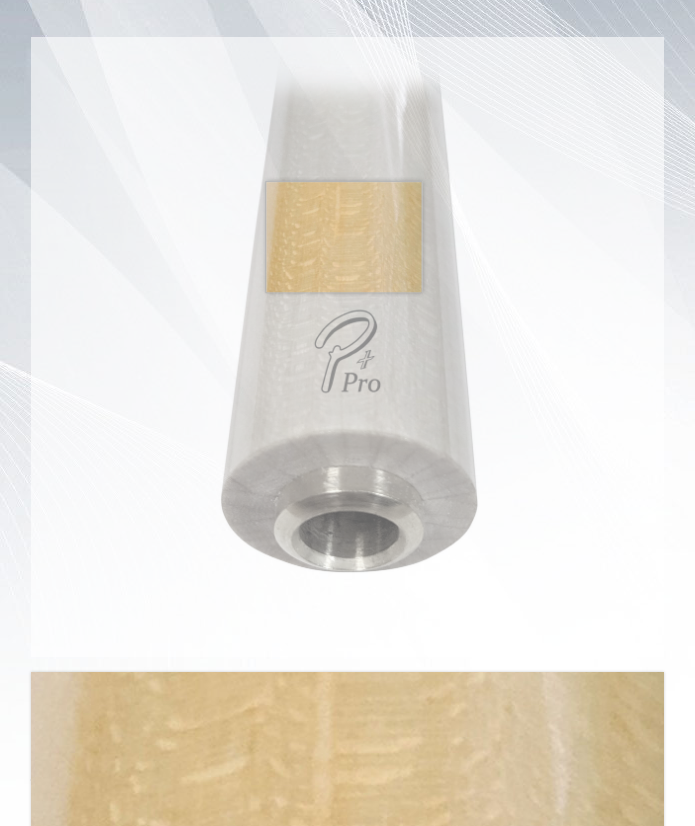 scroll, scrollTop: 442, scrollLeft: 0, axis: vertical 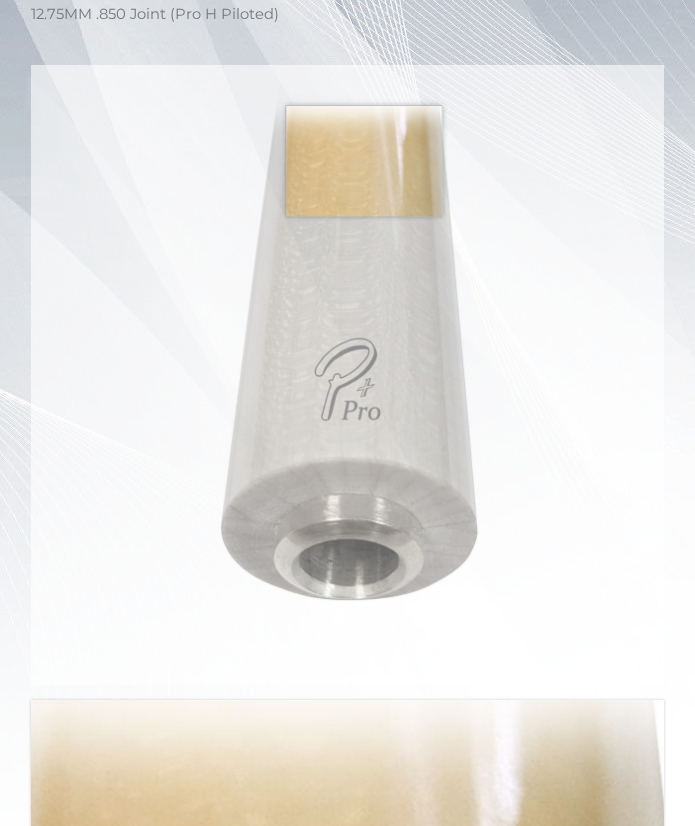 click at bounding box center [347, 375] 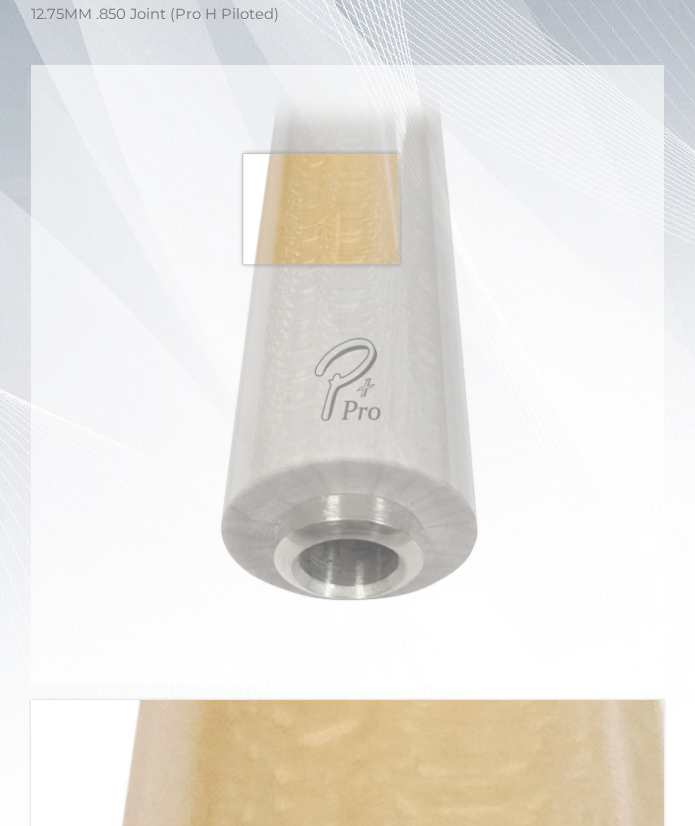 click at bounding box center (347, 375) 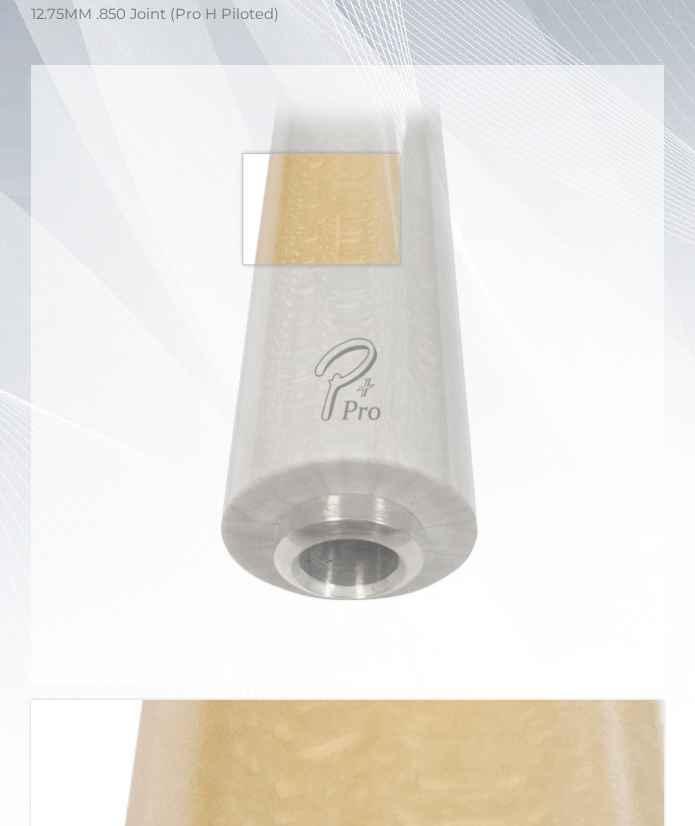 click at bounding box center [347, 375] 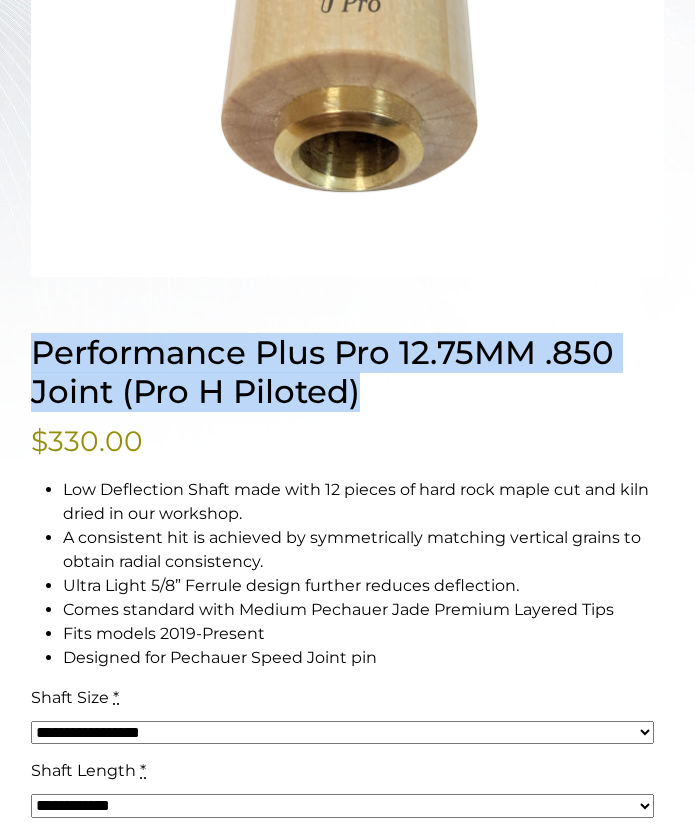 scroll, scrollTop: 851, scrollLeft: 0, axis: vertical 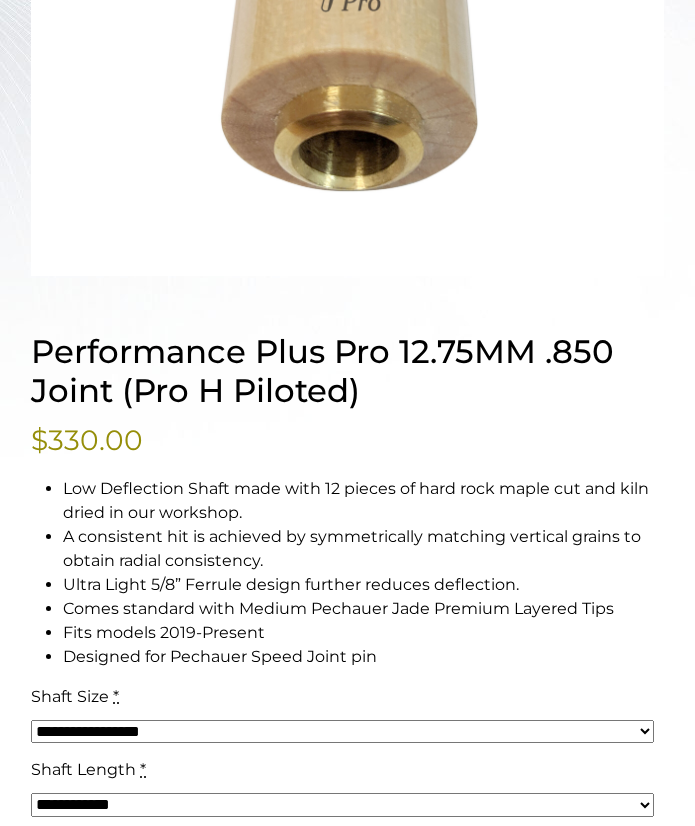 click on "A consistent hit is achieved by symmetrically matching vertical grains to obtain radial consistency." at bounding box center [363, 549] 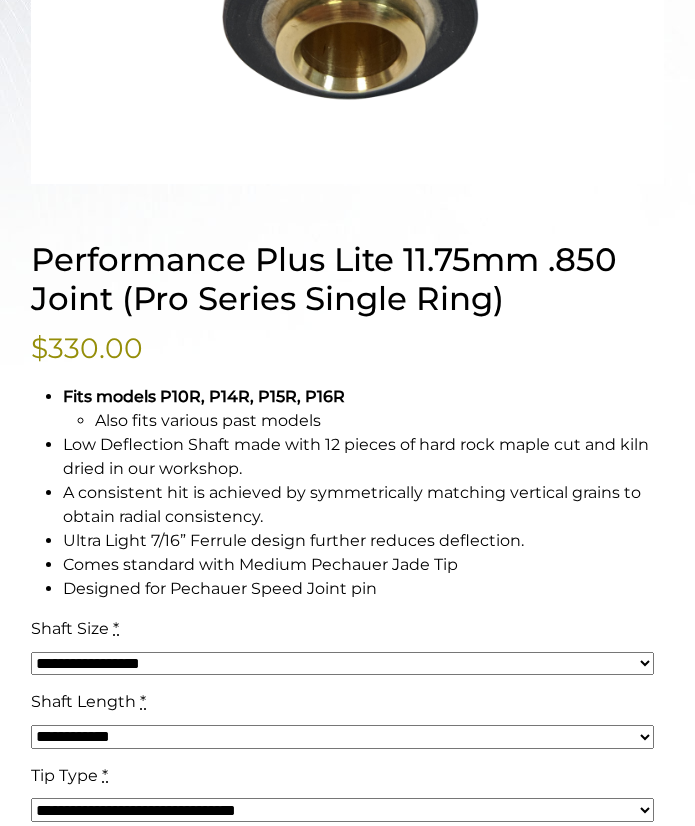 scroll, scrollTop: 940, scrollLeft: 0, axis: vertical 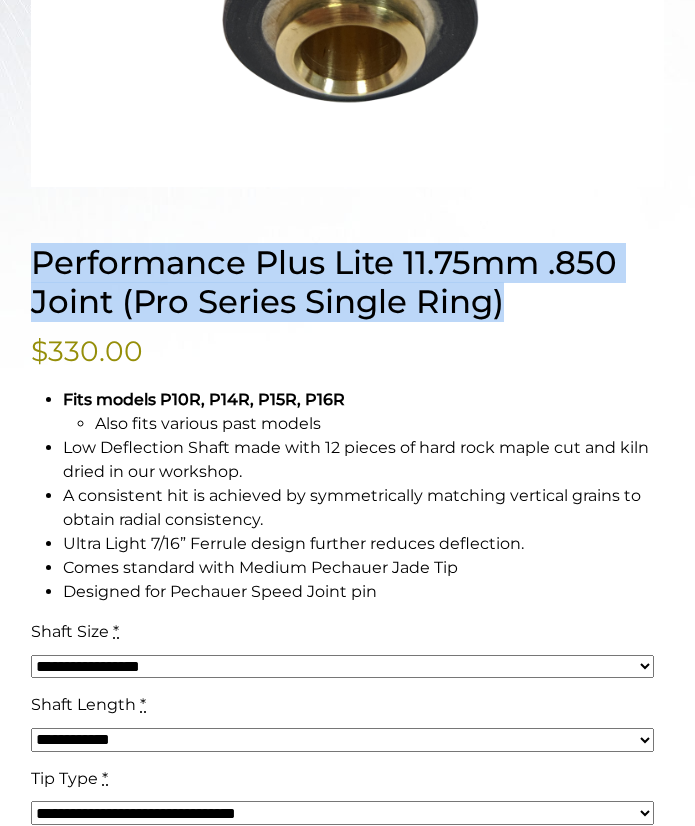 drag, startPoint x: 32, startPoint y: 258, endPoint x: 519, endPoint y: 315, distance: 490.32437 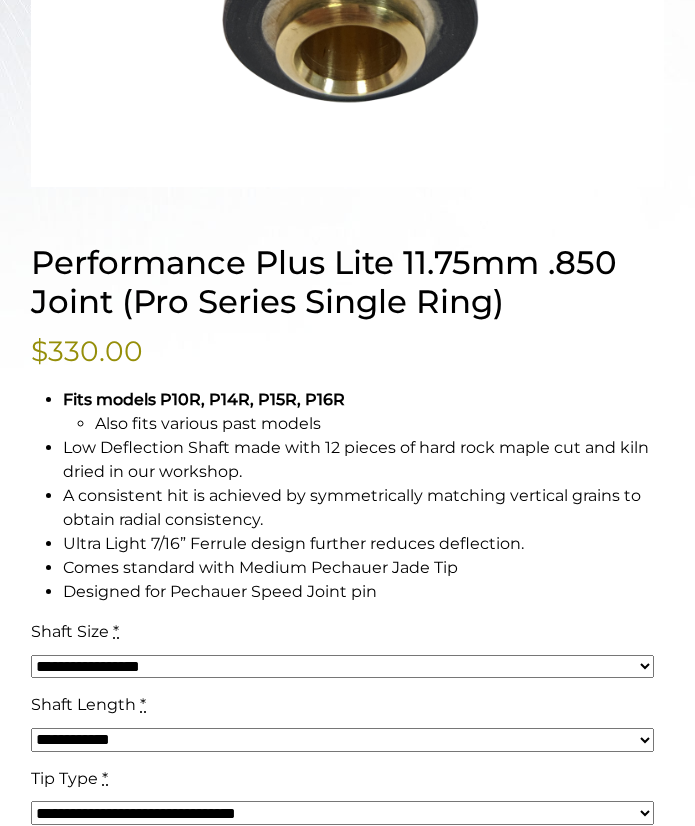 click on "Fits models P10R, P14R, P15R, P16R" at bounding box center [204, 399] 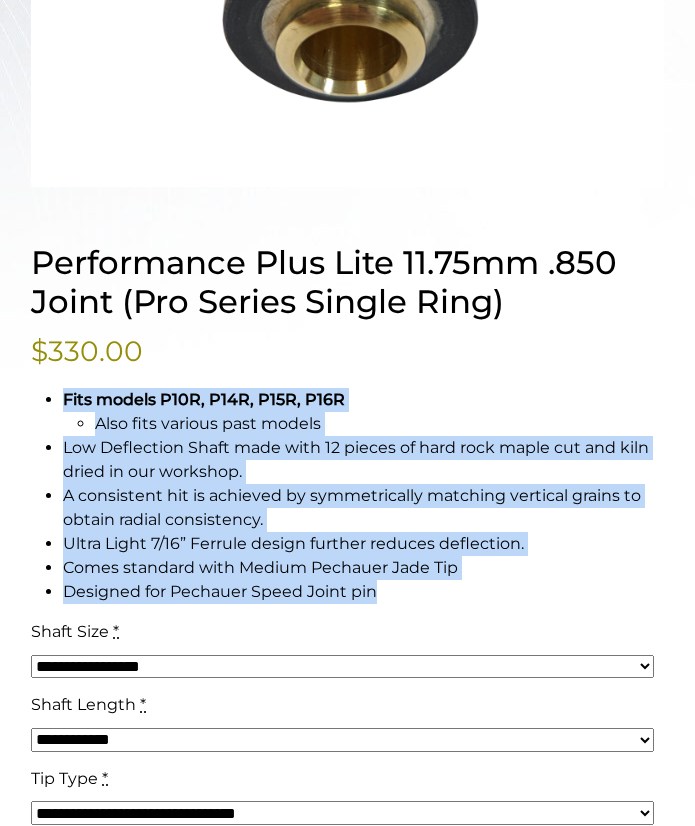 drag, startPoint x: 56, startPoint y: 395, endPoint x: 466, endPoint y: 601, distance: 458.842 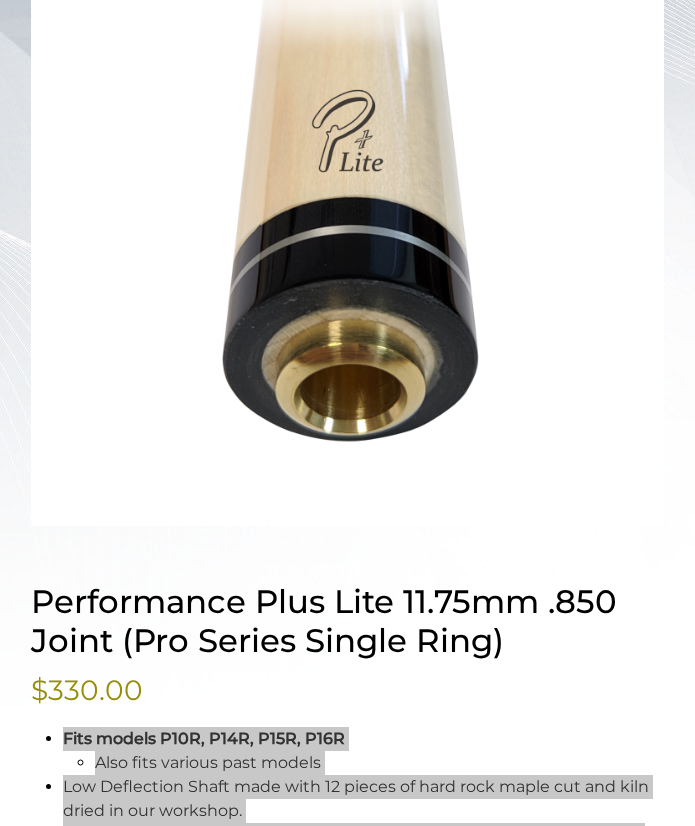 scroll, scrollTop: 593, scrollLeft: 0, axis: vertical 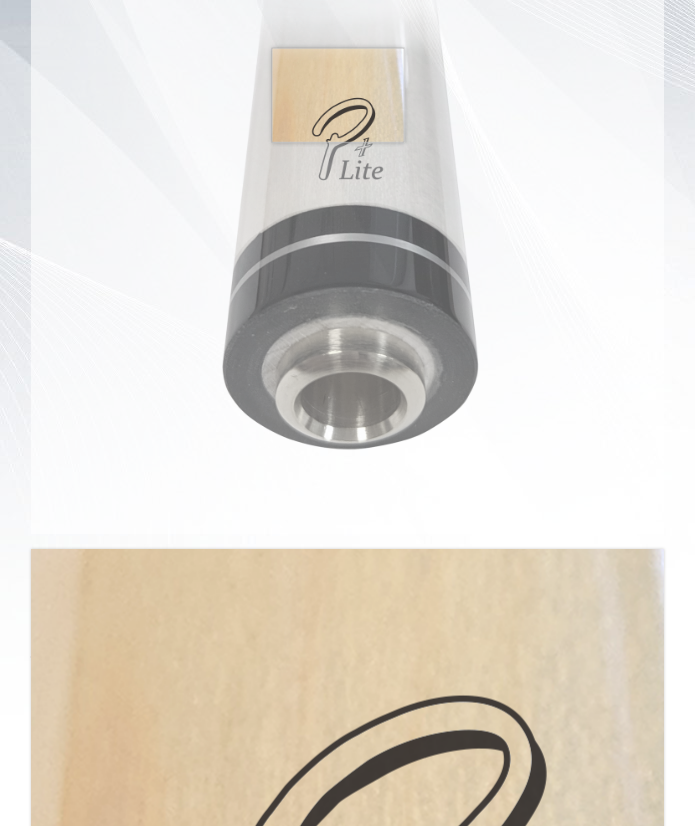 click at bounding box center (347, 224) 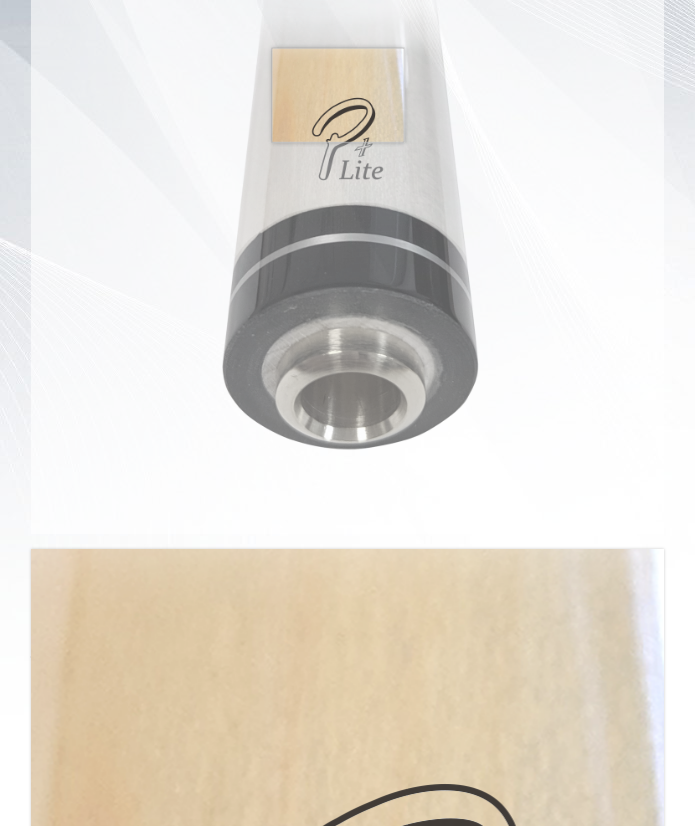 click at bounding box center [347, 224] 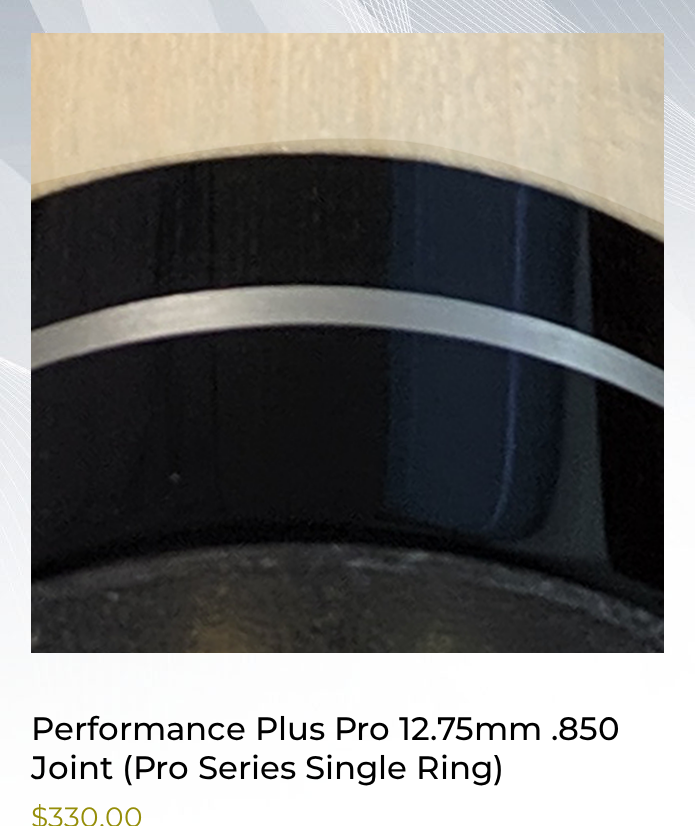 scroll, scrollTop: 475, scrollLeft: 0, axis: vertical 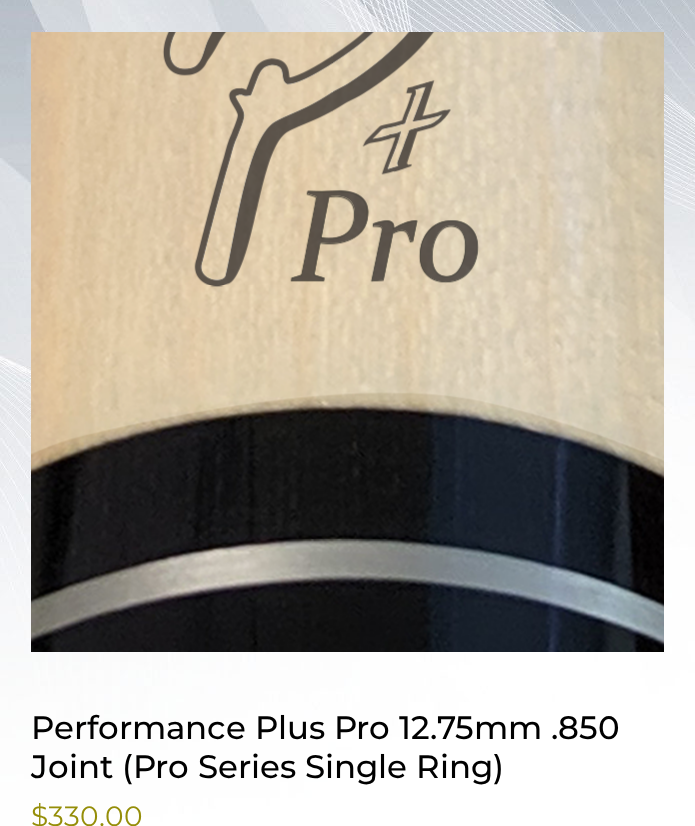 click at bounding box center (347, 342) 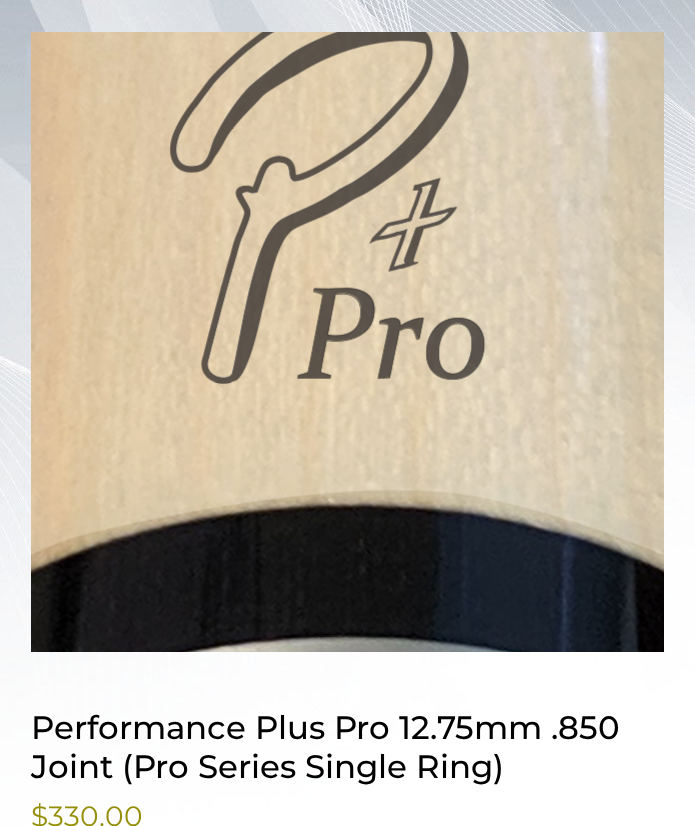 click at bounding box center [347, 342] 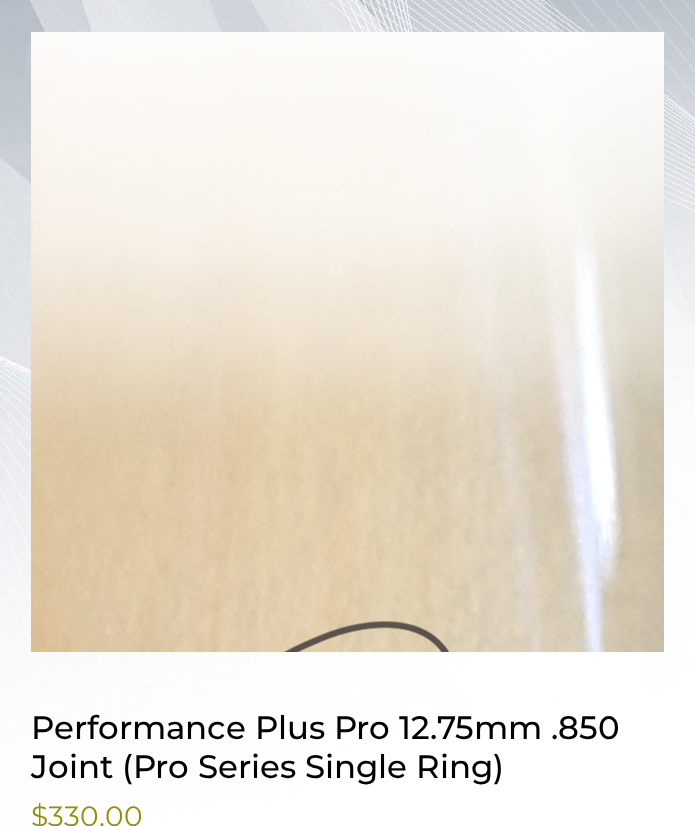 click at bounding box center [347, 342] 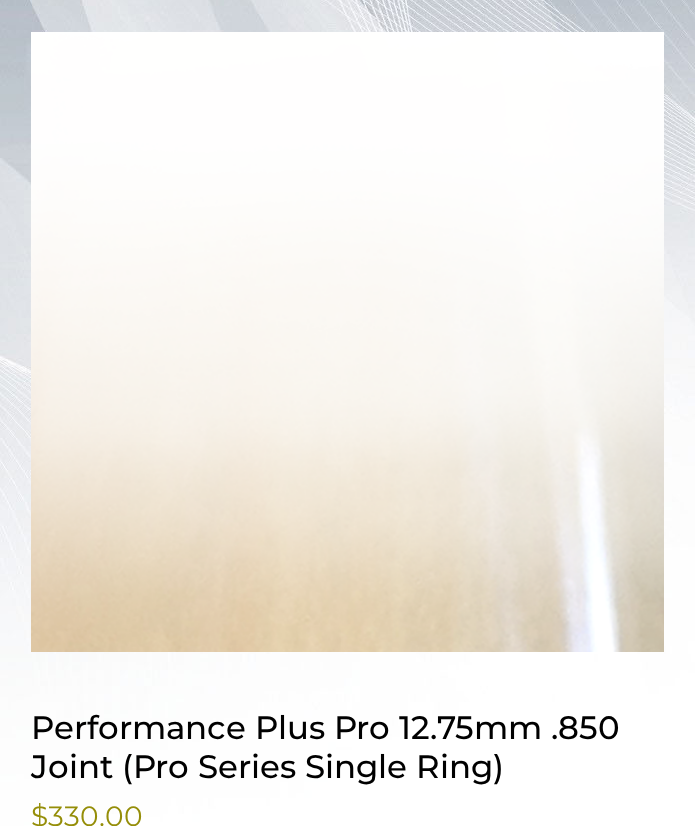 click at bounding box center [347, 342] 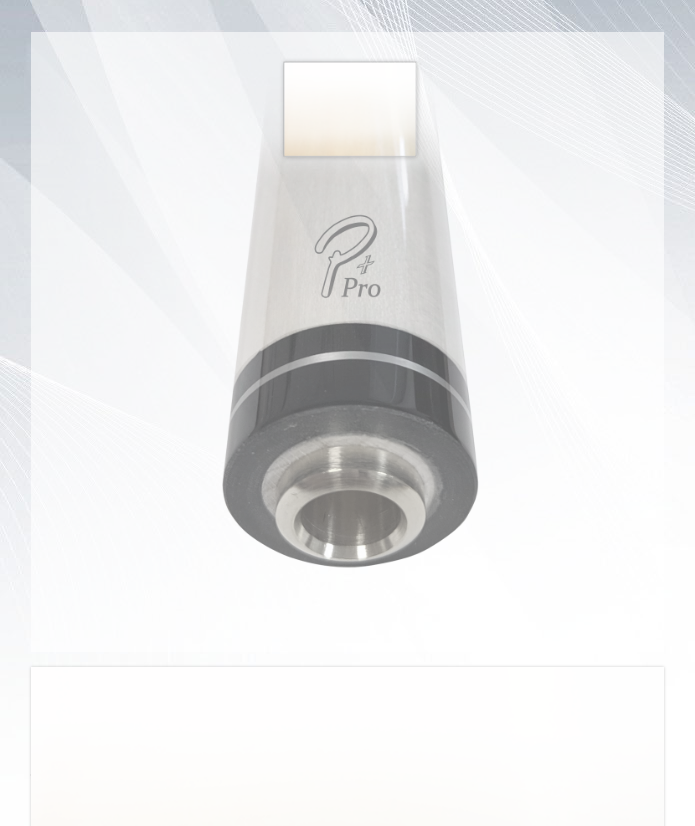 click at bounding box center (347, 342) 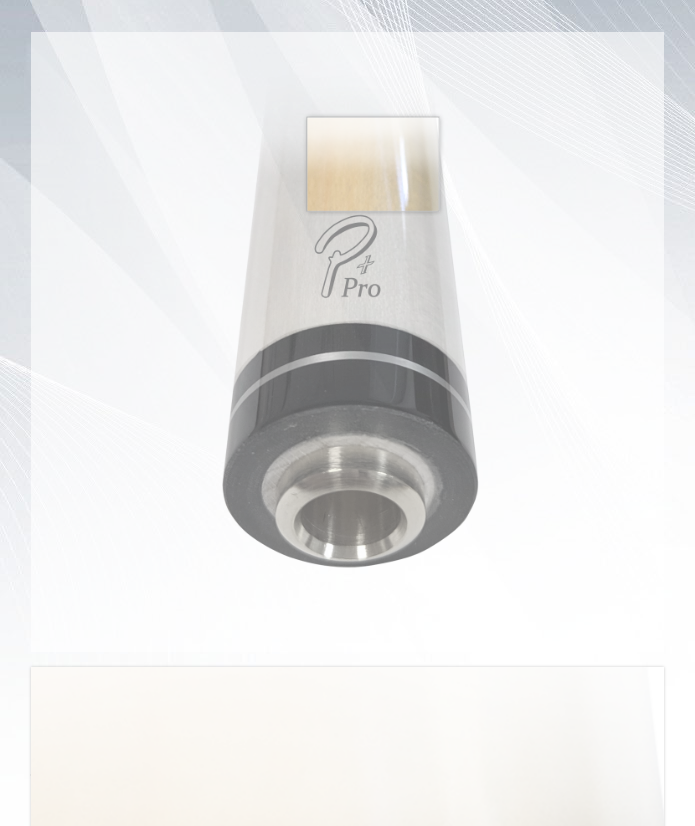 click at bounding box center [347, 342] 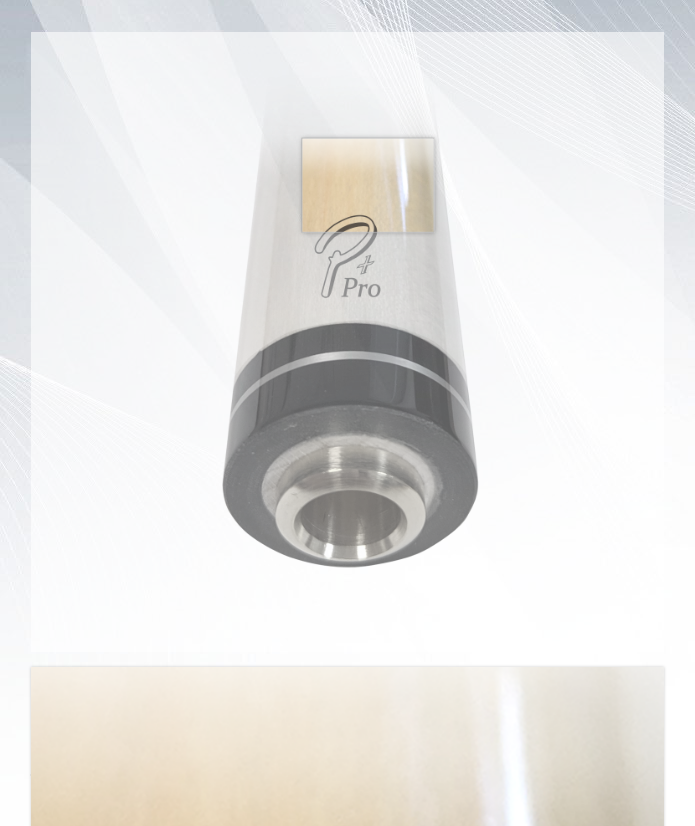 click at bounding box center (347, 342) 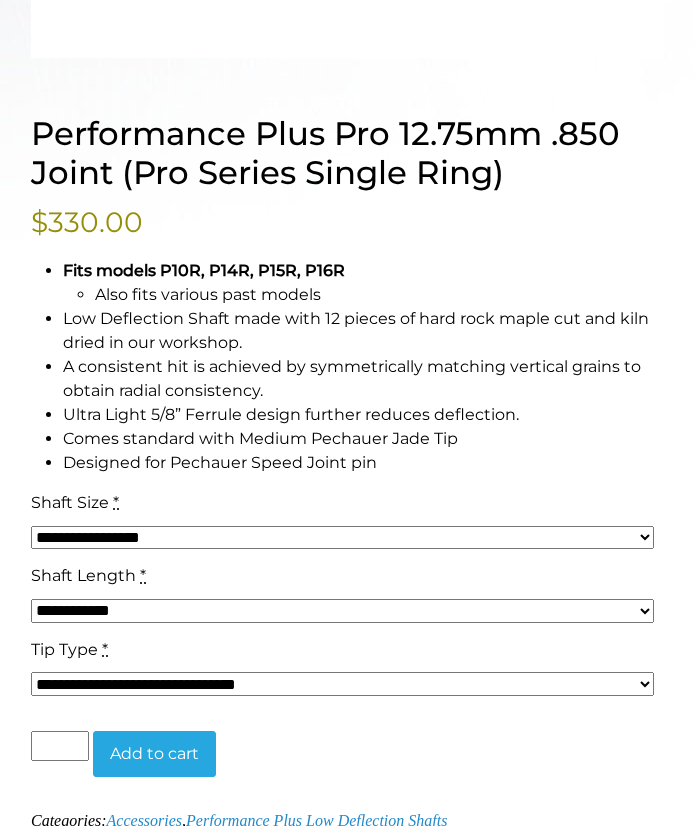 scroll, scrollTop: 1063, scrollLeft: 0, axis: vertical 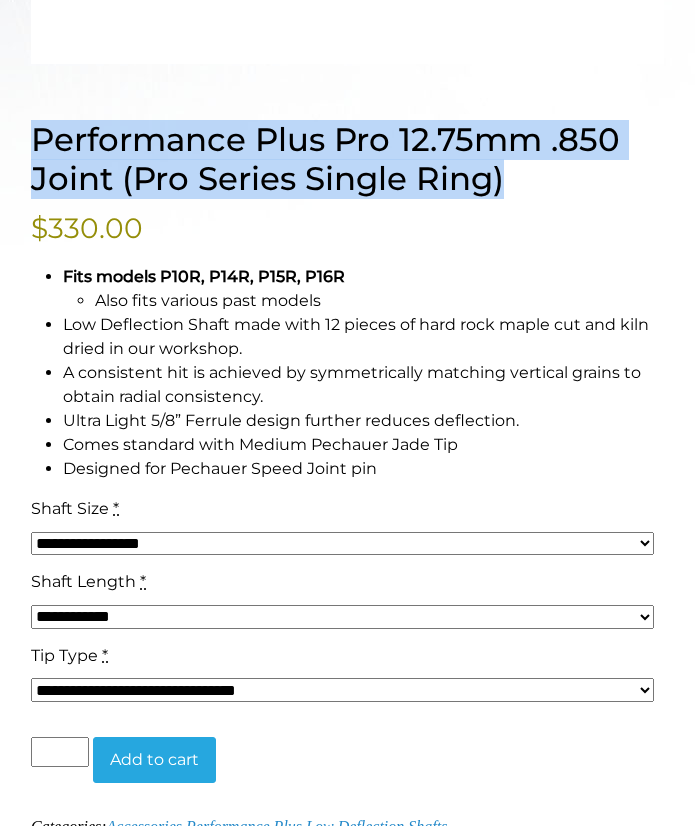 drag, startPoint x: 36, startPoint y: 138, endPoint x: 532, endPoint y: 196, distance: 499.3796 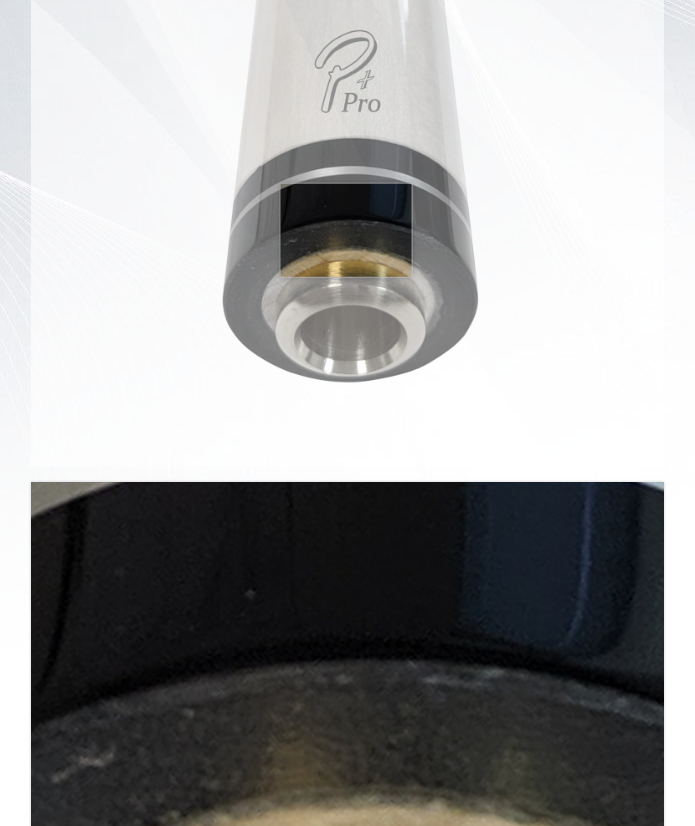 scroll, scrollTop: 654, scrollLeft: 0, axis: vertical 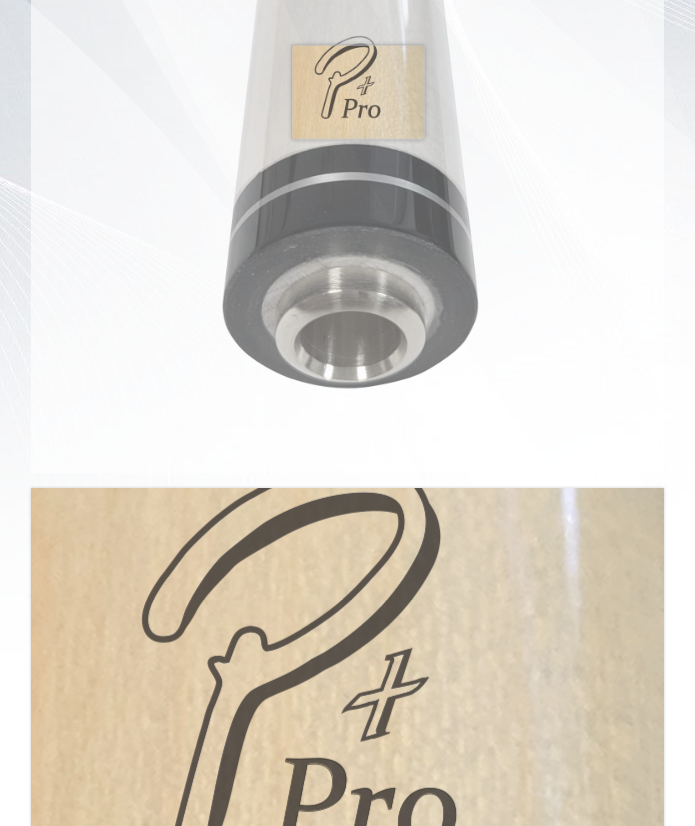 click at bounding box center (347, 163) 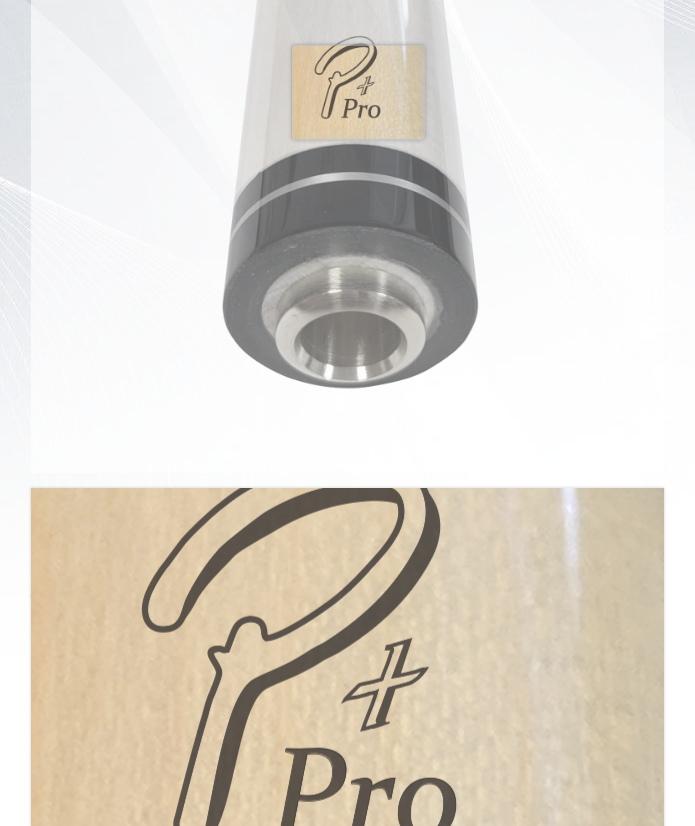 click at bounding box center (347, 163) 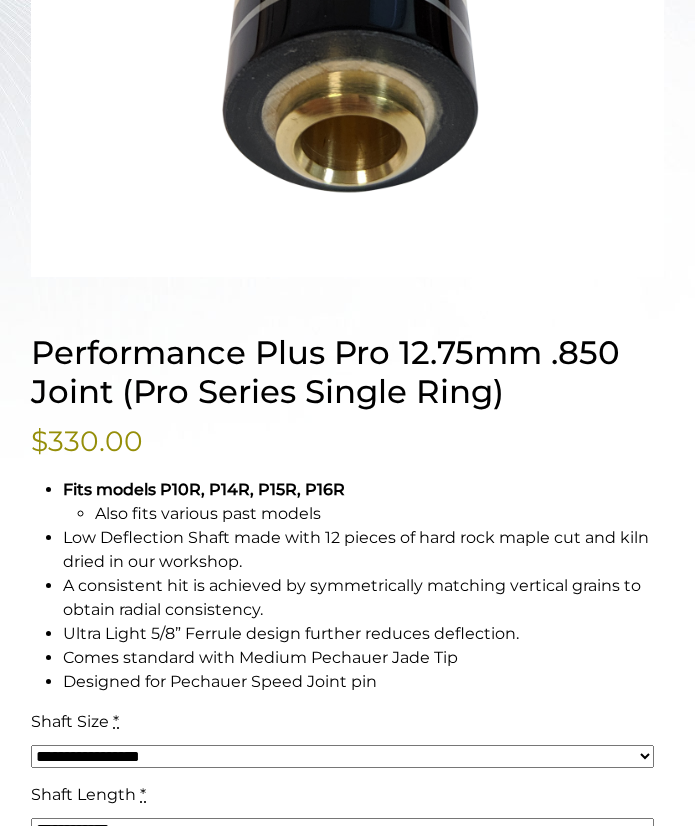 click on "A consistent hit is achieved by symmetrically matching vertical grains to obtain radial consistency." at bounding box center (363, 598) 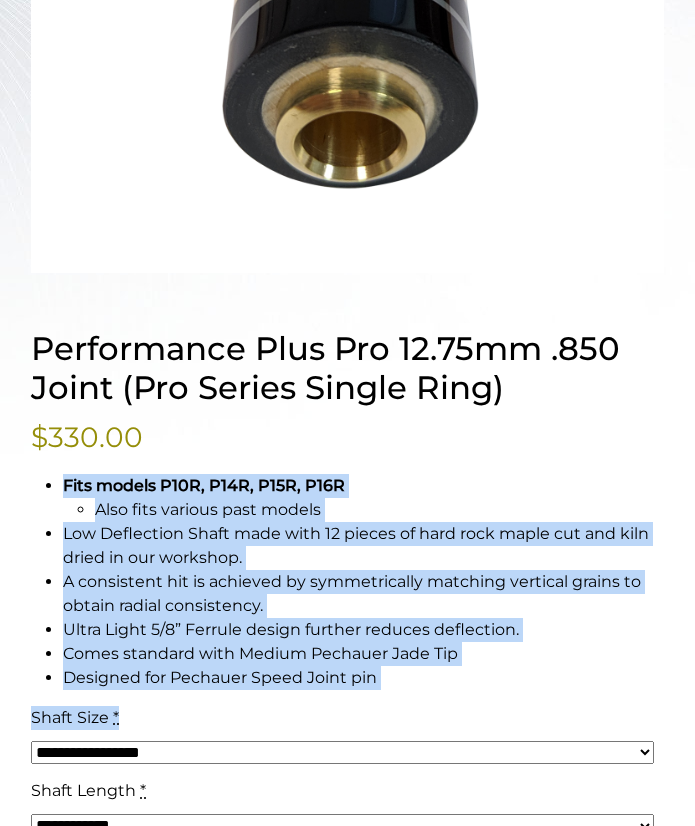 drag, startPoint x: 58, startPoint y: 481, endPoint x: 417, endPoint y: 698, distance: 419.4878 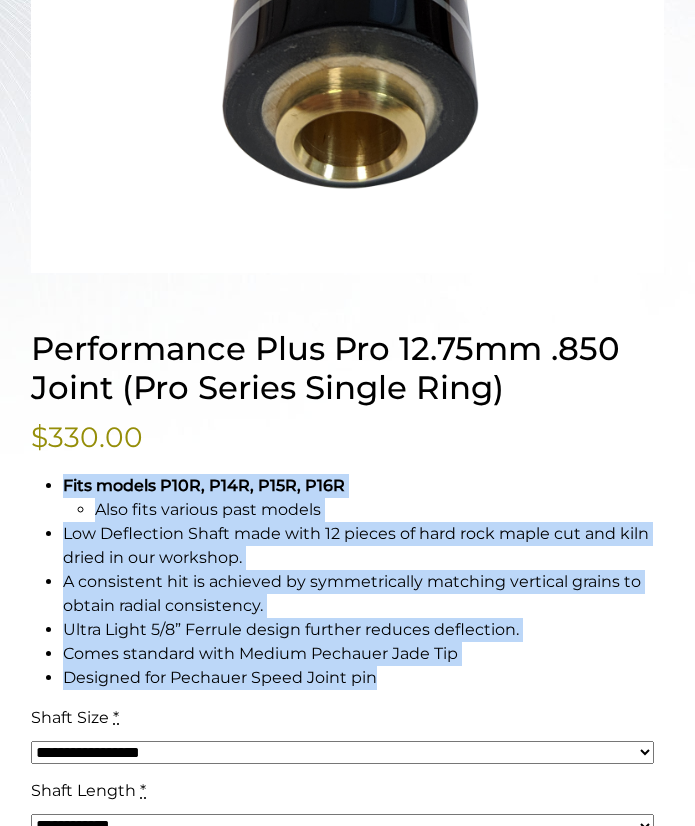 drag, startPoint x: 36, startPoint y: 479, endPoint x: 393, endPoint y: 679, distance: 409.20532 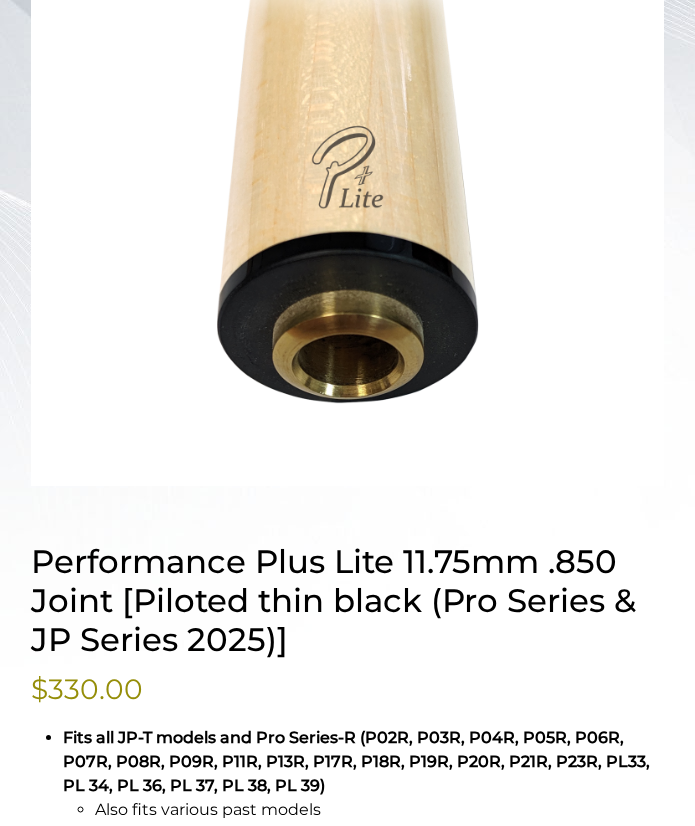 scroll, scrollTop: 650, scrollLeft: 0, axis: vertical 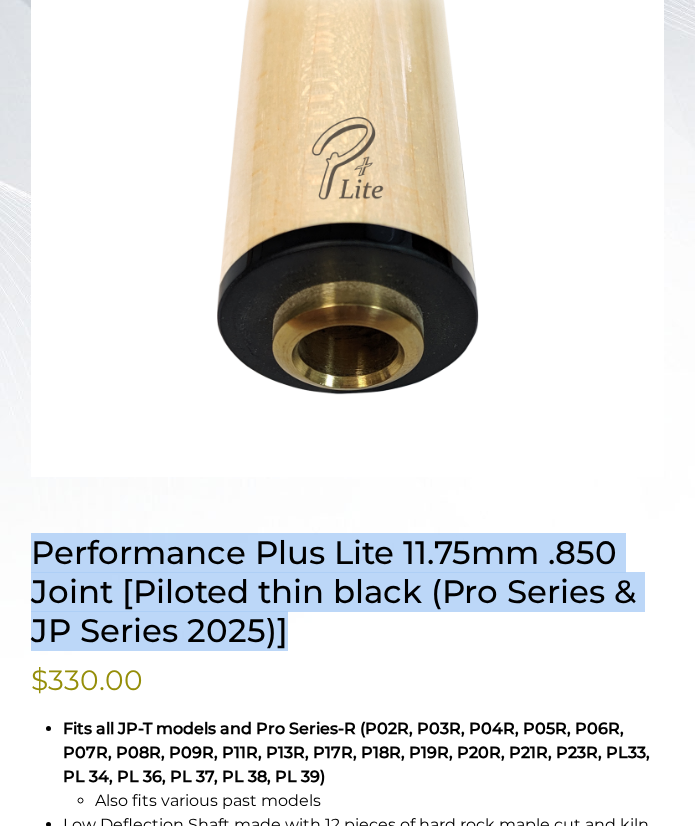 drag, startPoint x: 31, startPoint y: 548, endPoint x: 375, endPoint y: 633, distance: 354.3459 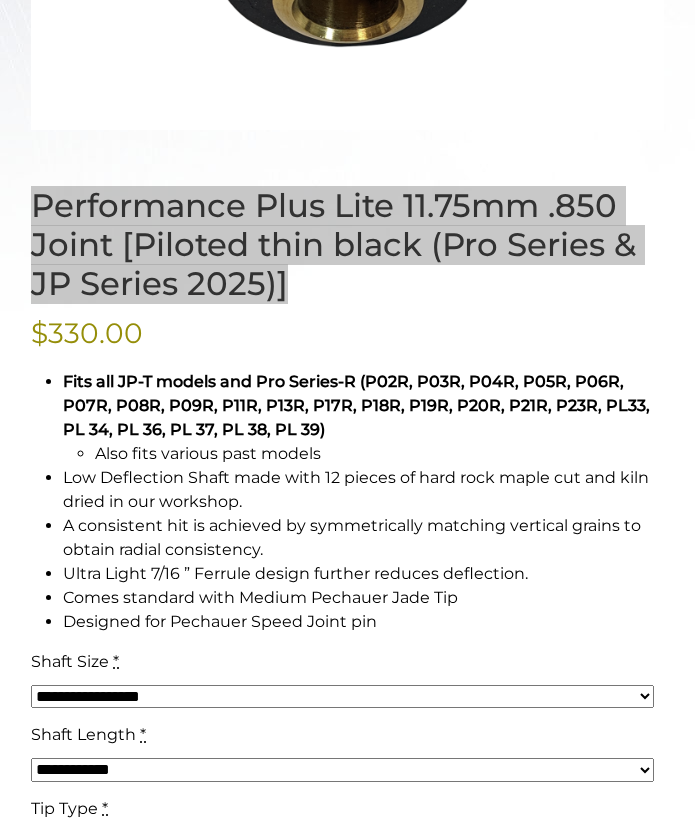 scroll, scrollTop: 1006, scrollLeft: 0, axis: vertical 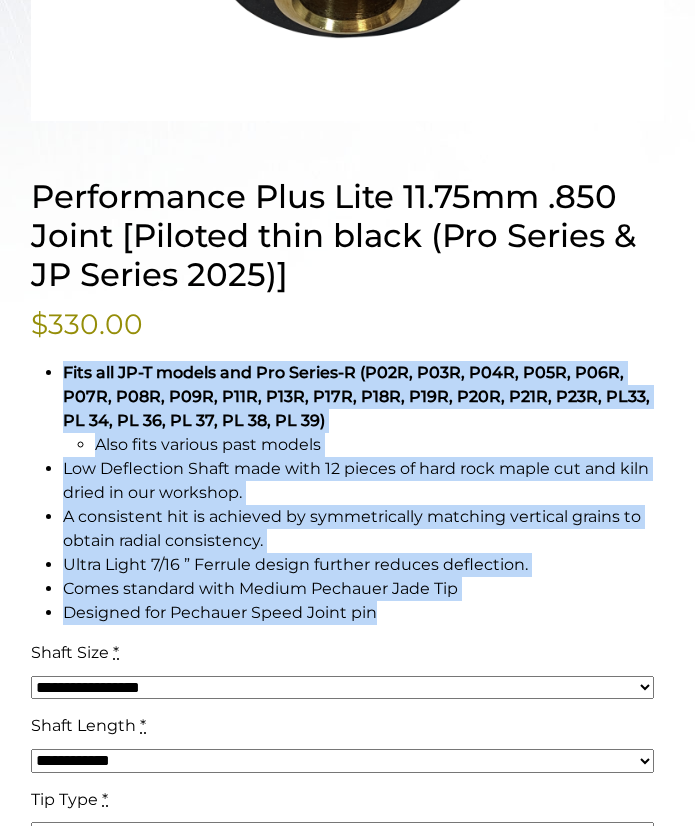 drag, startPoint x: 64, startPoint y: 374, endPoint x: 388, endPoint y: 624, distance: 409.2383 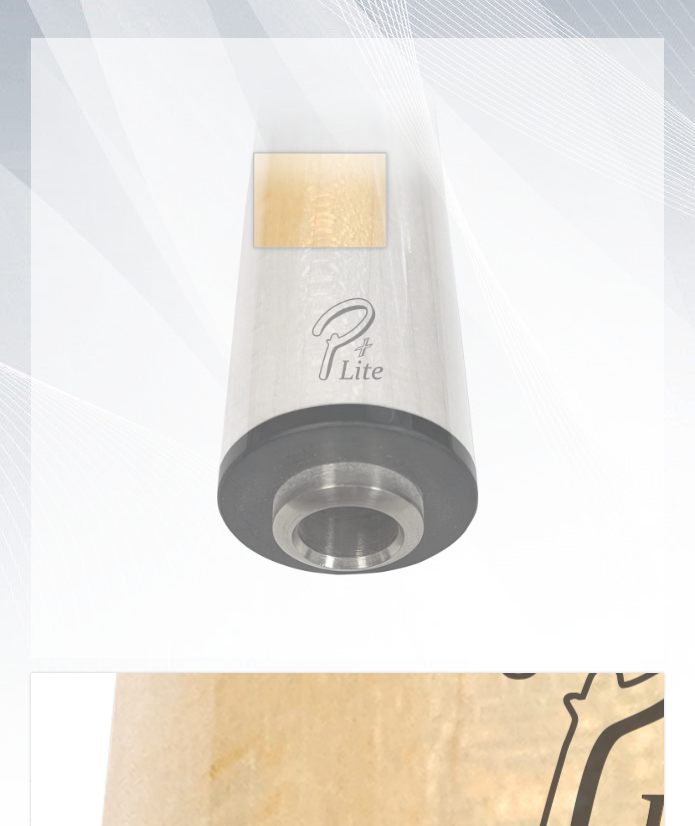scroll, scrollTop: 457, scrollLeft: 0, axis: vertical 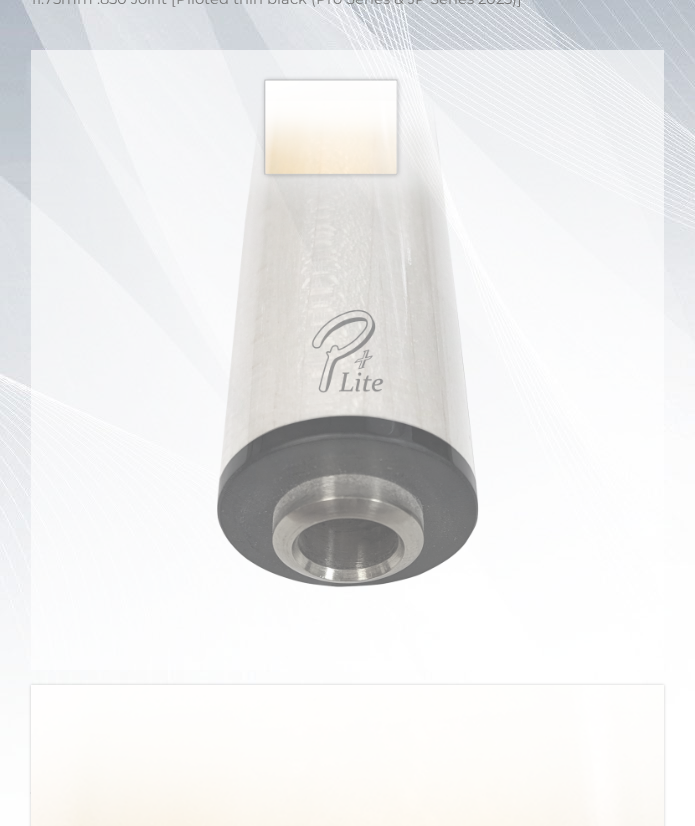 click at bounding box center [347, 360] 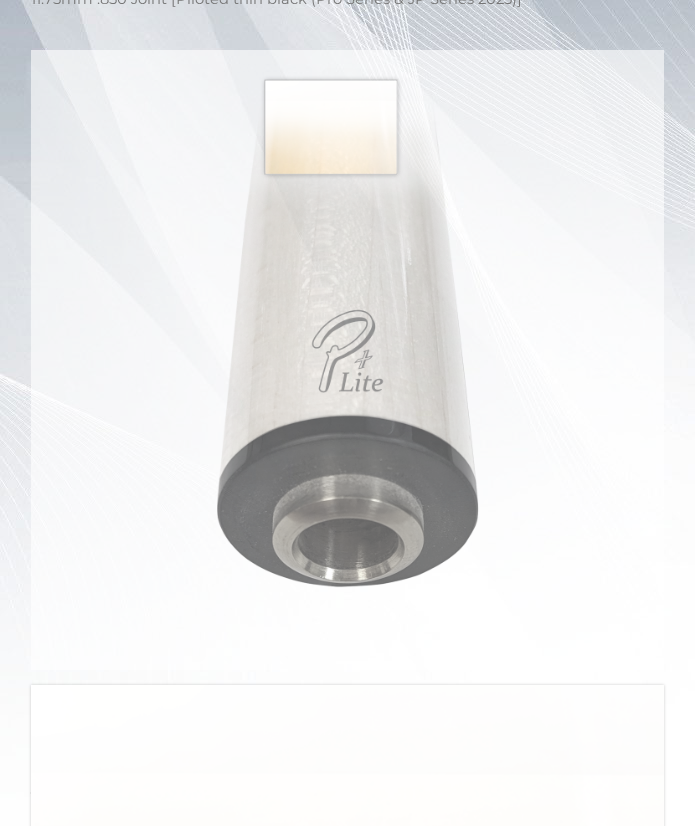 click at bounding box center (347, 360) 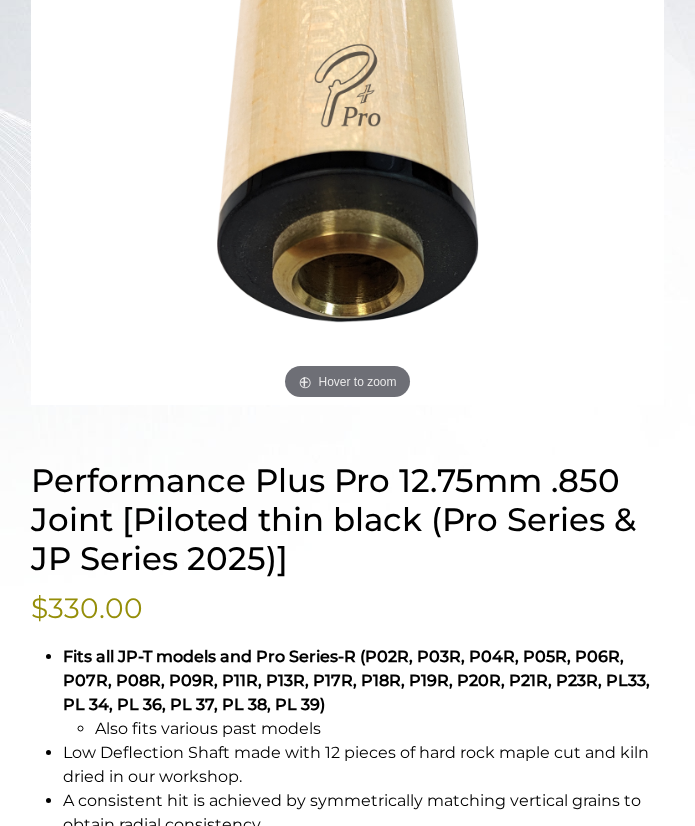 scroll, scrollTop: 737, scrollLeft: 0, axis: vertical 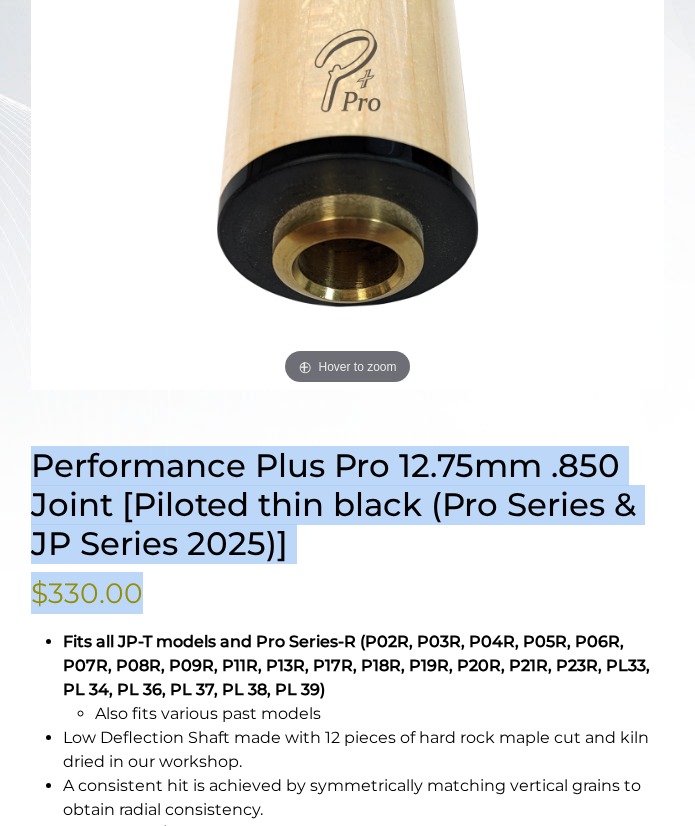 drag, startPoint x: 32, startPoint y: 472, endPoint x: 434, endPoint y: 574, distance: 414.73846 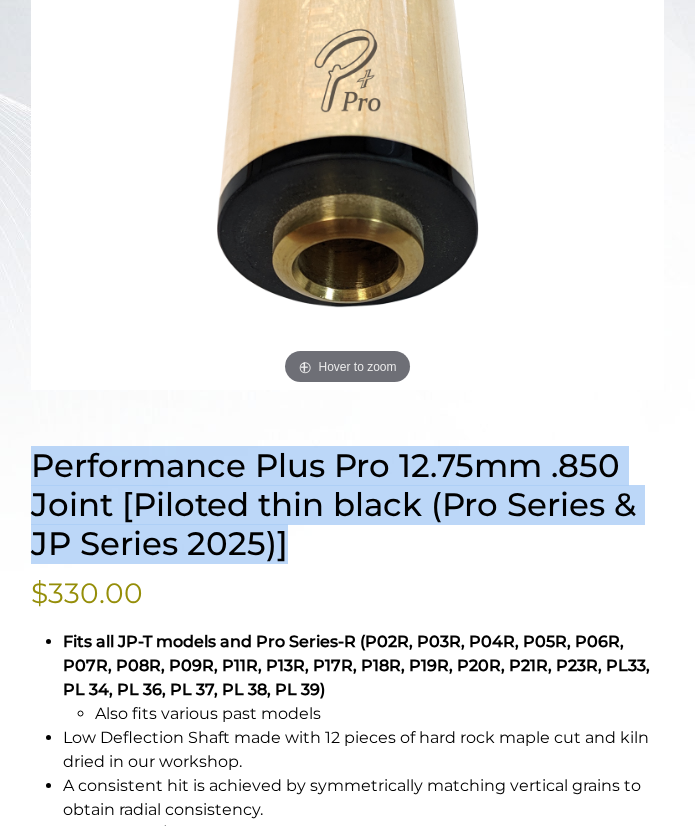 drag, startPoint x: 35, startPoint y: 458, endPoint x: 313, endPoint y: 545, distance: 291.29538 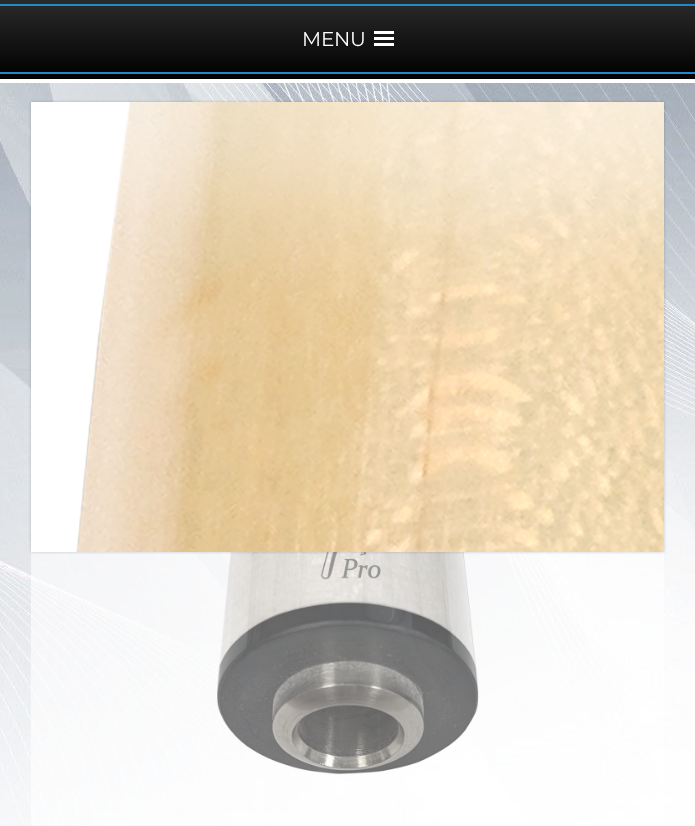 scroll, scrollTop: 208, scrollLeft: 0, axis: vertical 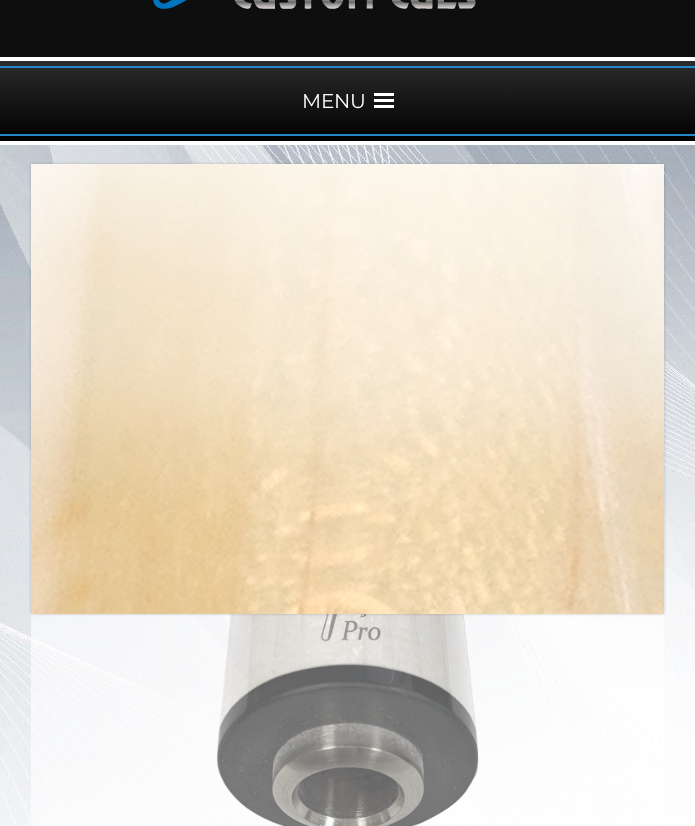 click at bounding box center (347, 609) 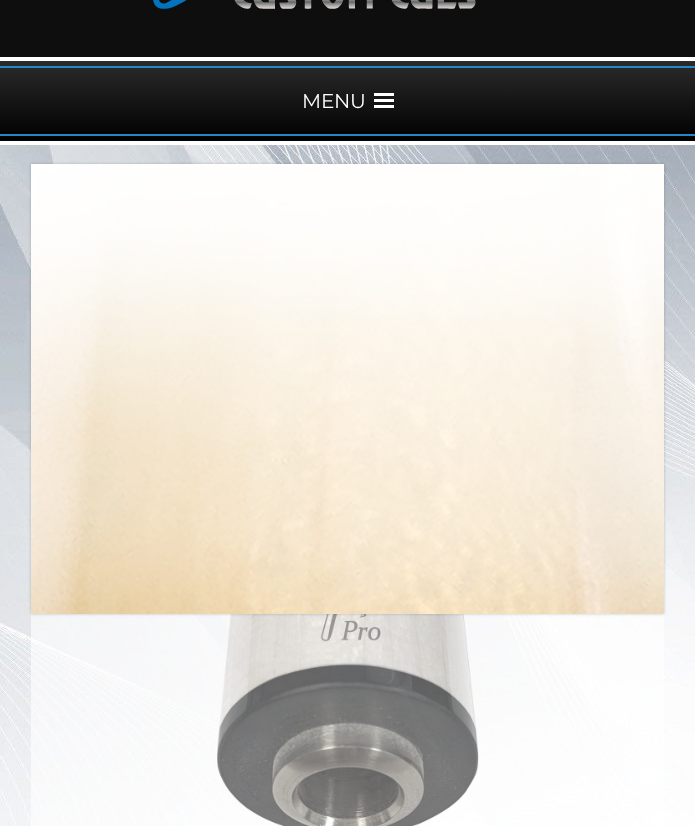 click at bounding box center [347, 609] 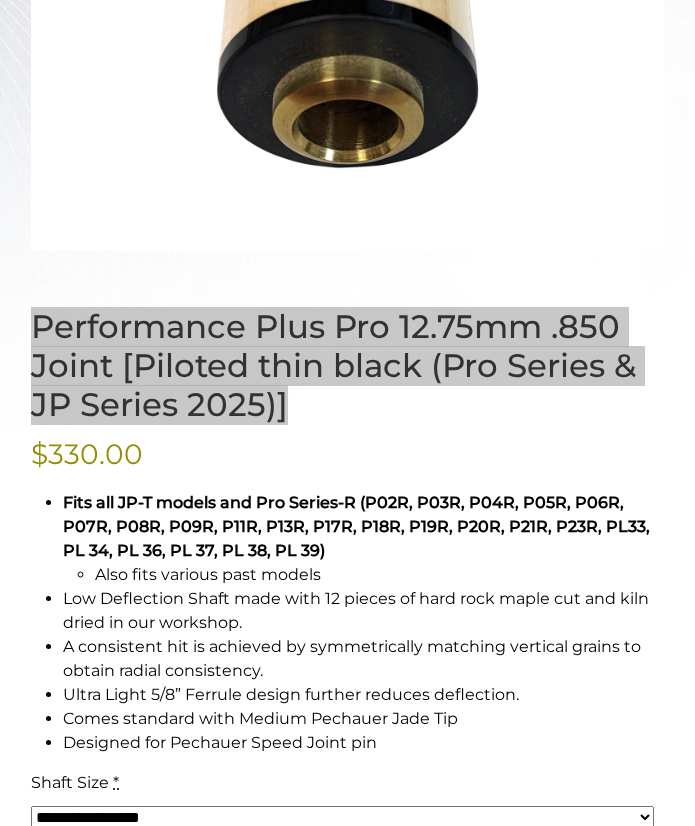 scroll, scrollTop: 889, scrollLeft: 0, axis: vertical 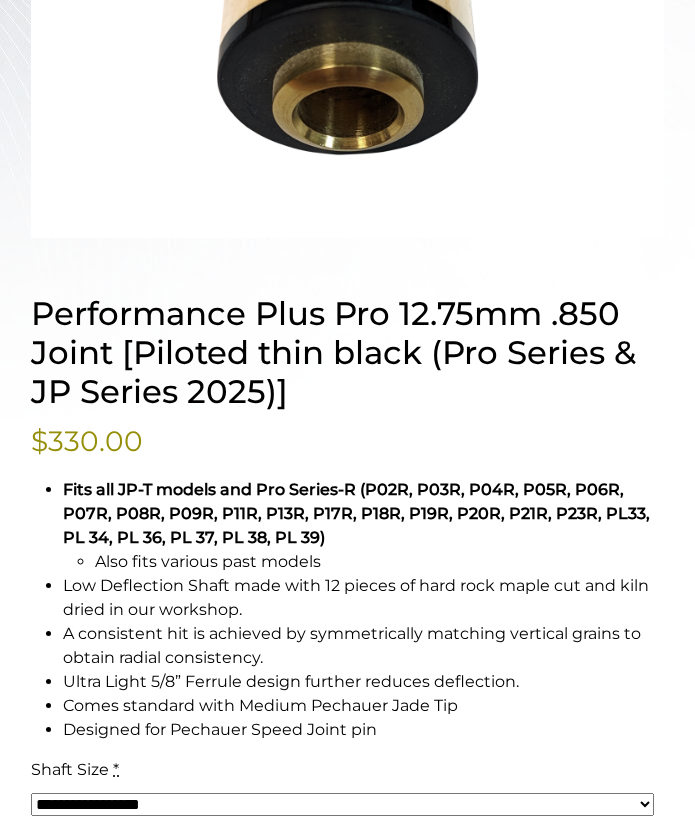 click on "Fits all JP-T models and Pro Series-R (P02R, P03R, P04R, P05R, P06R, P07R, P08R, P09R, P11R, P13R, P17R, P18R, P19R, P20R, P21R, P23R, PL33, PL 34, PL 36, PL 37, PL 38, PL 39)
Also fits various past models
Low Deflection Shaft made with 12 pieces of hard rock maple cut and kiln dried in our workshop.
A consistent hit is achieved by symmetrically matching vertical grains to obtain radial consistency.
Ultra Light 5/8” Ferrule design further reduces deflection.
Comes standard with Medium Pechauer Jade Tip
Designed for Pechauer Speed Joint pin" at bounding box center [347, 610] 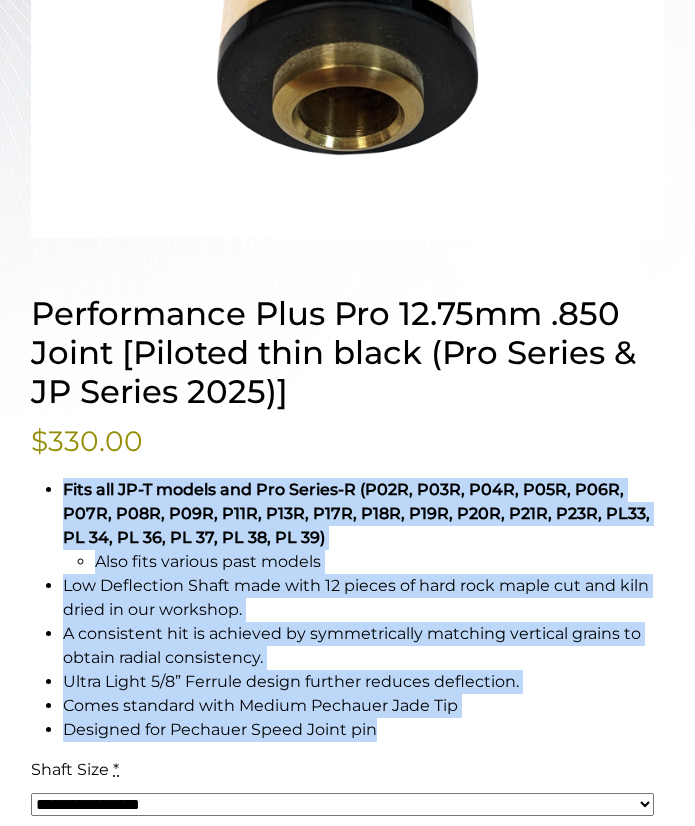 drag, startPoint x: 48, startPoint y: 487, endPoint x: 457, endPoint y: 736, distance: 478.834 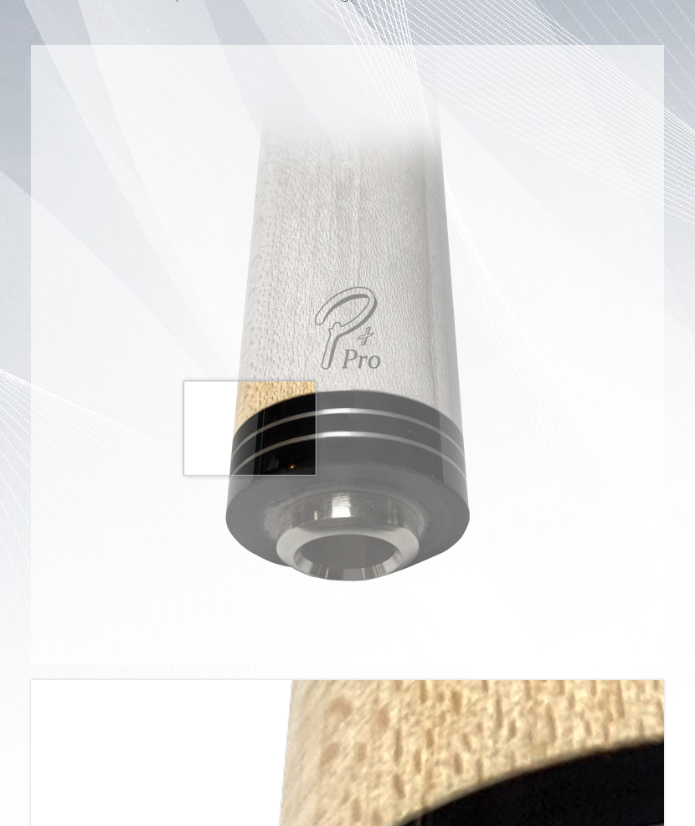 scroll, scrollTop: 575, scrollLeft: 0, axis: vertical 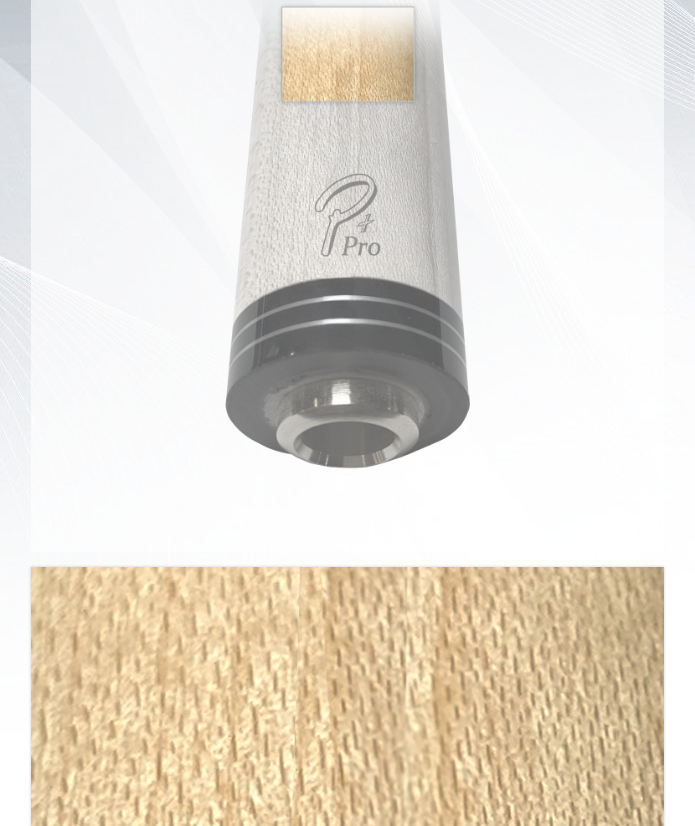 click at bounding box center (347, 242) 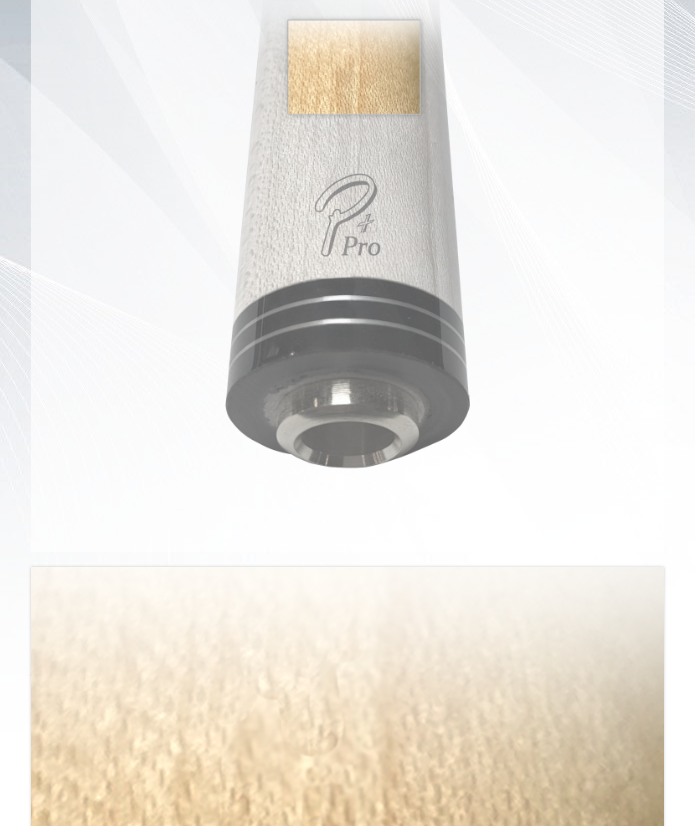 click at bounding box center [347, 242] 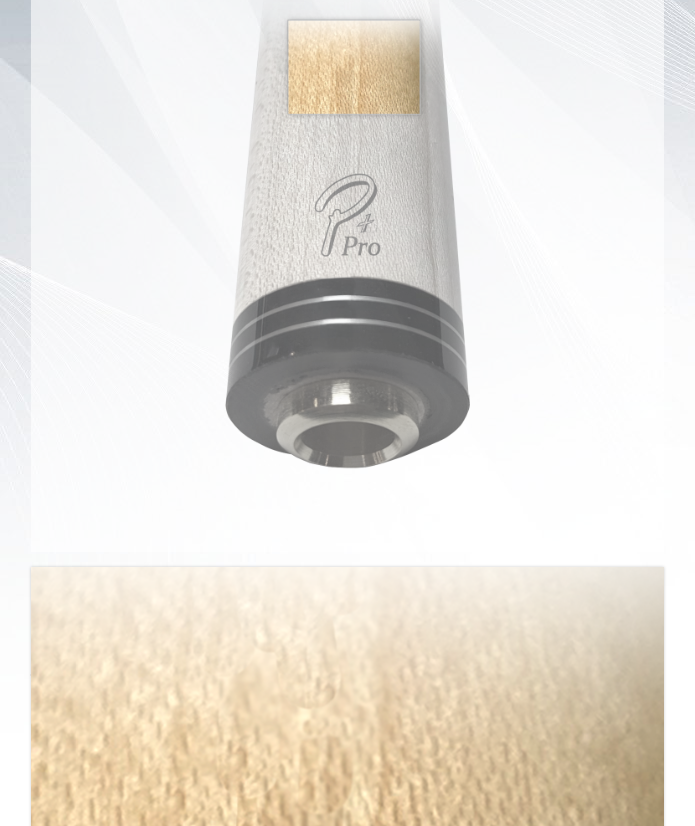 click at bounding box center [347, 242] 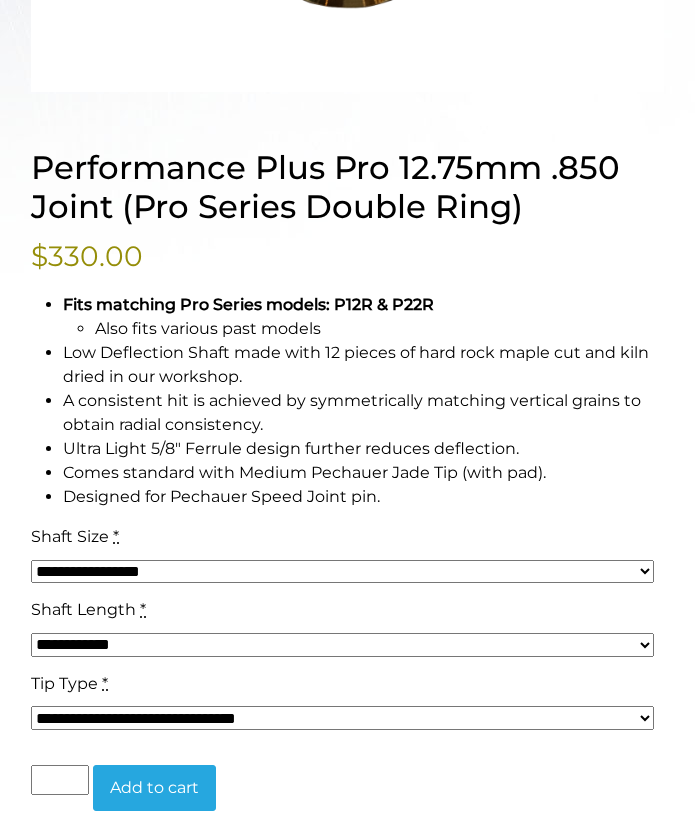 scroll, scrollTop: 1037, scrollLeft: 0, axis: vertical 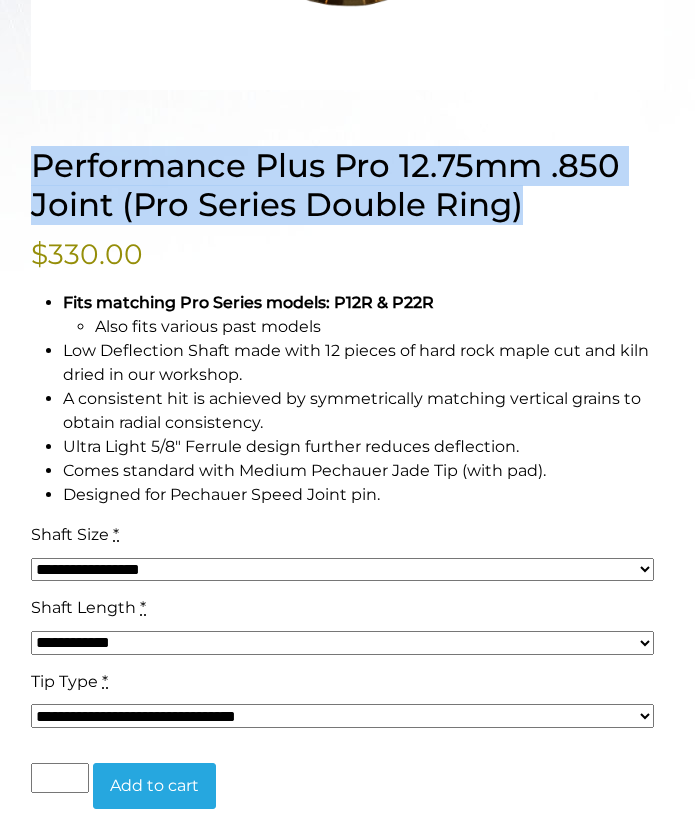 drag, startPoint x: 33, startPoint y: 157, endPoint x: 649, endPoint y: 218, distance: 619.01294 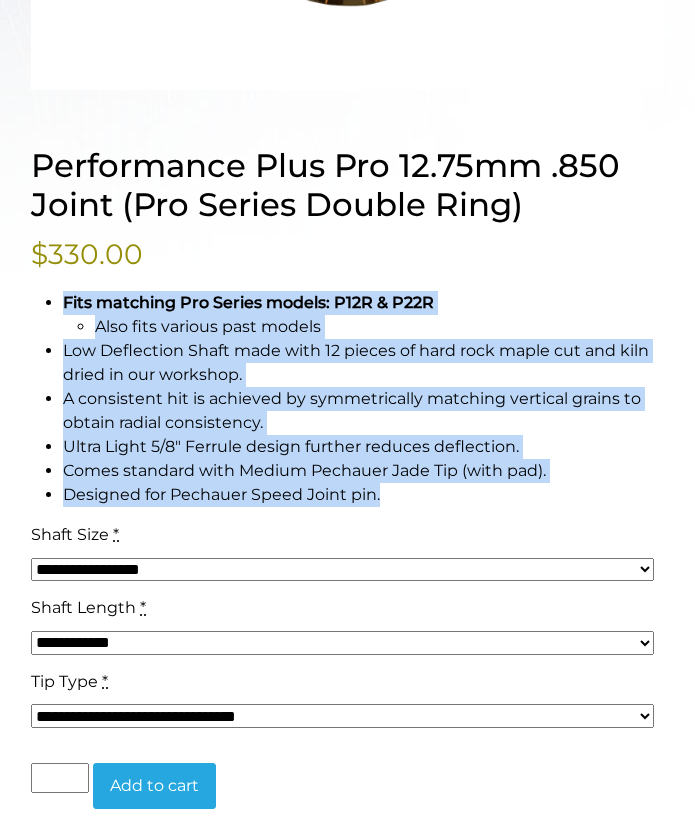 drag, startPoint x: 41, startPoint y: 308, endPoint x: 417, endPoint y: 504, distance: 424.01886 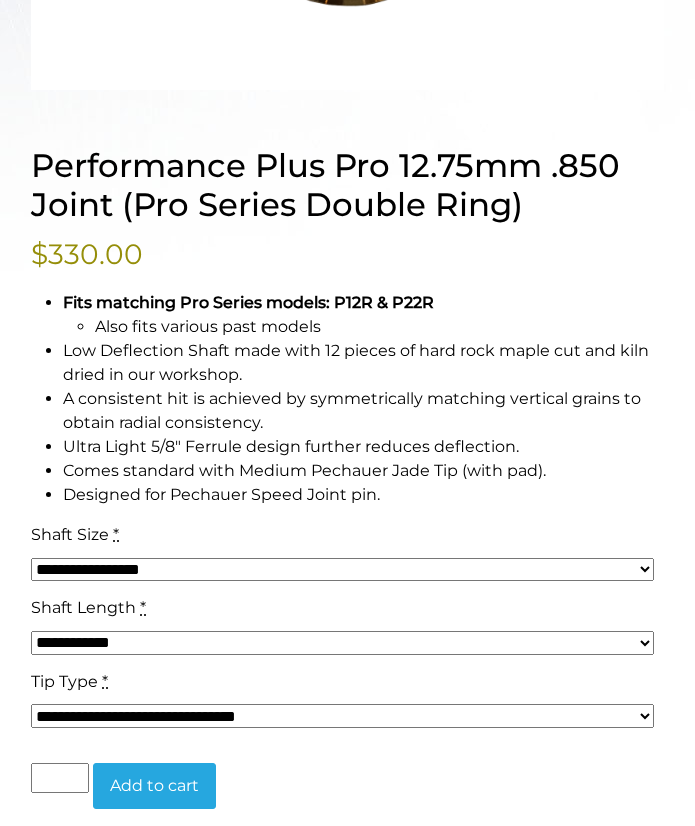 click on "**********" at bounding box center [347, 364] 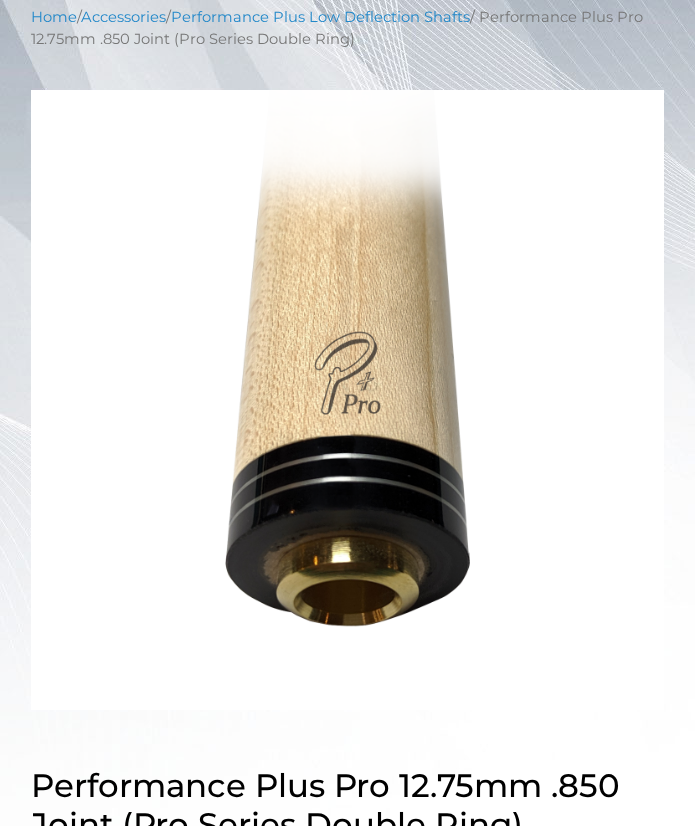 scroll, scrollTop: 411, scrollLeft: 0, axis: vertical 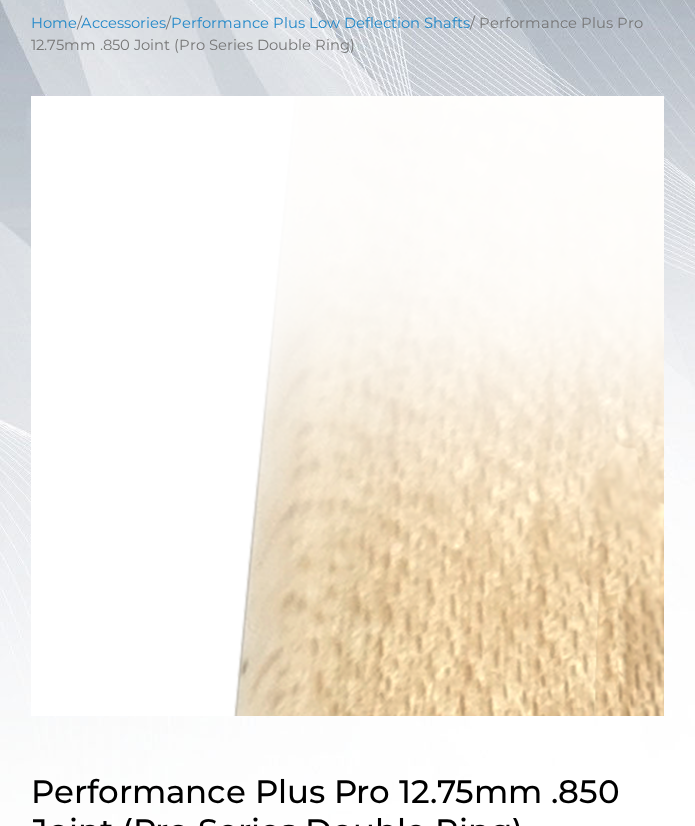 click at bounding box center (347, 406) 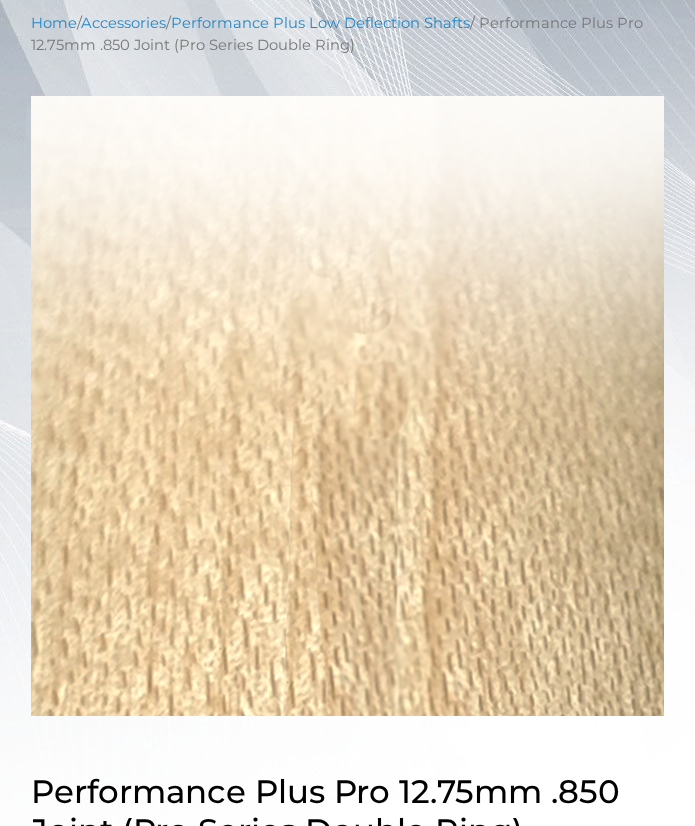 click at bounding box center (347, 406) 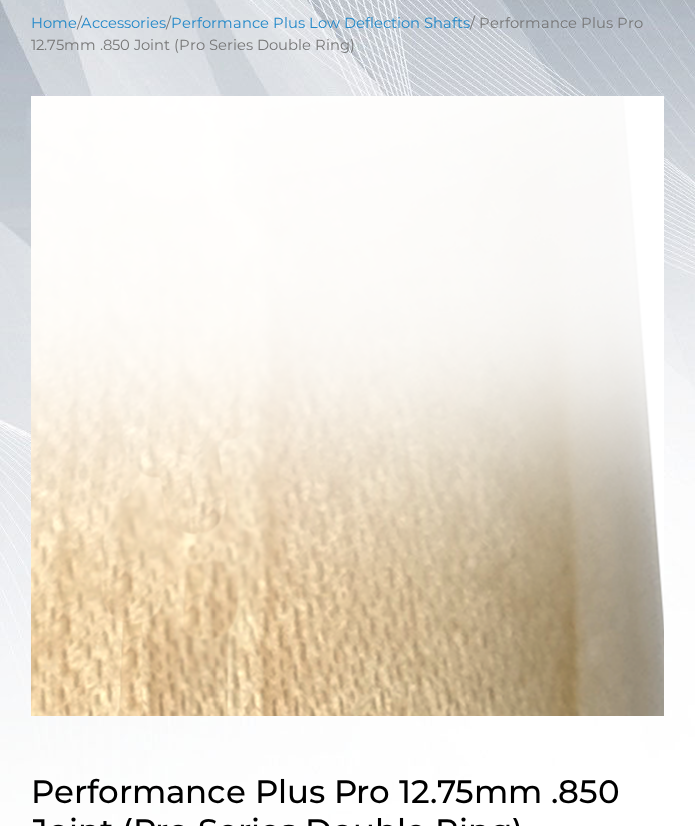 click at bounding box center (347, 406) 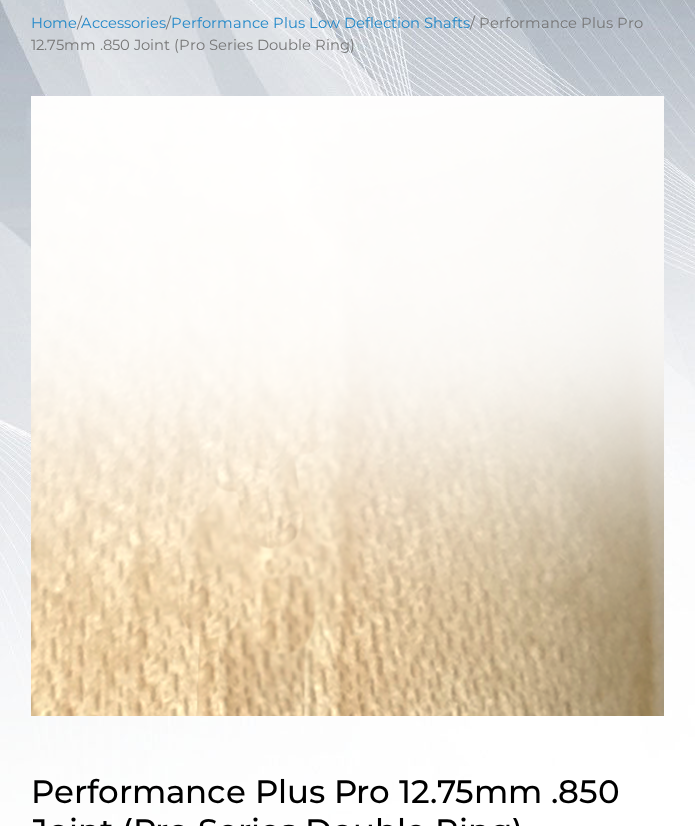 click at bounding box center (347, 406) 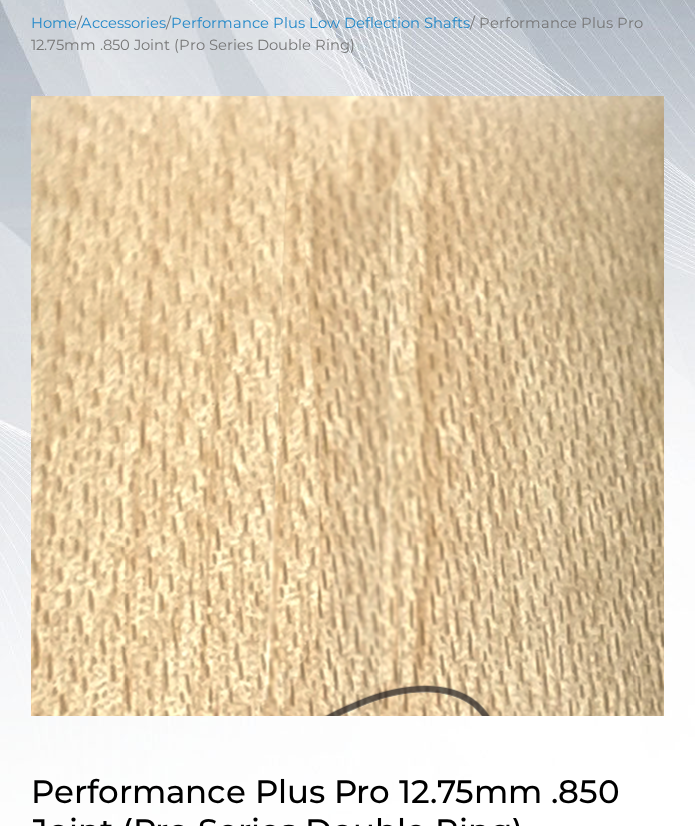click at bounding box center [347, 406] 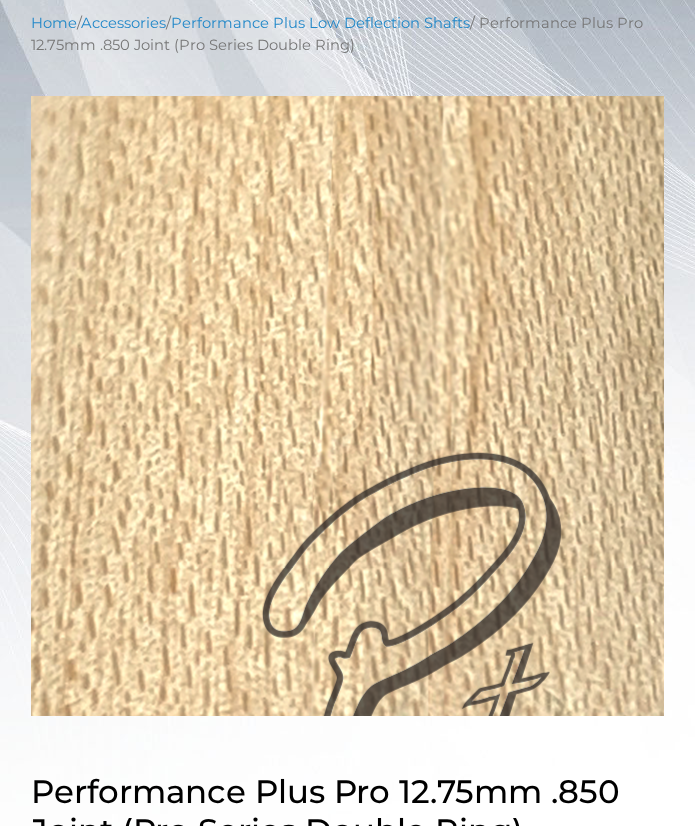 click at bounding box center (347, 406) 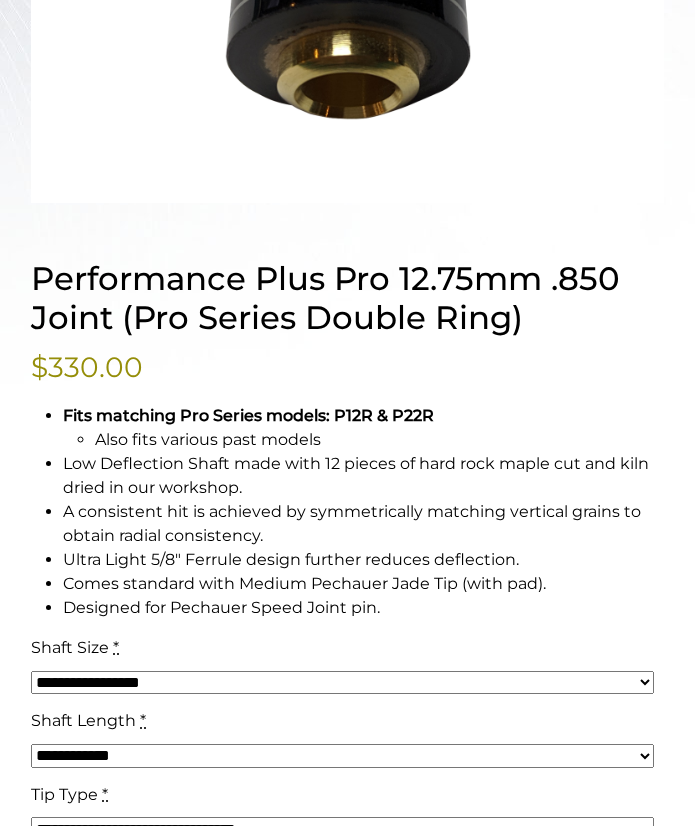 scroll, scrollTop: 926, scrollLeft: 0, axis: vertical 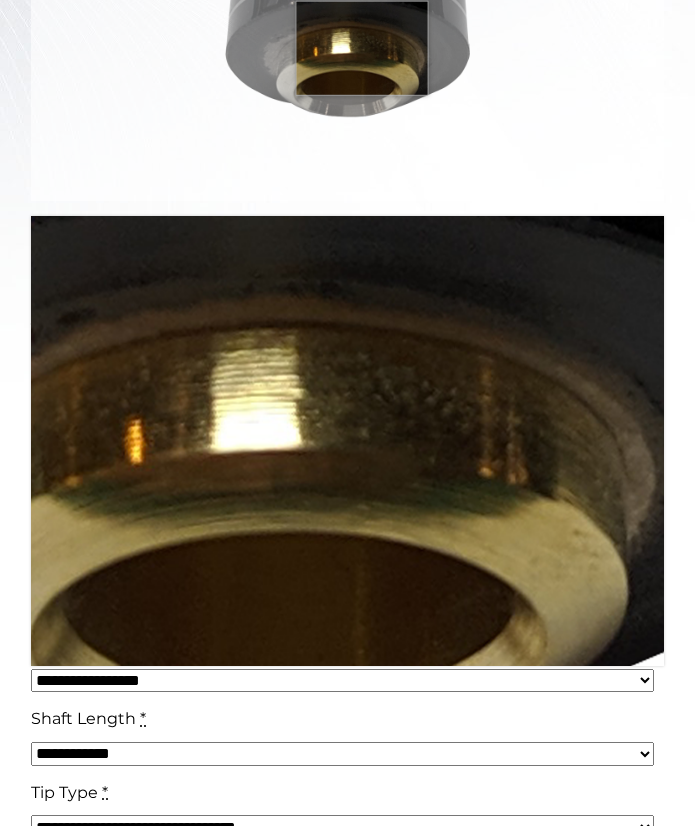 click at bounding box center (347, -109) 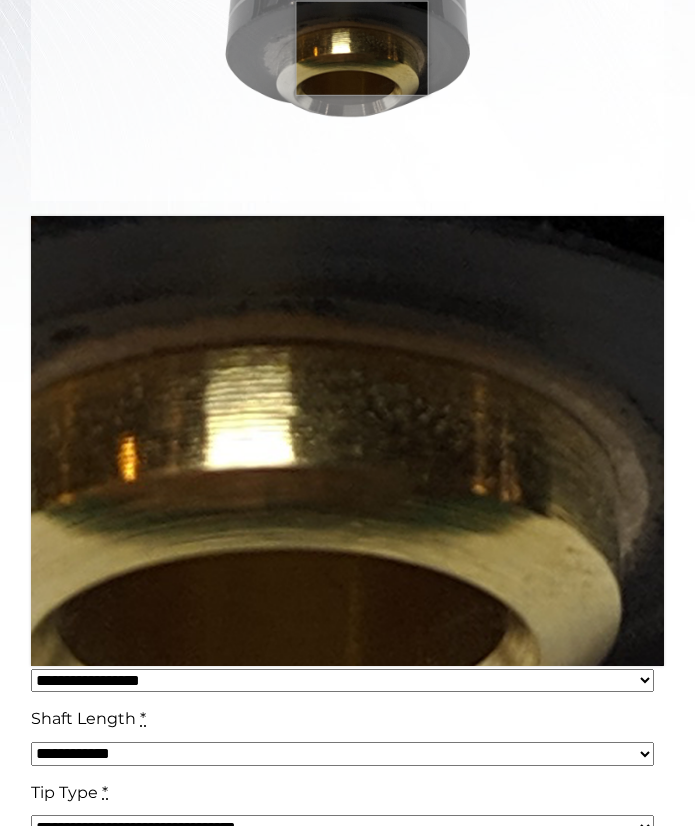 click at bounding box center [347, -109] 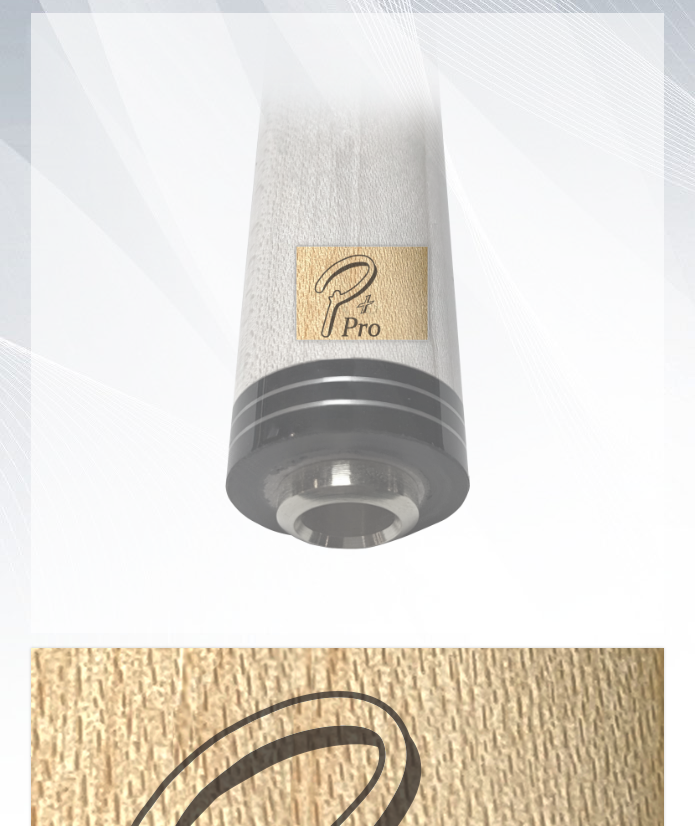 scroll, scrollTop: 489, scrollLeft: 0, axis: vertical 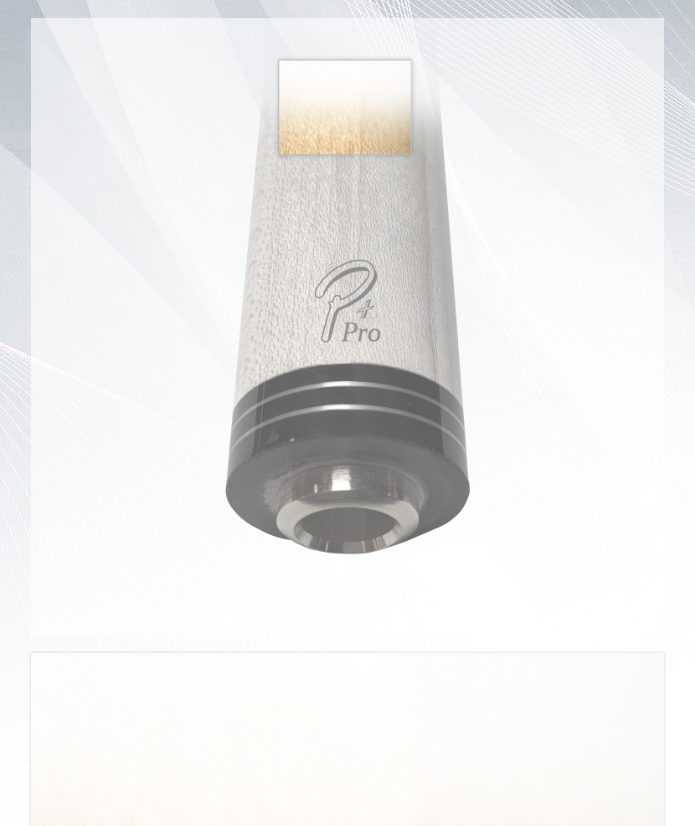 click at bounding box center (347, 328) 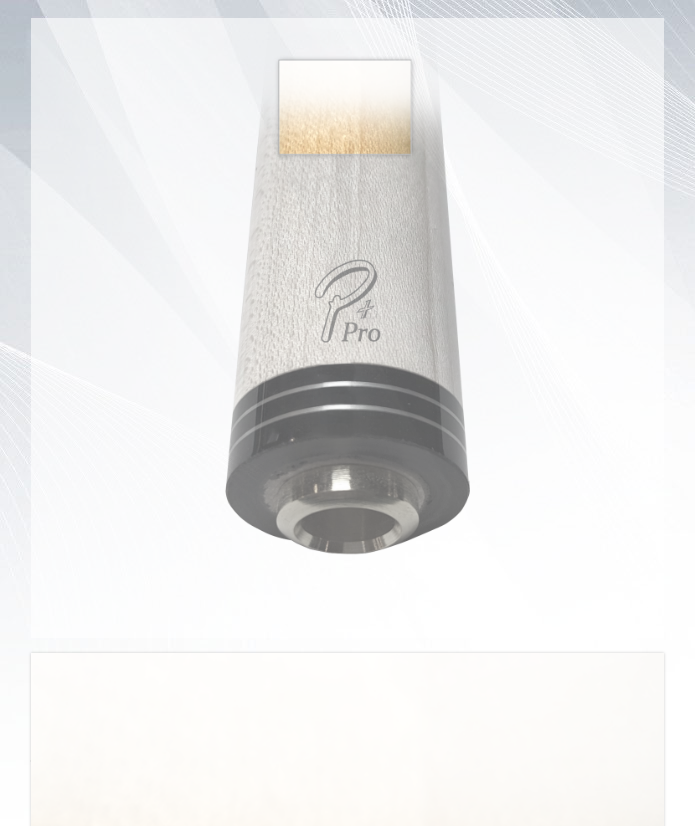 click at bounding box center (347, 328) 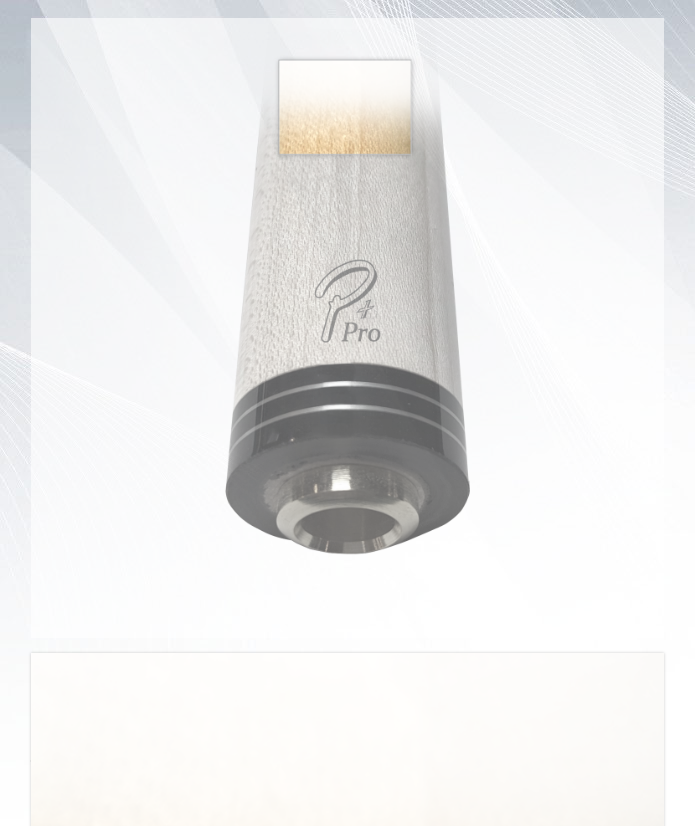 click at bounding box center [347, 328] 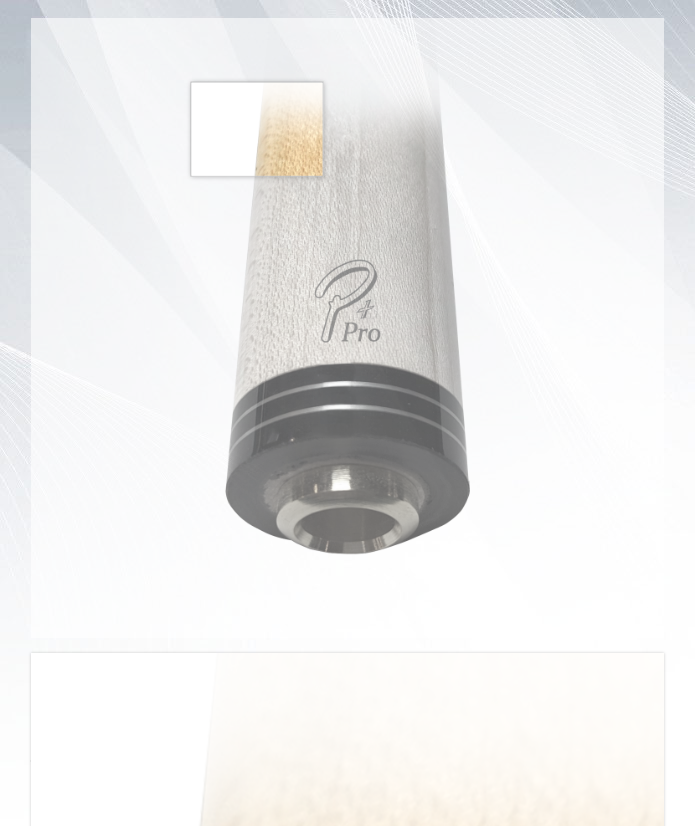 click at bounding box center (347, 328) 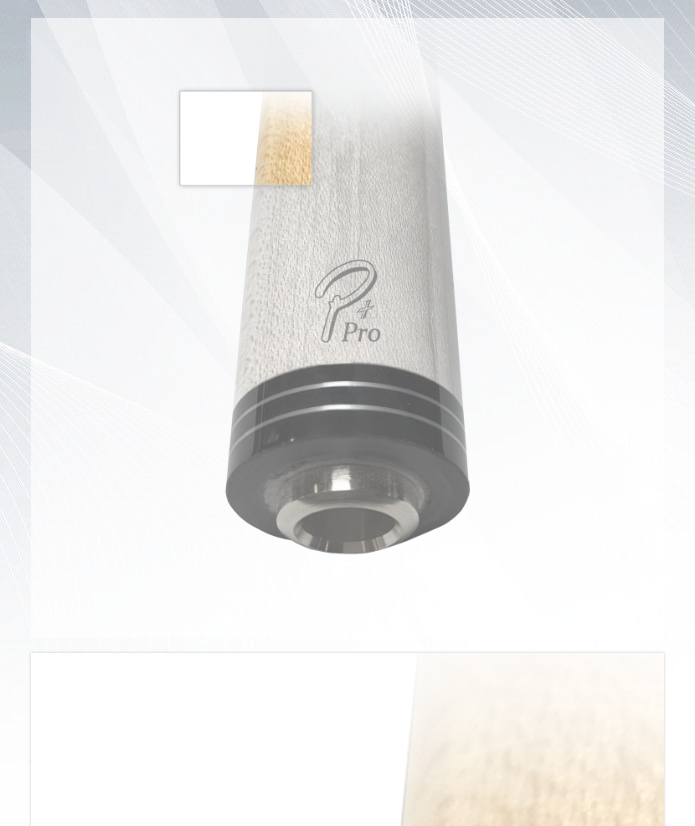 drag, startPoint x: 251, startPoint y: 160, endPoint x: 293, endPoint y: 215, distance: 69.2026 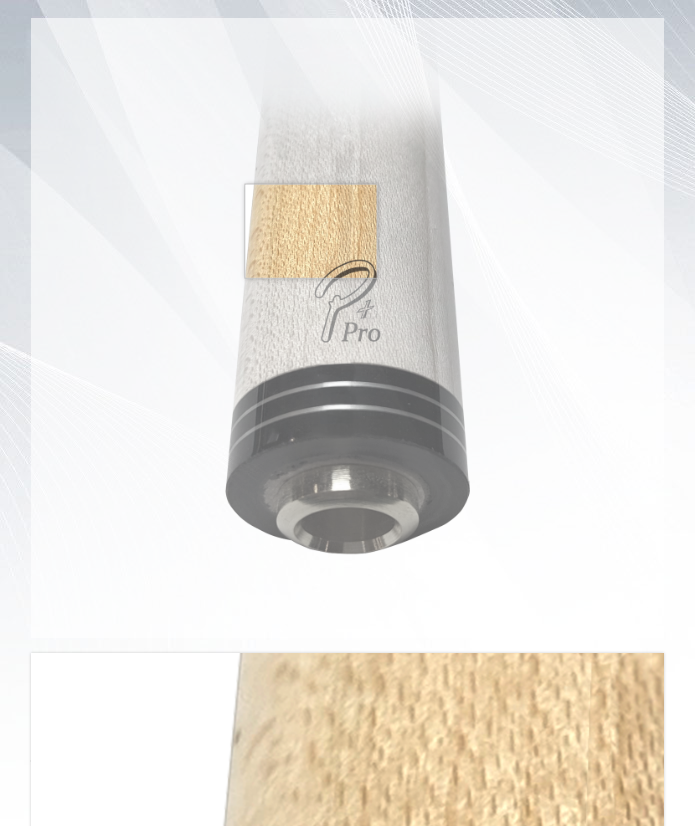 click at bounding box center [347, 328] 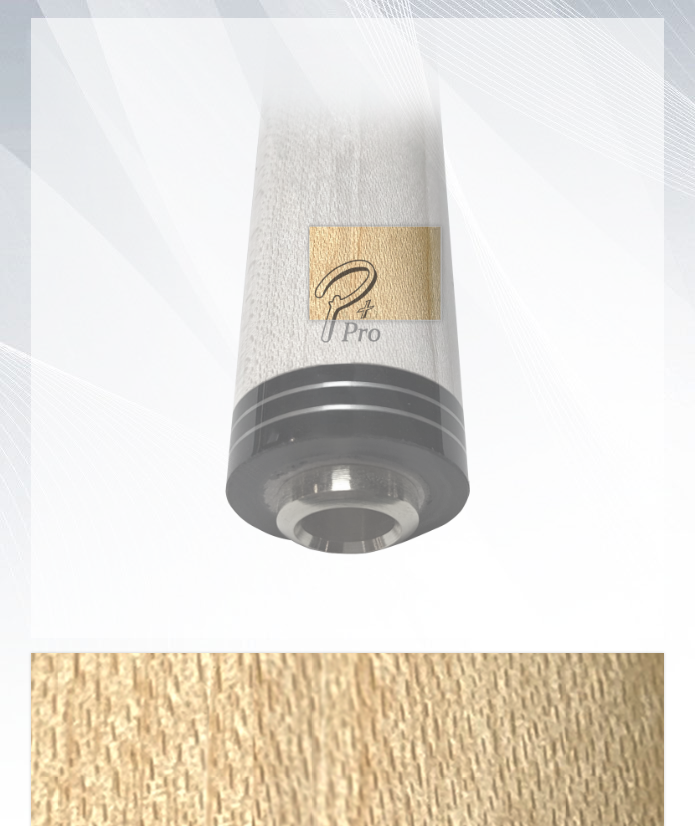 drag, startPoint x: 375, startPoint y: 273, endPoint x: 380, endPoint y: 376, distance: 103.121284 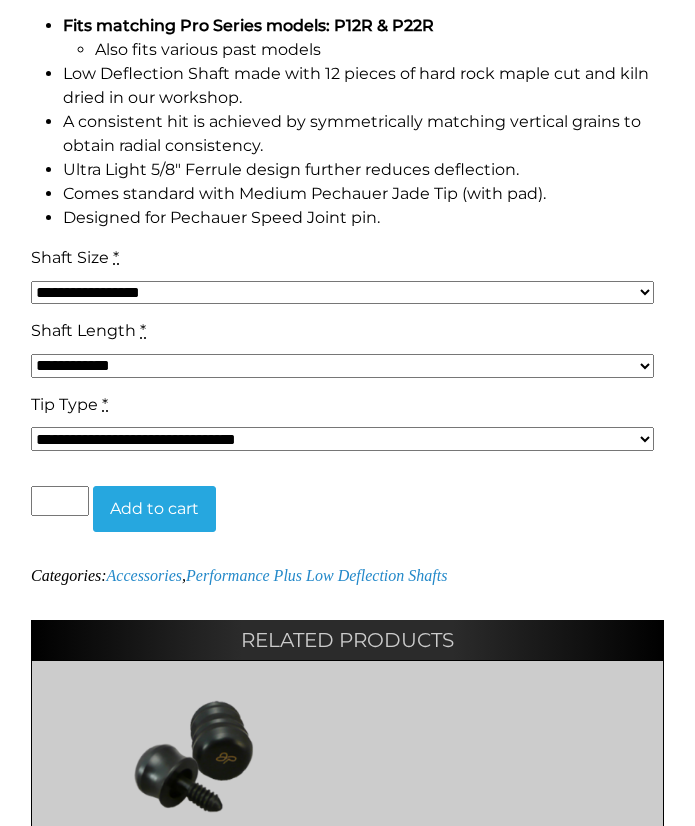 scroll, scrollTop: 1316, scrollLeft: 0, axis: vertical 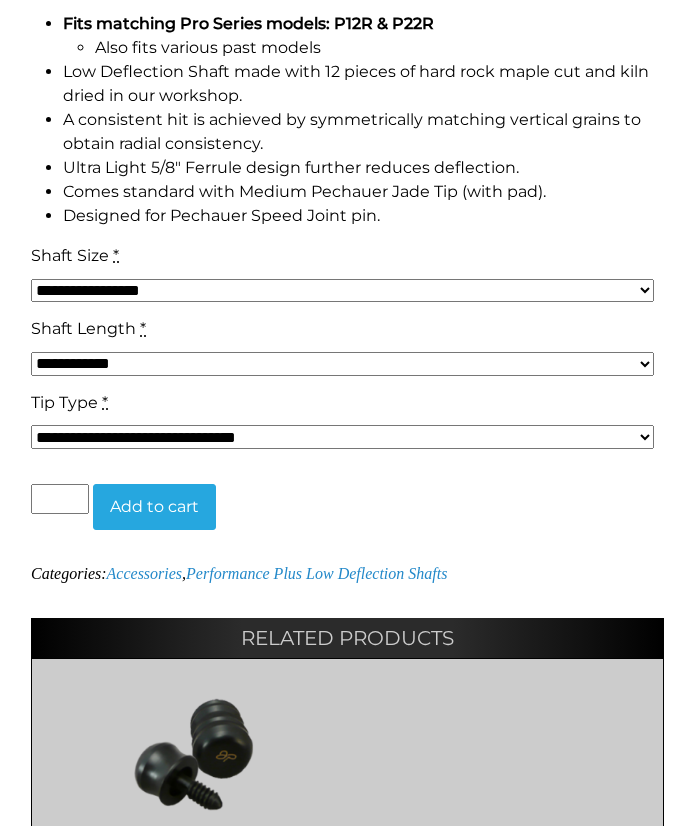 click on "A consistent hit is achieved by symmetrically matching vertical grains to obtain radial consistency." at bounding box center (363, 132) 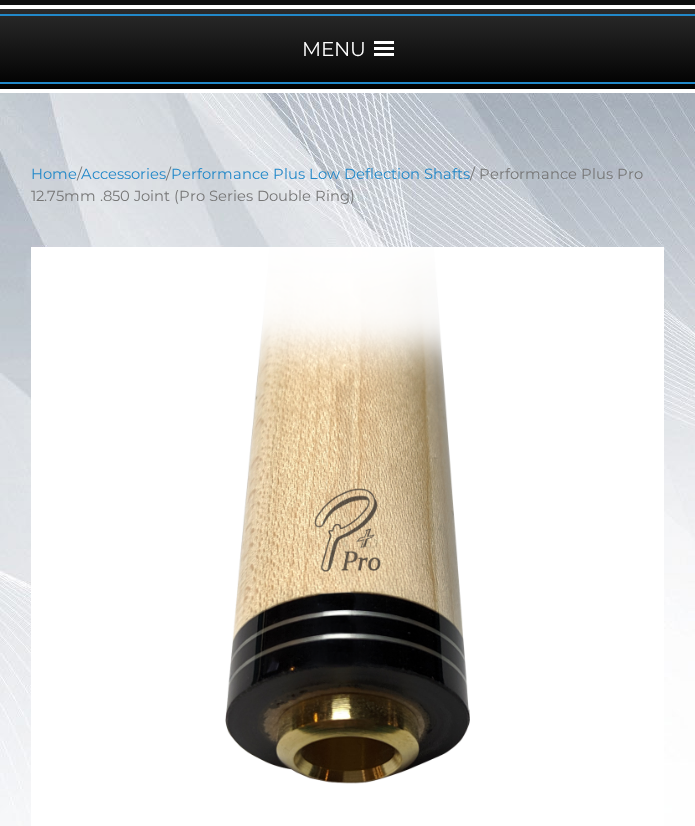 scroll, scrollTop: 259, scrollLeft: 0, axis: vertical 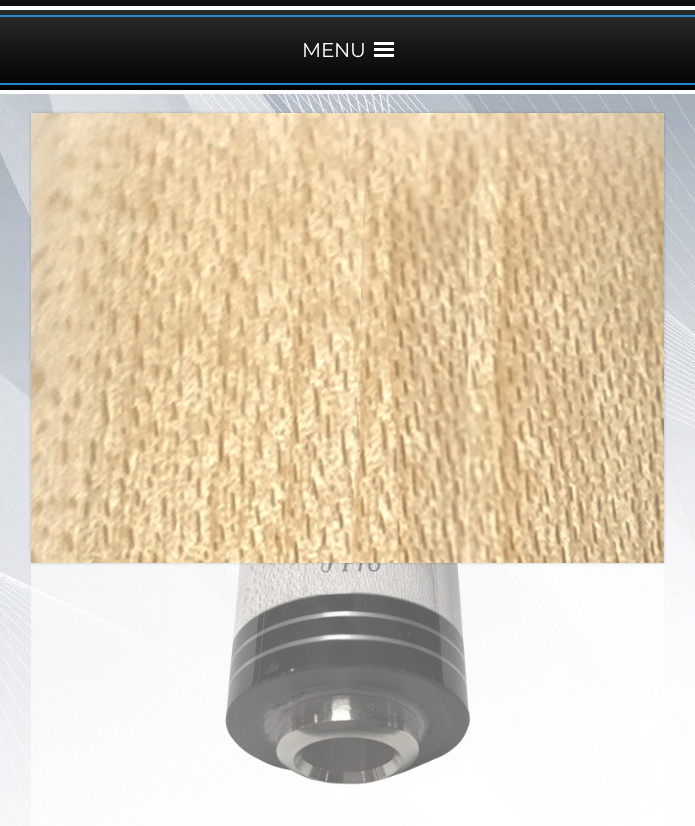 click at bounding box center (347, 558) 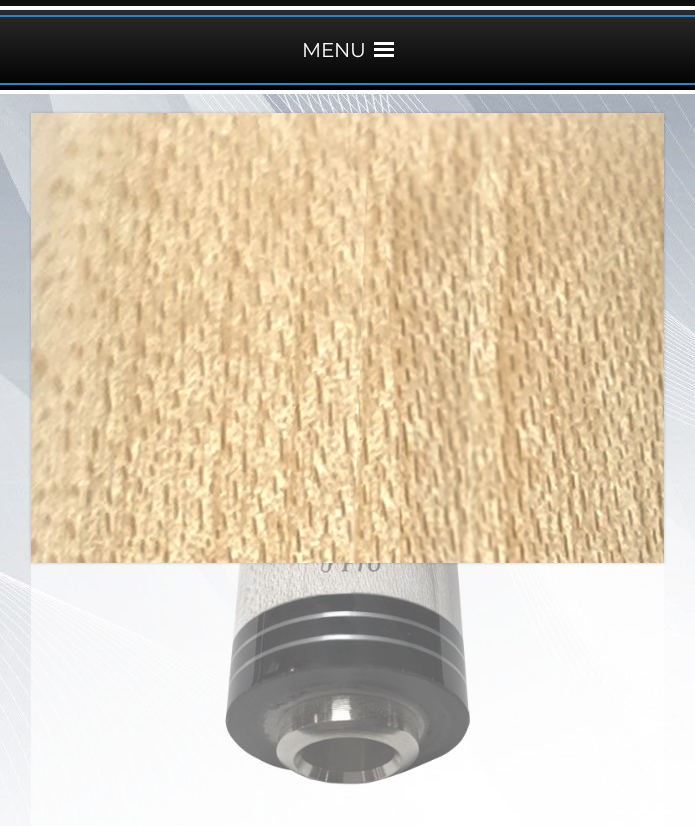 click at bounding box center [347, 558] 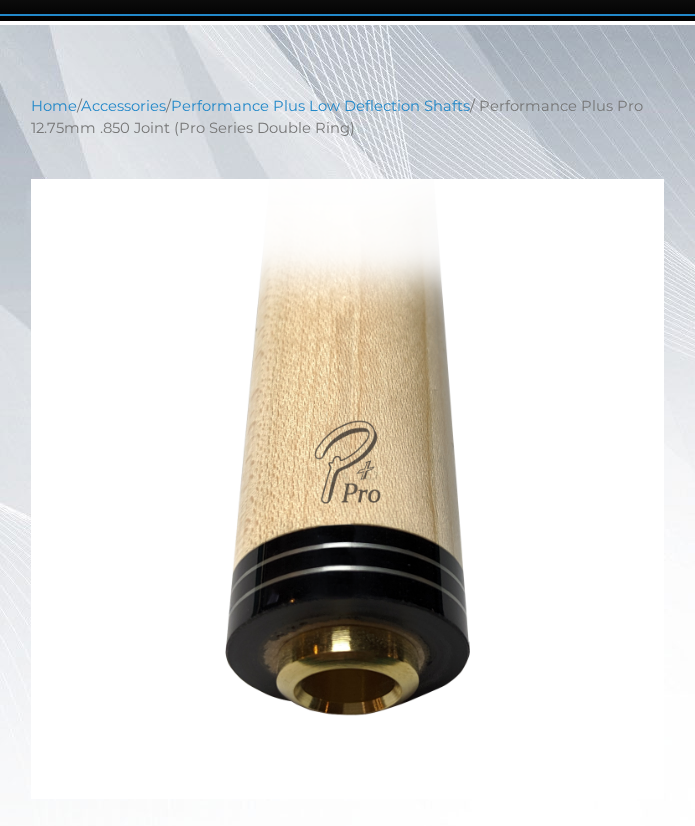 scroll, scrollTop: 297, scrollLeft: 0, axis: vertical 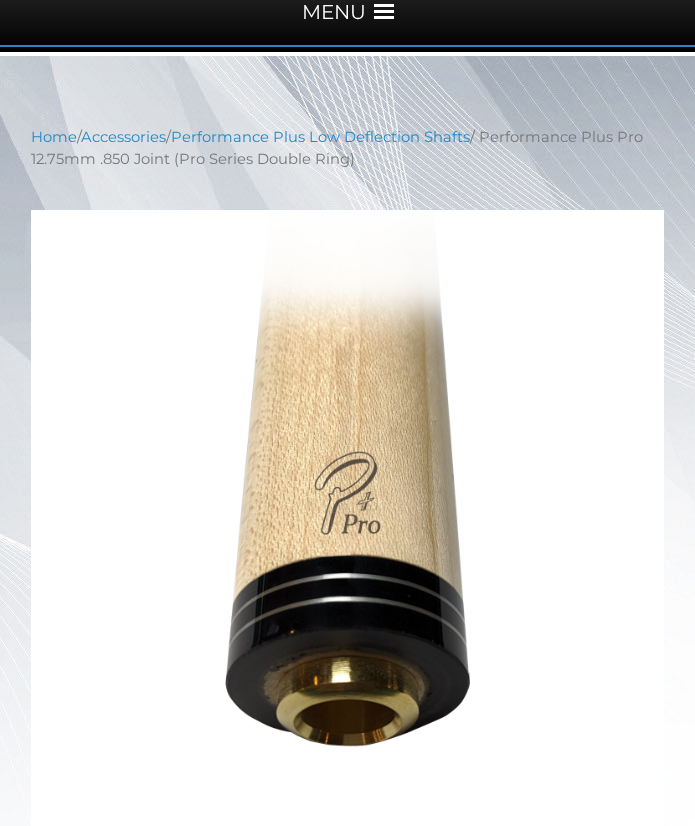 click on "**********" at bounding box center (347, 1074) 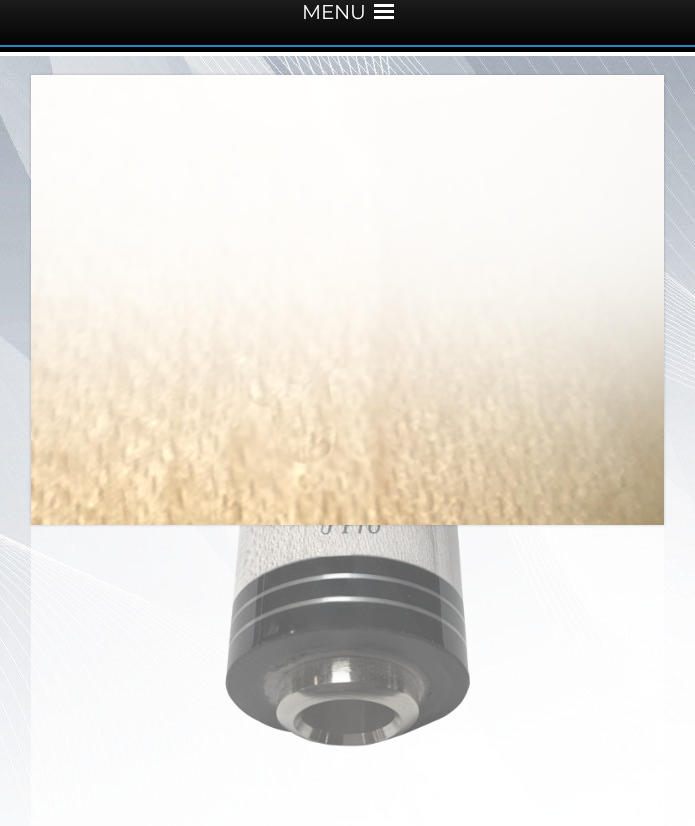 click at bounding box center [347, 520] 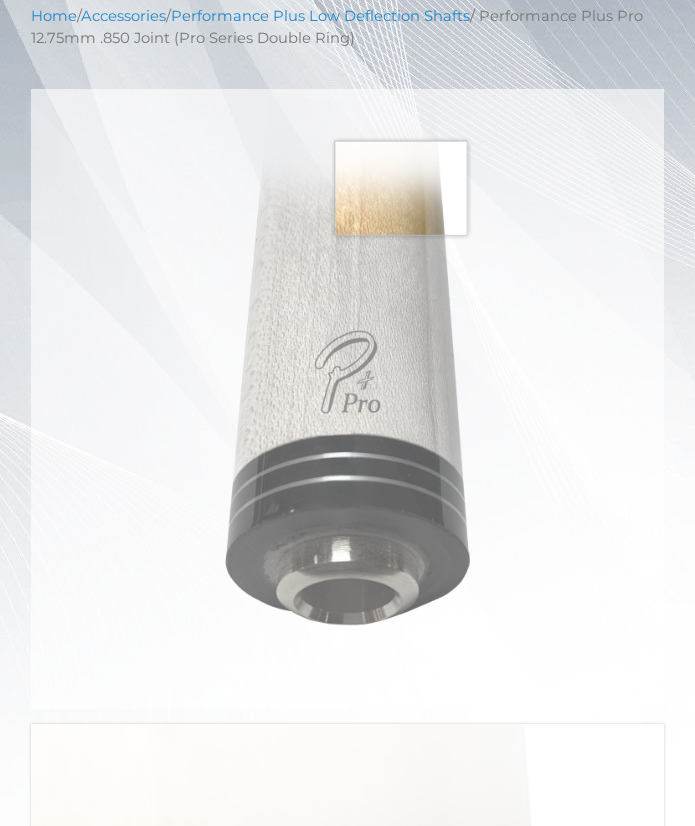 scroll, scrollTop: 397, scrollLeft: 0, axis: vertical 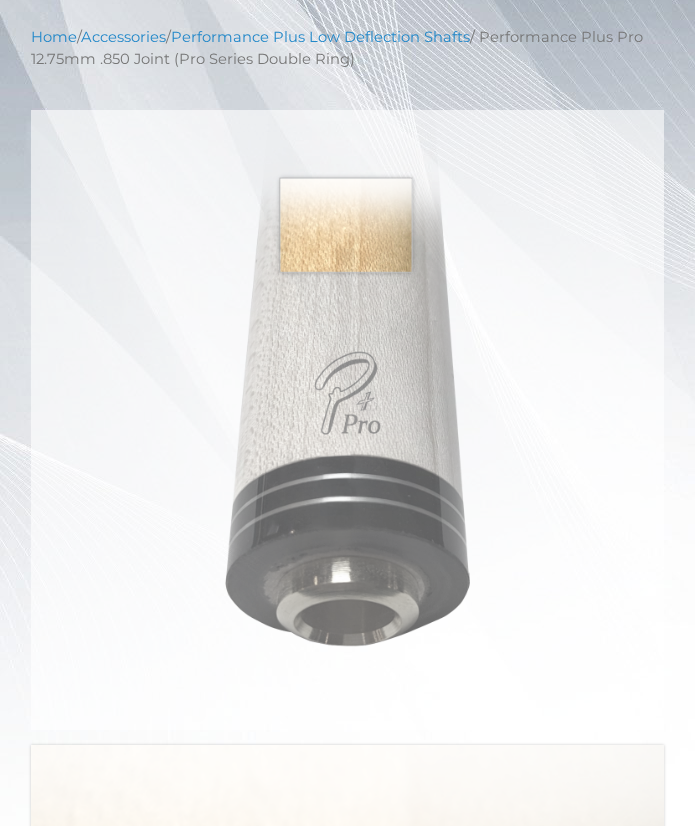 click at bounding box center [347, 420] 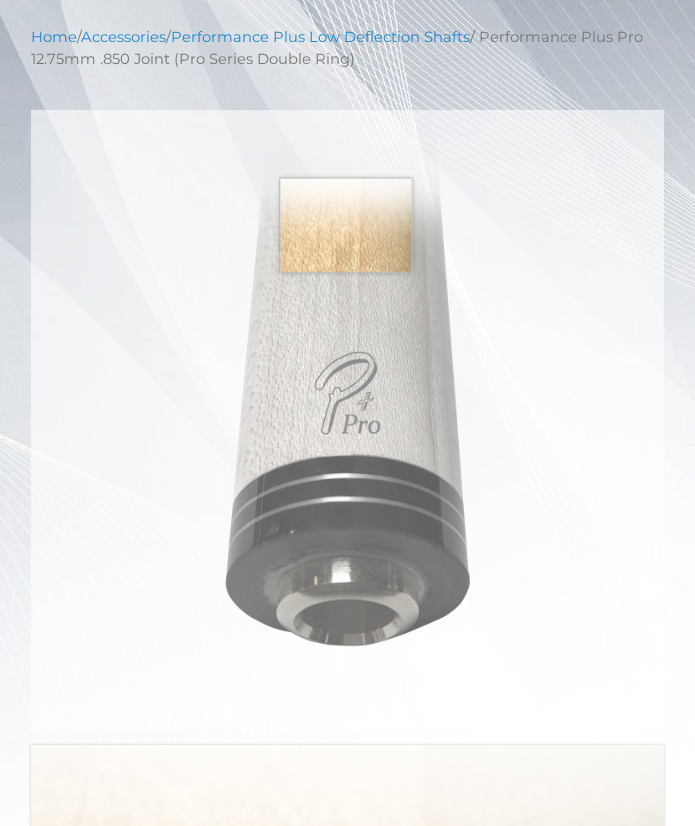 click at bounding box center (347, 420) 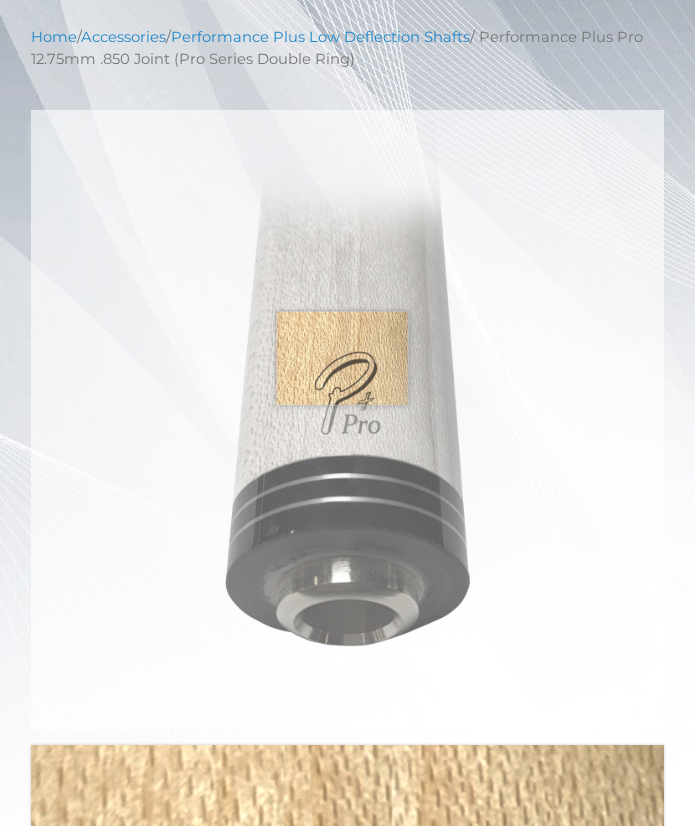 click at bounding box center (347, 420) 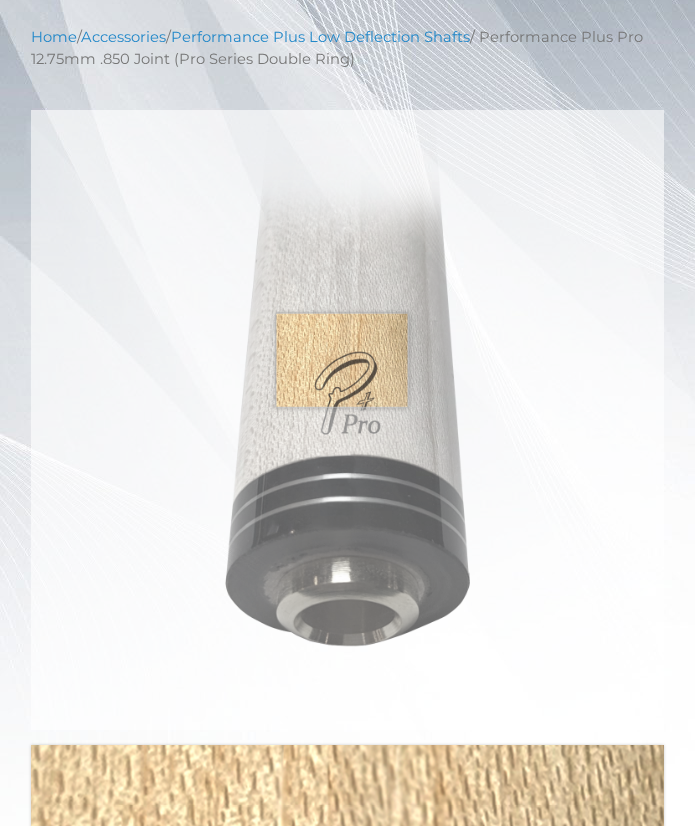 click at bounding box center (347, 420) 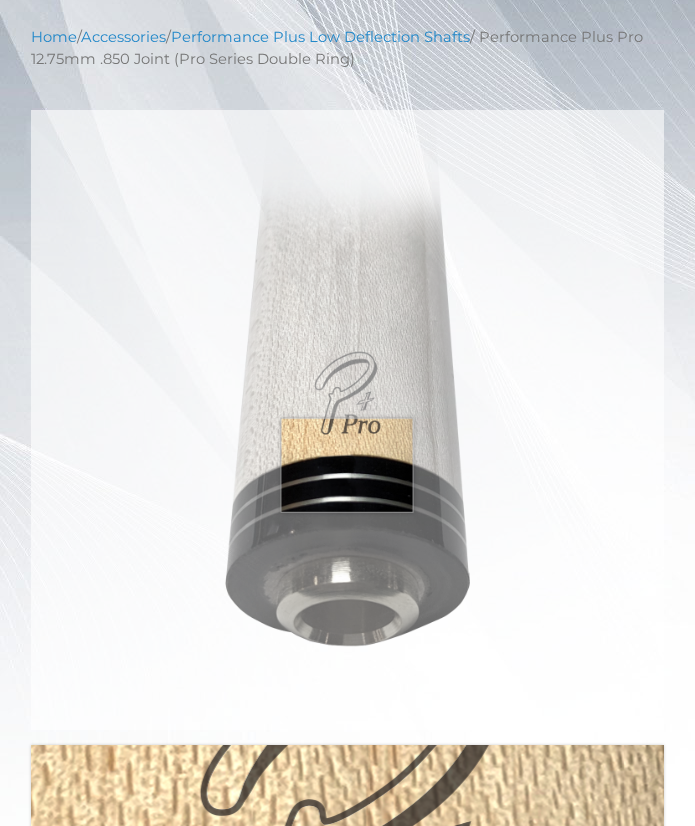 drag, startPoint x: 347, startPoint y: 465, endPoint x: 338, endPoint y: 483, distance: 20.12461 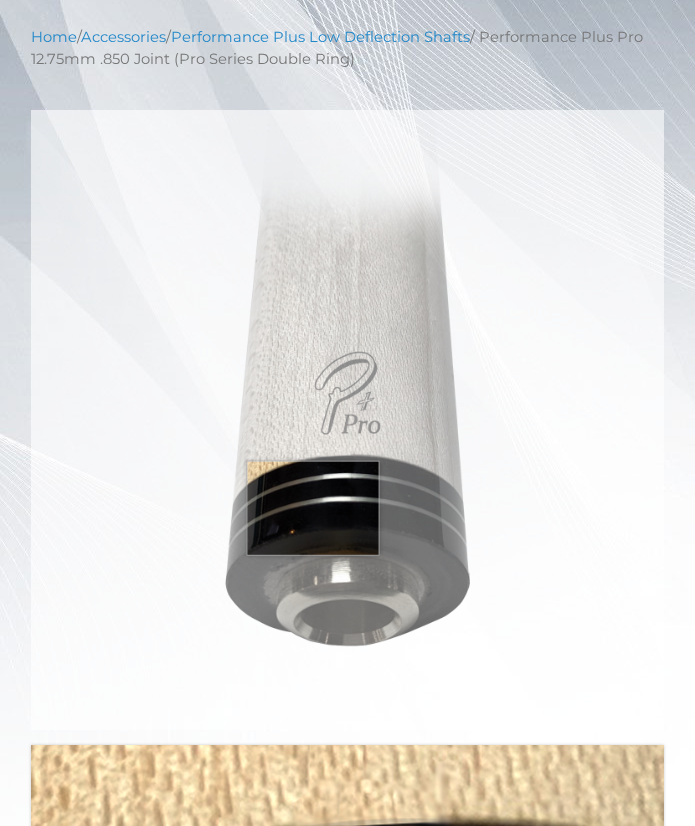 drag, startPoint x: 276, startPoint y: 549, endPoint x: 297, endPoint y: 606, distance: 60.74537 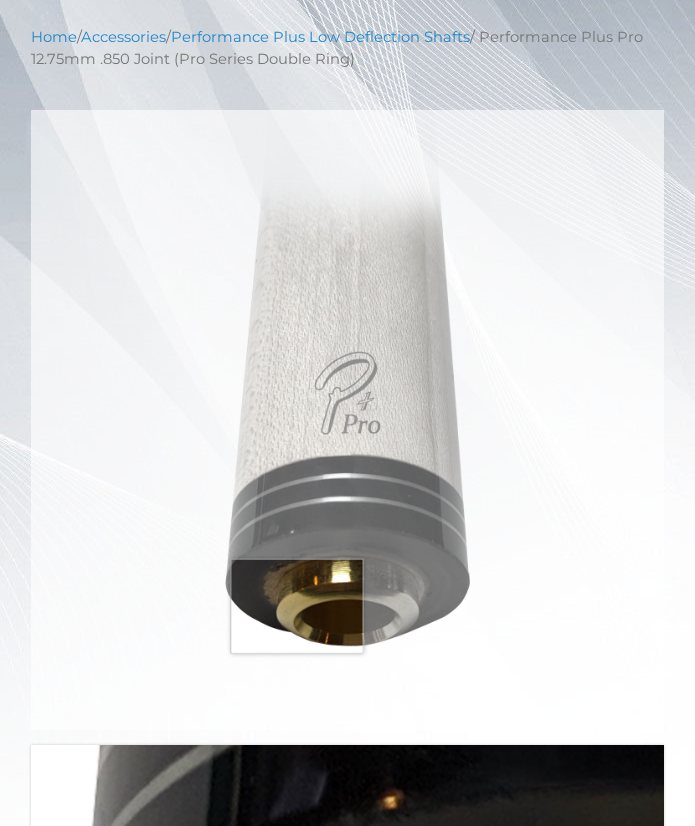 click at bounding box center [347, 420] 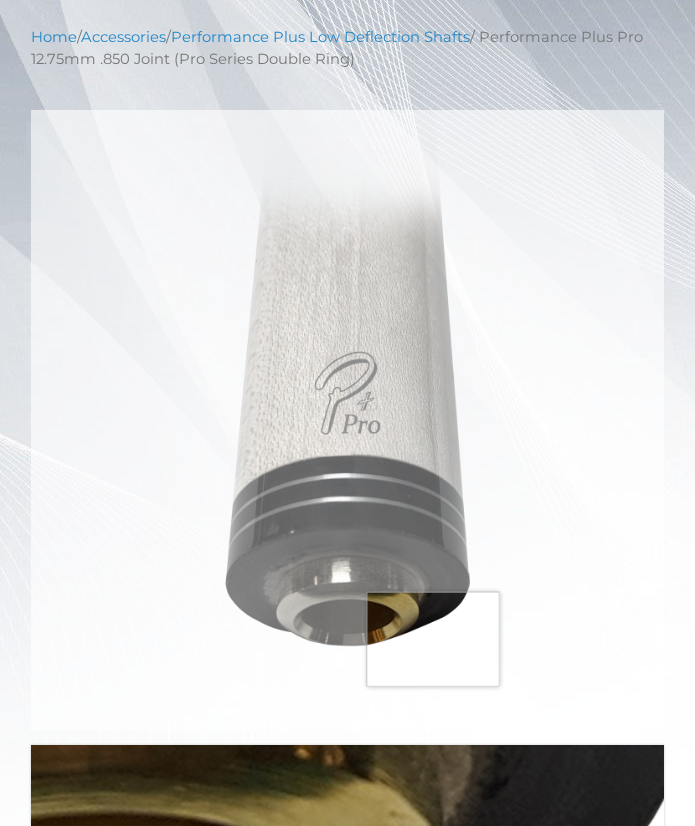 drag, startPoint x: 433, startPoint y: 639, endPoint x: 619, endPoint y: 677, distance: 189.84204 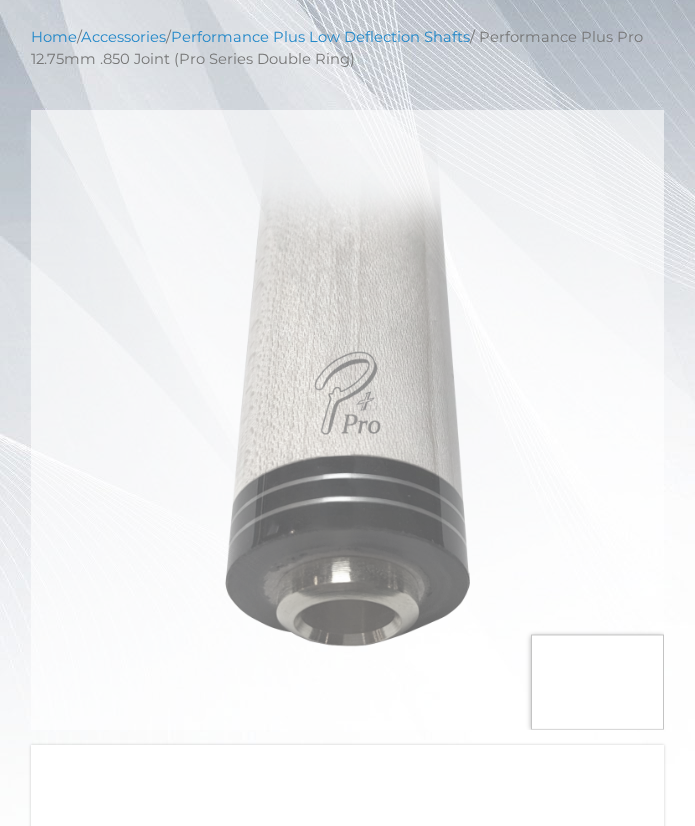 drag, startPoint x: 638, startPoint y: 682, endPoint x: 638, endPoint y: 630, distance: 52 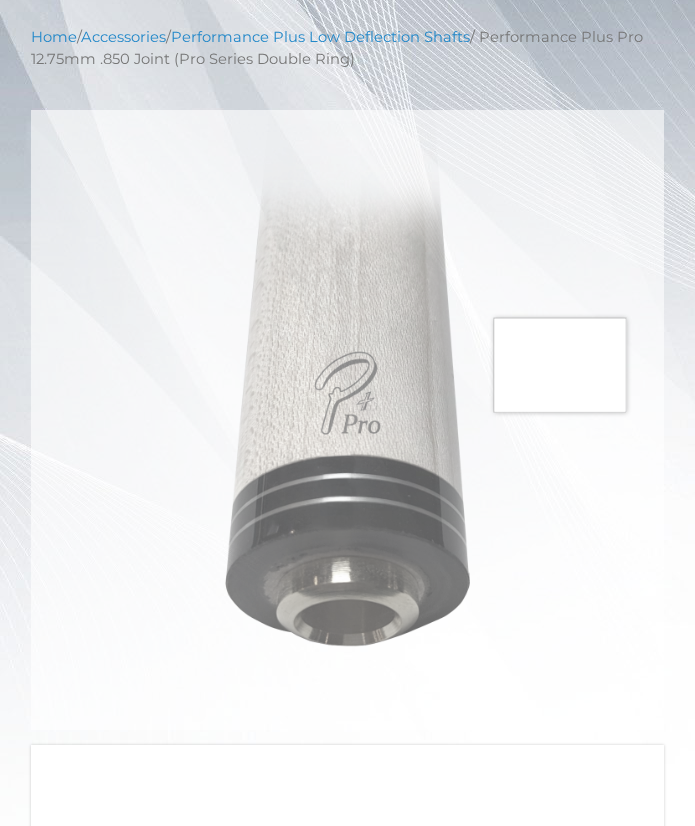 drag, startPoint x: 560, startPoint y: 365, endPoint x: 545, endPoint y: 226, distance: 139.807 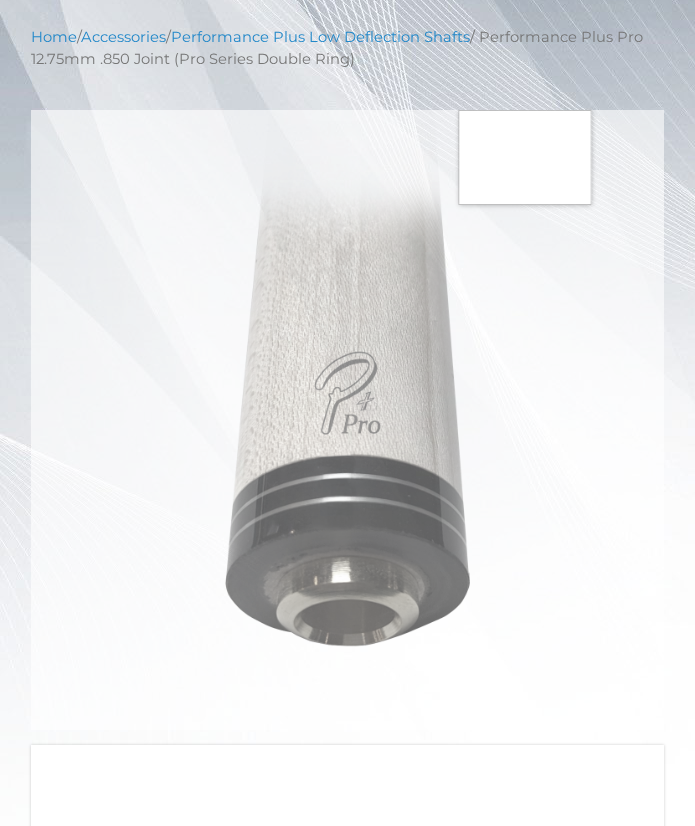 drag, startPoint x: 484, startPoint y: 144, endPoint x: 260, endPoint y: 106, distance: 227.20035 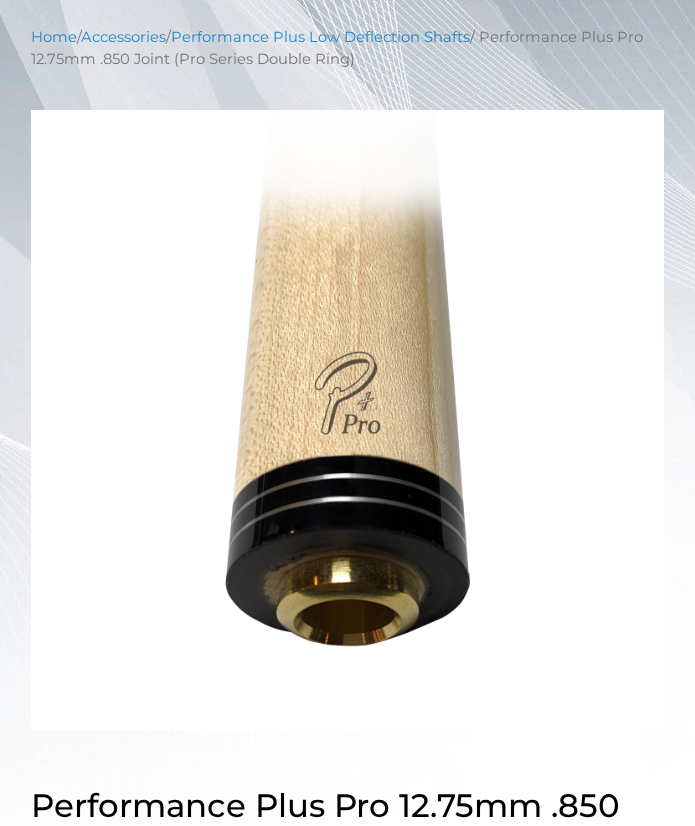 click at bounding box center (347, 420) 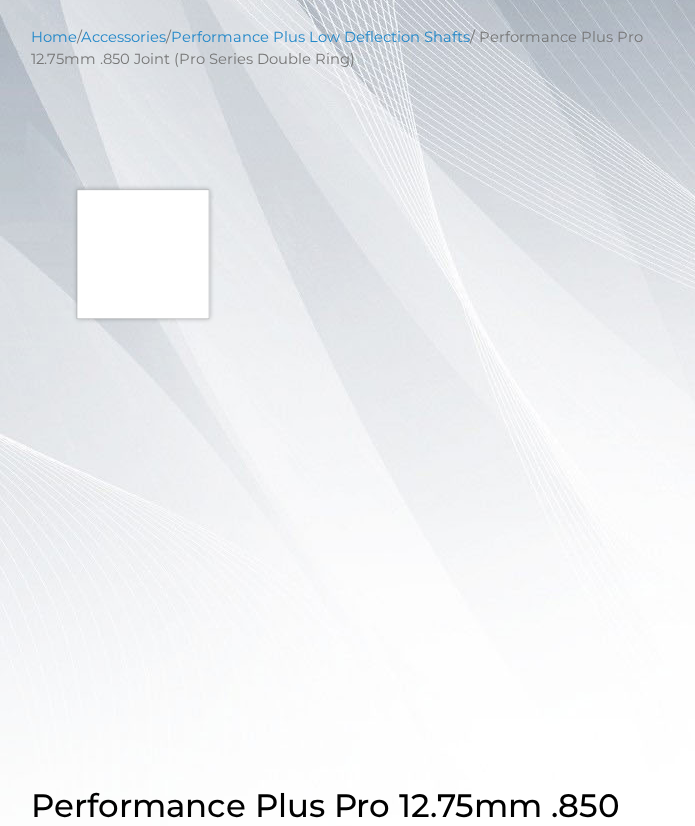 click at bounding box center [347, 420] 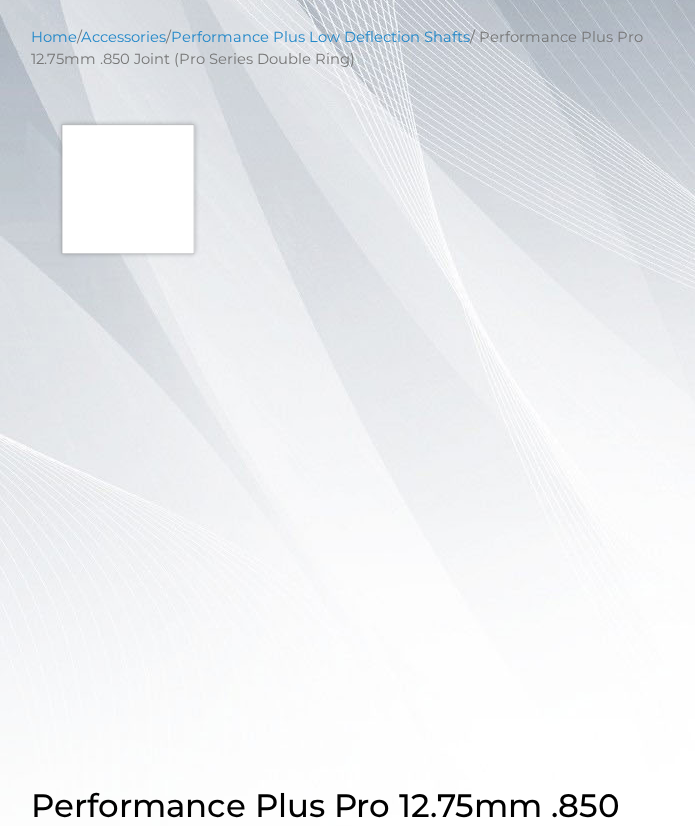 click at bounding box center [347, 420] 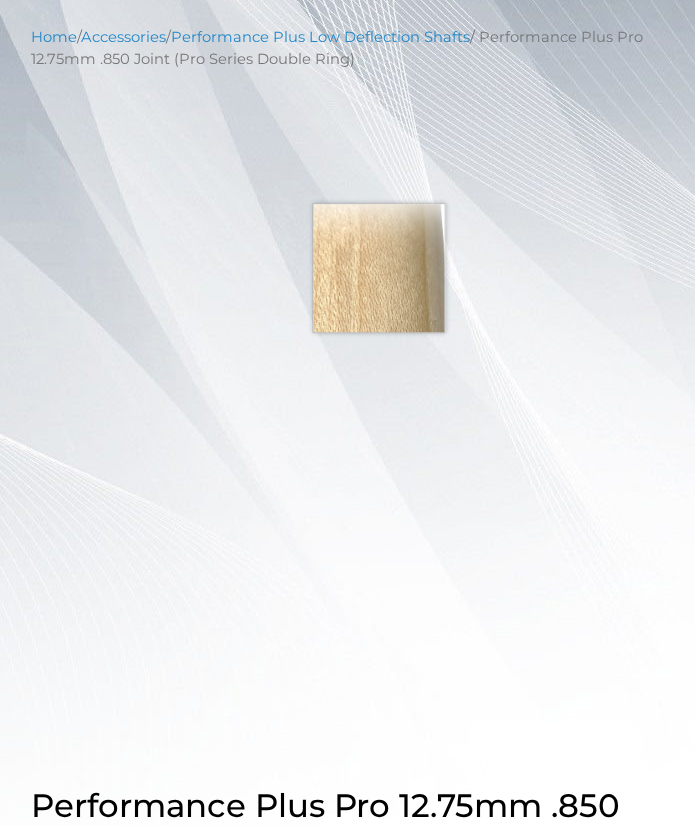 click at bounding box center (347, 420) 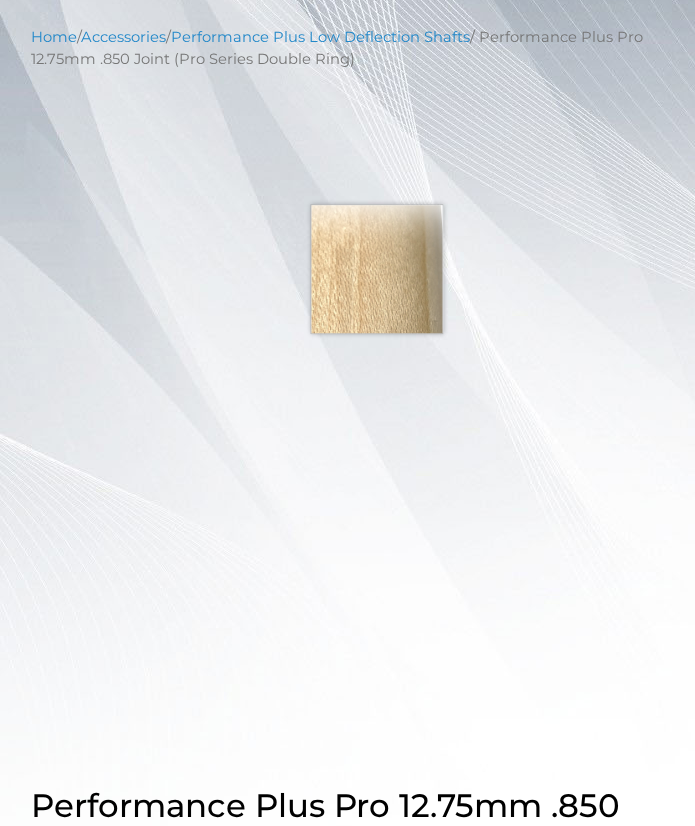 click at bounding box center (347, 420) 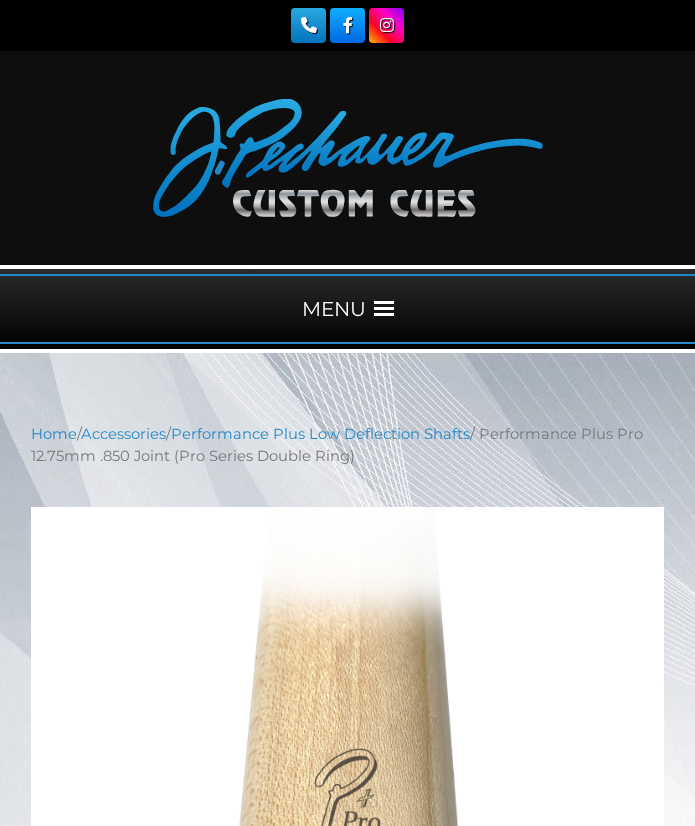 scroll, scrollTop: 397, scrollLeft: 0, axis: vertical 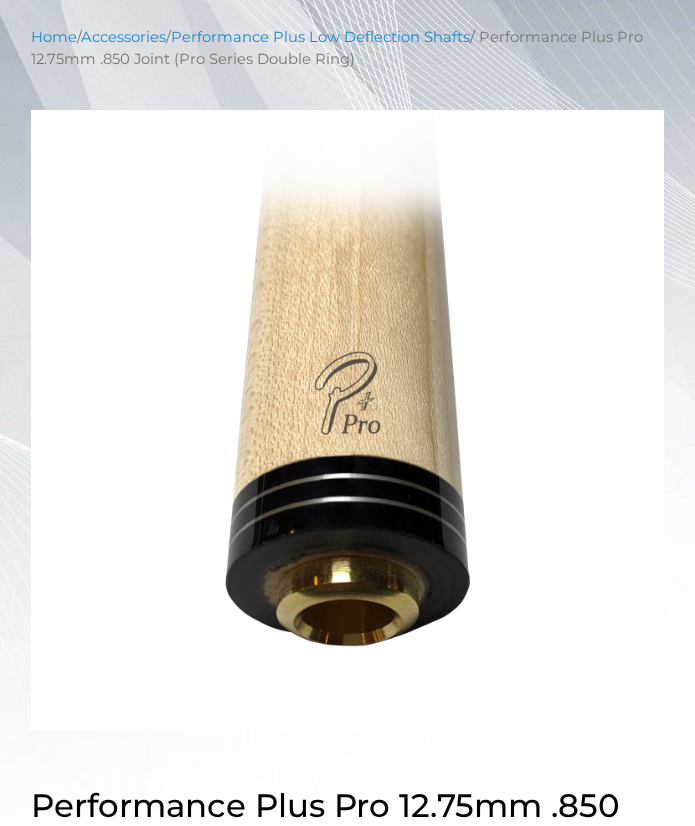 click at bounding box center (347, 420) 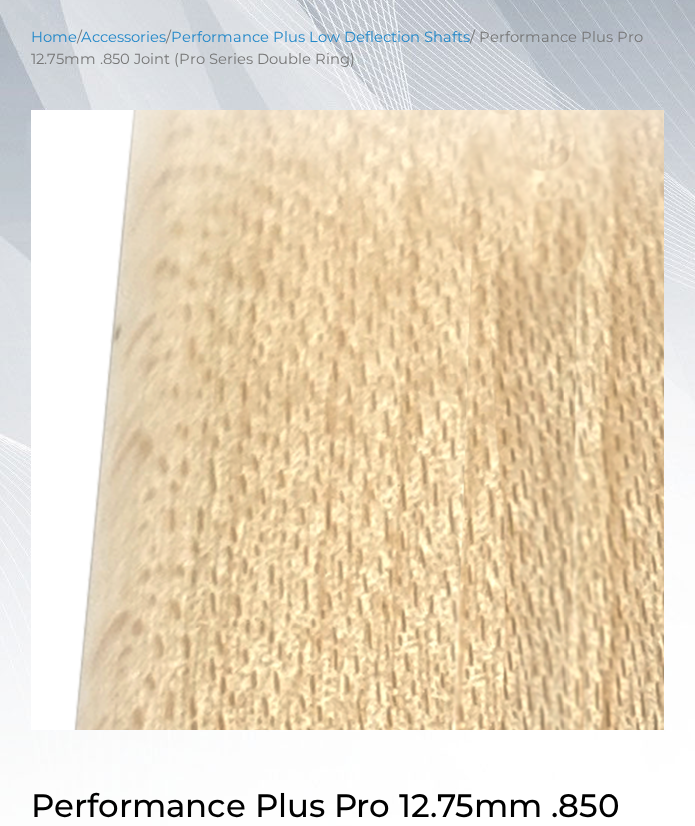click at bounding box center [347, 420] 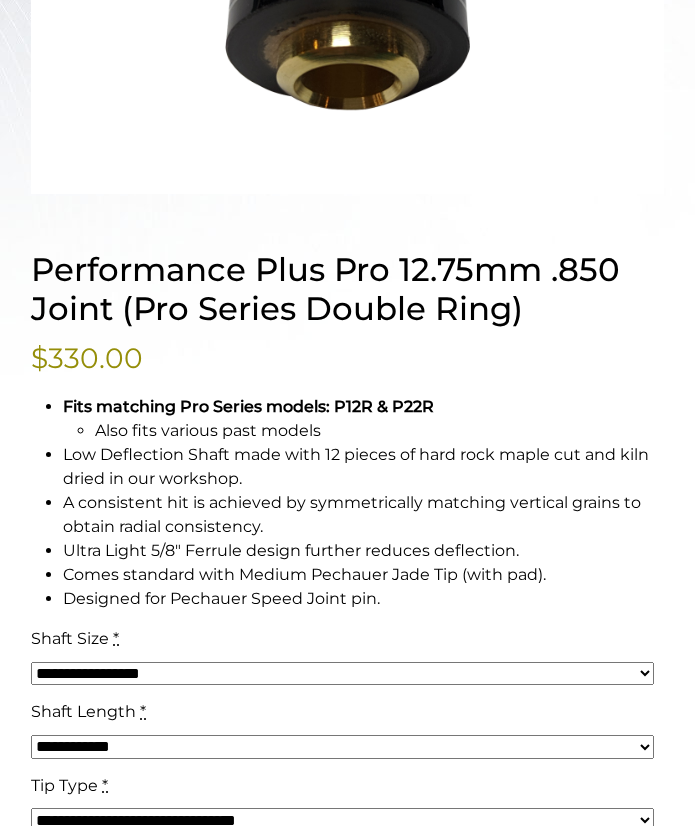 scroll, scrollTop: 931, scrollLeft: 0, axis: vertical 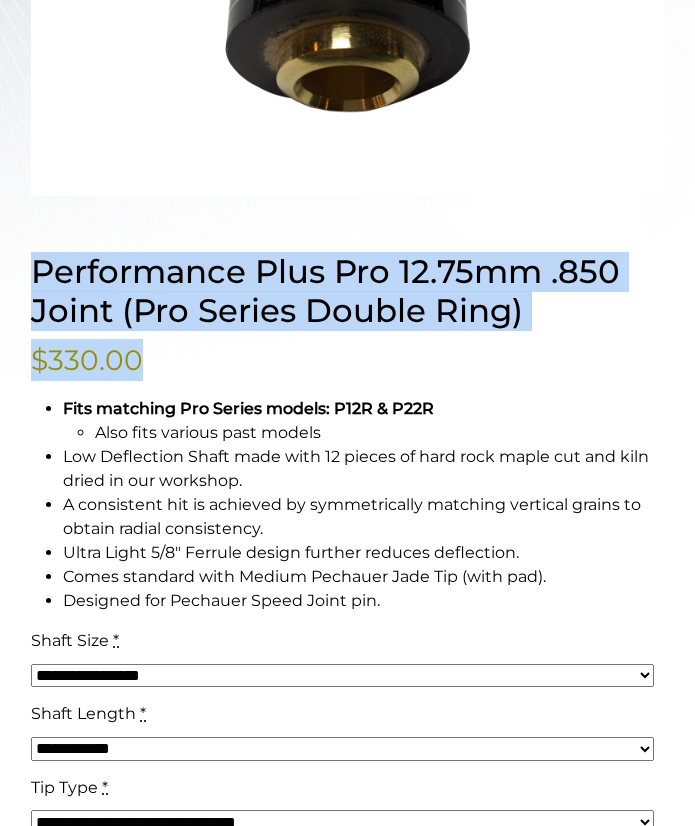 drag, startPoint x: 27, startPoint y: 256, endPoint x: 522, endPoint y: 340, distance: 502.0767 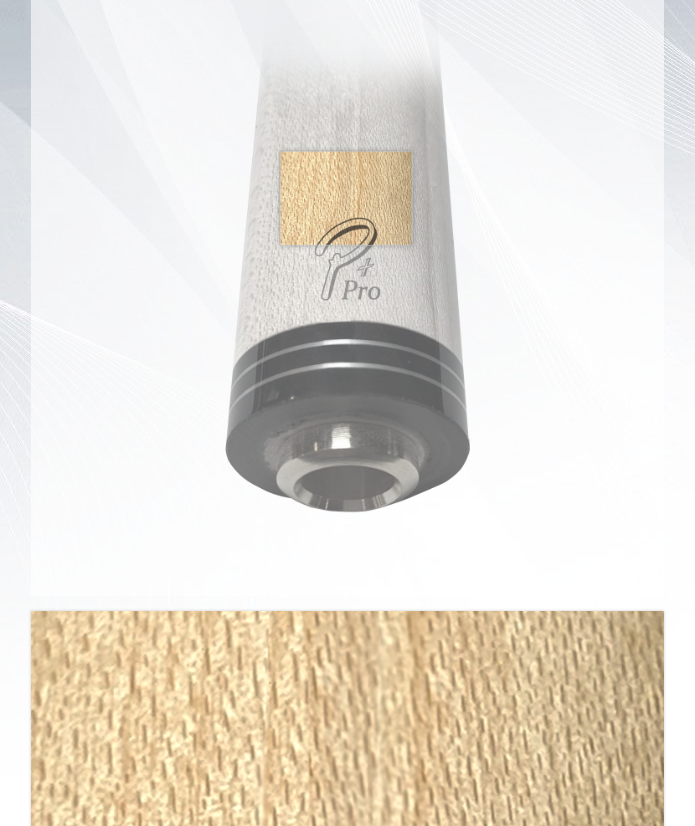 scroll, scrollTop: 527, scrollLeft: 0, axis: vertical 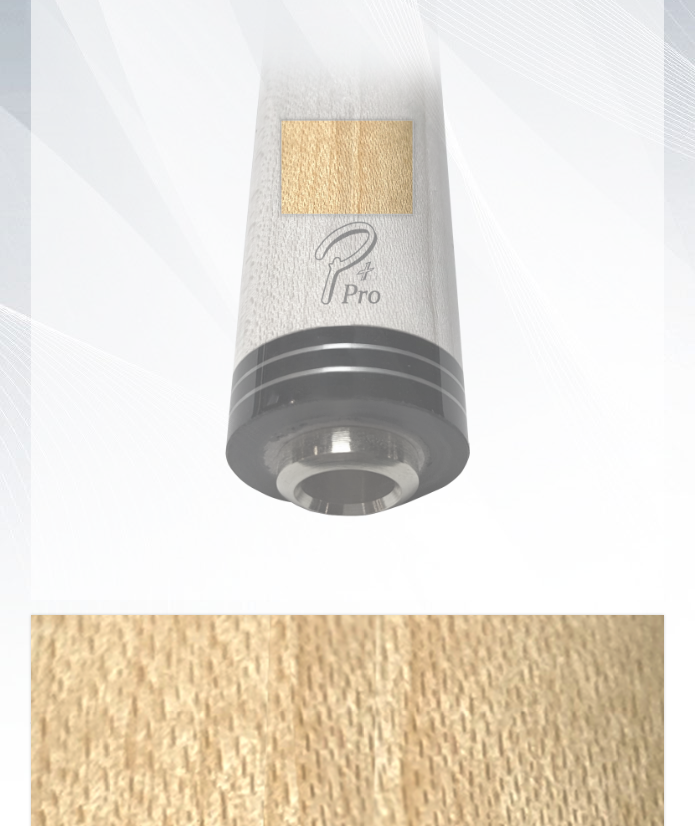 click at bounding box center [347, 290] 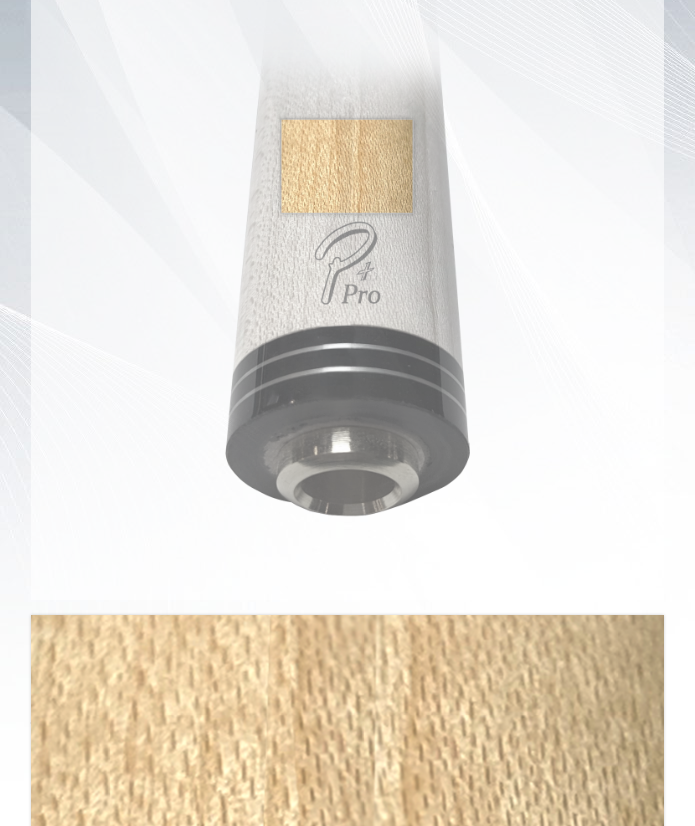 click at bounding box center [347, 290] 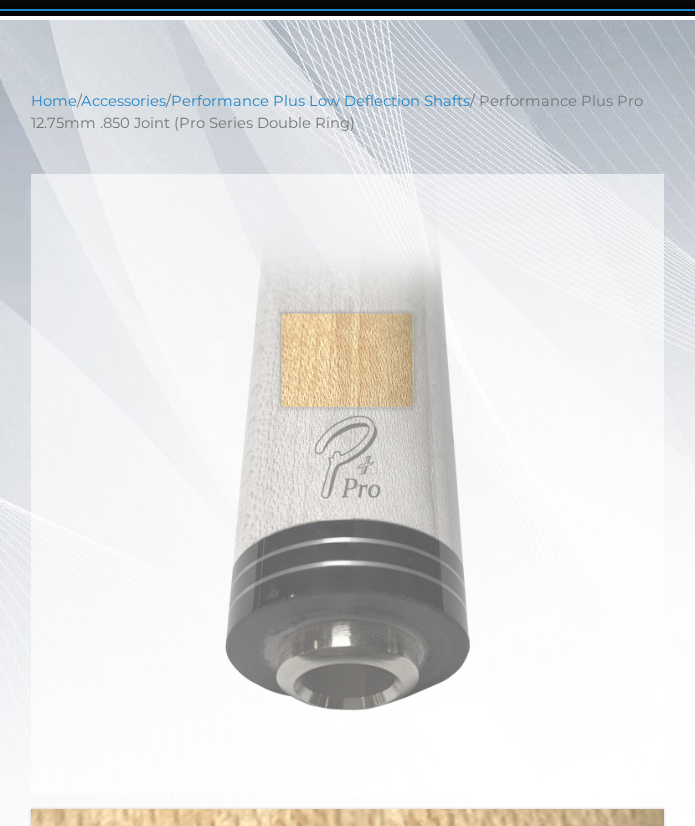 scroll, scrollTop: 327, scrollLeft: 0, axis: vertical 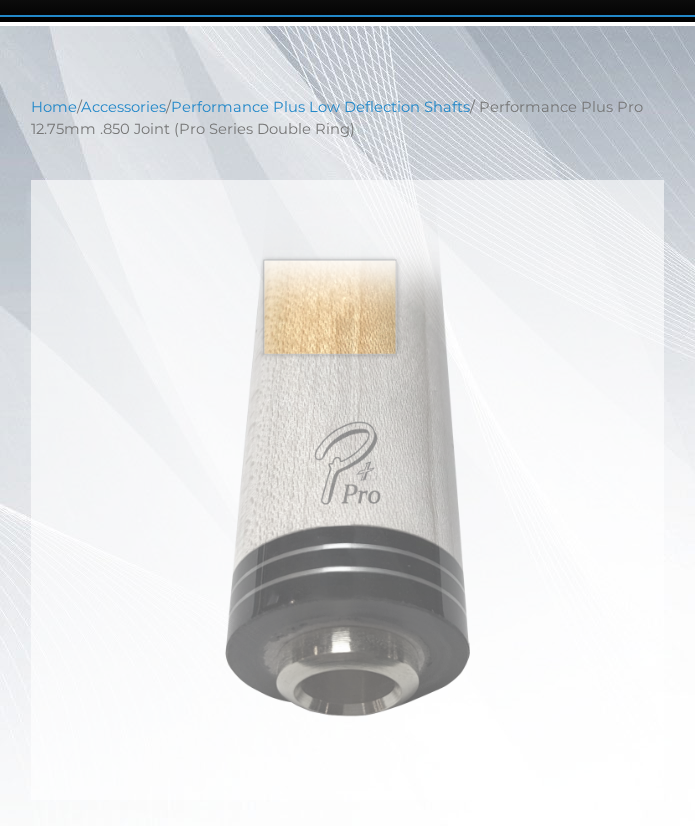 click at bounding box center [347, 490] 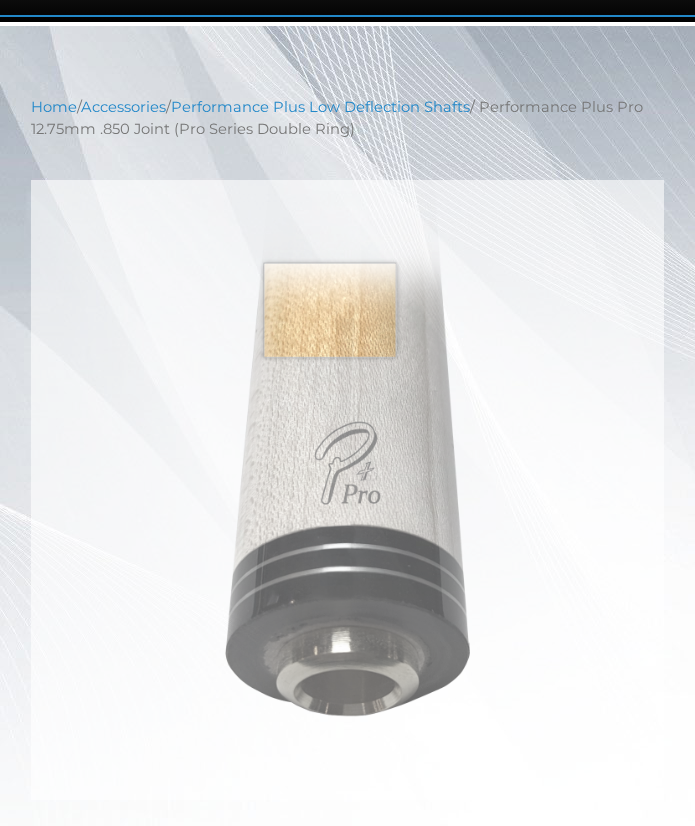click at bounding box center (347, 490) 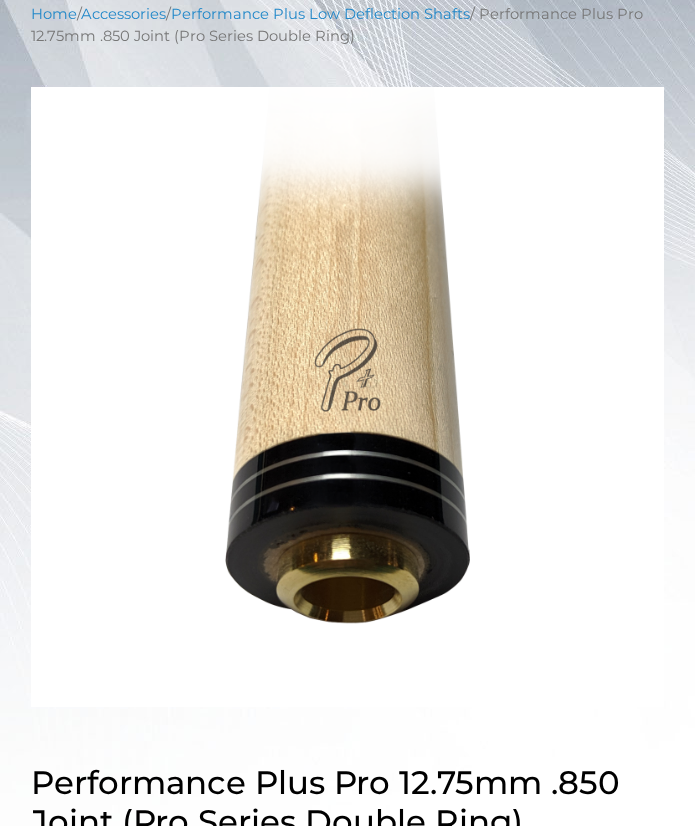 scroll, scrollTop: 427, scrollLeft: 0, axis: vertical 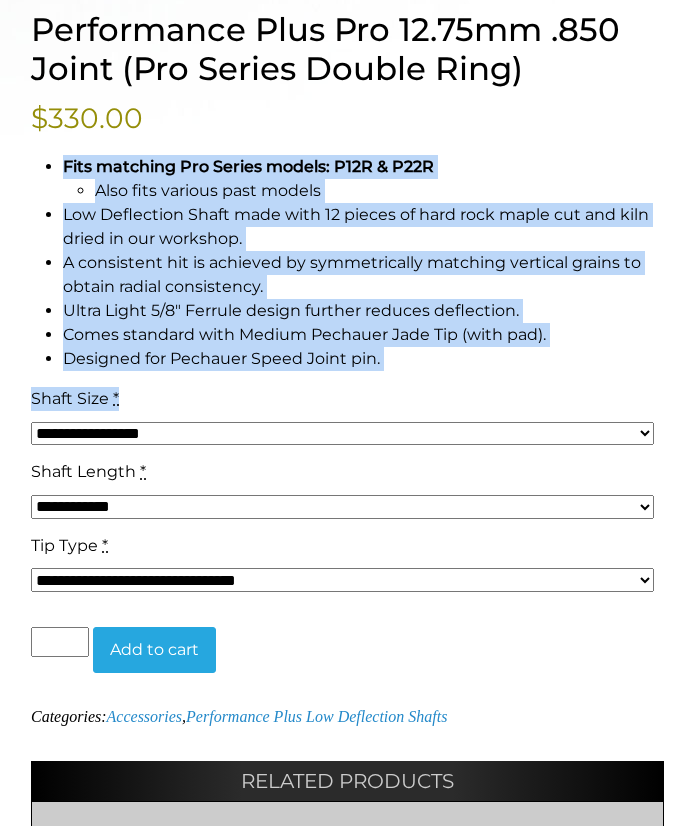drag, startPoint x: 44, startPoint y: 166, endPoint x: 433, endPoint y: 376, distance: 442.06448 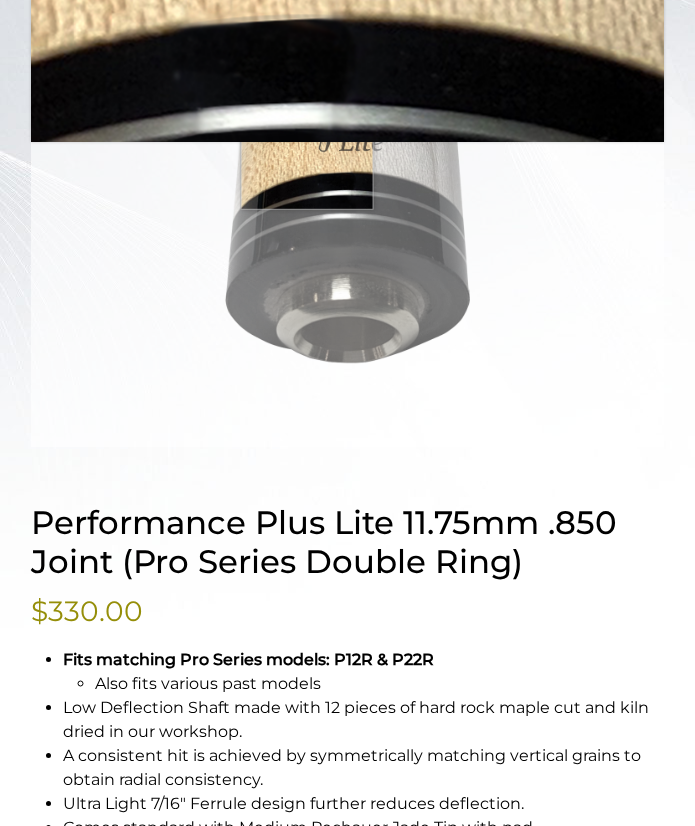 scroll, scrollTop: 683, scrollLeft: 0, axis: vertical 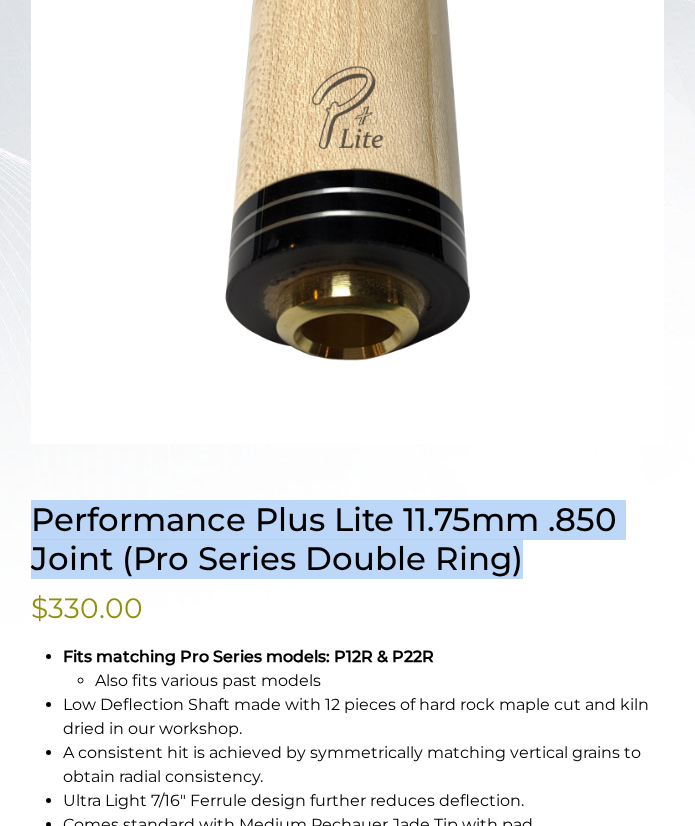 drag, startPoint x: 38, startPoint y: 522, endPoint x: 527, endPoint y: 573, distance: 491.6523 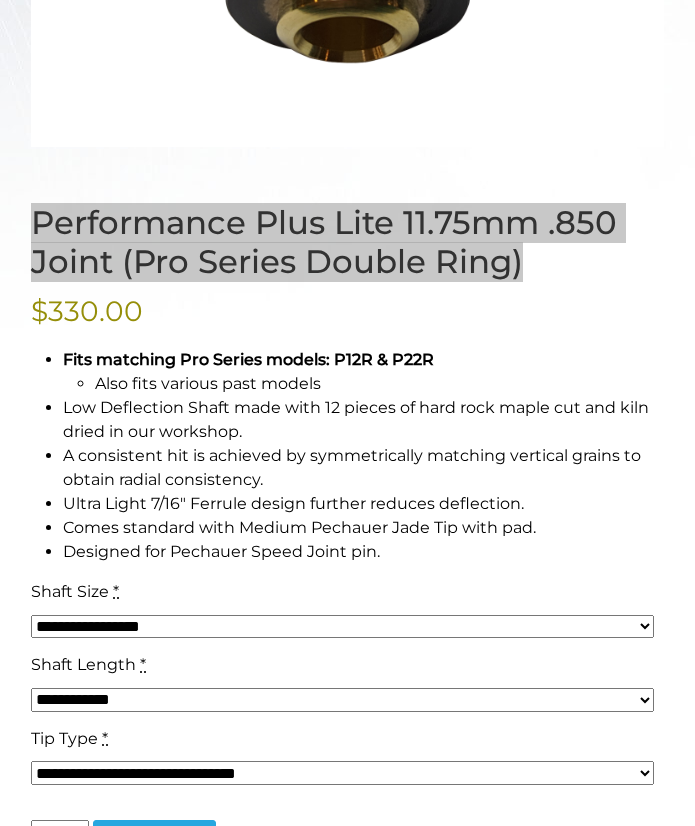 scroll, scrollTop: 976, scrollLeft: 0, axis: vertical 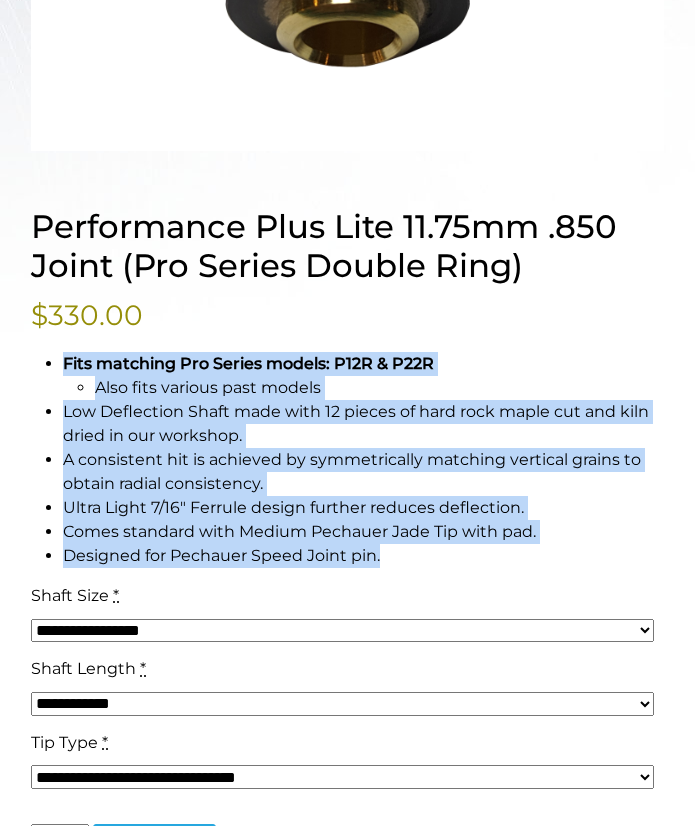 drag, startPoint x: 86, startPoint y: 377, endPoint x: 436, endPoint y: 567, distance: 398.24615 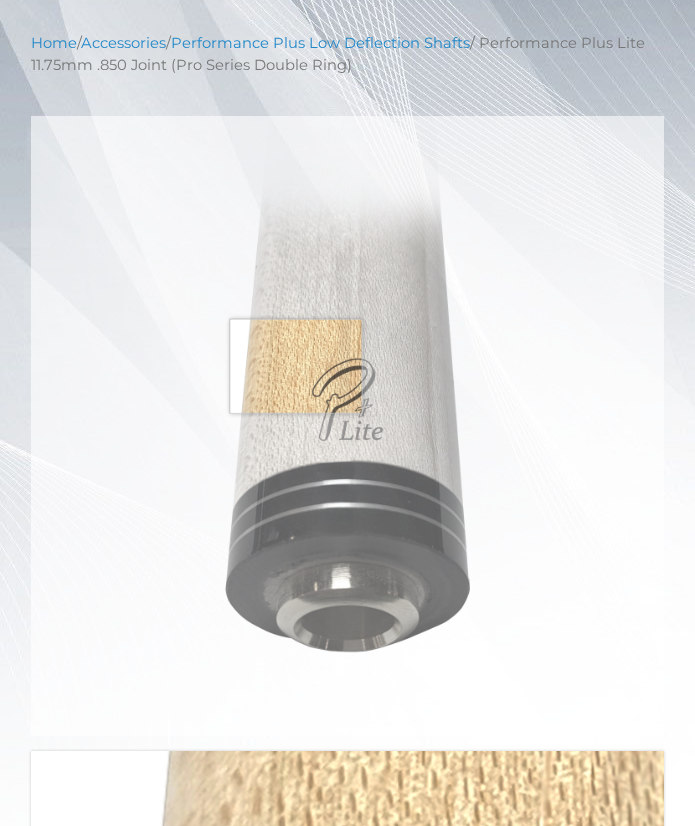 scroll, scrollTop: 386, scrollLeft: 0, axis: vertical 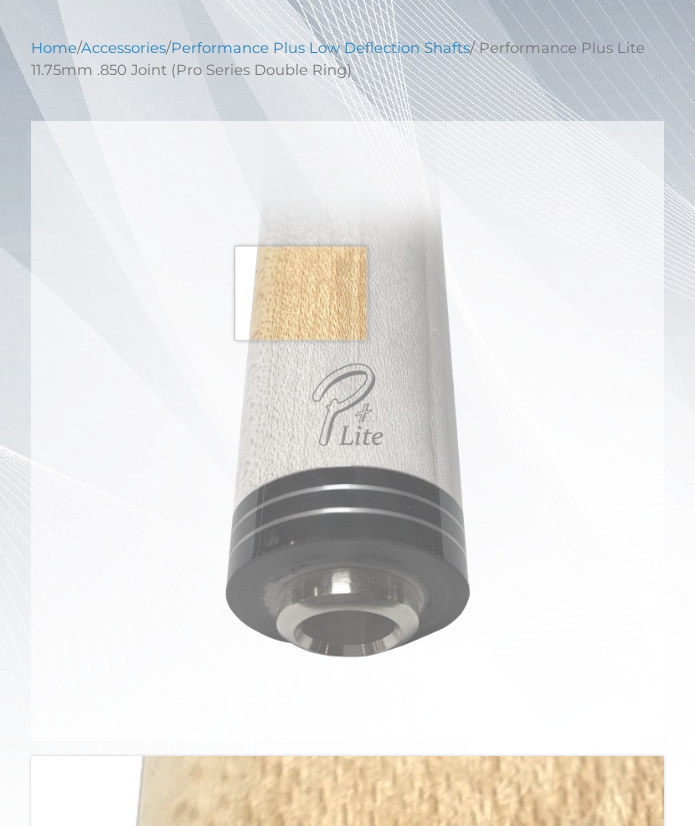 click at bounding box center [347, 431] 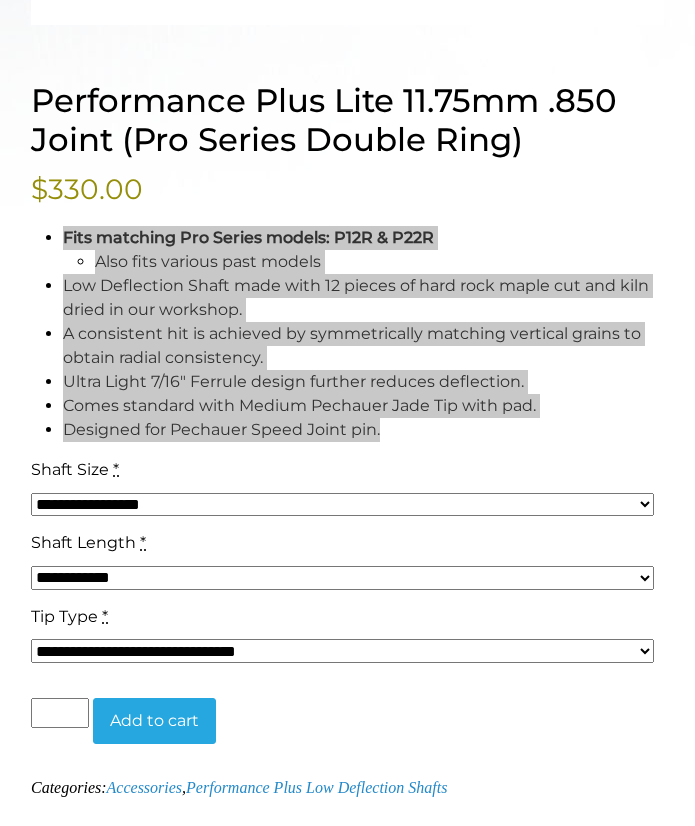 scroll, scrollTop: 1124, scrollLeft: 0, axis: vertical 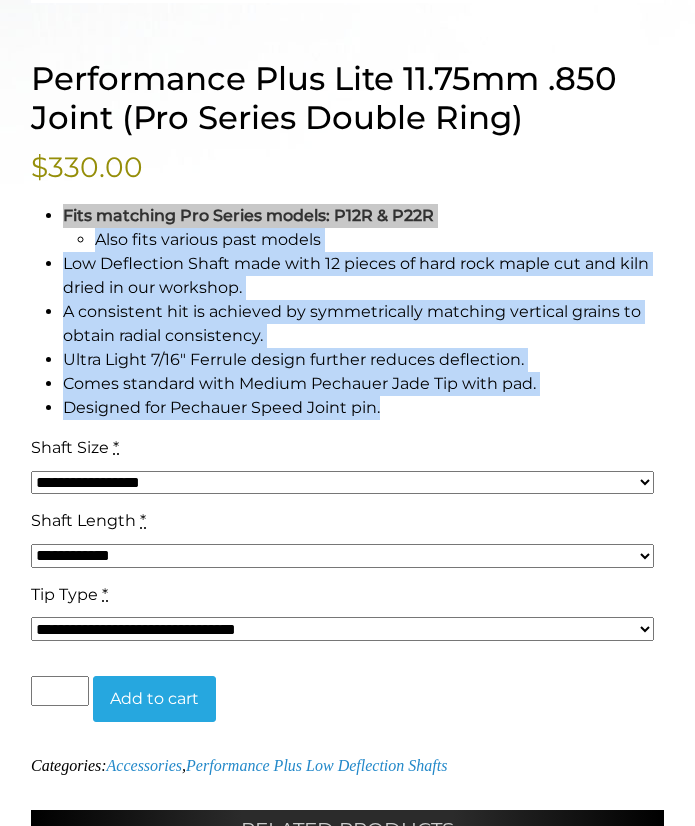 click on "A consistent hit is achieved by symmetrically matching vertical grains to obtain radial consistency." at bounding box center (363, 324) 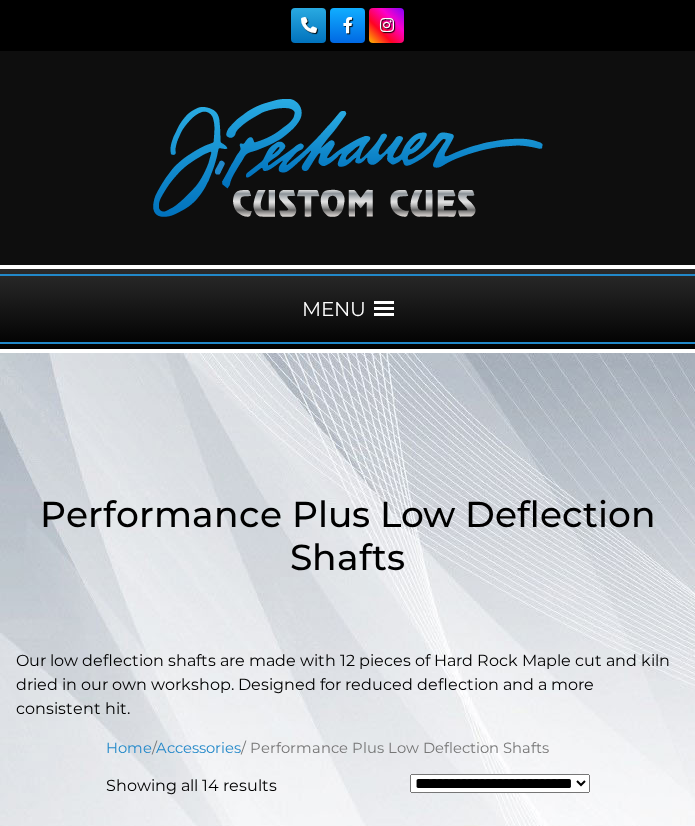 select on "*****" 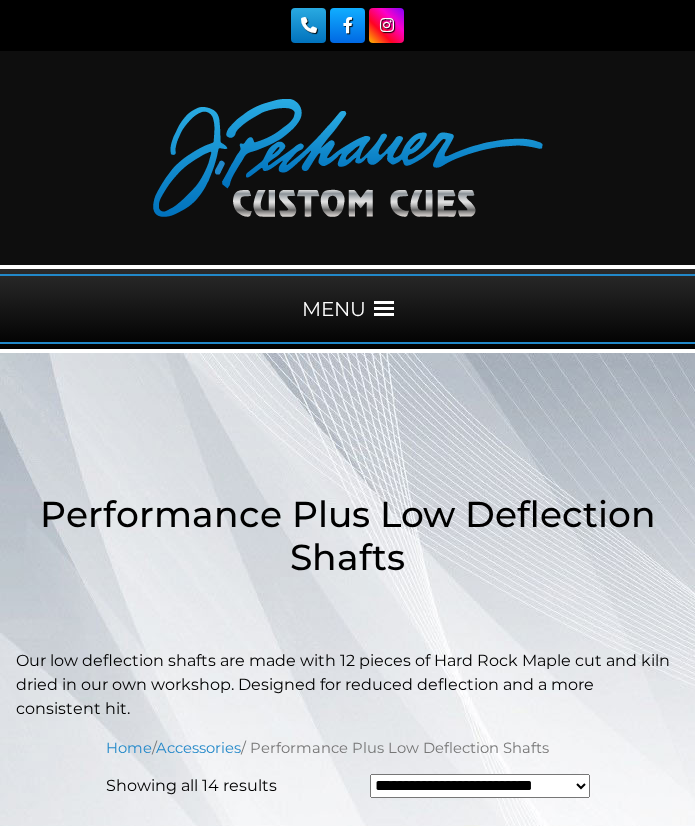 scroll, scrollTop: 388, scrollLeft: 0, axis: vertical 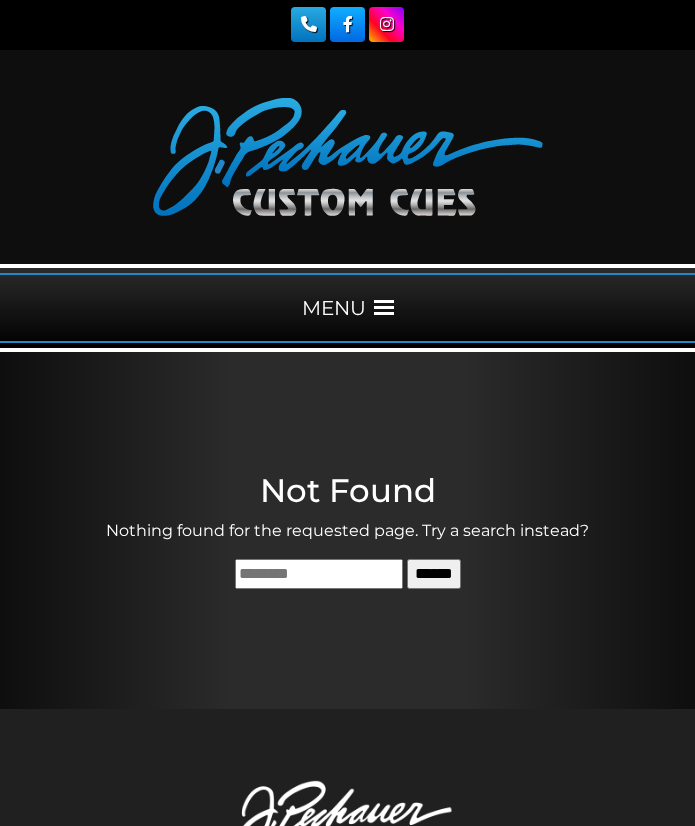 click on "MENU" at bounding box center (347, 308) 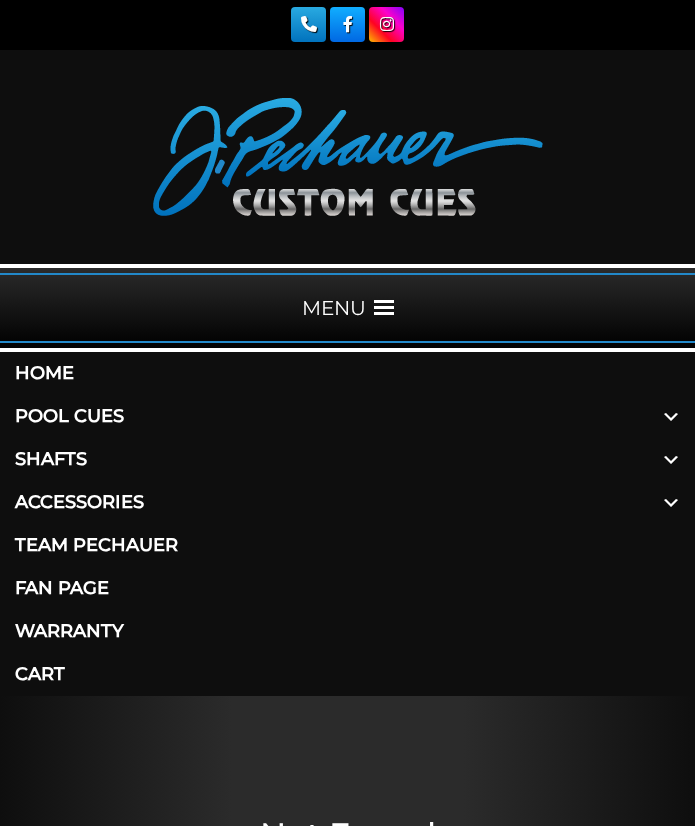 click on "Shafts" at bounding box center (347, 459) 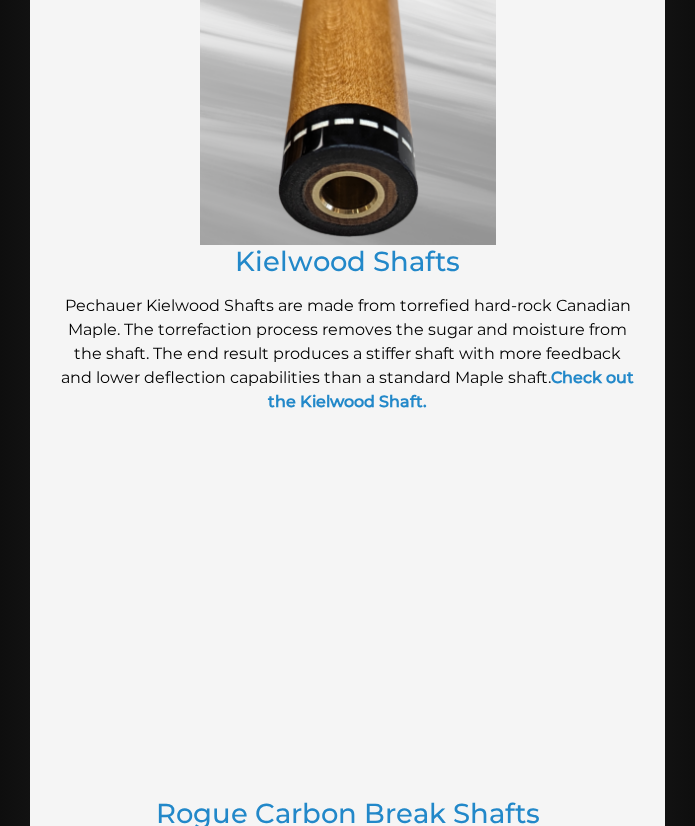 scroll, scrollTop: 2140, scrollLeft: 0, axis: vertical 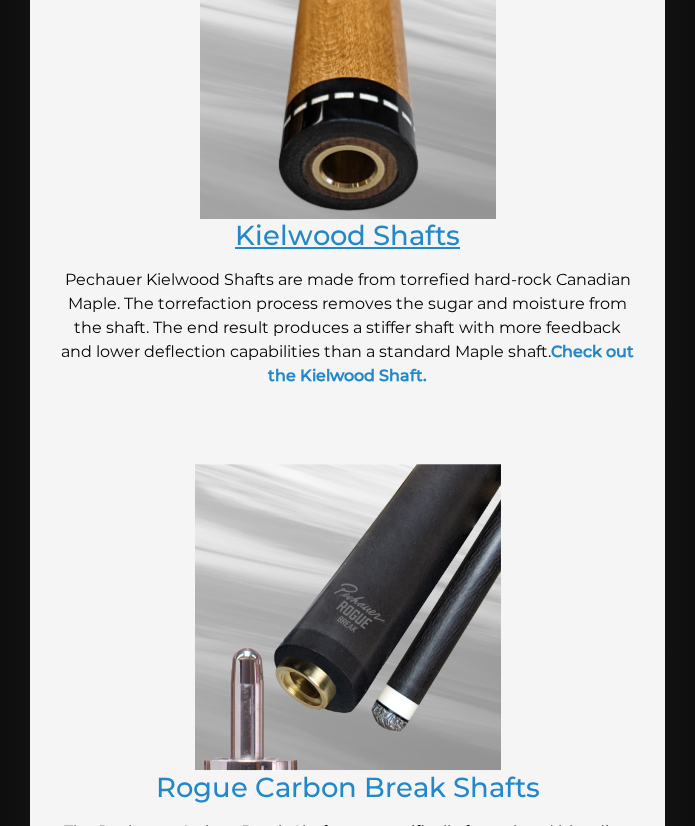 click on "Kielwood Shafts" at bounding box center [347, 235] 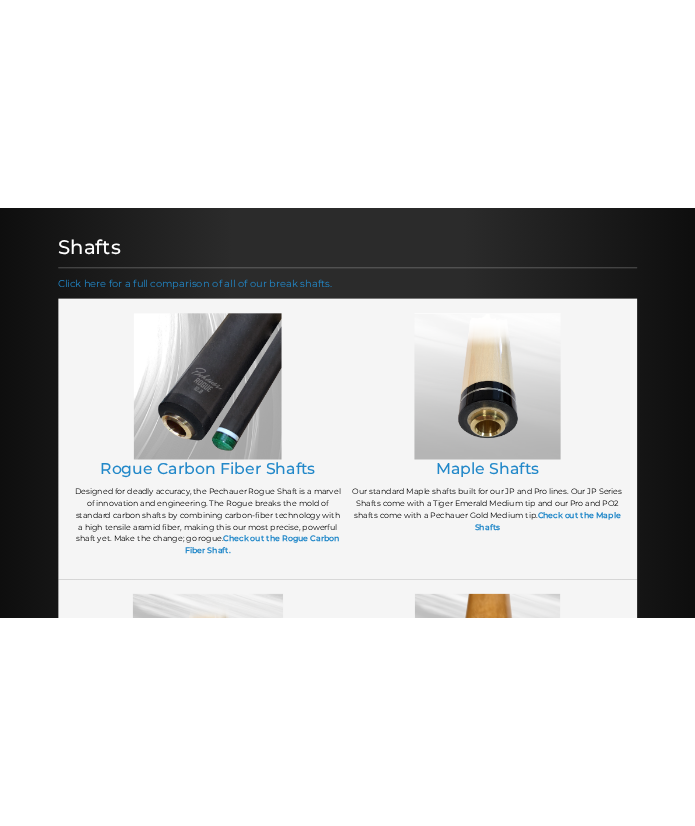 scroll, scrollTop: 0, scrollLeft: 0, axis: both 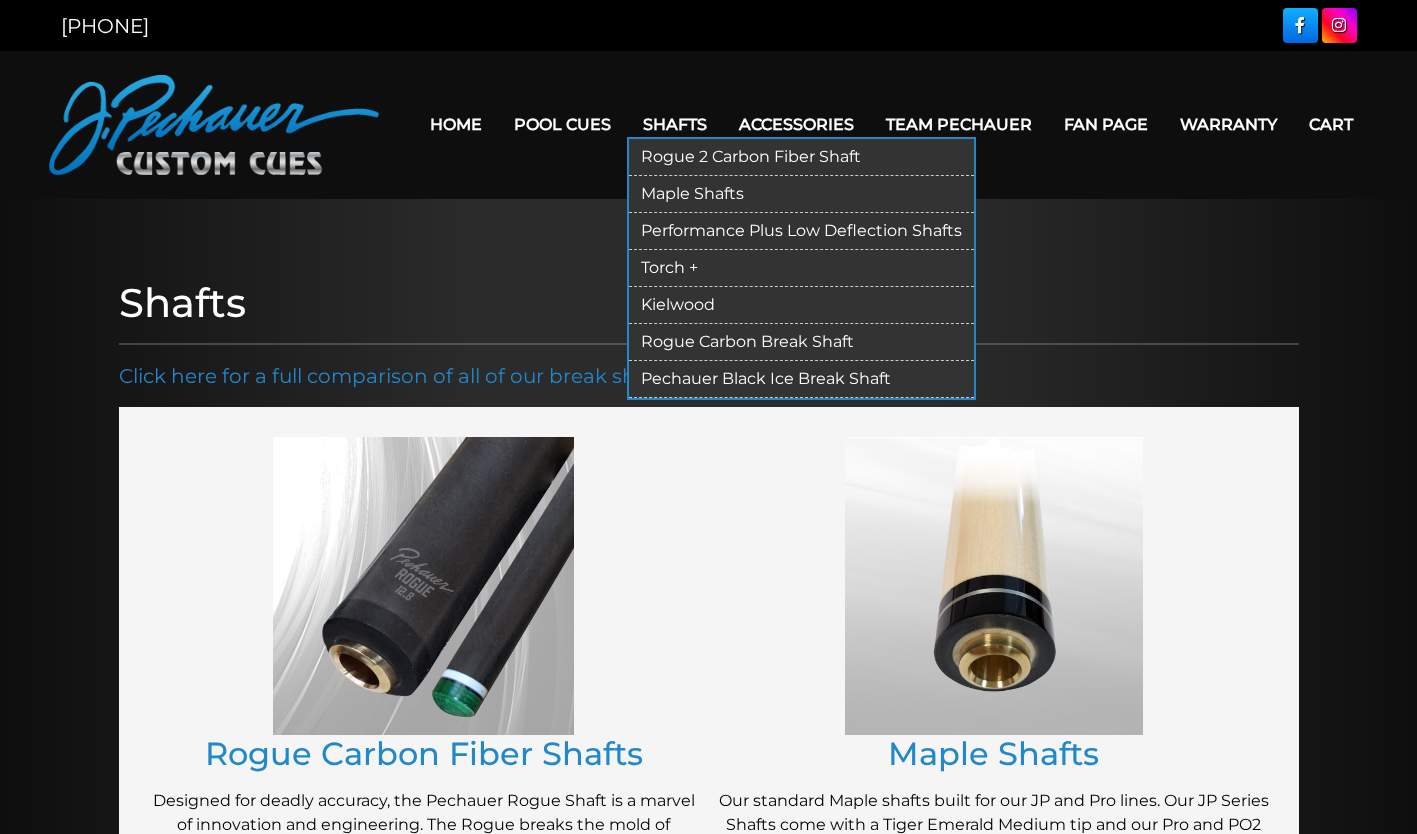 click on "Torch +" at bounding box center [801, 268] 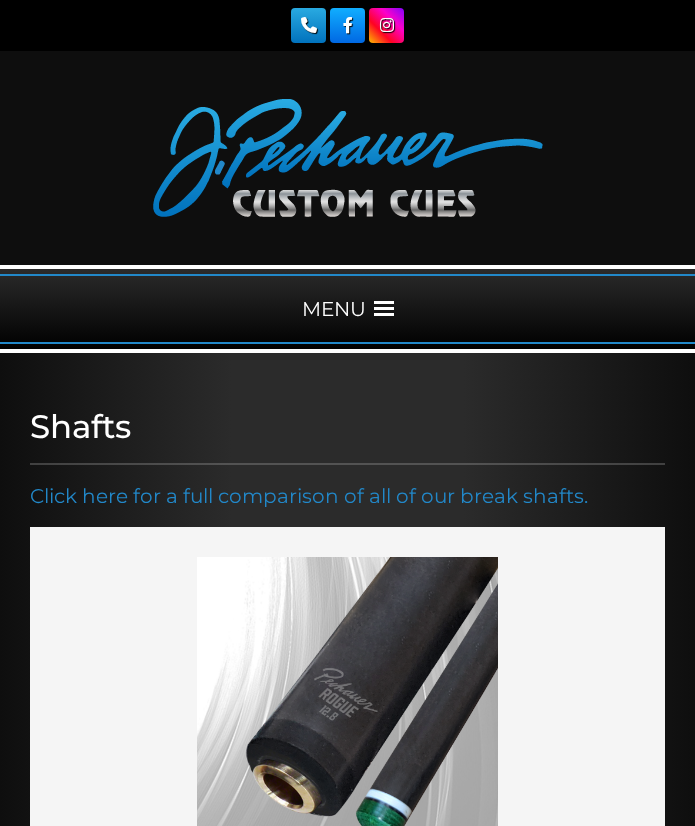 click on "MENU" at bounding box center (347, 309) 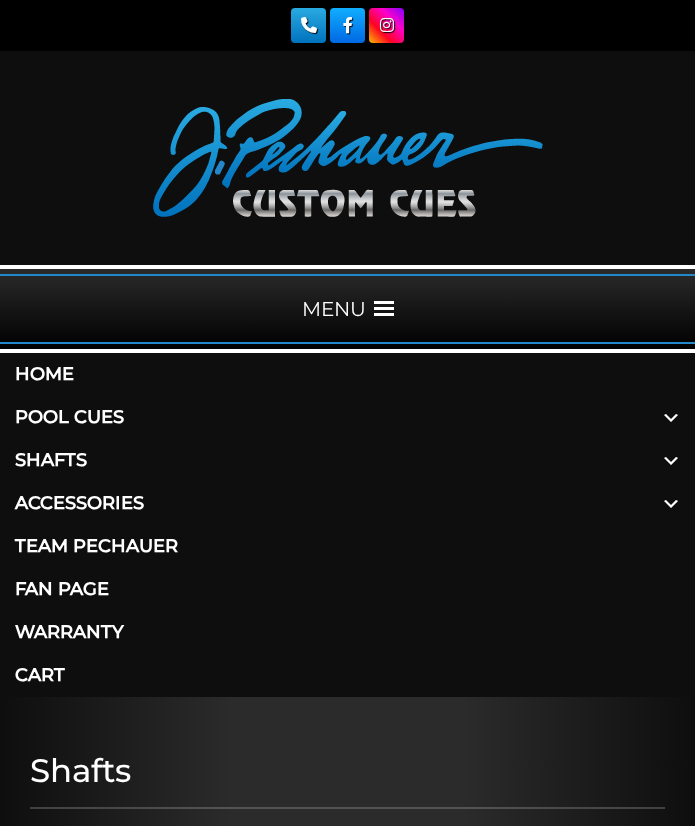 click on "Shafts" at bounding box center (347, 460) 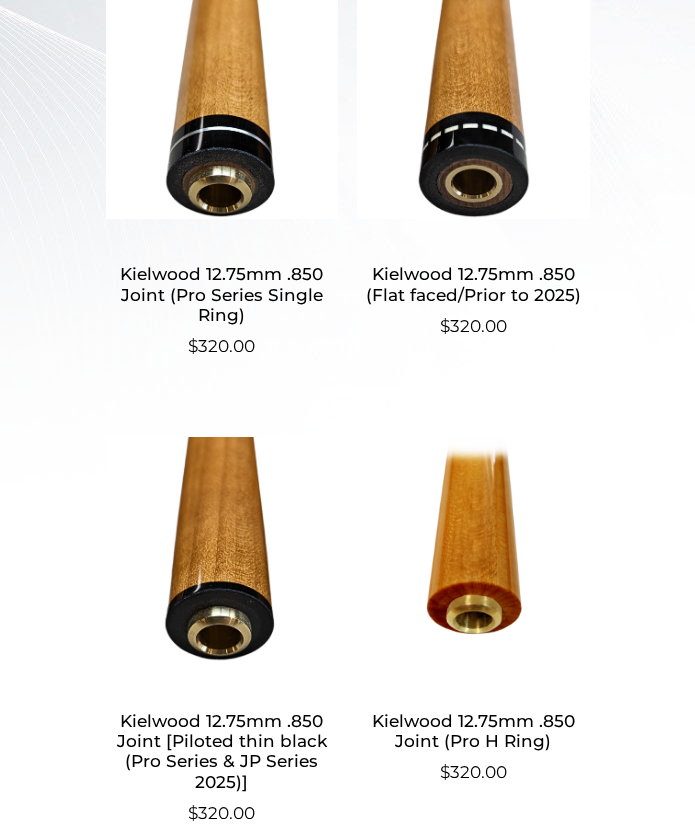 scroll, scrollTop: 821, scrollLeft: 0, axis: vertical 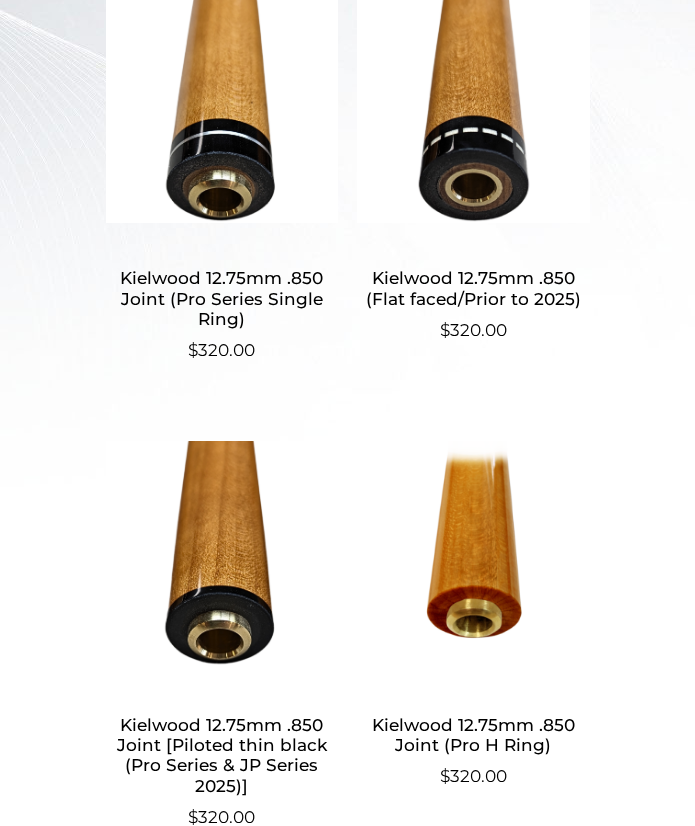 click at bounding box center [222, 109] 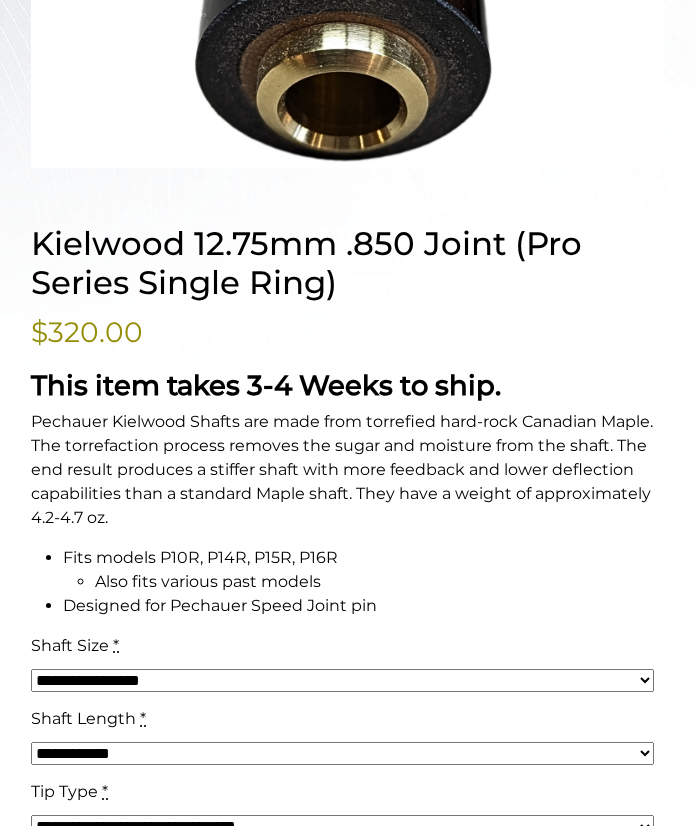 scroll, scrollTop: 936, scrollLeft: 0, axis: vertical 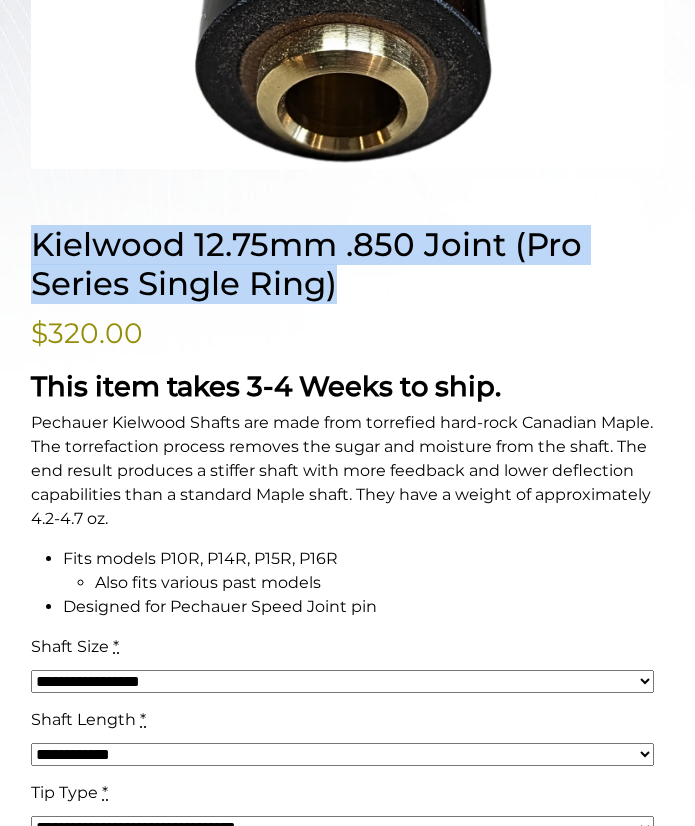 drag, startPoint x: 34, startPoint y: 244, endPoint x: 356, endPoint y: 288, distance: 324.9923 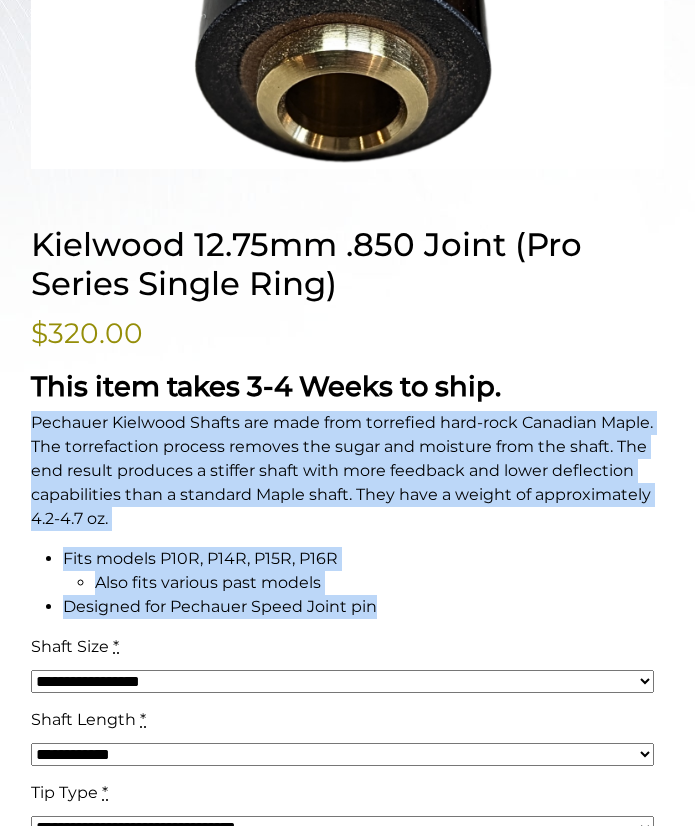 drag, startPoint x: 32, startPoint y: 425, endPoint x: 377, endPoint y: 617, distance: 394.82782 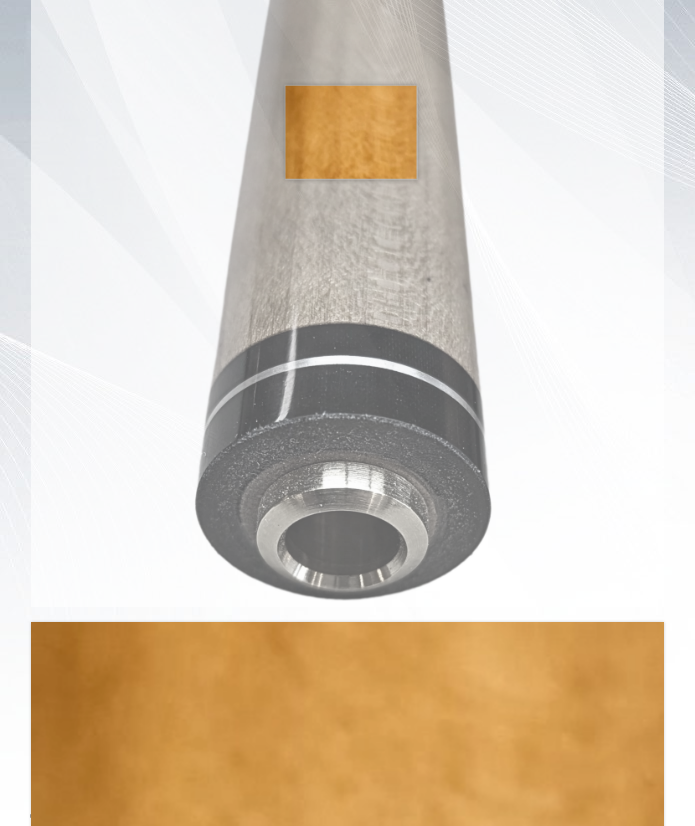 scroll, scrollTop: 497, scrollLeft: 0, axis: vertical 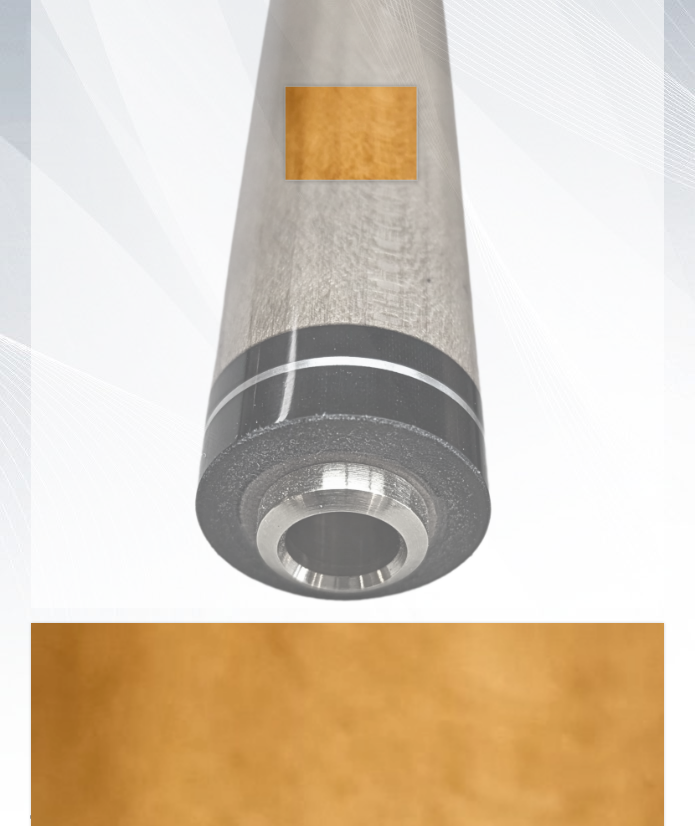 click at bounding box center [347, 298] 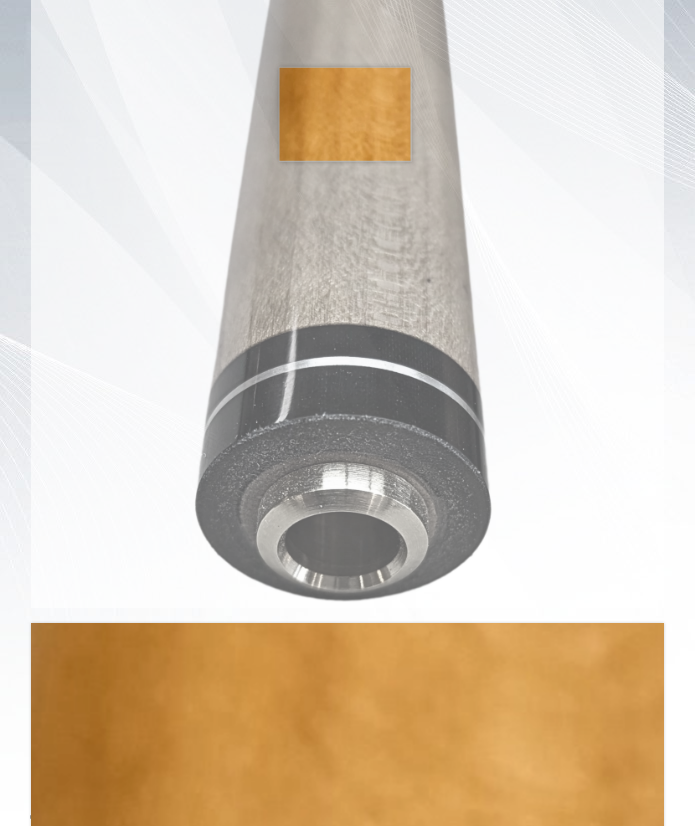 click at bounding box center [347, 298] 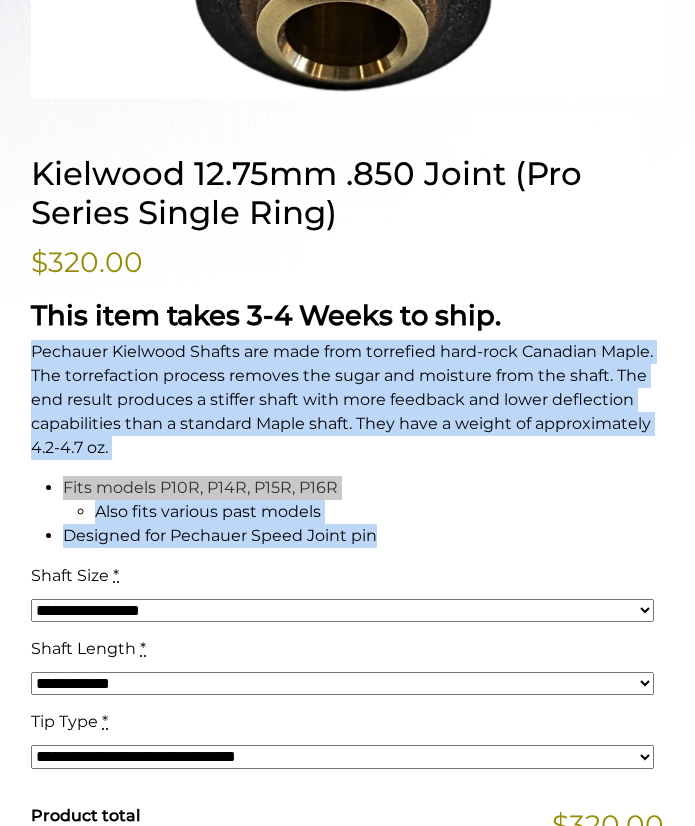 click on "Pechauer Kielwood Shafts are made from torrefied hard-rock Canadian Maple. The torrefaction process removes the sugar and moisture from the shaft. The end result produces a stiffer shaft with more feedback and lower deflection capabilities than a standard Maple shaft. They have a weight of approximately 4.2-4.7 oz." at bounding box center (347, 400) 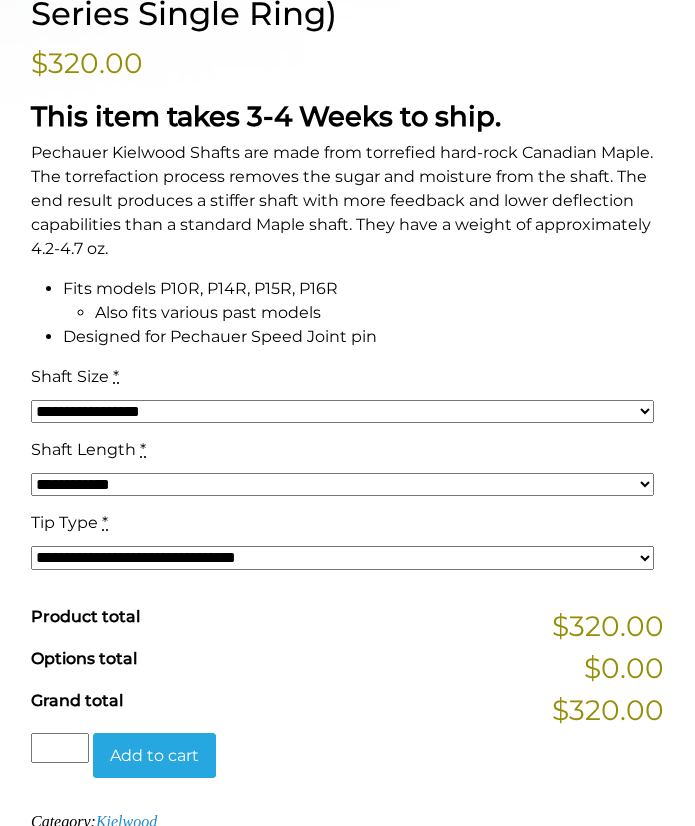 scroll, scrollTop: 1207, scrollLeft: 0, axis: vertical 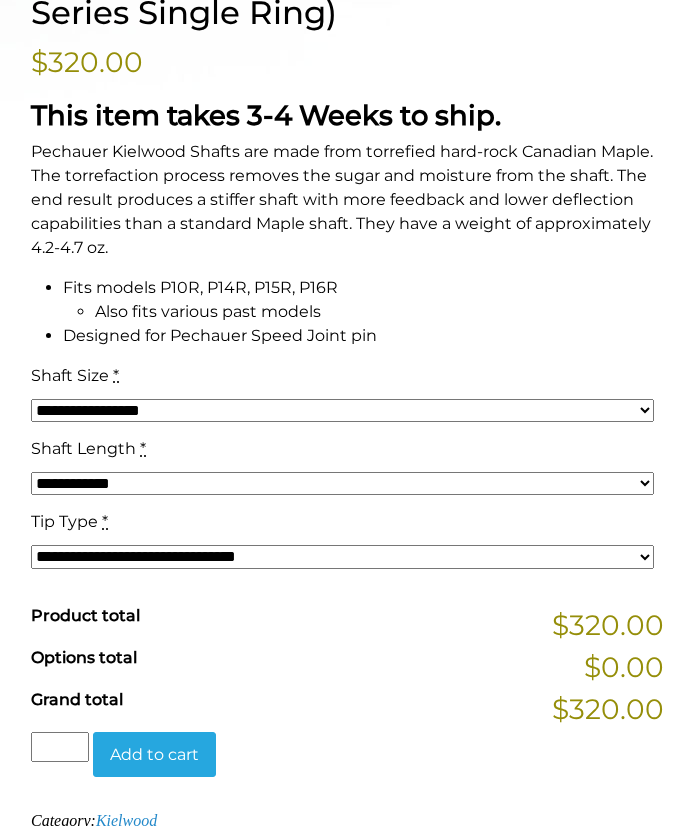 click on "**********" at bounding box center [342, 411] 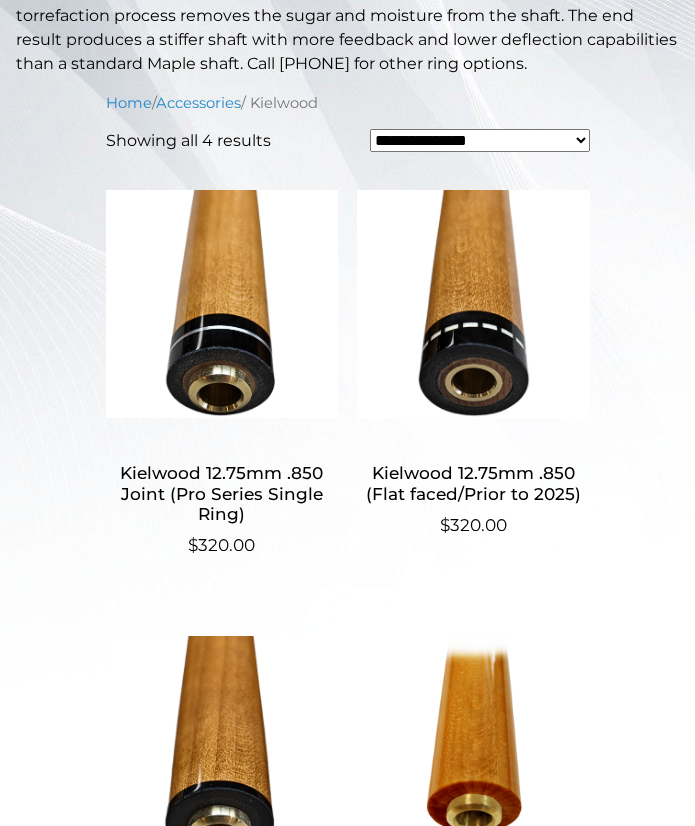 scroll, scrollTop: 621, scrollLeft: 0, axis: vertical 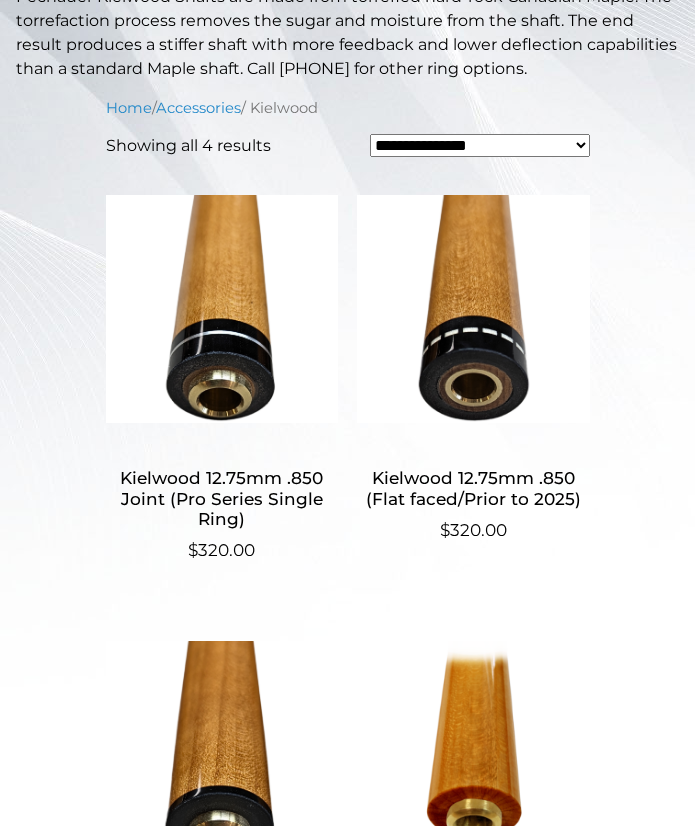 click at bounding box center [473, 309] 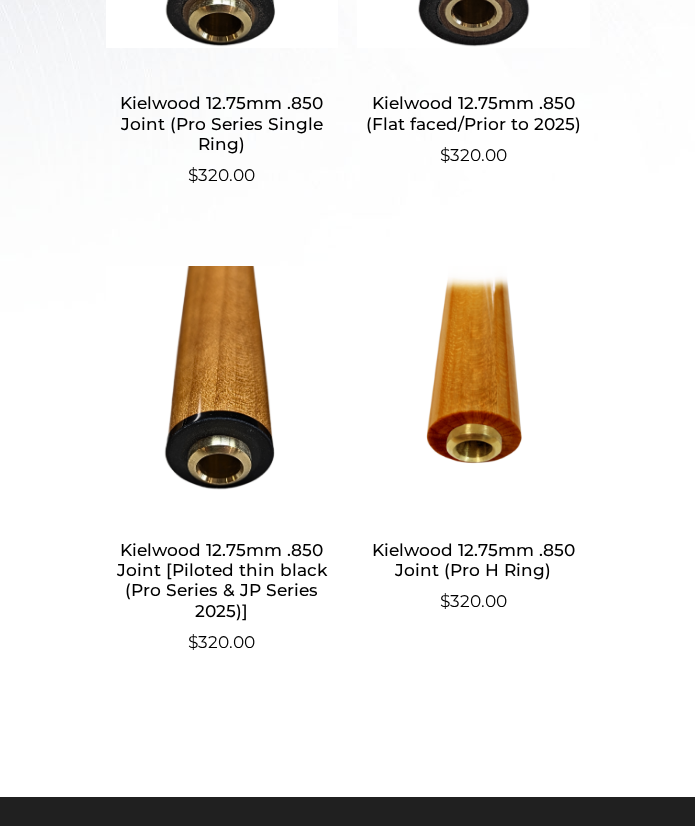 scroll, scrollTop: 997, scrollLeft: 0, axis: vertical 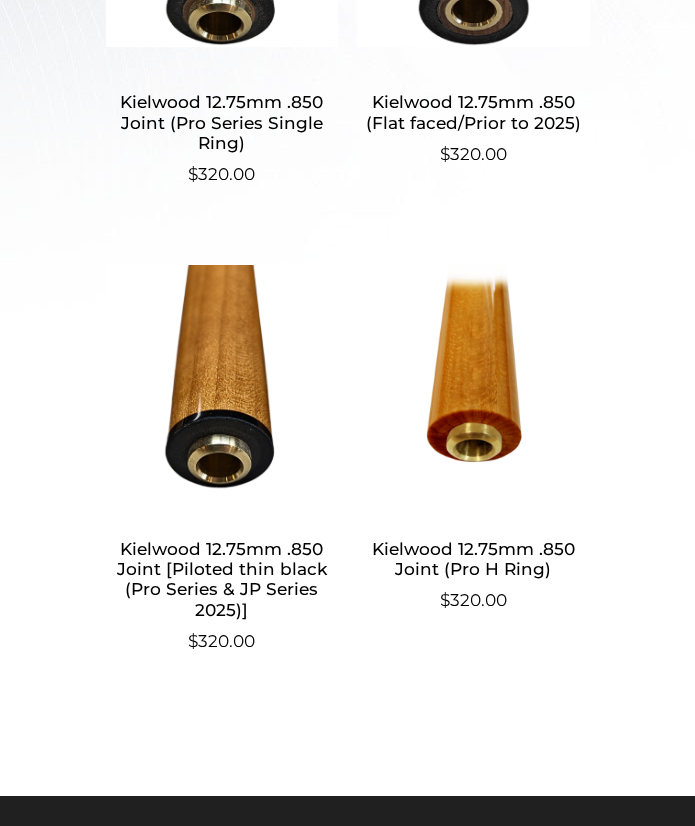 click at bounding box center (222, 379) 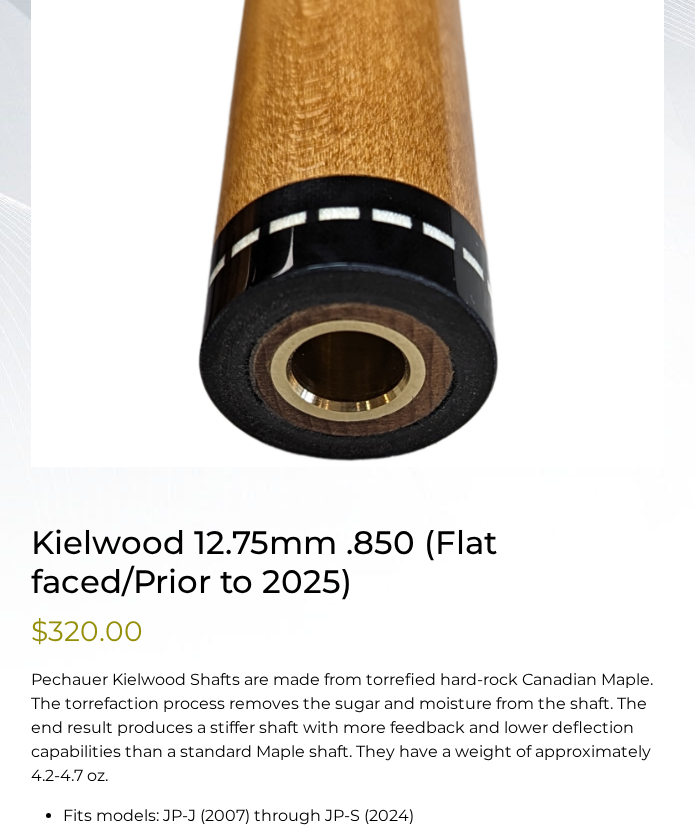 scroll, scrollTop: 643, scrollLeft: 0, axis: vertical 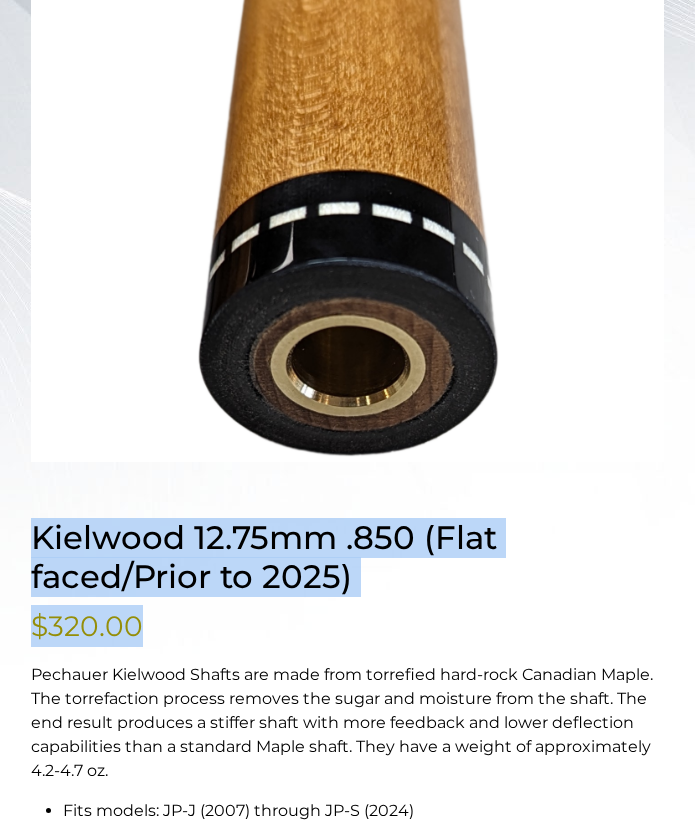 drag, startPoint x: 30, startPoint y: 535, endPoint x: 392, endPoint y: 602, distance: 368.14807 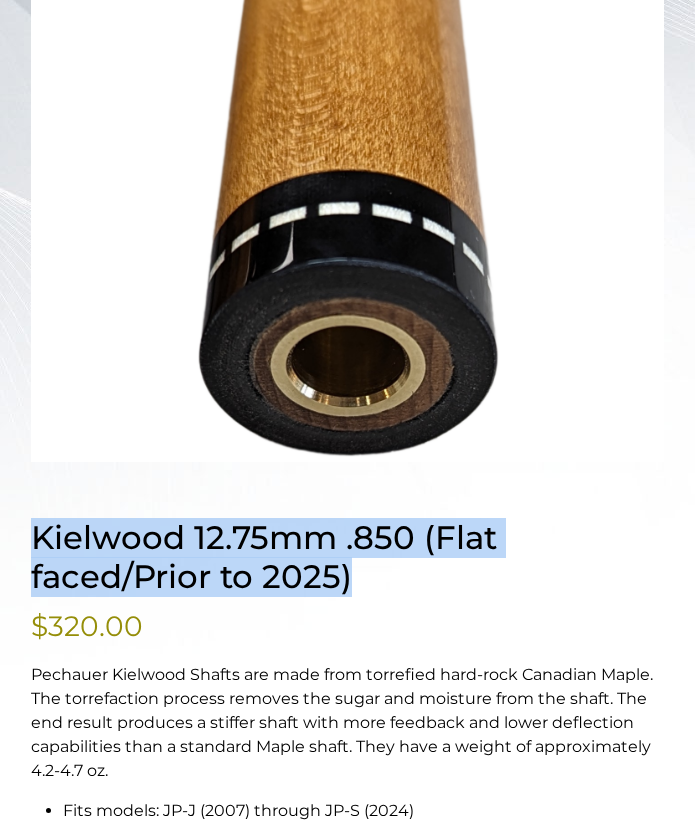 drag, startPoint x: 38, startPoint y: 527, endPoint x: 364, endPoint y: 573, distance: 329.2294 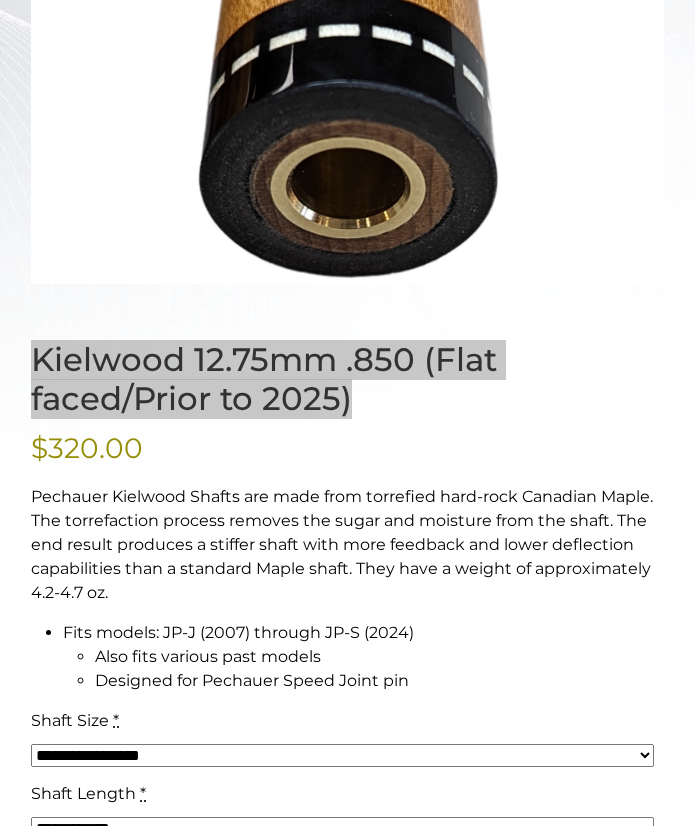 scroll, scrollTop: 843, scrollLeft: 0, axis: vertical 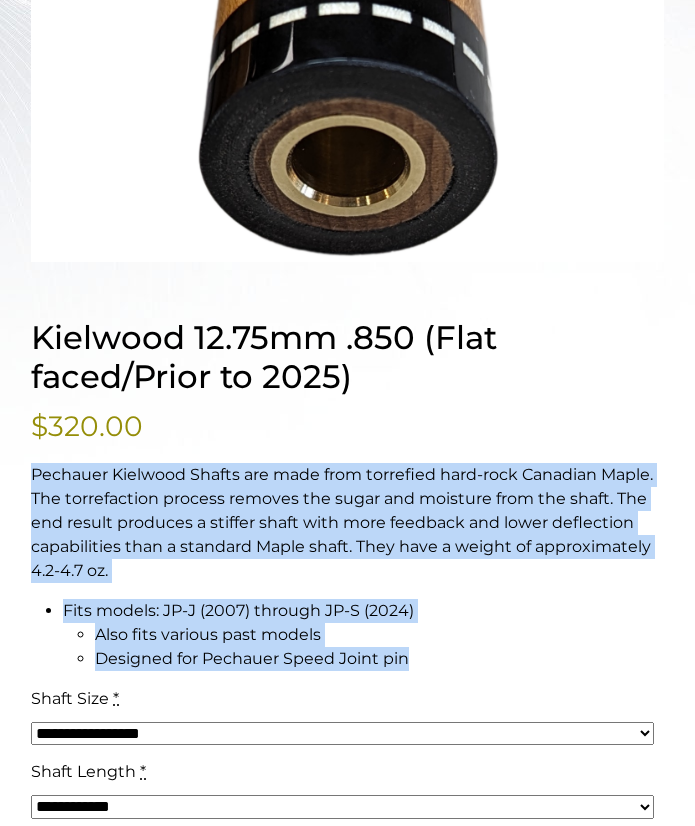 drag, startPoint x: 32, startPoint y: 469, endPoint x: 433, endPoint y: 654, distance: 441.6175 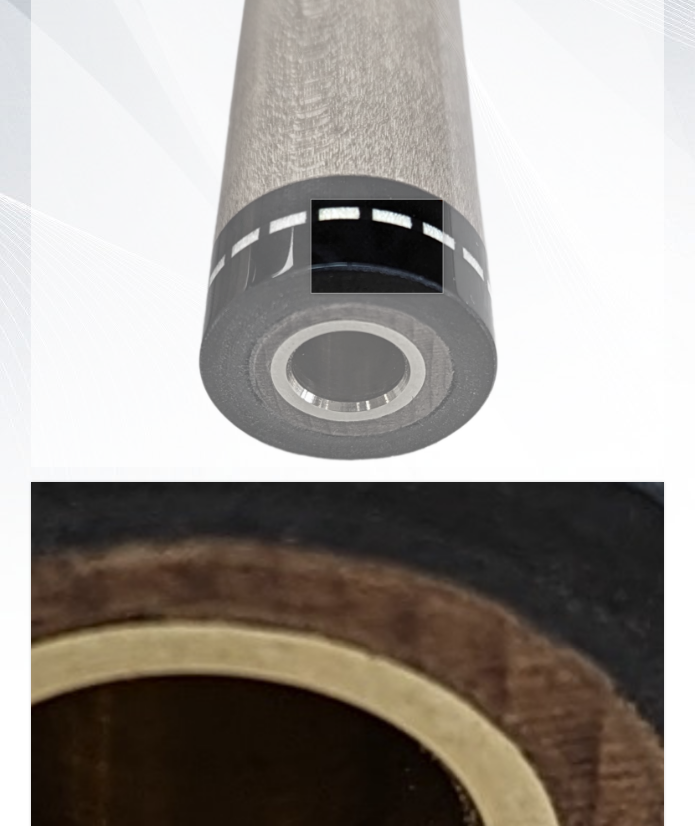 scroll, scrollTop: 633, scrollLeft: 0, axis: vertical 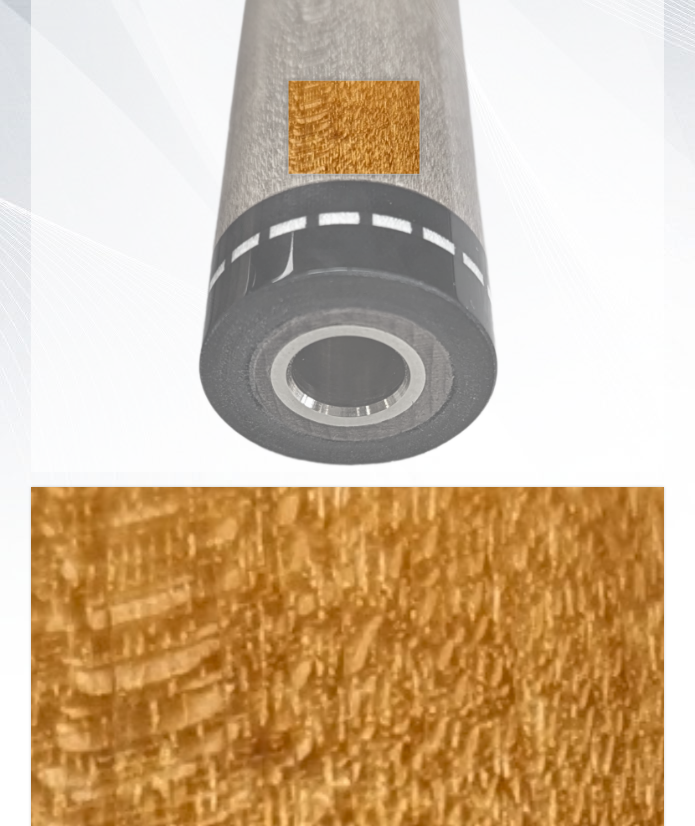 click at bounding box center (347, 162) 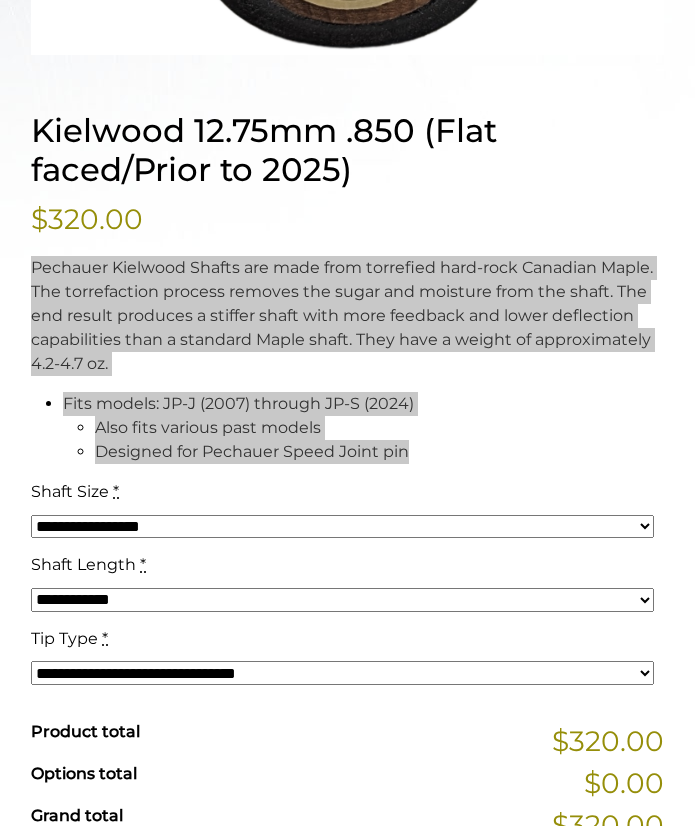 scroll, scrollTop: 1055, scrollLeft: 0, axis: vertical 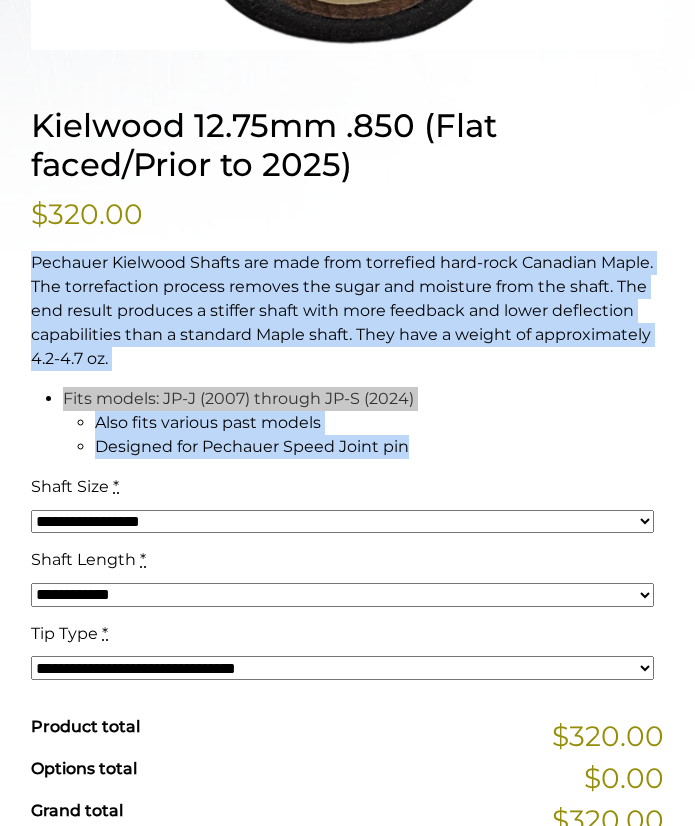 click on "**********" at bounding box center [342, 668] 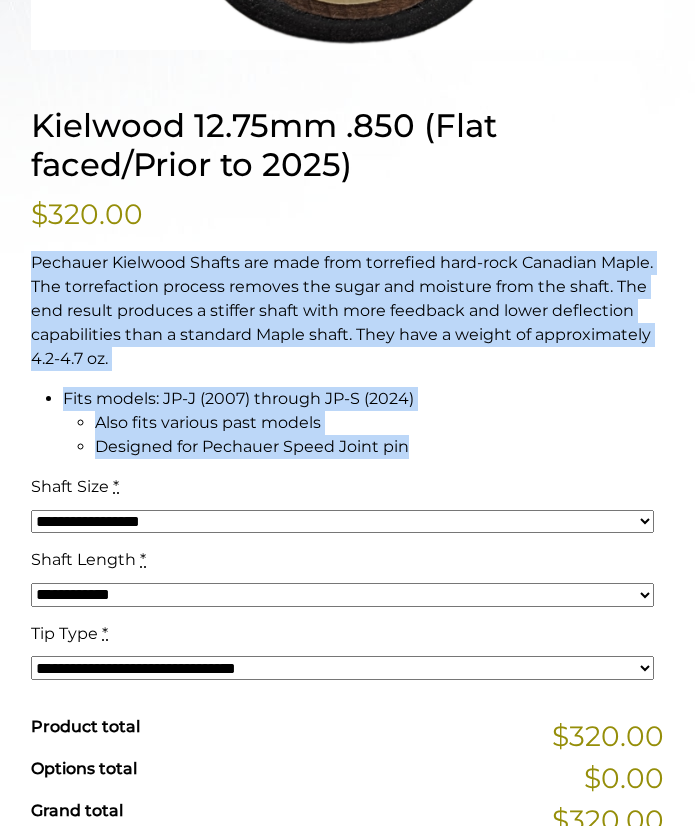 click on "**********" at bounding box center [342, 595] 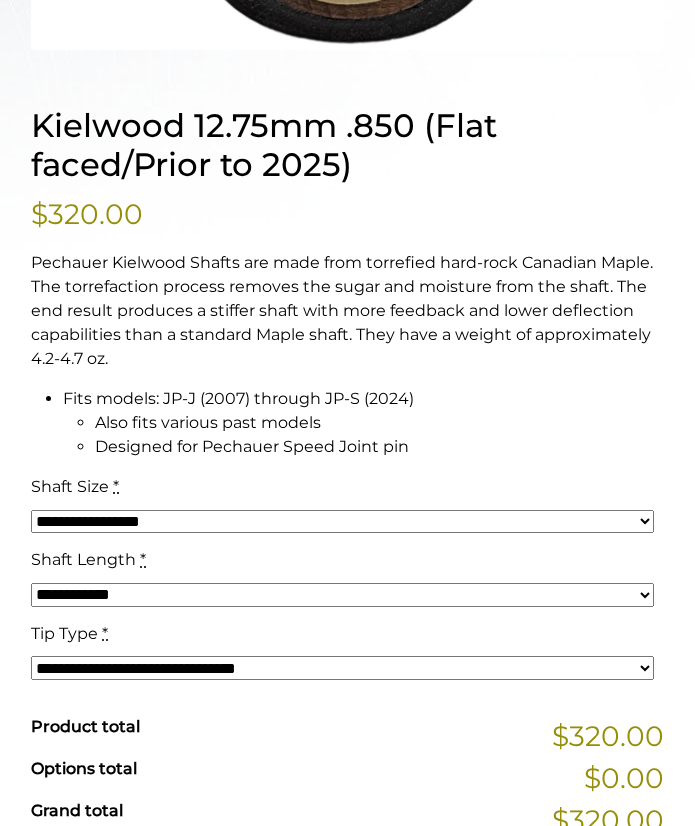 click on "**********" at bounding box center (342, 511) 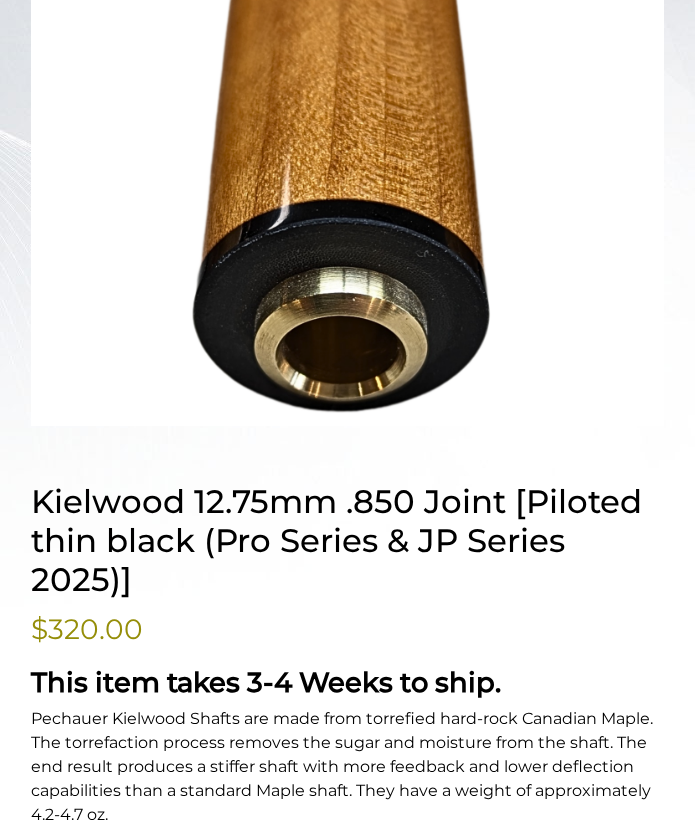 scroll, scrollTop: 702, scrollLeft: 0, axis: vertical 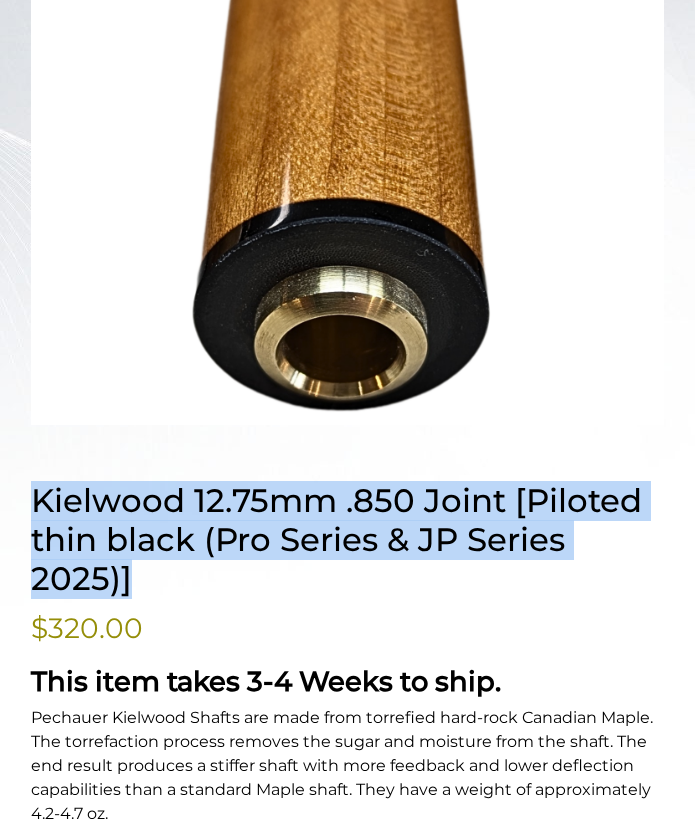 drag, startPoint x: 30, startPoint y: 491, endPoint x: 143, endPoint y: 574, distance: 140.20699 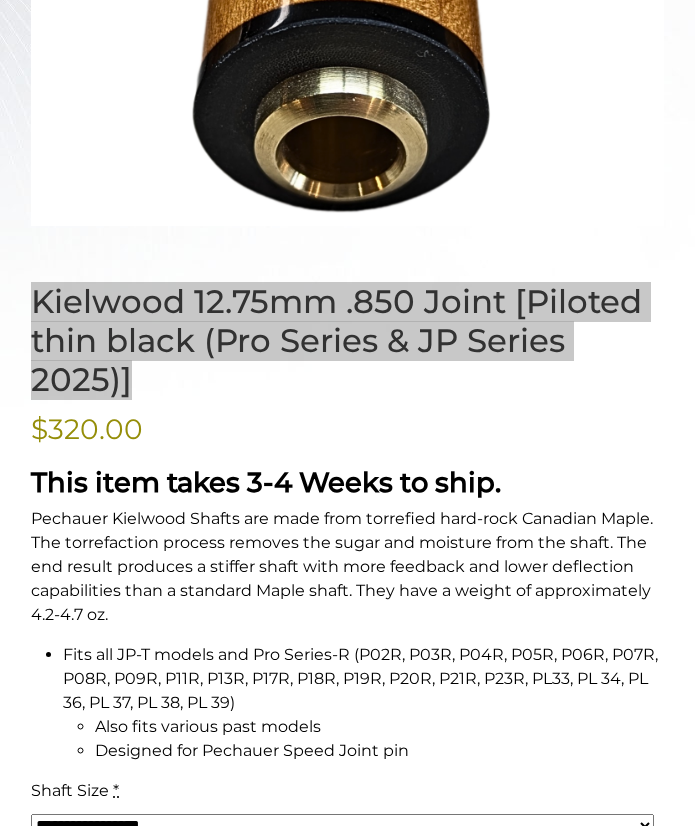 scroll, scrollTop: 902, scrollLeft: 0, axis: vertical 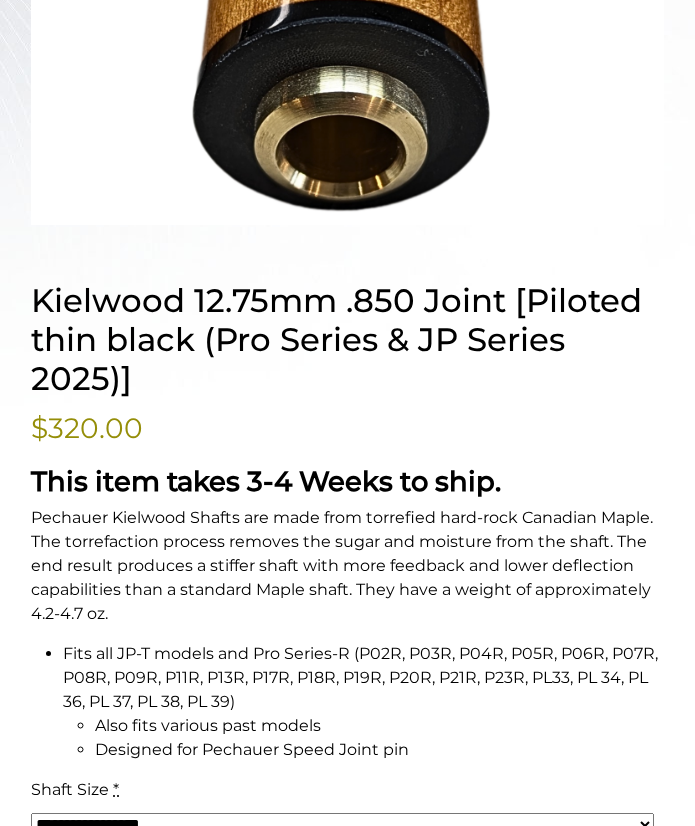 click on "Pechauer Kielwood Shafts are made from torrefied hard-rock Canadian Maple. The torrefaction process removes the sugar and moisture from the shaft. The end result produces a stiffer shaft with more feedback and lower deflection capabilities than a standard Maple shaft. They have a weight of approximately 4.2-4.7 oz." at bounding box center (347, 566) 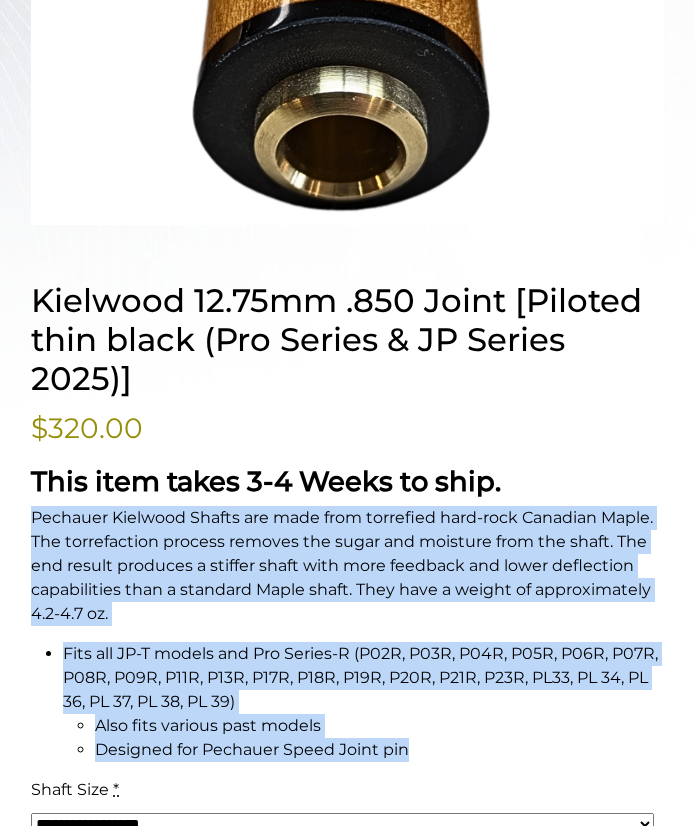 drag, startPoint x: 29, startPoint y: 516, endPoint x: 406, endPoint y: 749, distance: 443.1907 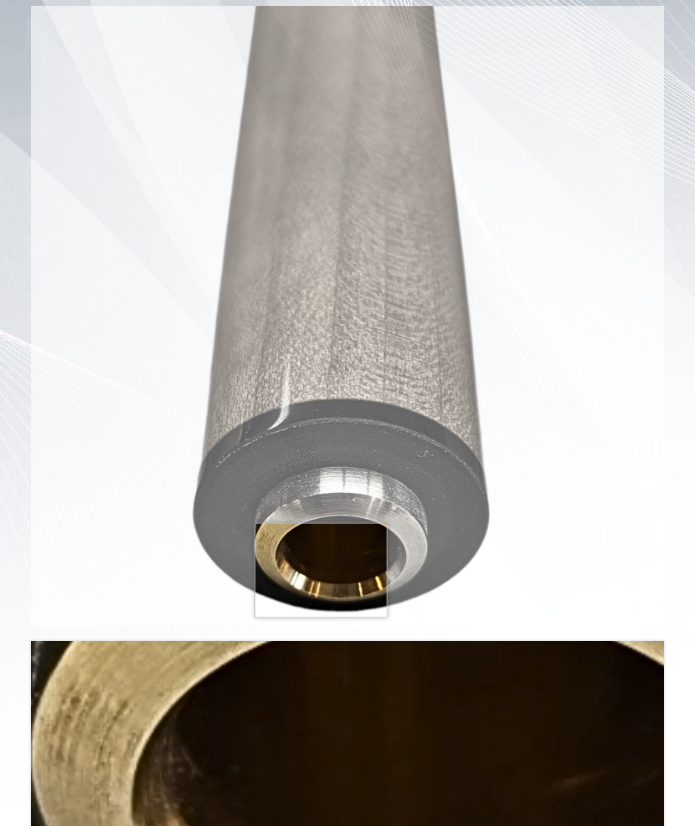 scroll, scrollTop: 493, scrollLeft: 0, axis: vertical 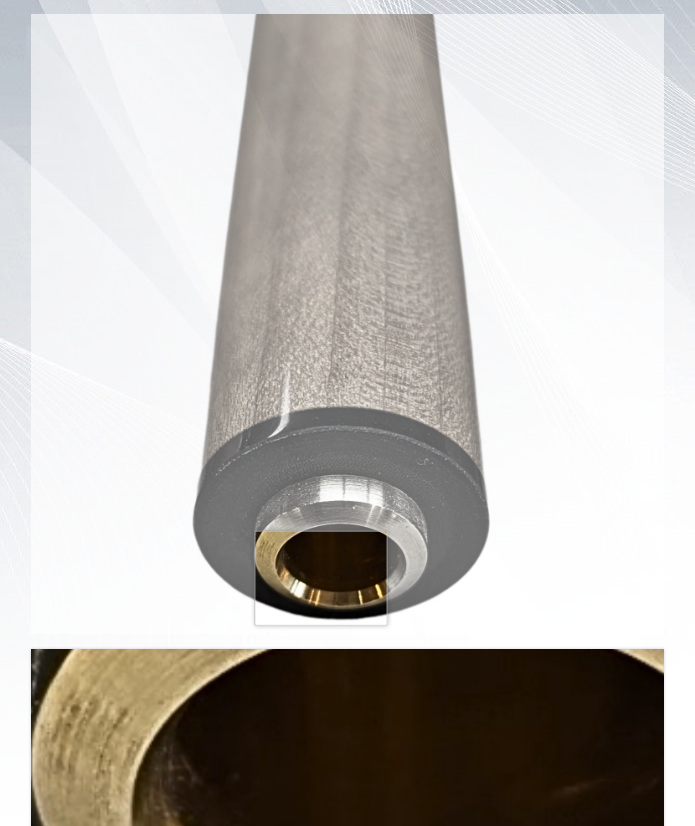 click at bounding box center (347, 324) 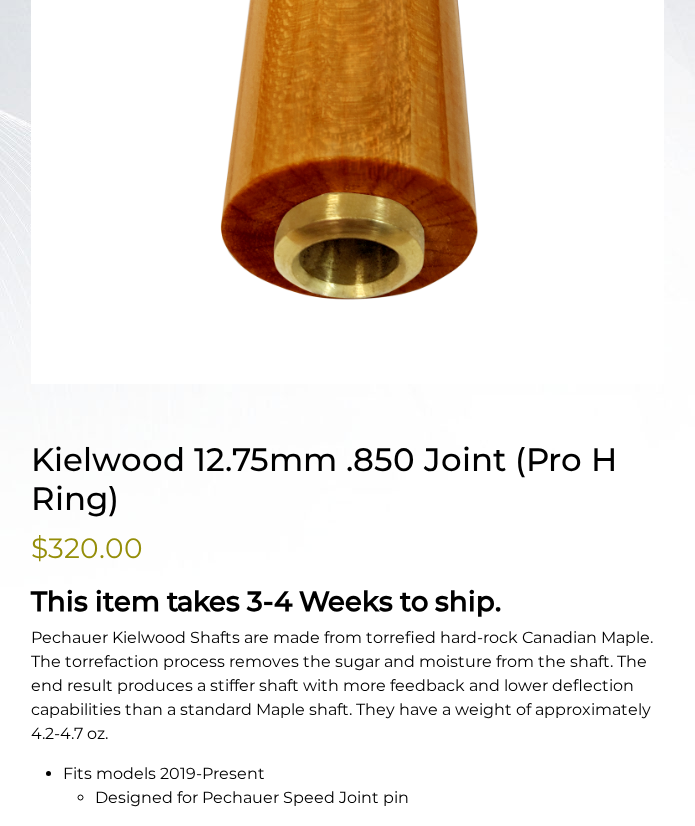scroll, scrollTop: 726, scrollLeft: 0, axis: vertical 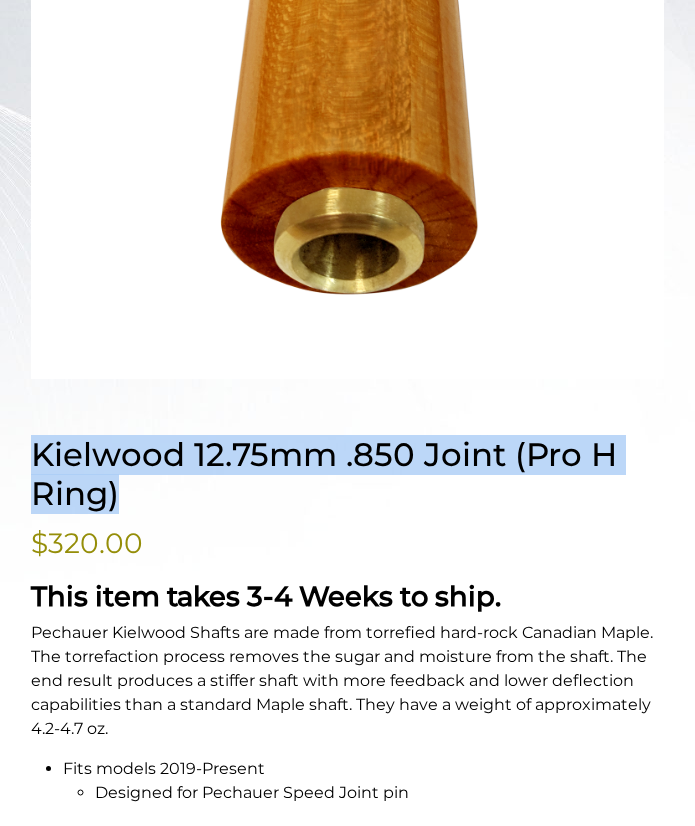 drag, startPoint x: 35, startPoint y: 447, endPoint x: 153, endPoint y: 503, distance: 130.61394 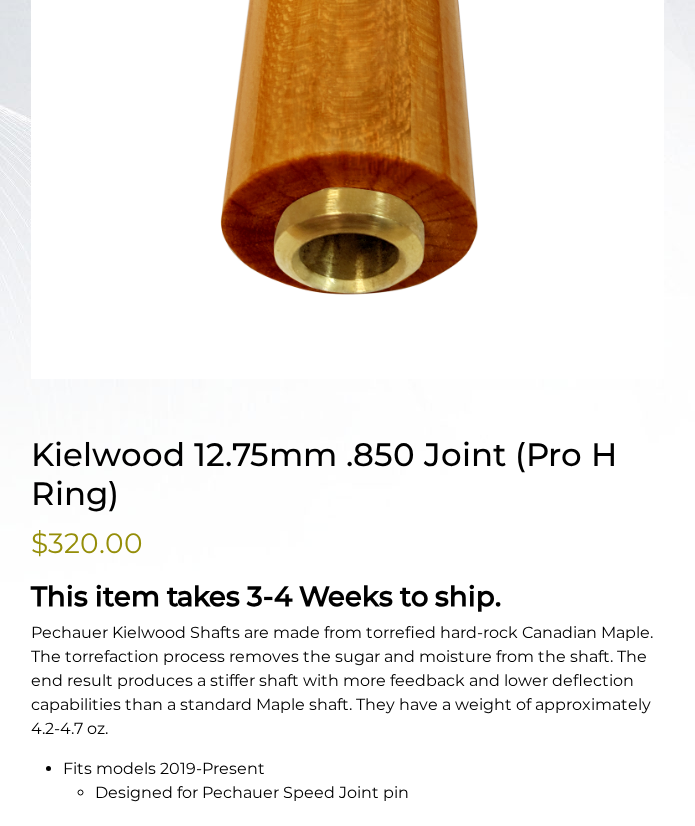 click on "This item takes 3-4 Weeks to ship." at bounding box center (266, 596) 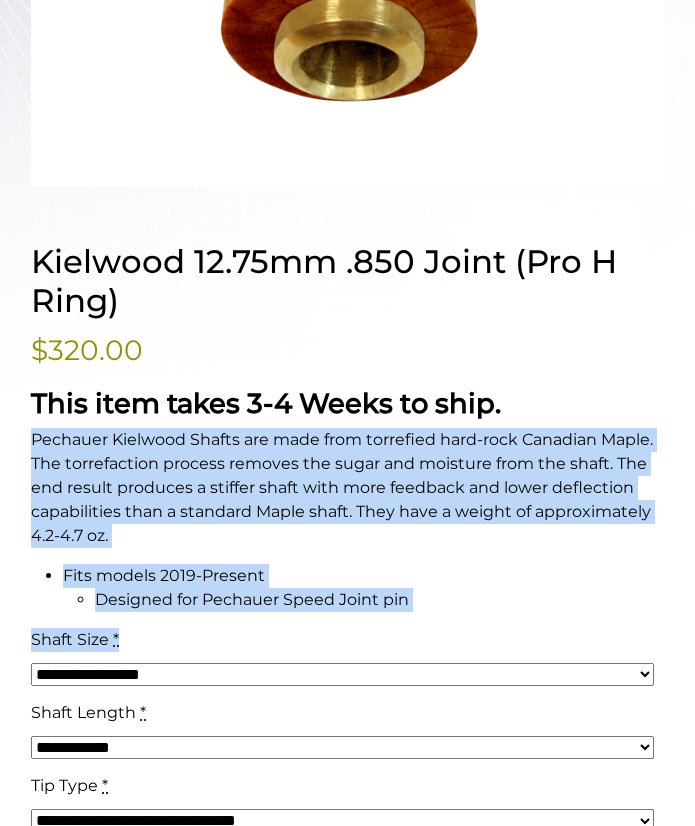 scroll, scrollTop: 926, scrollLeft: 0, axis: vertical 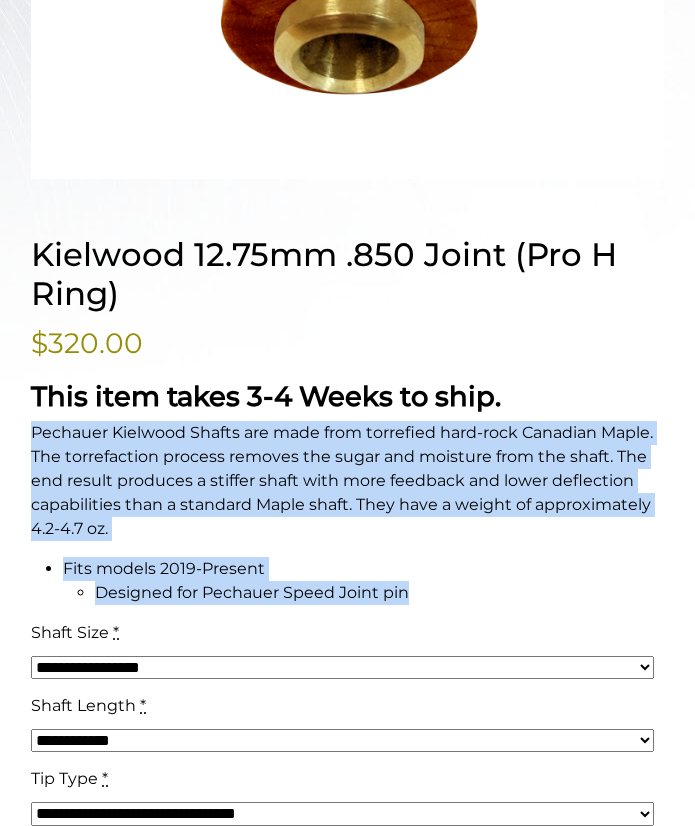 drag, startPoint x: 31, startPoint y: 630, endPoint x: 414, endPoint y: 597, distance: 384.41904 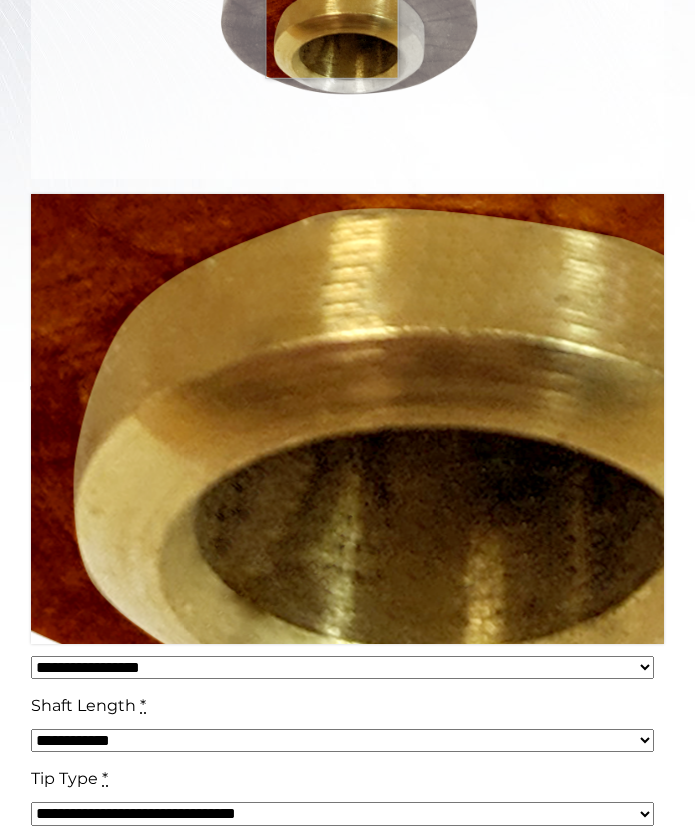 click at bounding box center (347, -131) 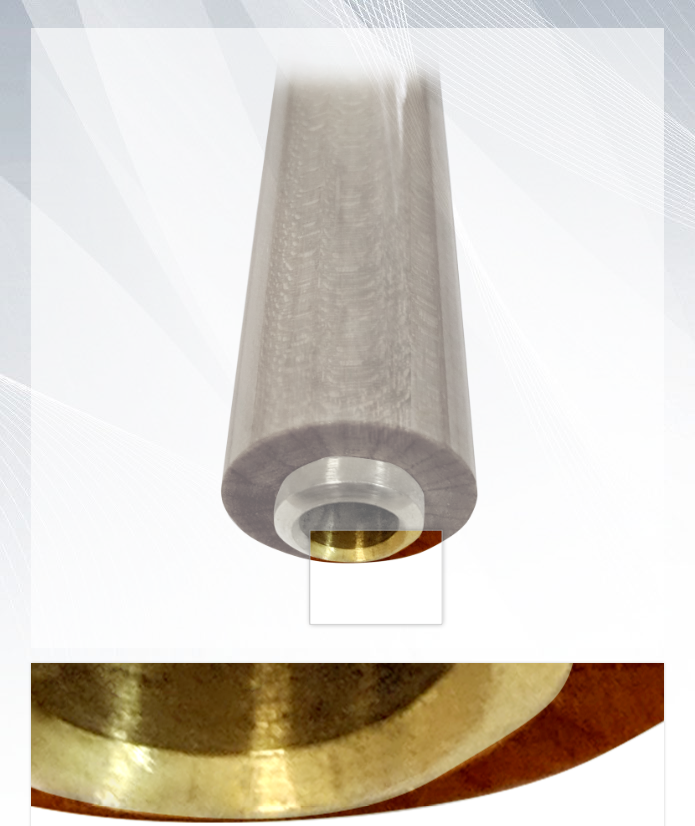 scroll, scrollTop: 454, scrollLeft: 0, axis: vertical 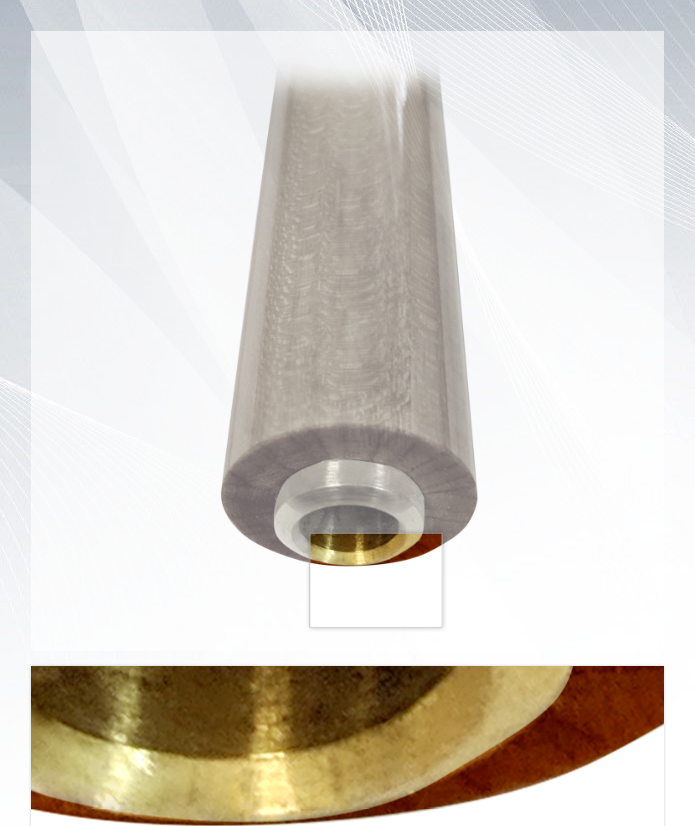 click at bounding box center [347, 341] 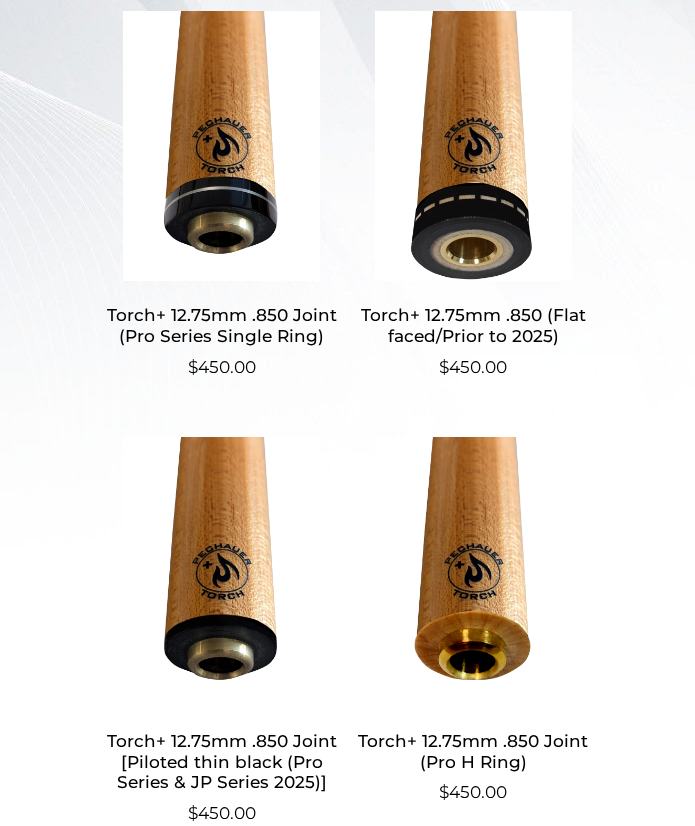 scroll, scrollTop: 750, scrollLeft: 0, axis: vertical 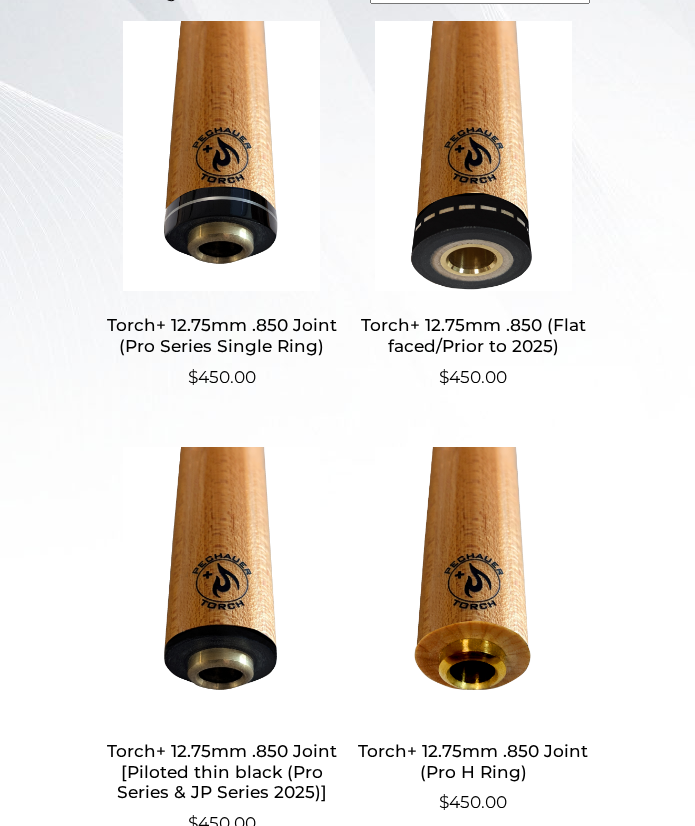 click at bounding box center [222, 156] 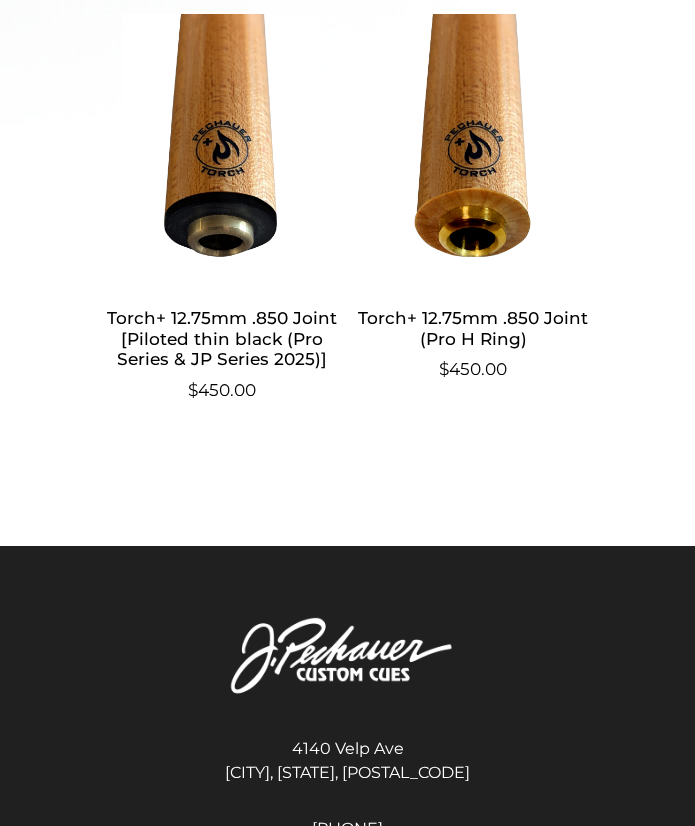 scroll, scrollTop: 1181, scrollLeft: 0, axis: vertical 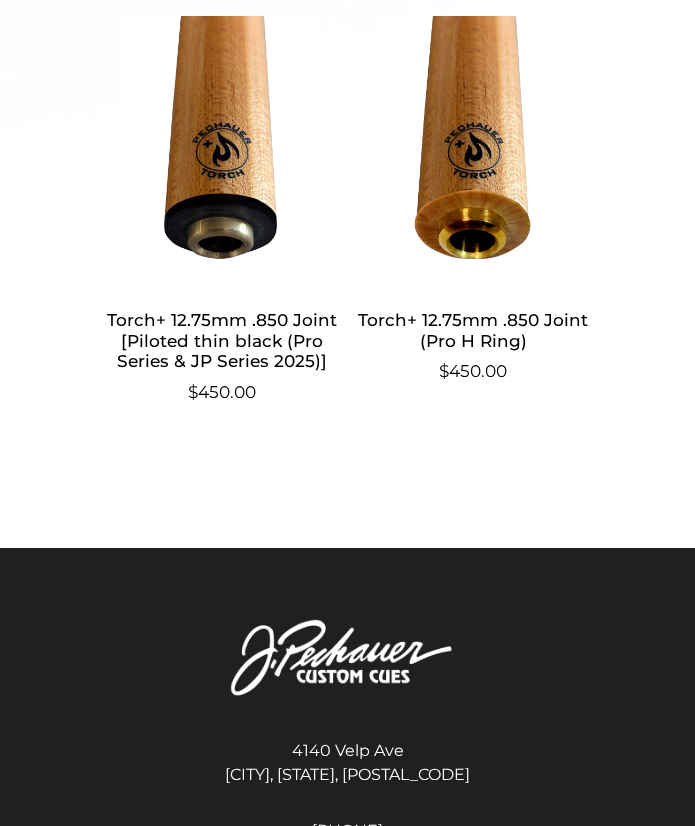 click at bounding box center (222, 151) 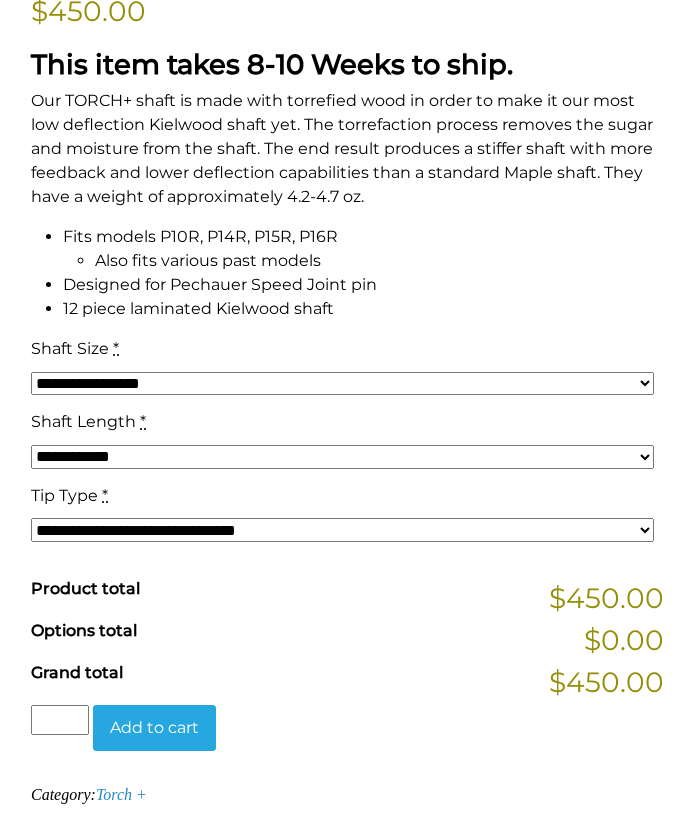 scroll, scrollTop: 1507, scrollLeft: 0, axis: vertical 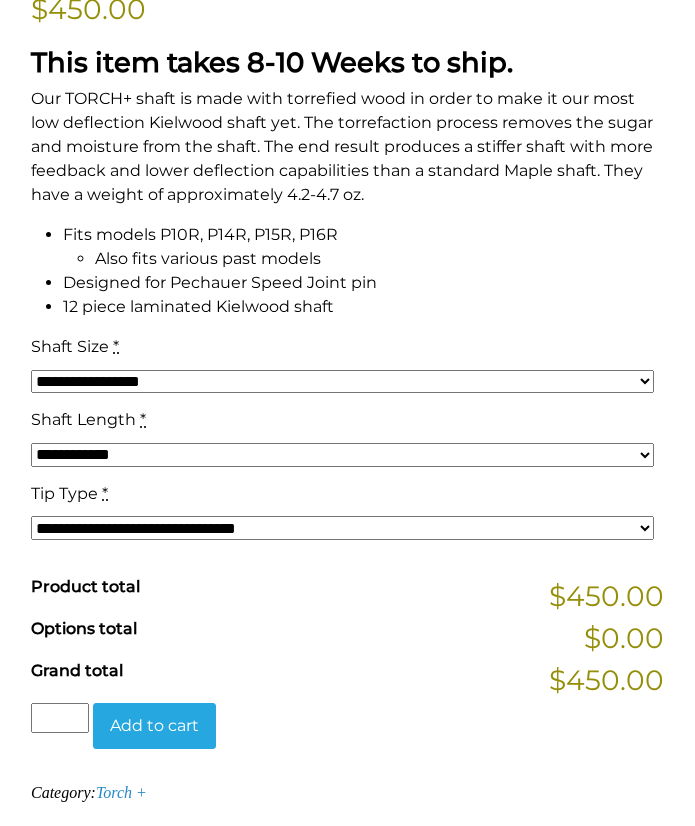 click on "**********" at bounding box center [342, 382] 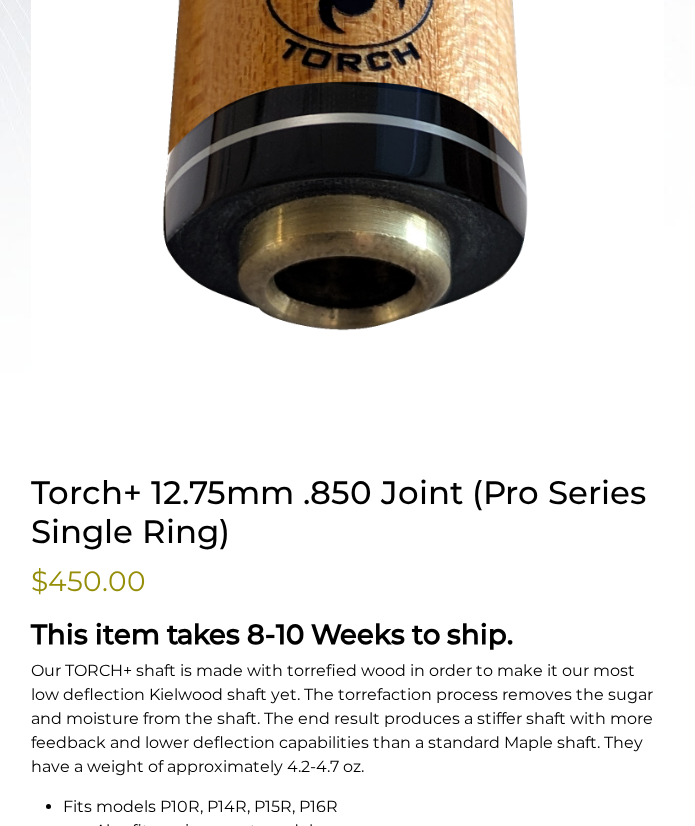 scroll, scrollTop: 931, scrollLeft: 0, axis: vertical 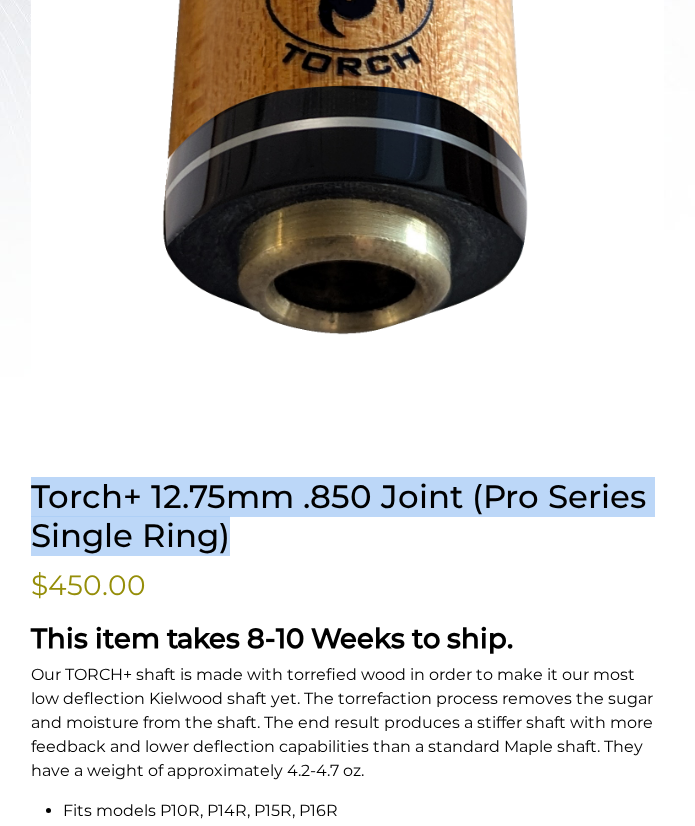 drag, startPoint x: 37, startPoint y: 493, endPoint x: 255, endPoint y: 554, distance: 226.37358 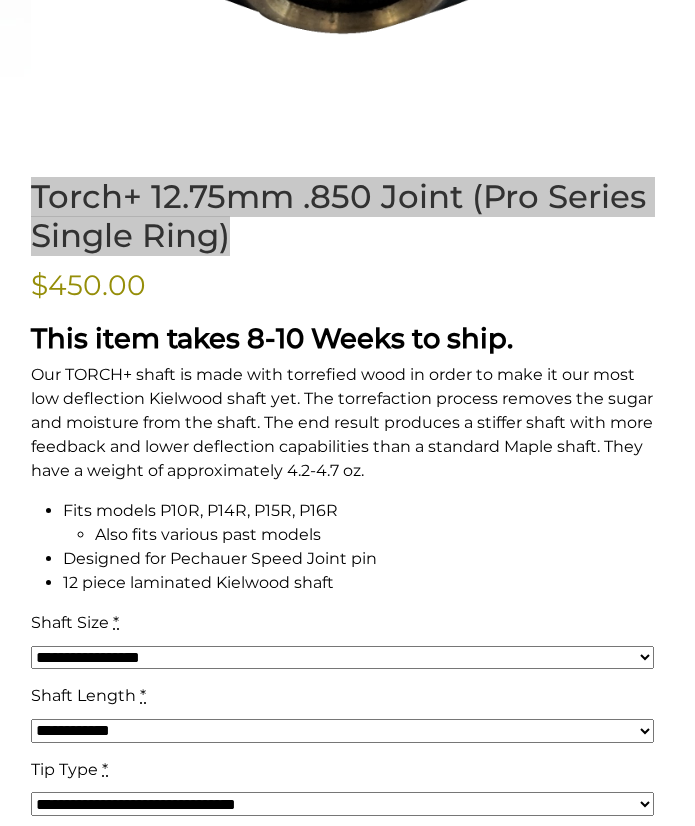 scroll, scrollTop: 1233, scrollLeft: 0, axis: vertical 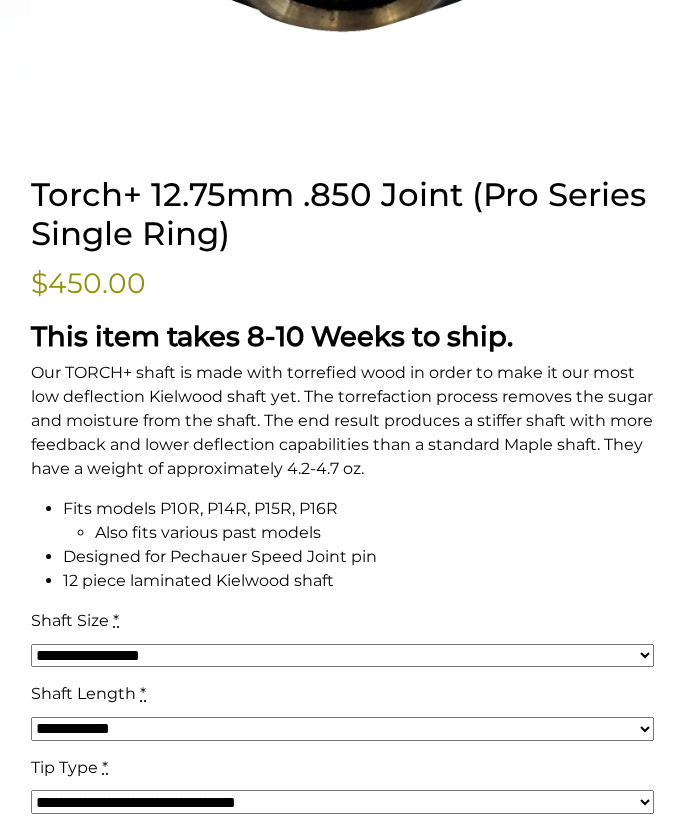 click on "Our TORCH+ shaft is made with torrefied wood in order to make it our most low deflection Kielwood shaft yet. The torrefaction process removes the sugar and moisture from the shaft. The end result produces a stiffer shaft with more feedback and lower deflection capabilities than a standard Maple shaft. They have a weight of approximately 4.2-4.7 oz." at bounding box center [347, 421] 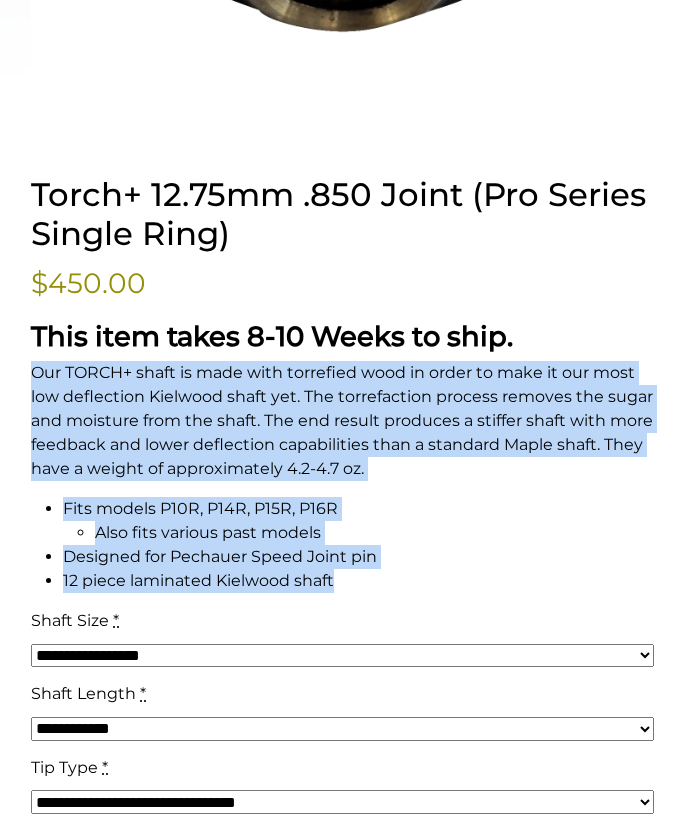 drag, startPoint x: 32, startPoint y: 370, endPoint x: 346, endPoint y: 582, distance: 378.86673 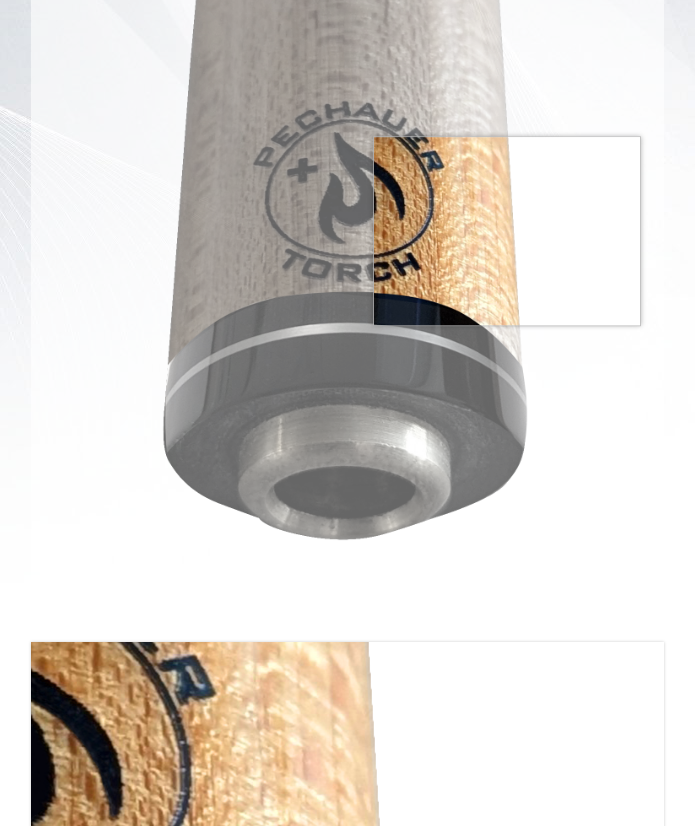 scroll, scrollTop: 666, scrollLeft: 0, axis: vertical 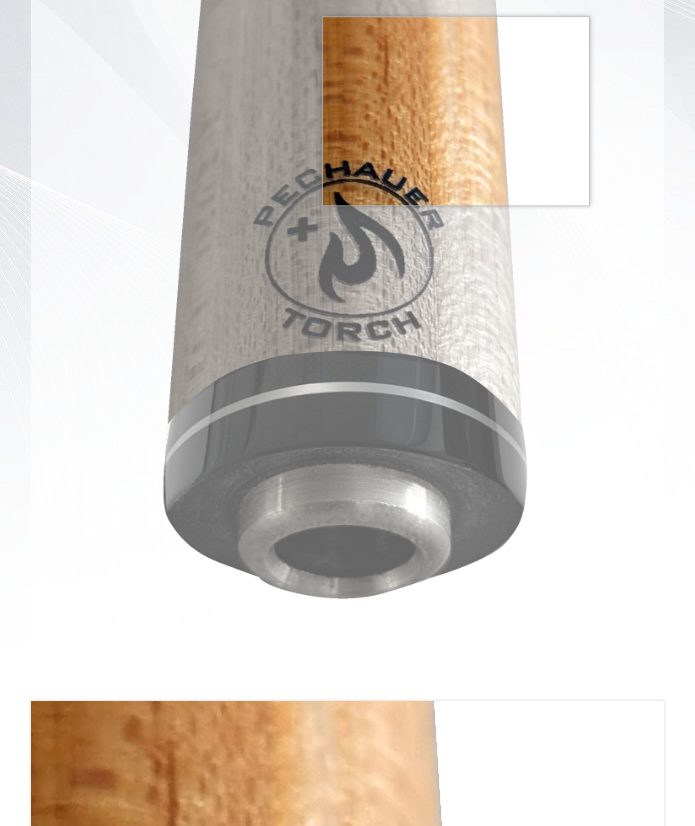 click at bounding box center [347, 253] 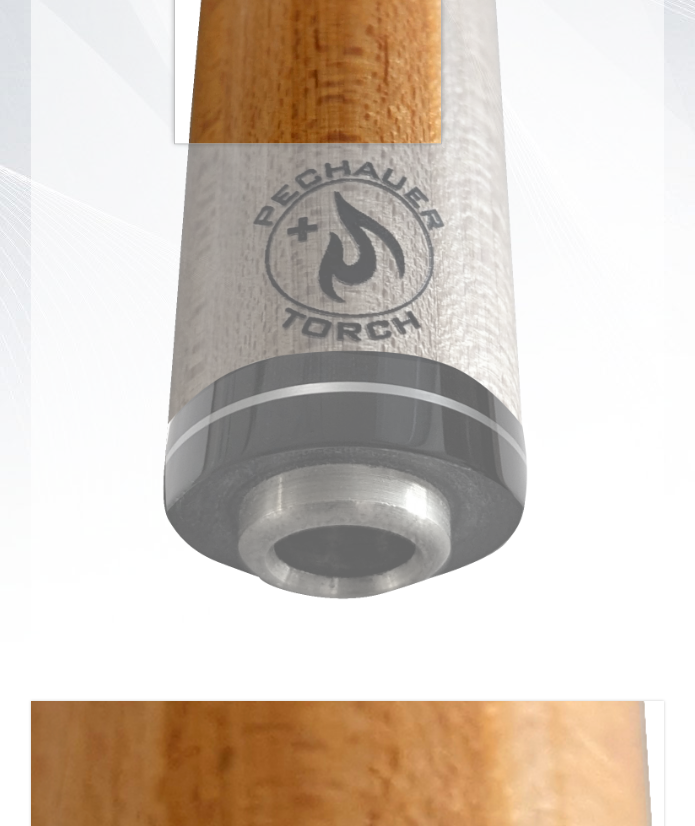 click at bounding box center (347, 253) 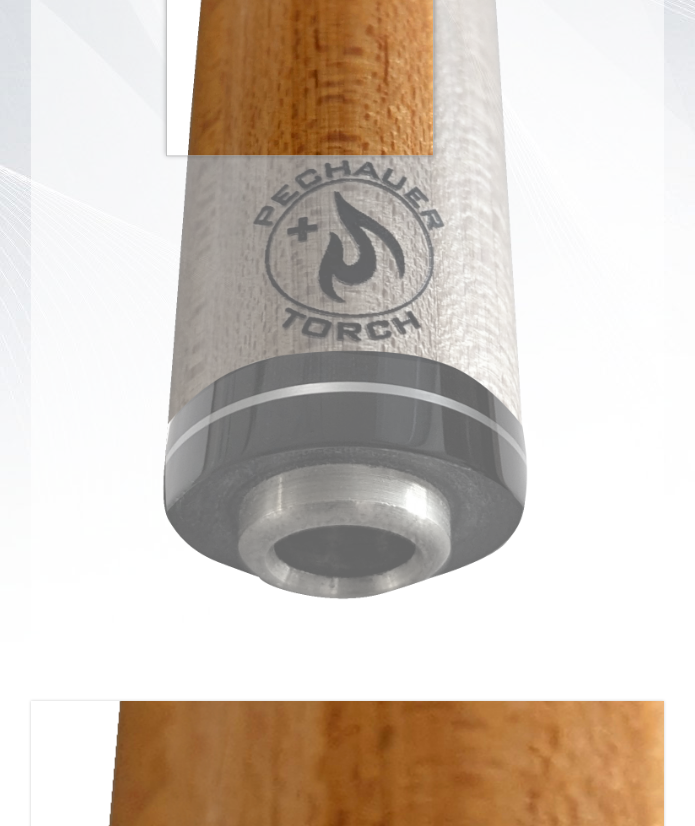 drag, startPoint x: 301, startPoint y: 61, endPoint x: 328, endPoint y: 63, distance: 27.073973 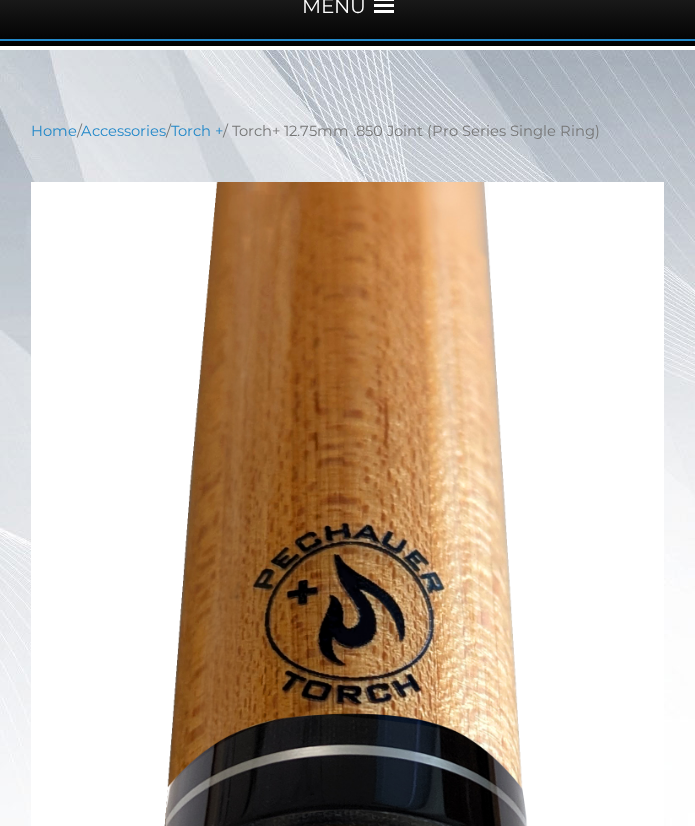 scroll, scrollTop: 302, scrollLeft: 0, axis: vertical 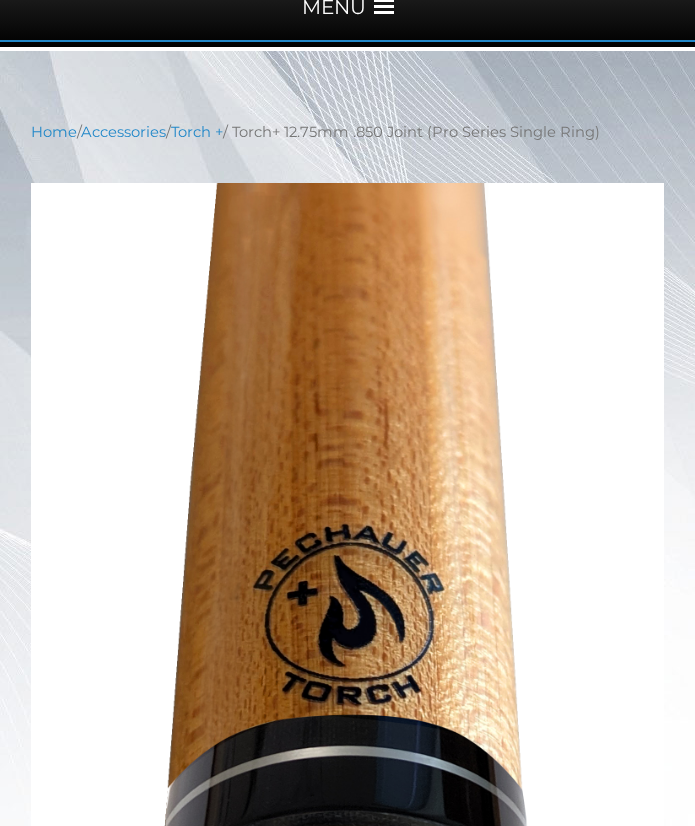 click at bounding box center [347, 617] 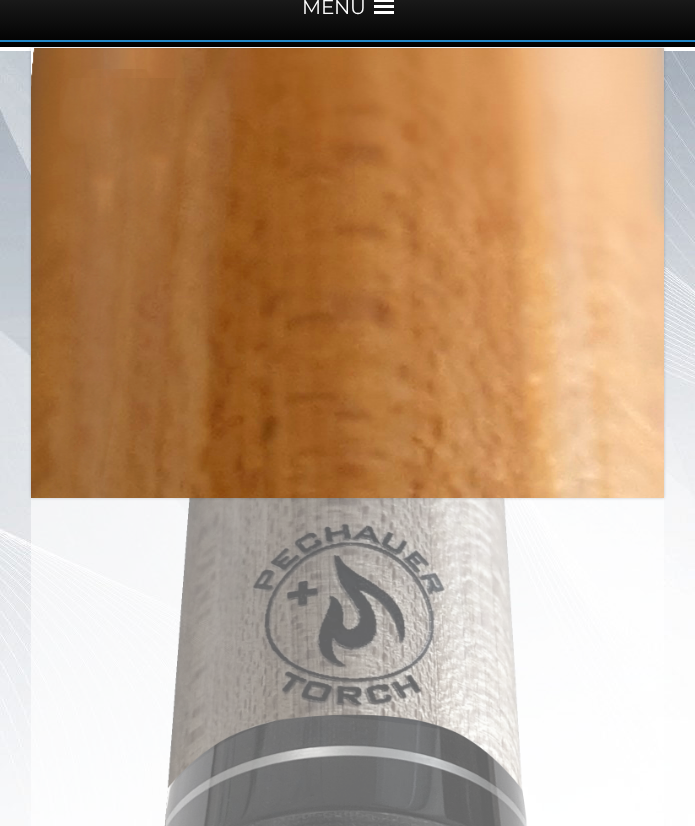 click at bounding box center (347, 617) 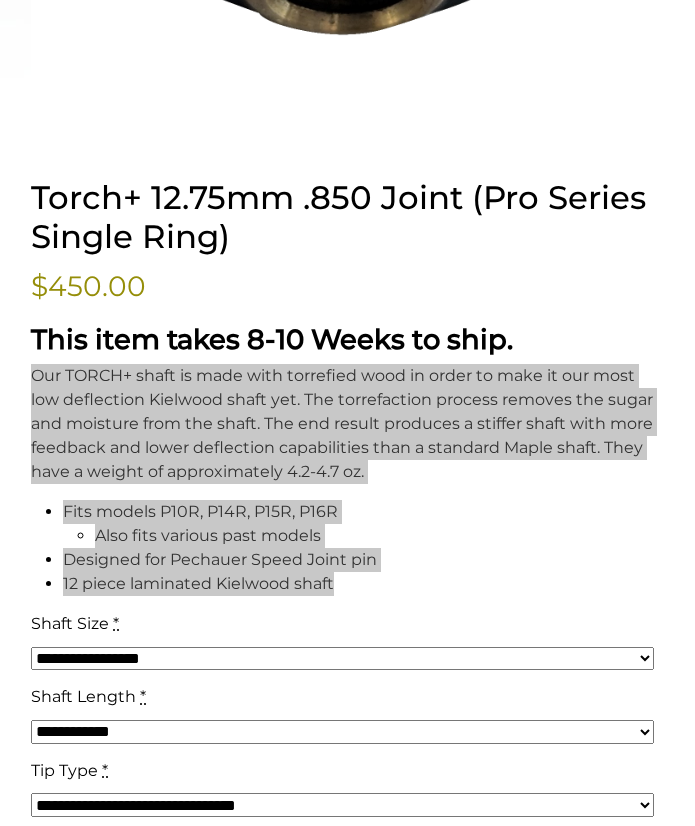 scroll, scrollTop: 1231, scrollLeft: 0, axis: vertical 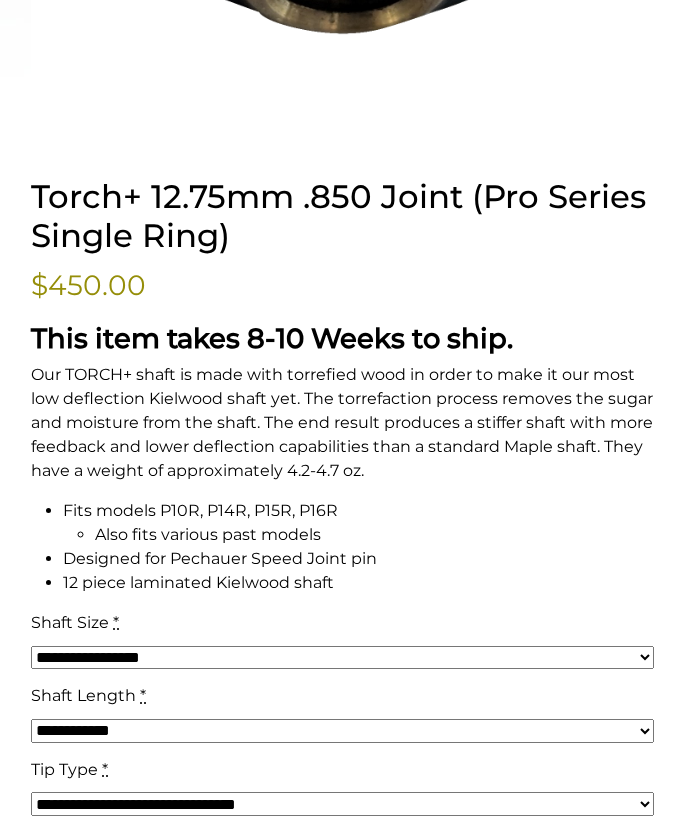 click on "Torch+ 12.75mm .850 Joint (Pro Series Single Ring)" at bounding box center [347, 217] 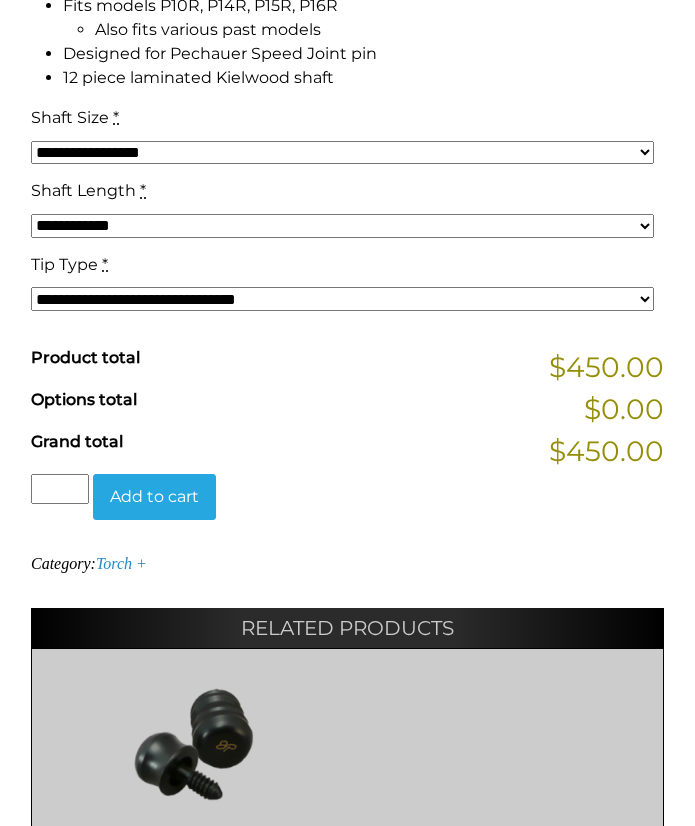 scroll, scrollTop: 1732, scrollLeft: 0, axis: vertical 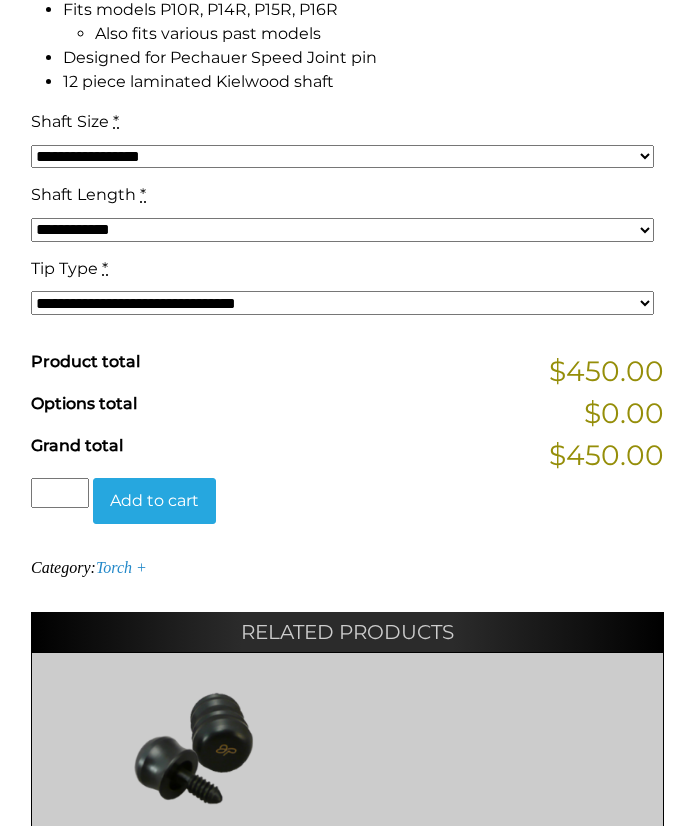click on "**********" at bounding box center (342, 157) 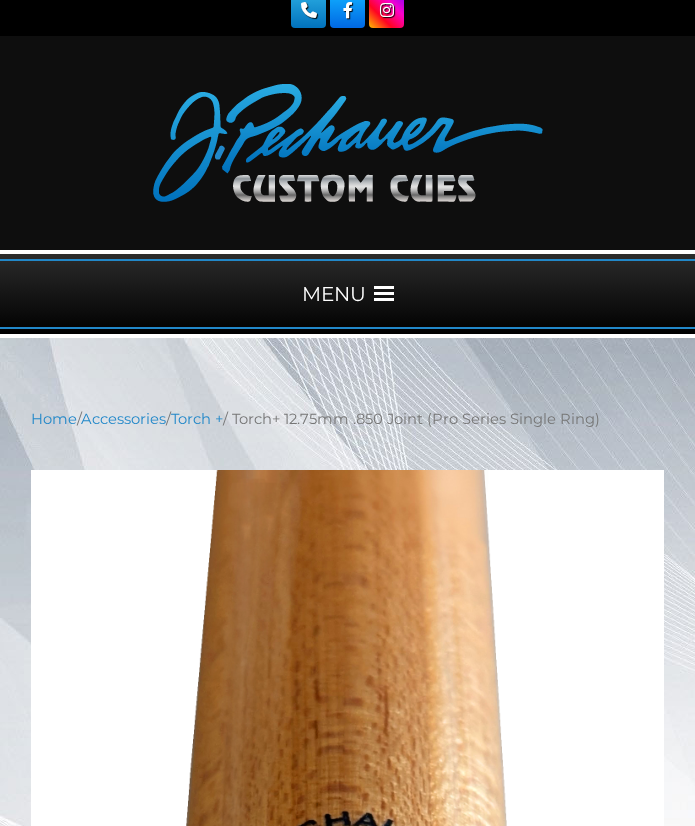 scroll, scrollTop: 0, scrollLeft: 0, axis: both 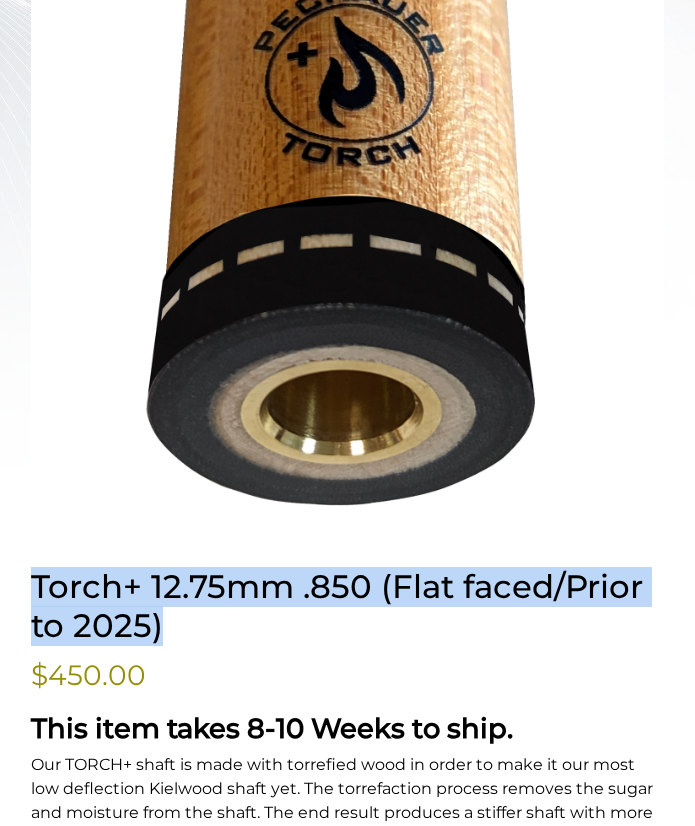 drag, startPoint x: 34, startPoint y: 586, endPoint x: 211, endPoint y: 637, distance: 184.20097 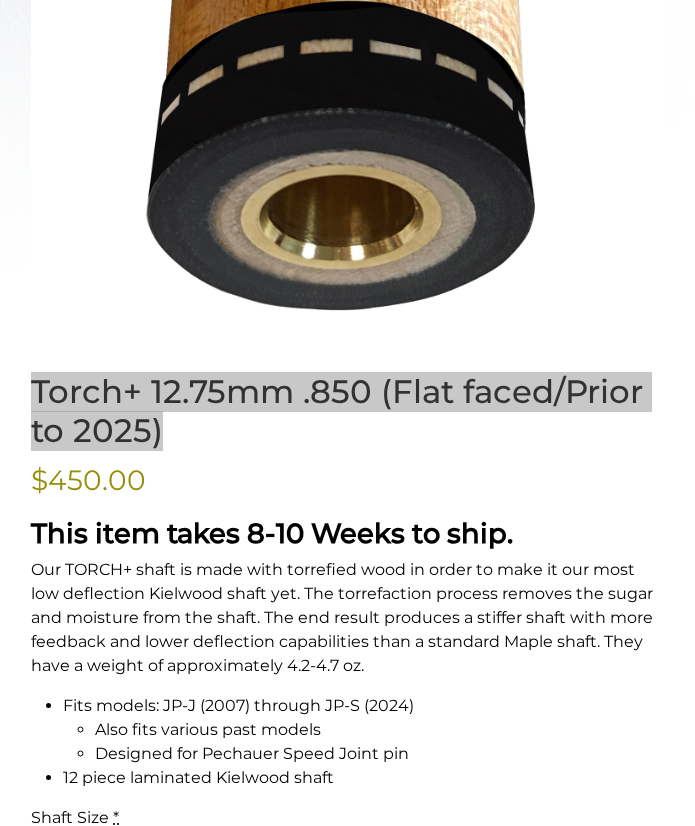 scroll, scrollTop: 1041, scrollLeft: 0, axis: vertical 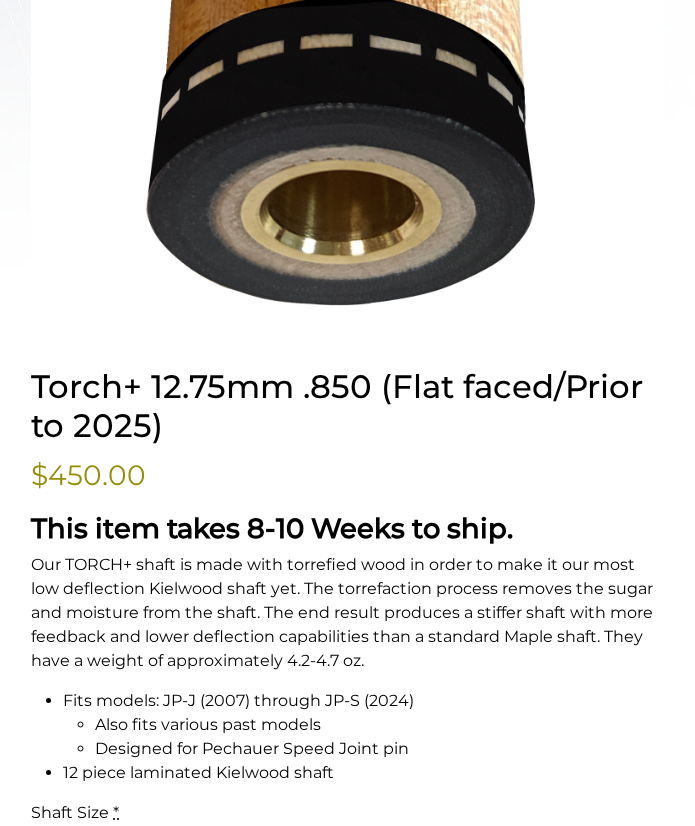 click on "Our TORCH+ shaft is made with torrefied wood in order to make it our most low deflection Kielwood shaft yet. The torrefaction process removes the sugar and moisture from the shaft. The end result produces a stiffer shaft with more feedback and lower deflection capabilities than a standard Maple shaft. They have a weight of approximately 4.2-4.7 oz." at bounding box center [347, 613] 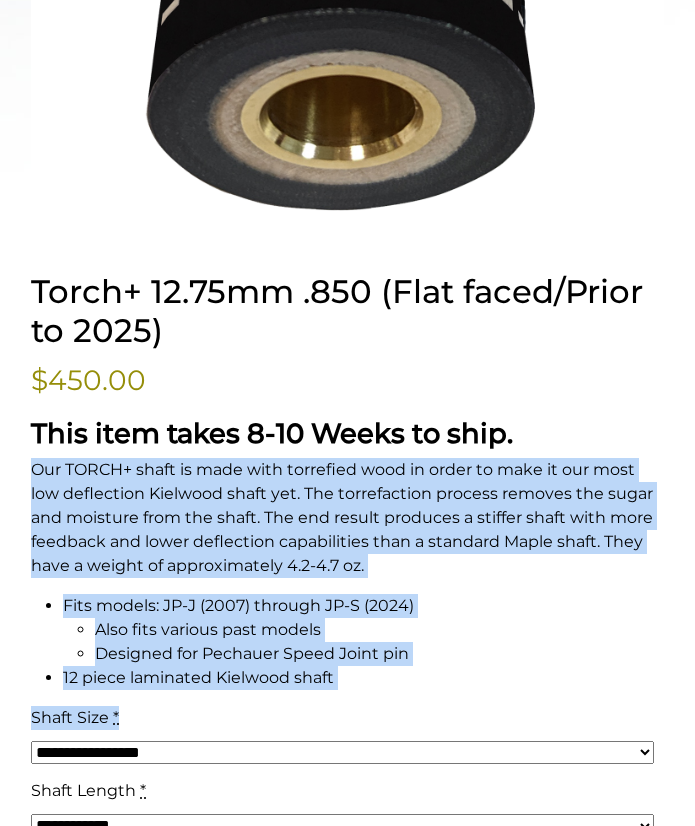 scroll, scrollTop: 1141, scrollLeft: 0, axis: vertical 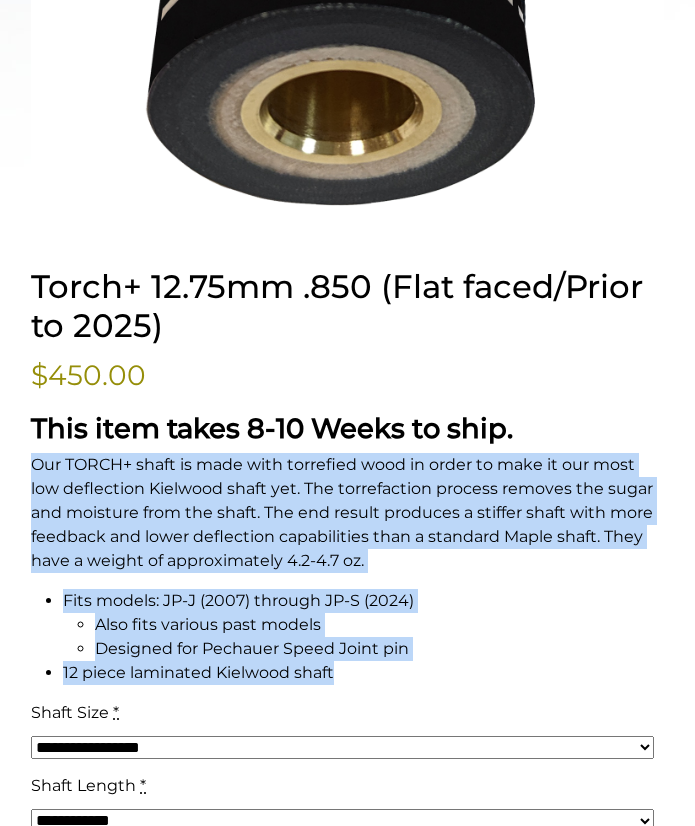 drag, startPoint x: 29, startPoint y: 568, endPoint x: 338, endPoint y: 677, distance: 327.6614 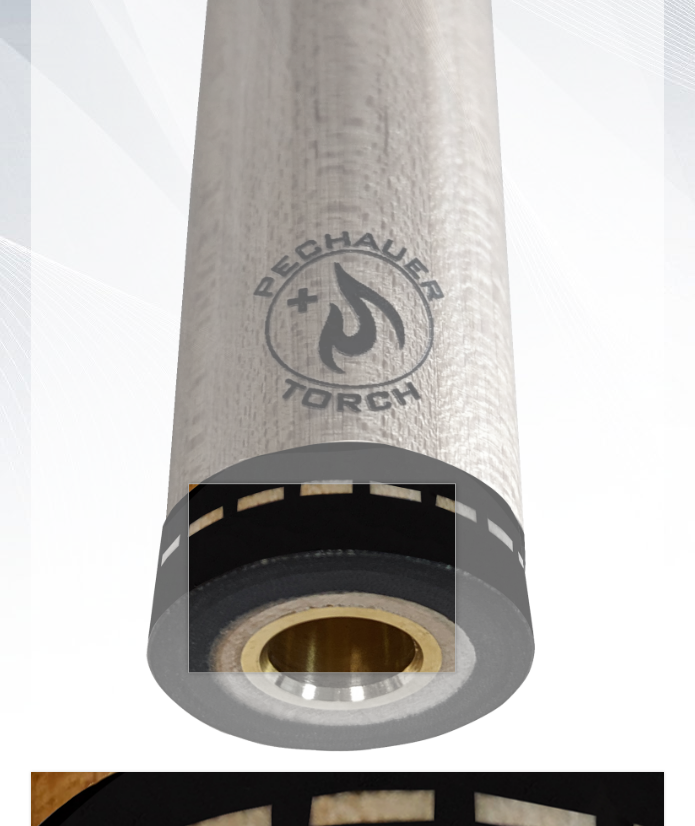 scroll, scrollTop: 570, scrollLeft: 0, axis: vertical 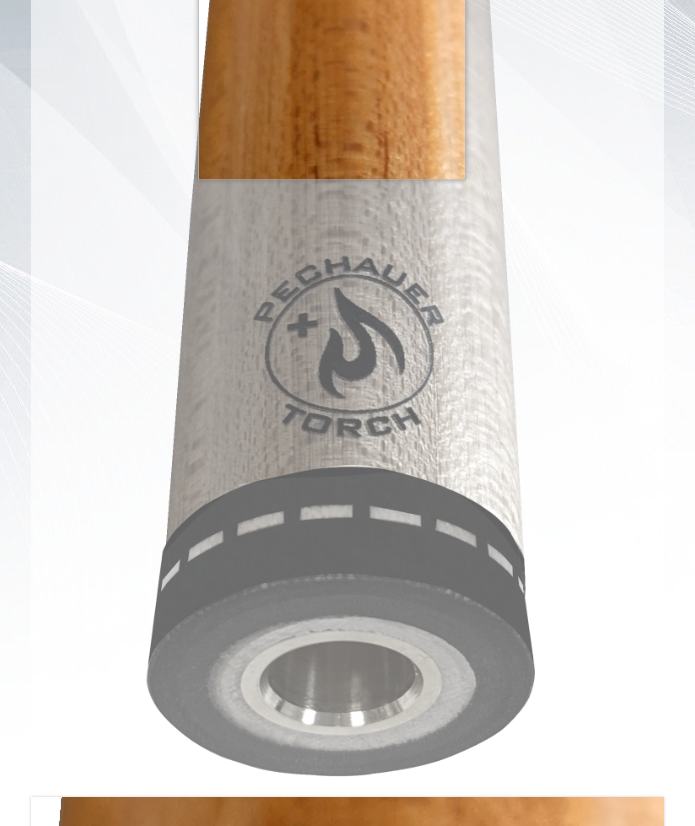 click at bounding box center [347, 349] 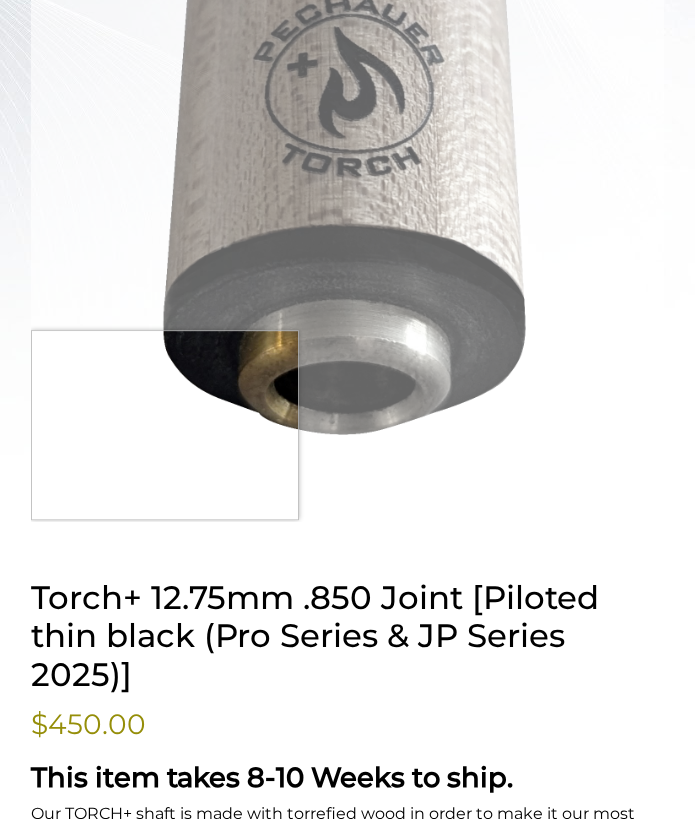 scroll, scrollTop: 855, scrollLeft: 0, axis: vertical 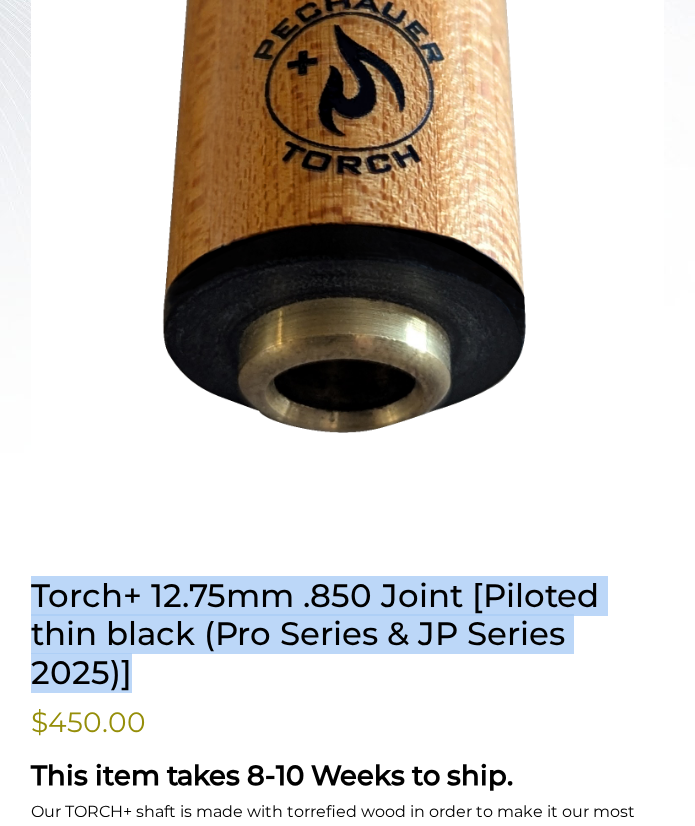 drag, startPoint x: 38, startPoint y: 593, endPoint x: 140, endPoint y: 669, distance: 127.20063 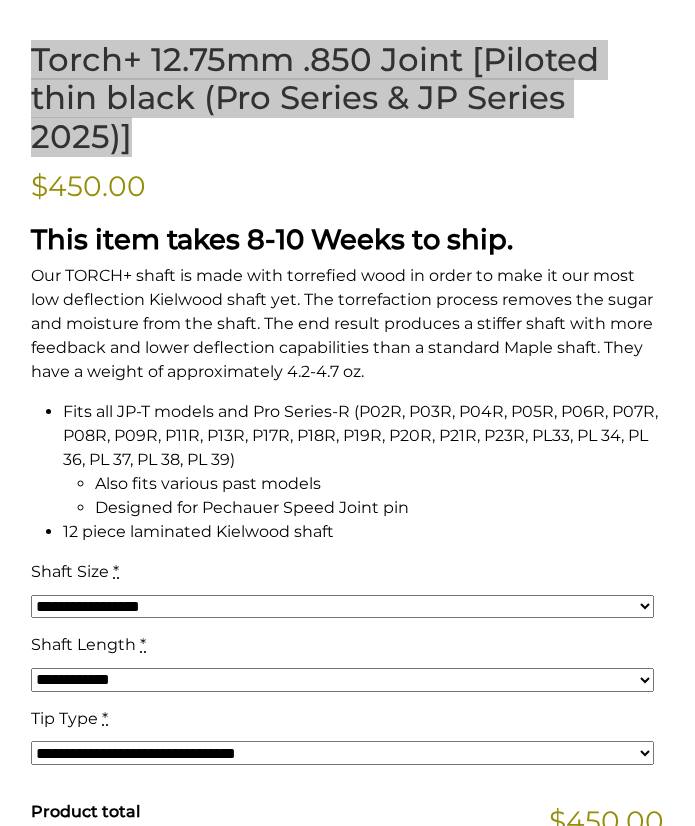 scroll, scrollTop: 1348, scrollLeft: 0, axis: vertical 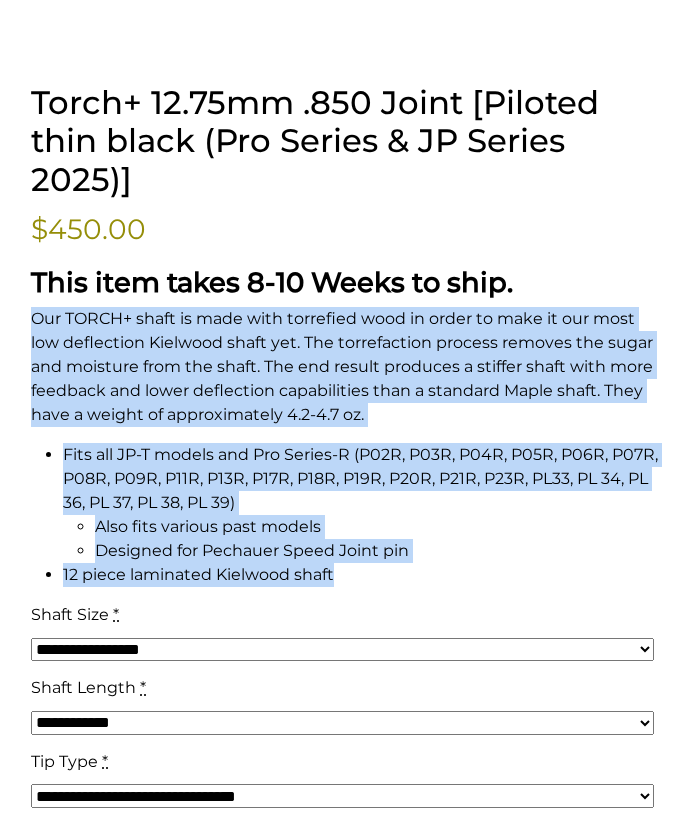 drag, startPoint x: 41, startPoint y: 321, endPoint x: 387, endPoint y: 587, distance: 436.43097 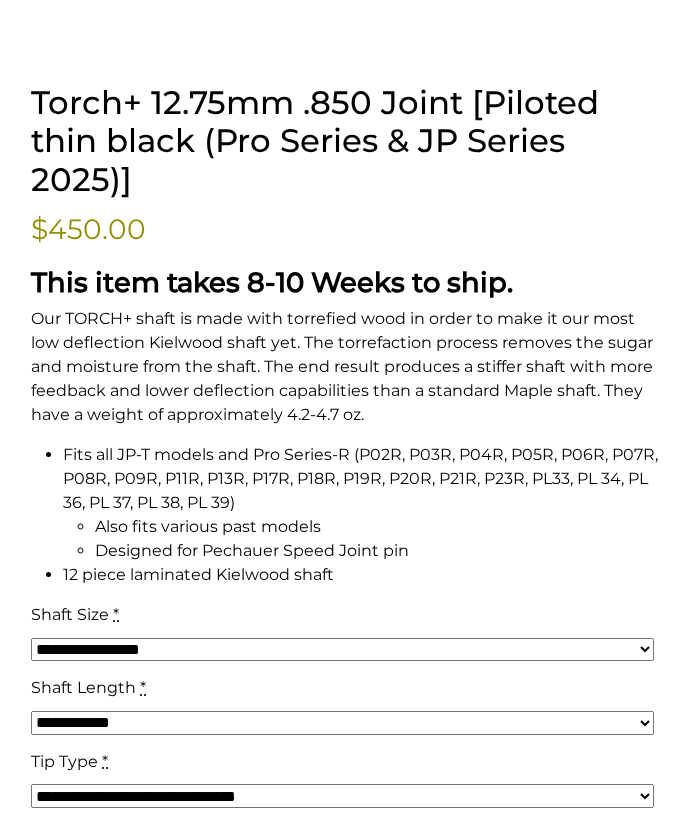 click on "This item takes 8-10 Weeks to ship." at bounding box center (272, 282) 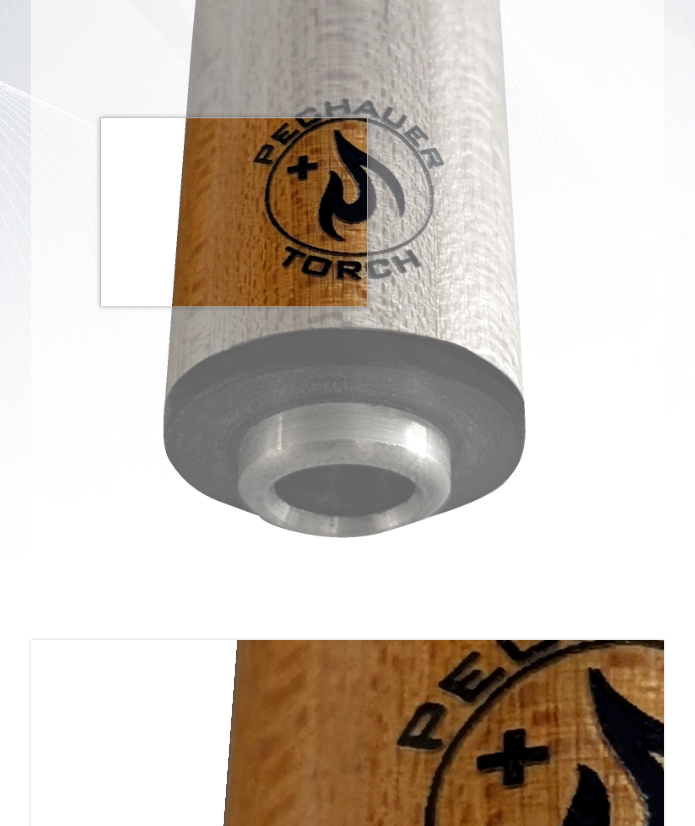 scroll, scrollTop: 736, scrollLeft: 0, axis: vertical 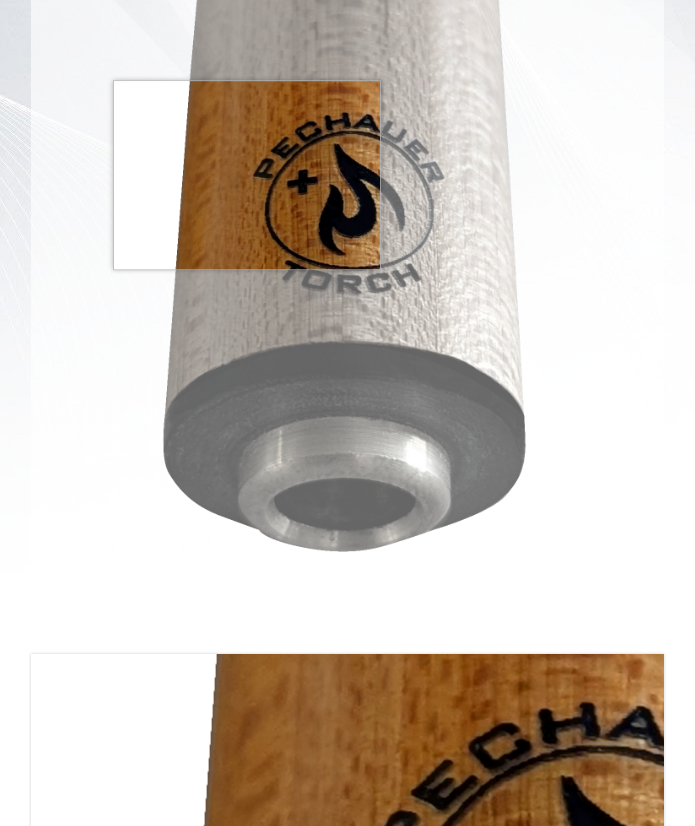 click at bounding box center [347, 205] 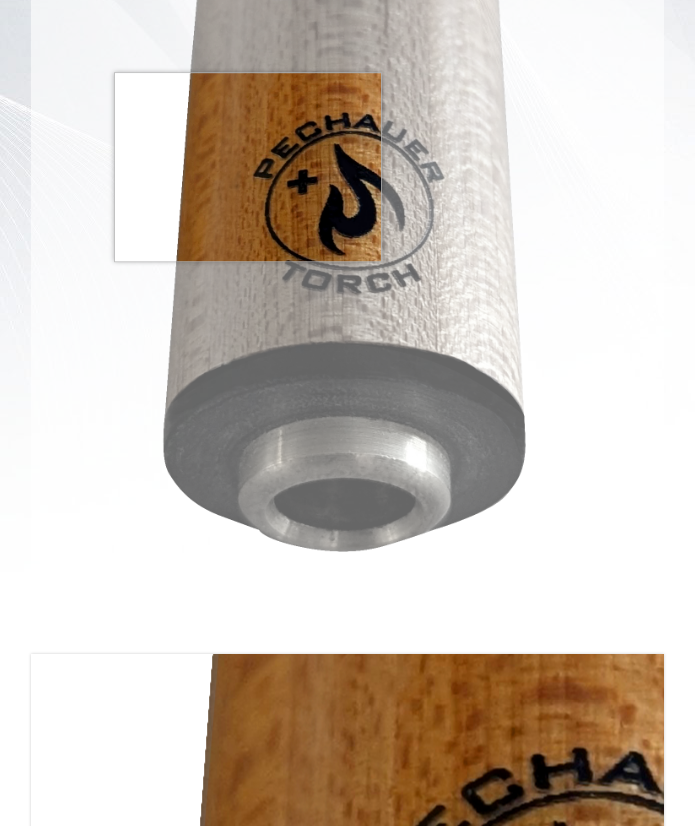 click at bounding box center (347, 205) 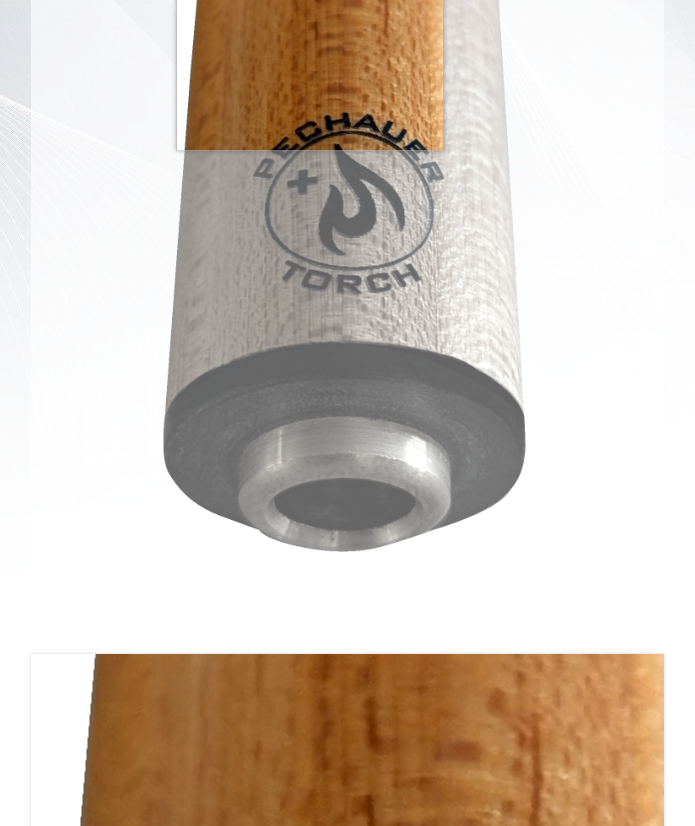 click at bounding box center (347, 205) 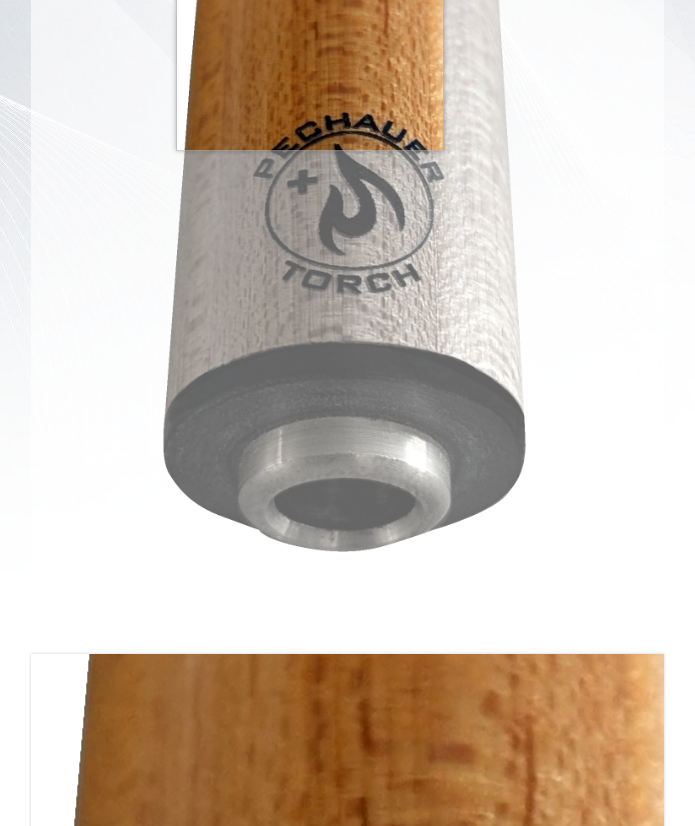 drag, startPoint x: 310, startPoint y: 56, endPoint x: 327, endPoint y: 77, distance: 27.018513 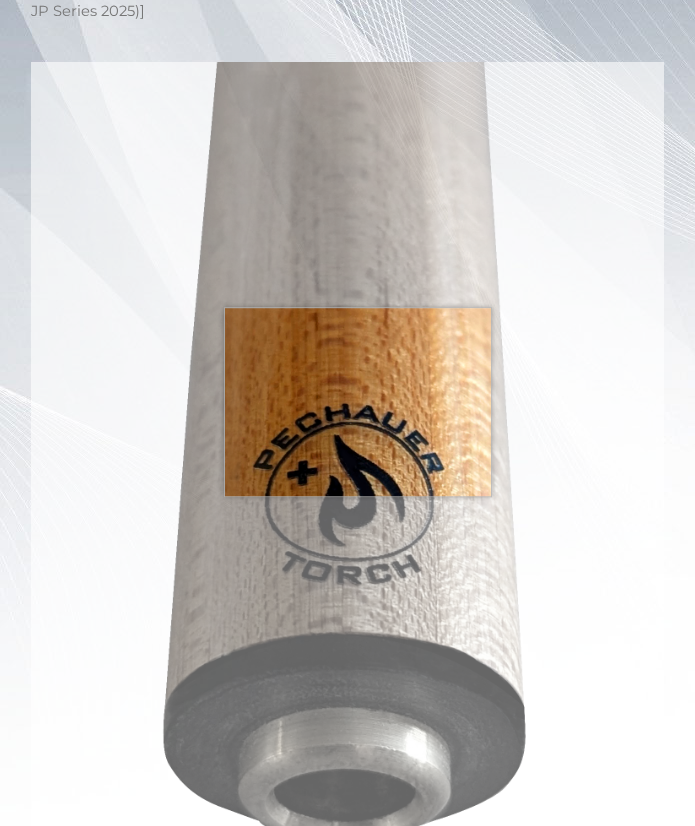 scroll, scrollTop: 434, scrollLeft: 0, axis: vertical 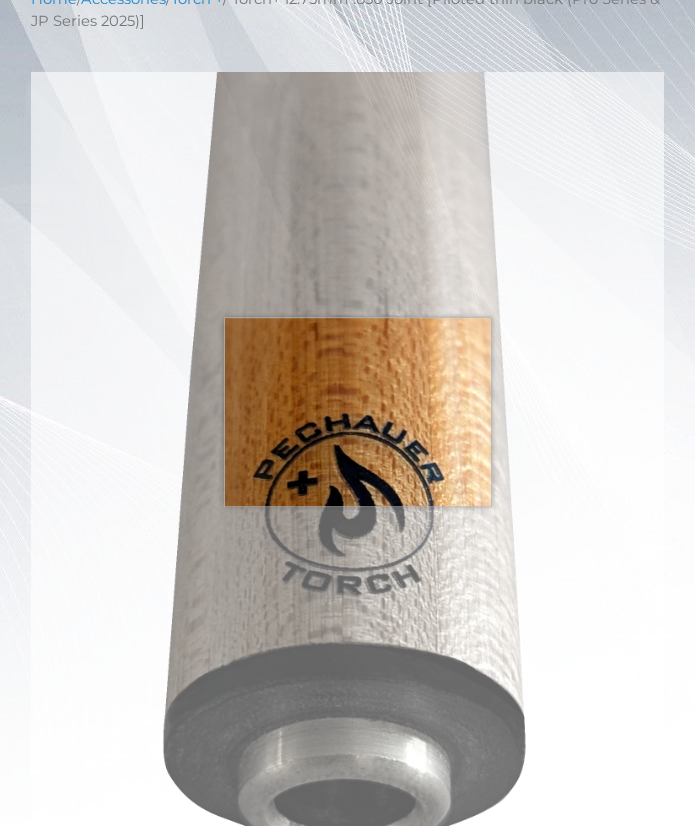 click at bounding box center (347, 506) 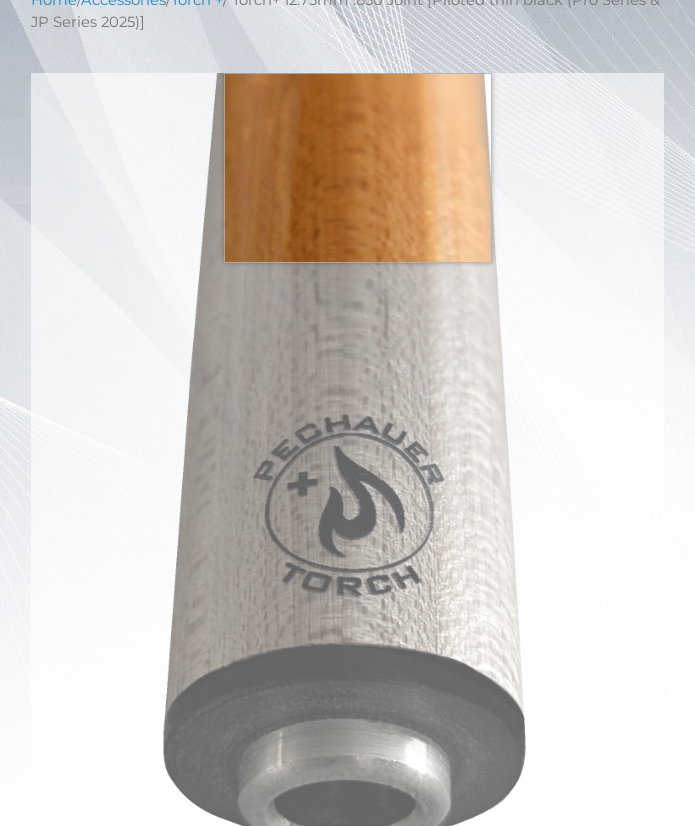 click at bounding box center [347, 507] 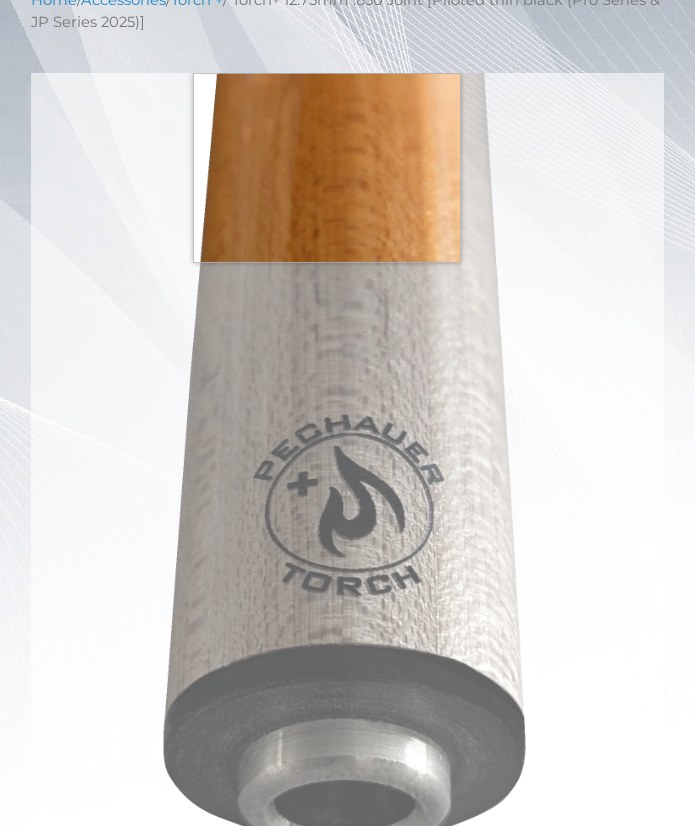 click at bounding box center [347, 507] 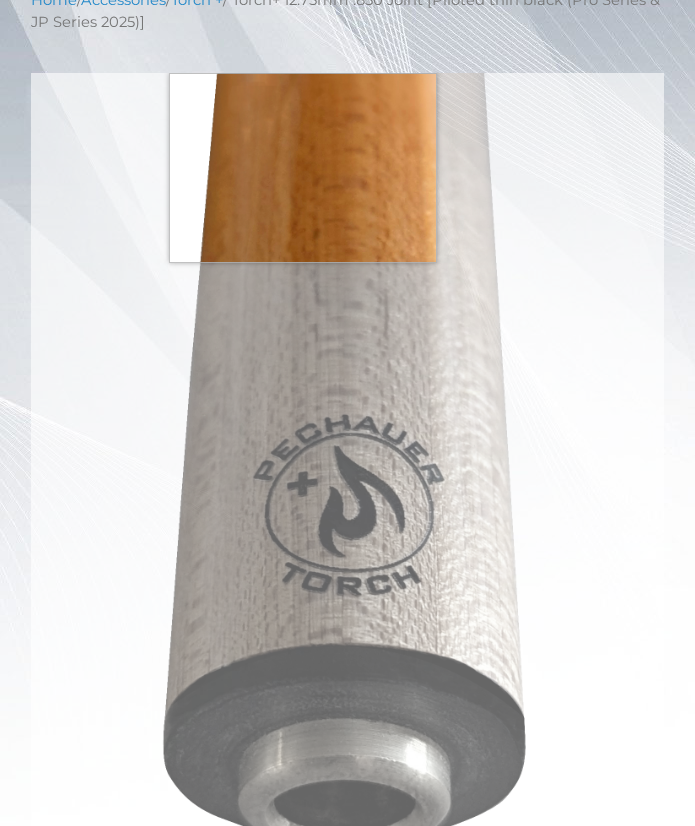 click at bounding box center (347, 507) 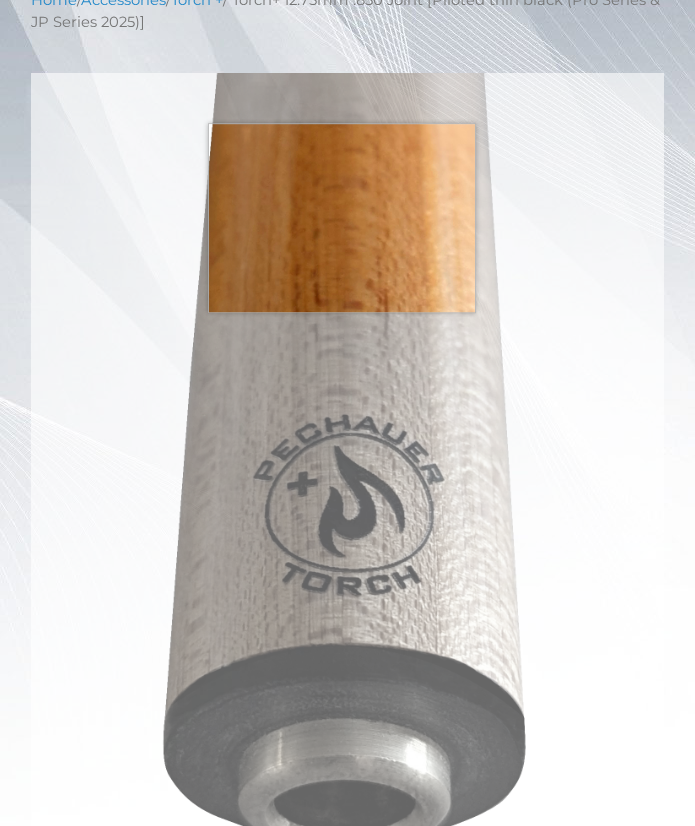 drag, startPoint x: 376, startPoint y: 228, endPoint x: 384, endPoint y: 258, distance: 31.04835 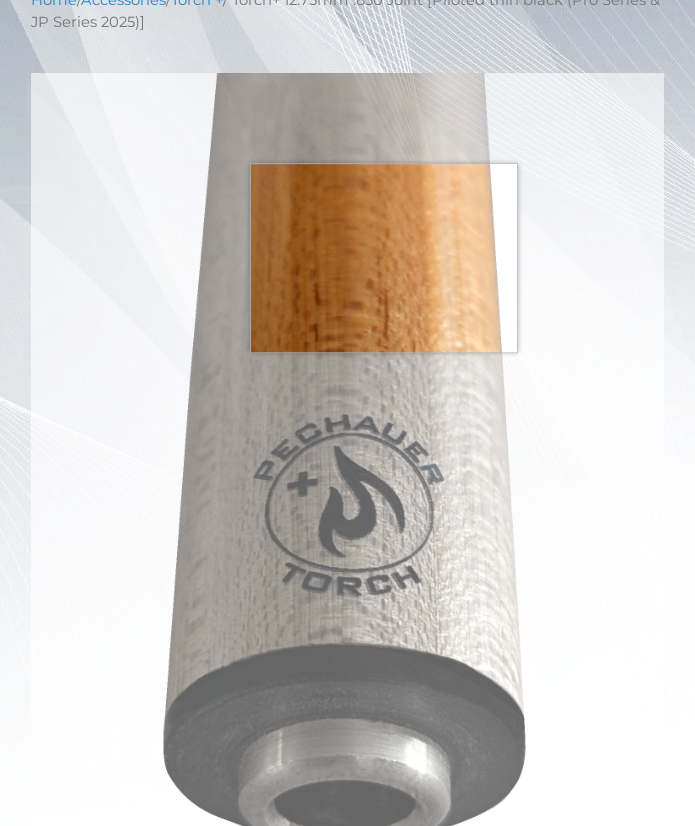 drag, startPoint x: 380, startPoint y: 271, endPoint x: 343, endPoint y: 328, distance: 67.95587 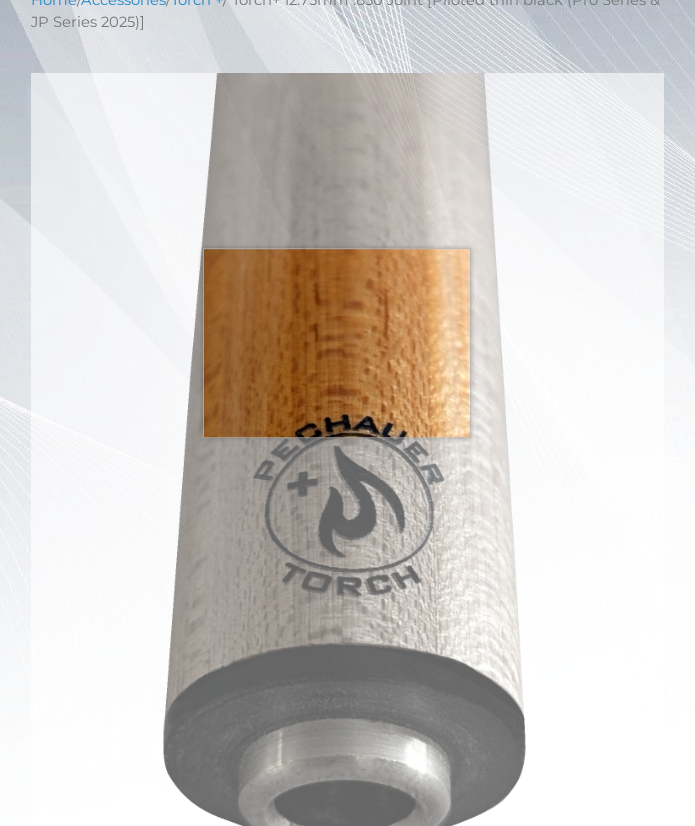 drag, startPoint x: 337, startPoint y: 343, endPoint x: 330, endPoint y: 363, distance: 21.189621 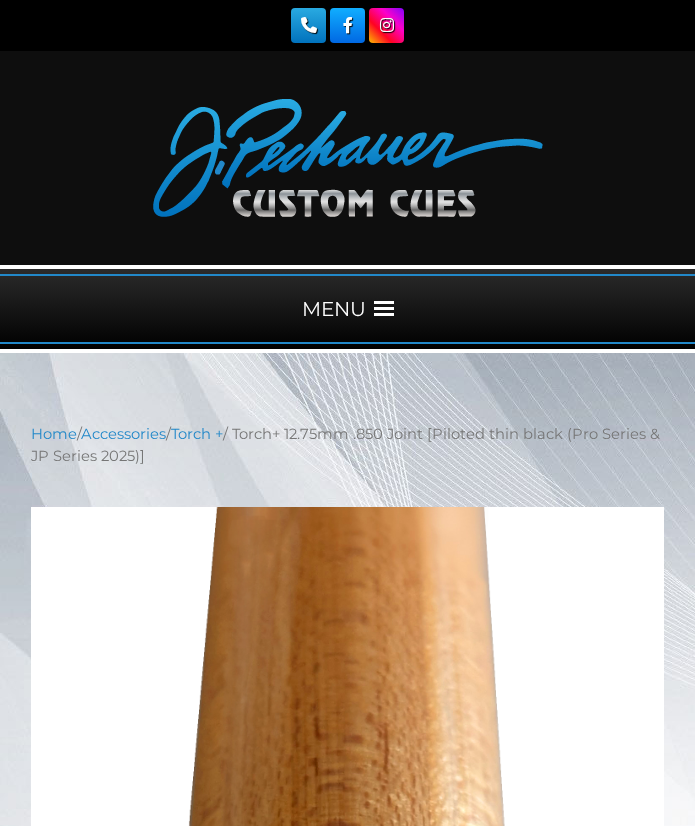 scroll, scrollTop: 434, scrollLeft: 0, axis: vertical 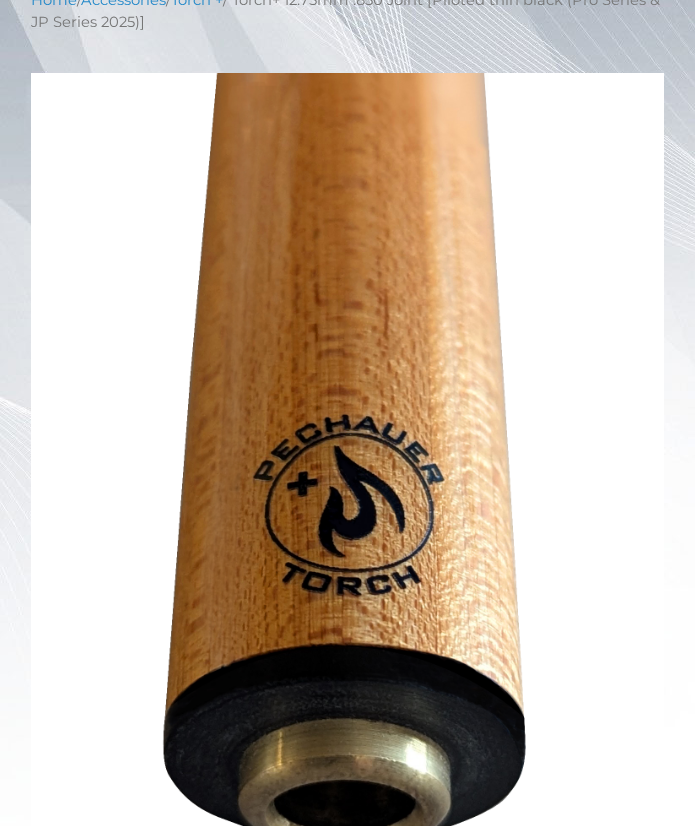 click at bounding box center (347, 507) 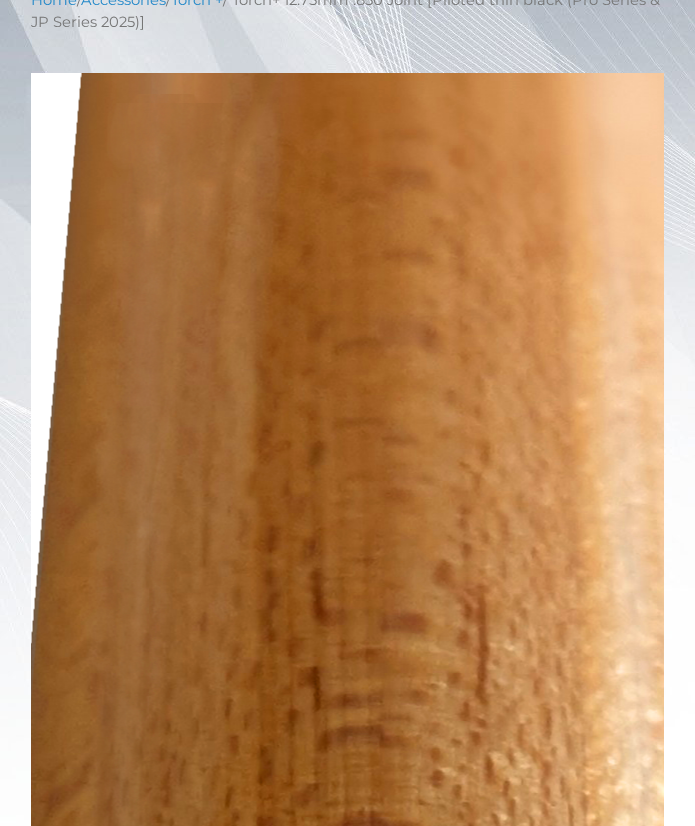click at bounding box center [347, 507] 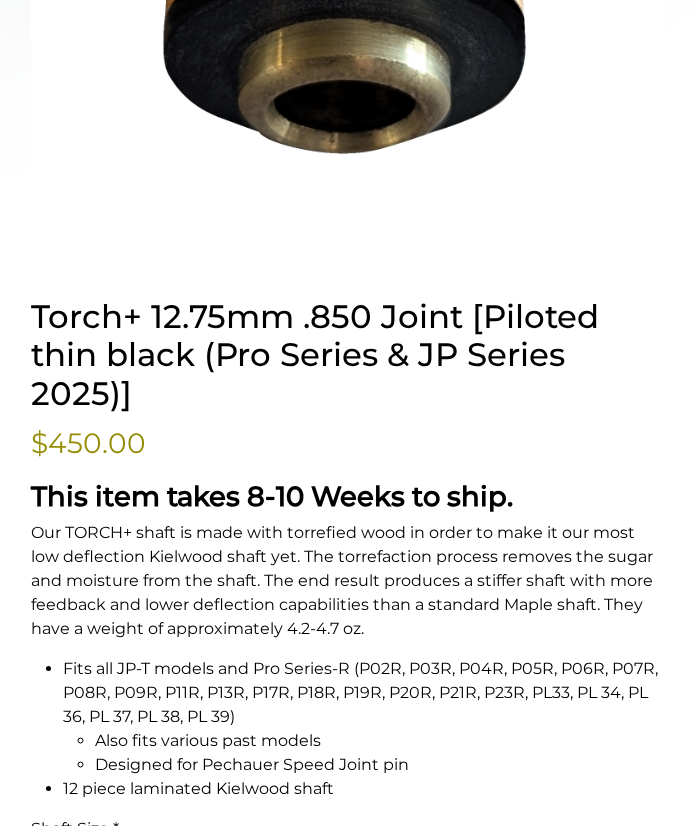 scroll, scrollTop: 1132, scrollLeft: 0, axis: vertical 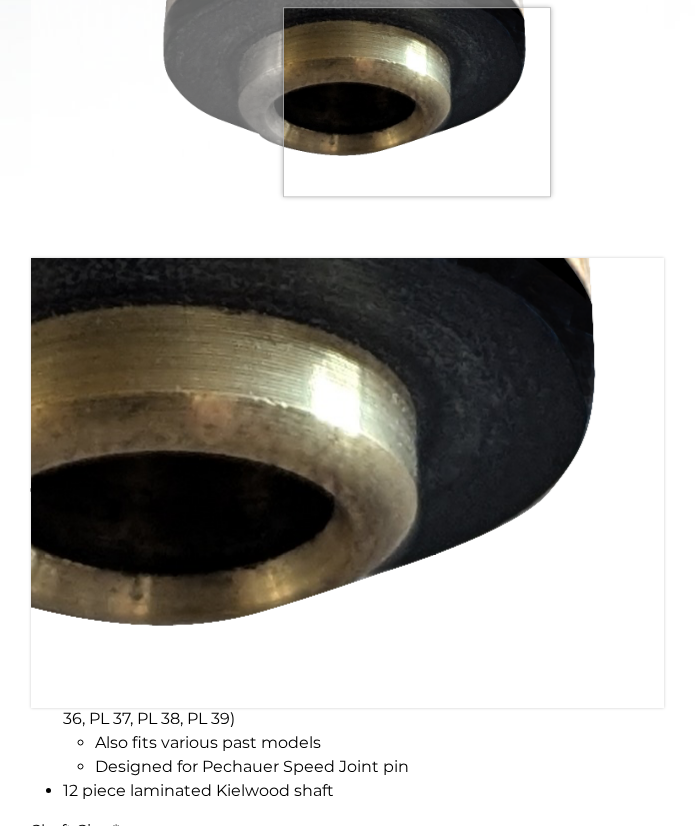 click at bounding box center [347, -191] 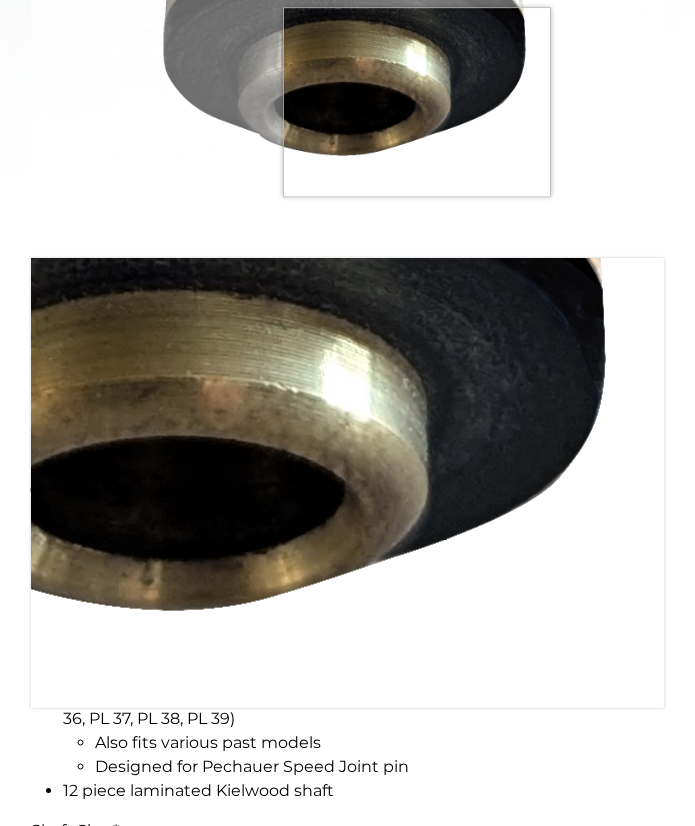 click at bounding box center (347, -191) 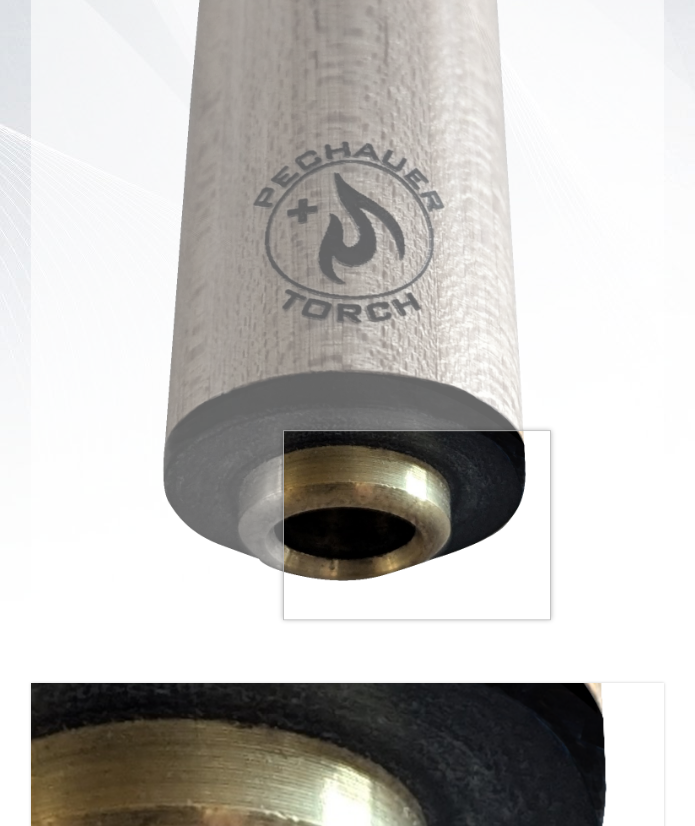 scroll, scrollTop: 695, scrollLeft: 0, axis: vertical 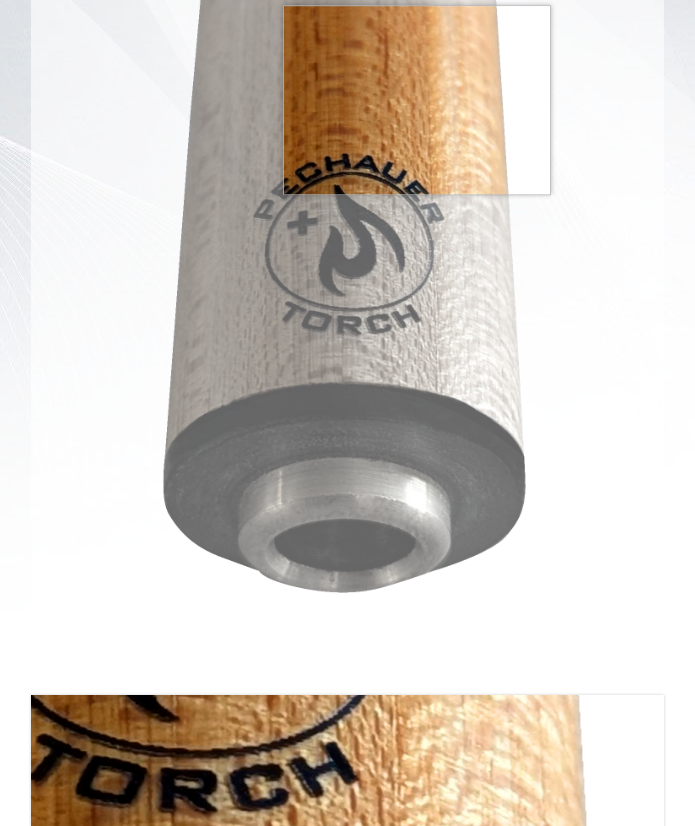 click at bounding box center (347, 246) 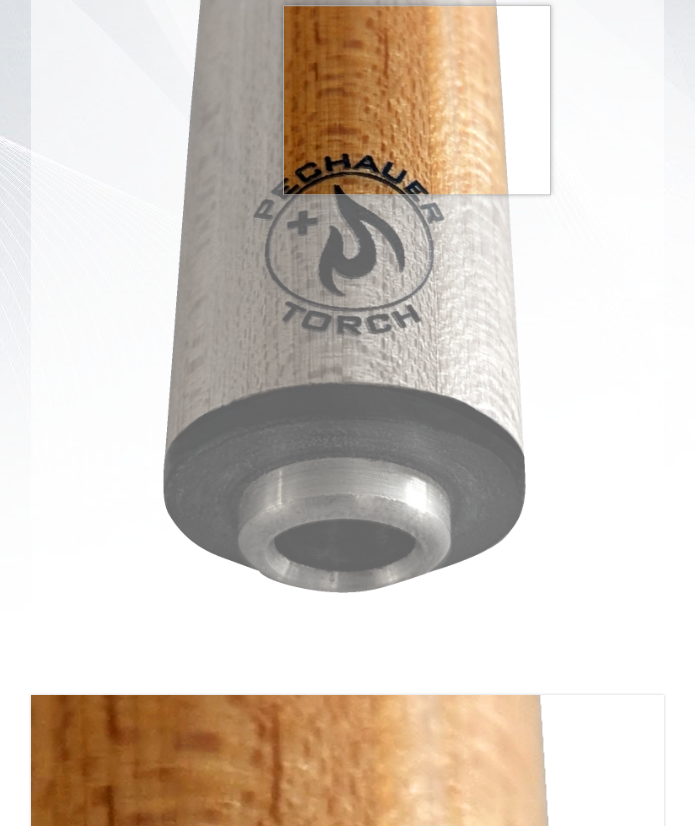 click at bounding box center (347, 246) 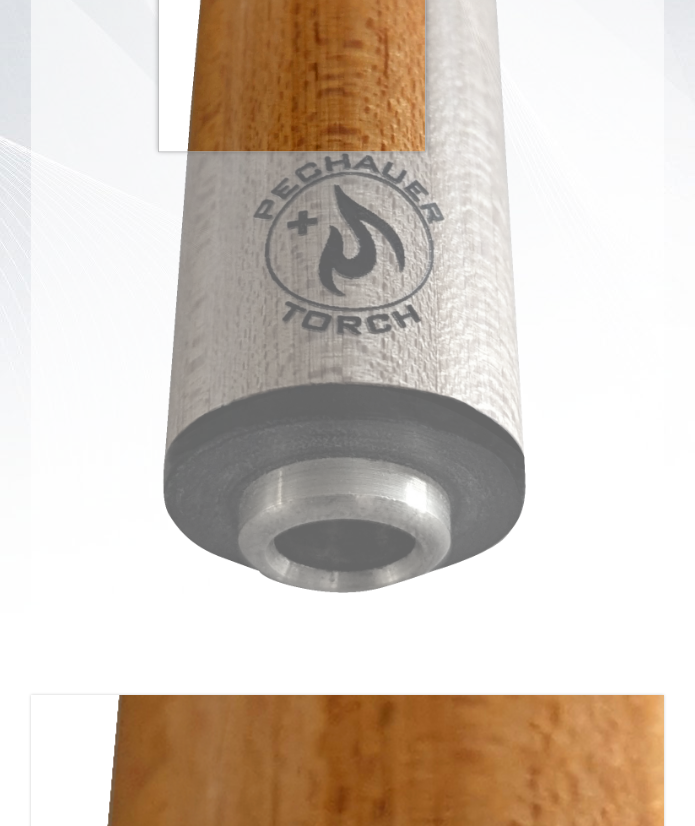 click at bounding box center (347, 246) 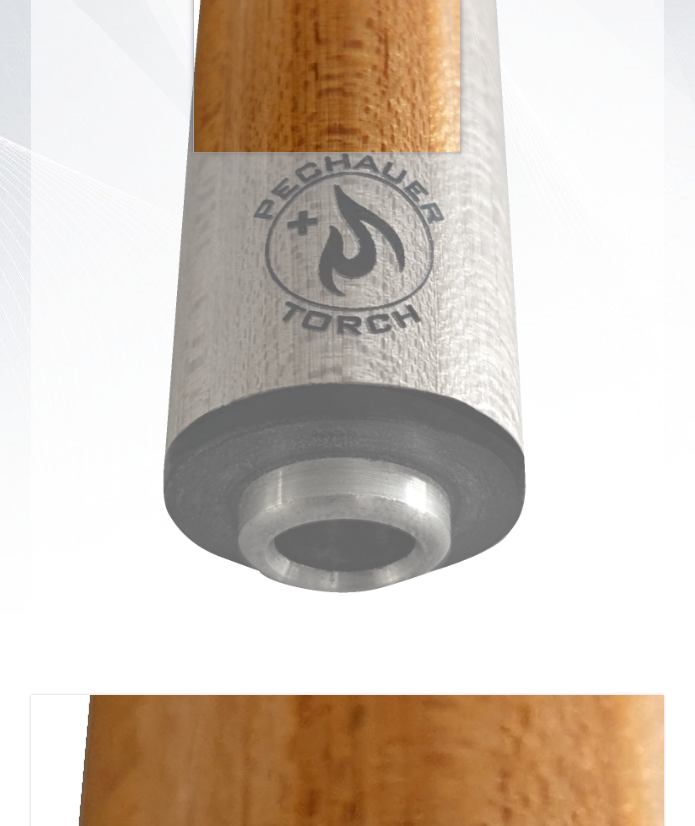 drag, startPoint x: 316, startPoint y: 58, endPoint x: 415, endPoint y: 85, distance: 102.61579 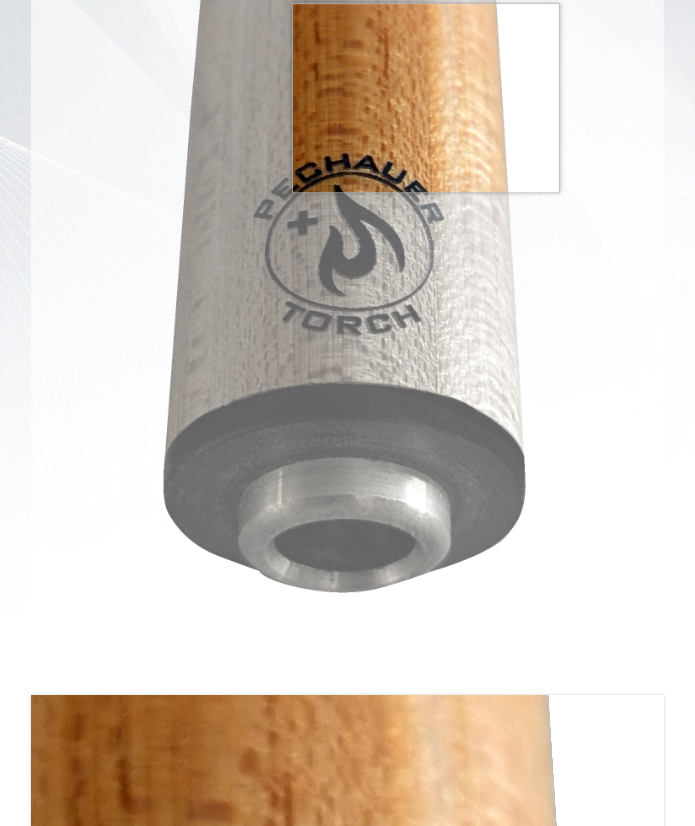 click at bounding box center [347, 246] 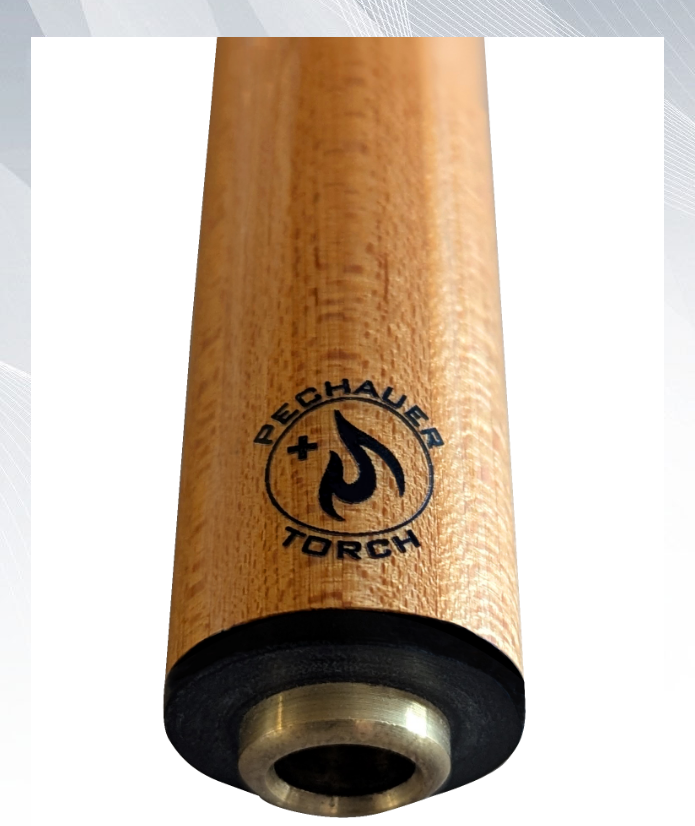 scroll, scrollTop: 484, scrollLeft: 0, axis: vertical 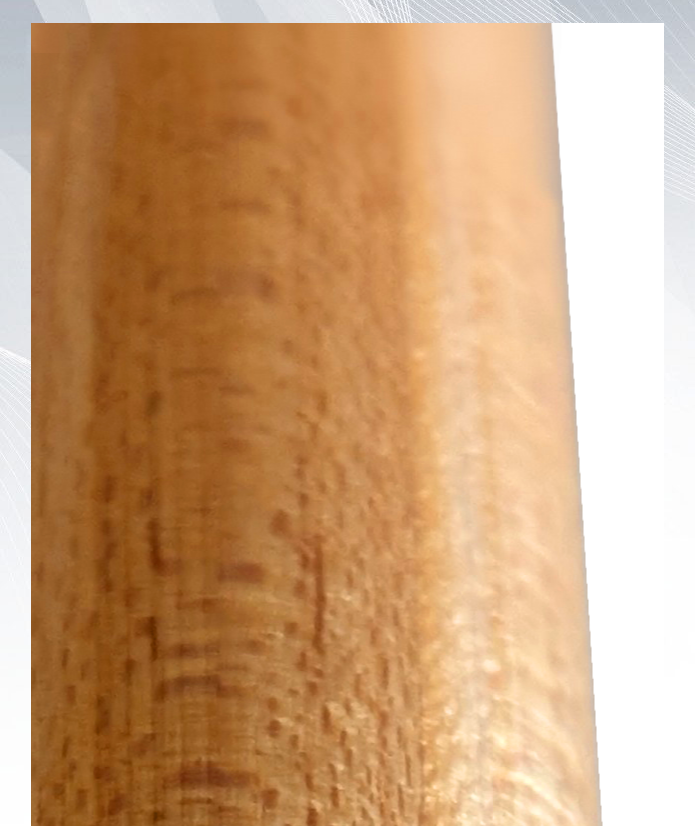 click at bounding box center (347, 457) 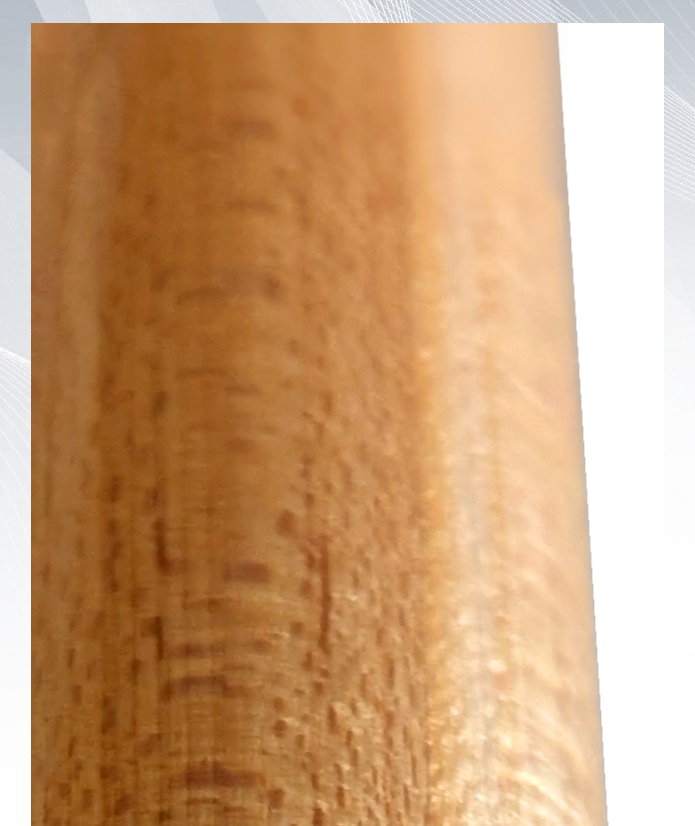 click at bounding box center (347, 457) 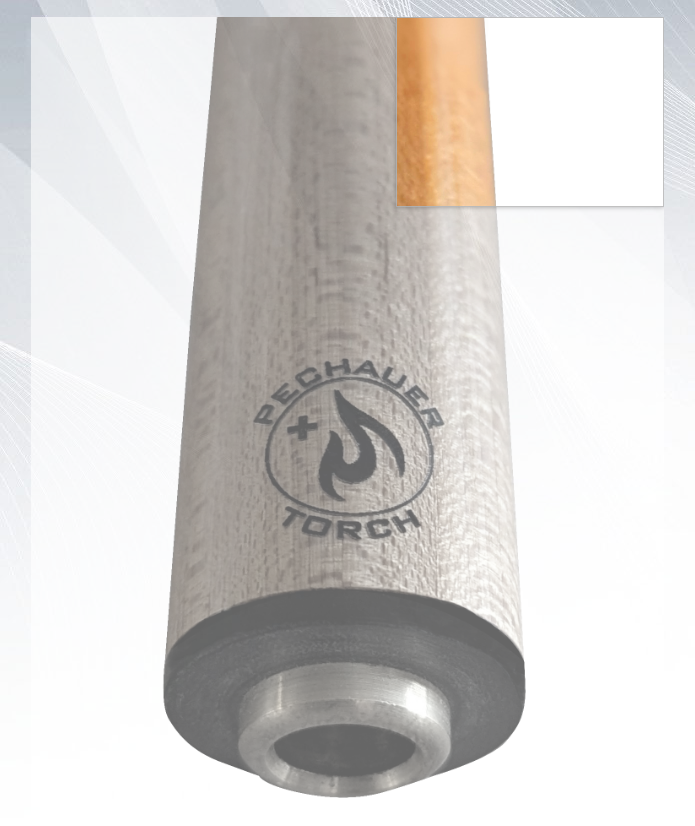 scroll, scrollTop: 489, scrollLeft: 0, axis: vertical 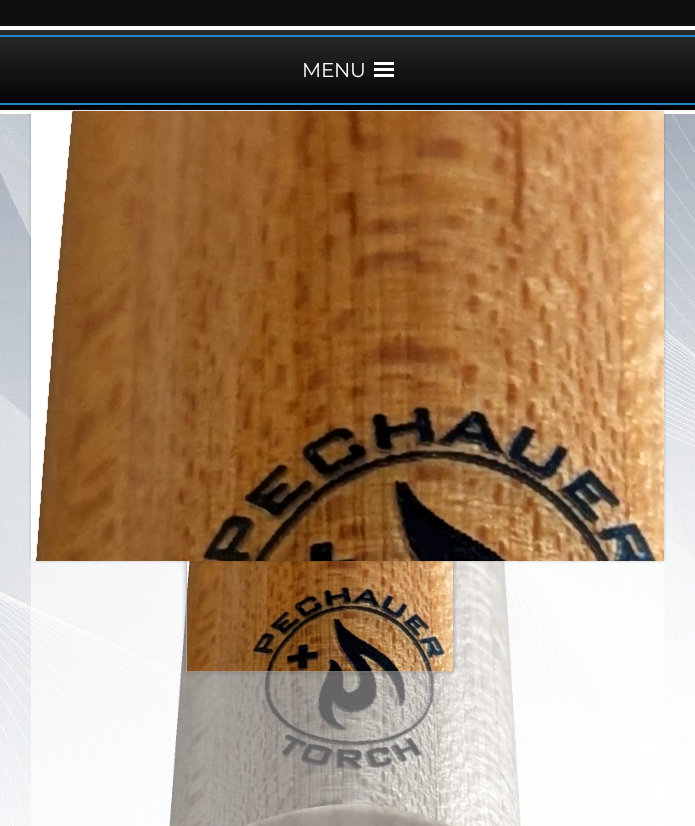 click at bounding box center [347, 680] 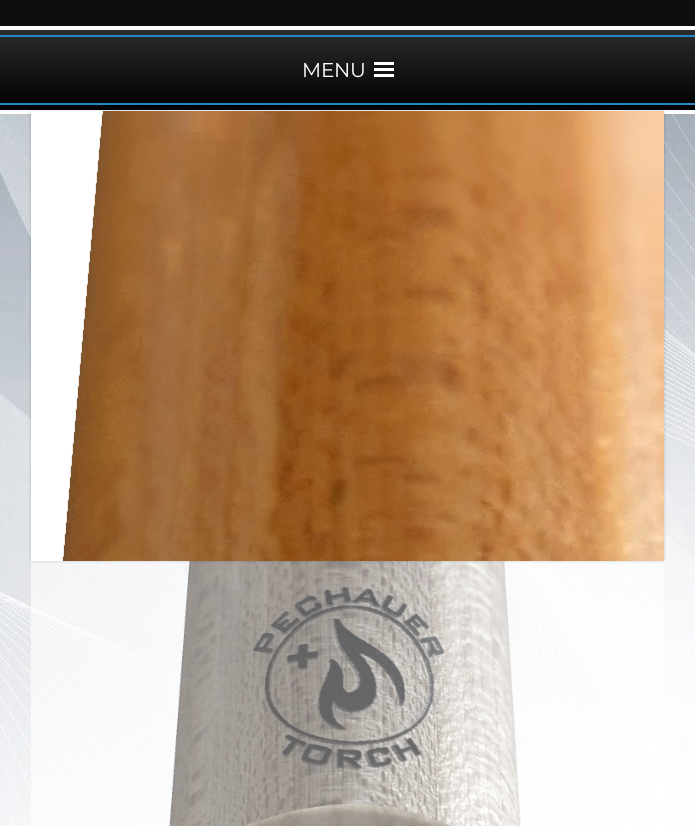 click at bounding box center (347, 680) 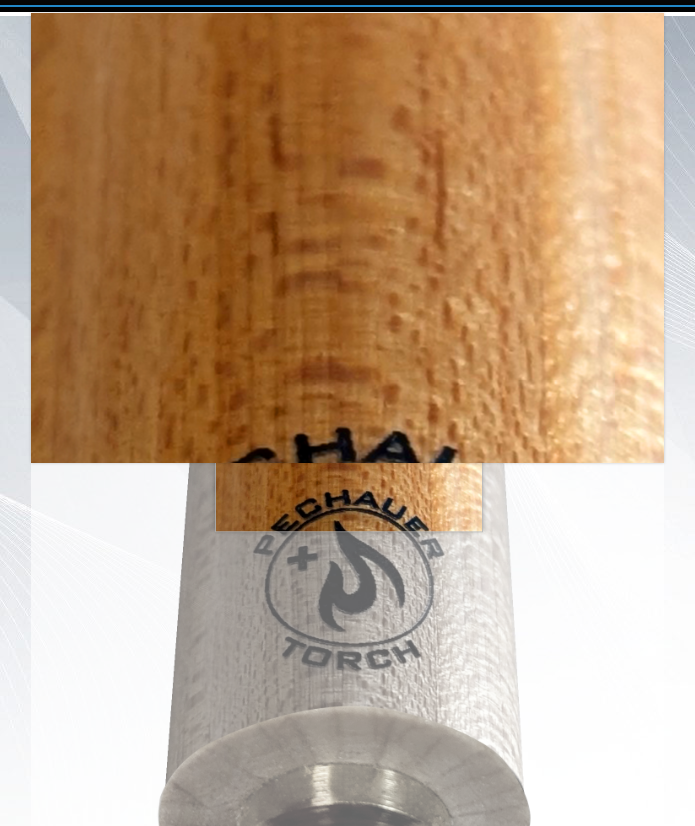 click at bounding box center [347, 582] 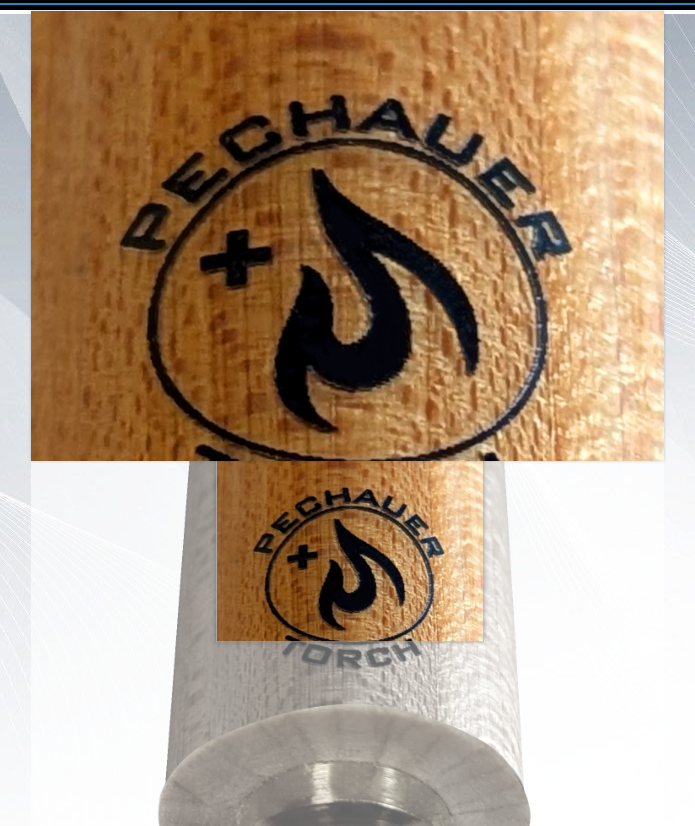 click at bounding box center (347, 580) 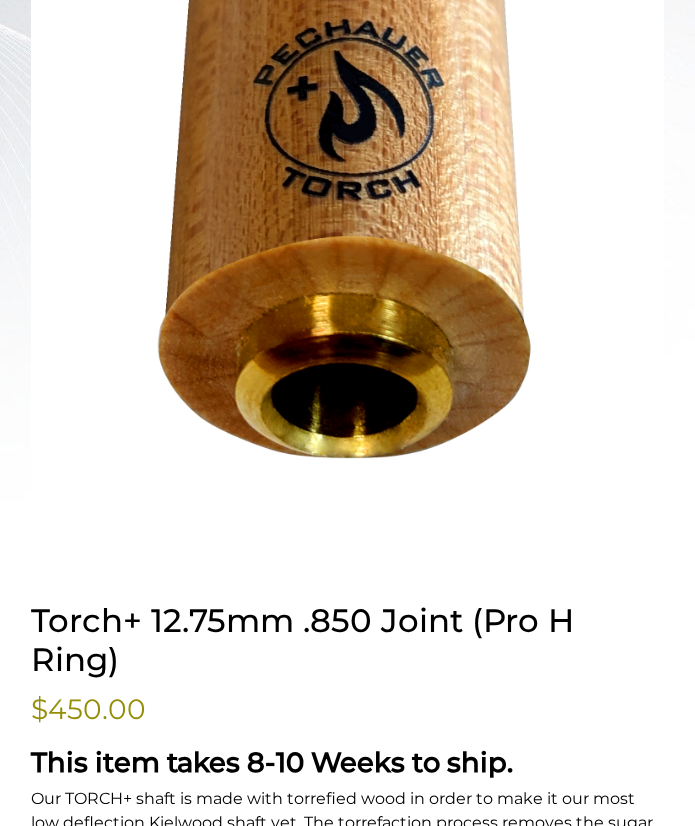 scroll, scrollTop: 810, scrollLeft: 0, axis: vertical 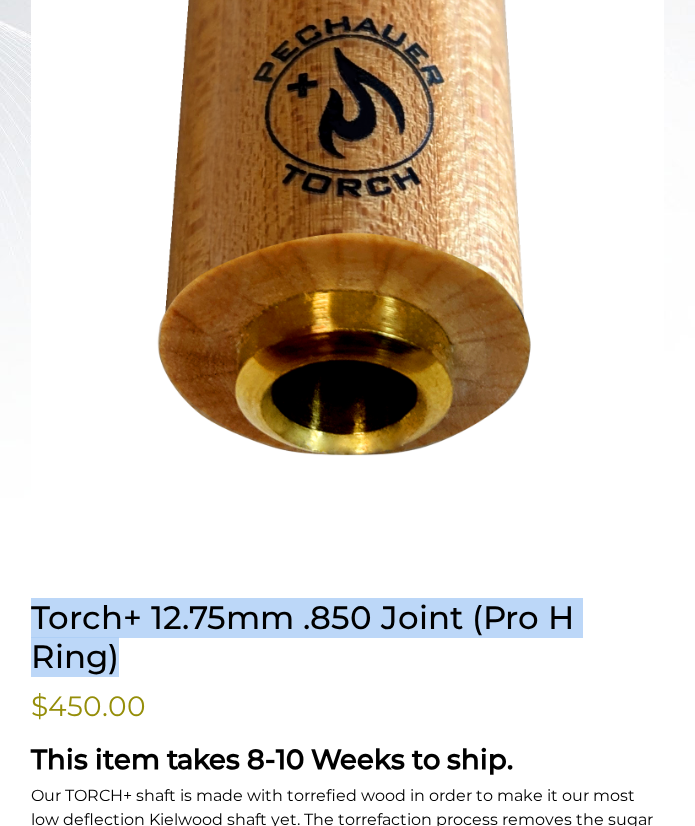 drag, startPoint x: 23, startPoint y: 620, endPoint x: 140, endPoint y: 672, distance: 128.03516 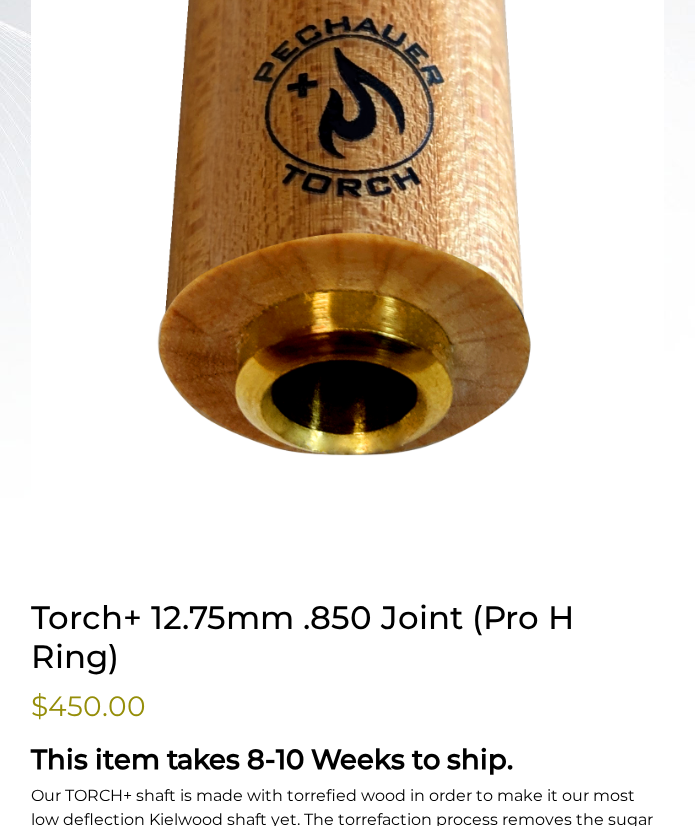 click on "**********" at bounding box center [347, 1038] 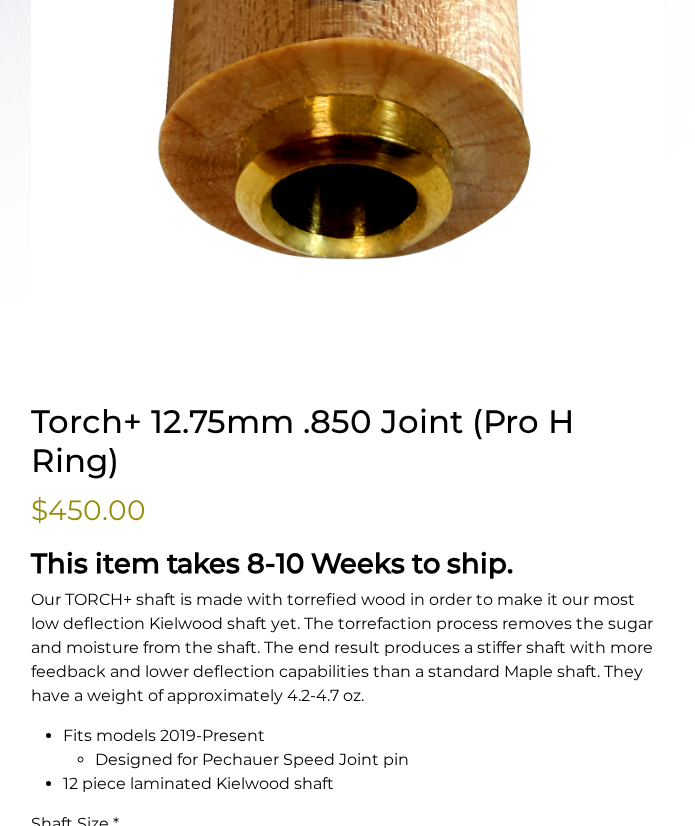 scroll, scrollTop: 1010, scrollLeft: 0, axis: vertical 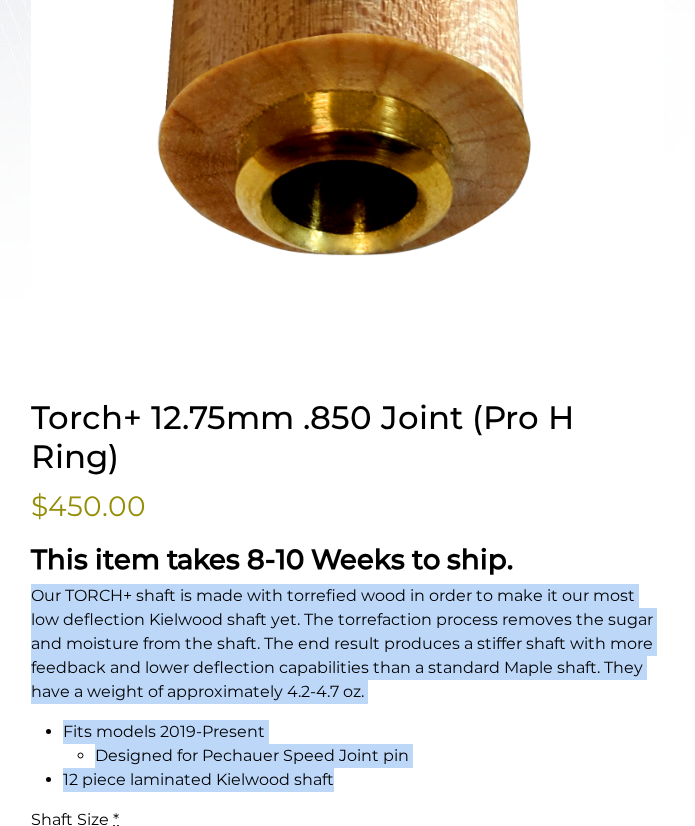 drag, startPoint x: 19, startPoint y: 600, endPoint x: 338, endPoint y: 777, distance: 364.81503 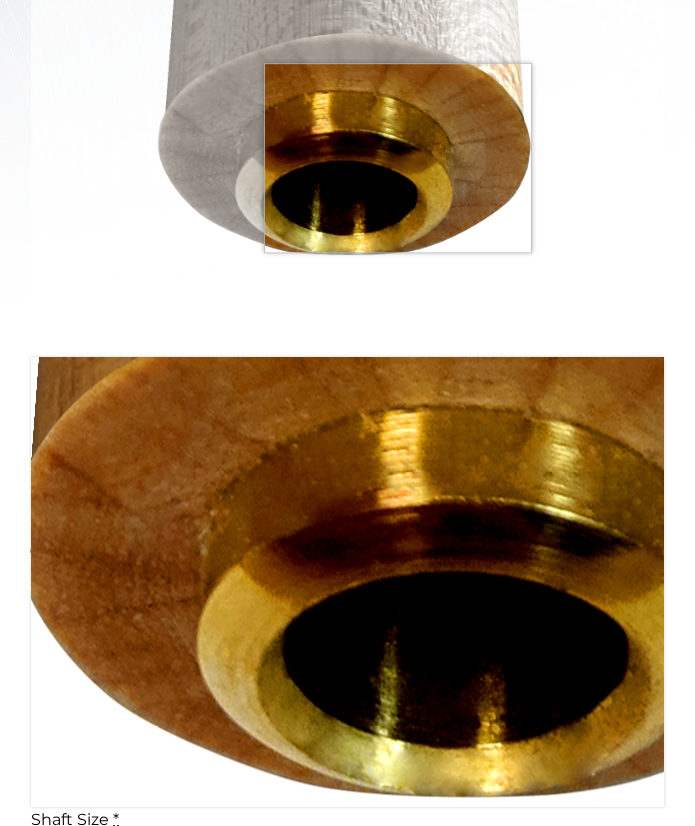 click at bounding box center (347, -91) 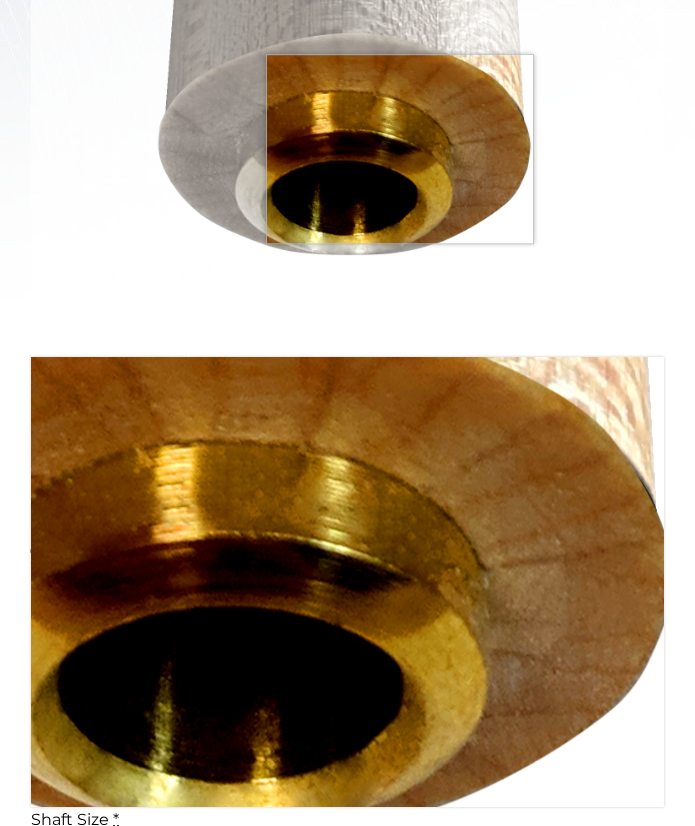 click at bounding box center [347, -91] 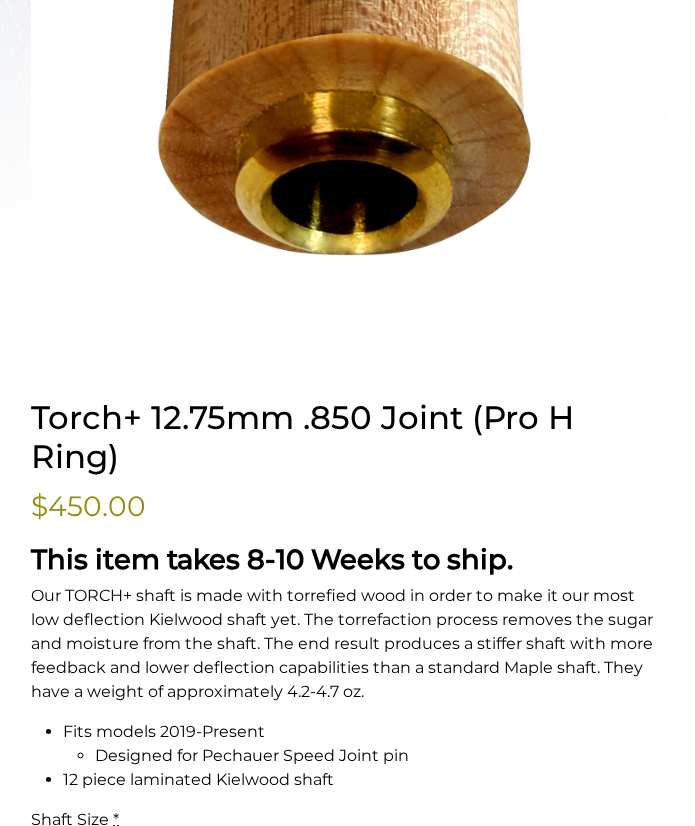 click on "Torch+ 12.75mm .850 Joint (Pro H Ring)" at bounding box center (347, 438) 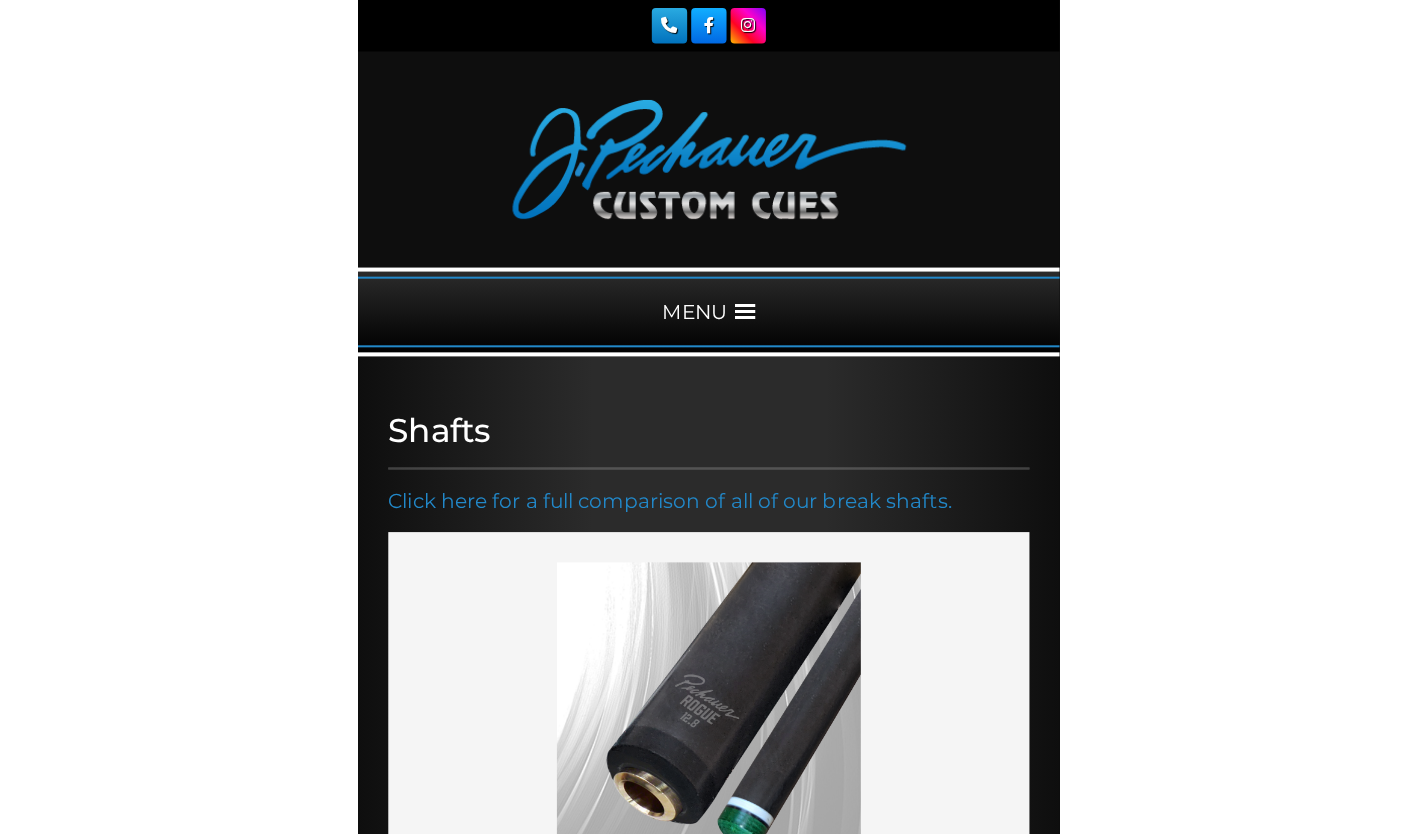 scroll, scrollTop: 0, scrollLeft: 0, axis: both 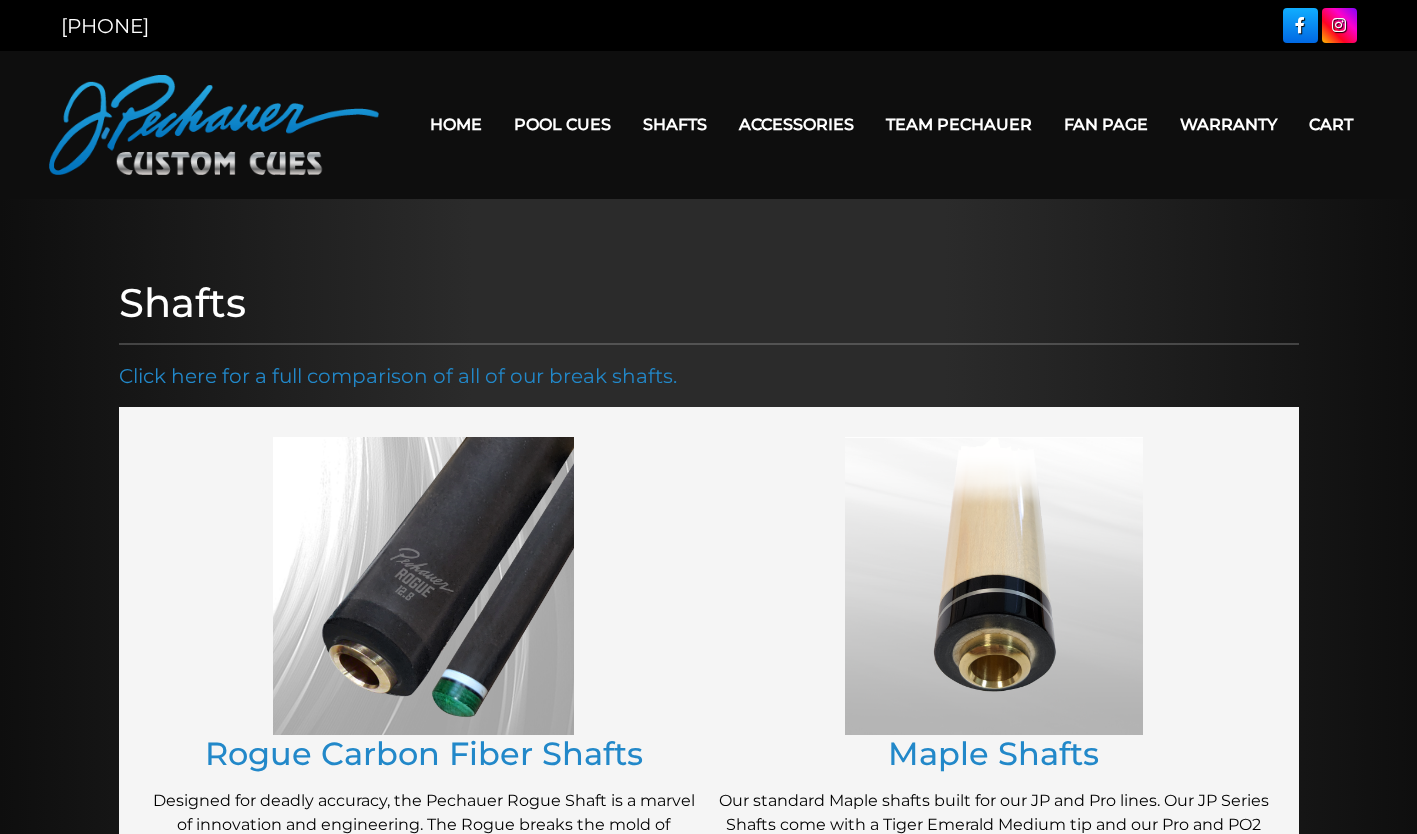 click on "Home" at bounding box center (456, 124) 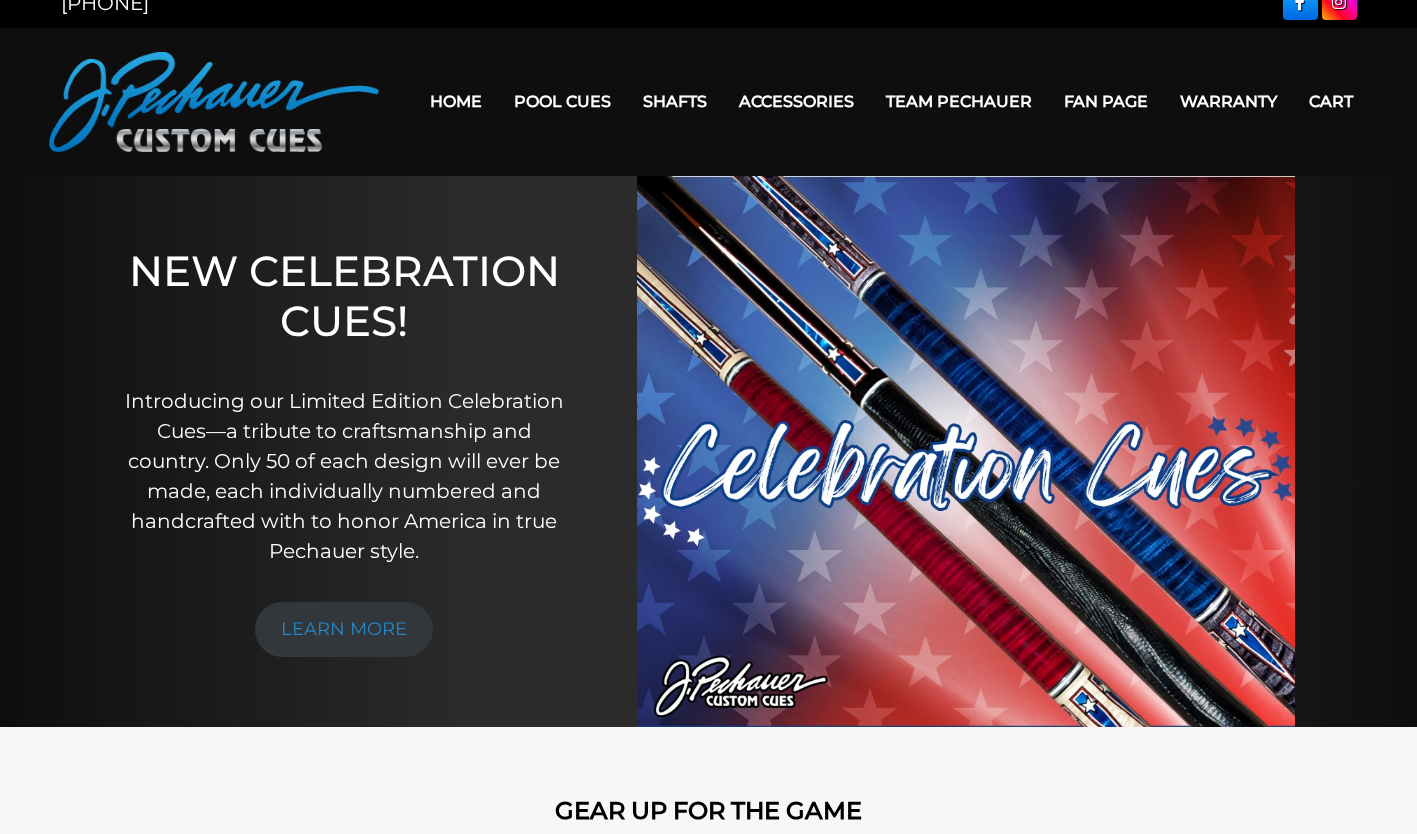 scroll, scrollTop: 0, scrollLeft: 0, axis: both 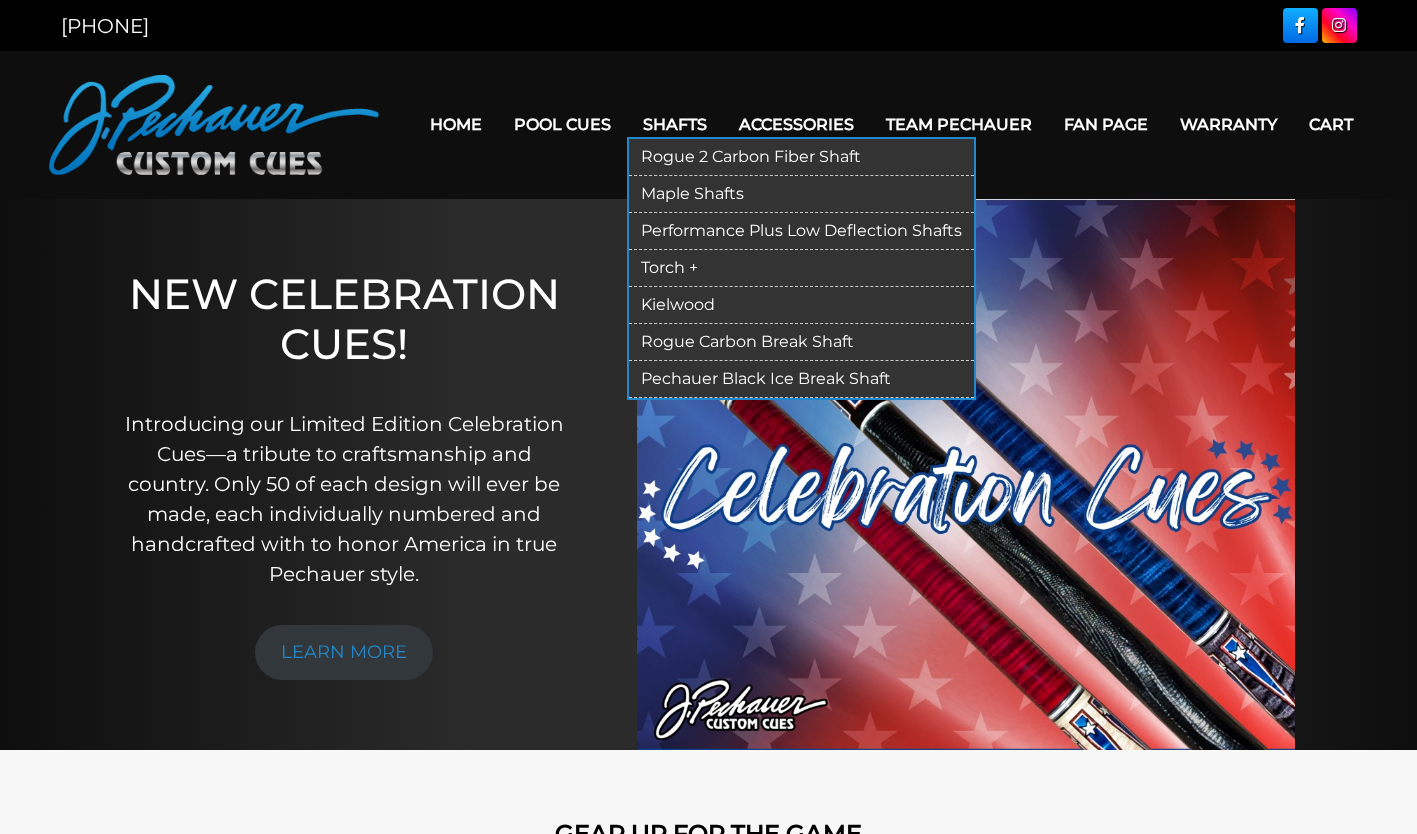 click on "Shafts" at bounding box center [675, 124] 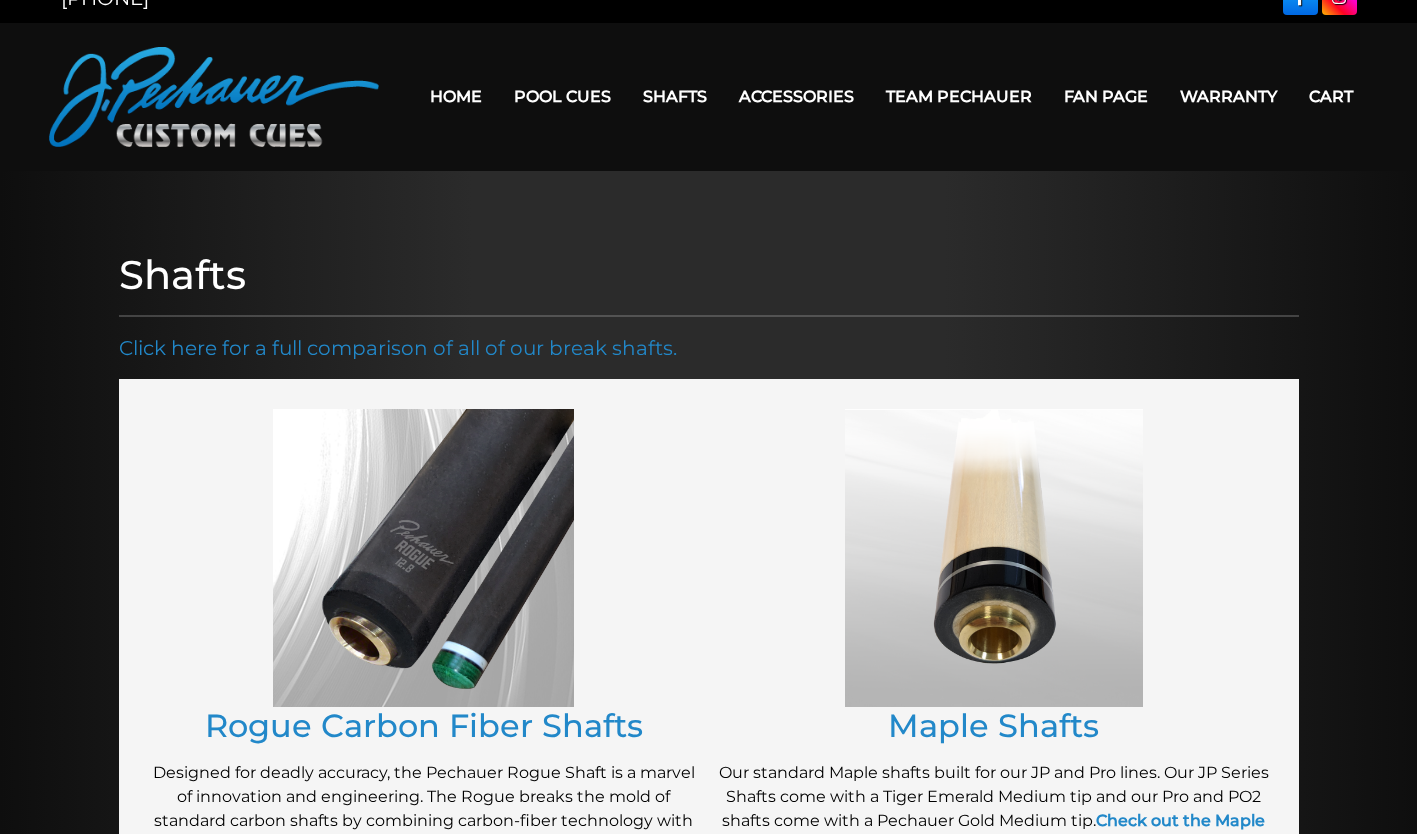 scroll, scrollTop: 0, scrollLeft: 0, axis: both 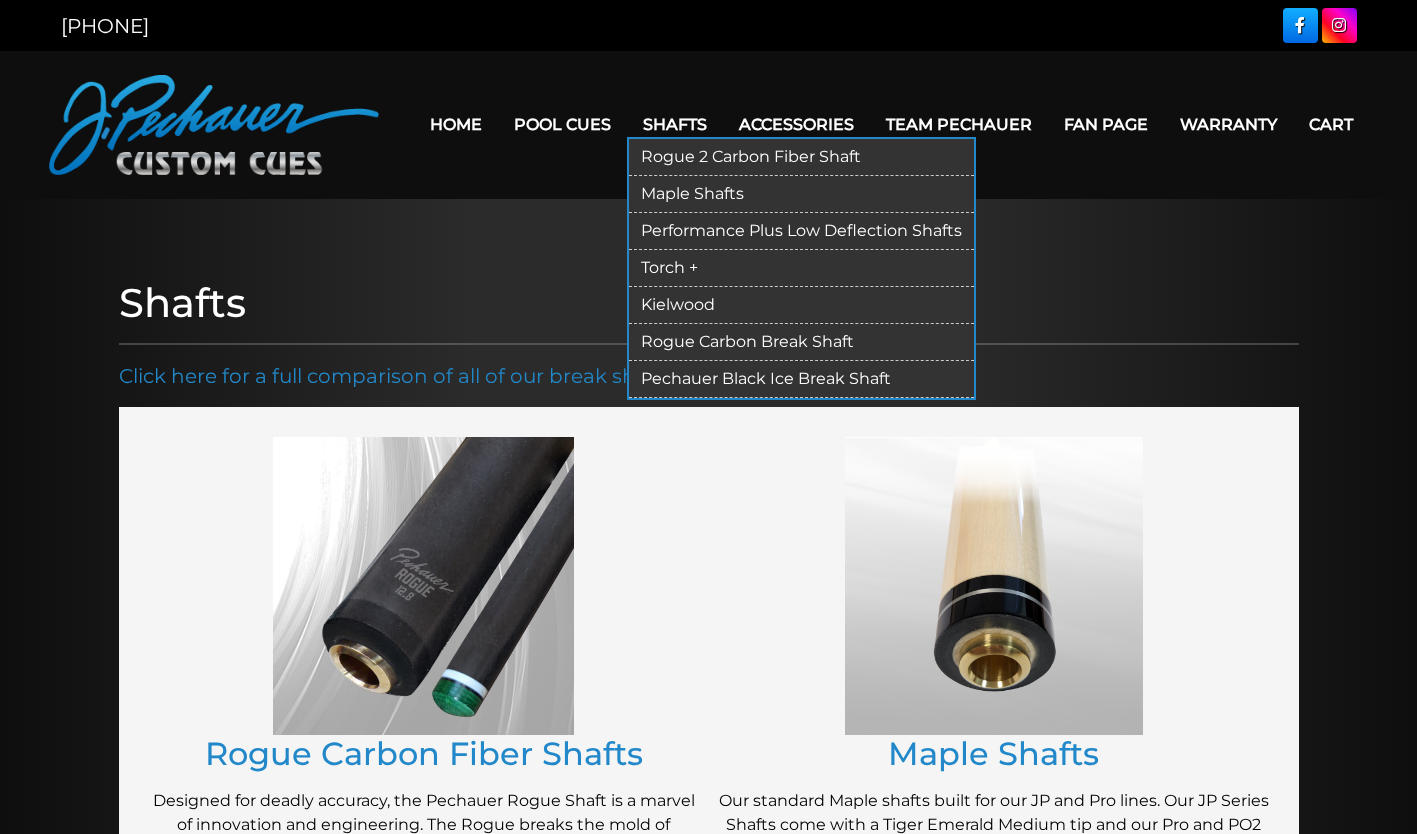 click on "Torch +" at bounding box center (801, 268) 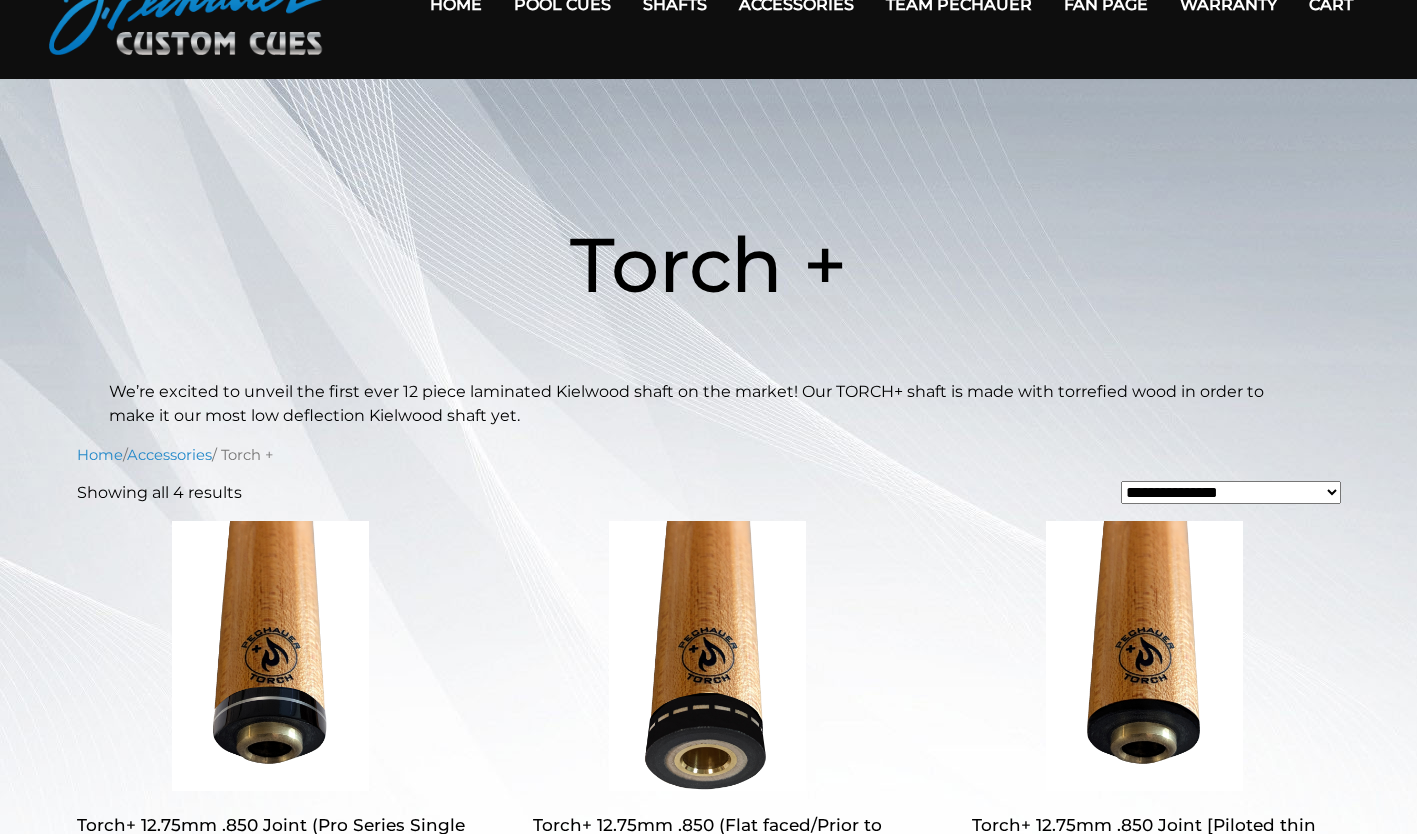 scroll, scrollTop: 0, scrollLeft: 0, axis: both 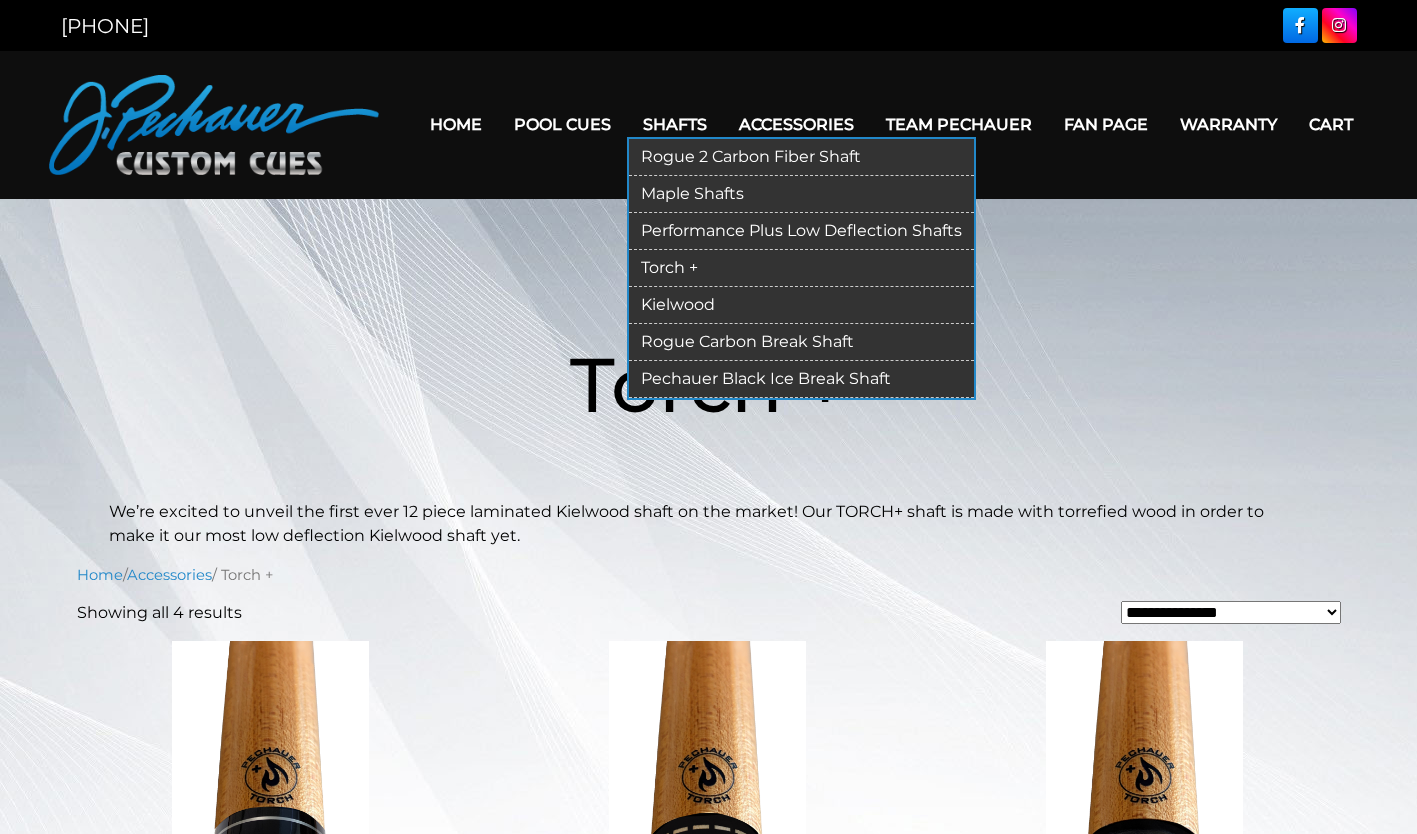 click on "Rogue 2 Carbon Fiber Shaft" at bounding box center [801, 157] 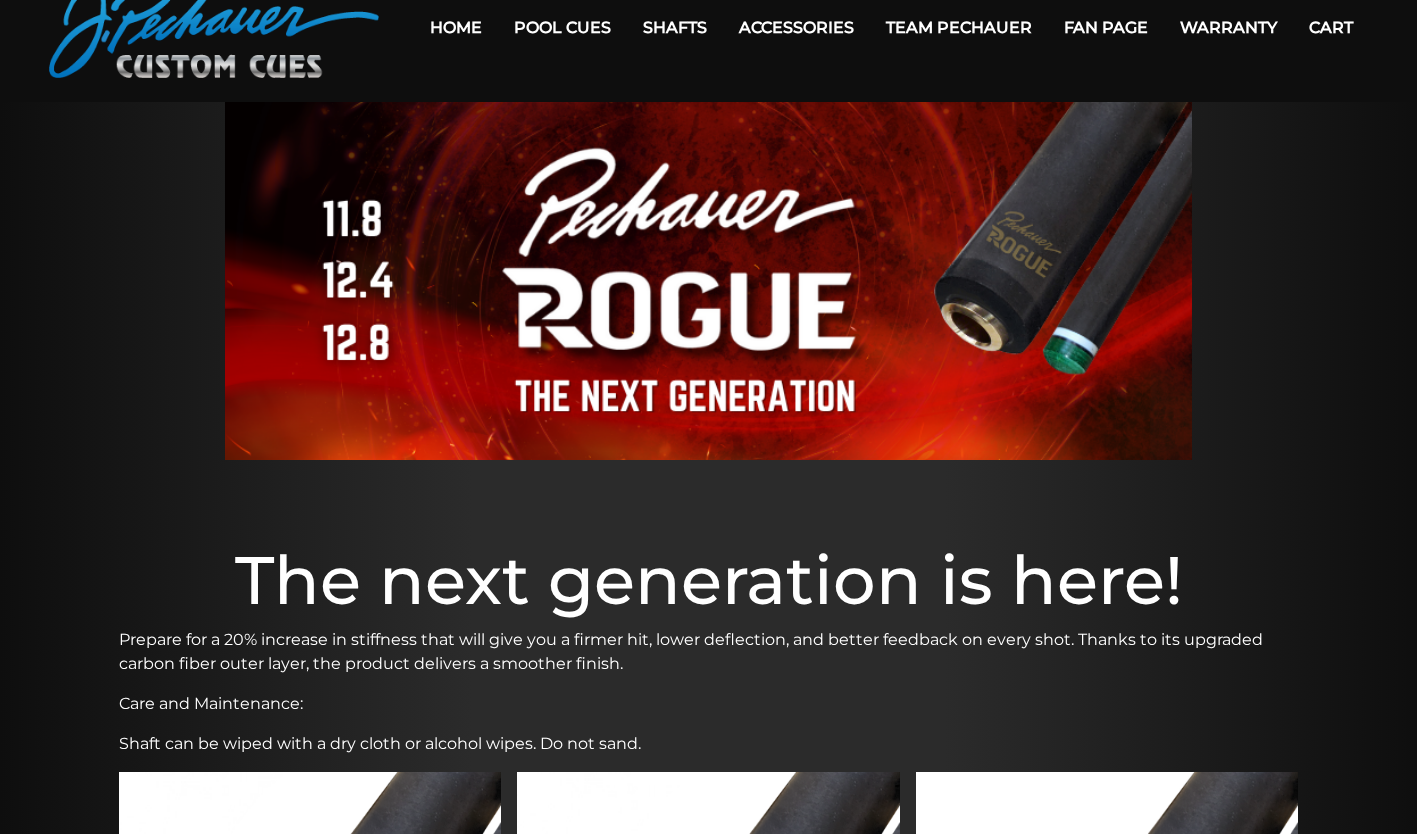 scroll, scrollTop: 0, scrollLeft: 0, axis: both 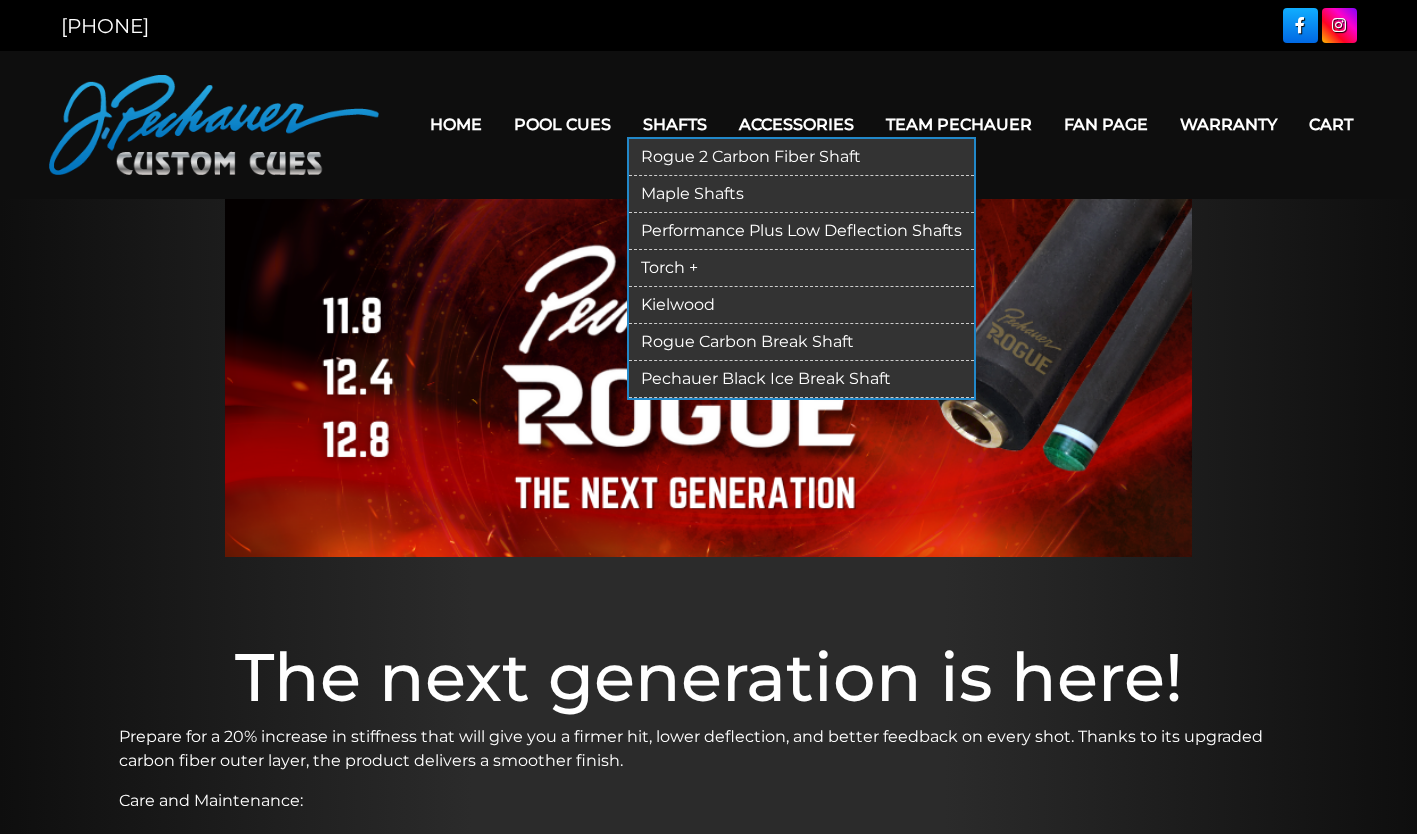 click on "Maple Shafts" at bounding box center (801, 194) 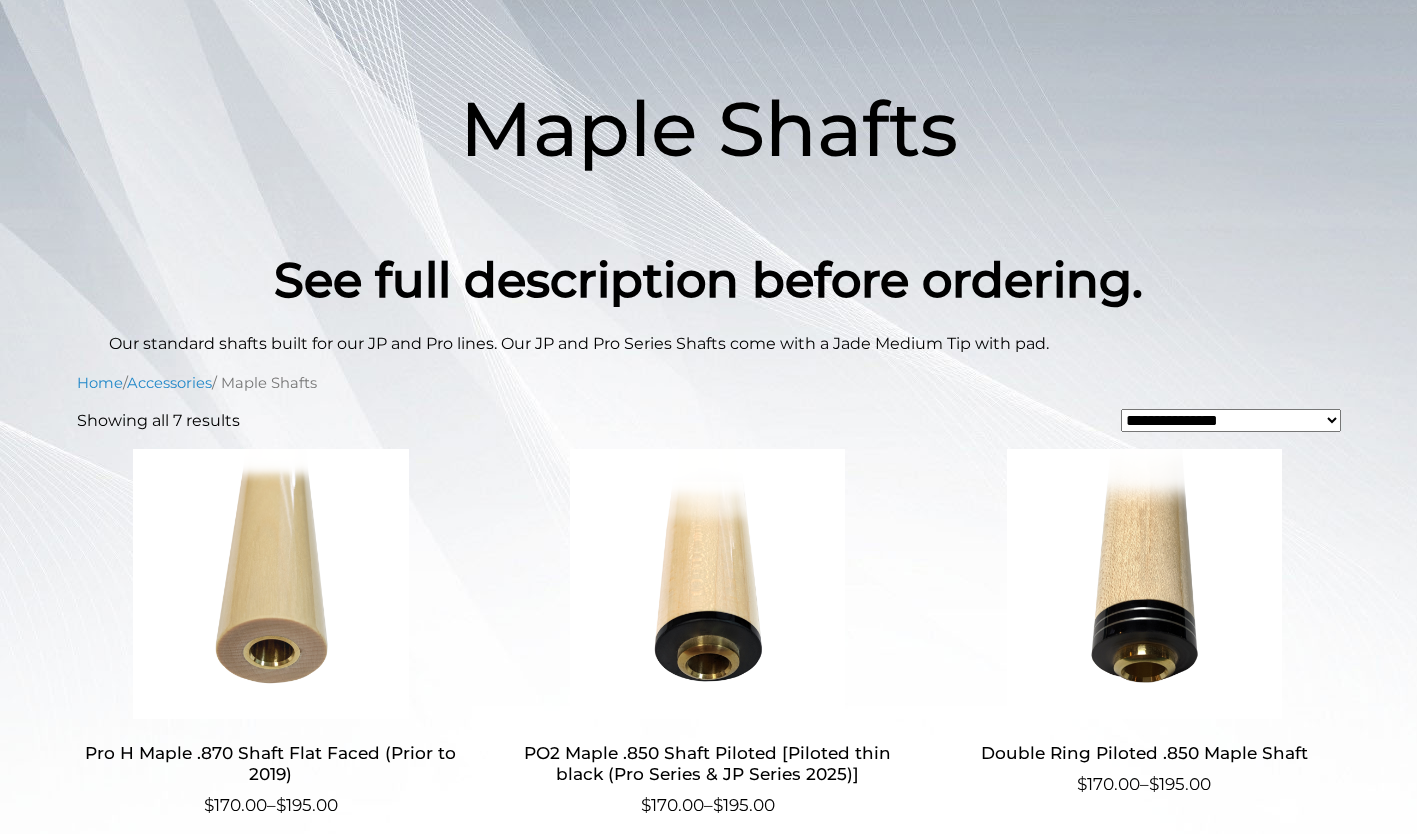 scroll, scrollTop: 0, scrollLeft: 0, axis: both 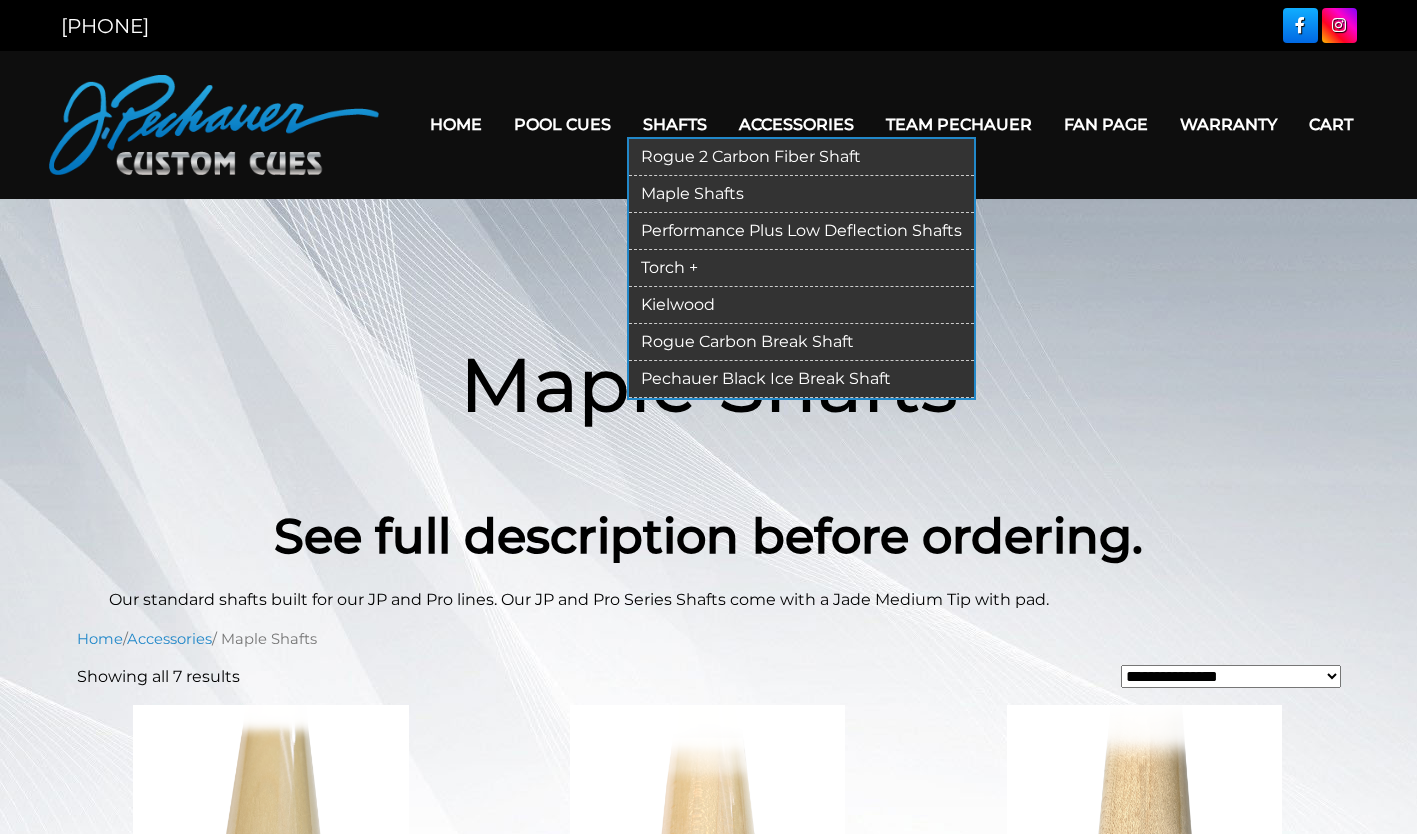 click on "Performance Plus Low Deflection Shafts" at bounding box center (801, 231) 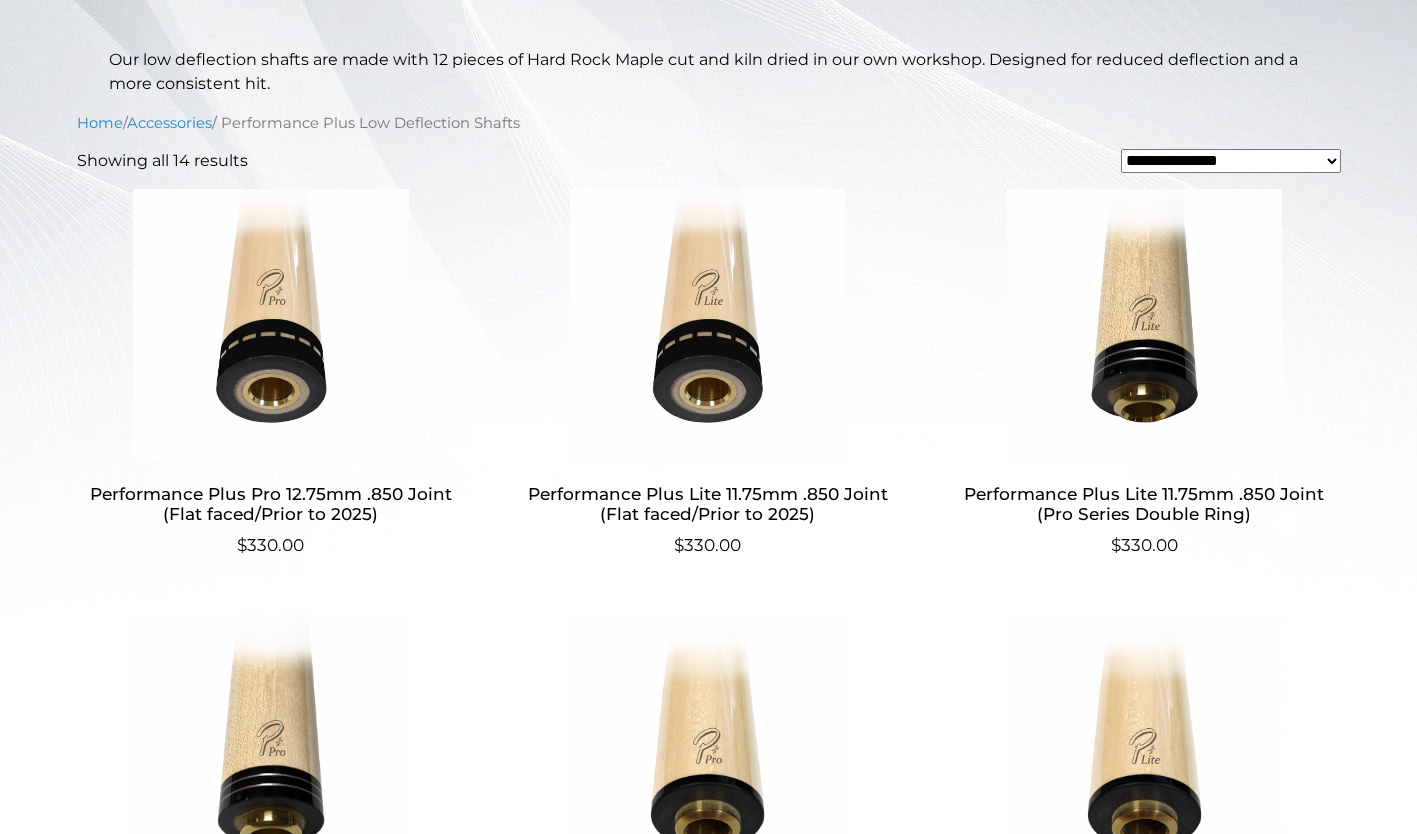 scroll, scrollTop: 0, scrollLeft: 0, axis: both 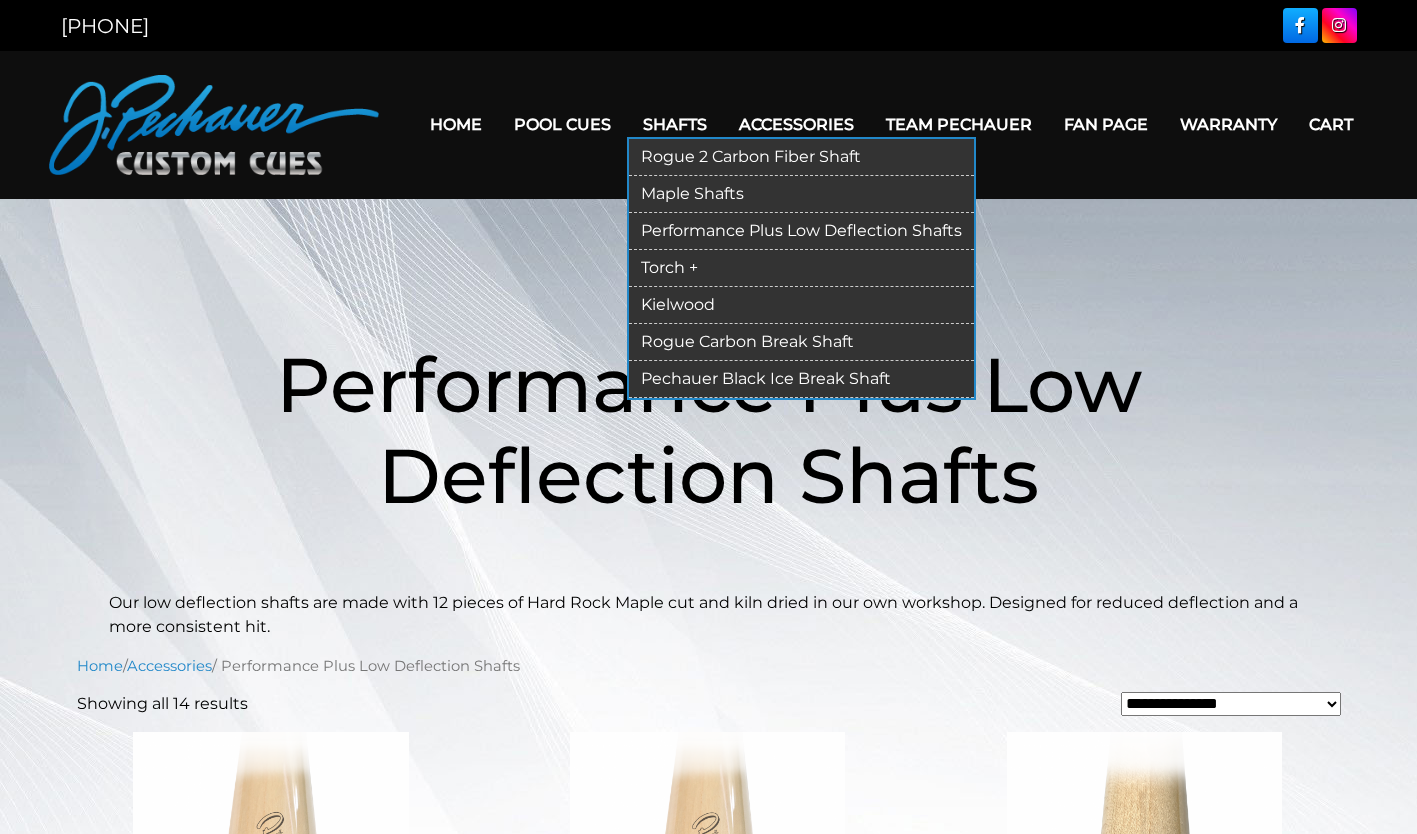 click on "Torch +" at bounding box center (801, 268) 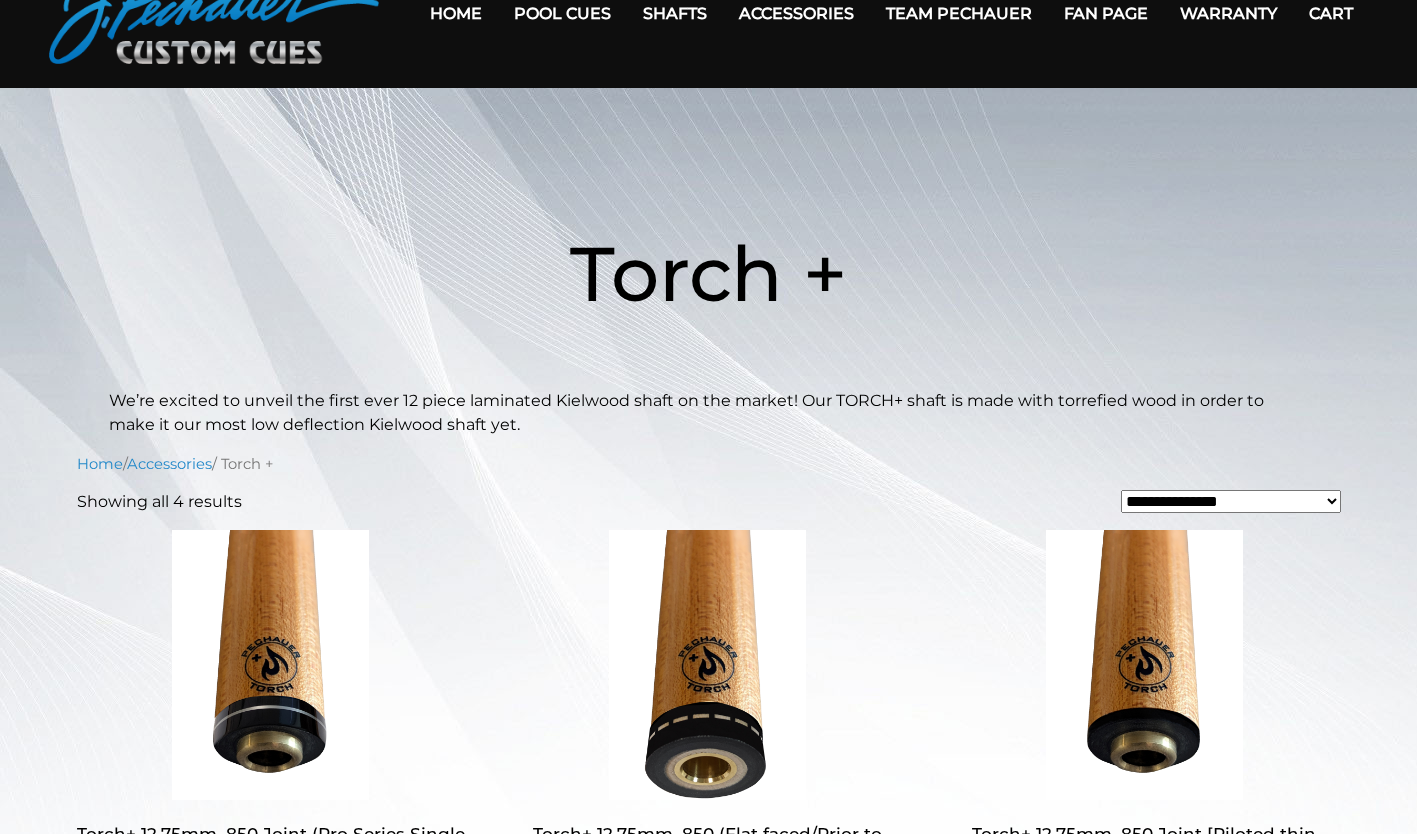 scroll, scrollTop: 0, scrollLeft: 0, axis: both 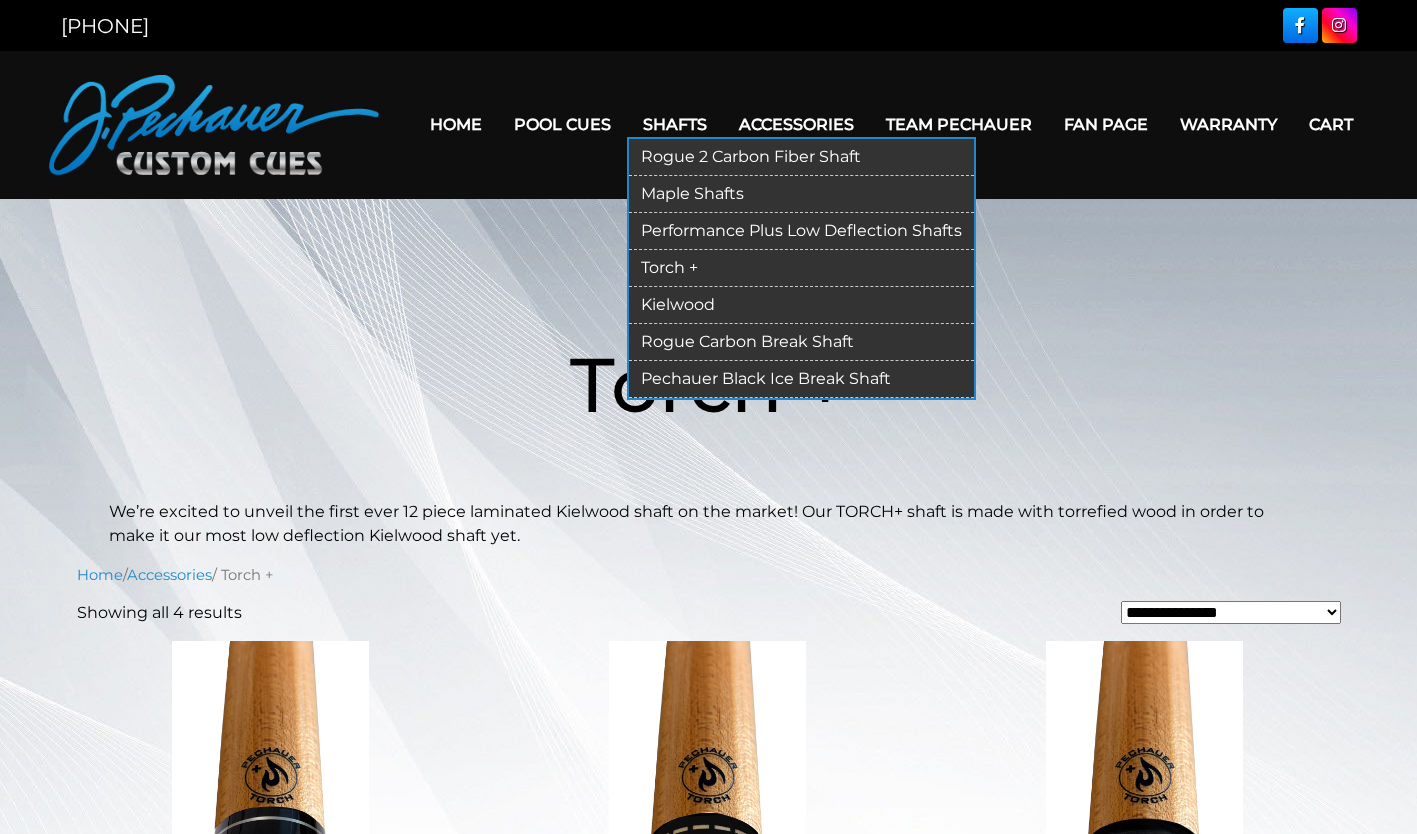 click on "Shafts" at bounding box center [675, 124] 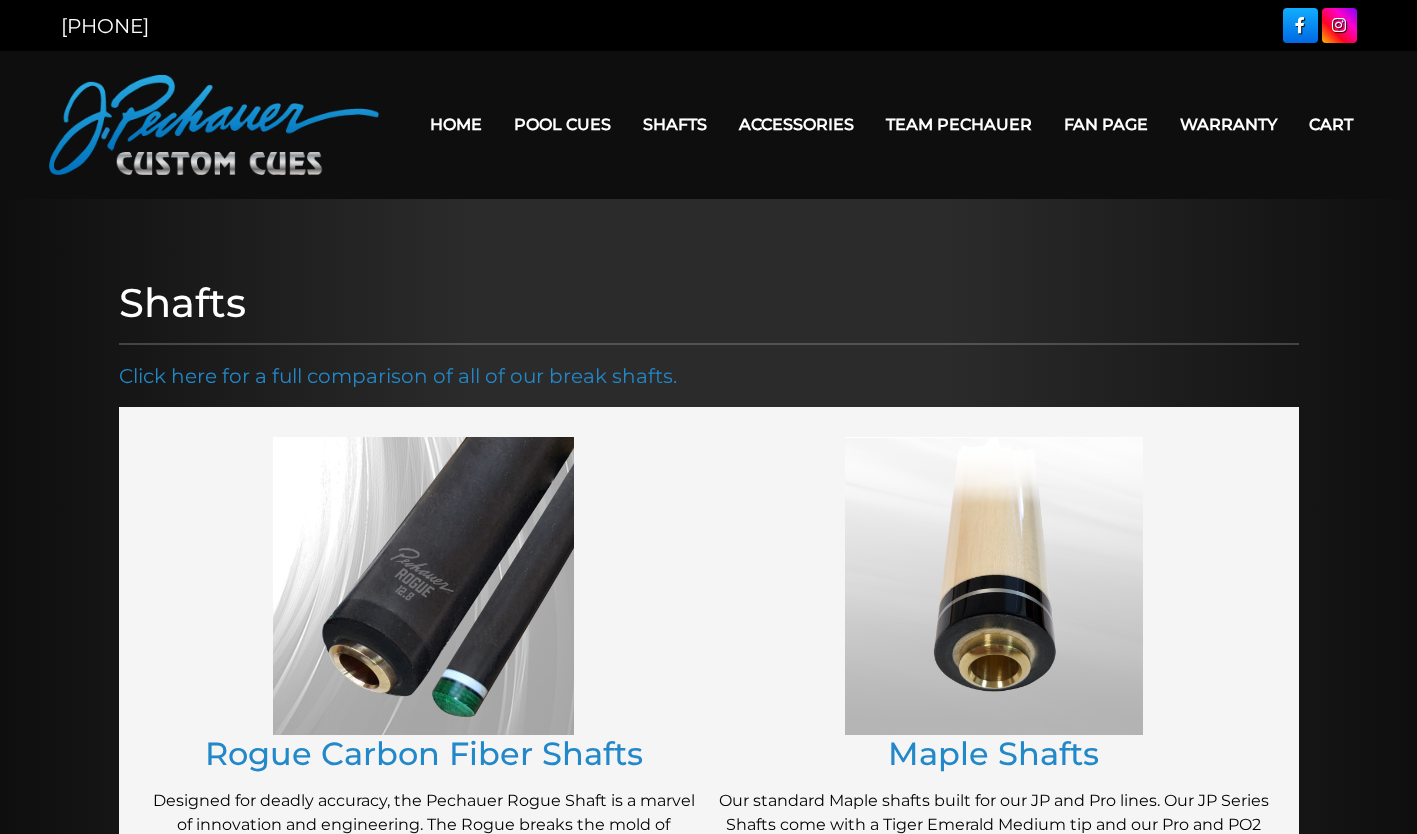 scroll, scrollTop: 0, scrollLeft: 0, axis: both 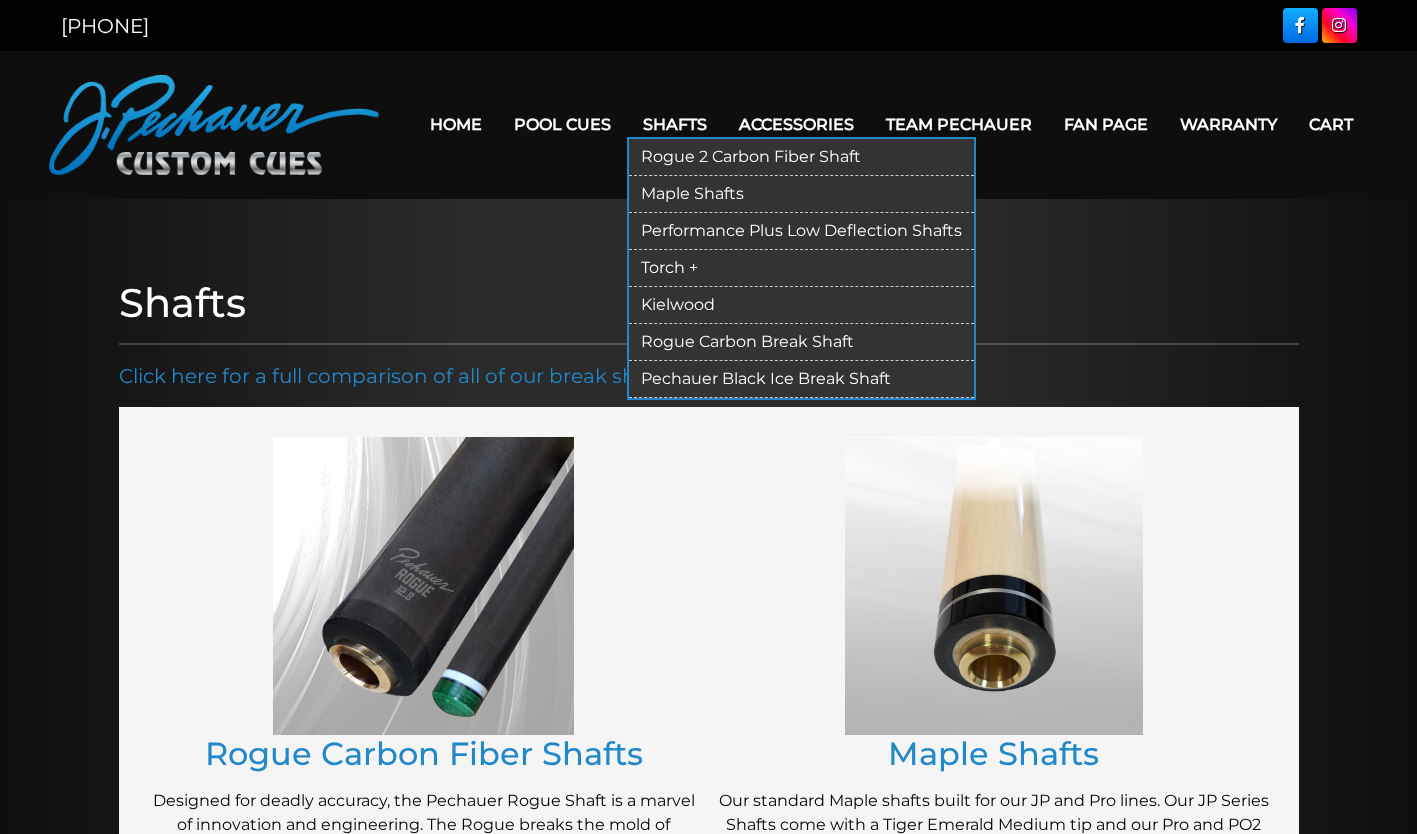 click on "Kielwood" at bounding box center [801, 305] 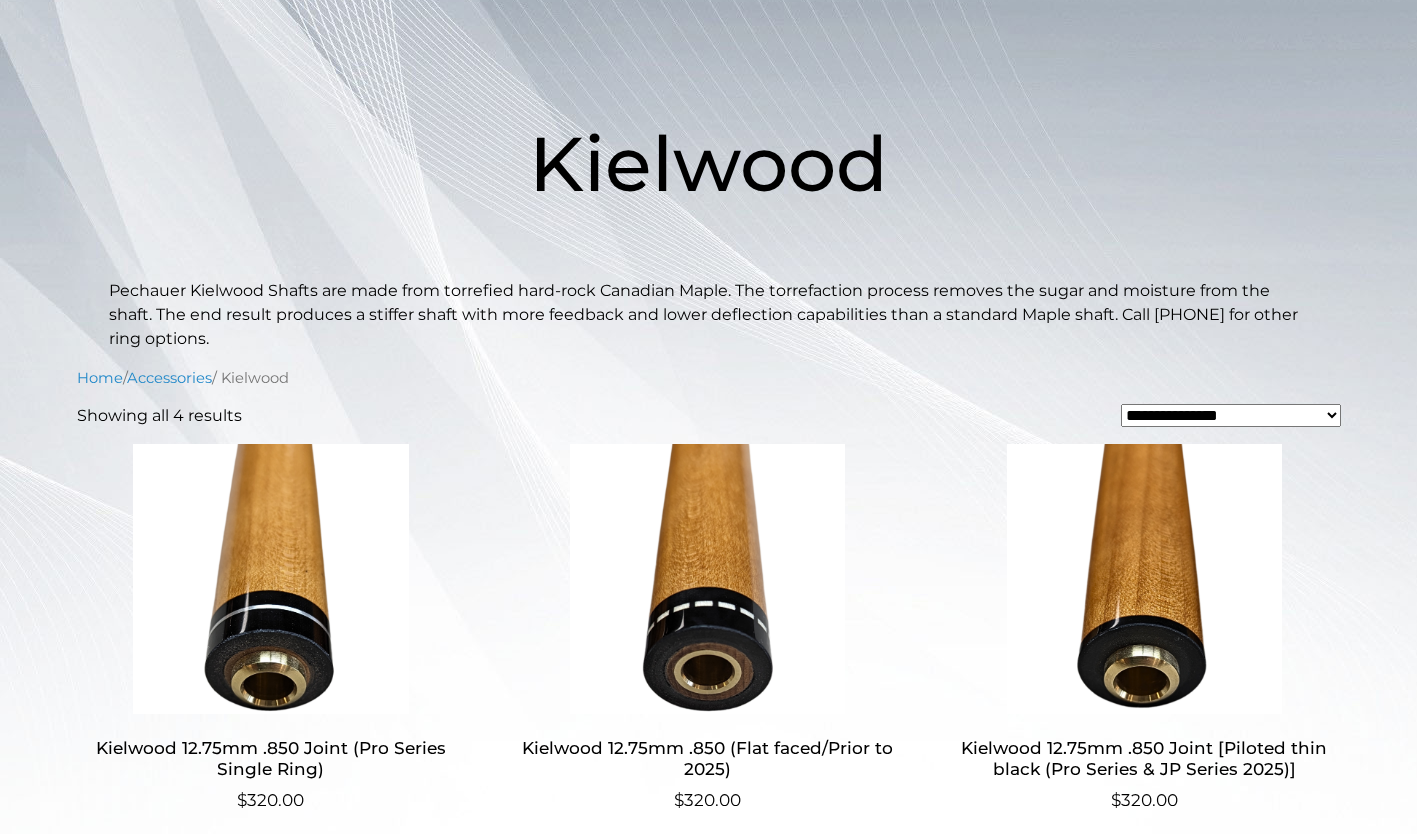 scroll, scrollTop: 0, scrollLeft: 0, axis: both 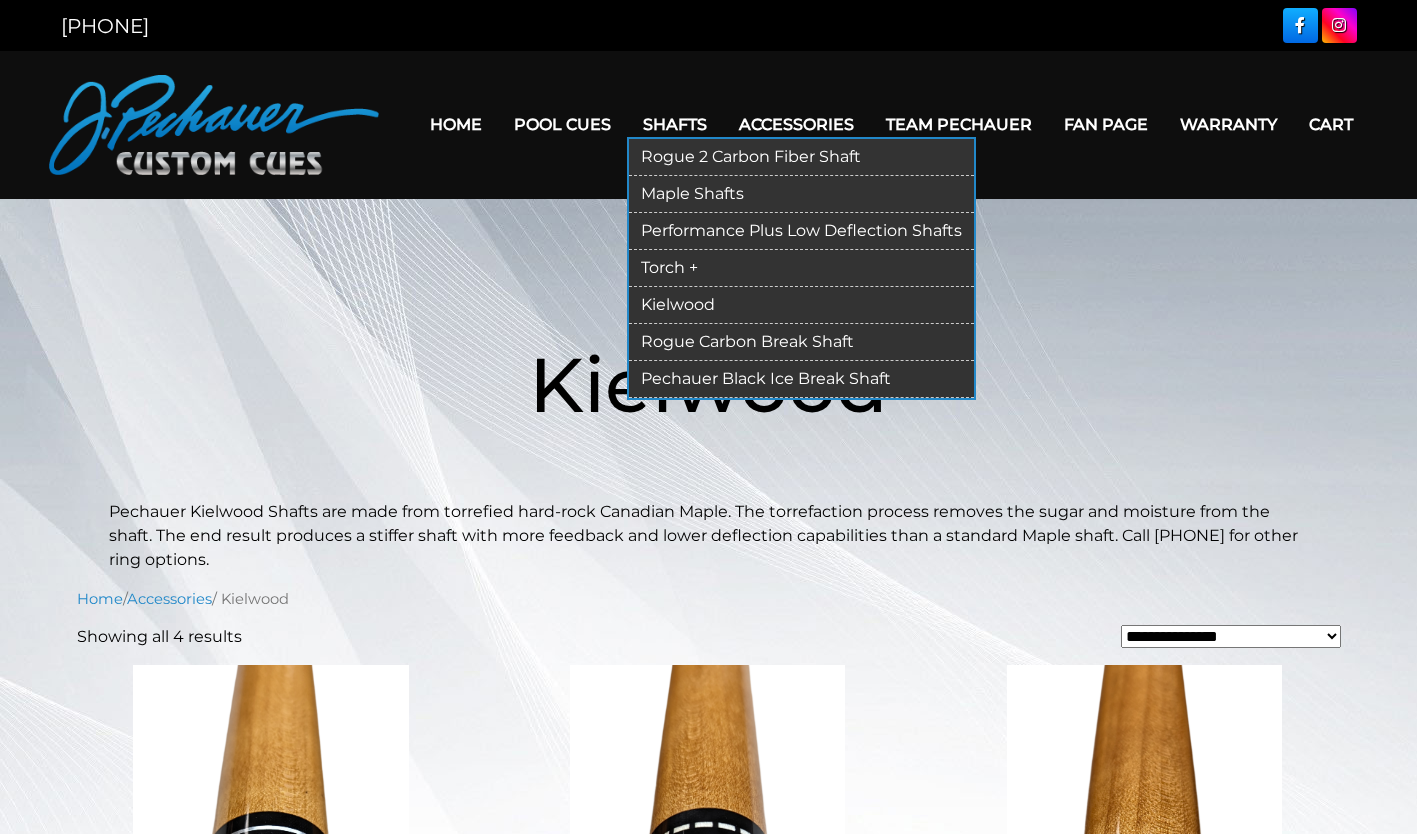 click on "Rogue Carbon Break Shaft" at bounding box center (801, 342) 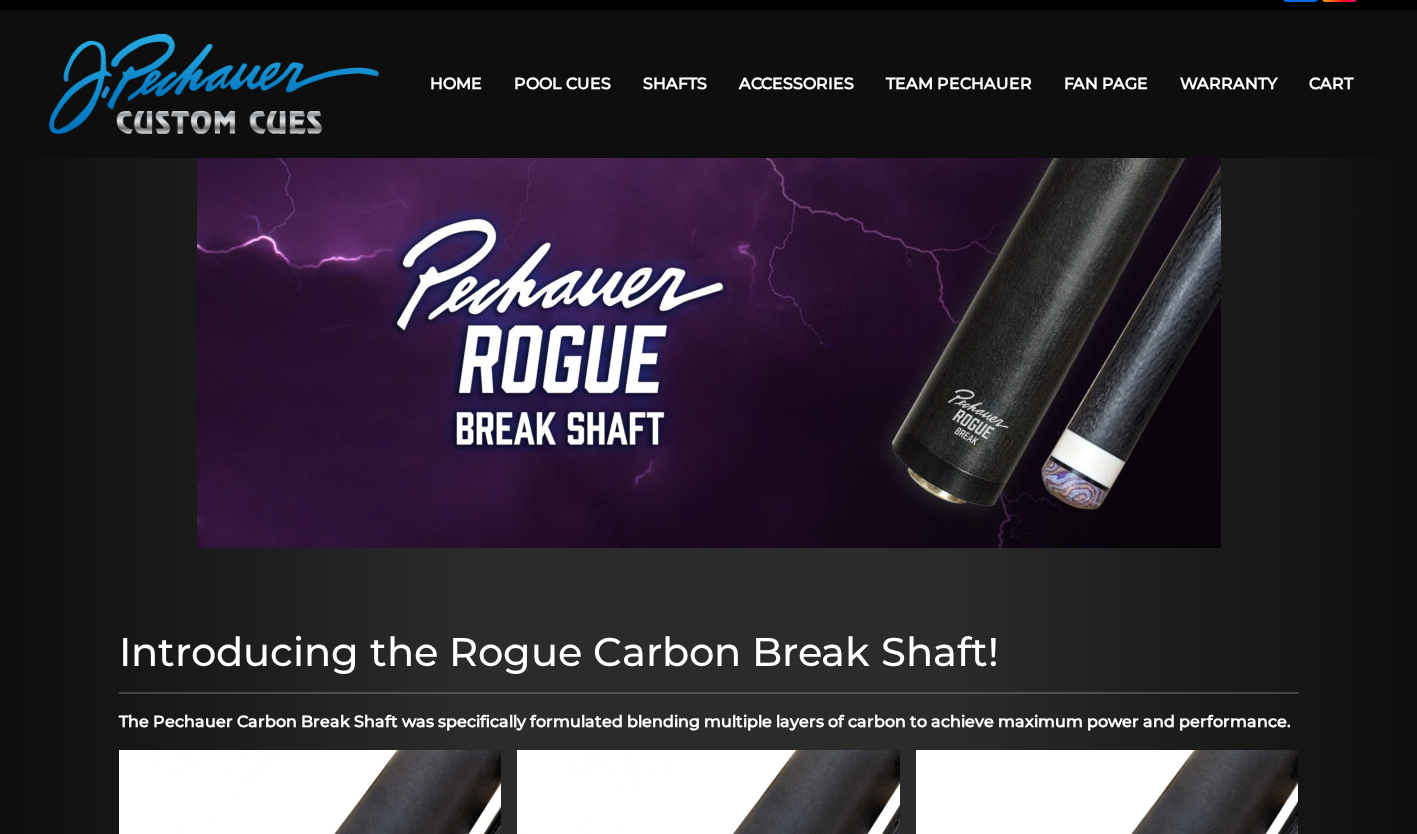 scroll, scrollTop: 0, scrollLeft: 0, axis: both 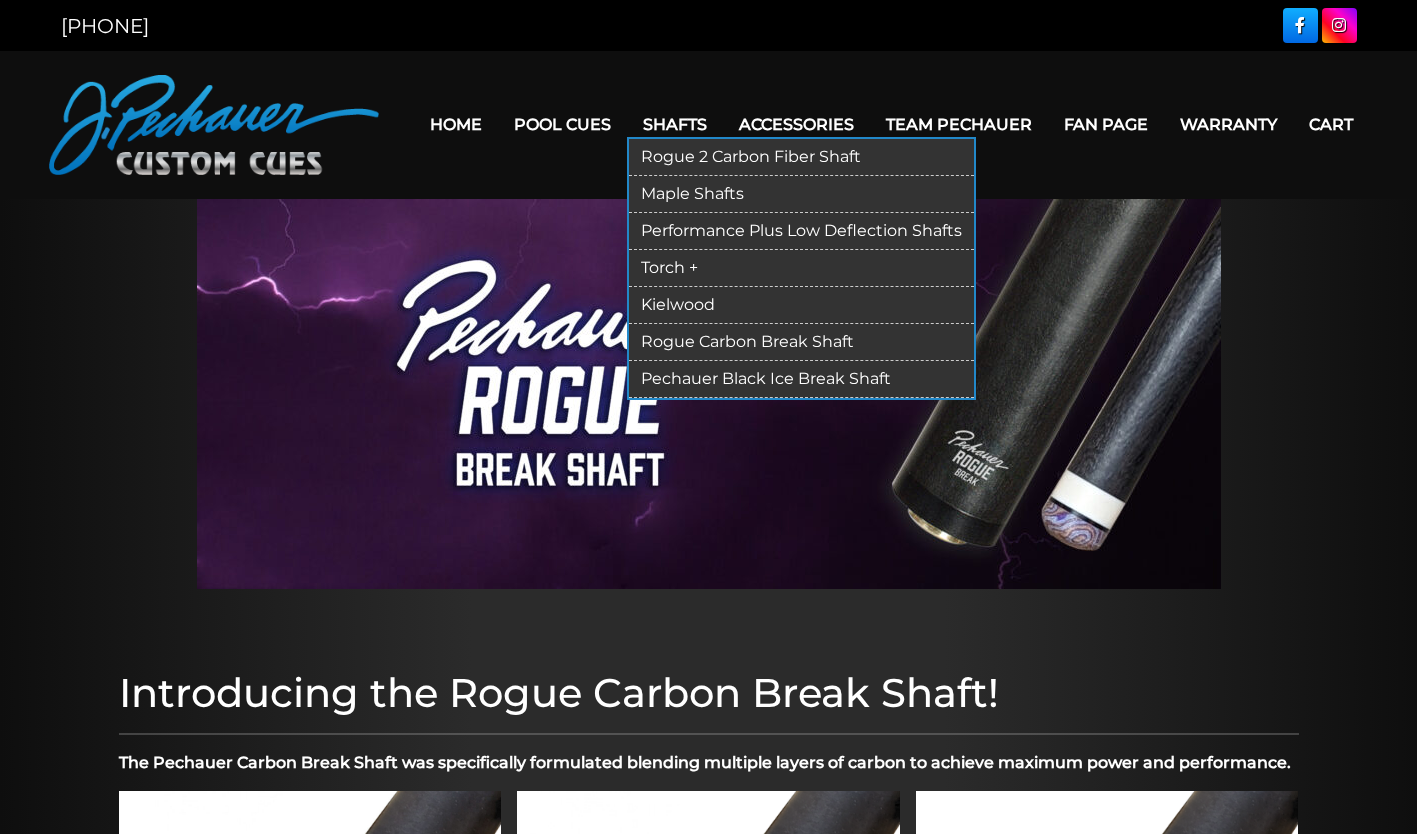 click on "Pechauer Black Ice Break Shaft" at bounding box center (801, 379) 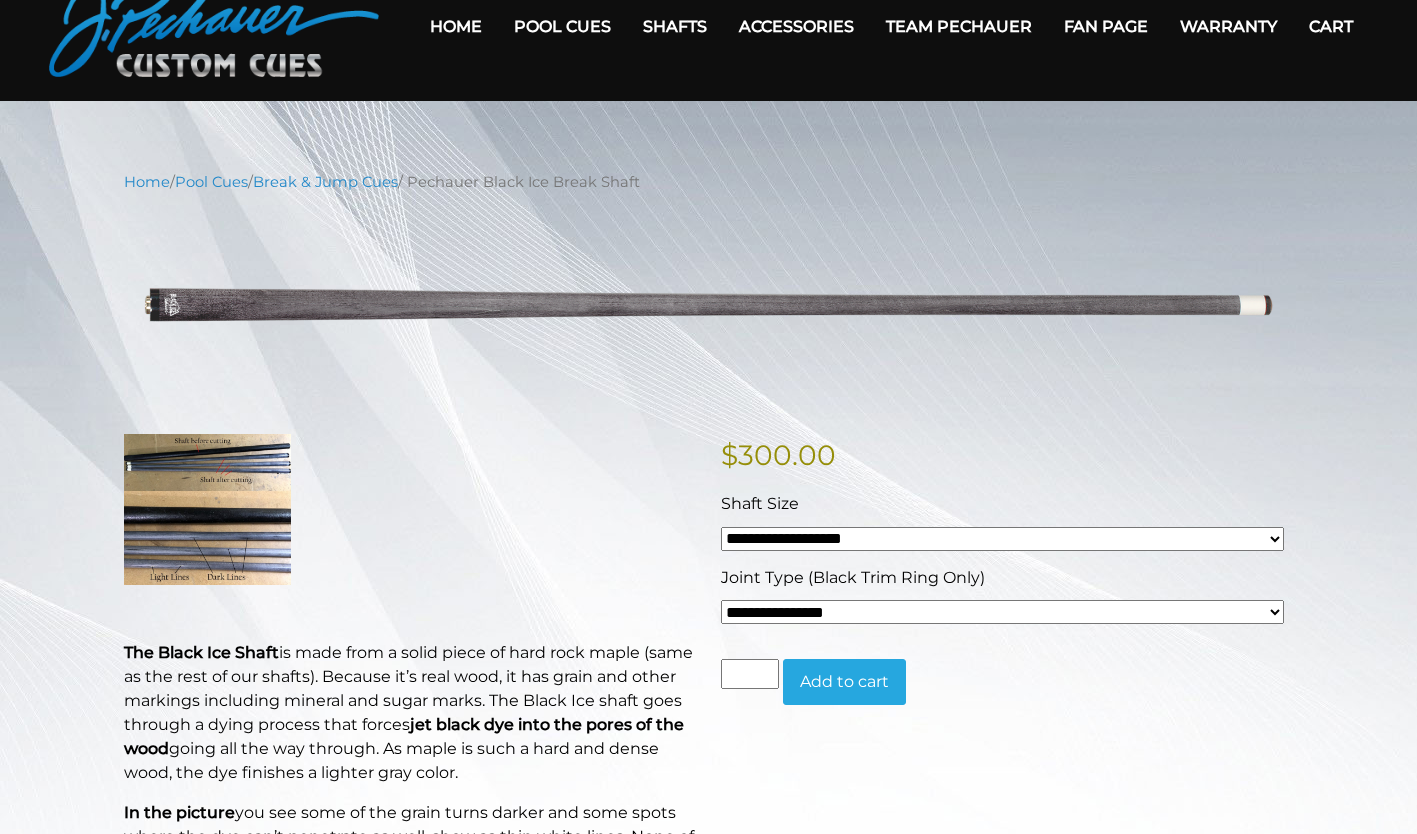 scroll, scrollTop: 12, scrollLeft: 0, axis: vertical 